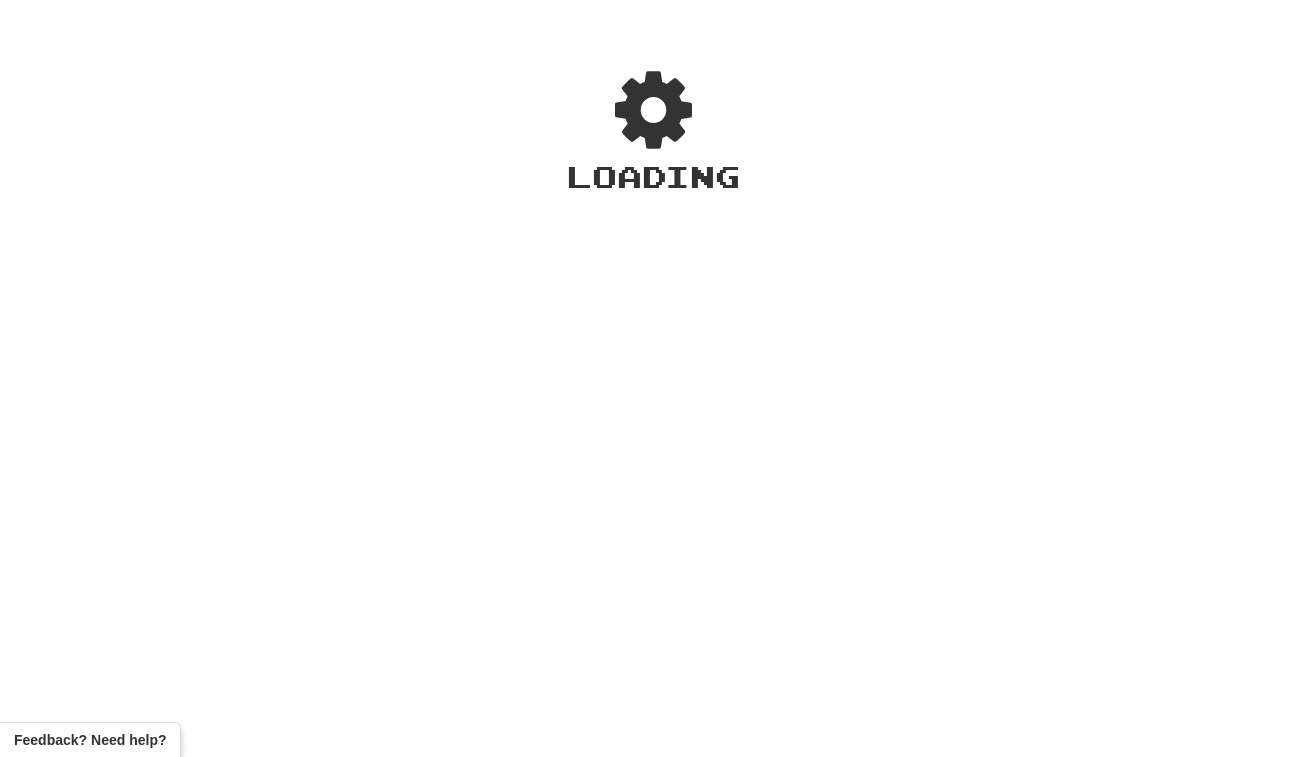 scroll, scrollTop: 0, scrollLeft: 0, axis: both 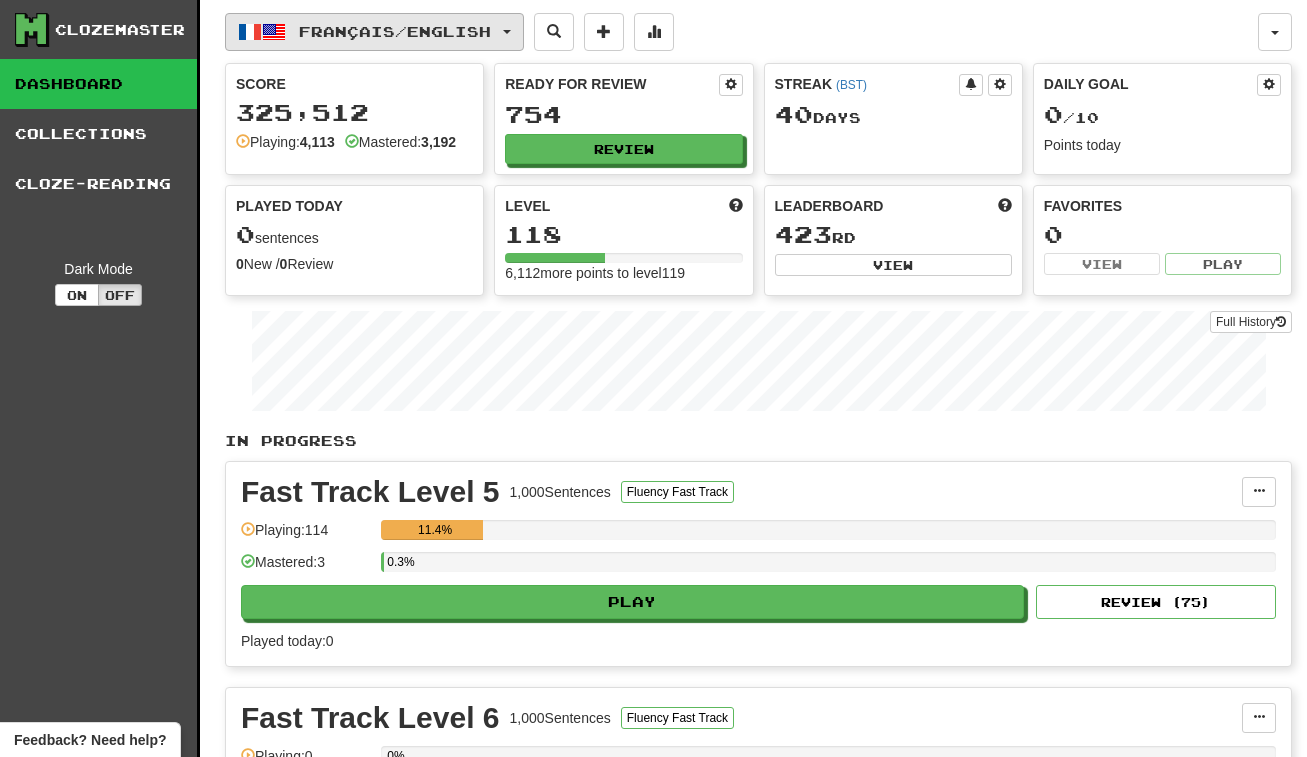 click on "Français  /  English" at bounding box center (395, 31) 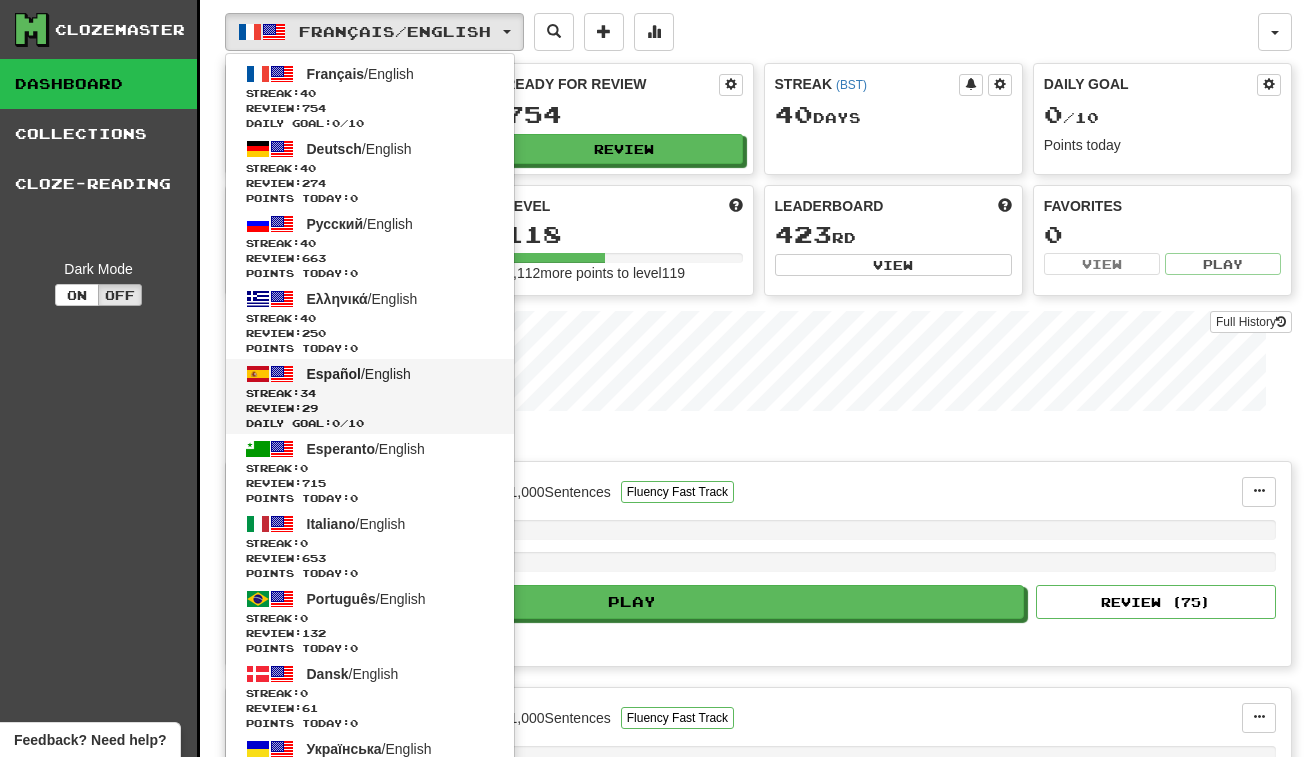 click on "Review:  29" at bounding box center [370, 408] 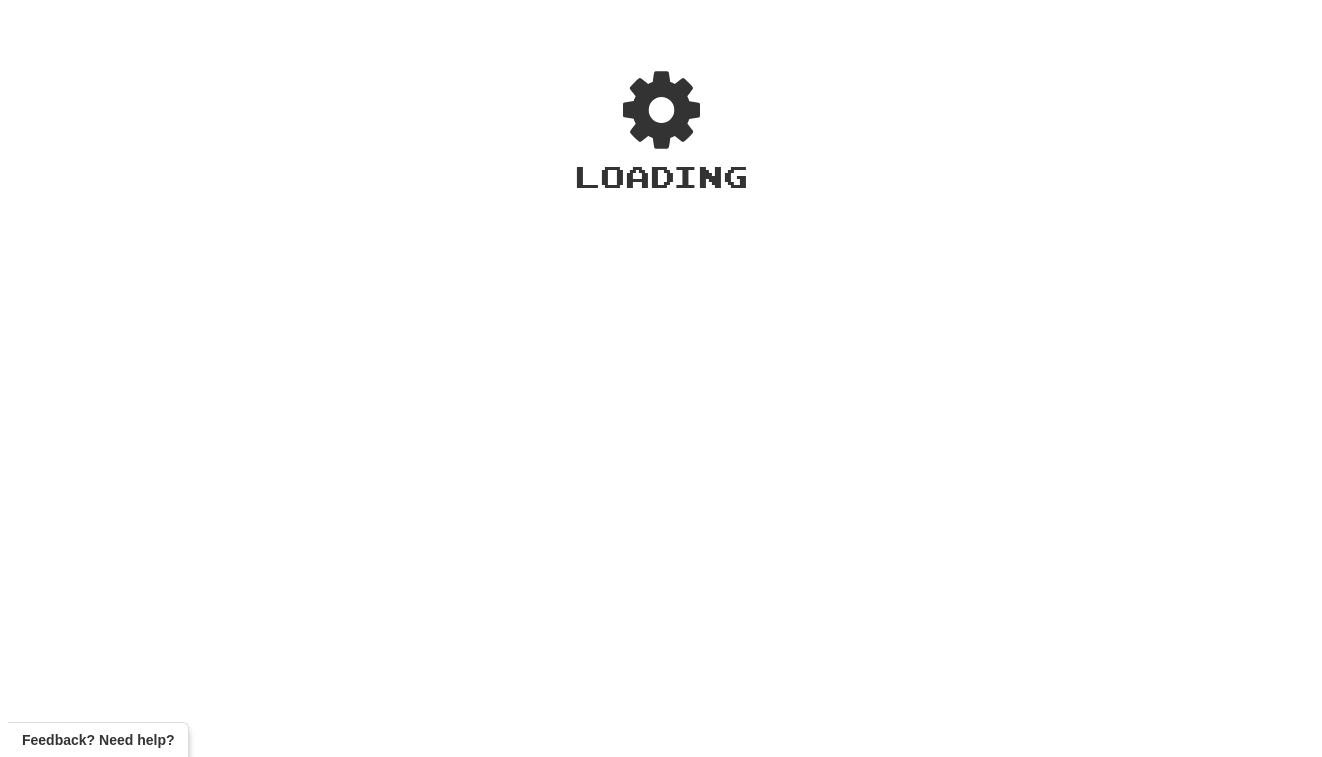 scroll, scrollTop: 0, scrollLeft: 0, axis: both 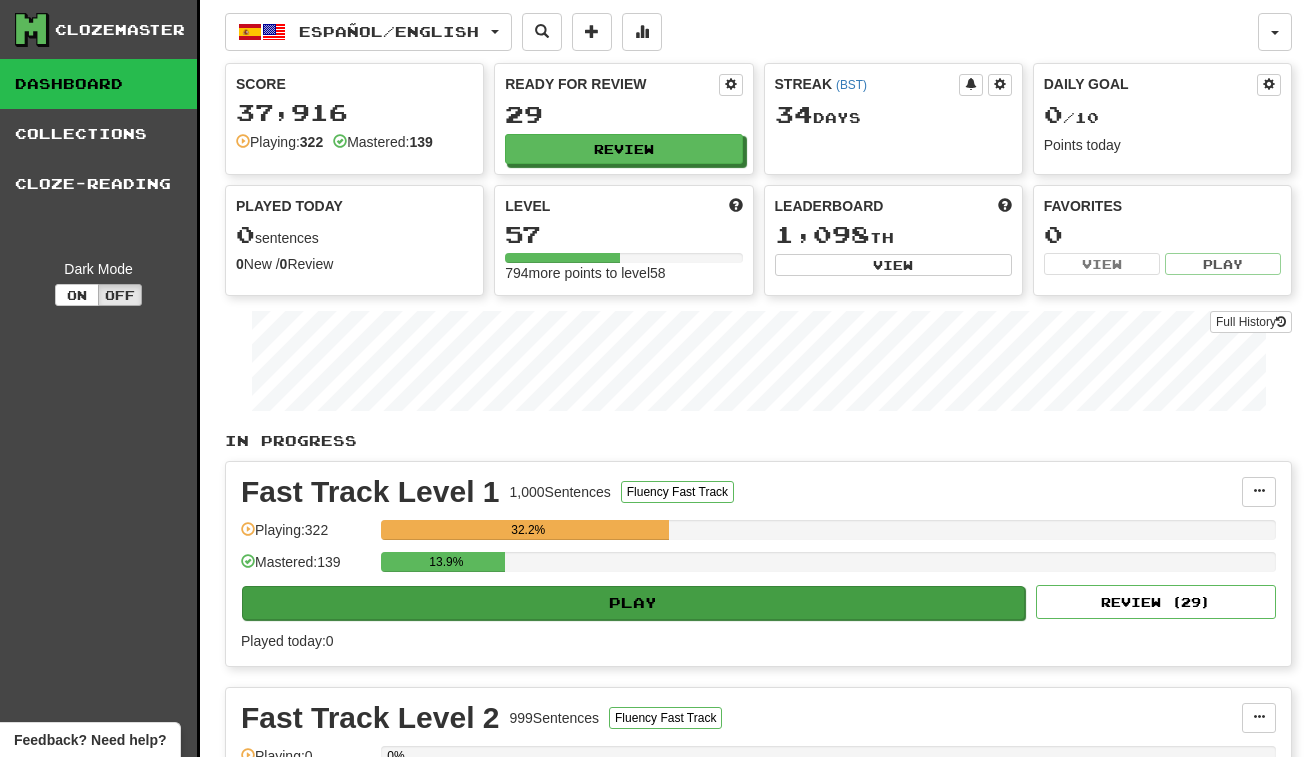 click on "Play" at bounding box center (633, 603) 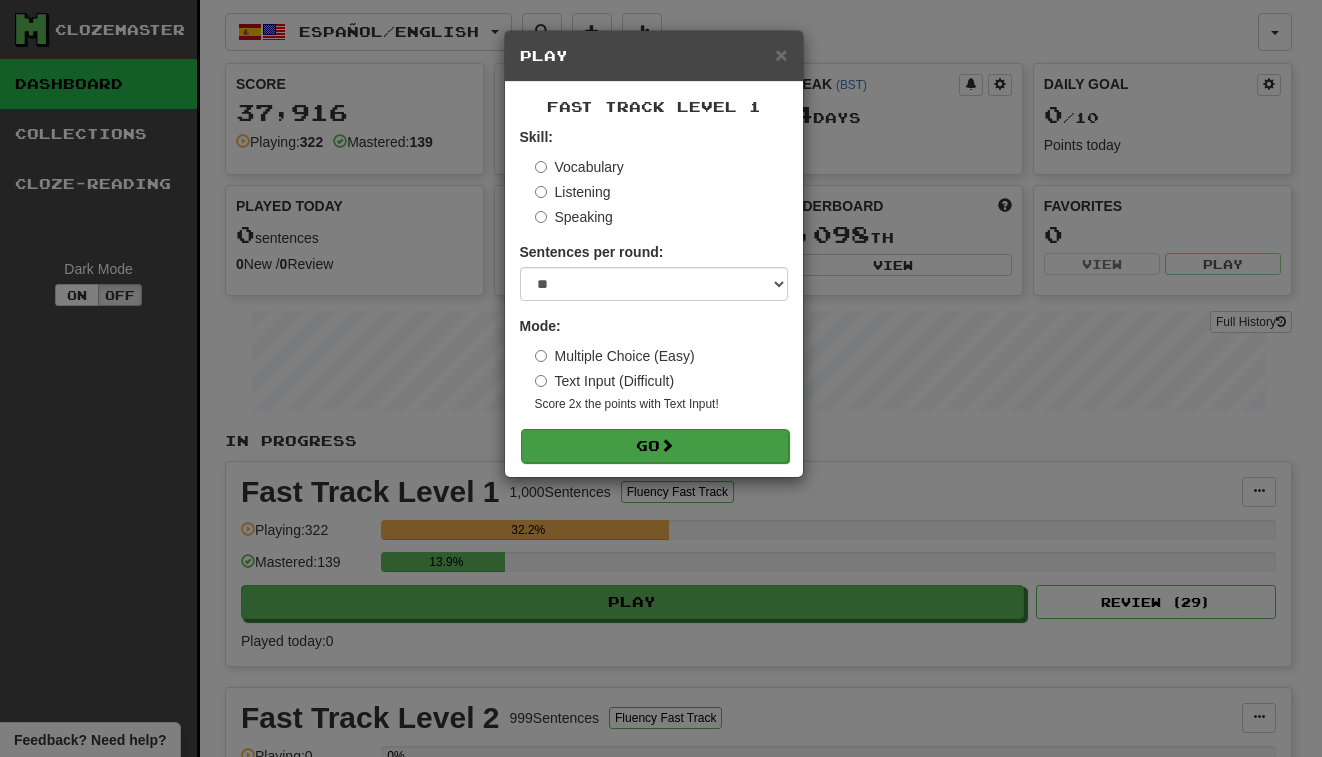 click on "Go" at bounding box center [655, 446] 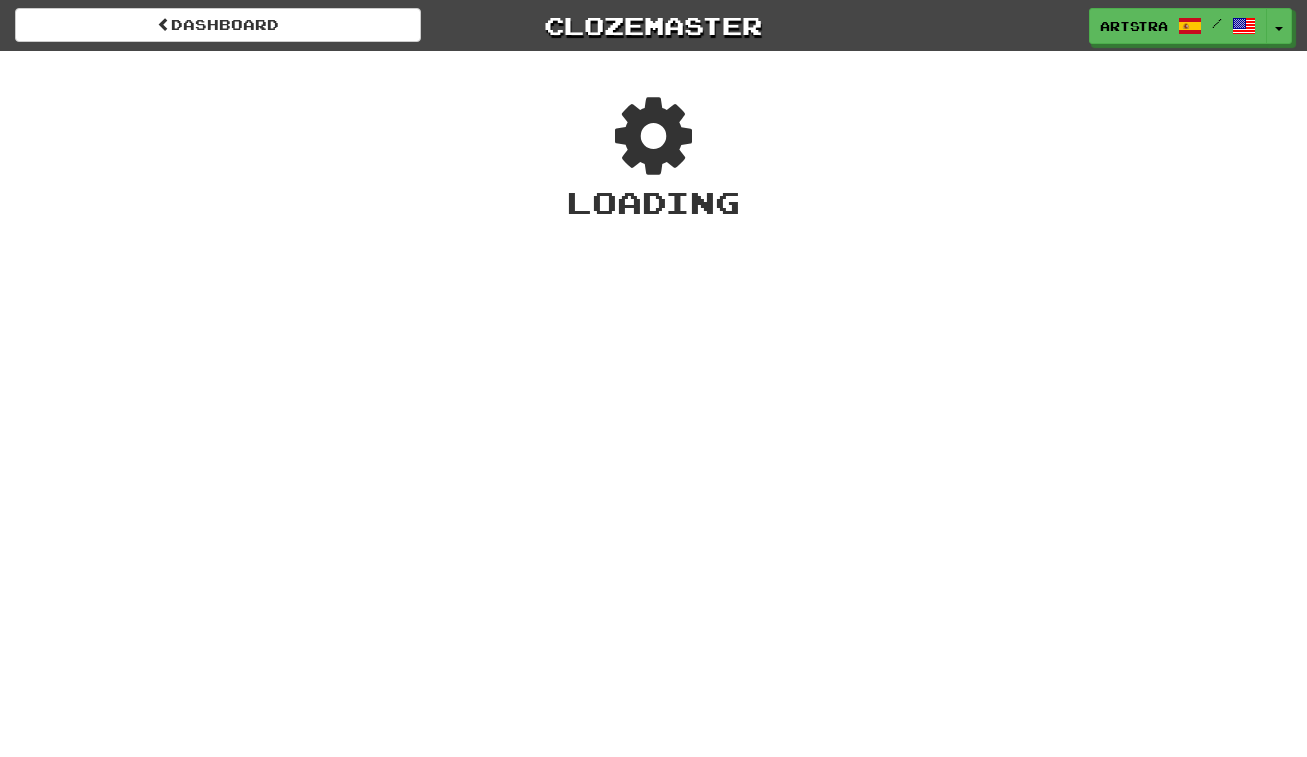 scroll, scrollTop: 0, scrollLeft: 0, axis: both 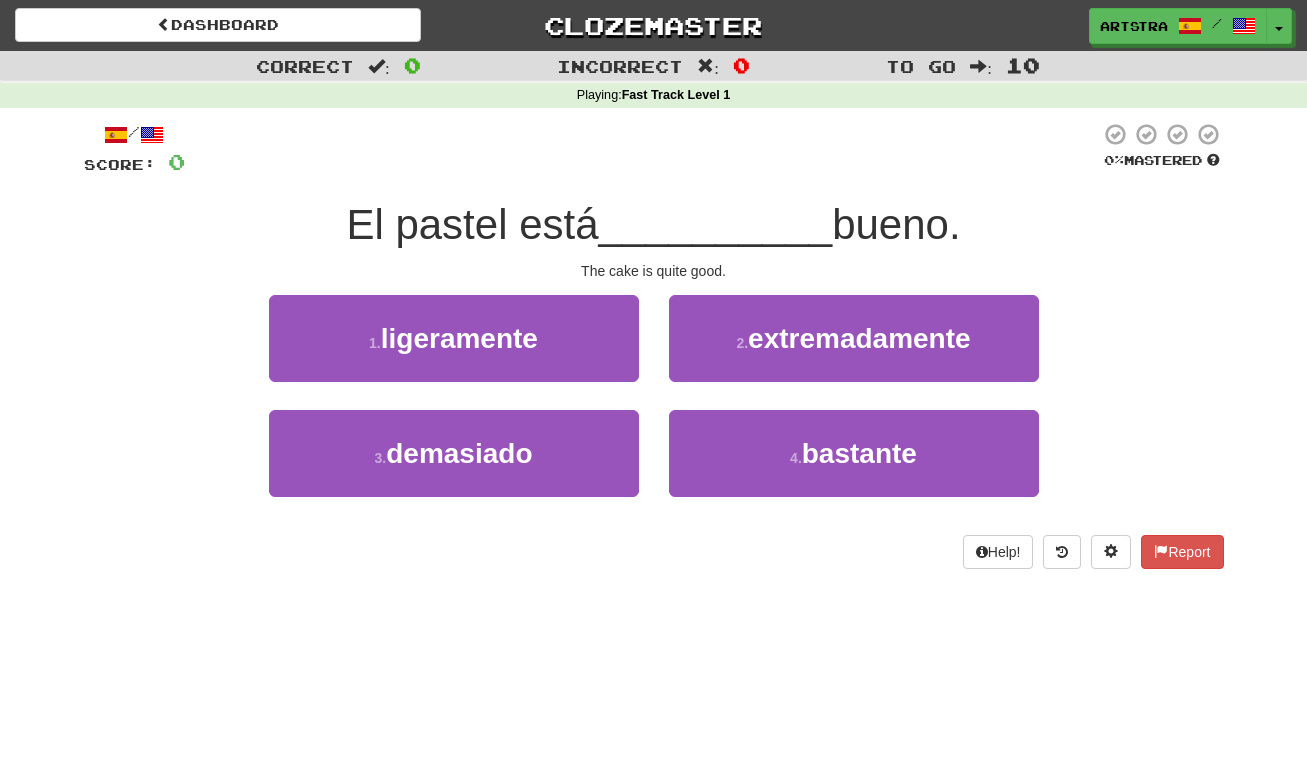 click on "__________" at bounding box center [716, 224] 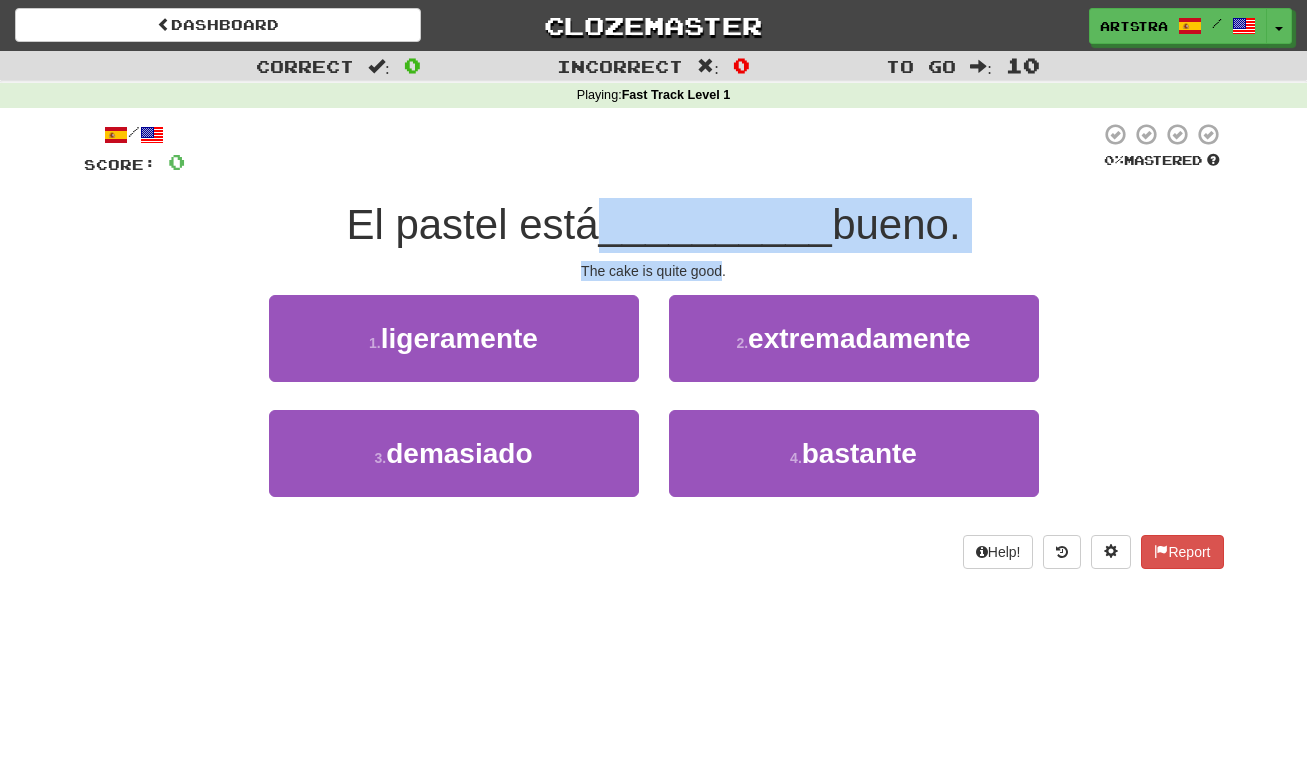 drag, startPoint x: 701, startPoint y: 229, endPoint x: 695, endPoint y: 263, distance: 34.525352 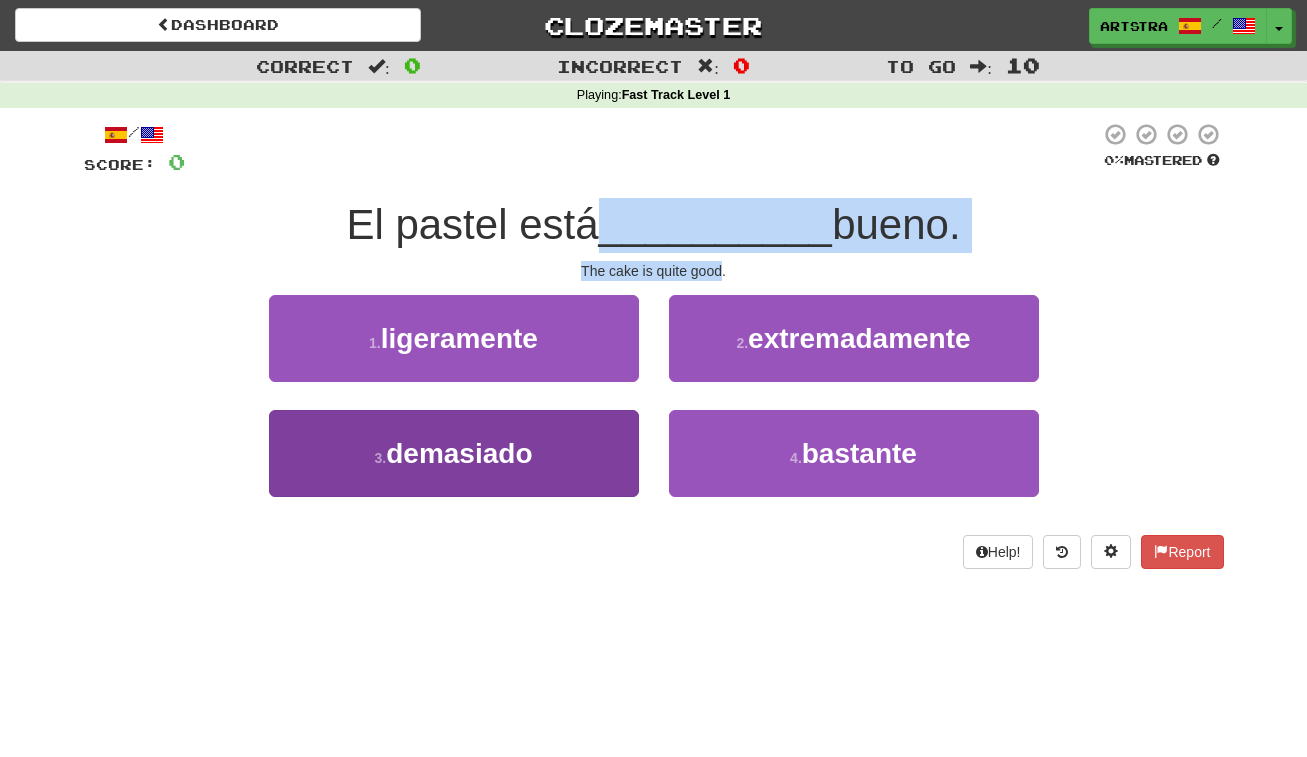 click on "3 .  demasiado" at bounding box center [454, 453] 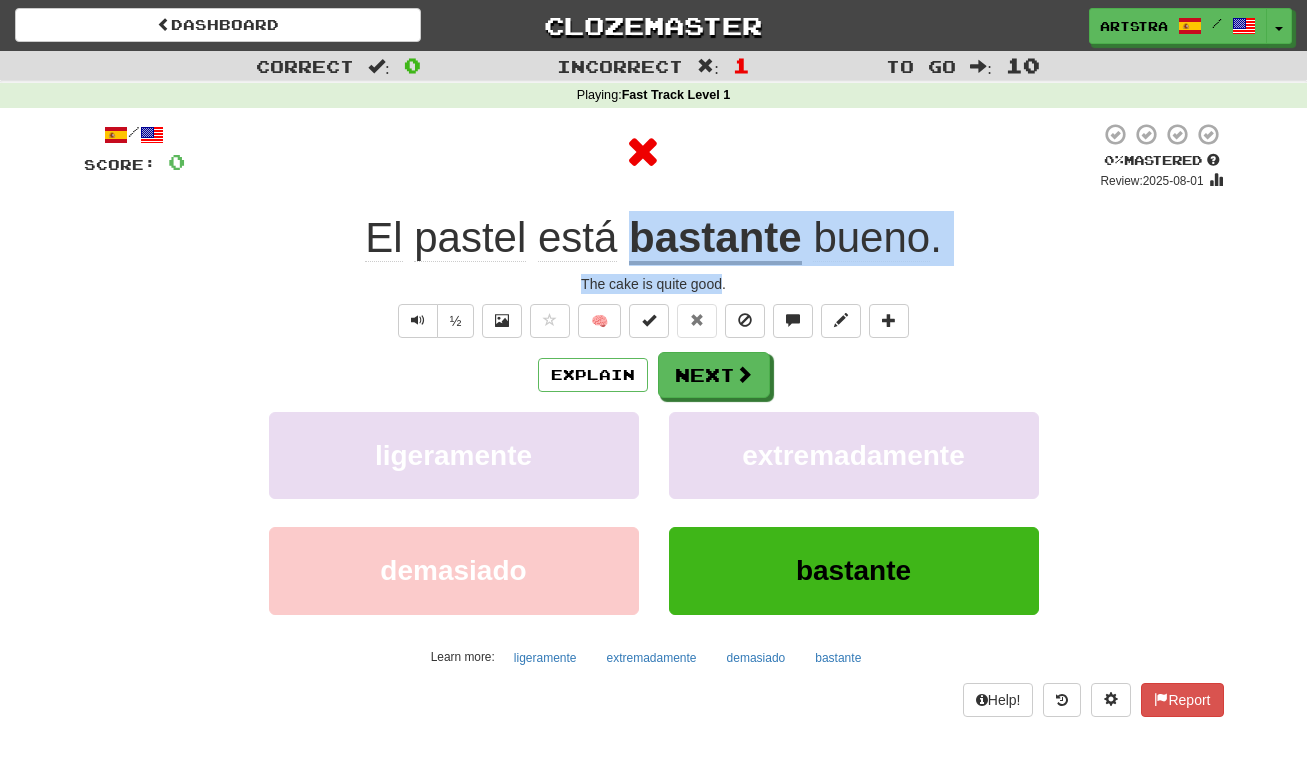 click on "bastante" at bounding box center [715, 239] 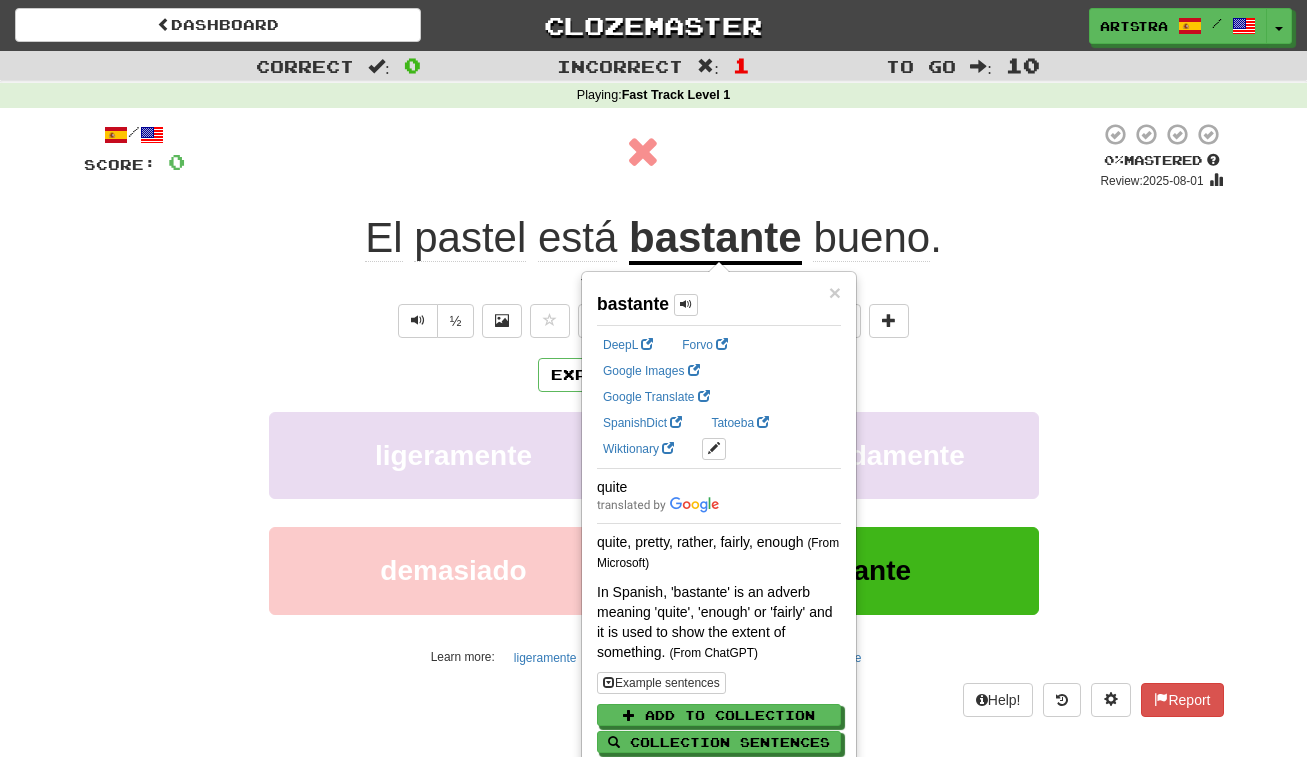 click on "/  Score:   0 0 %  Mastered Review:  2025-08-01 El   pastel   está   bastante   bueno . The cake is quite good. ½ 🧠 Explain Next ligeramente extremadamente demasiado bastante Learn more: ligeramente extremadamente demasiado bastante  Help!  Report" at bounding box center (654, 426) 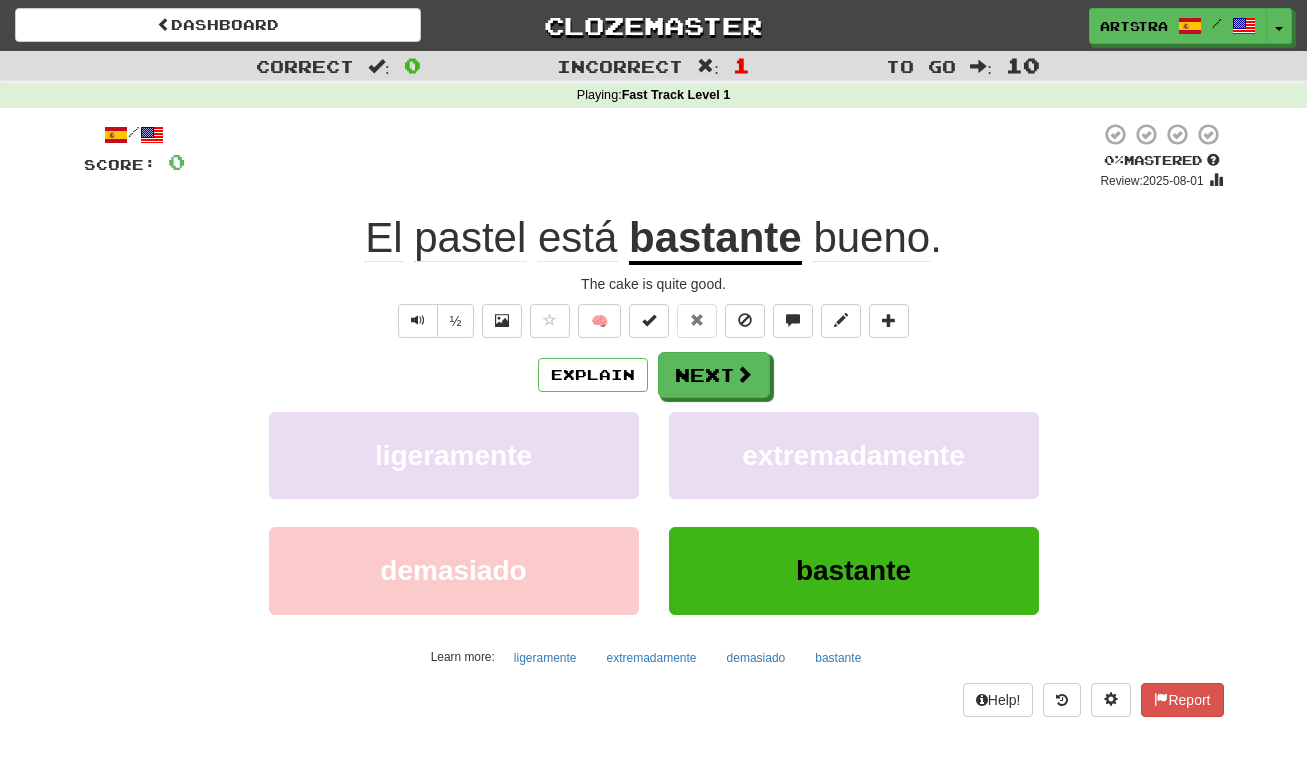 click on "/  Score:   0 0 %  Mastered Review:  2025-08-01 El   pastel   está   bastante   bueno . The cake is quite good. ½ 🧠 Explain Next ligeramente extremadamente demasiado bastante Learn more: ligeramente extremadamente demasiado bastante  Help!  Report" at bounding box center (654, 419) 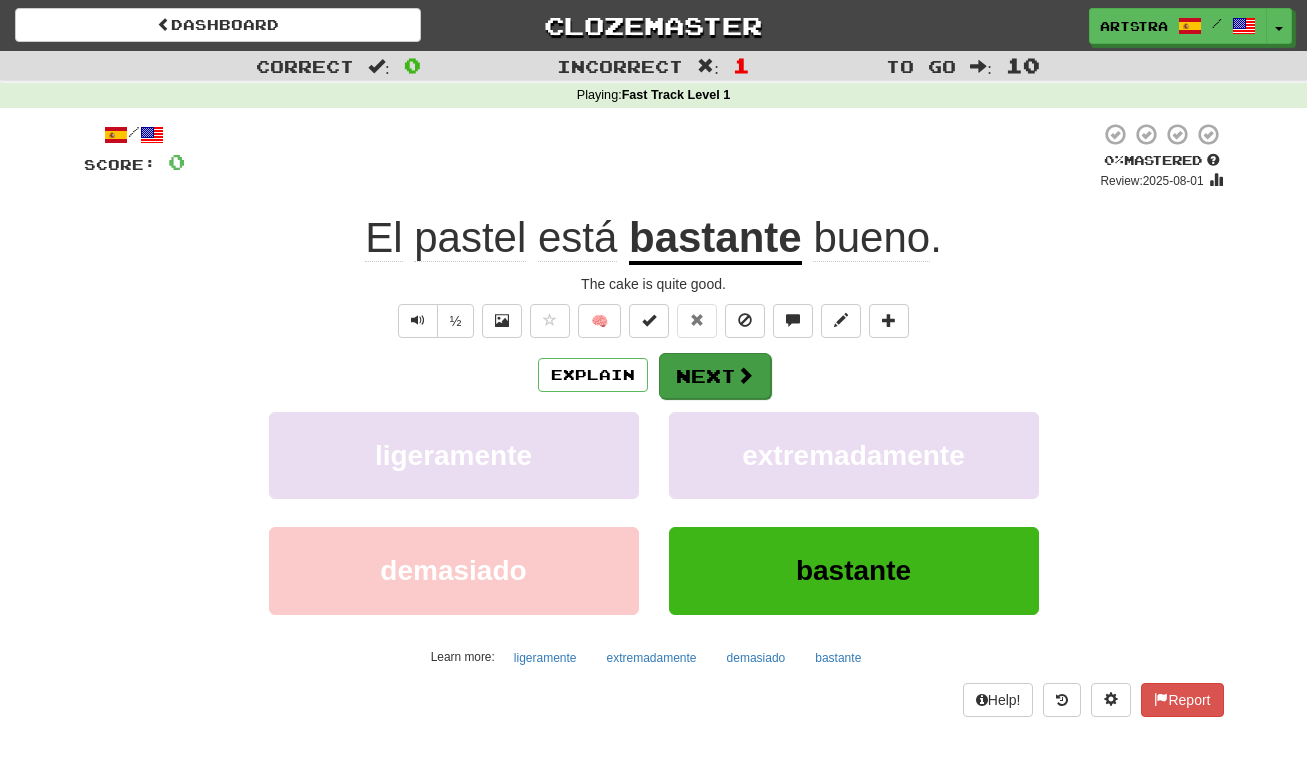 click on "Next" at bounding box center [715, 376] 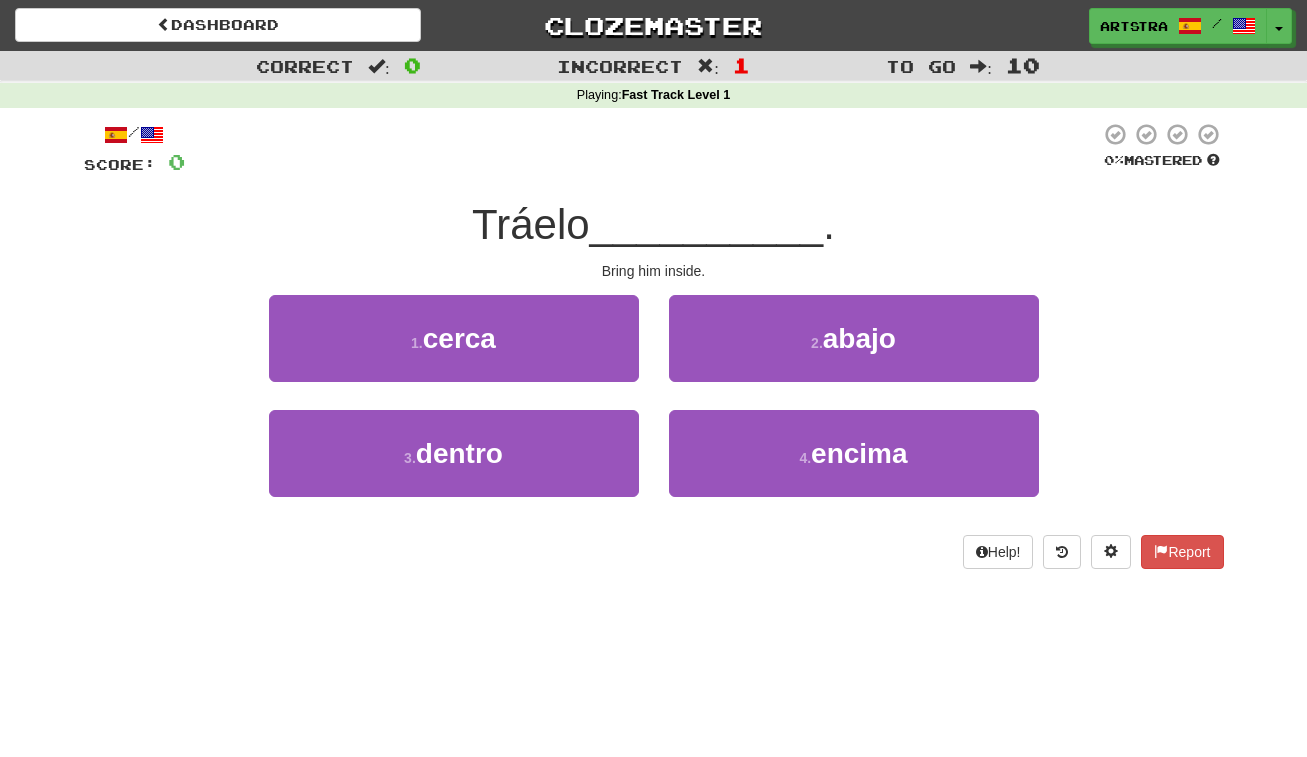 click on "__________" at bounding box center (707, 224) 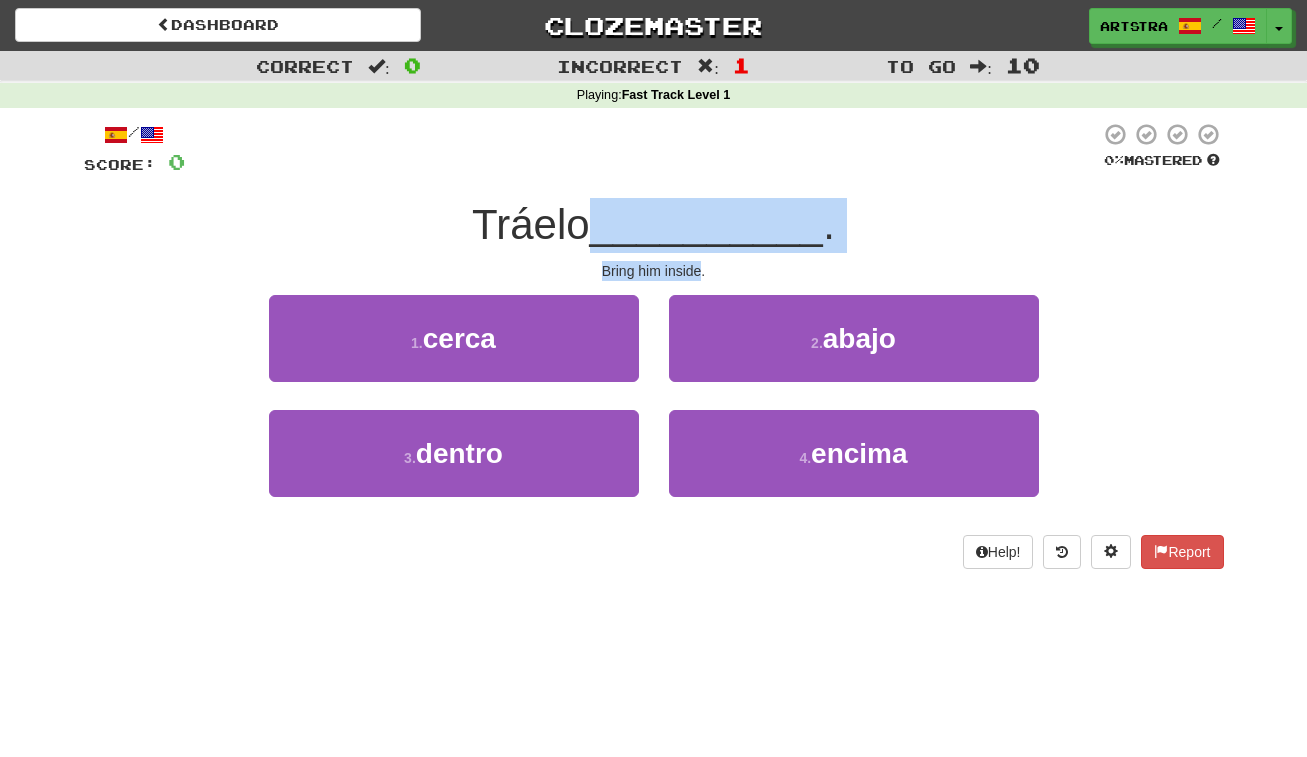 drag, startPoint x: 665, startPoint y: 226, endPoint x: 677, endPoint y: 271, distance: 46.572525 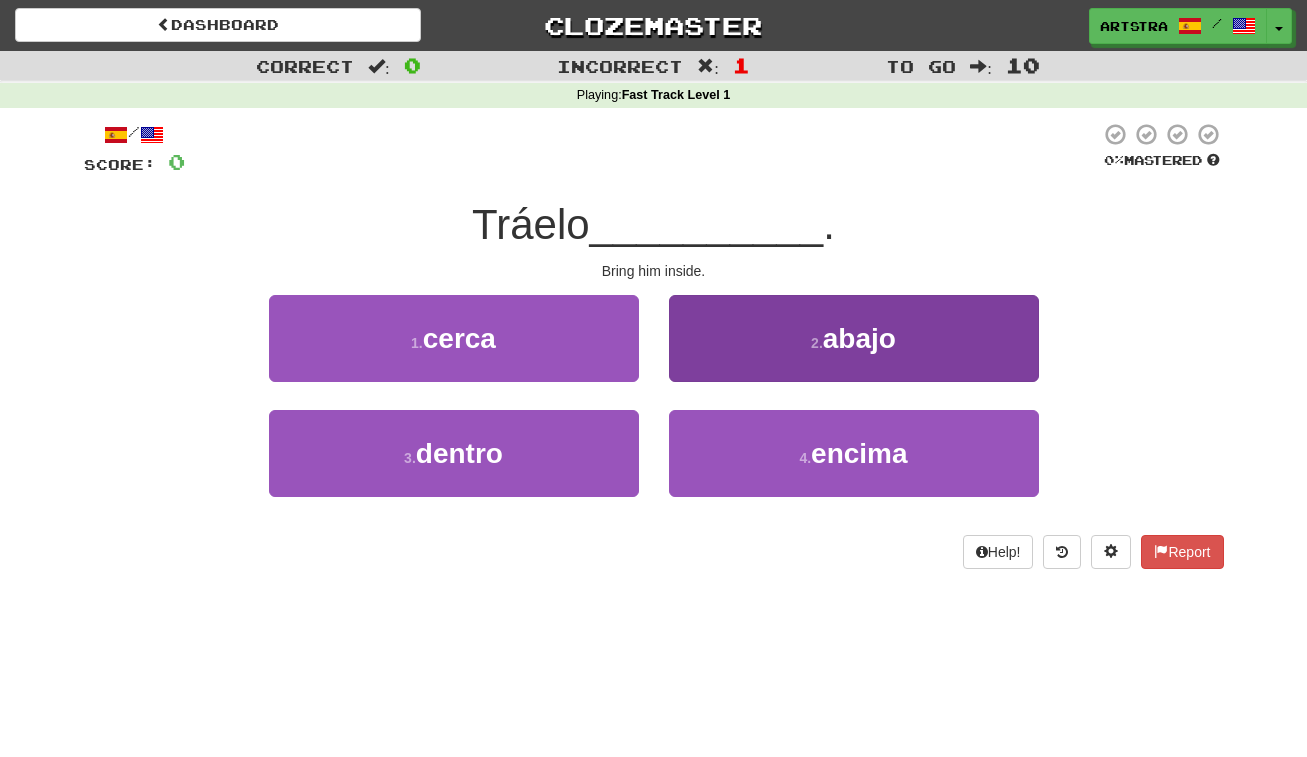 click on "2 .  abajo" at bounding box center [854, 338] 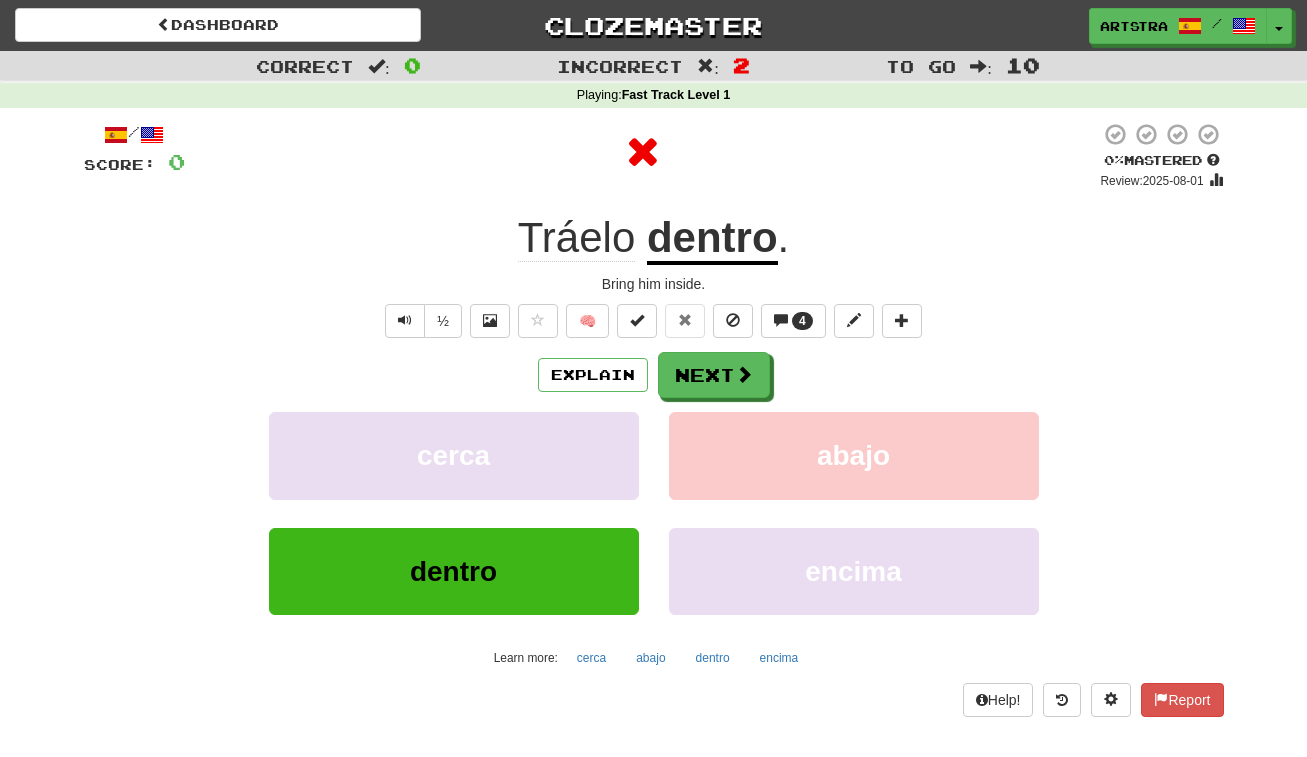 click on "dentro" at bounding box center (712, 239) 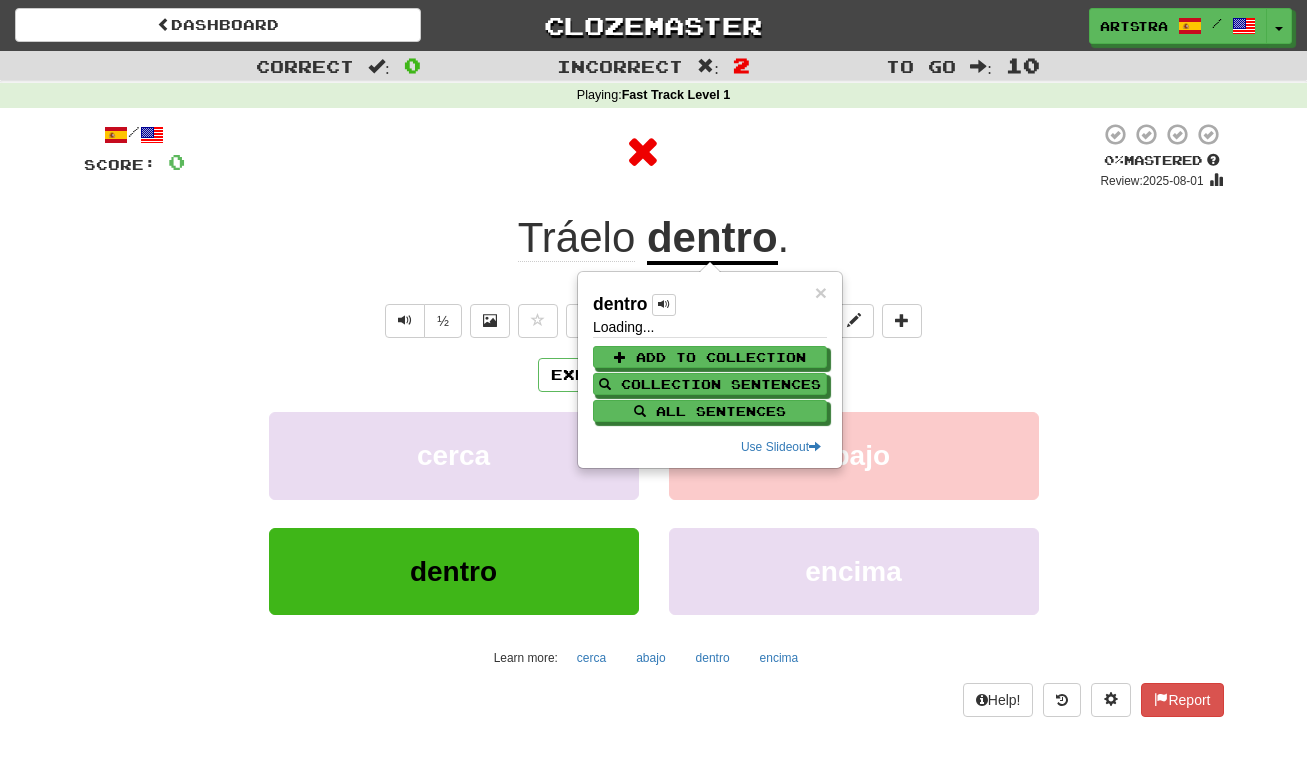 click at bounding box center [642, 152] 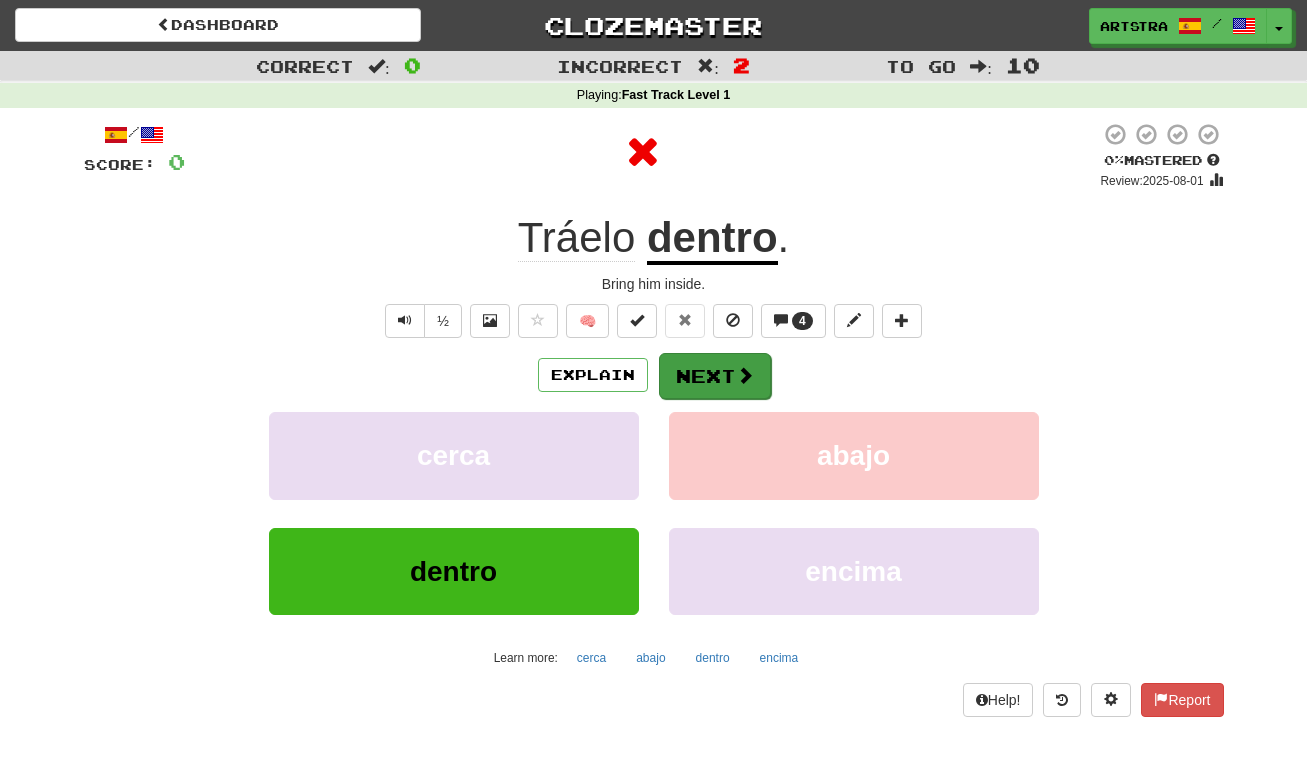 click on "Next" at bounding box center (715, 376) 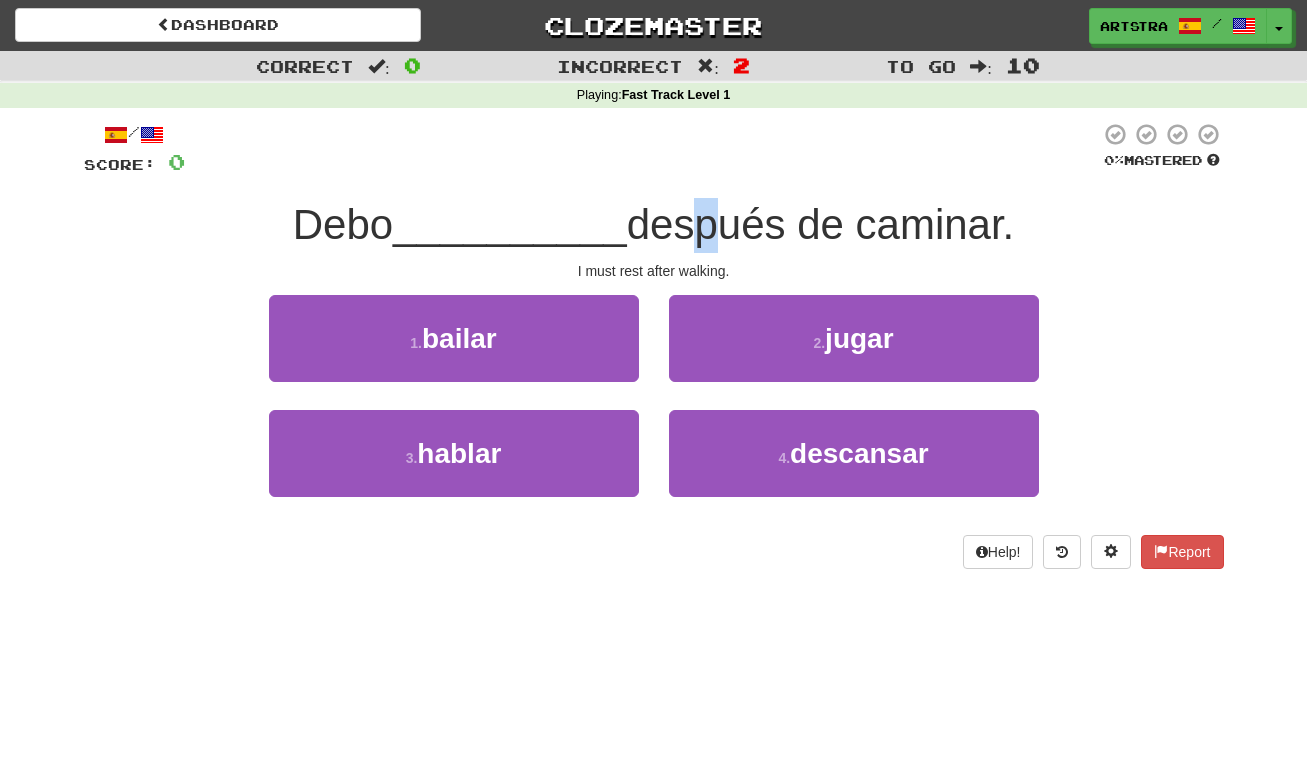 click on "después de caminar." at bounding box center [821, 224] 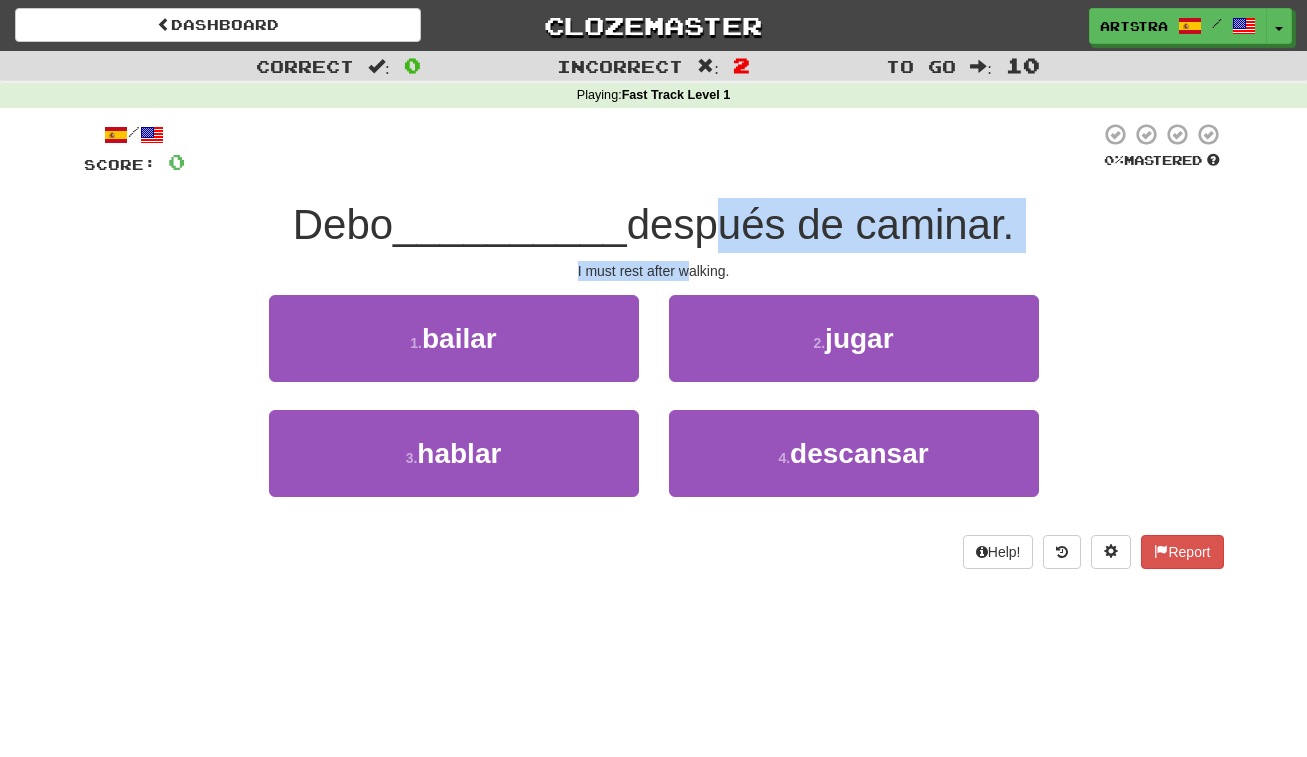 drag, startPoint x: 684, startPoint y: 227, endPoint x: 691, endPoint y: 270, distance: 43.56604 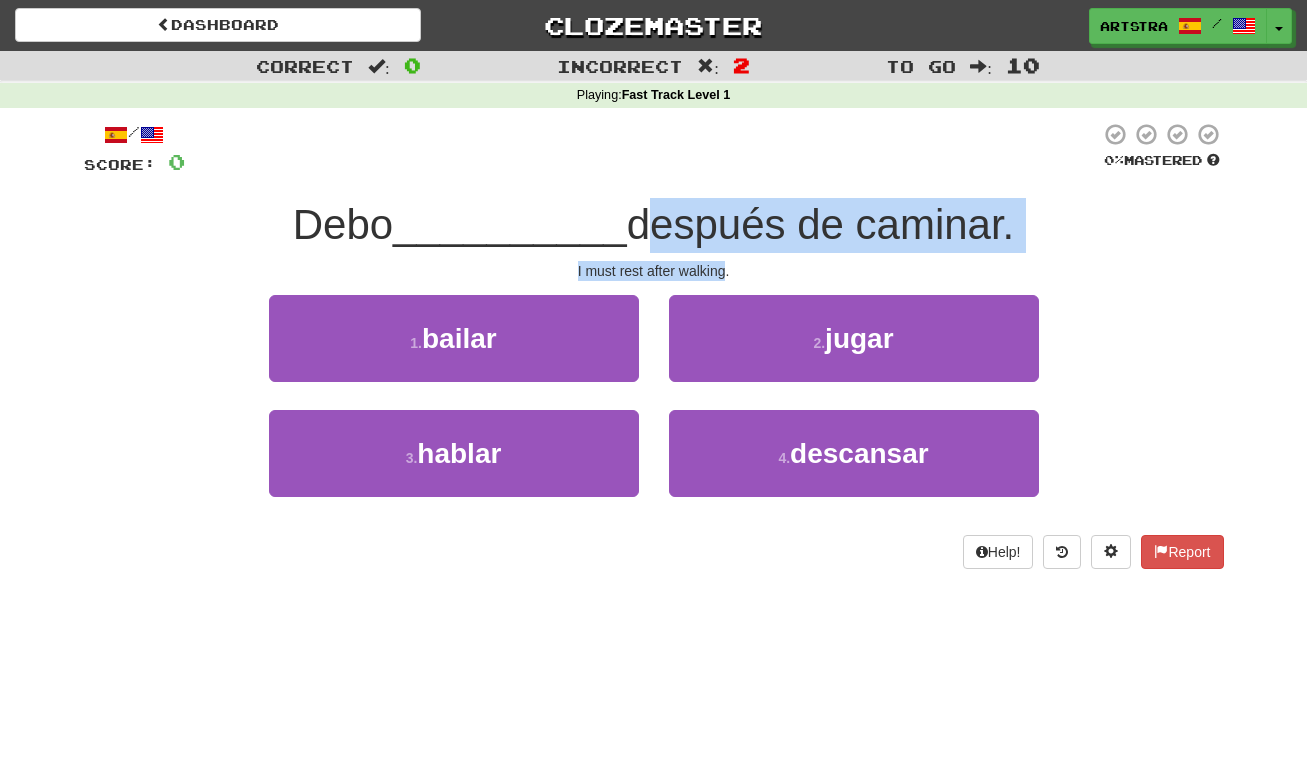 drag, startPoint x: 691, startPoint y: 270, endPoint x: 686, endPoint y: 210, distance: 60.207973 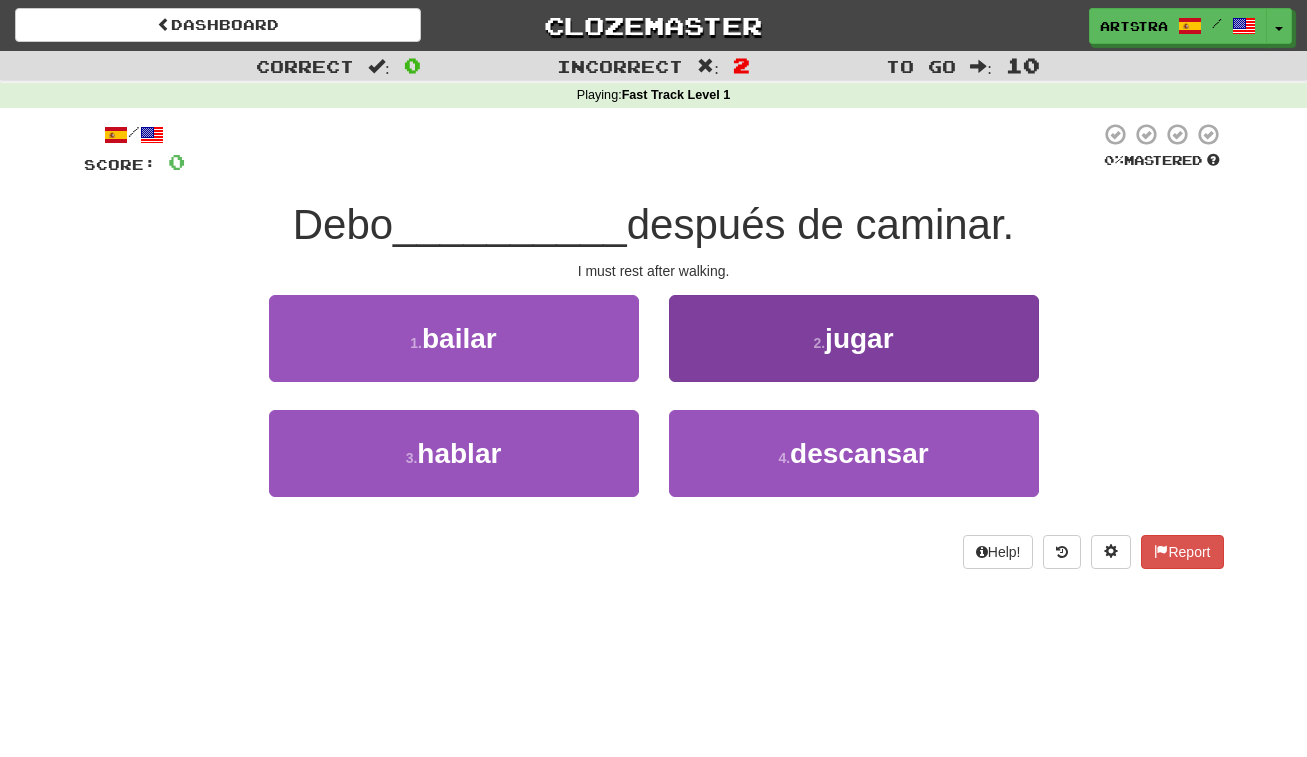 click on "2 .  jugar" at bounding box center [854, 338] 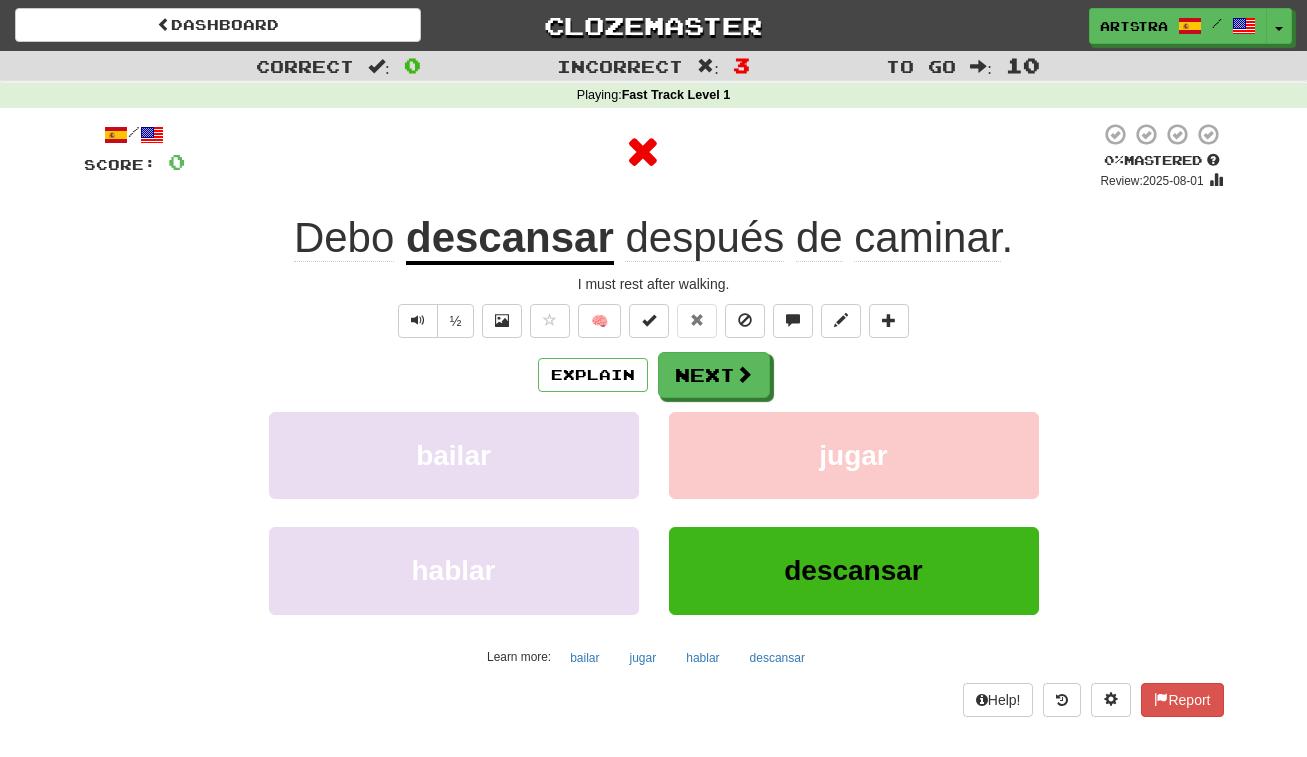 click on "descansar" at bounding box center (510, 239) 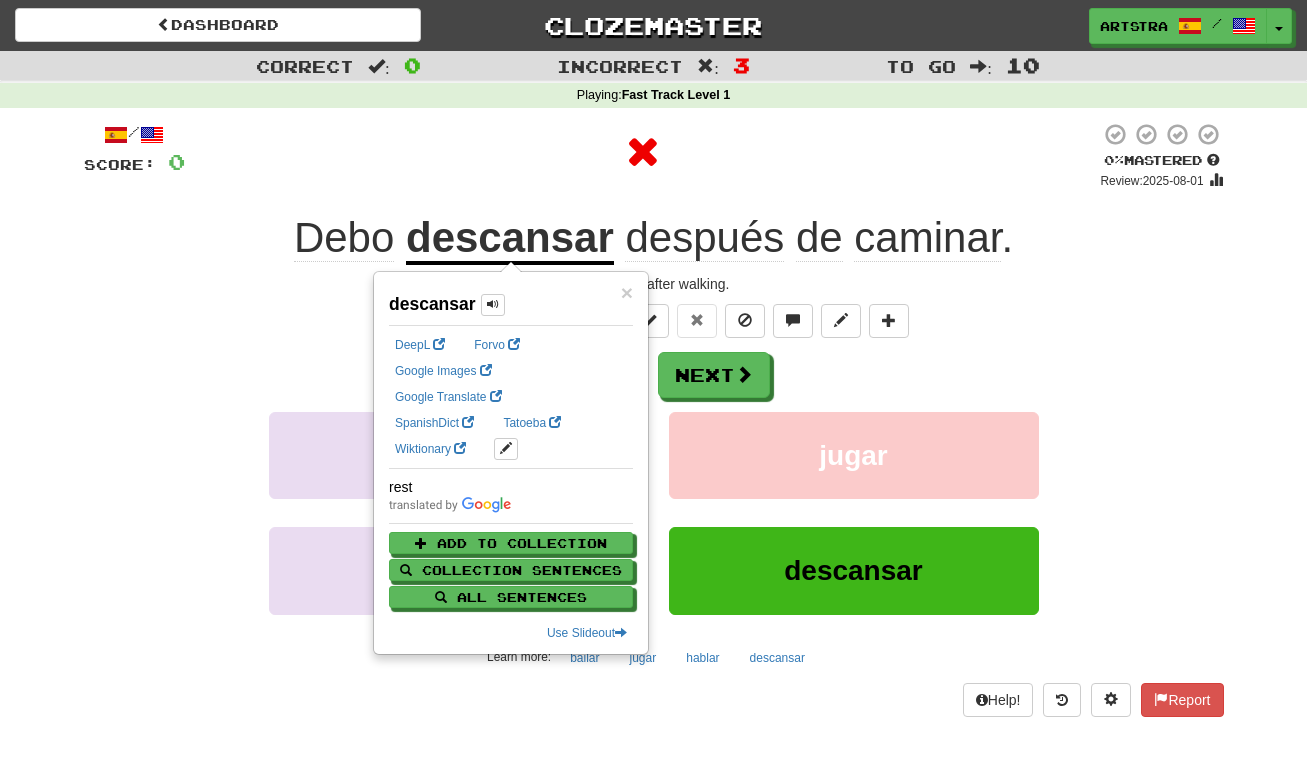 click on "caminar" at bounding box center [927, 238] 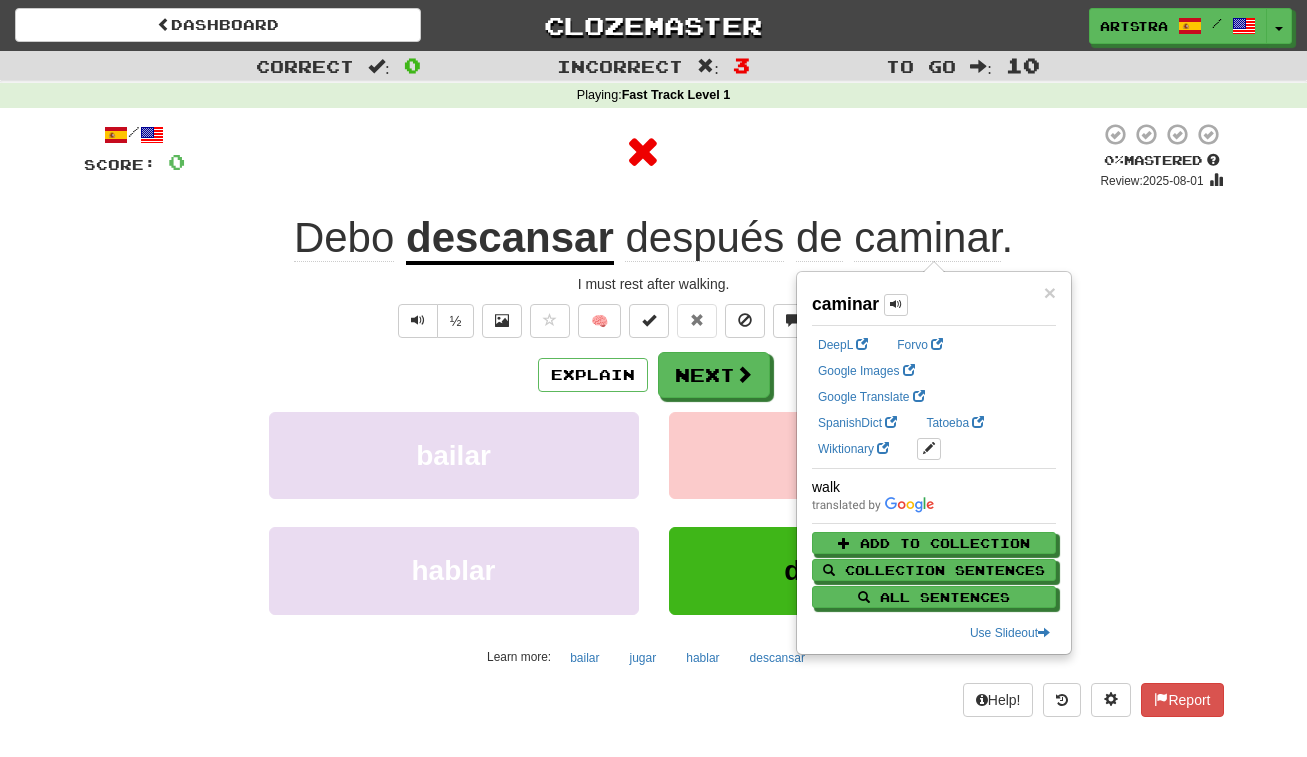 click on "/  Score:   0 0 %  Mastered Review:  2025-08-01 Debo   descansar   después   de   caminar . I must rest after walking. ½ 🧠 Explain Next bailar jugar hablar descansar Learn more: bailar jugar hablar descansar  Help!  Report" at bounding box center (654, 419) 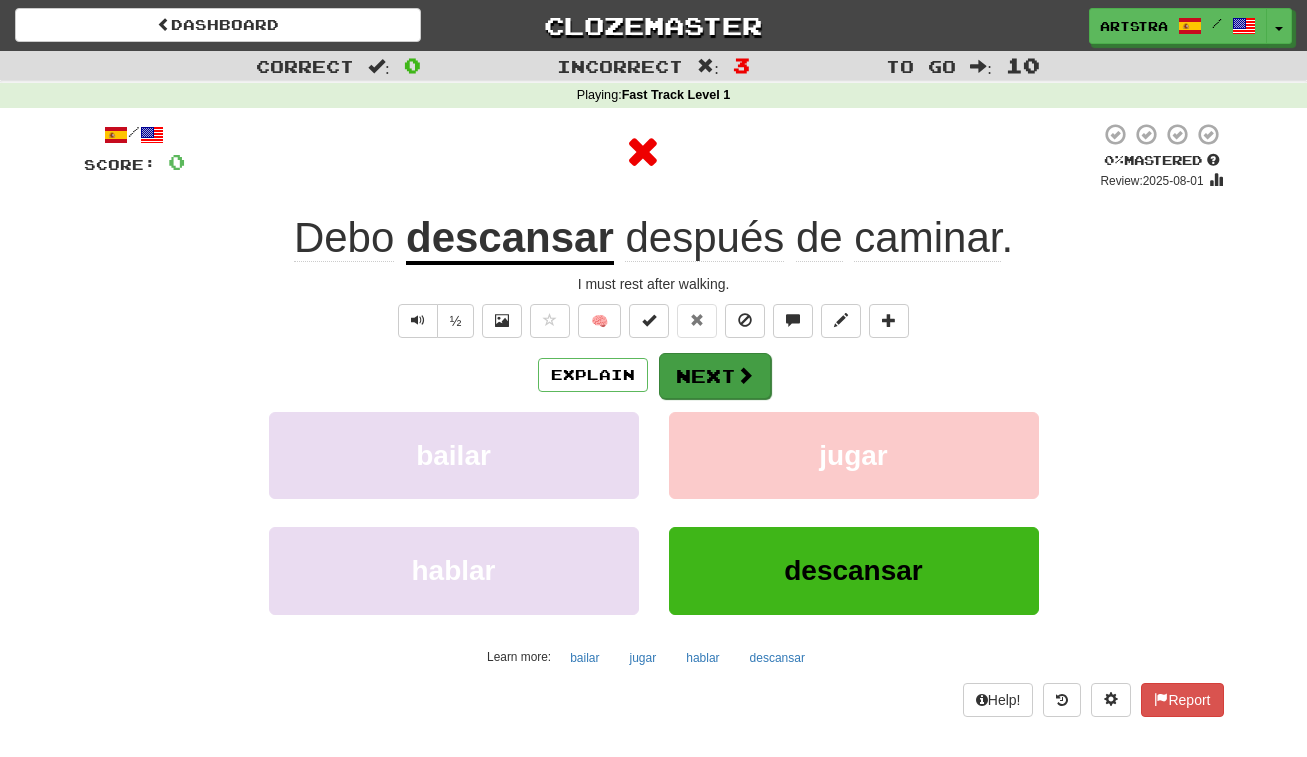click at bounding box center (745, 375) 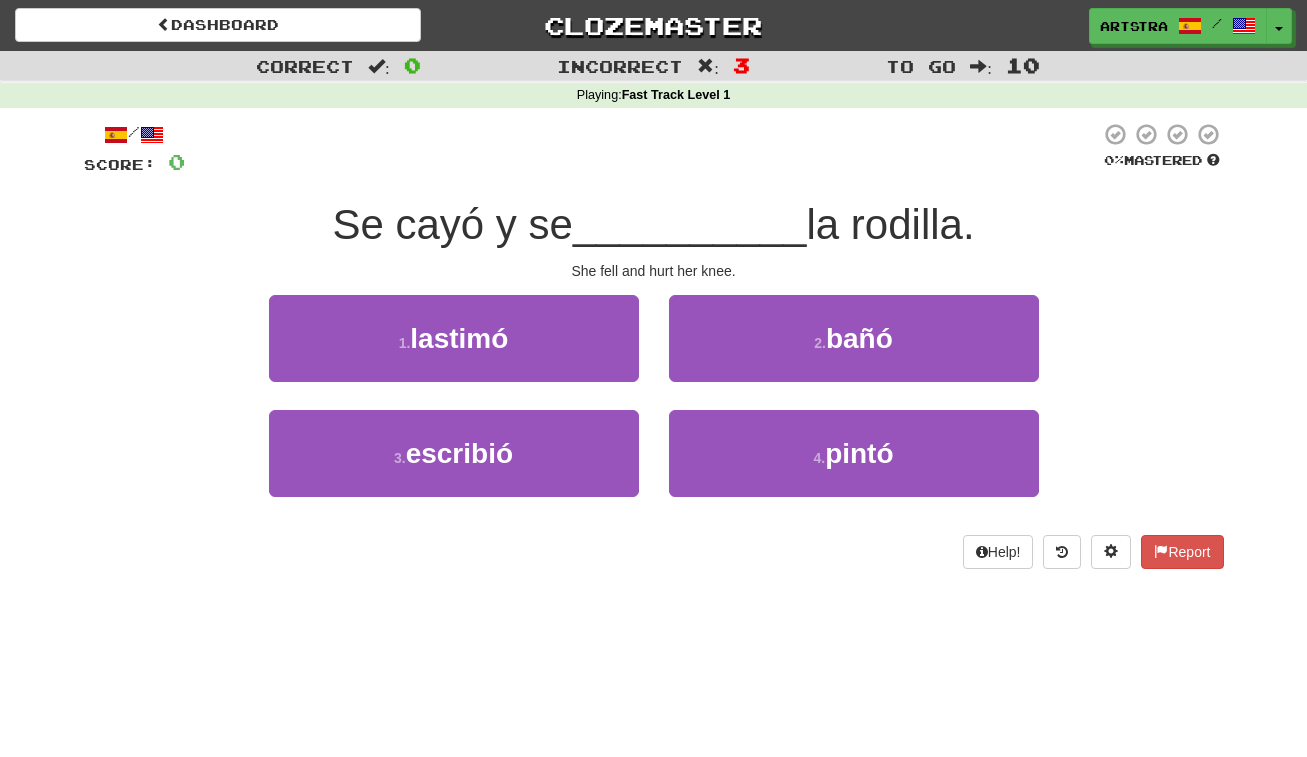 click on "__________" at bounding box center (690, 224) 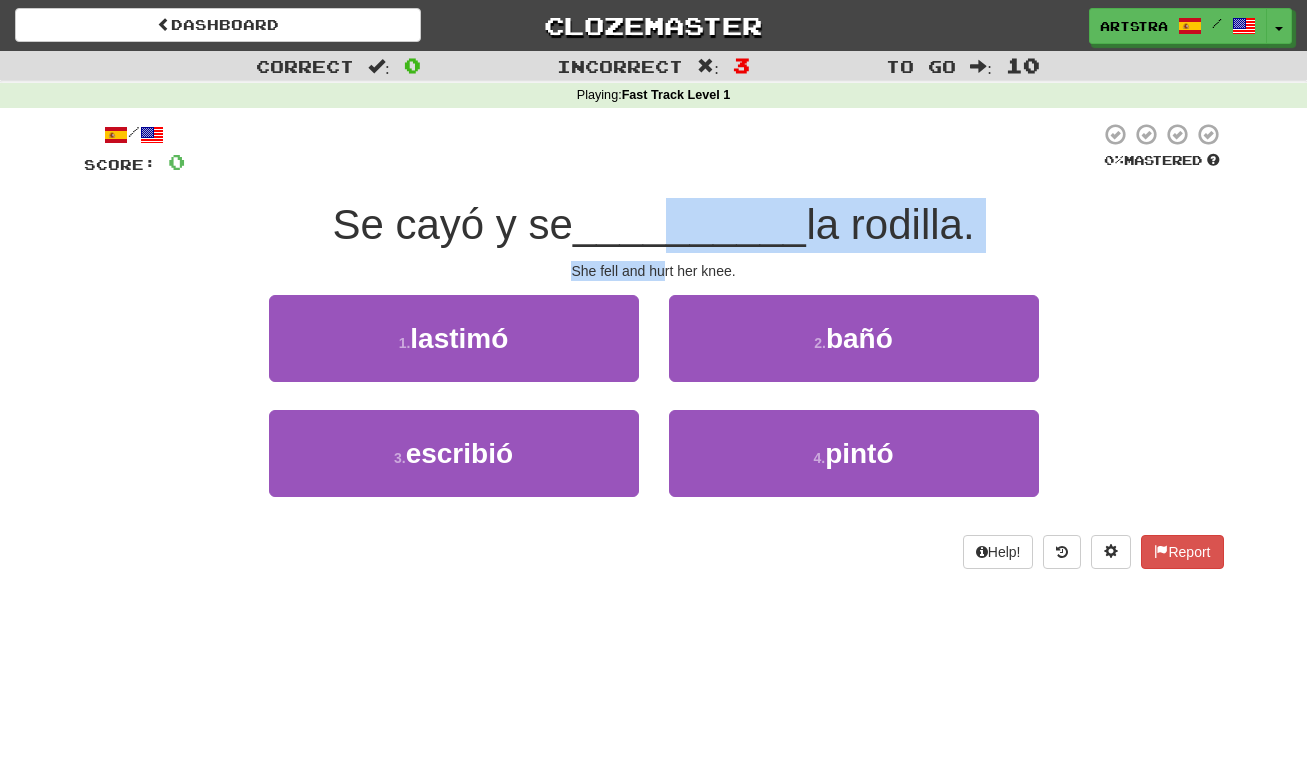 drag, startPoint x: 661, startPoint y: 218, endPoint x: 666, endPoint y: 271, distance: 53.235325 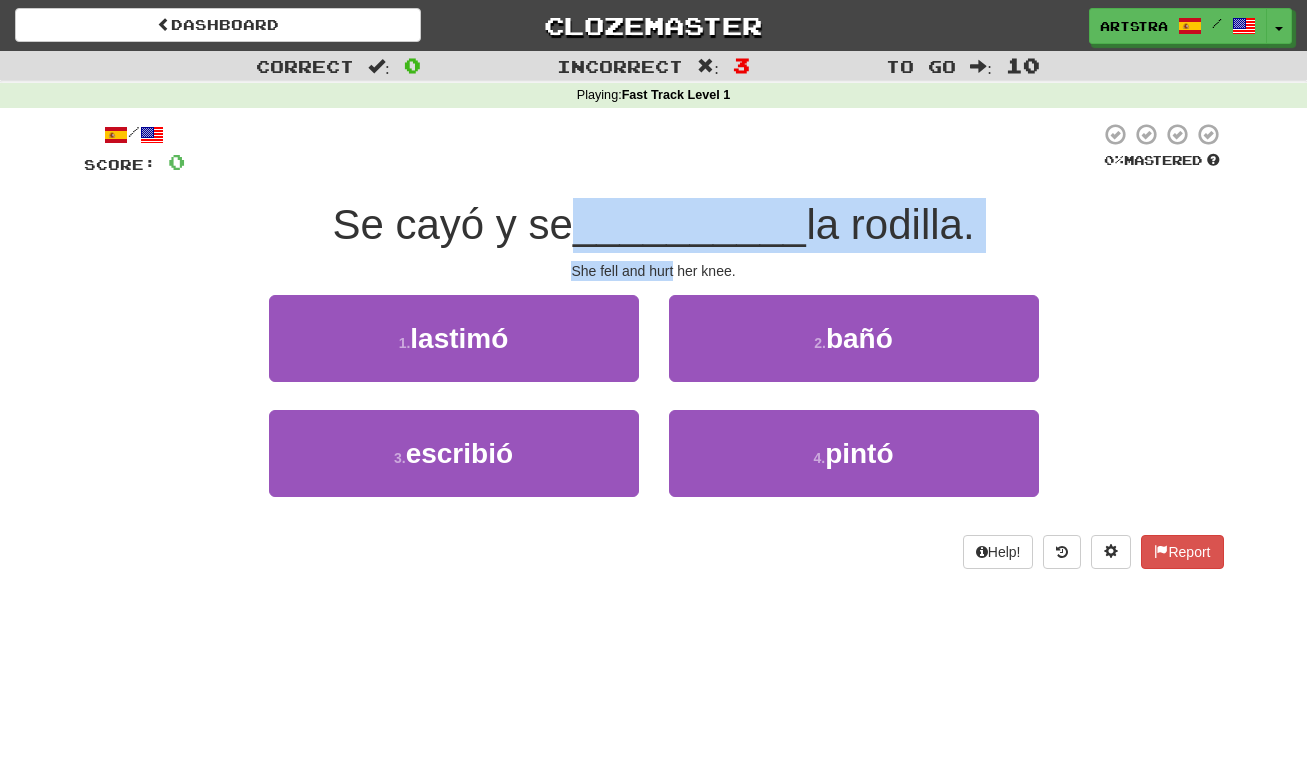drag, startPoint x: 666, startPoint y: 271, endPoint x: 674, endPoint y: 220, distance: 51.62364 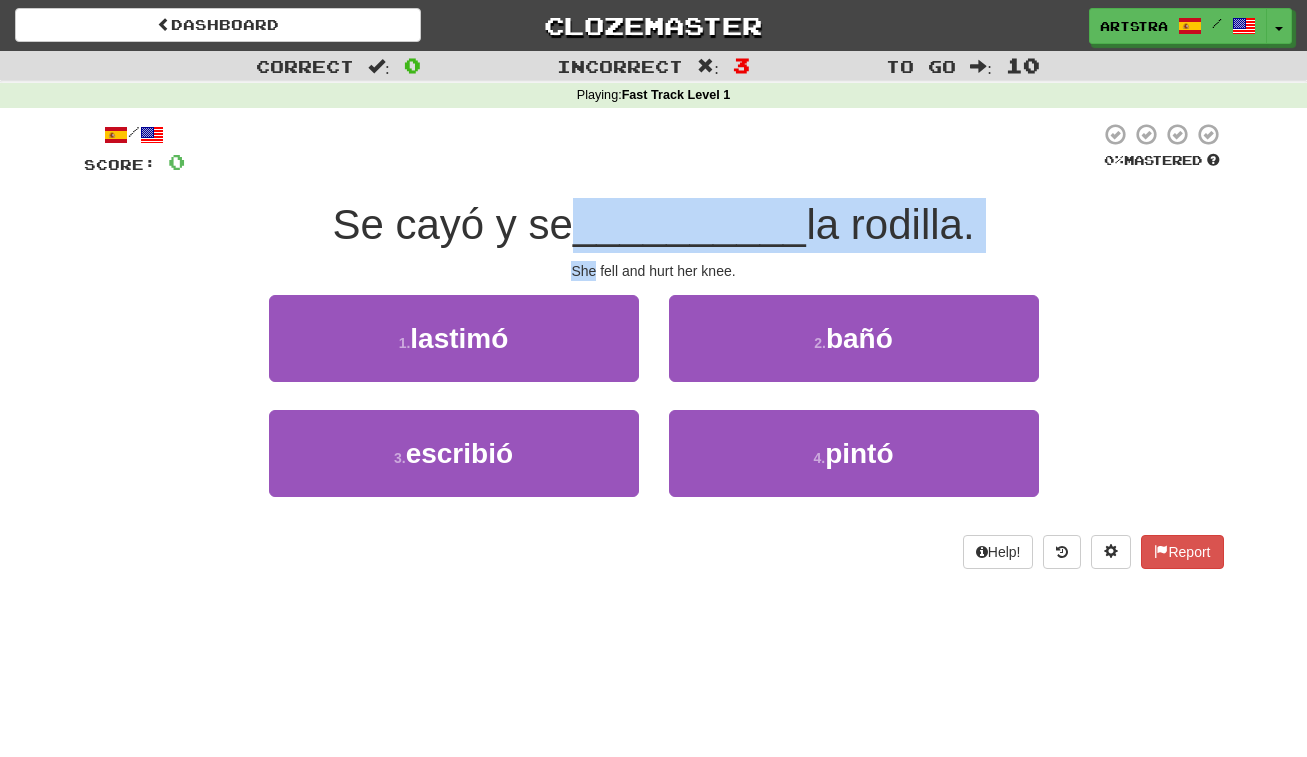 drag, startPoint x: 674, startPoint y: 220, endPoint x: 691, endPoint y: 254, distance: 38.013157 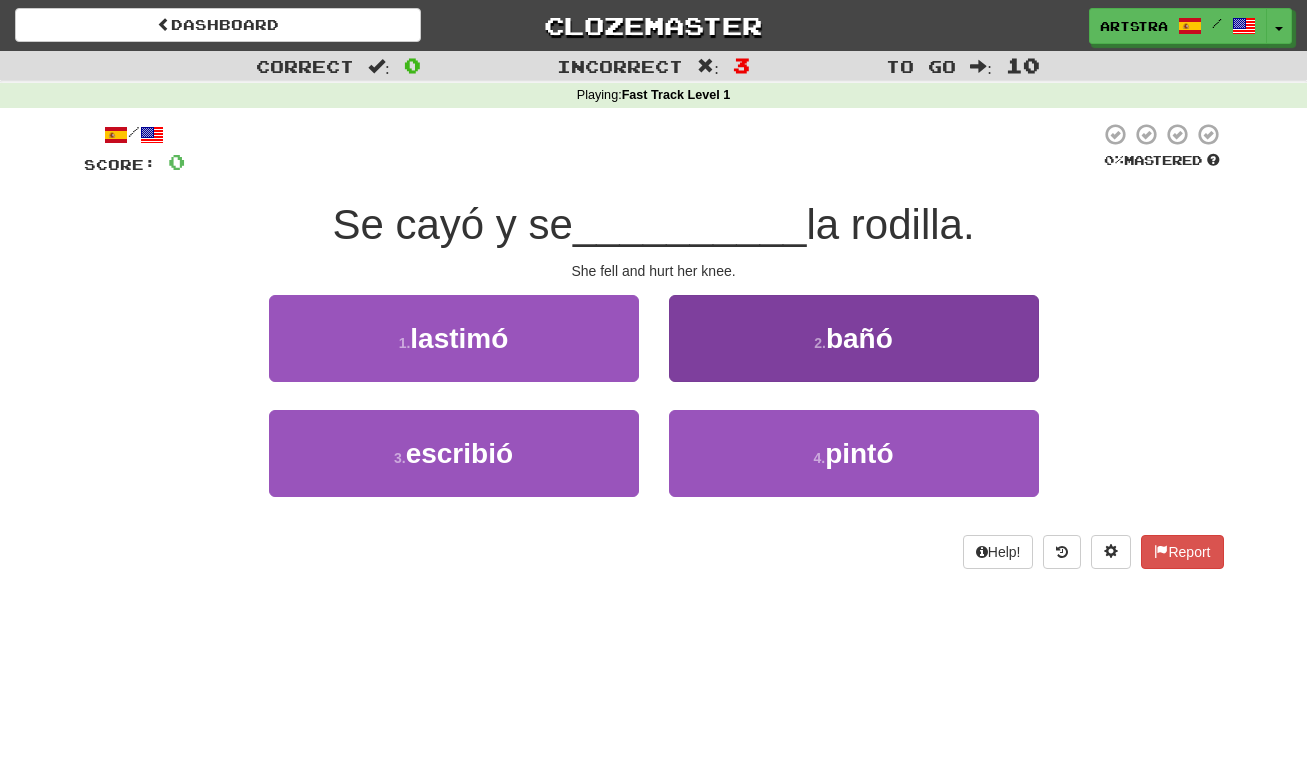drag, startPoint x: 974, startPoint y: 464, endPoint x: 957, endPoint y: 420, distance: 47.169907 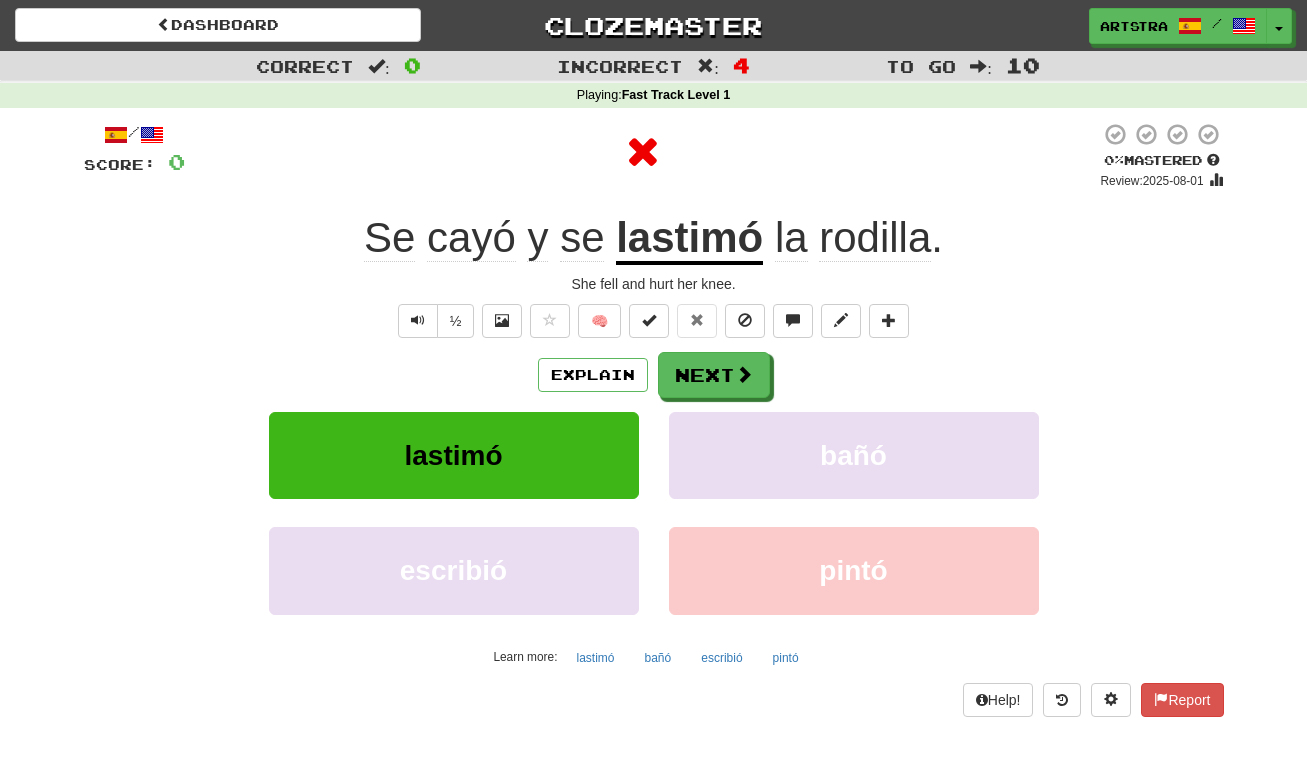 click on "She fell and hurt her knee." at bounding box center (654, 284) 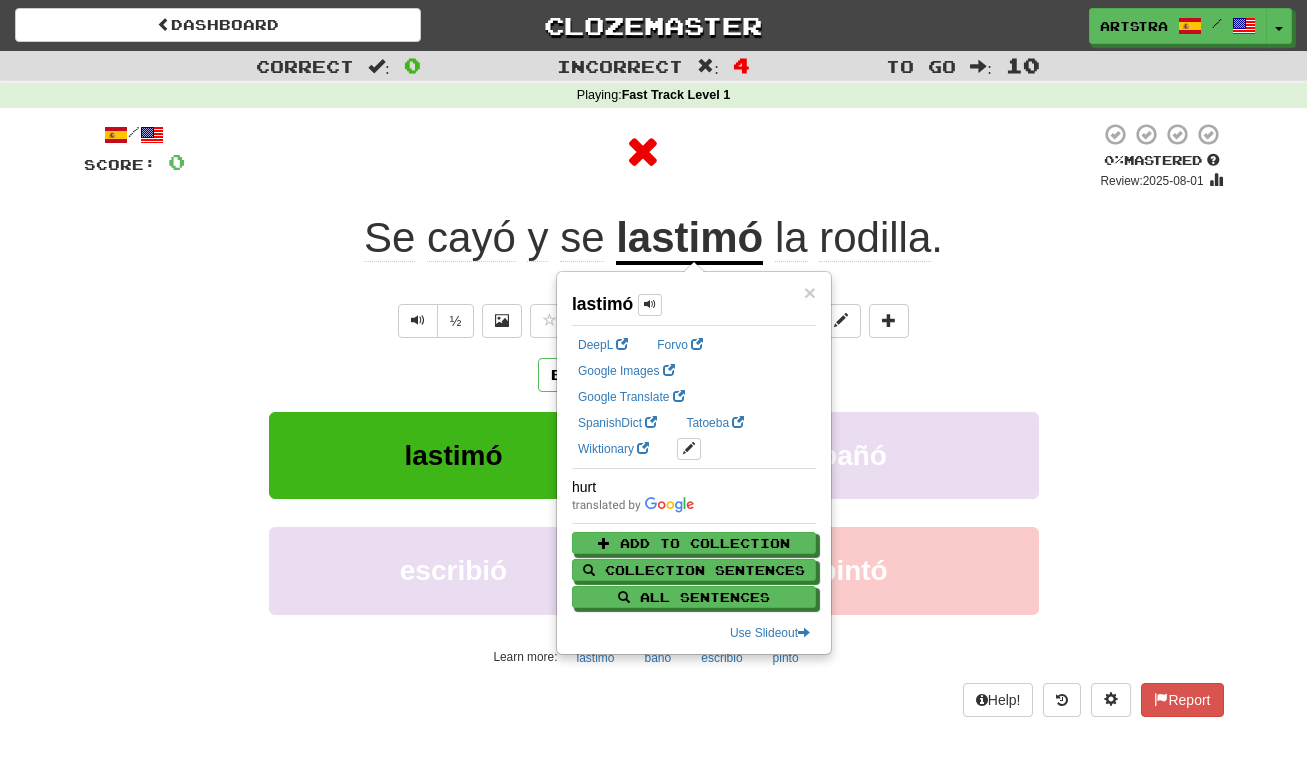 click at bounding box center [642, 152] 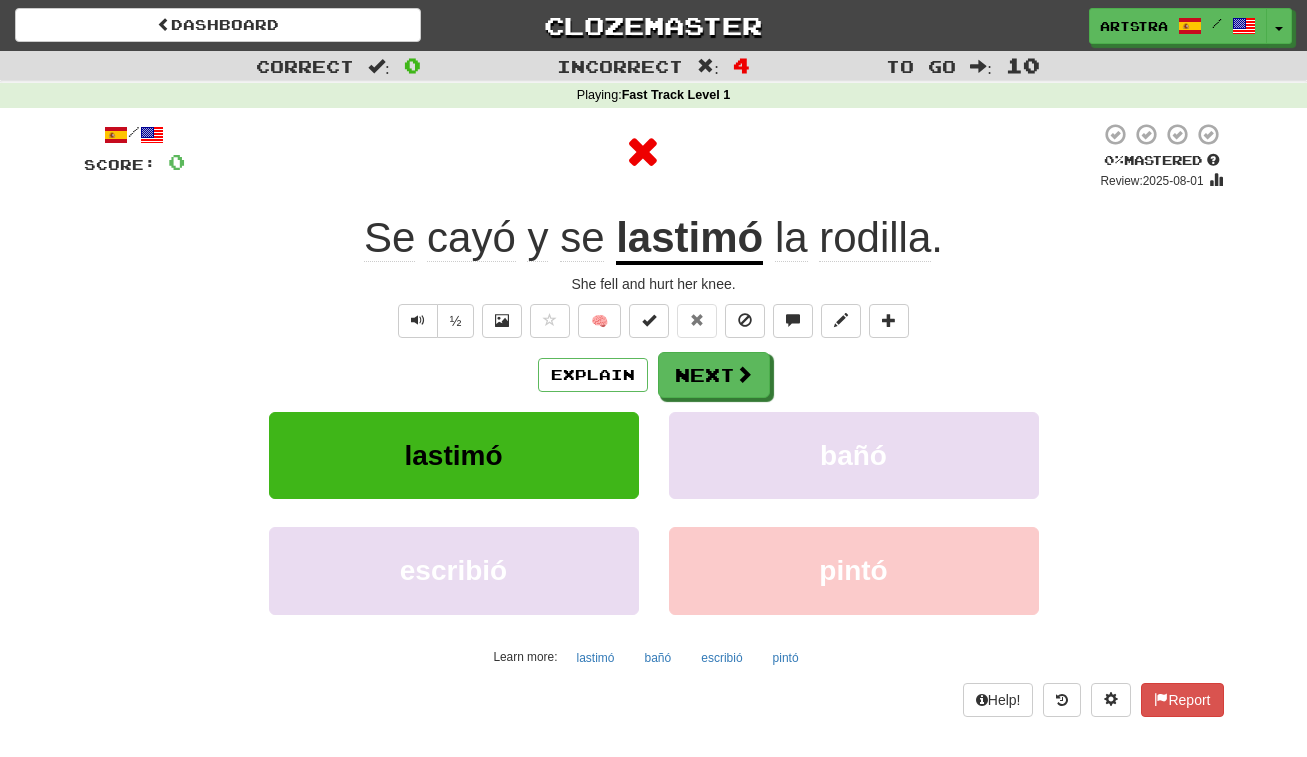 click on "rodilla" at bounding box center [875, 238] 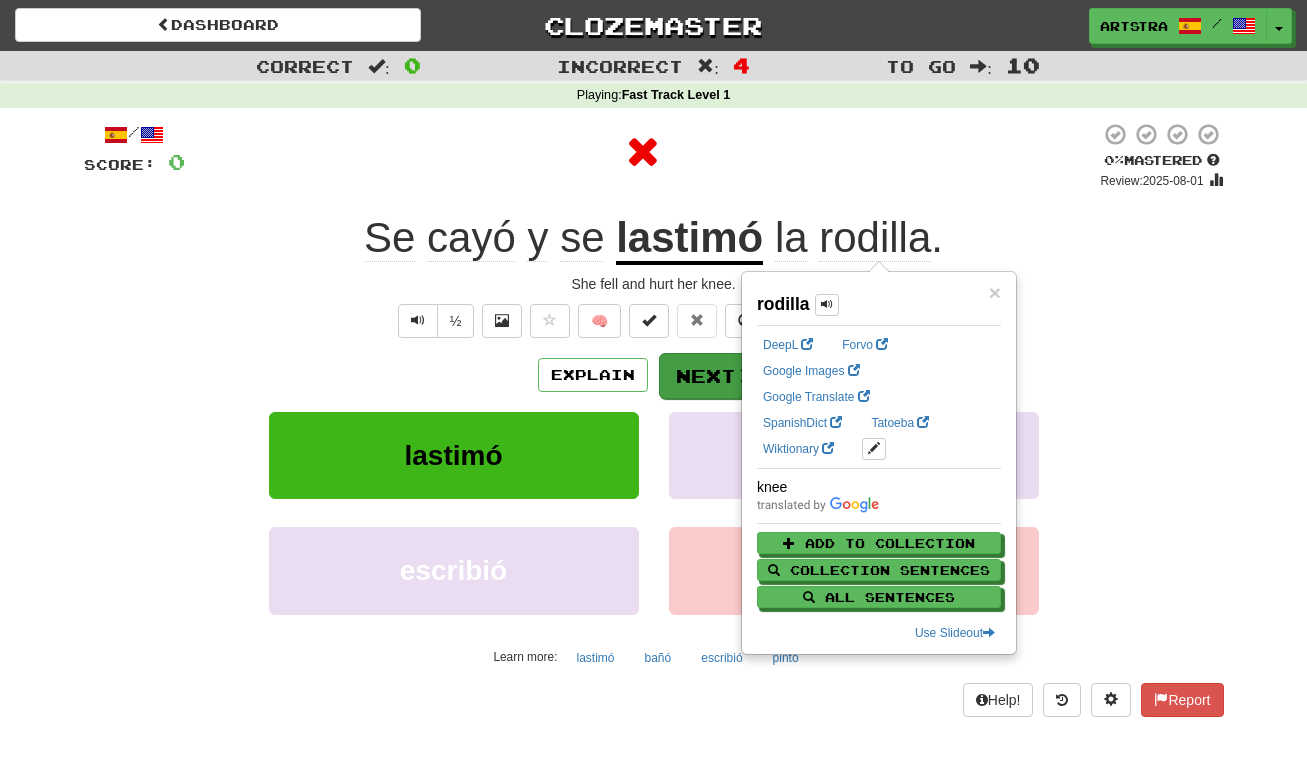 click on "Next" at bounding box center [715, 376] 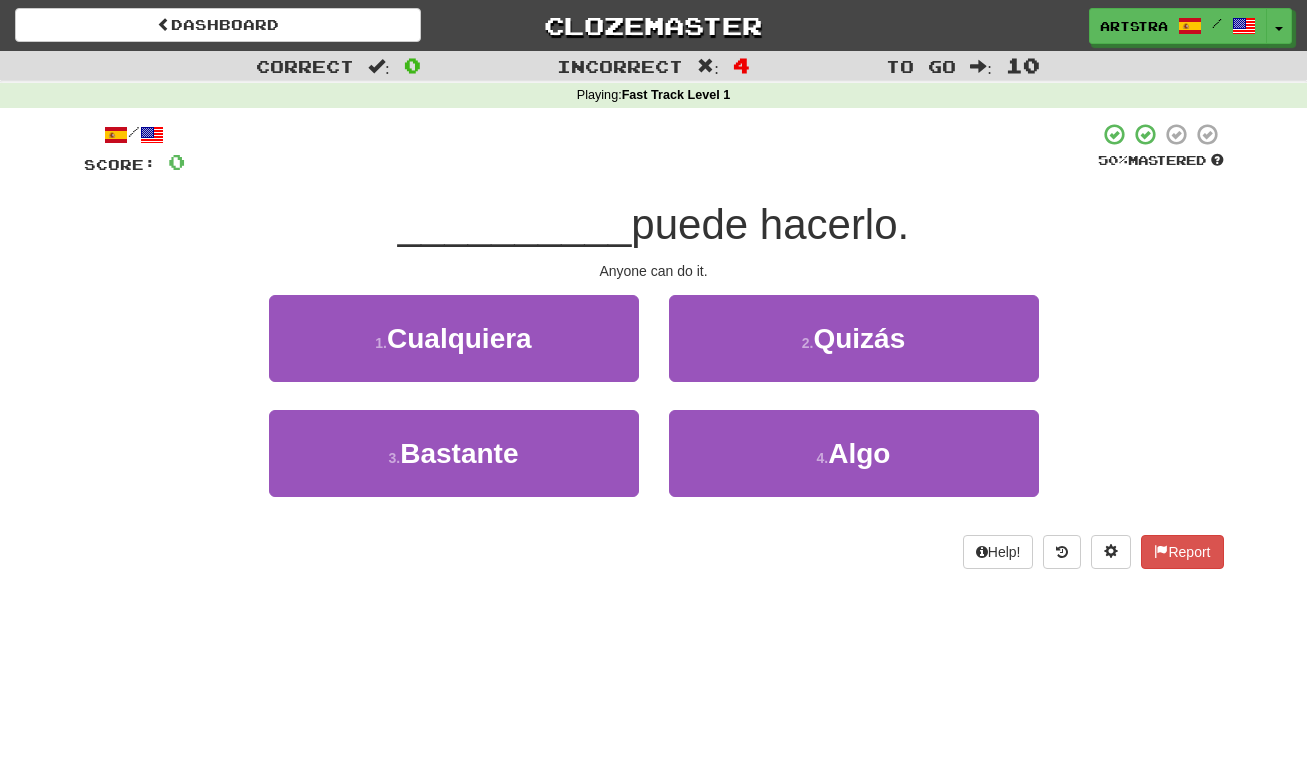 click on "puede hacerlo." at bounding box center [770, 224] 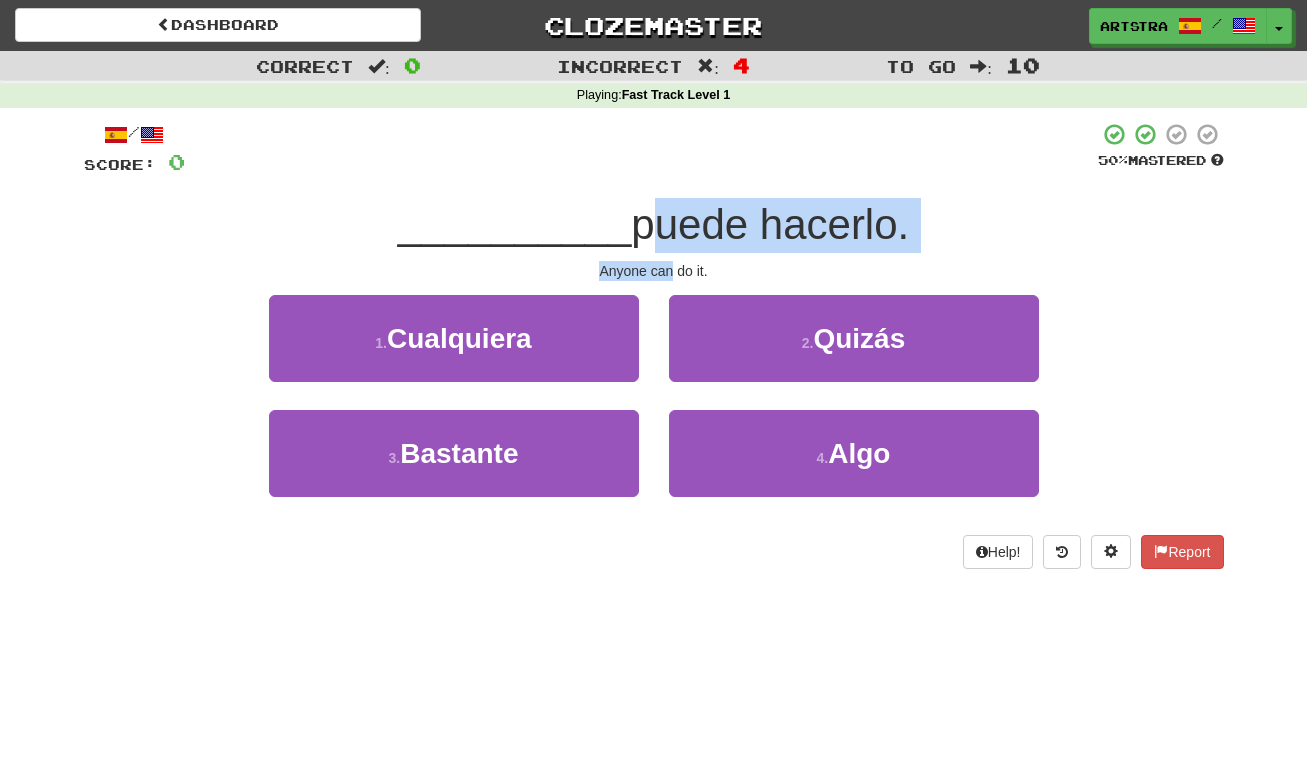 drag, startPoint x: 656, startPoint y: 232, endPoint x: 663, endPoint y: 272, distance: 40.60788 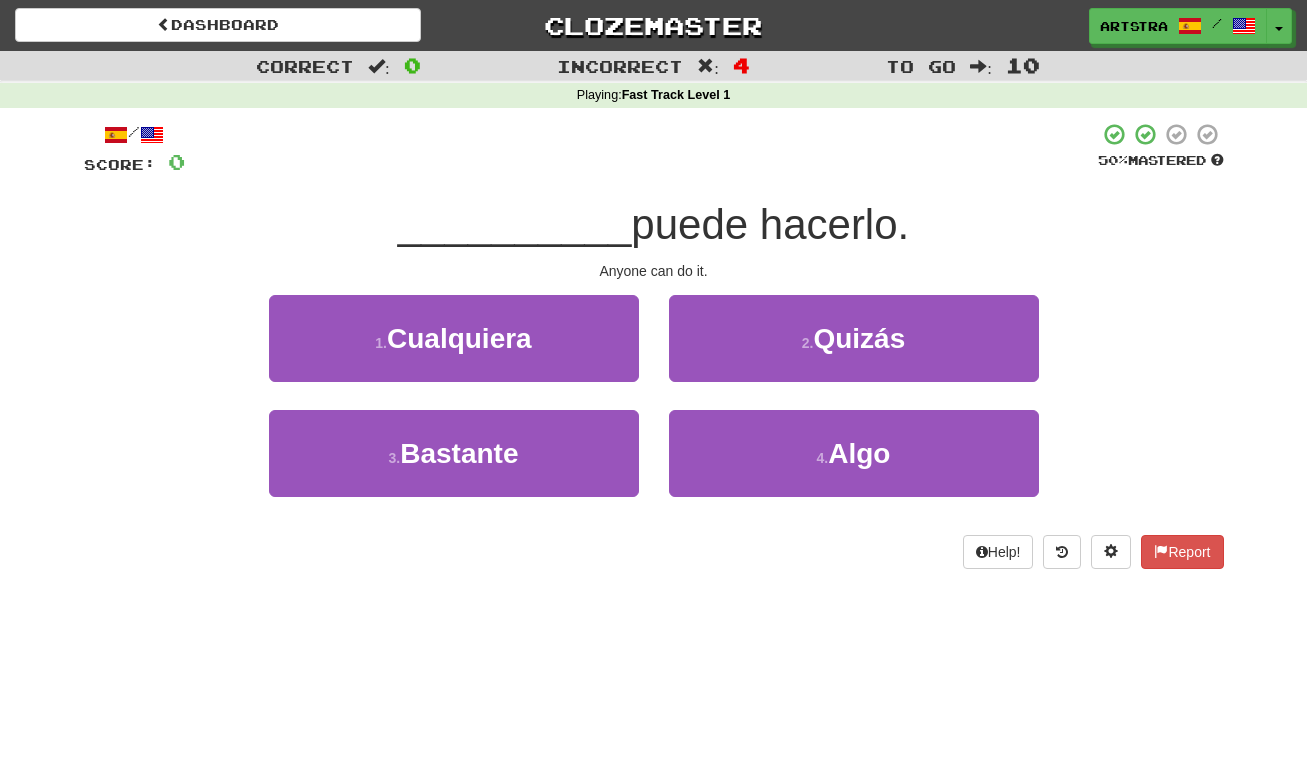 click on "Help!  Report" at bounding box center (654, 552) 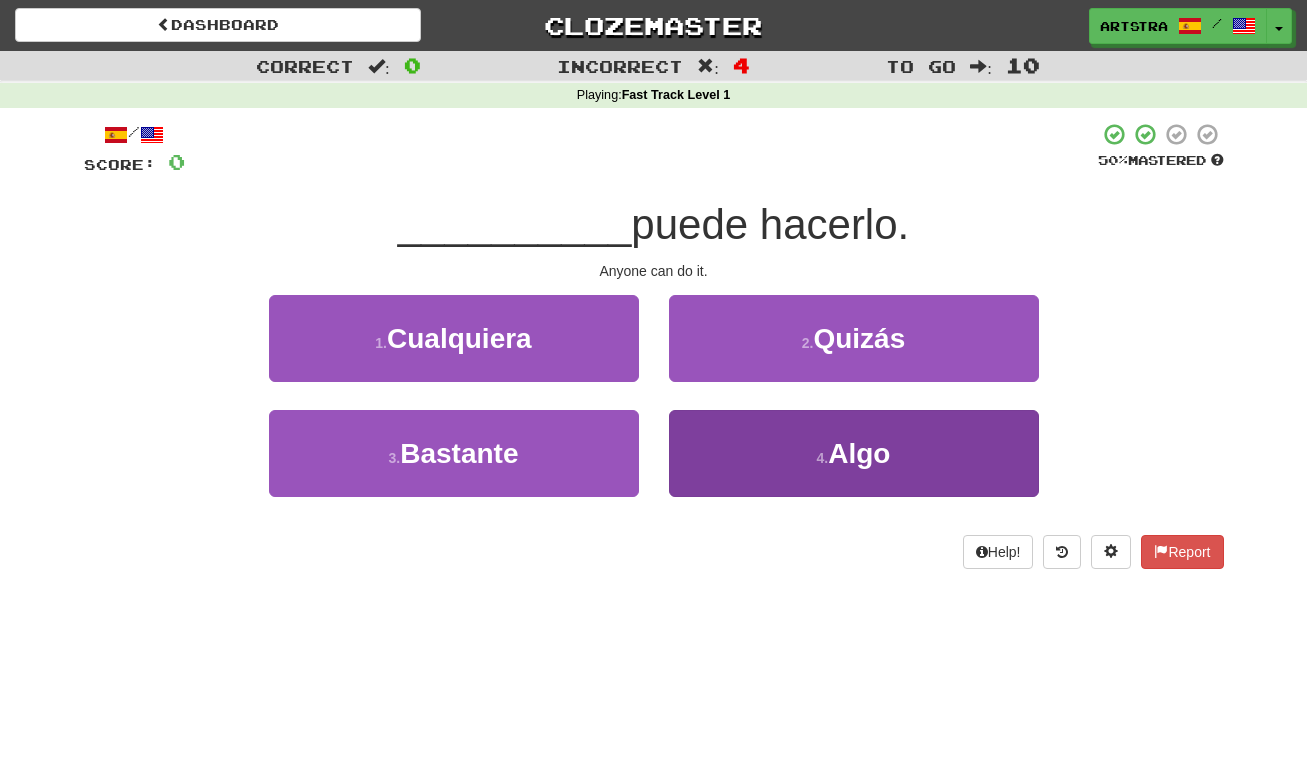 click on "4 .  Algo" at bounding box center (854, 453) 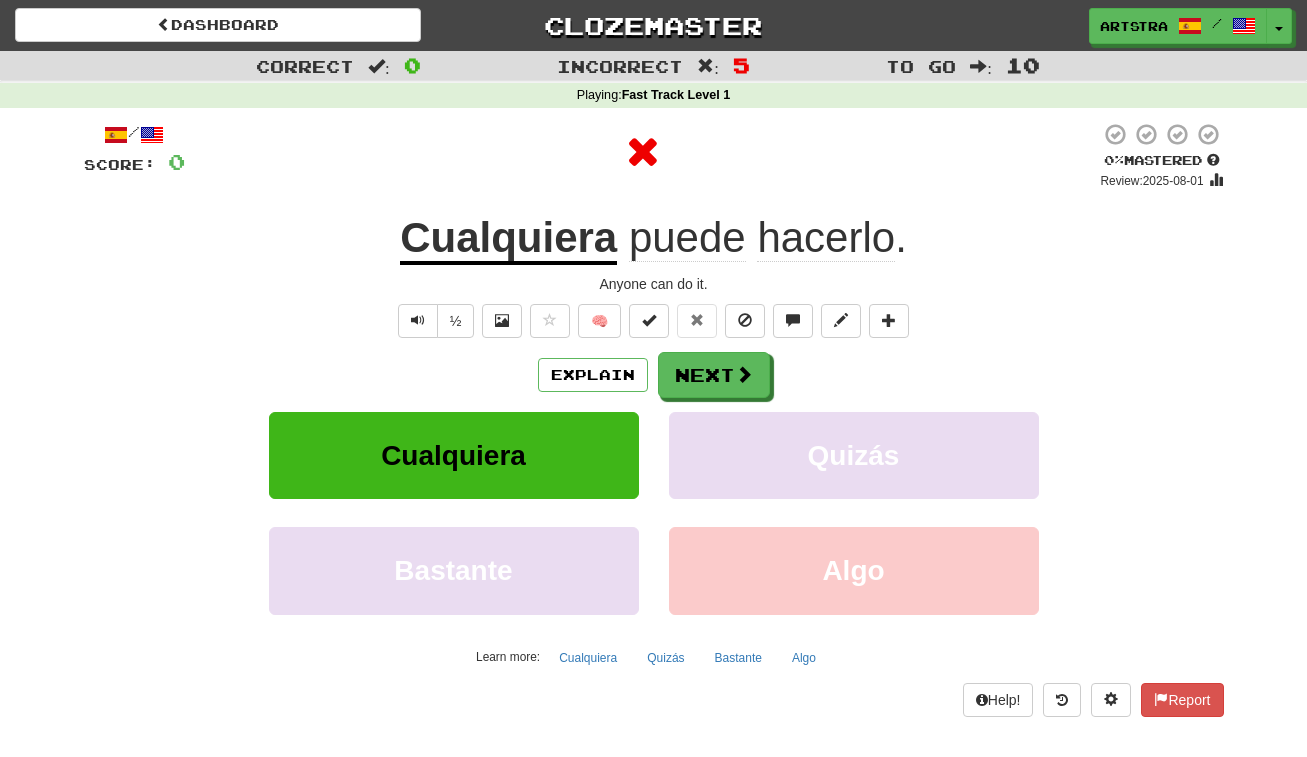 drag, startPoint x: 836, startPoint y: 253, endPoint x: 819, endPoint y: 248, distance: 17.720045 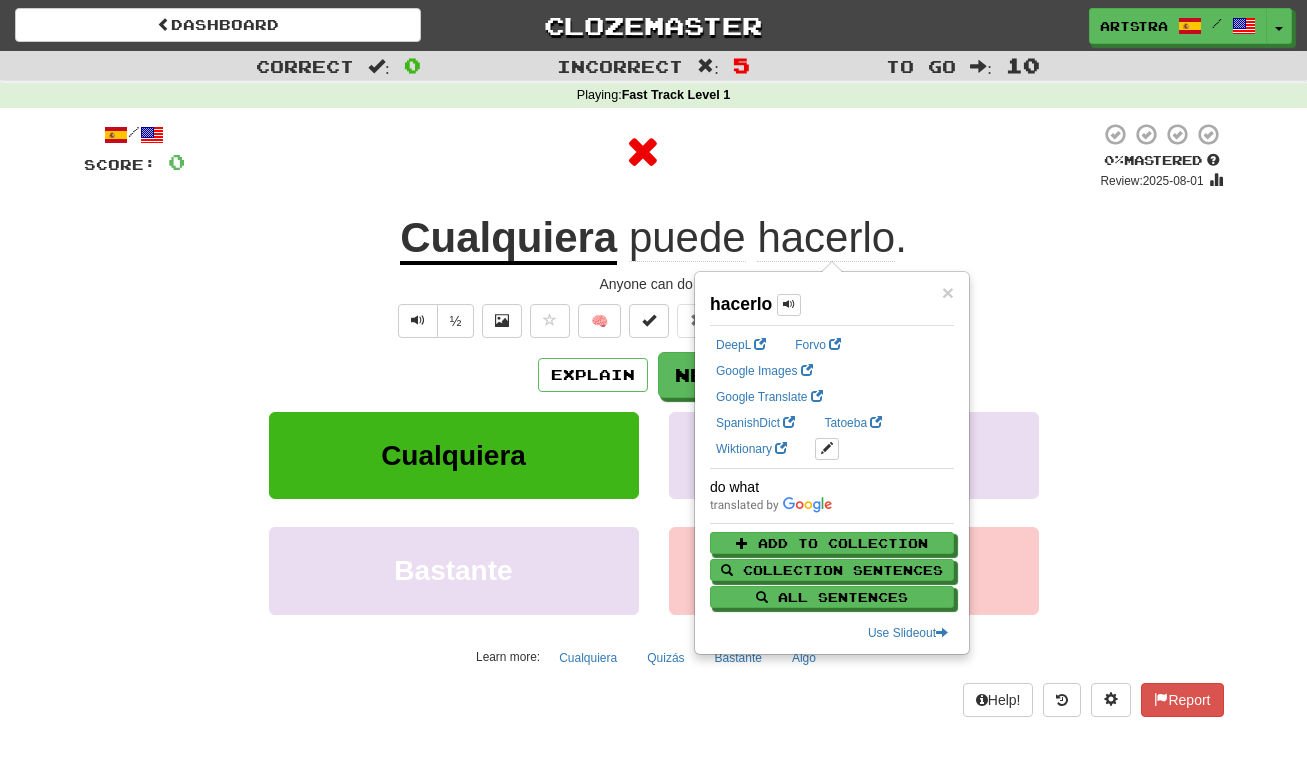click on "Cualquiera" at bounding box center (508, 239) 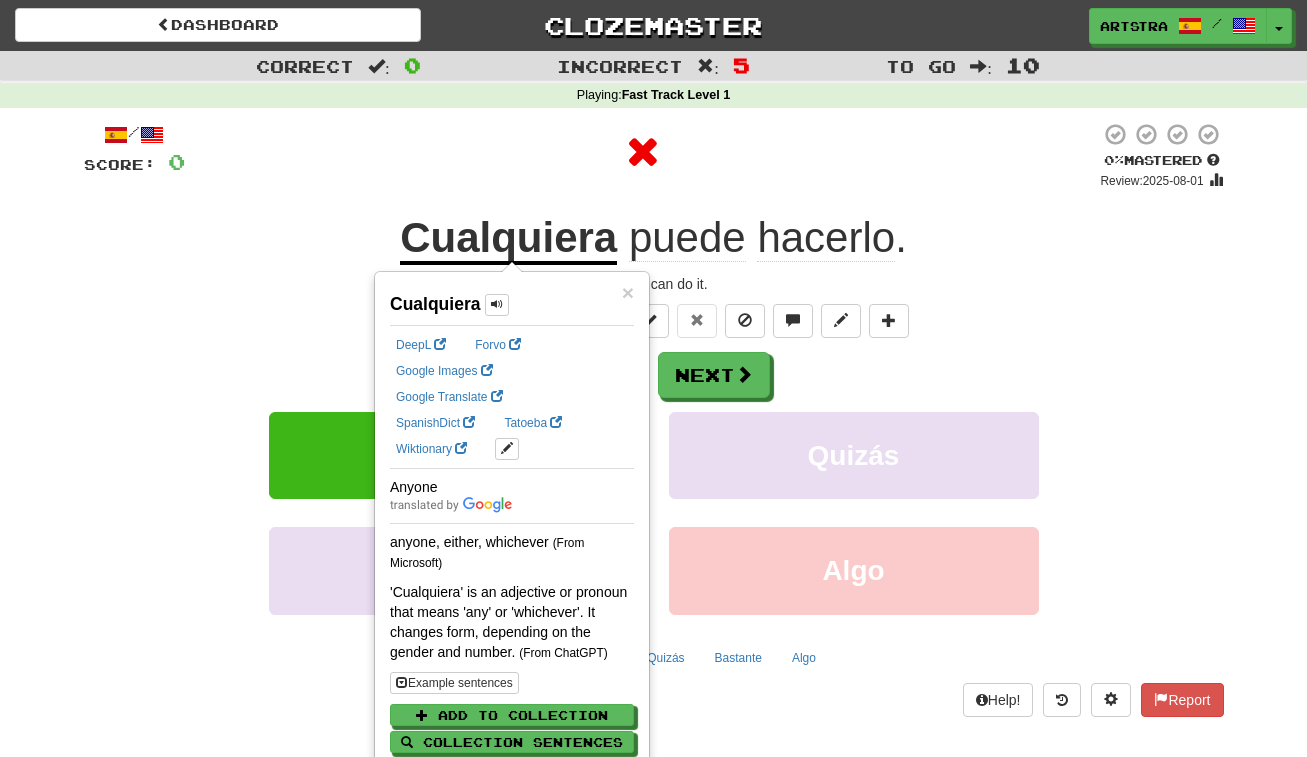 click at bounding box center (642, 152) 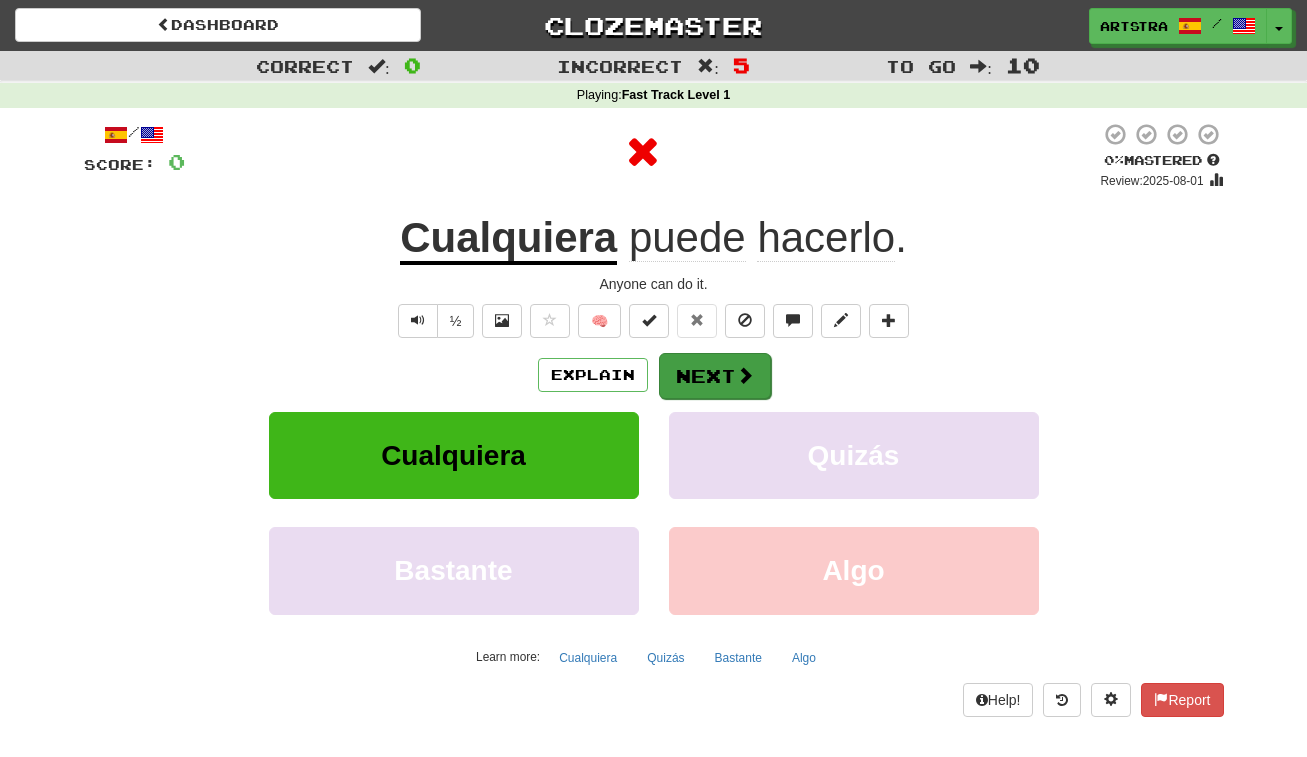click at bounding box center (745, 375) 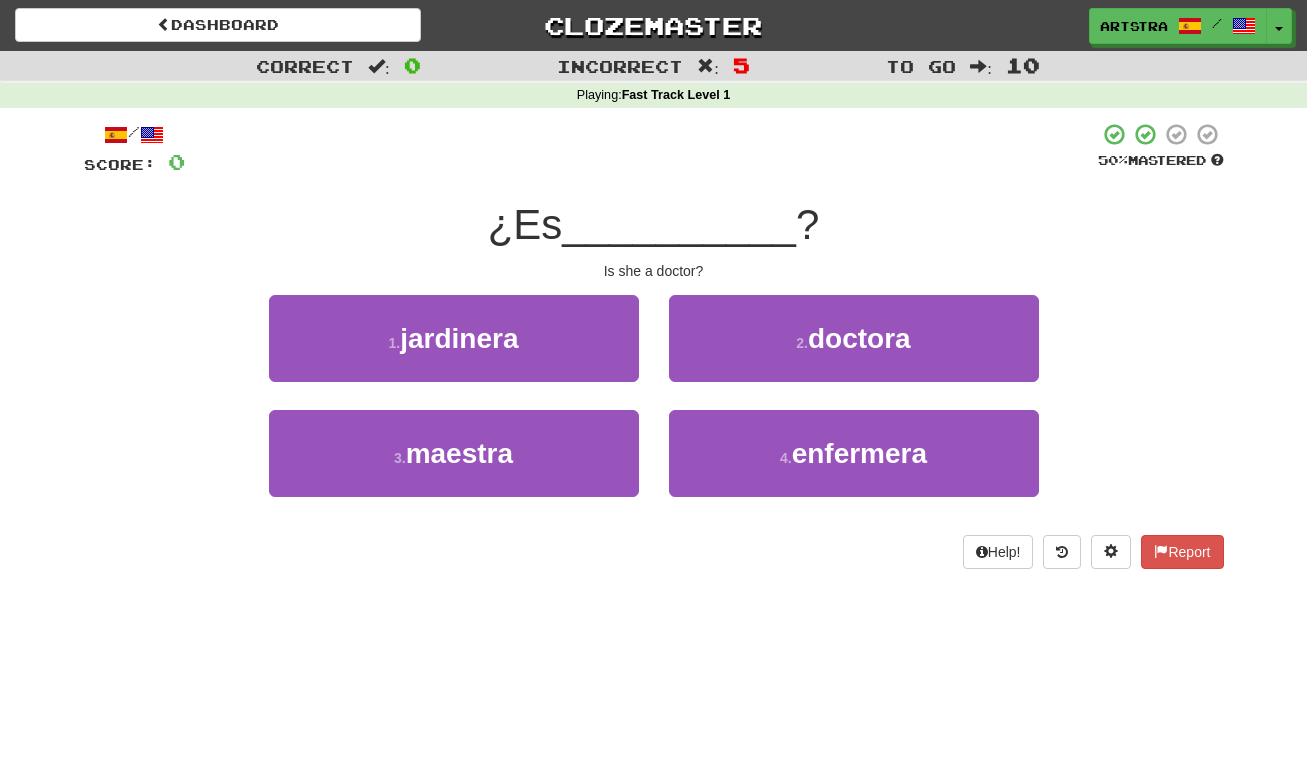 click on "__________" at bounding box center (679, 224) 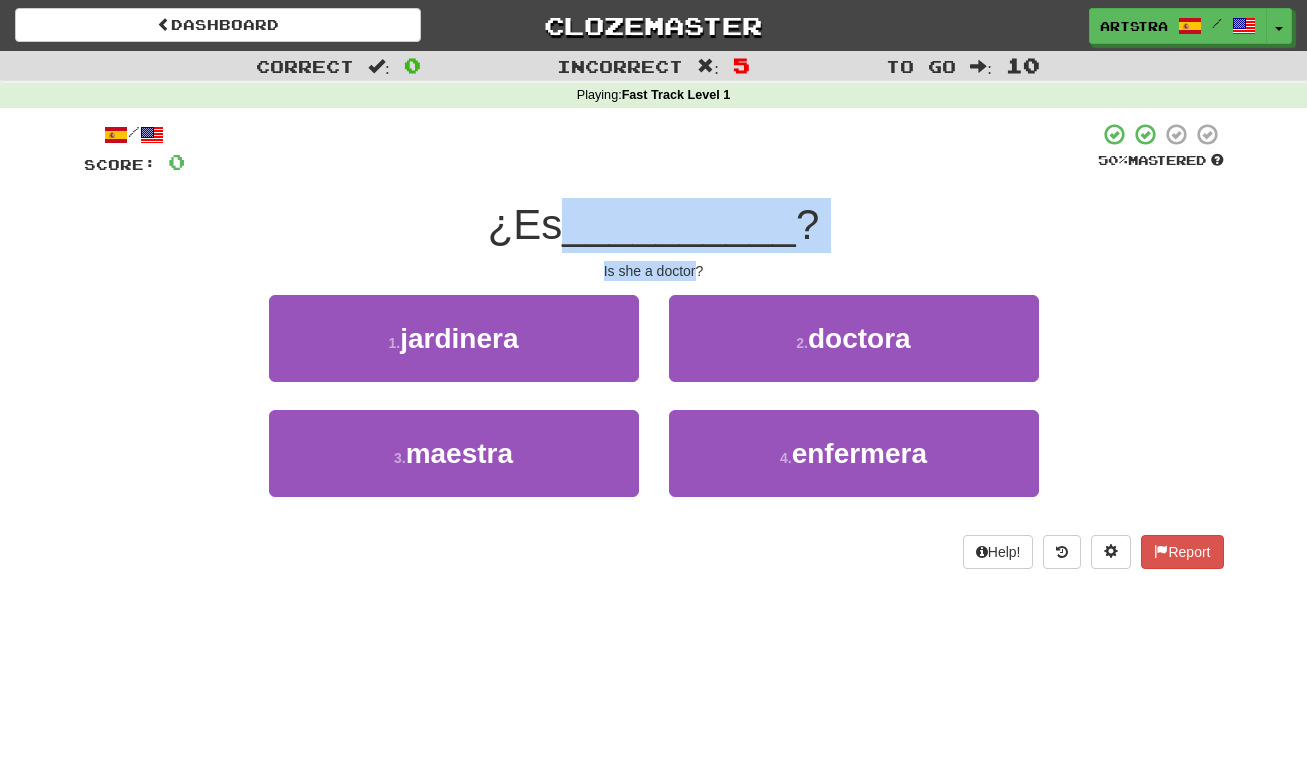drag, startPoint x: 668, startPoint y: 225, endPoint x: 671, endPoint y: 263, distance: 38.118237 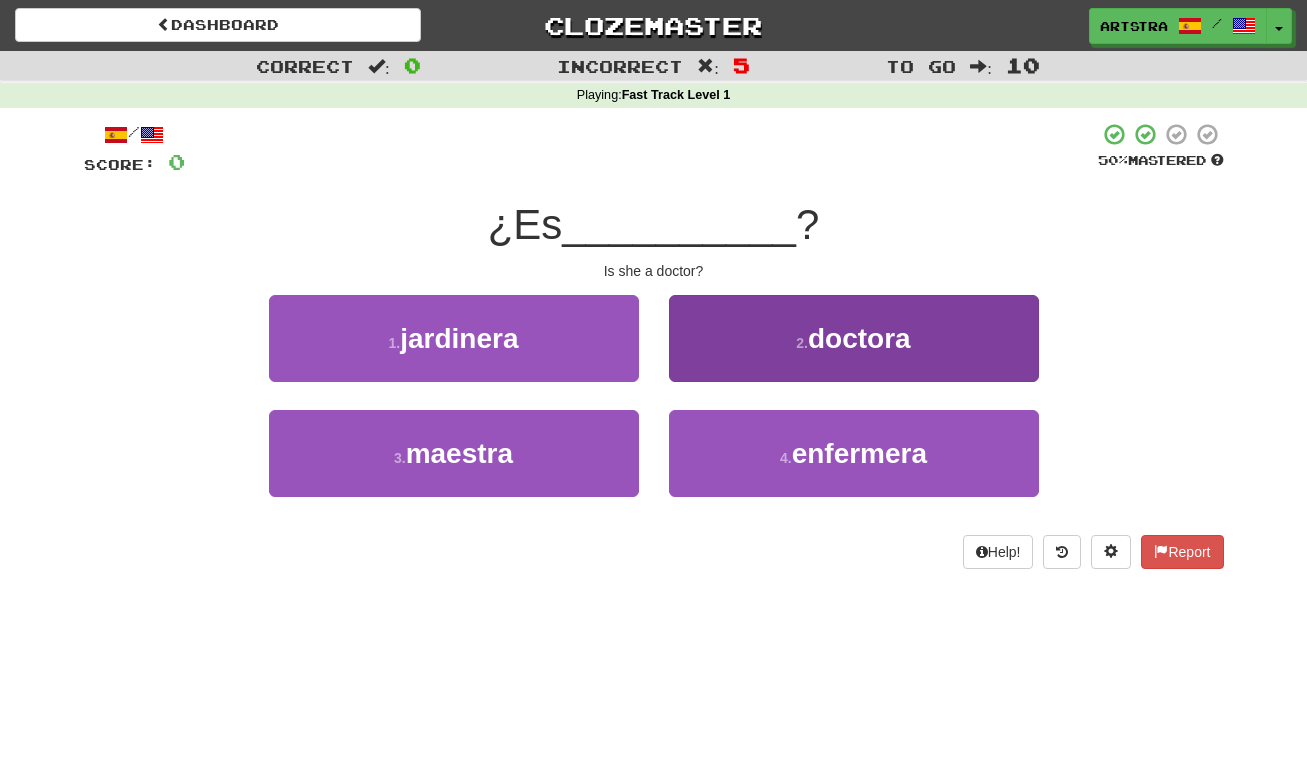 click on "2 .  doctora" at bounding box center [854, 338] 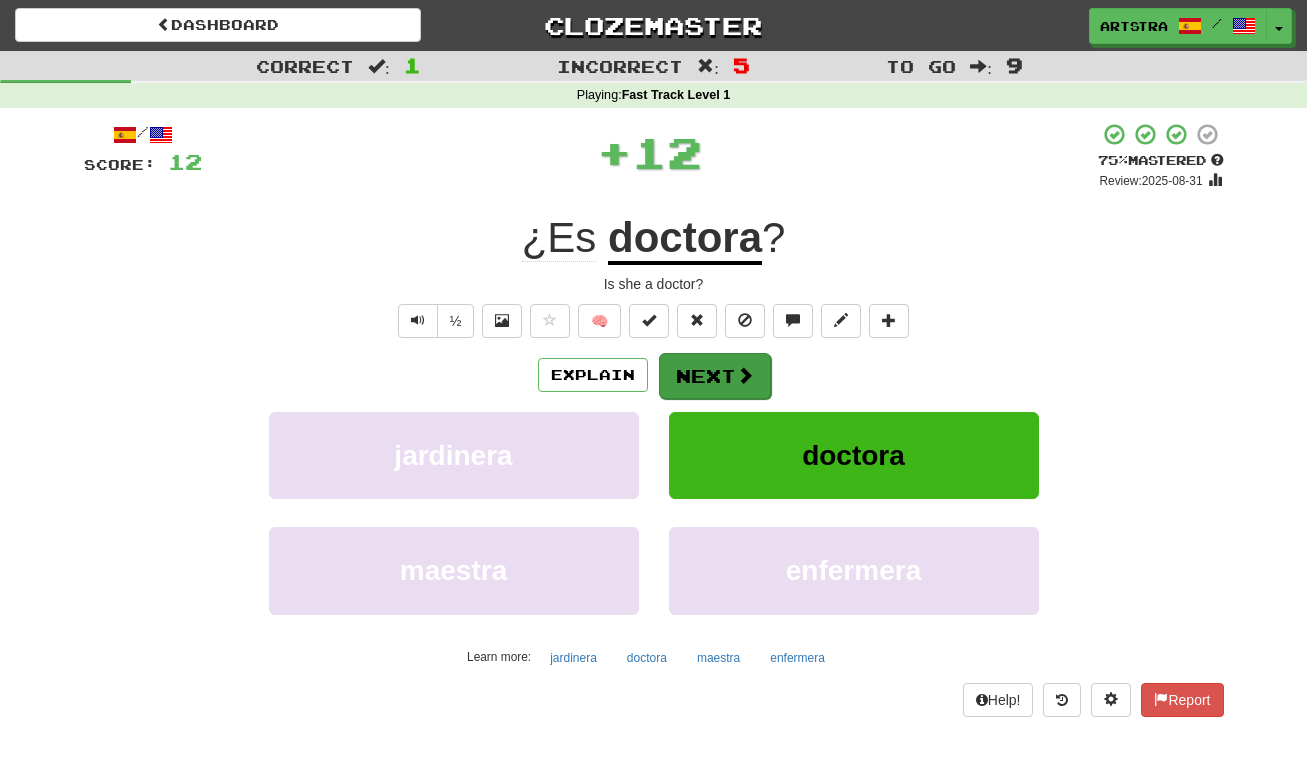 click on "Next" at bounding box center [715, 376] 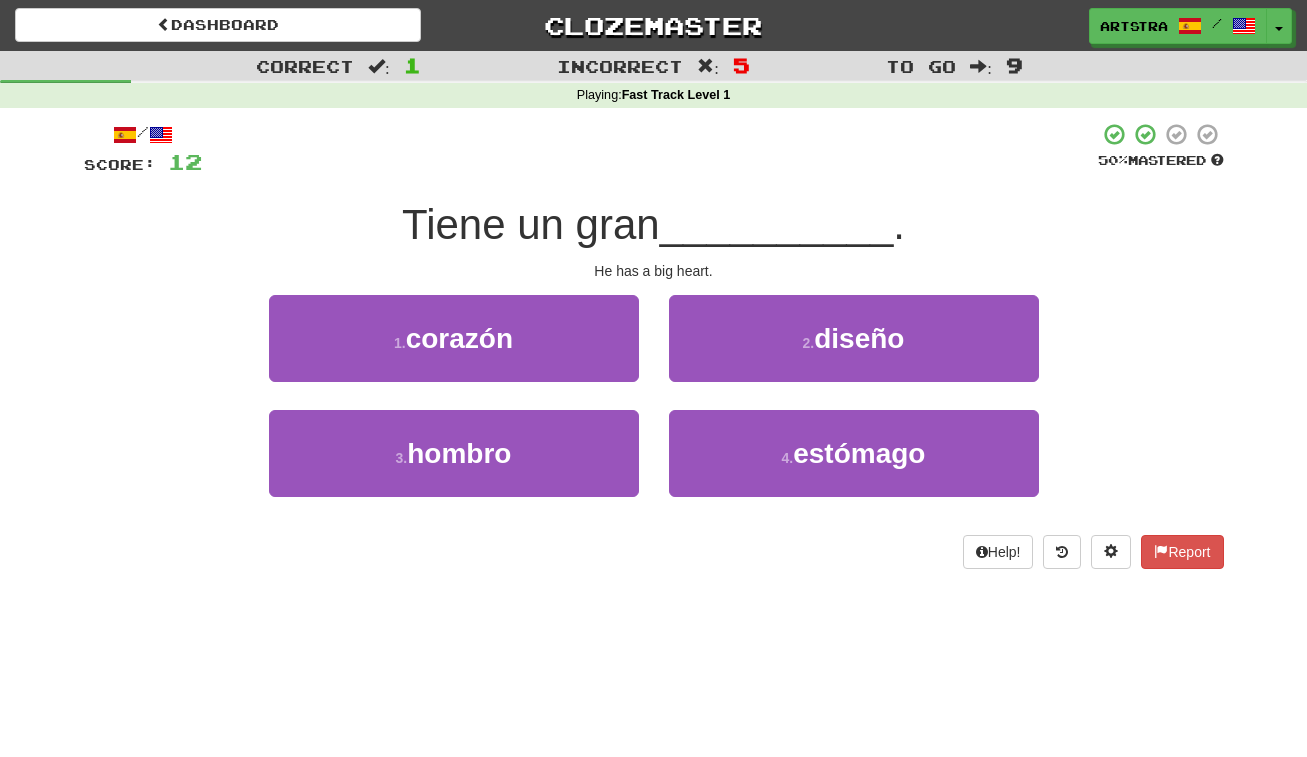 click on "Tiene un gran" at bounding box center (531, 224) 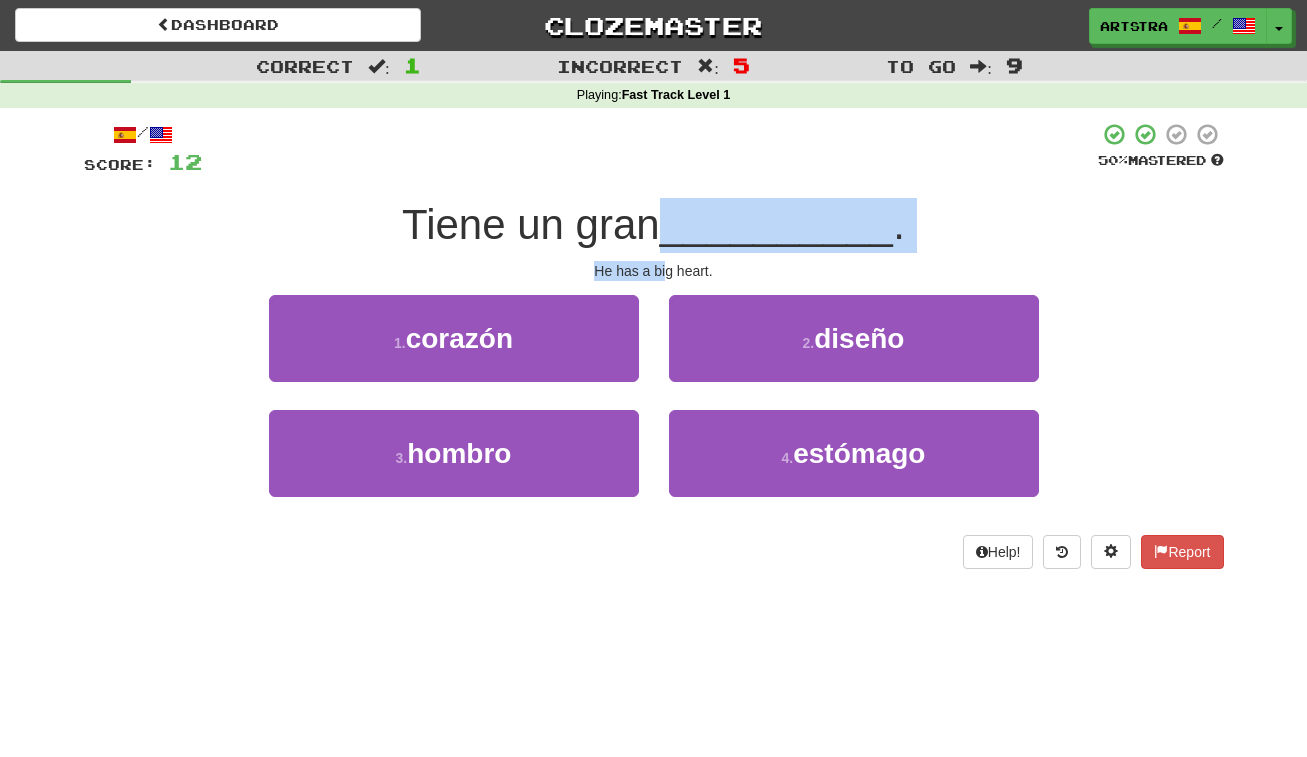 drag, startPoint x: 662, startPoint y: 252, endPoint x: 666, endPoint y: 270, distance: 18.439089 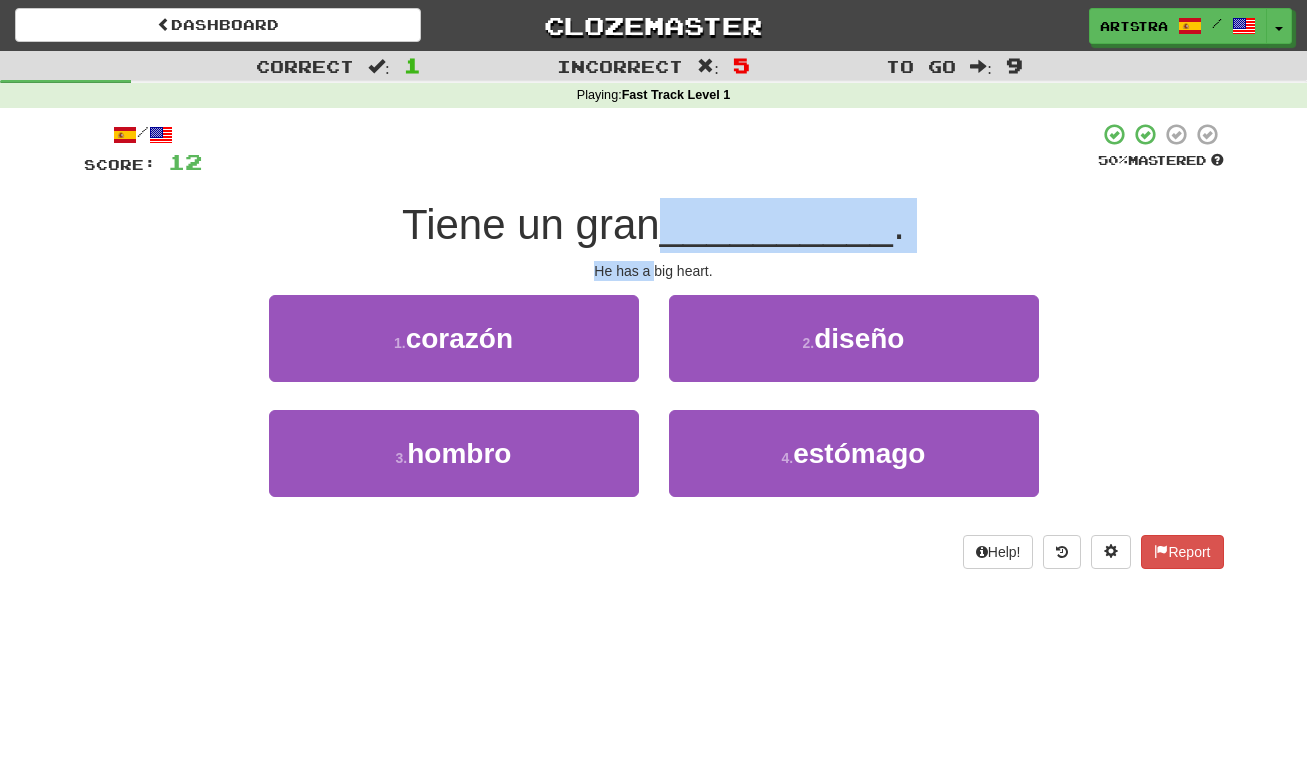drag, startPoint x: 666, startPoint y: 270, endPoint x: 673, endPoint y: 225, distance: 45.54119 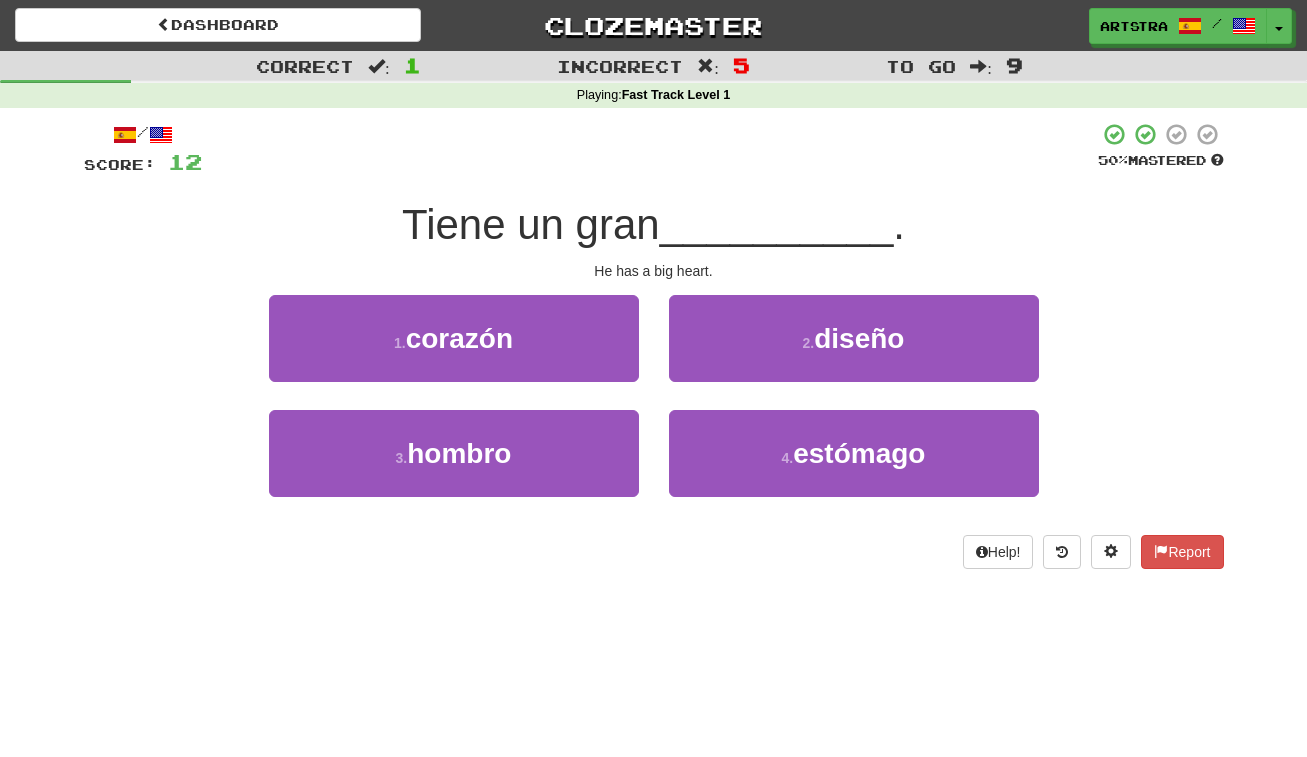 click on "Tiene un gran" at bounding box center [531, 224] 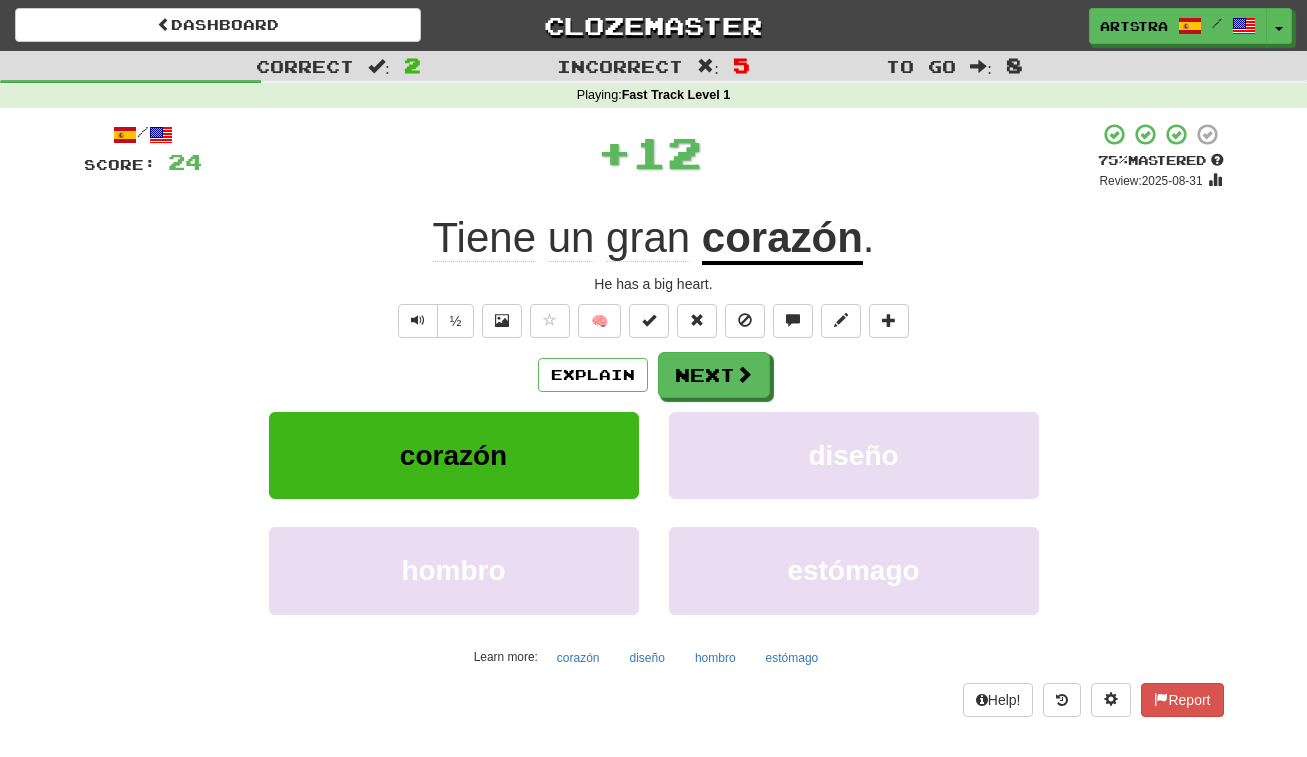 click on "/  Score:   24 + 12 75 %  Mastered Review:  2025-08-31 Tiene   un   gran   corazón . He has a big heart. ½ 🧠 Explain Next corazón diseño hombro estómago Learn more: corazón diseño hombro estómago  Help!  Report" at bounding box center [654, 419] 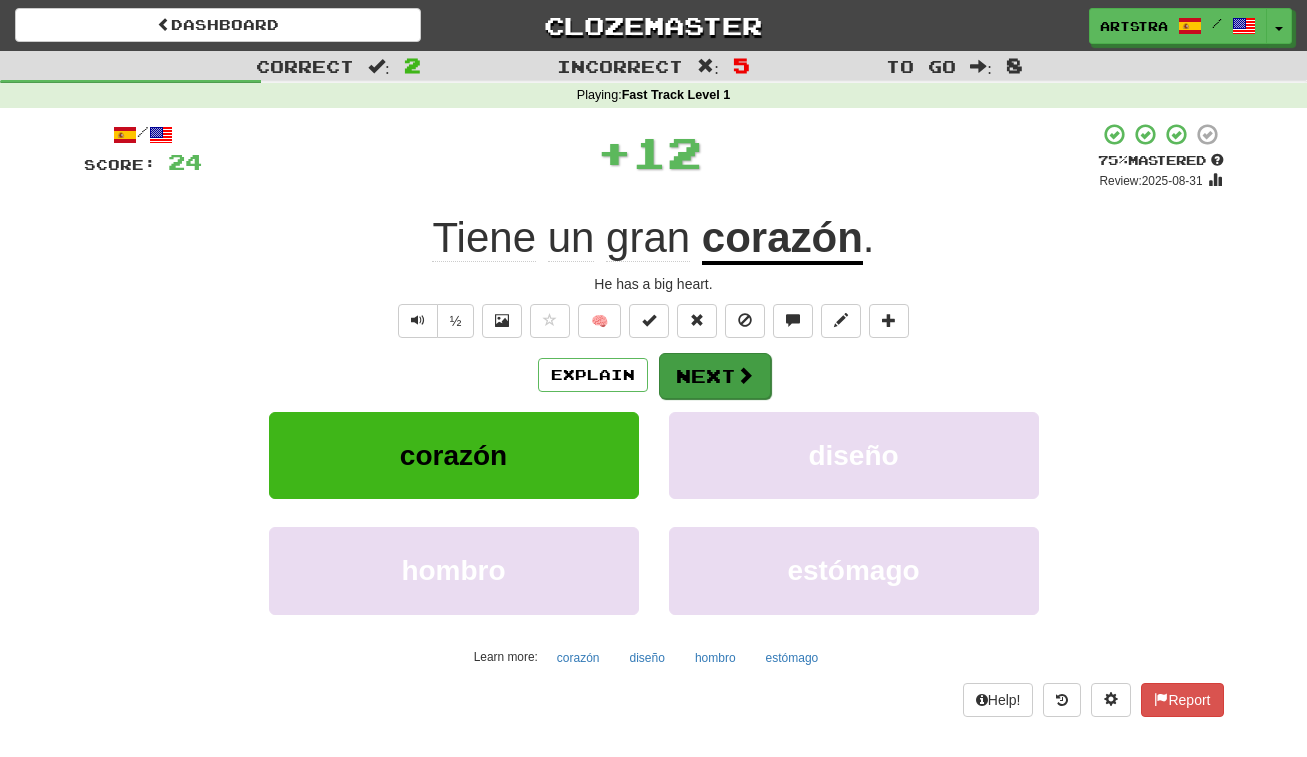 click on "Next" at bounding box center [715, 376] 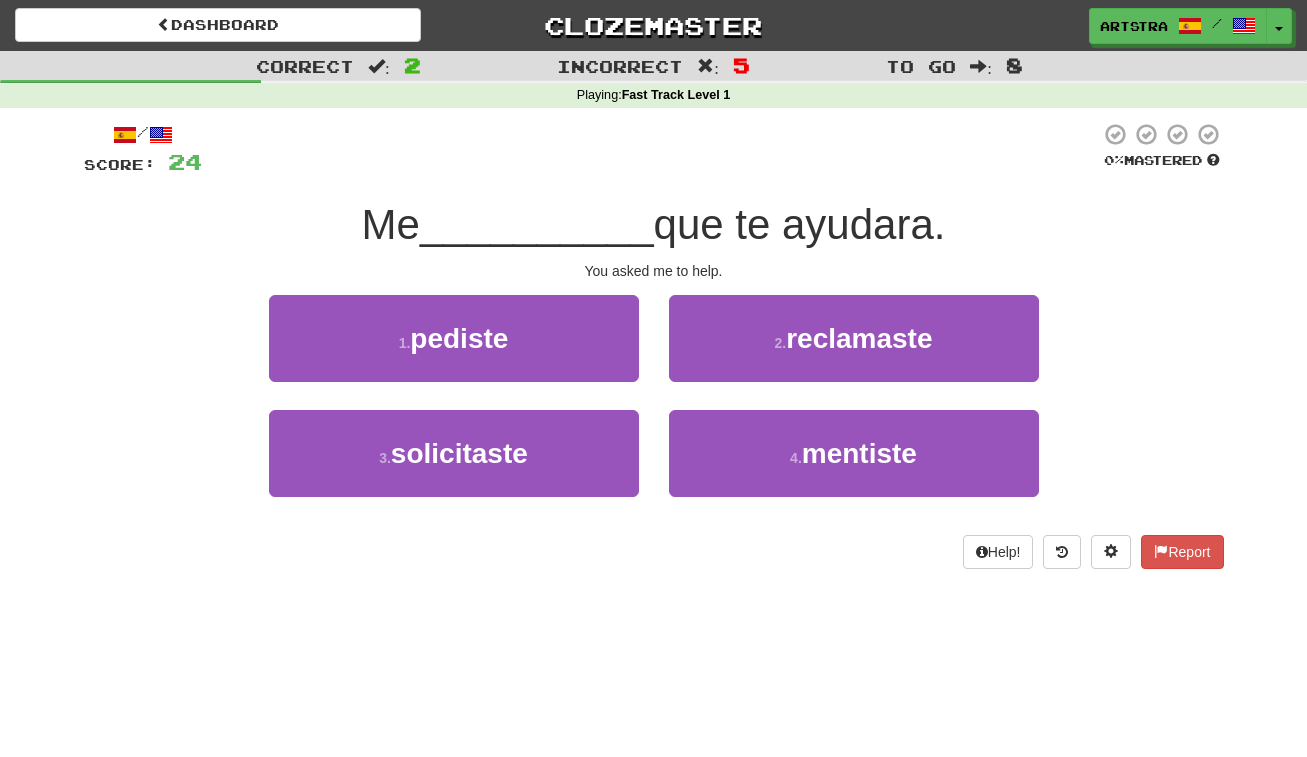 click on "que te ayudara." at bounding box center [800, 224] 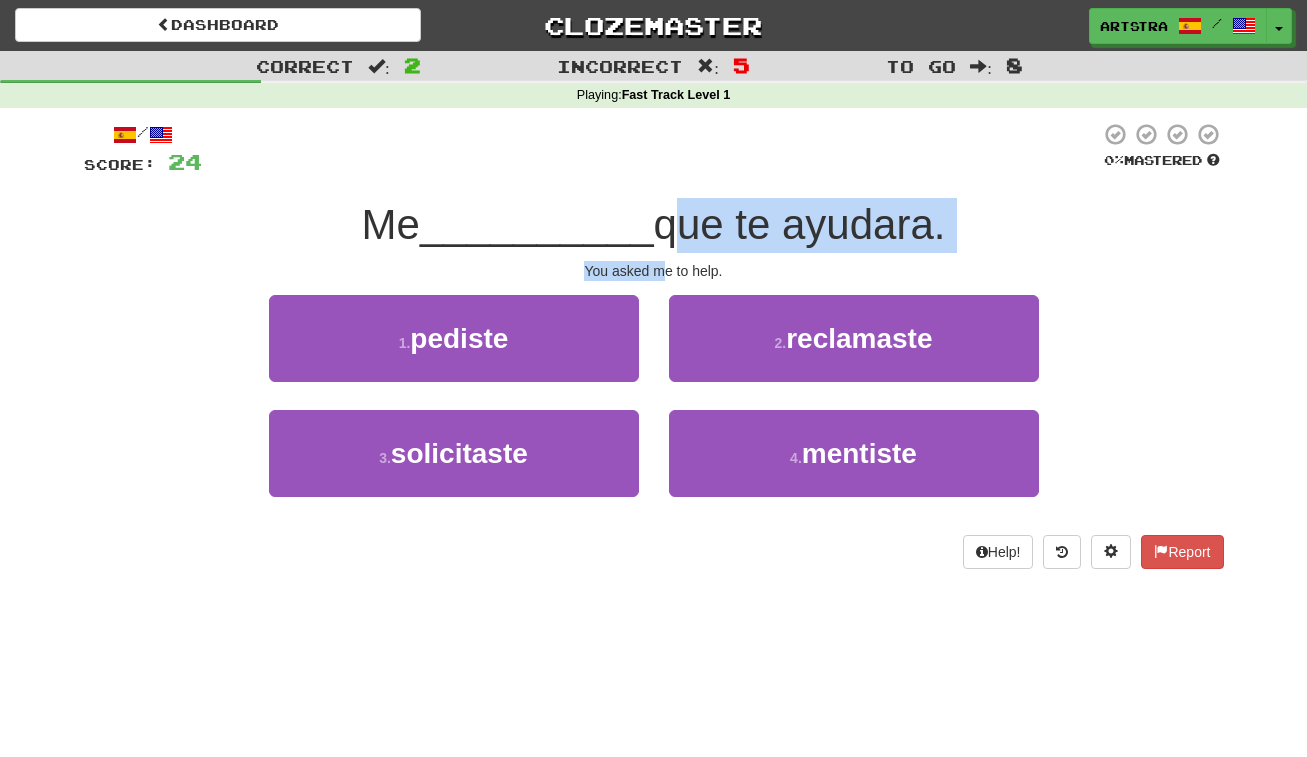 drag, startPoint x: 656, startPoint y: 229, endPoint x: 661, endPoint y: 268, distance: 39.319206 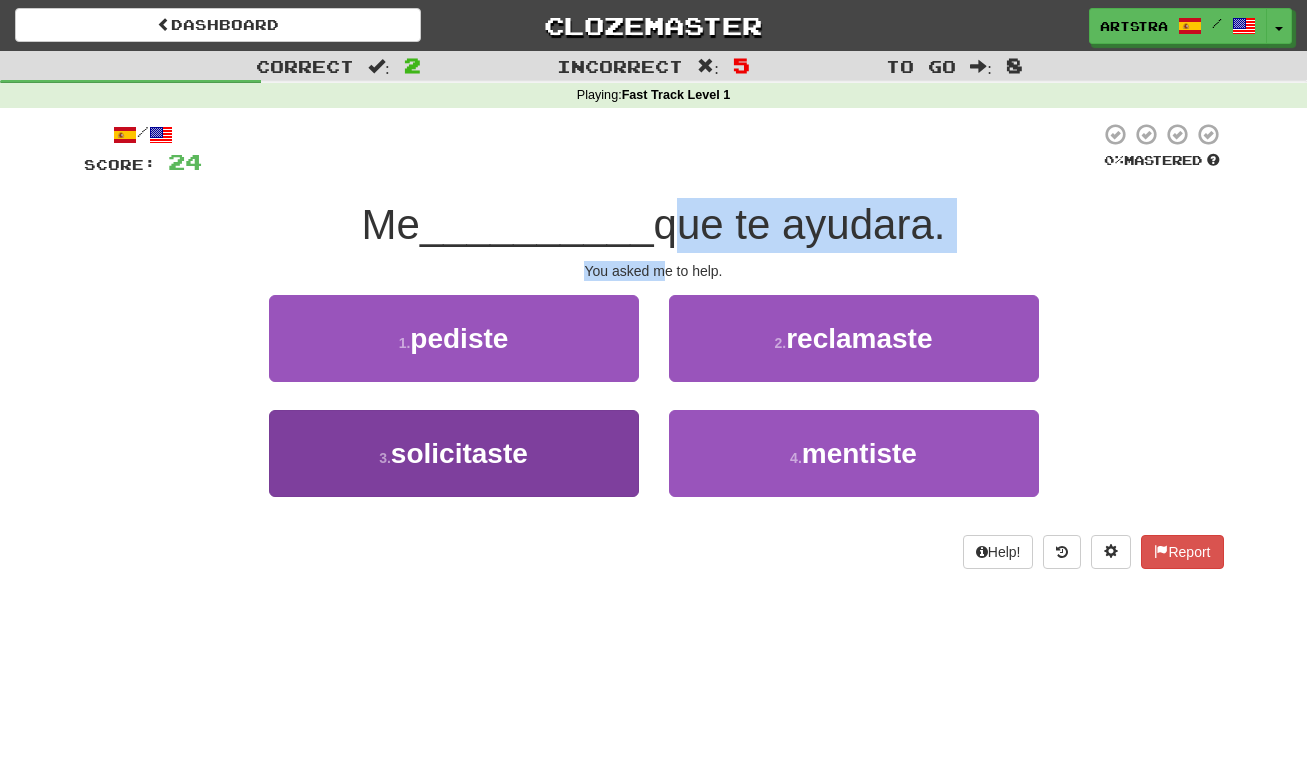 click on "3 .  solicitaste" at bounding box center [454, 453] 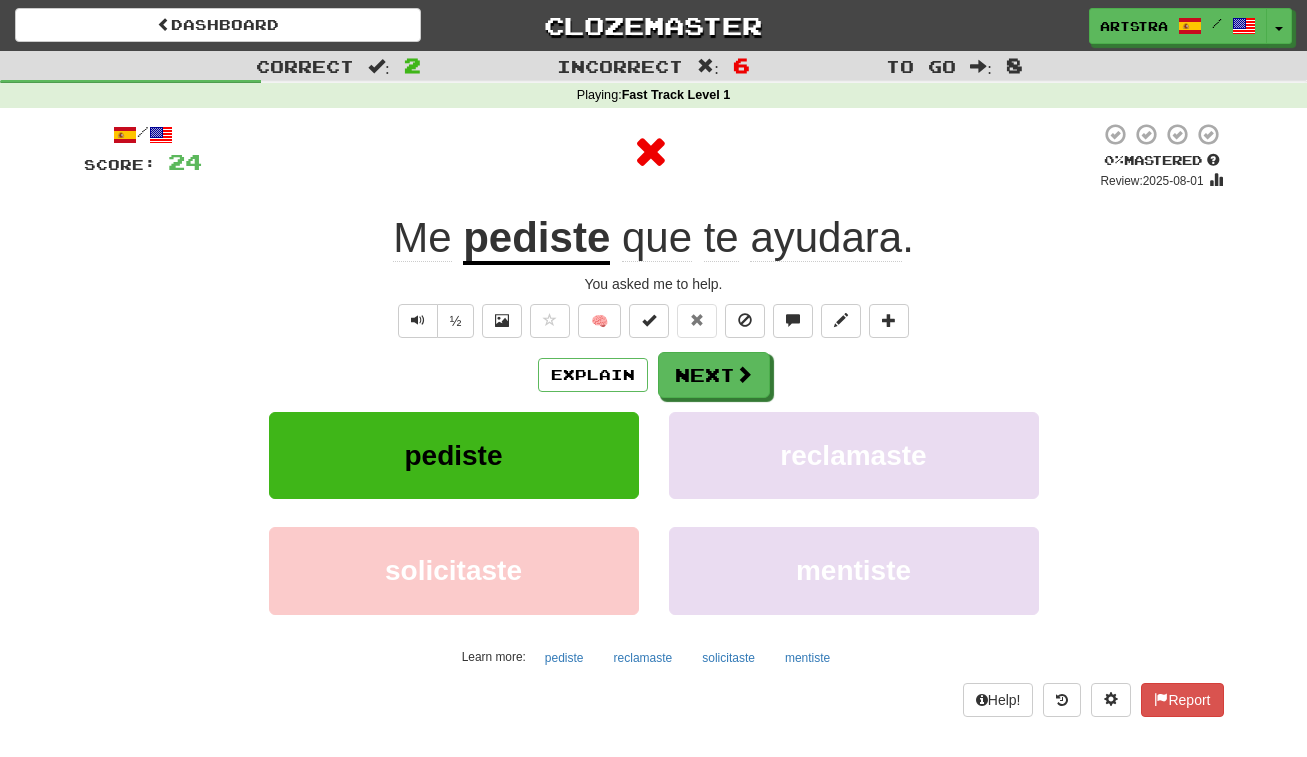 click on "pediste" at bounding box center (536, 239) 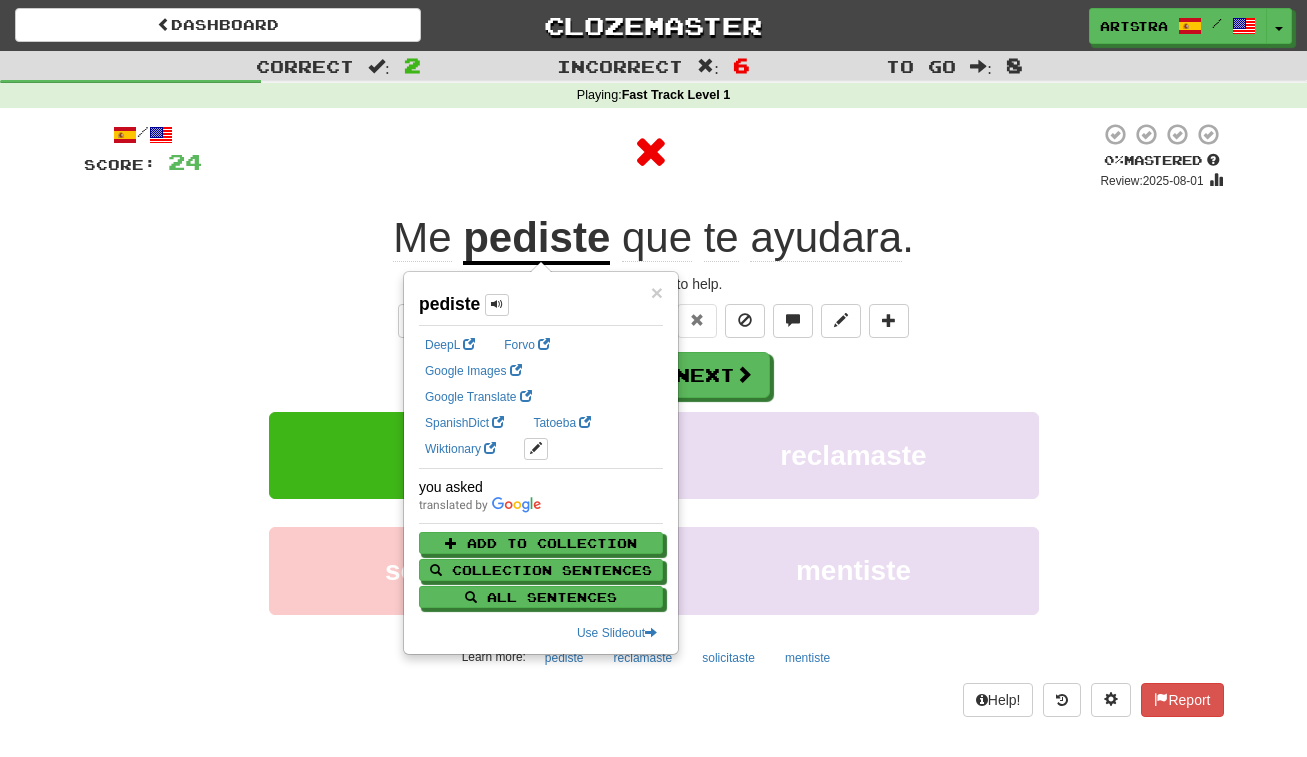 click on "ayudara" at bounding box center (826, 238) 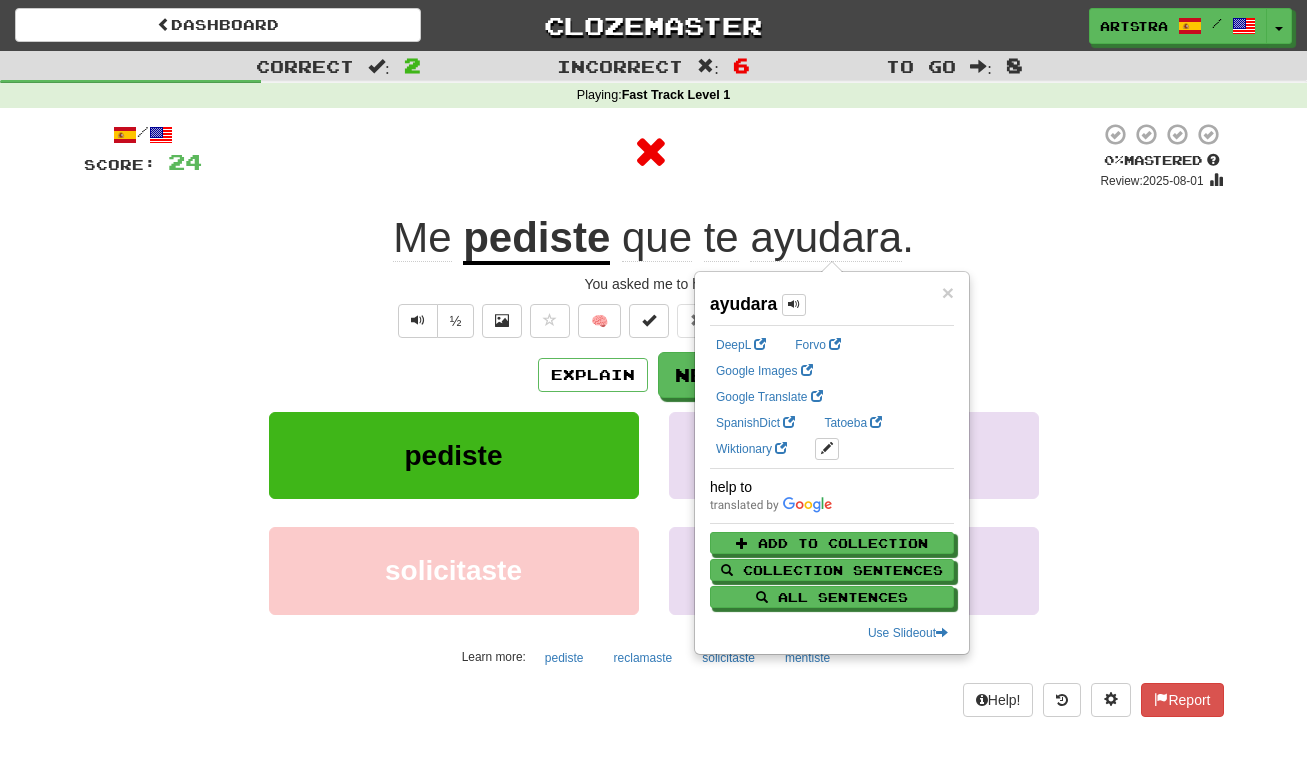 click on "Me   pediste   que   te   ayudara ." at bounding box center [654, 238] 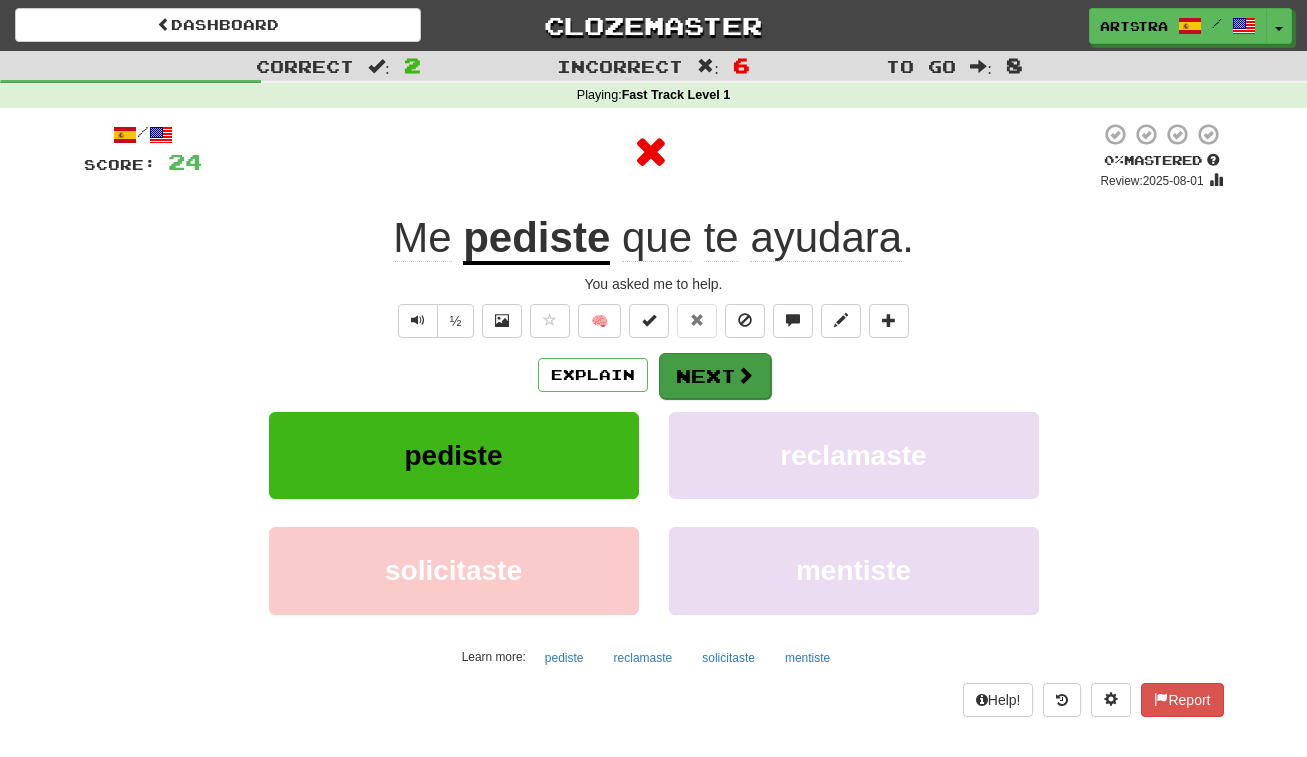 click on "Next" at bounding box center (715, 376) 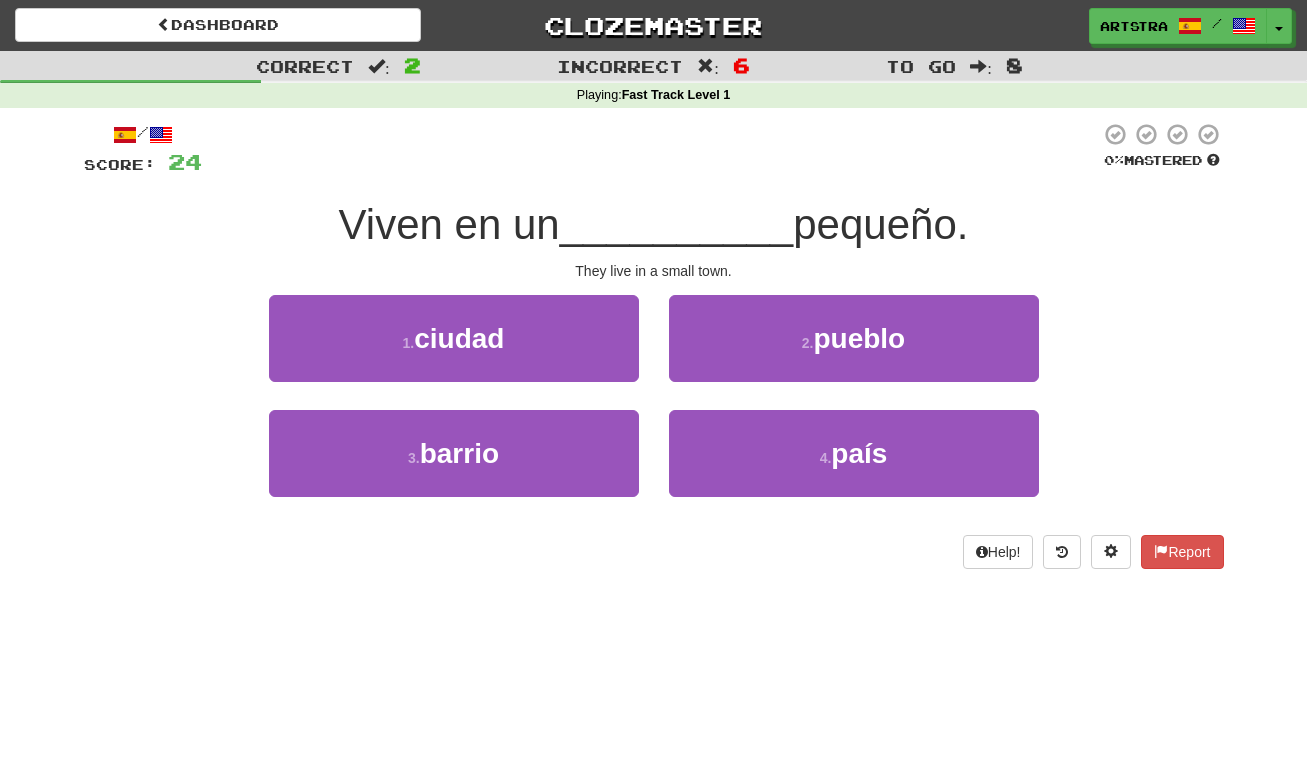 click on "__________" at bounding box center (677, 224) 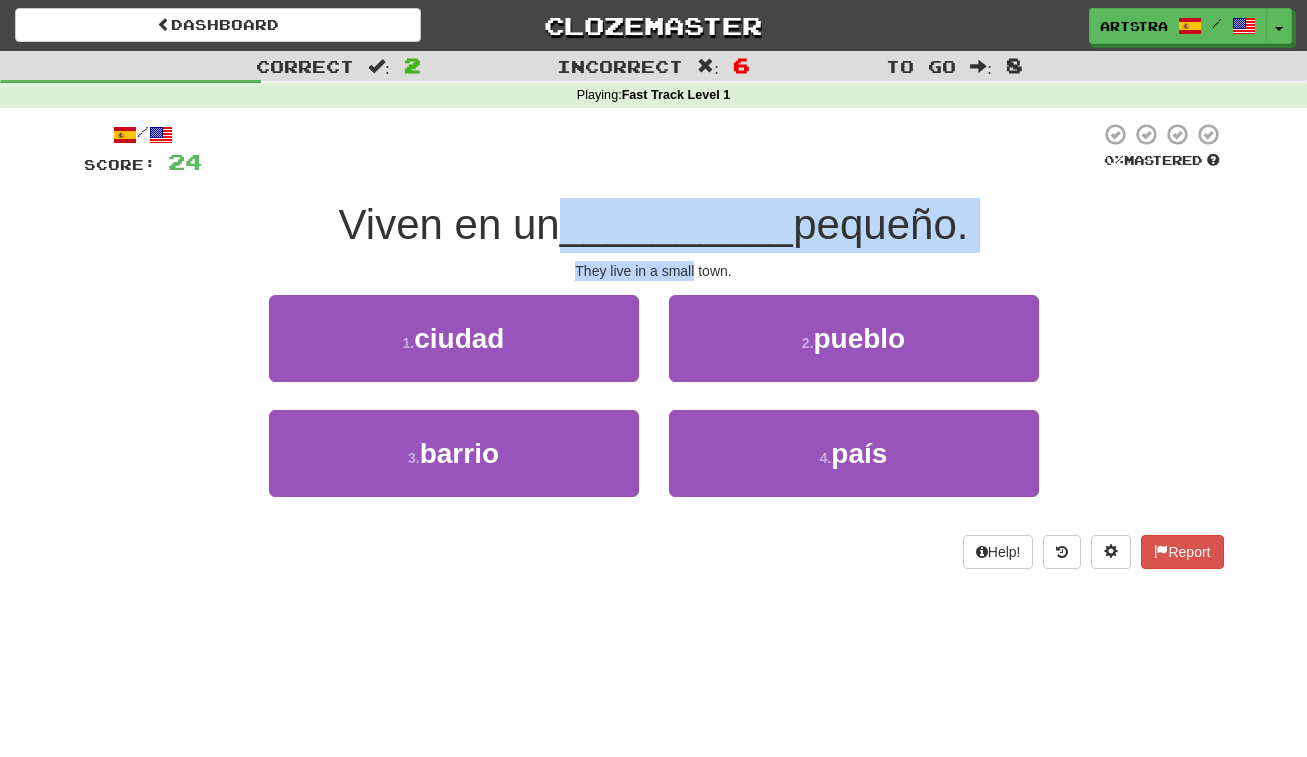 drag, startPoint x: 638, startPoint y: 224, endPoint x: 663, endPoint y: 267, distance: 49.73932 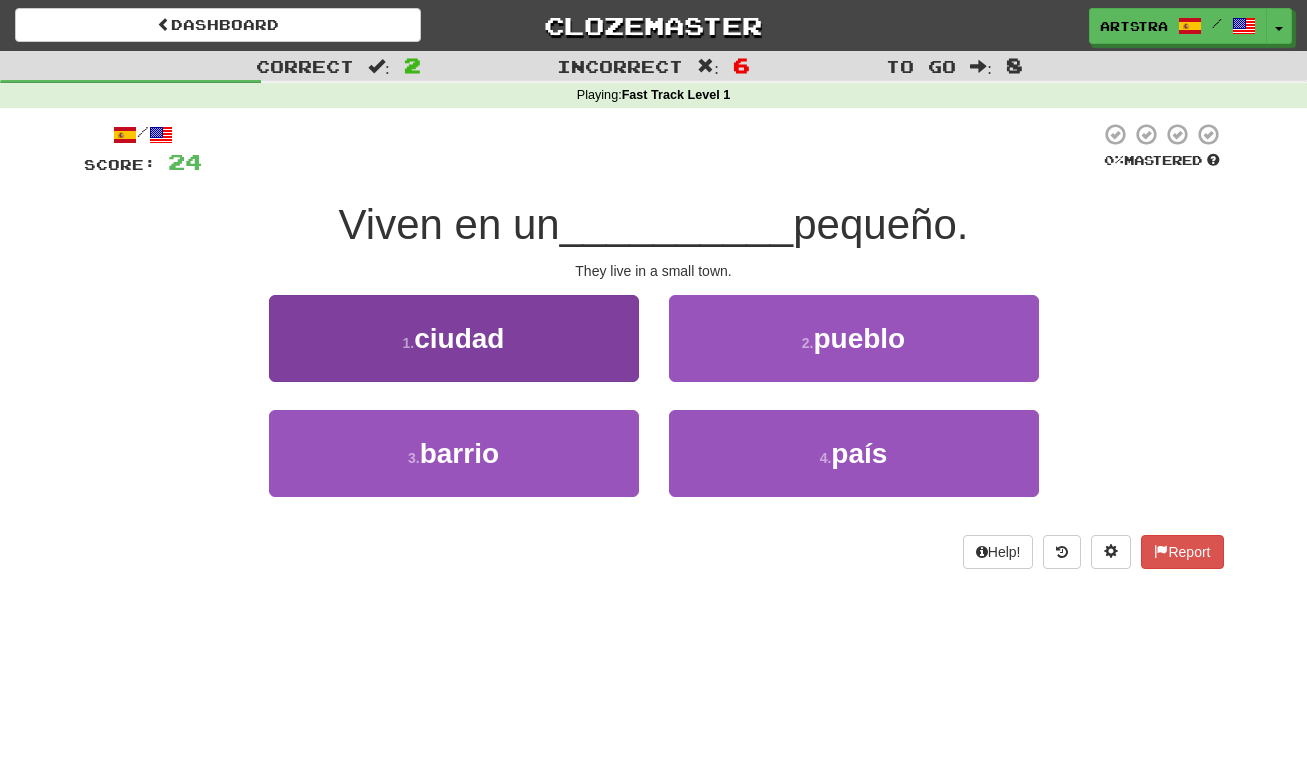 click on "1 .  ciudad" at bounding box center [454, 338] 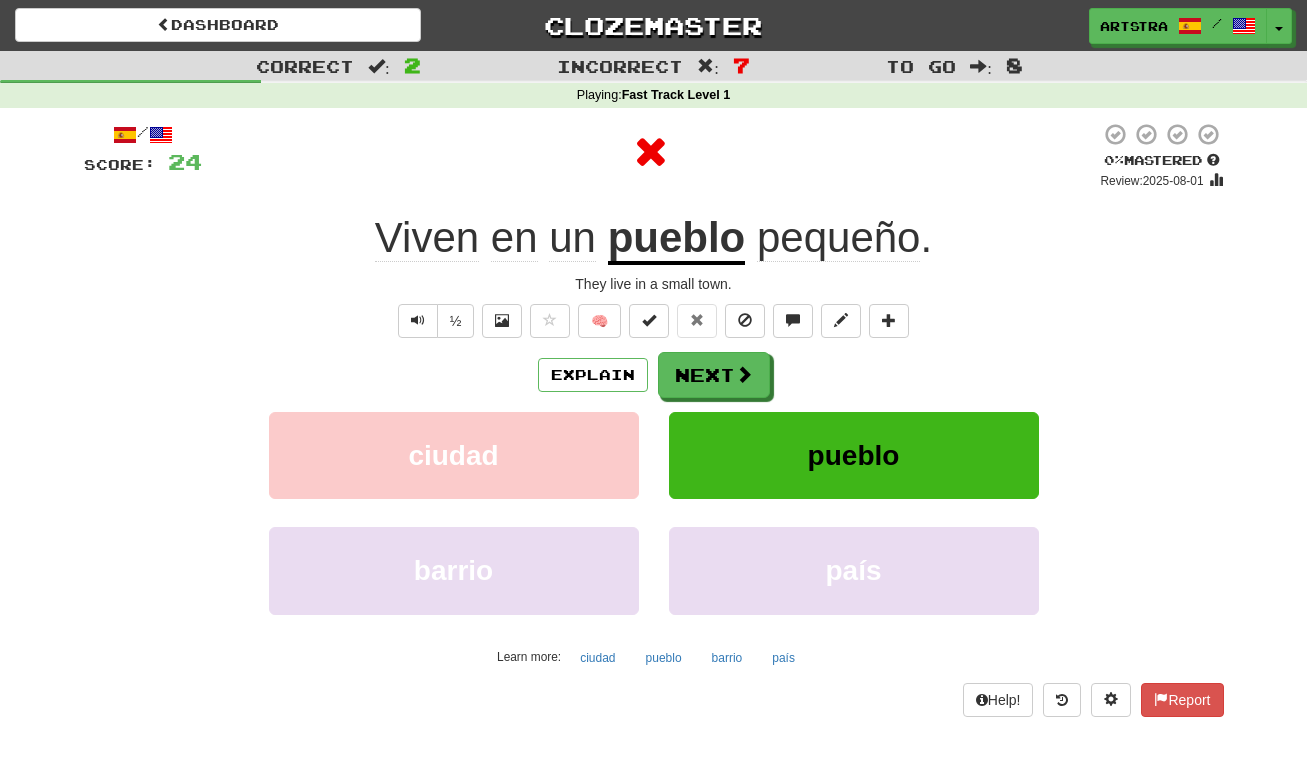 click on "pueblo" at bounding box center [677, 239] 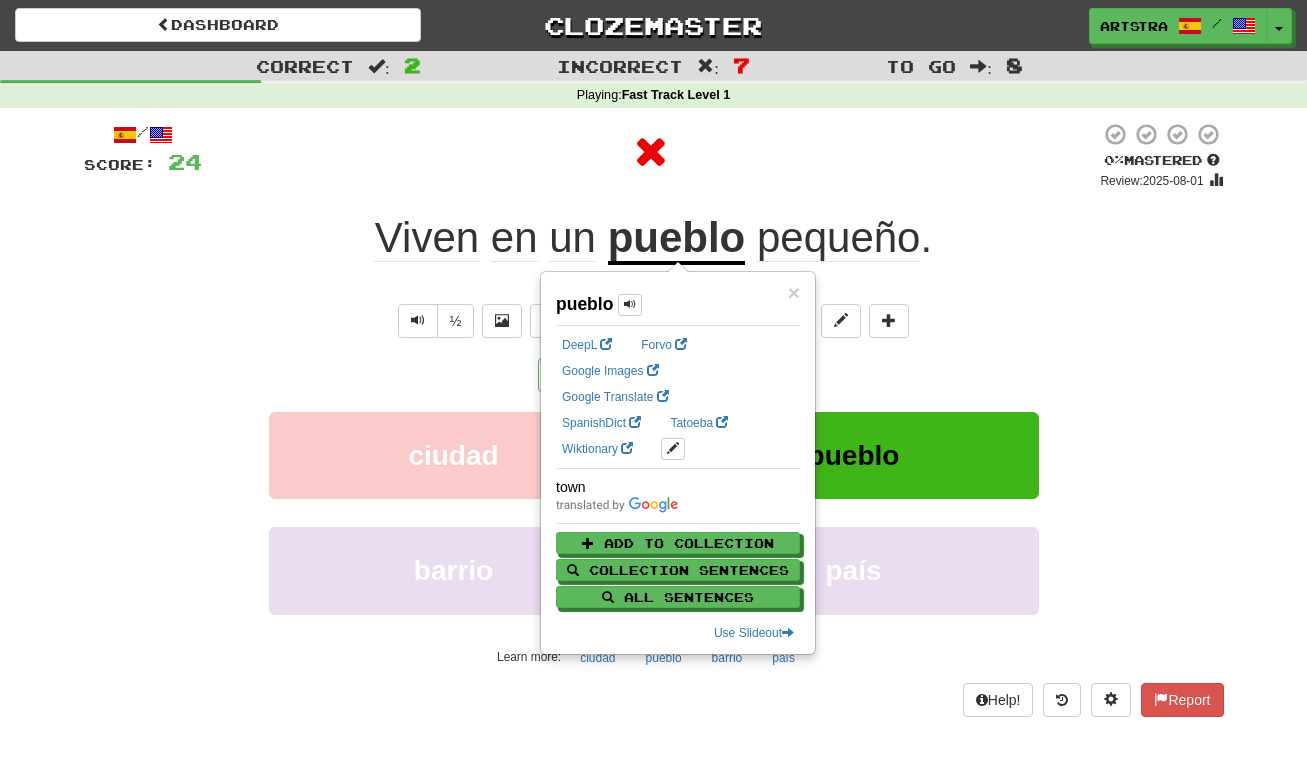 click at bounding box center (651, 152) 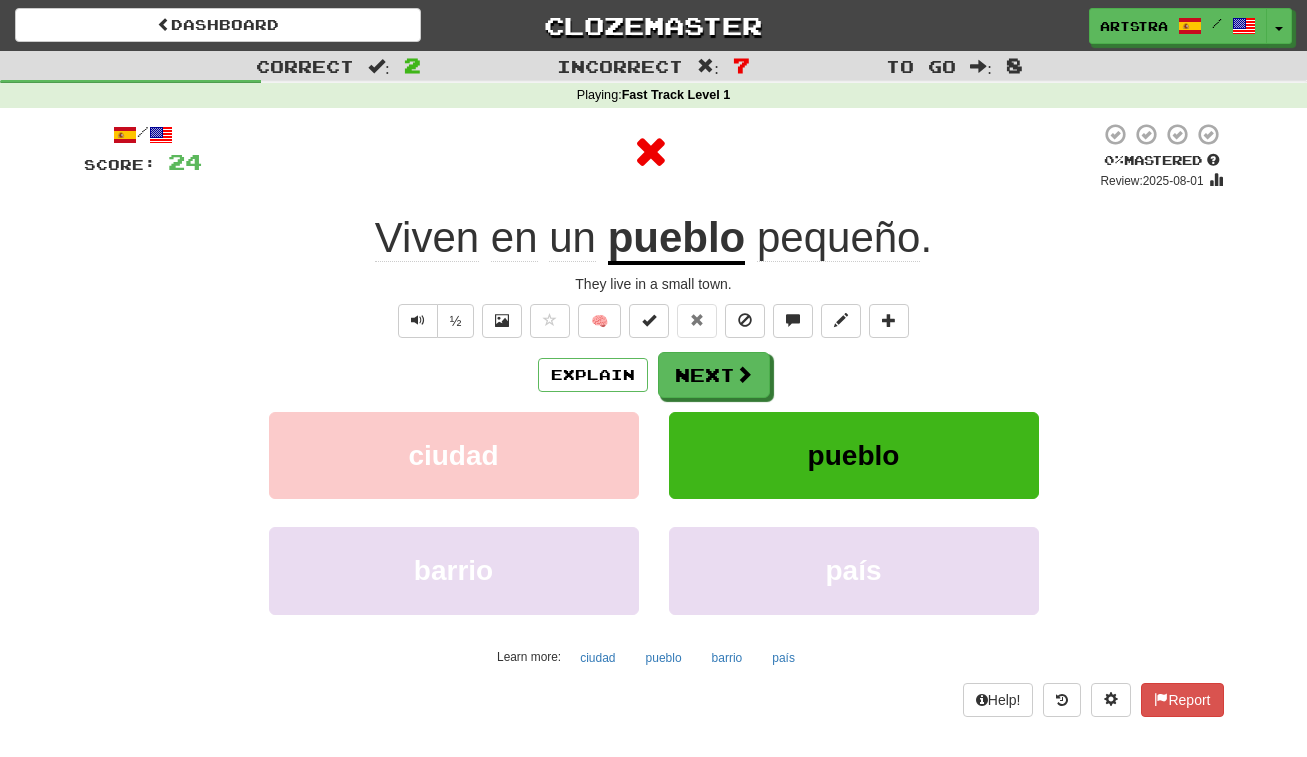 click on "pequeño" at bounding box center [839, 238] 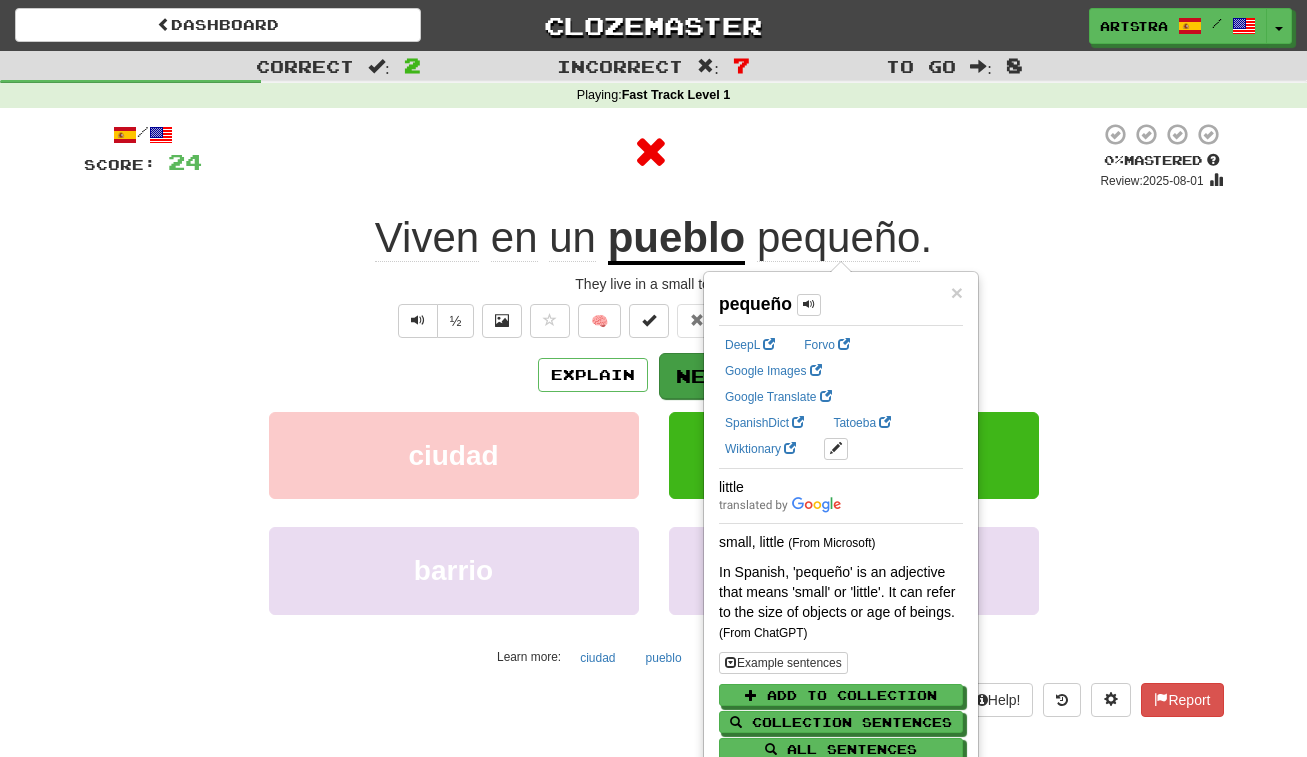 click on "Next" at bounding box center (715, 376) 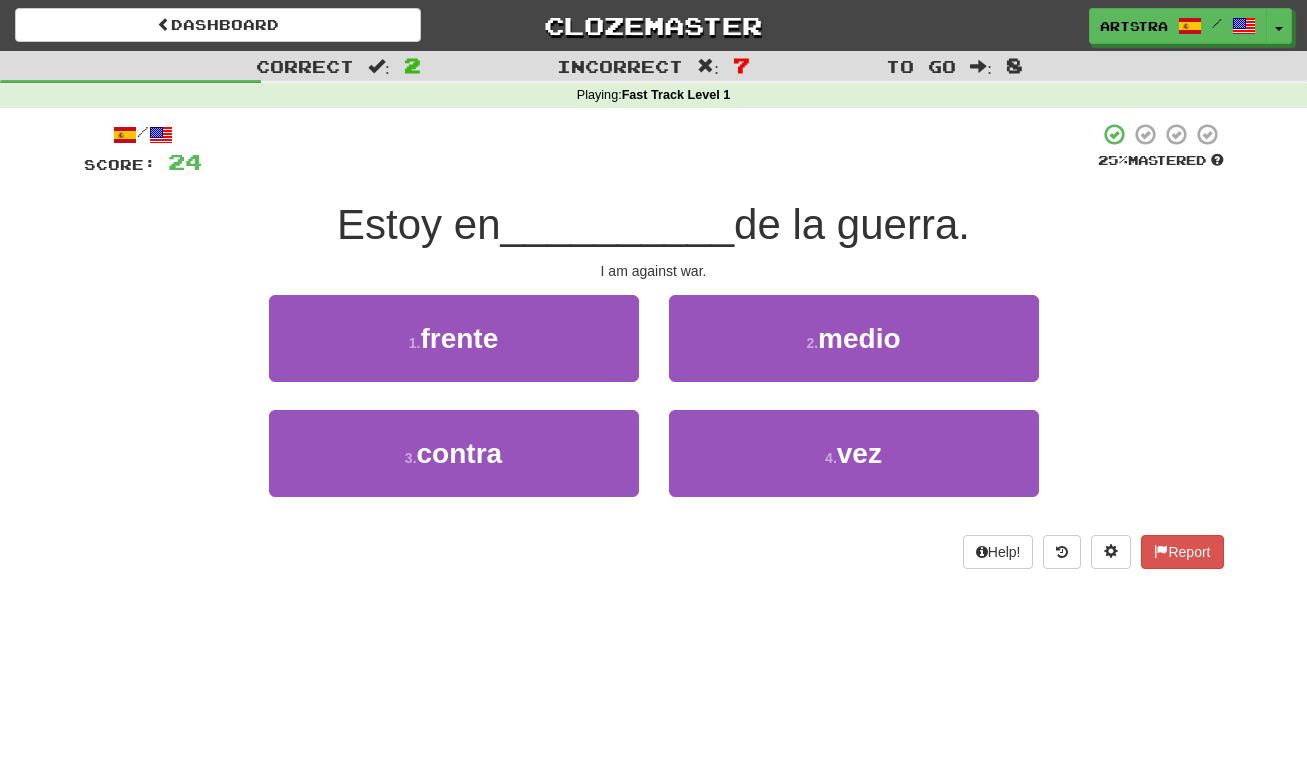 click on "__________" at bounding box center [618, 224] 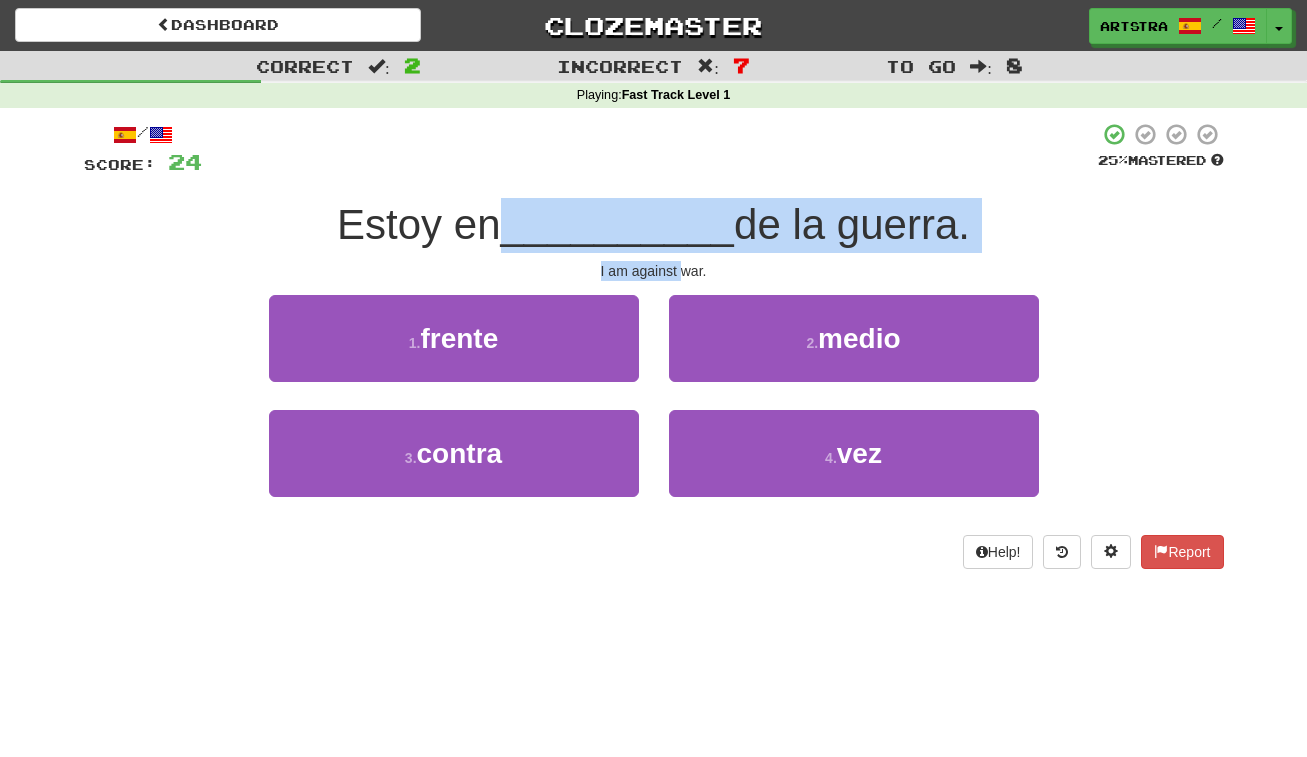 drag, startPoint x: 677, startPoint y: 237, endPoint x: 676, endPoint y: 270, distance: 33.01515 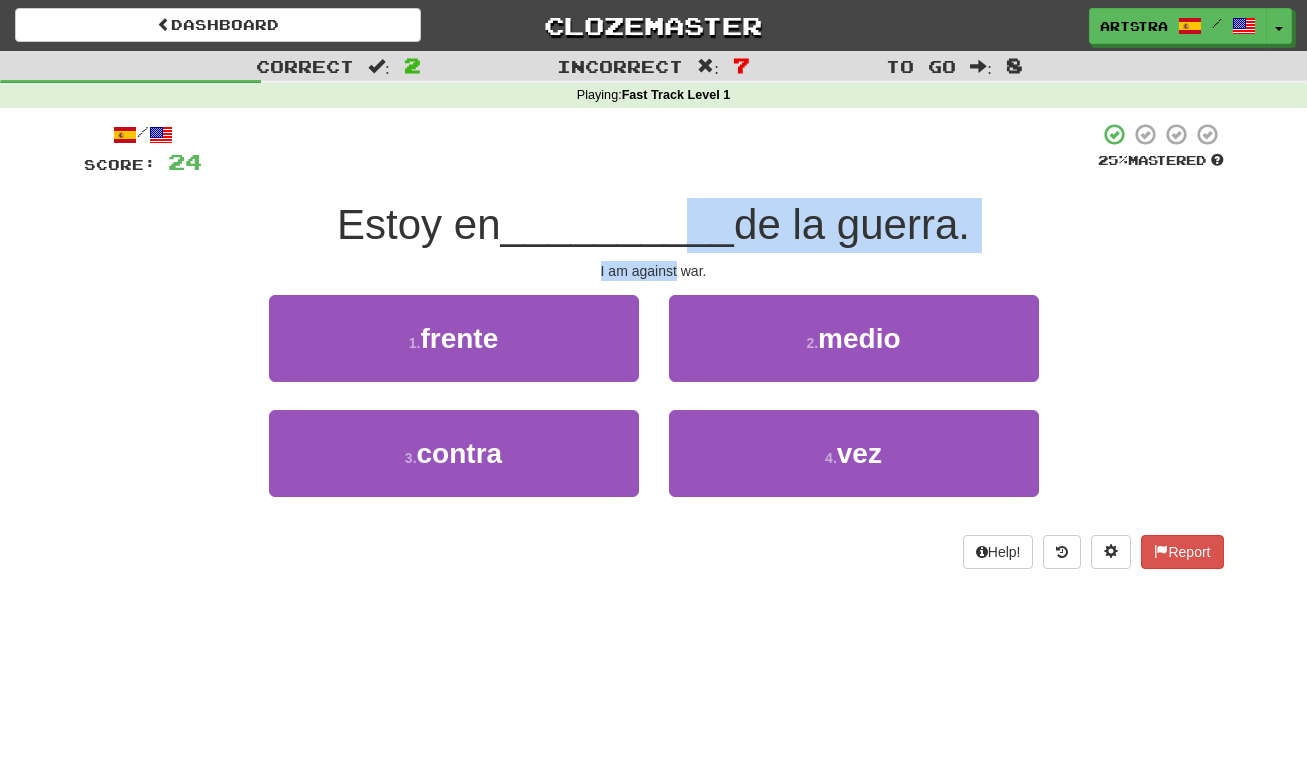 click on "/  Score:   24 25 %  Mastered Estoy en  __________  de la guerra. I am against war. 1 .  frente 2 .  medio 3 .  contra 4 .  vez  Help!  Report" at bounding box center (654, 345) 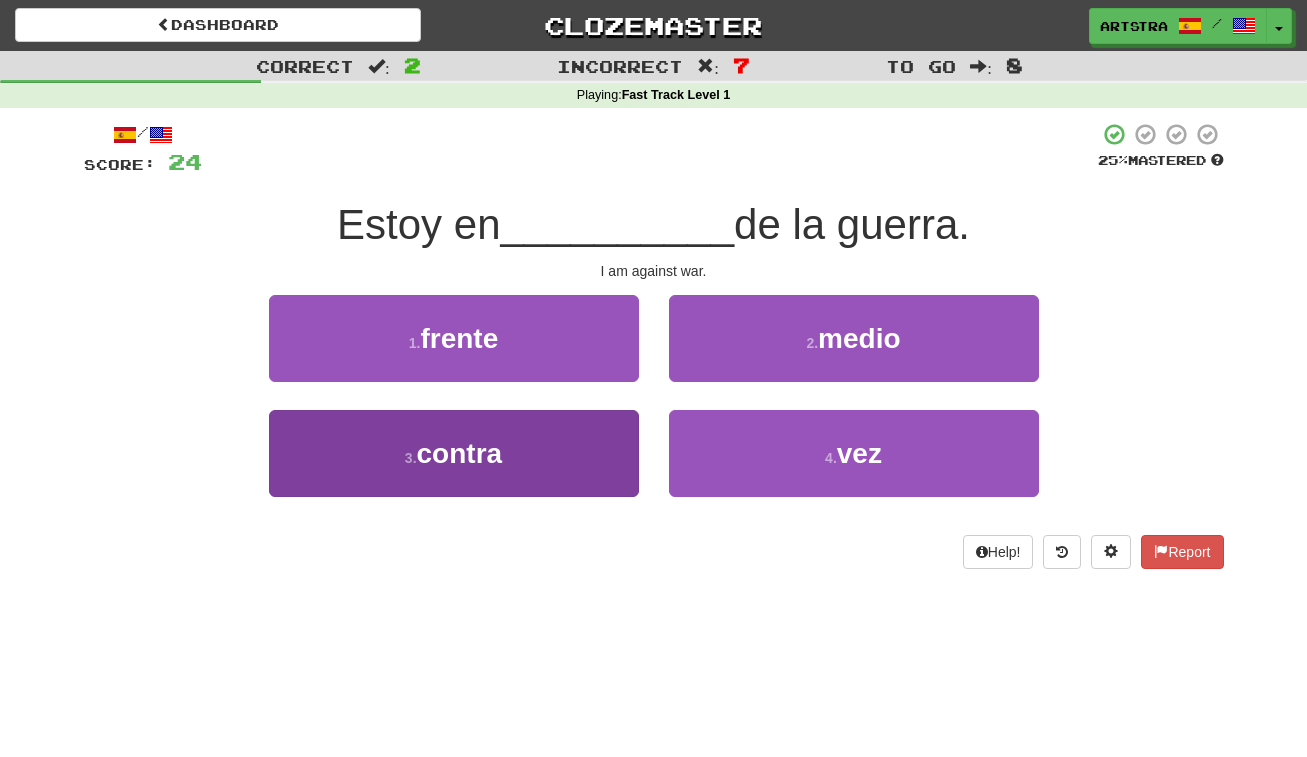 click on "3 .  contra" at bounding box center (454, 453) 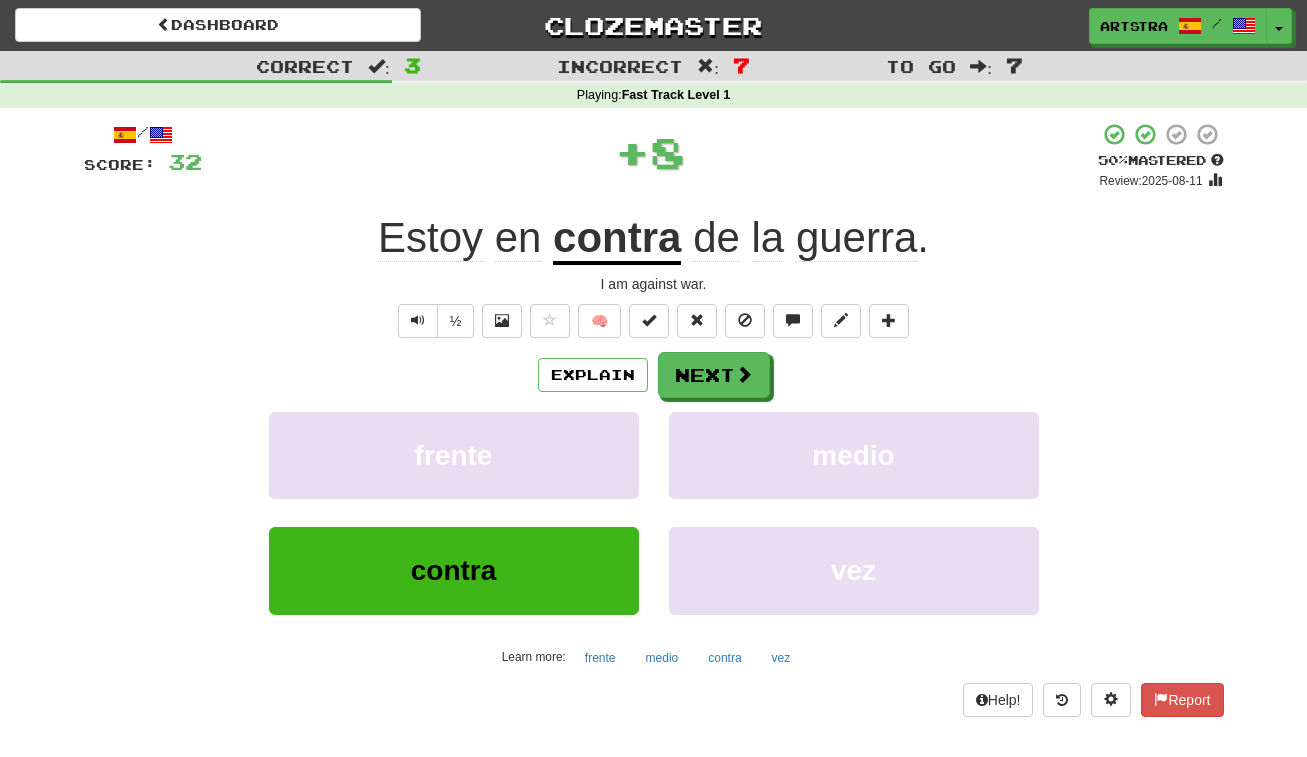 click on "guerra" at bounding box center (856, 238) 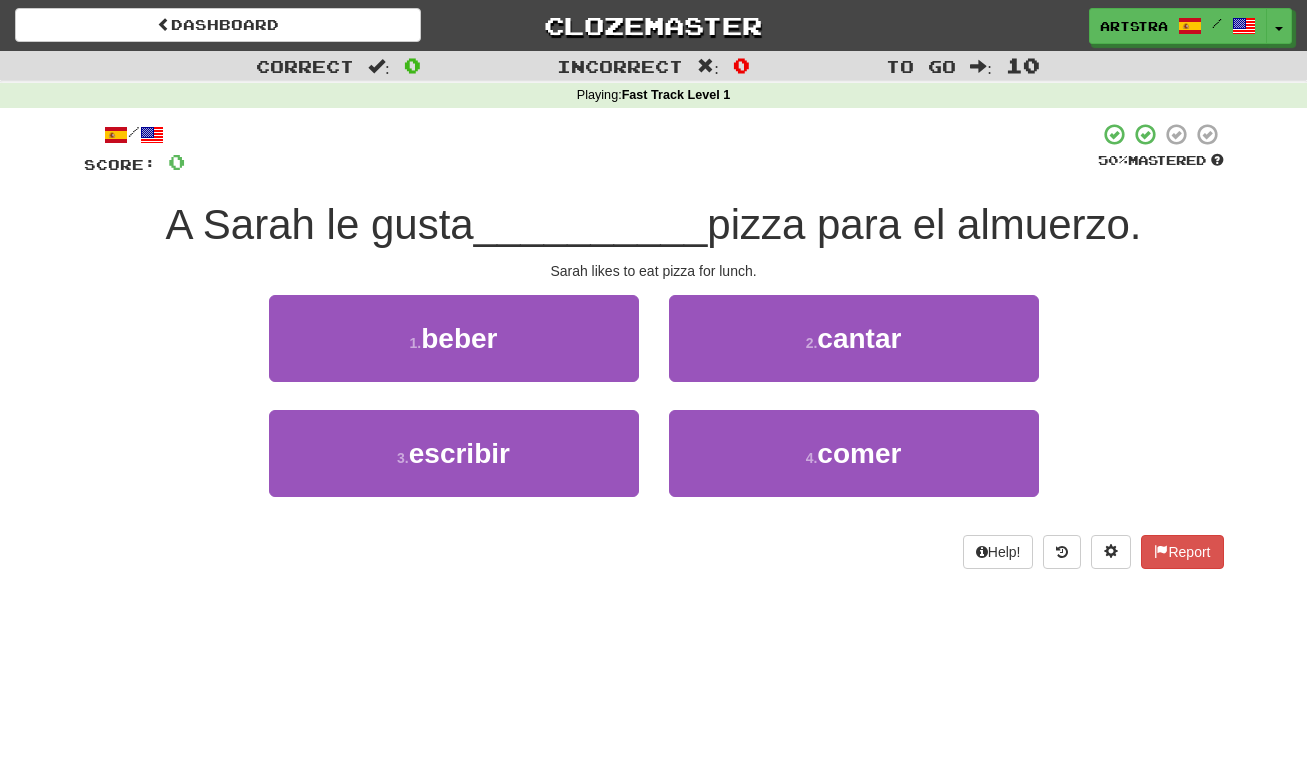 scroll, scrollTop: 4, scrollLeft: 0, axis: vertical 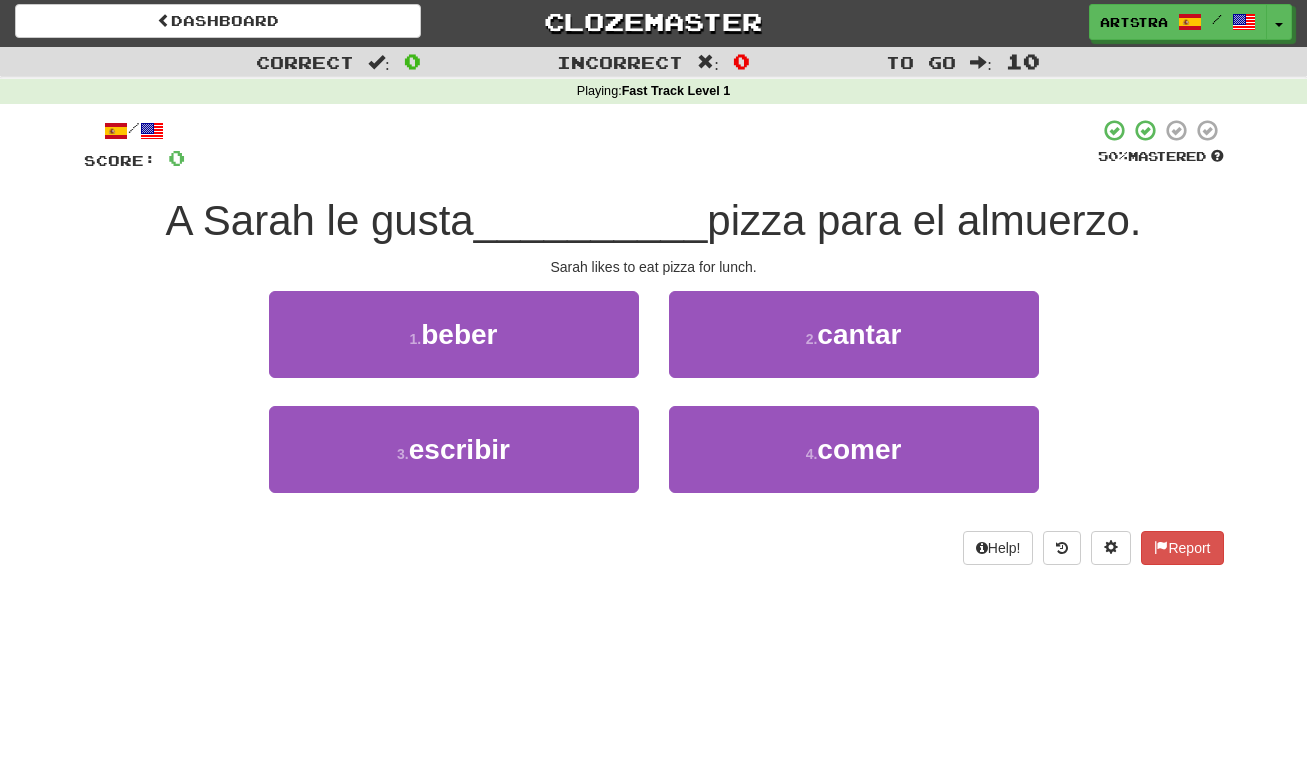 click on "__________" at bounding box center (591, 220) 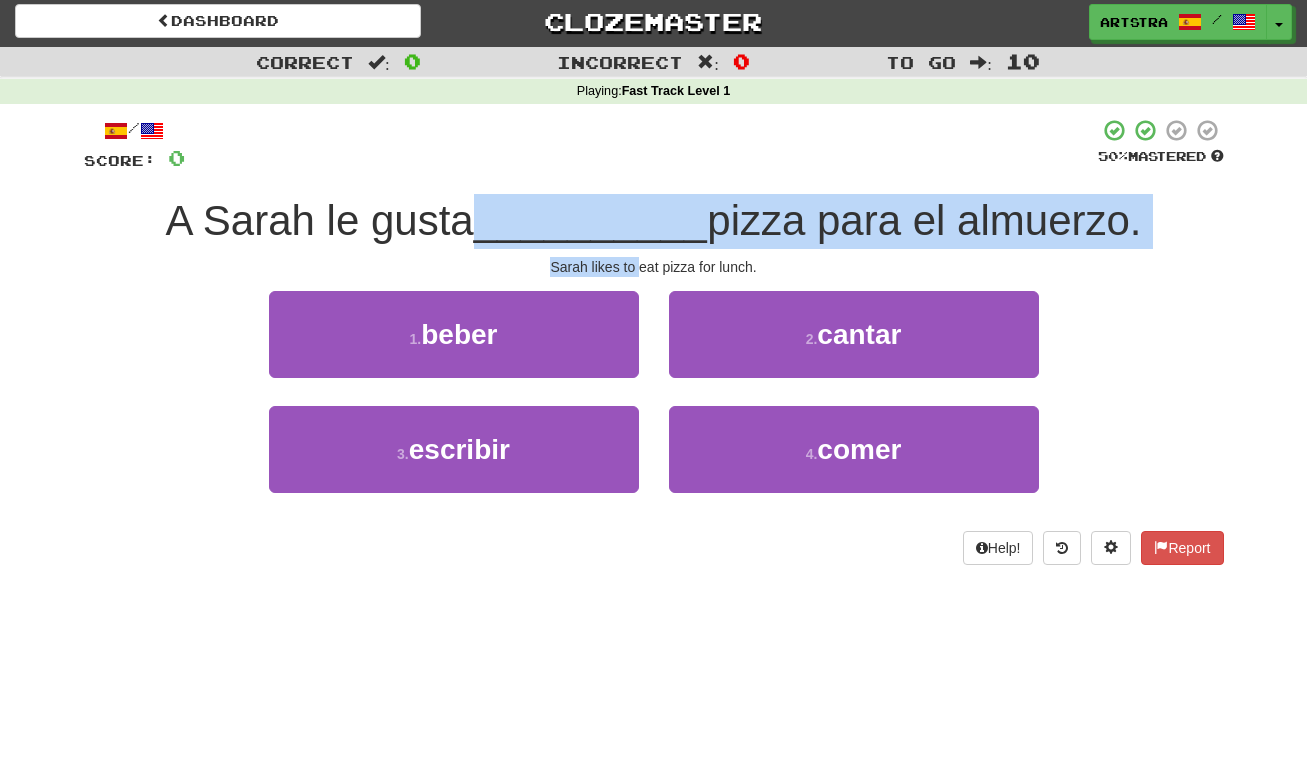 drag, startPoint x: 629, startPoint y: 207, endPoint x: 633, endPoint y: 264, distance: 57.14018 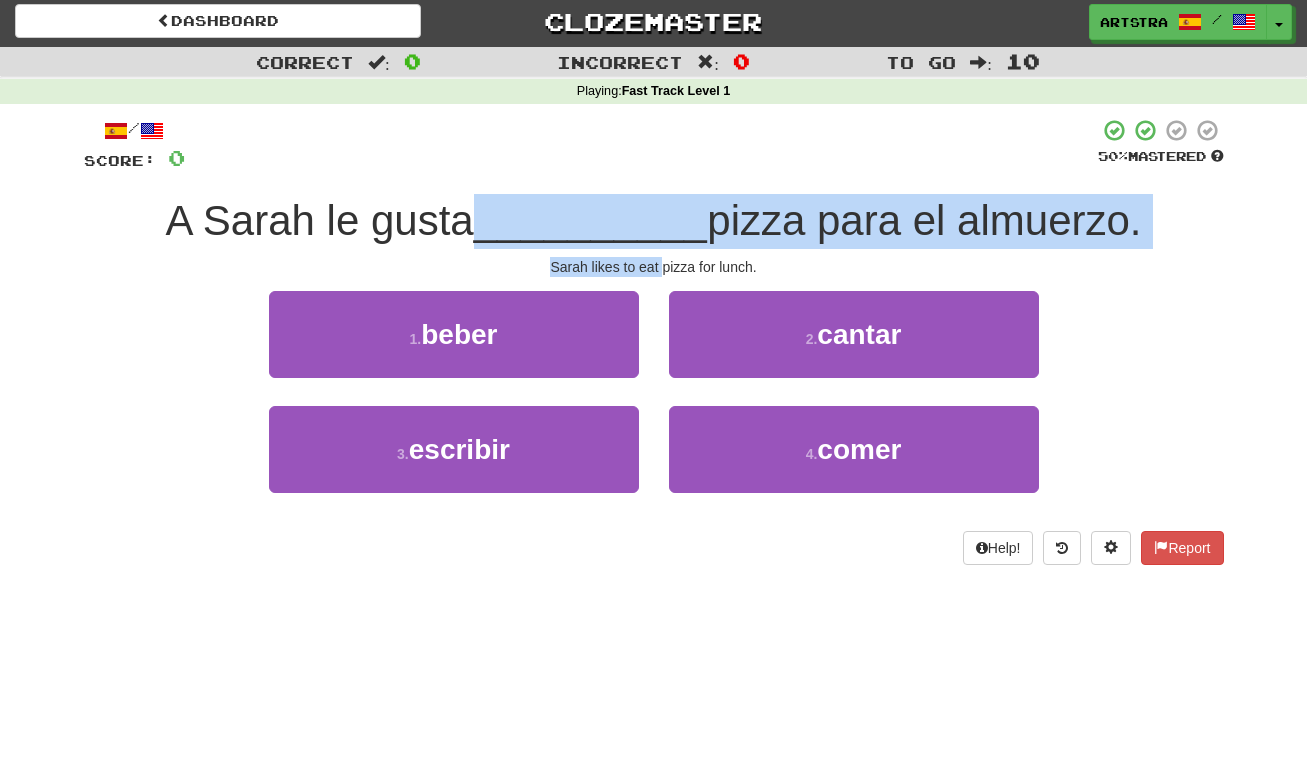 drag, startPoint x: 661, startPoint y: 206, endPoint x: 660, endPoint y: 258, distance: 52.009613 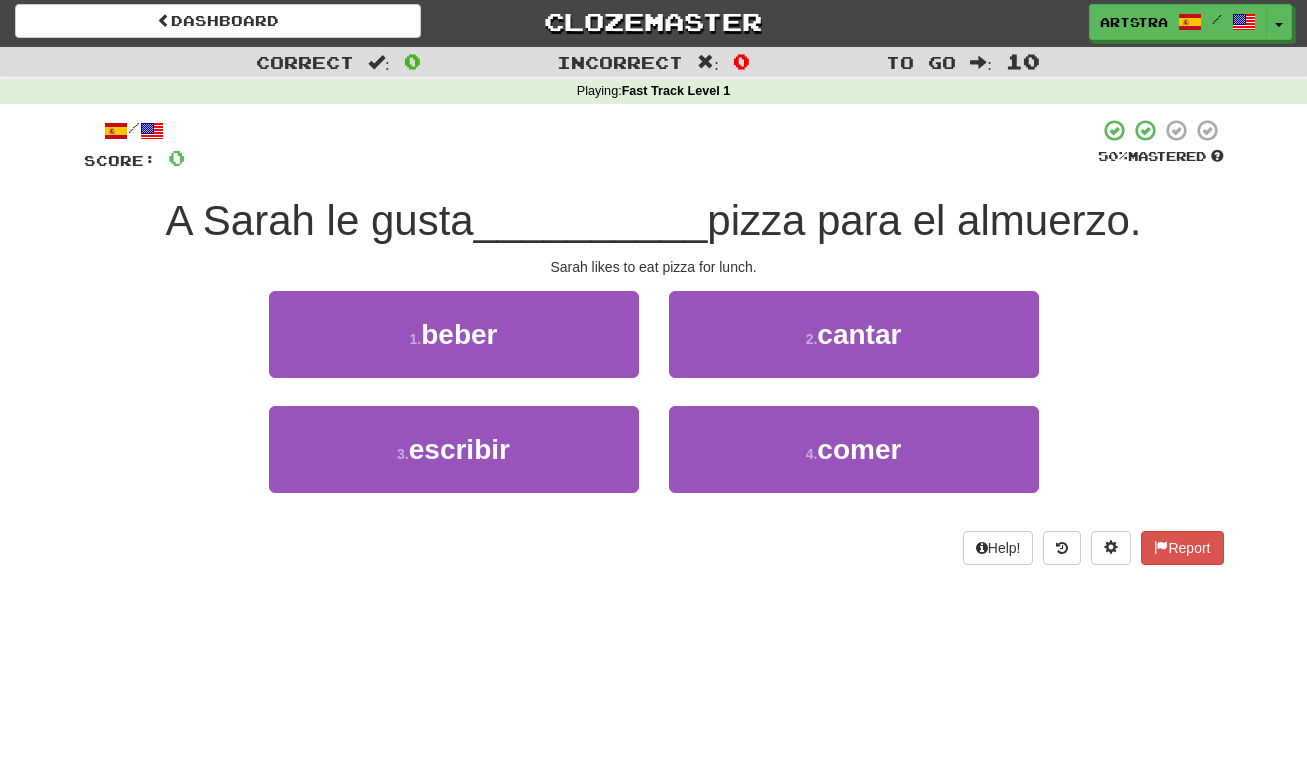scroll, scrollTop: 0, scrollLeft: 0, axis: both 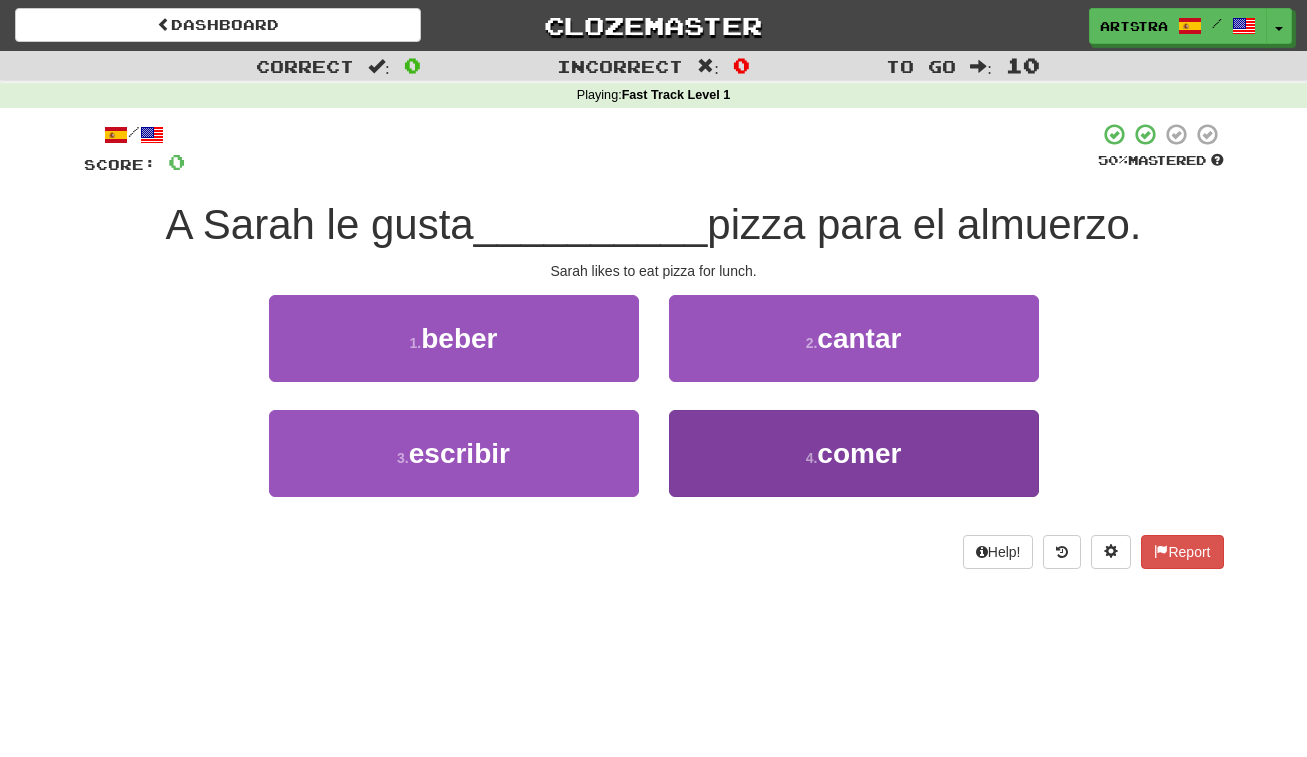 click on "4 .  comer" at bounding box center [854, 453] 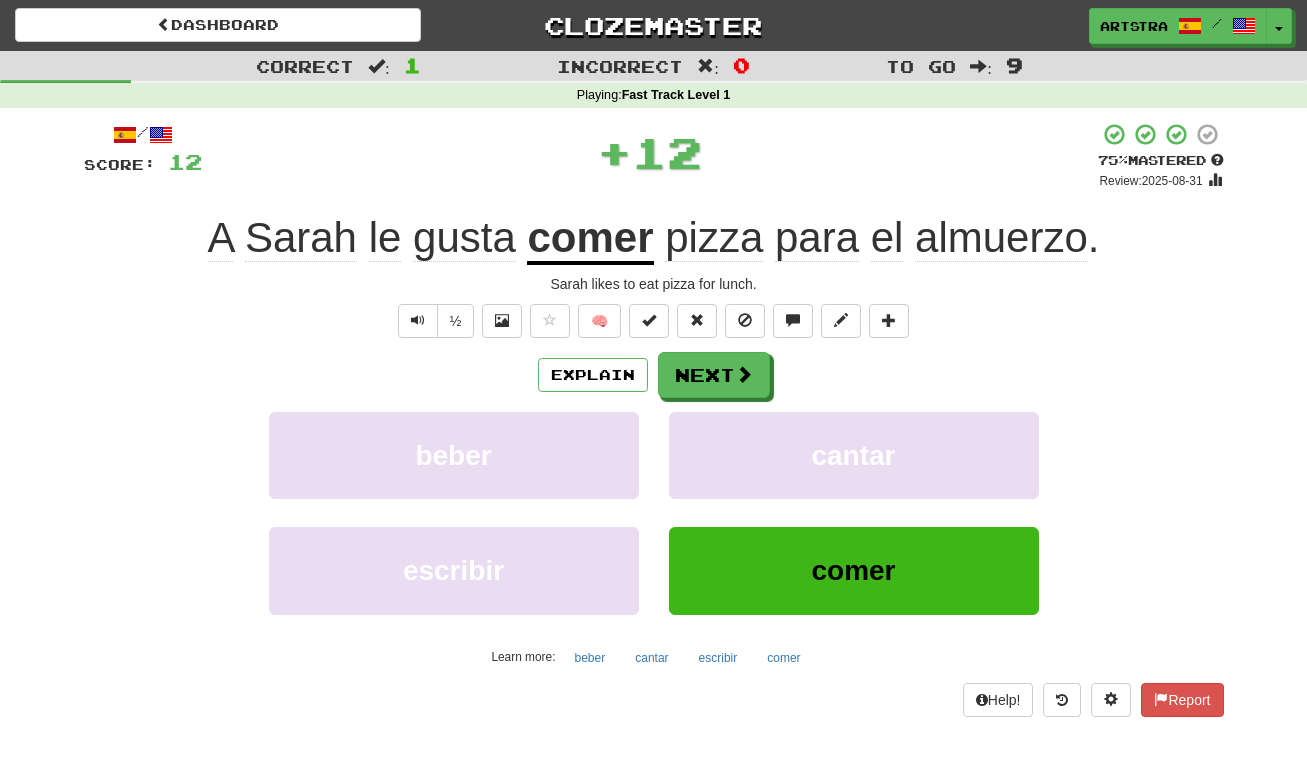 click on "almuerzo" at bounding box center [1001, 238] 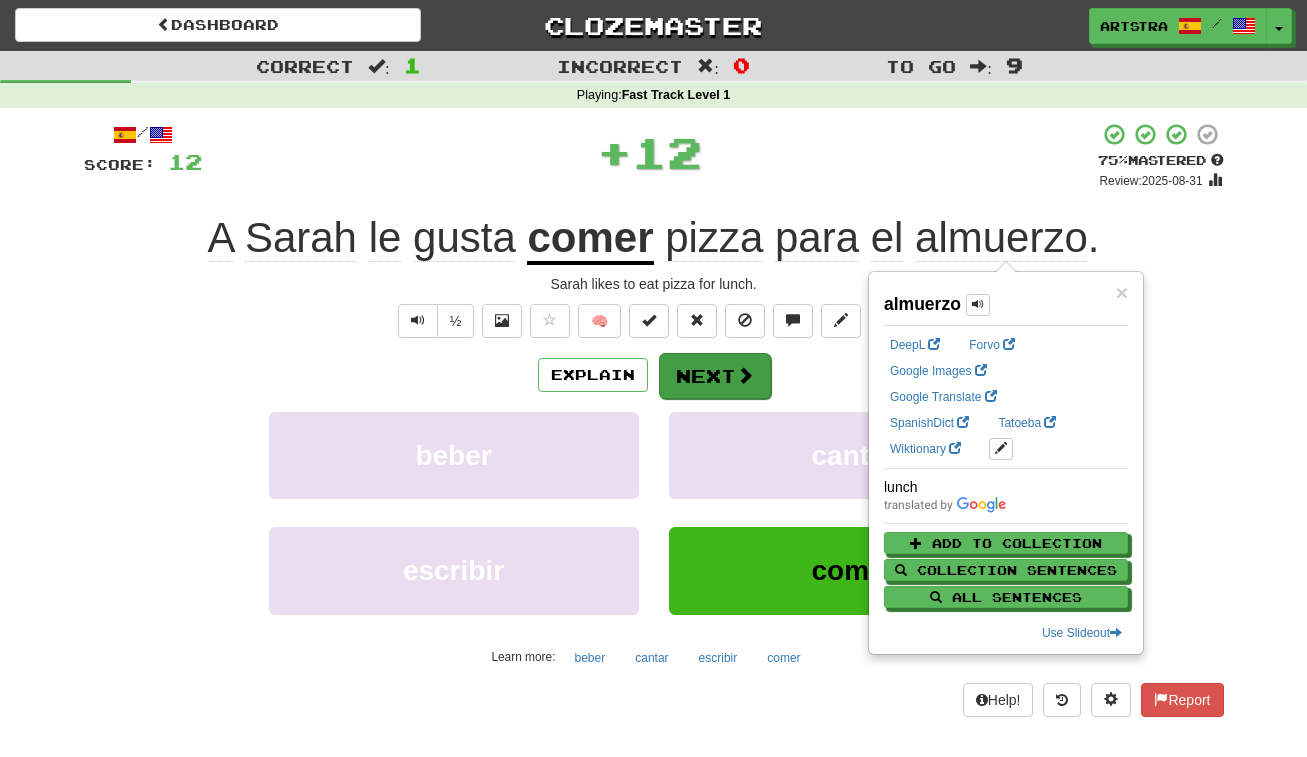 click at bounding box center (745, 375) 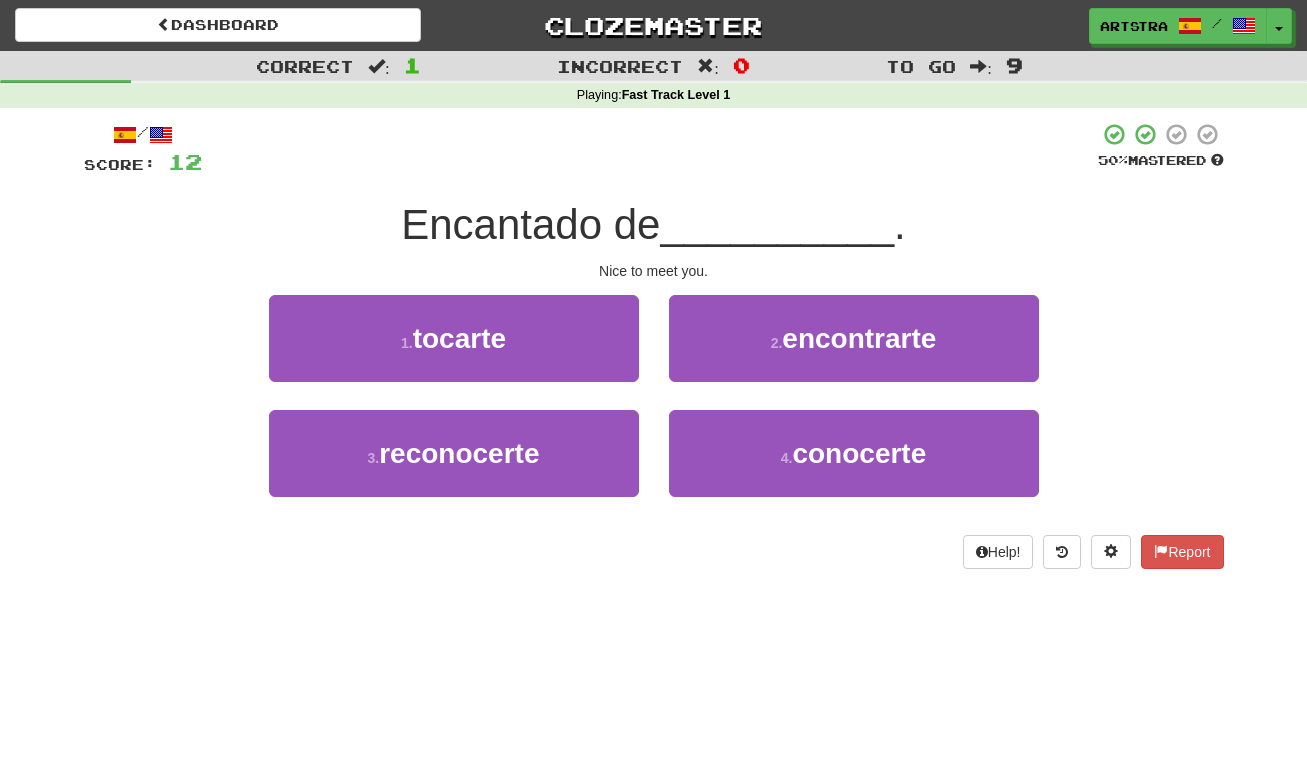 click on "Encantado de" at bounding box center [530, 224] 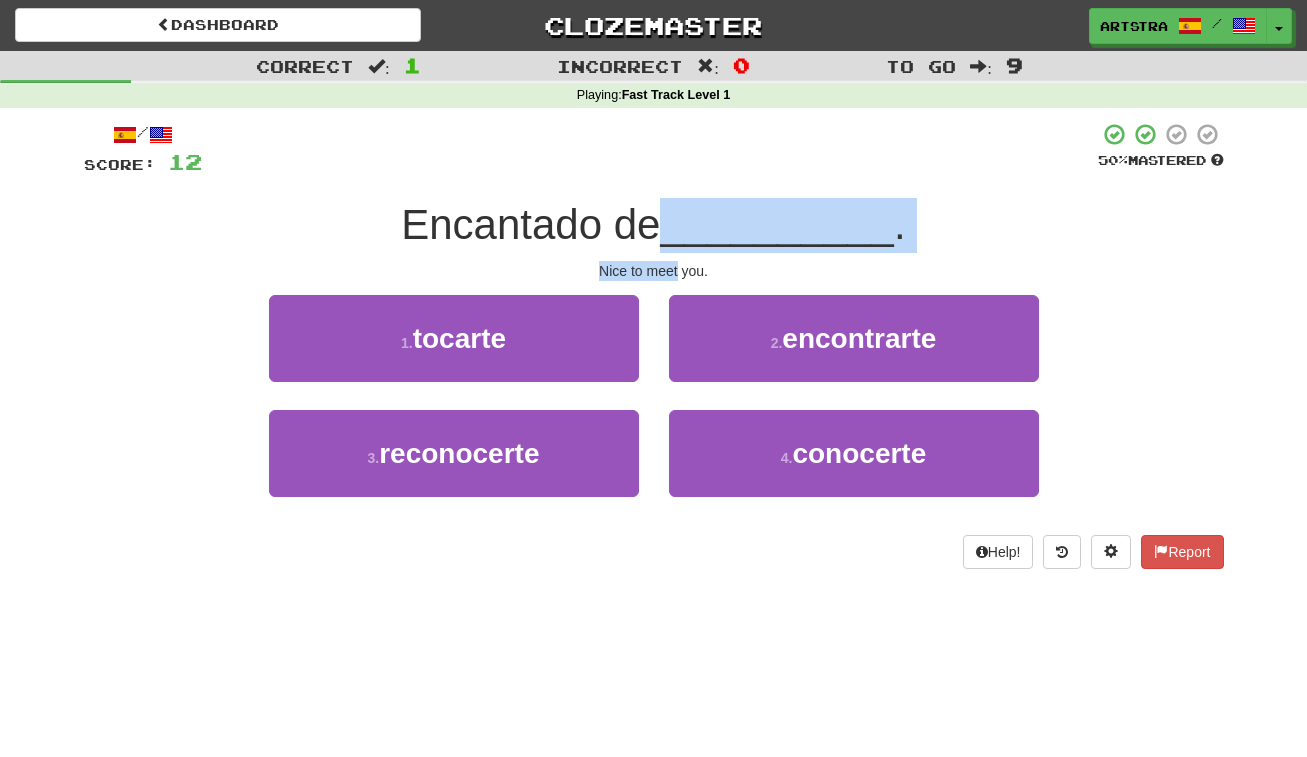 drag, startPoint x: 677, startPoint y: 265, endPoint x: 678, endPoint y: 216, distance: 49.010204 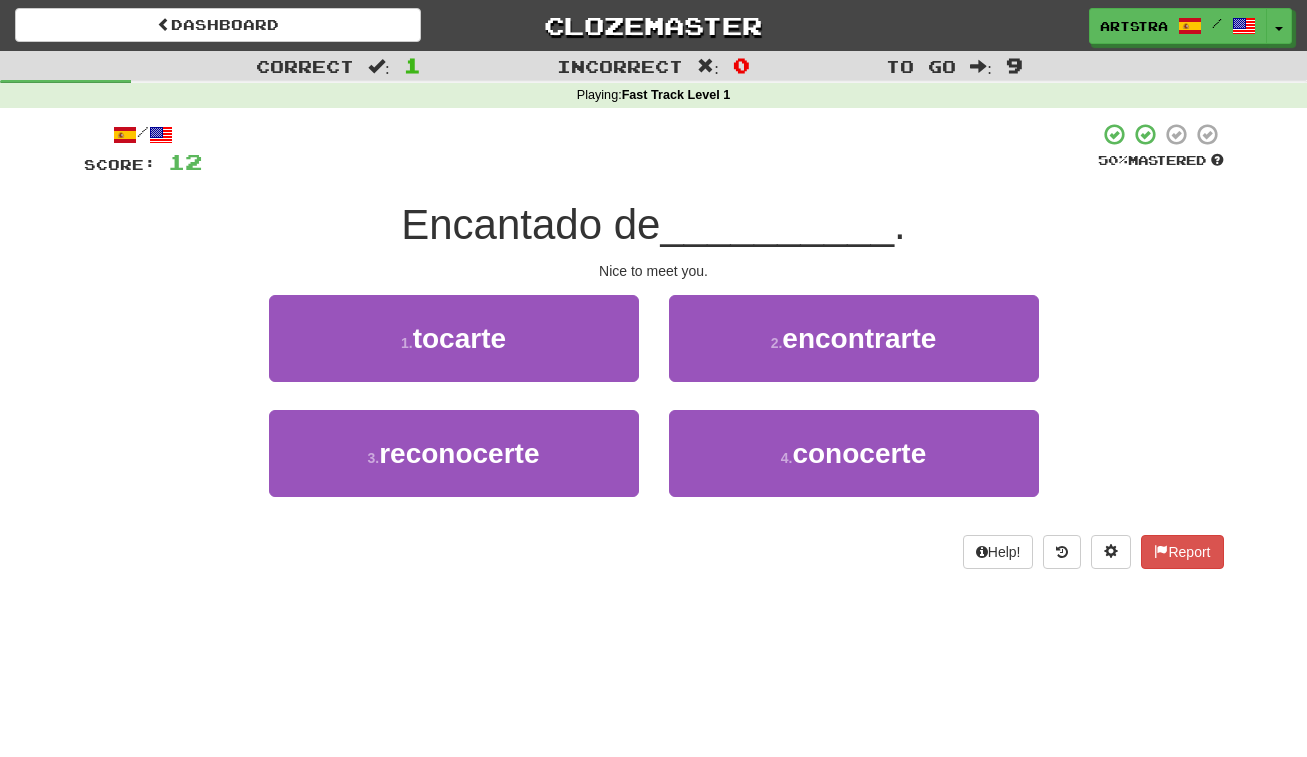 click on "Encantado de" at bounding box center [530, 224] 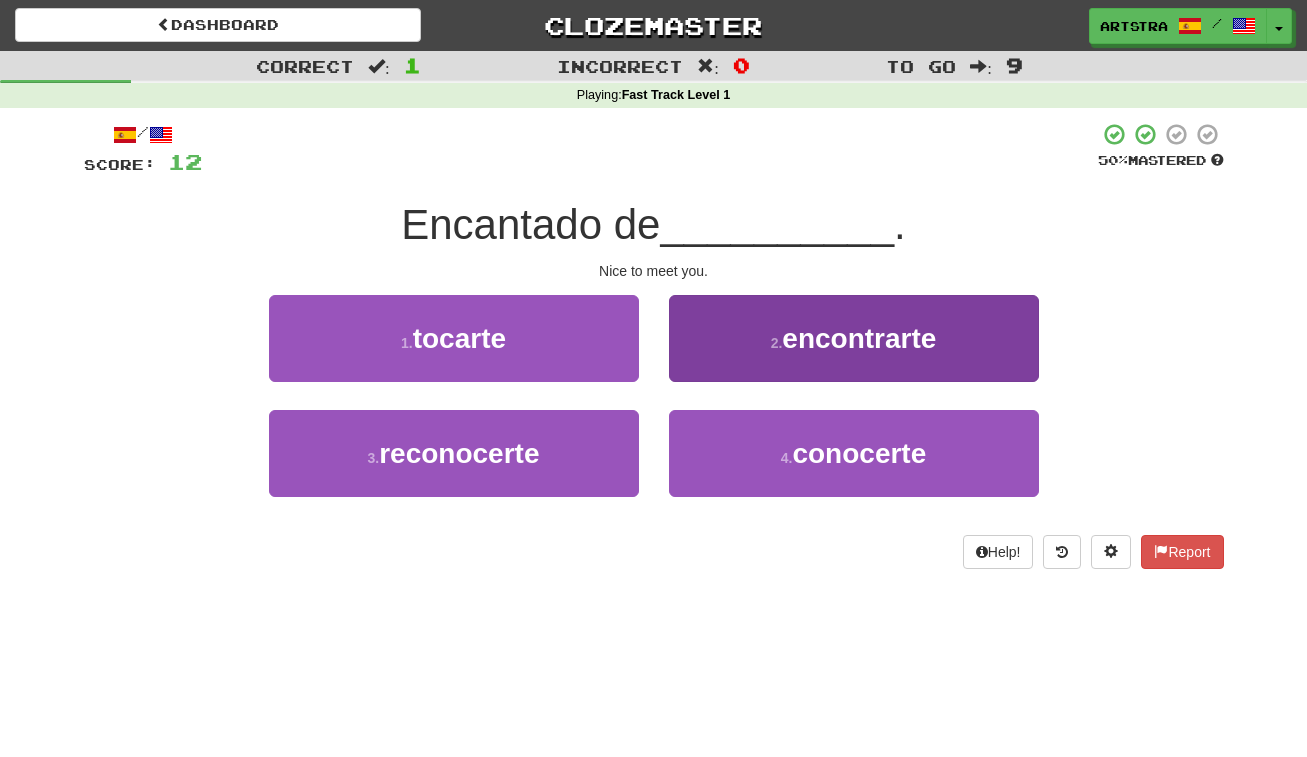 click on "2 .  encontrarte" at bounding box center [854, 338] 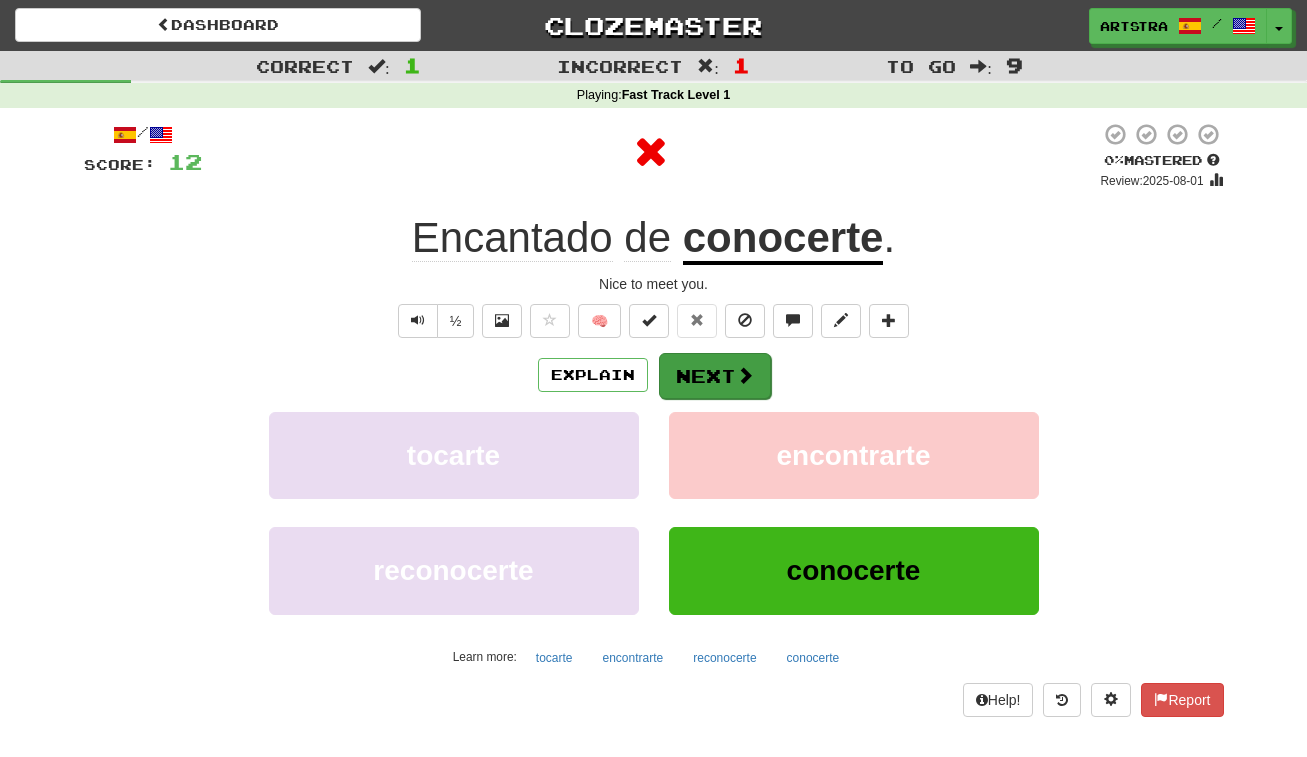click on "Next" at bounding box center [715, 376] 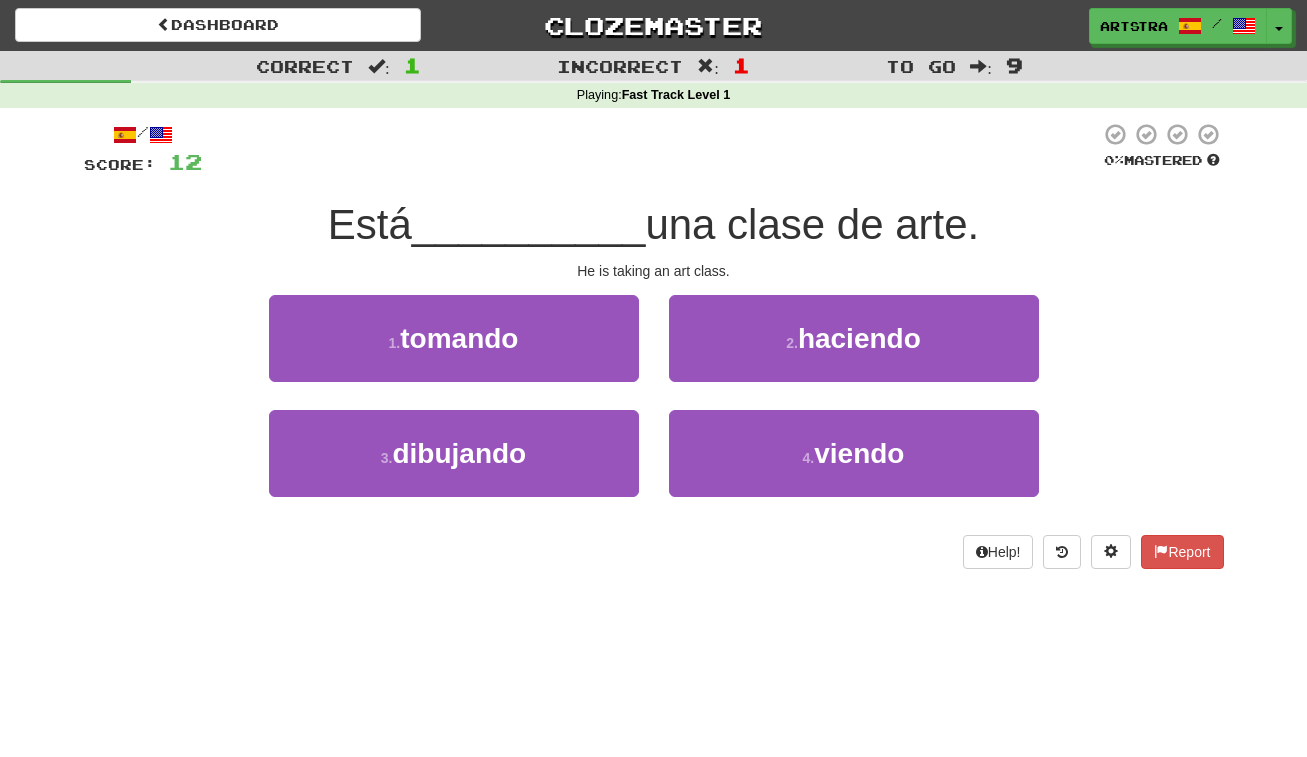 click on "una clase de arte." at bounding box center [812, 224] 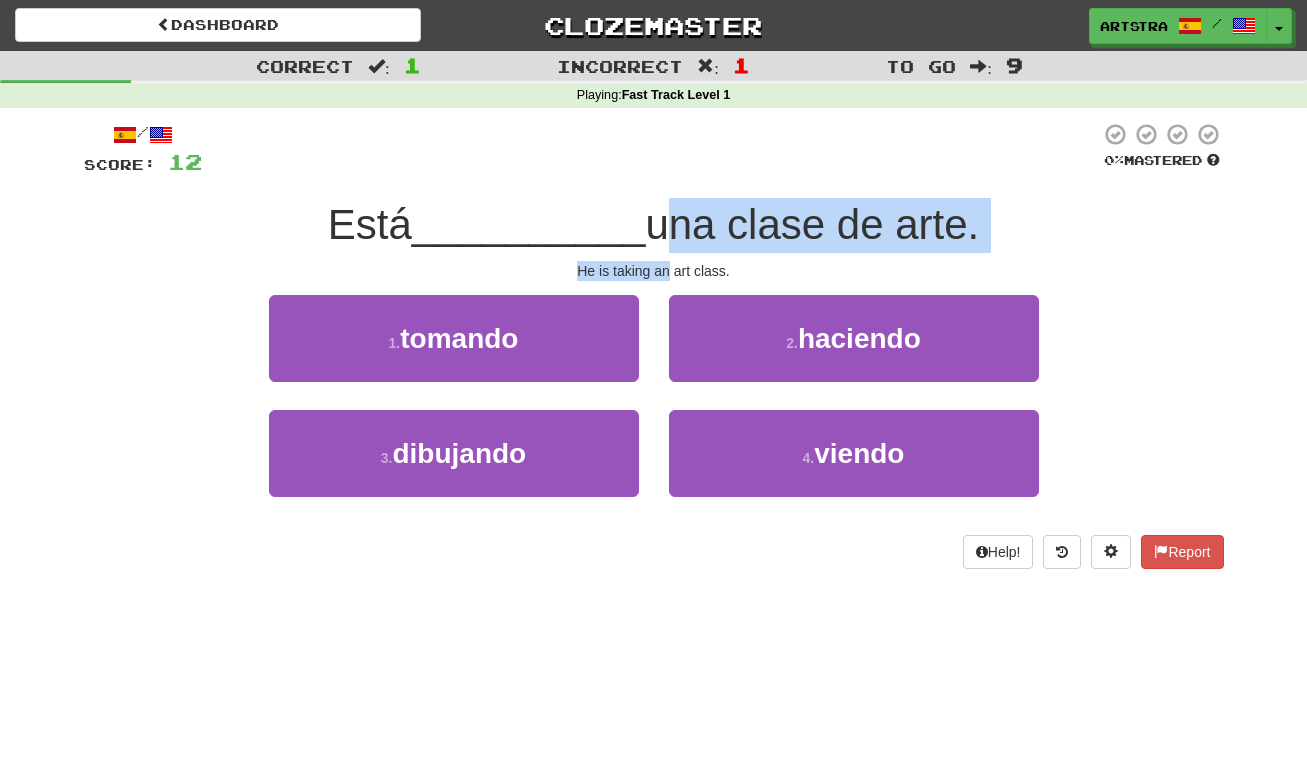 drag, startPoint x: 661, startPoint y: 217, endPoint x: 665, endPoint y: 266, distance: 49.162994 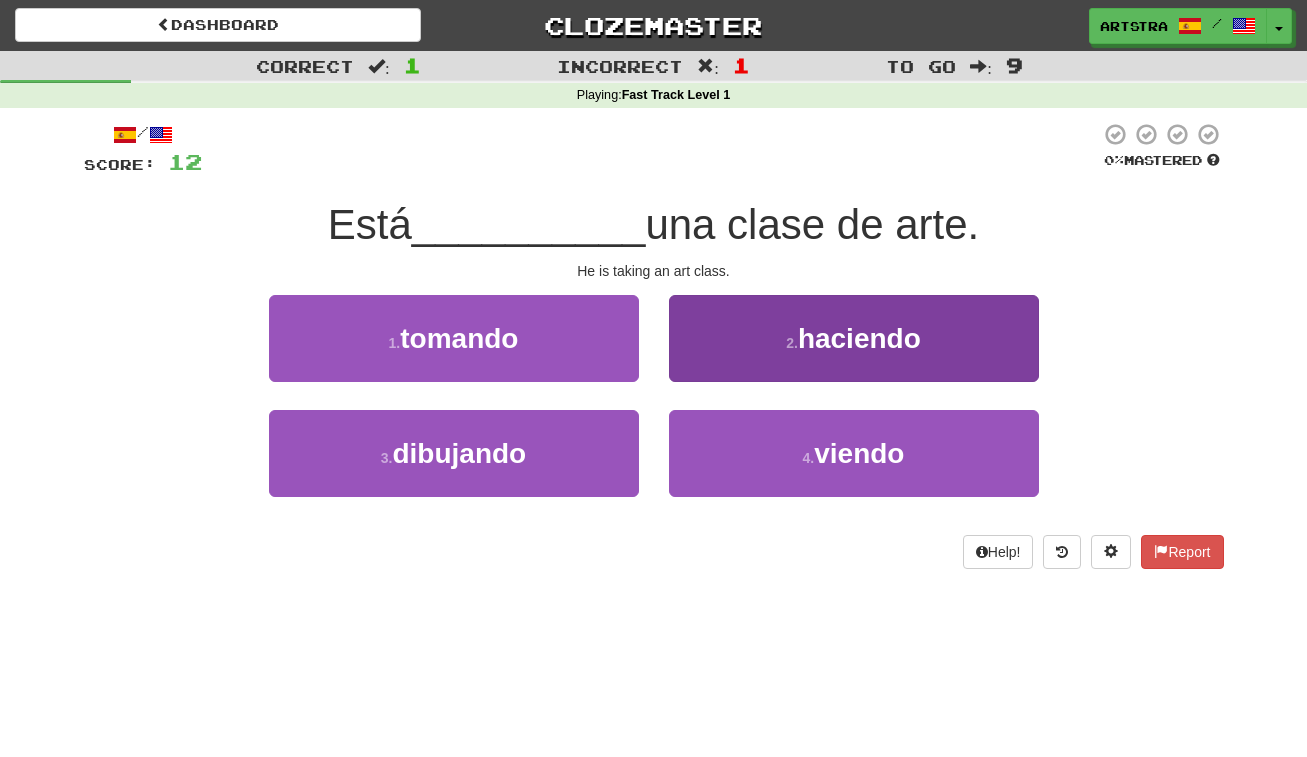 click on "2 ." at bounding box center [792, 343] 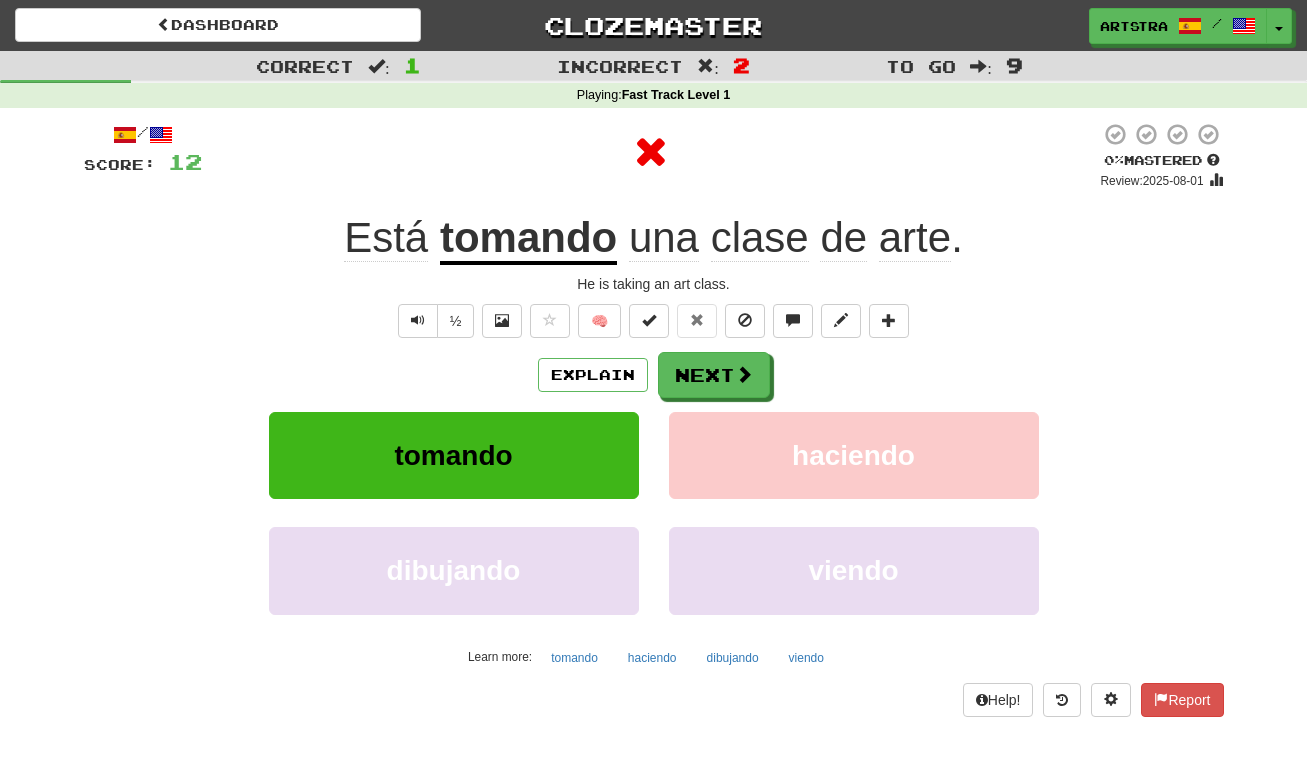 click on "tomando" at bounding box center [528, 239] 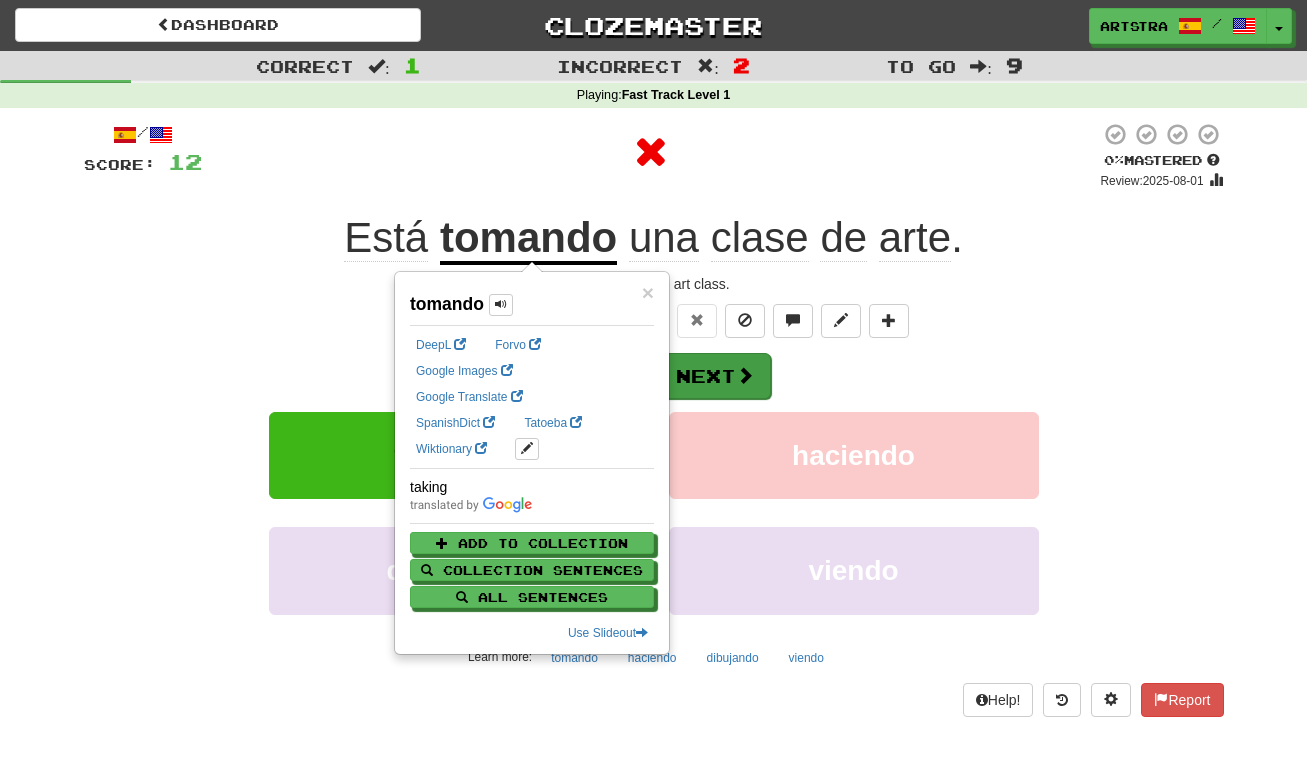click on "Next" at bounding box center [715, 376] 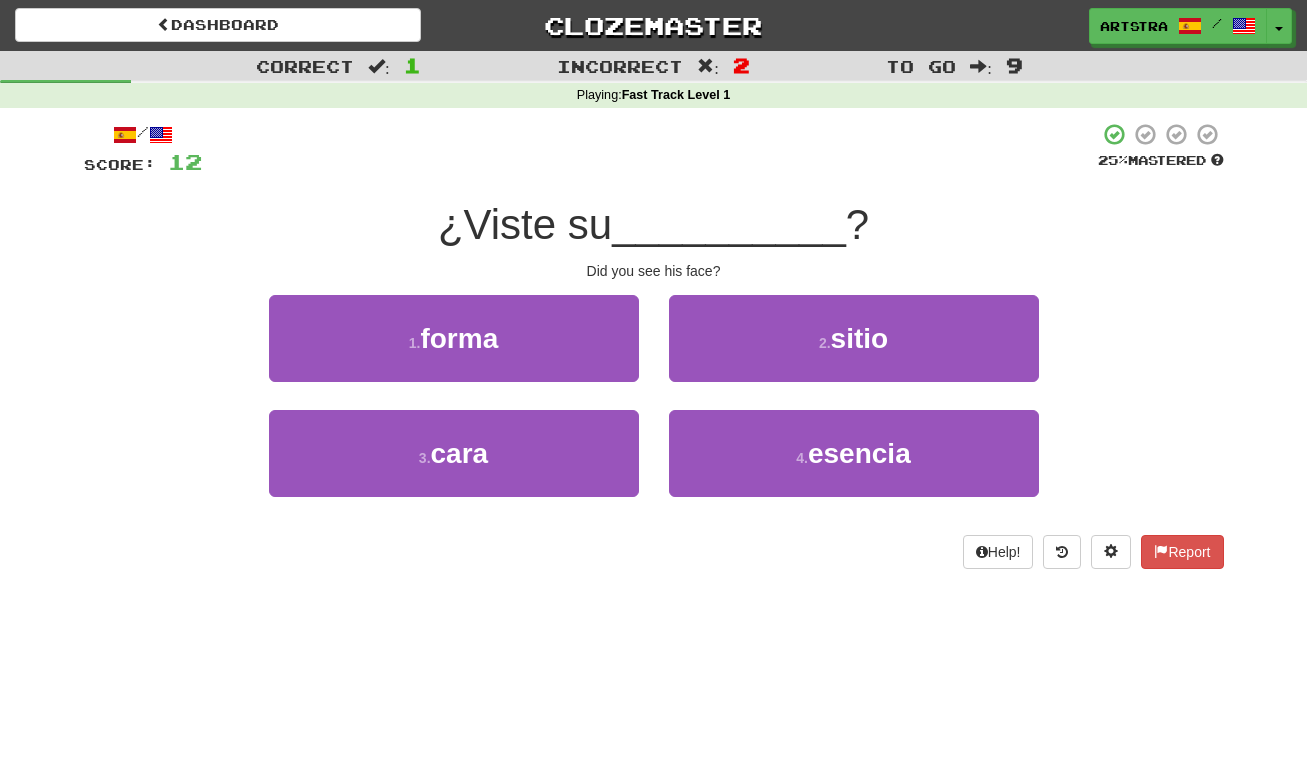 click on "__________" at bounding box center (729, 224) 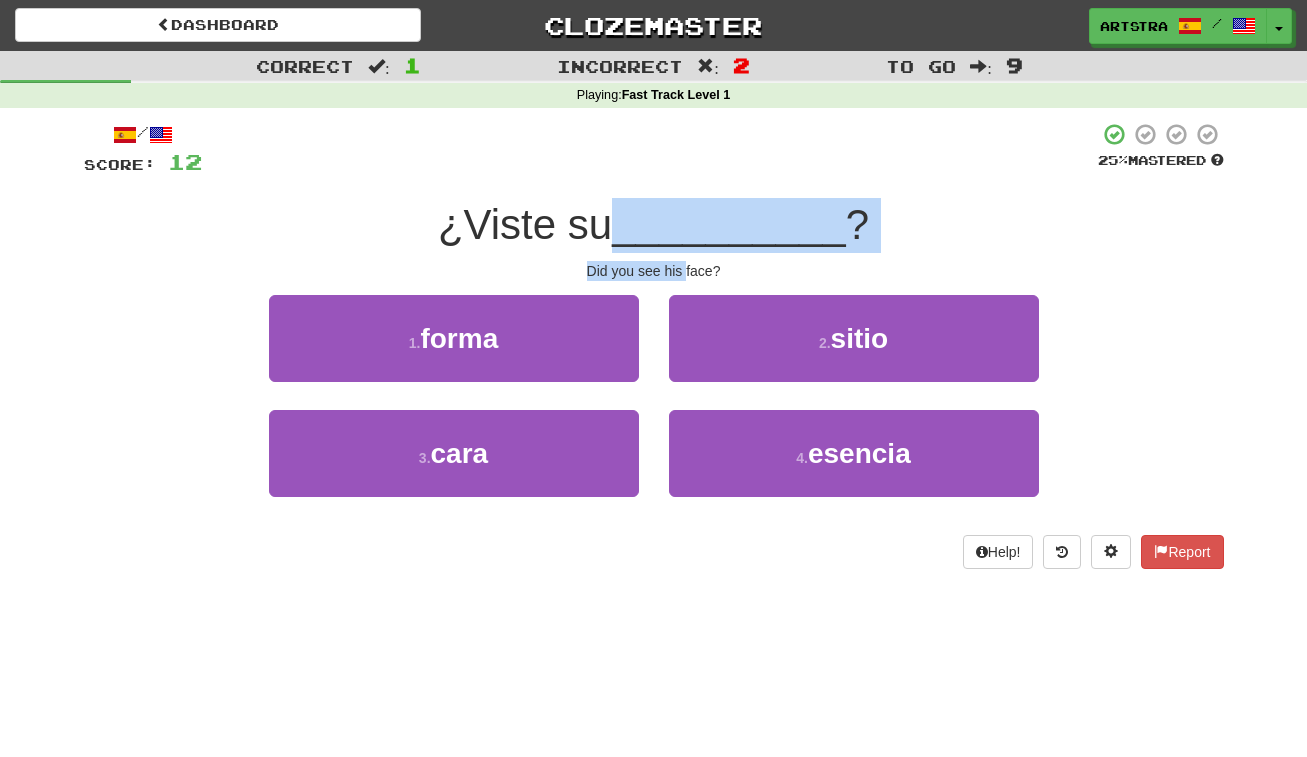 drag, startPoint x: 686, startPoint y: 243, endPoint x: 683, endPoint y: 263, distance: 20.22375 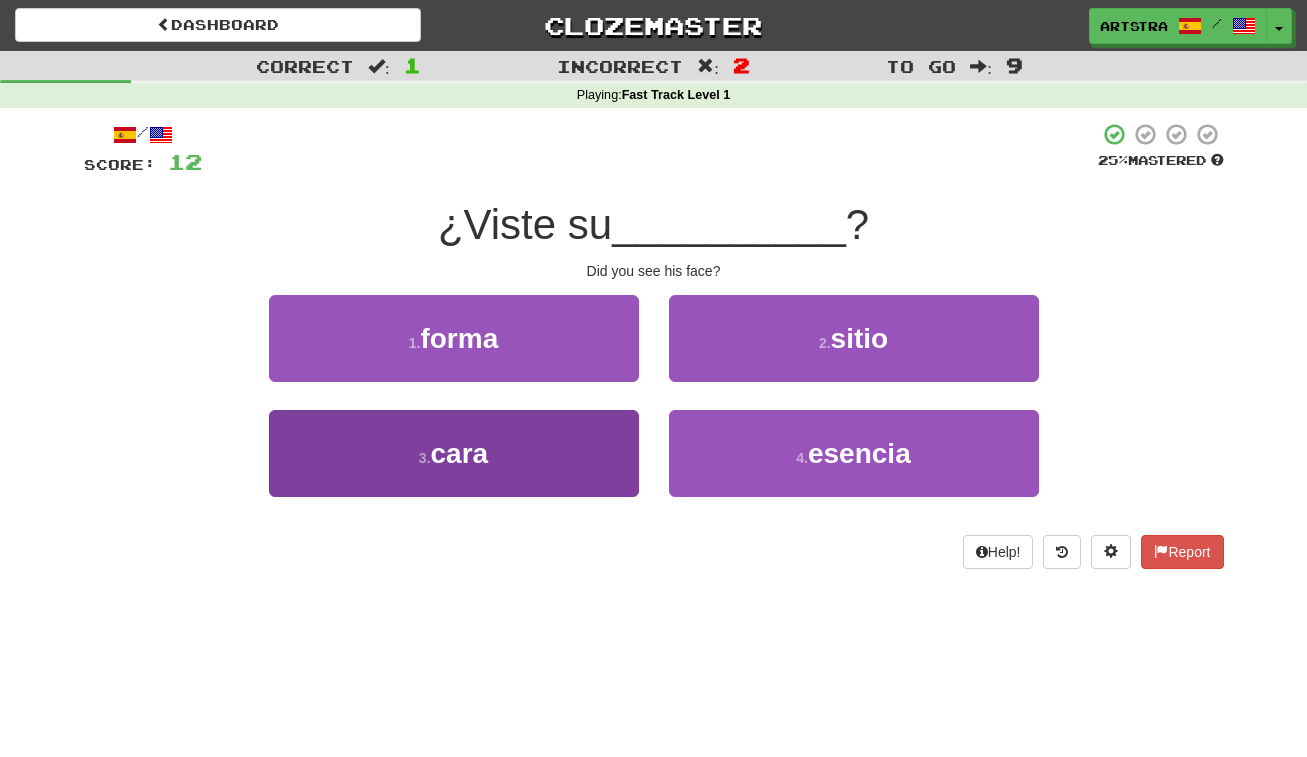 click on "3 .  cara" at bounding box center (454, 453) 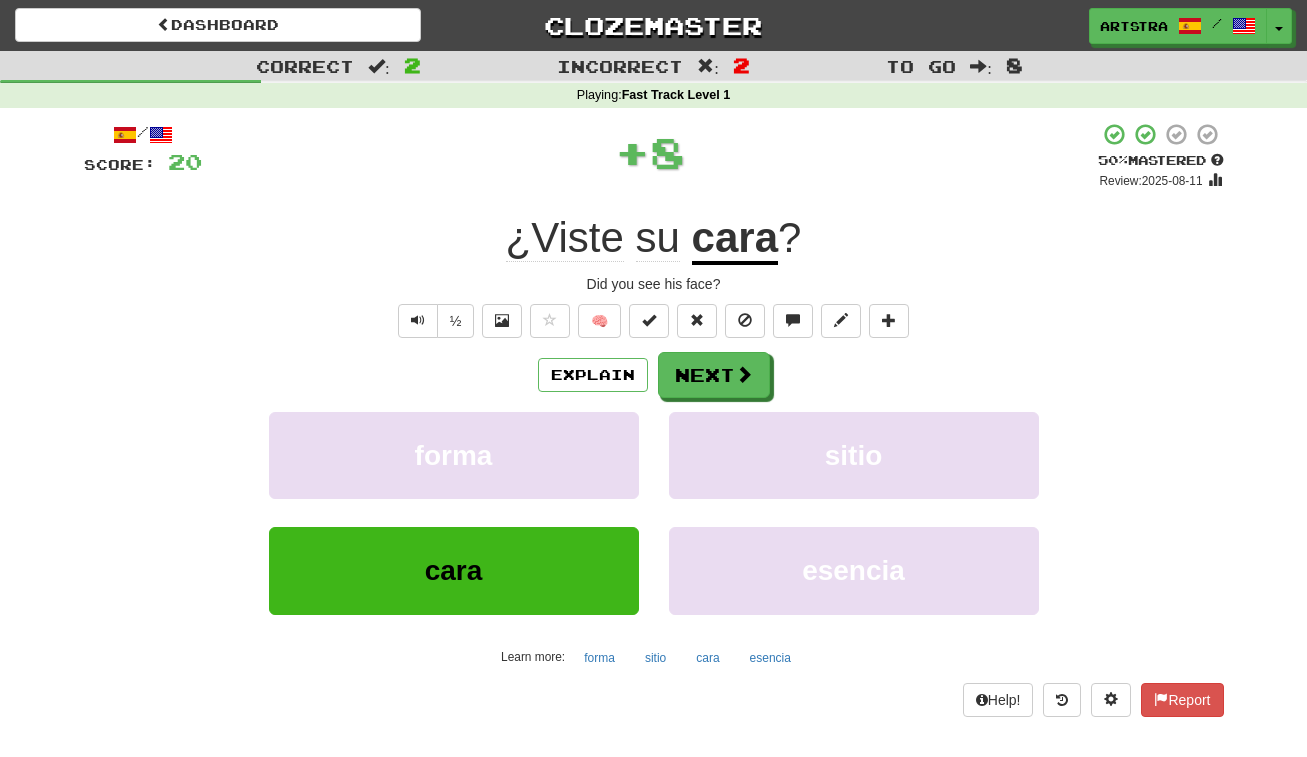 click on "cara" at bounding box center [735, 239] 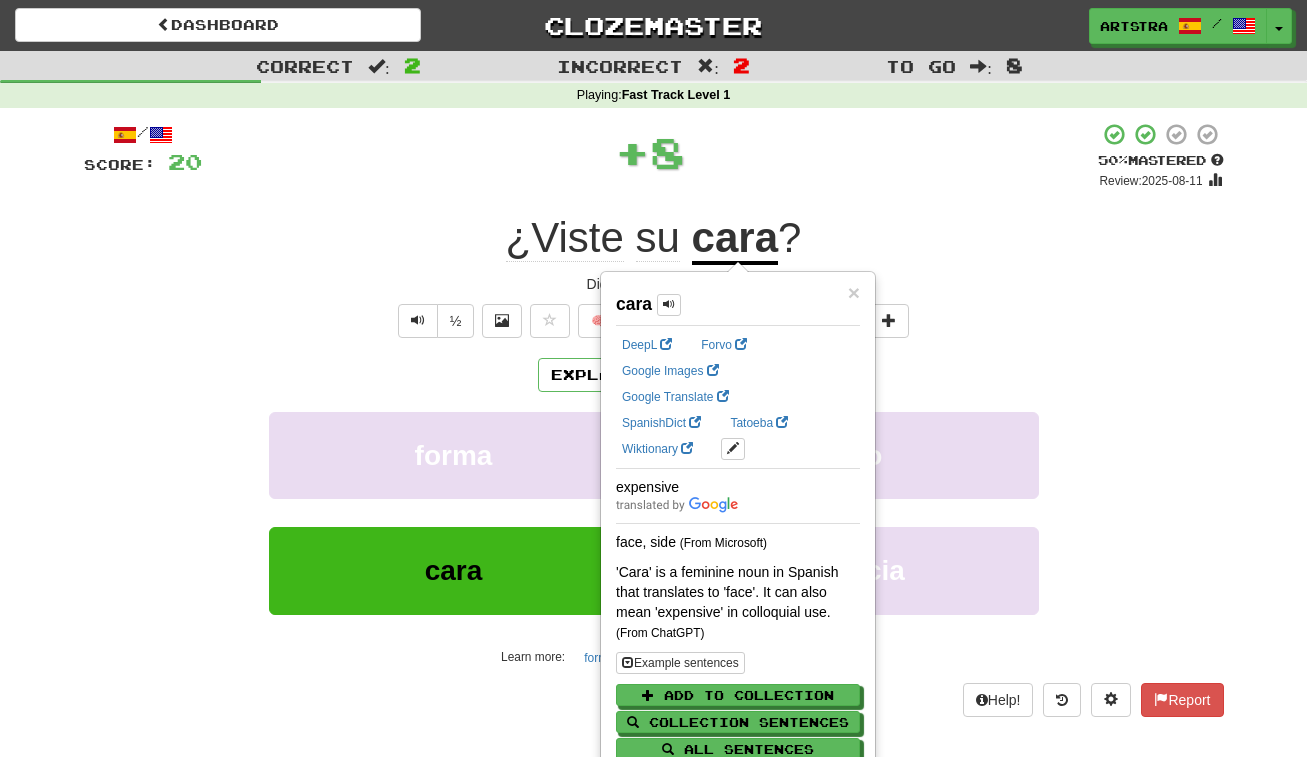 click on "/  Score:   20 + 8 50 %  Mastered Review:  2025-08-11 ¿Viste   su   cara ? Did you see his face? ½ 🧠 Explain Next forma sitio cara esencia Learn more: forma sitio cara esencia  Help!  Report" at bounding box center (654, 419) 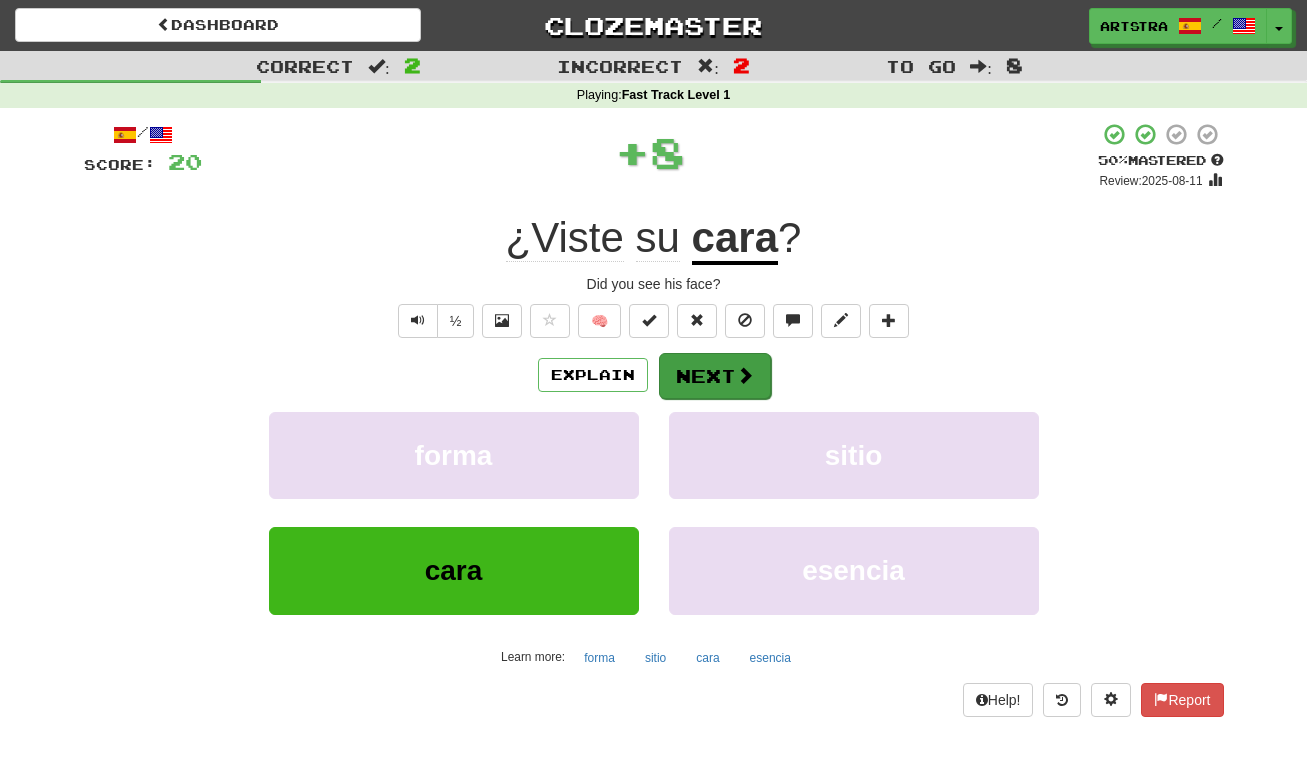 click on "Next" at bounding box center (715, 376) 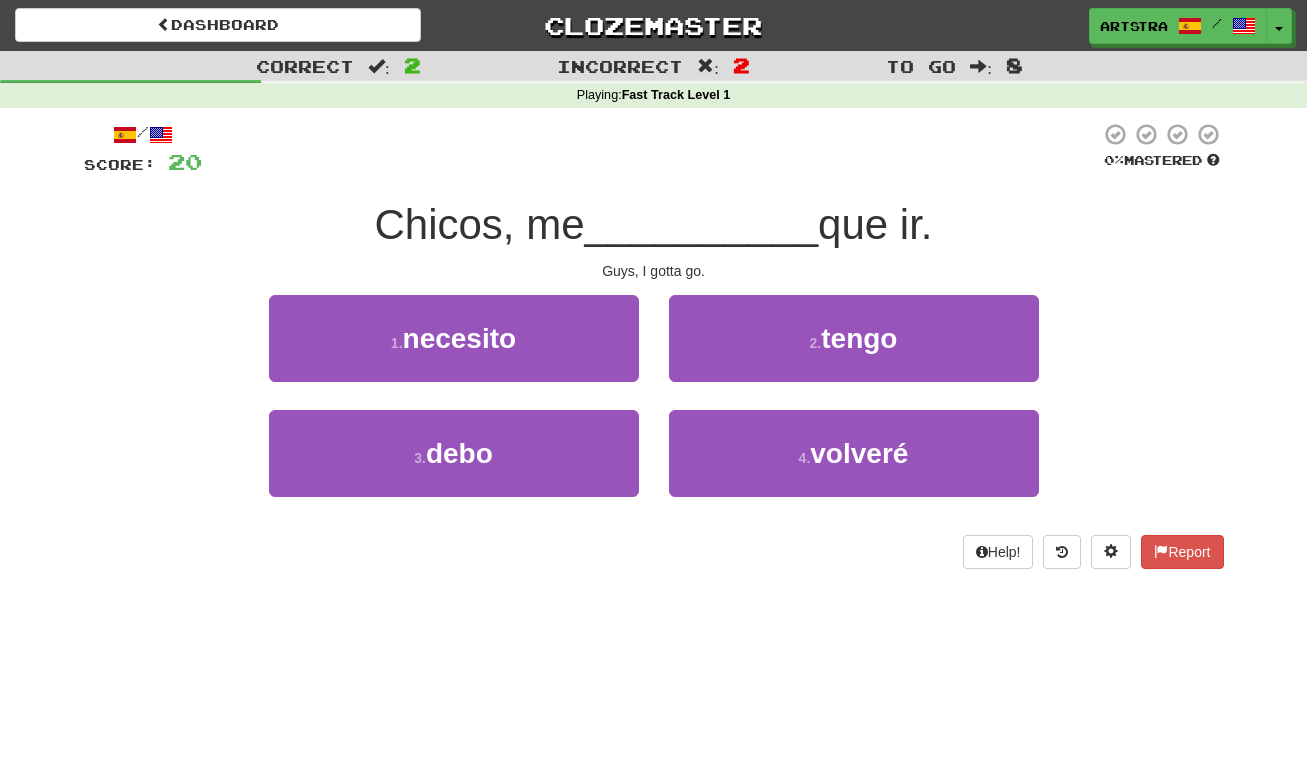 click on "__________" at bounding box center [702, 224] 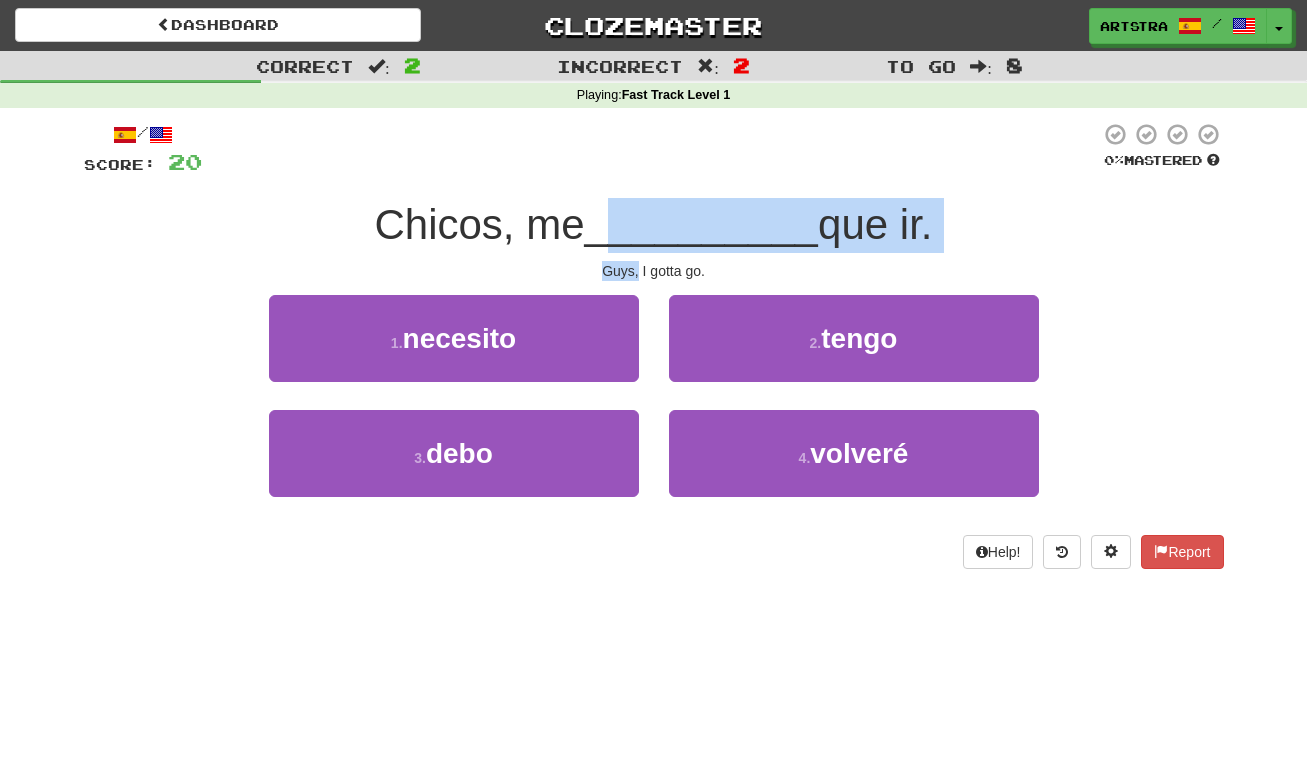 drag, startPoint x: 626, startPoint y: 243, endPoint x: 637, endPoint y: 260, distance: 20.248457 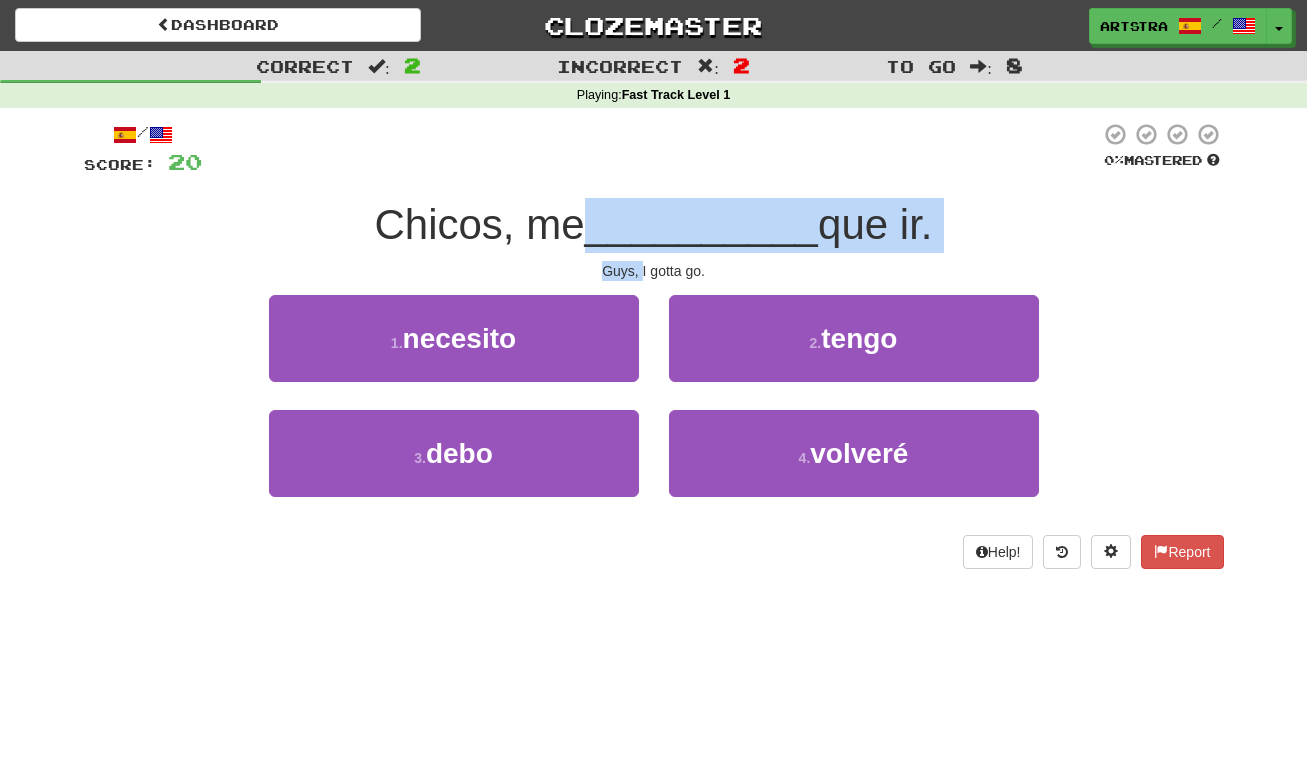 drag, startPoint x: 637, startPoint y: 260, endPoint x: 650, endPoint y: 228, distance: 34.539833 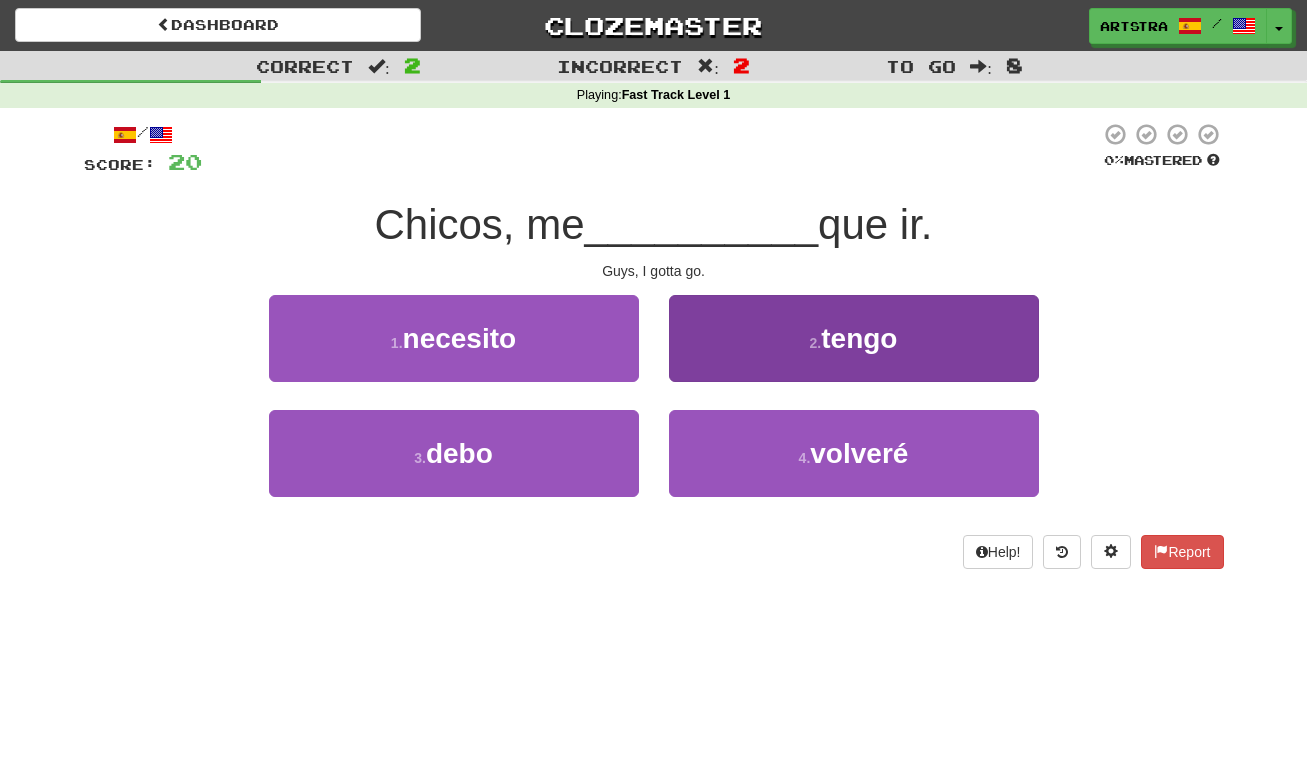 click on "2 .  tengo" at bounding box center [854, 338] 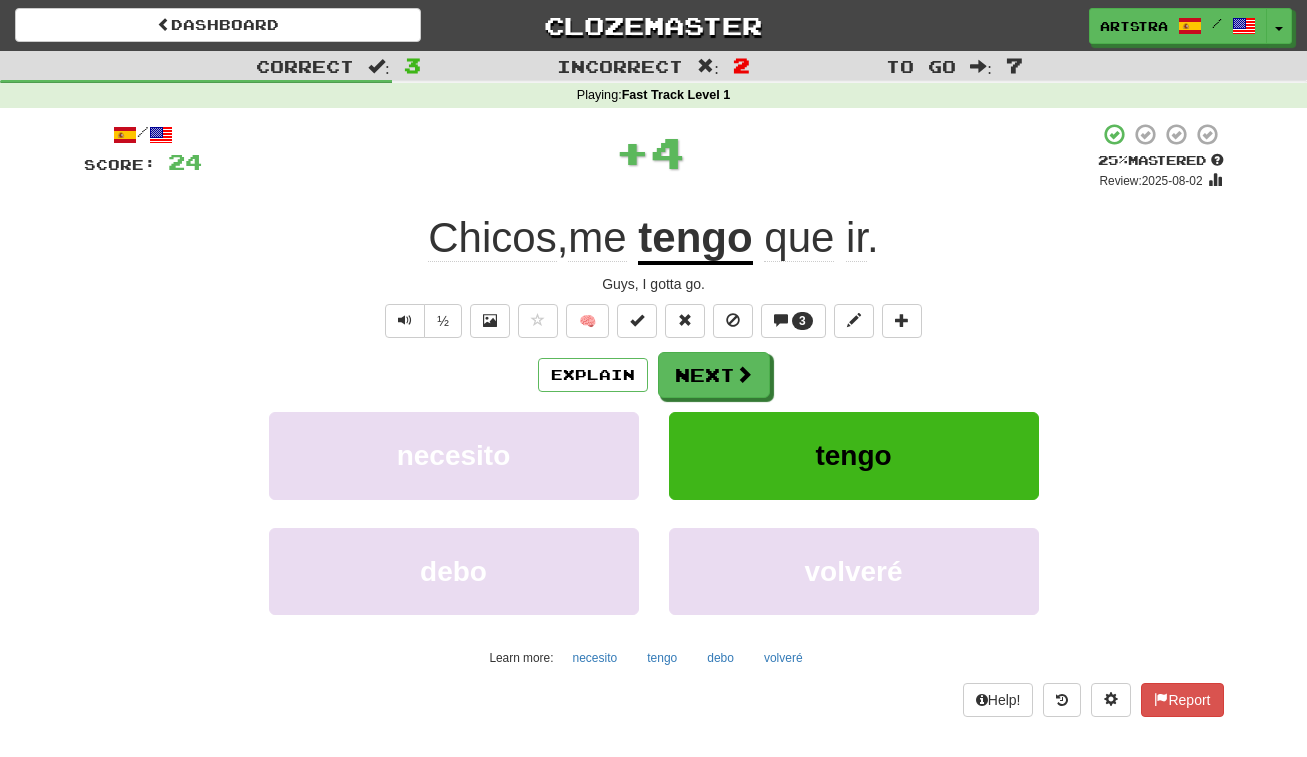 click on "tengo" at bounding box center (695, 239) 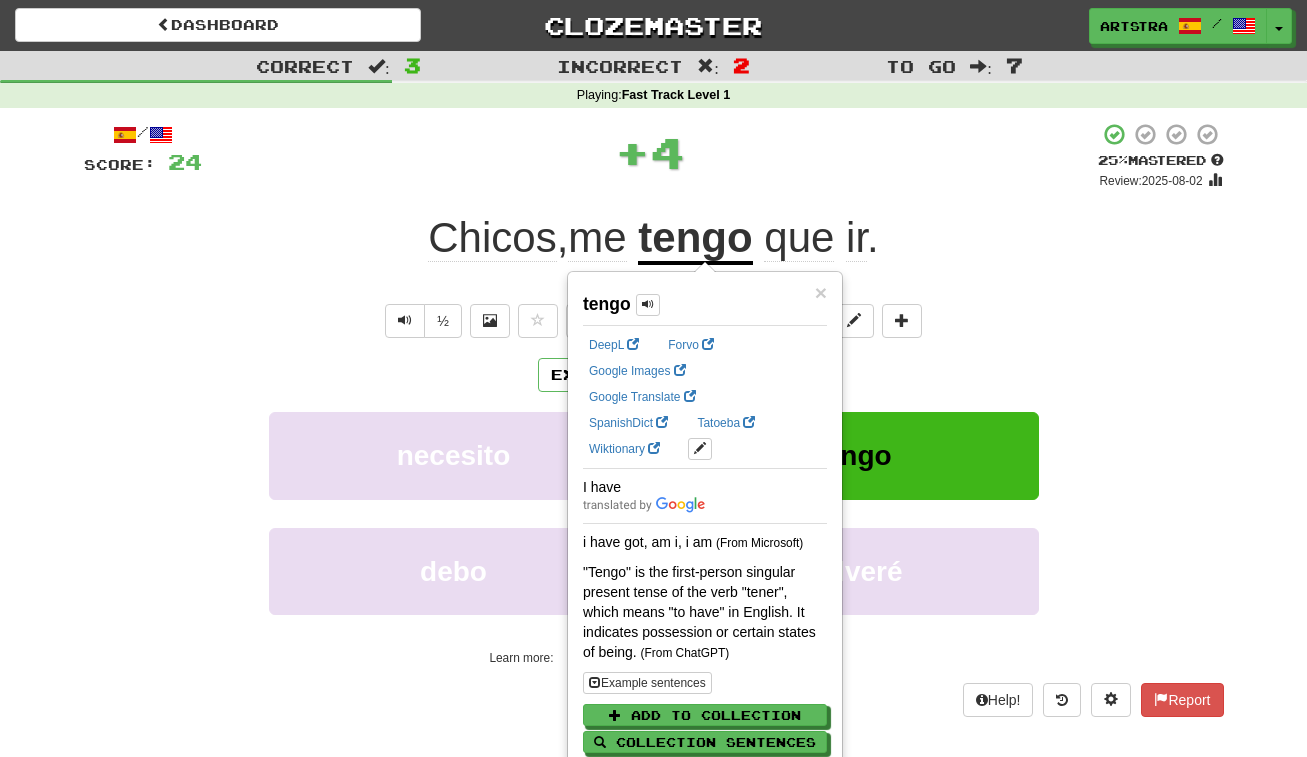 click on "+ 4" at bounding box center (650, 156) 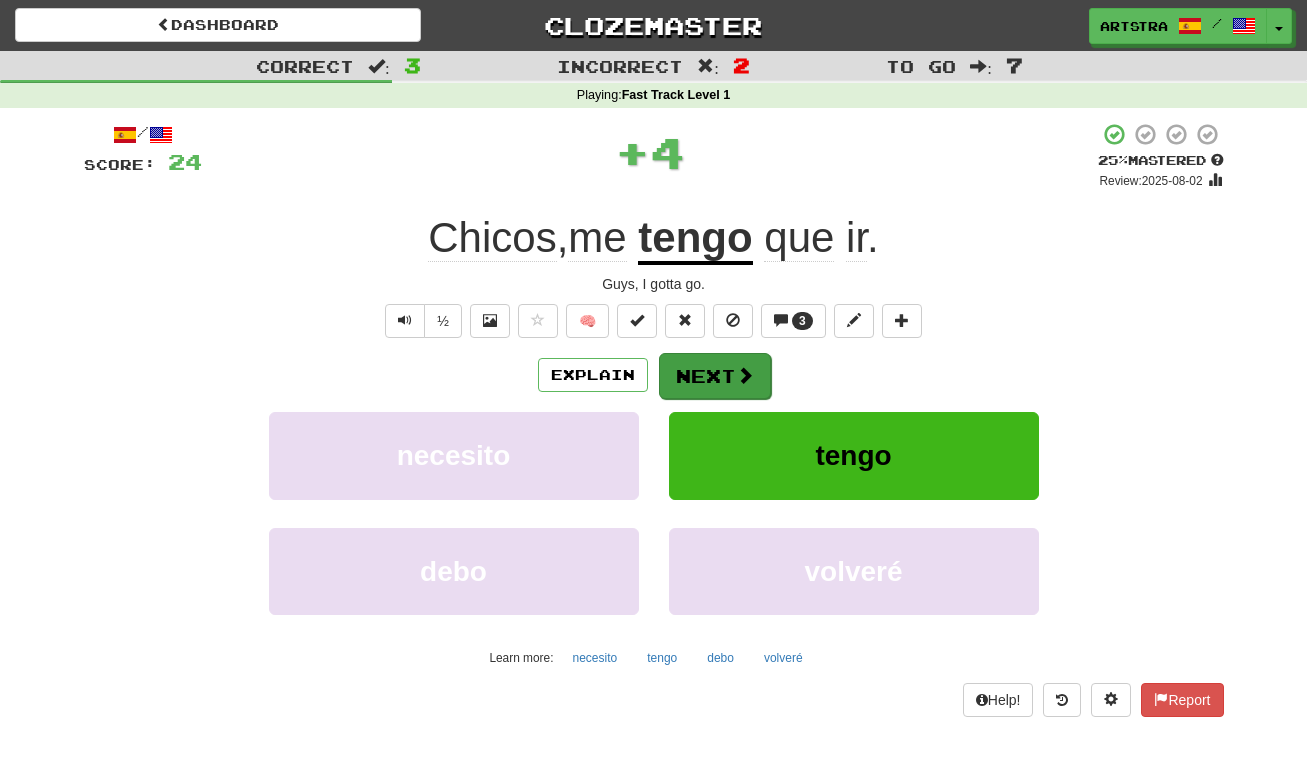 click at bounding box center (745, 375) 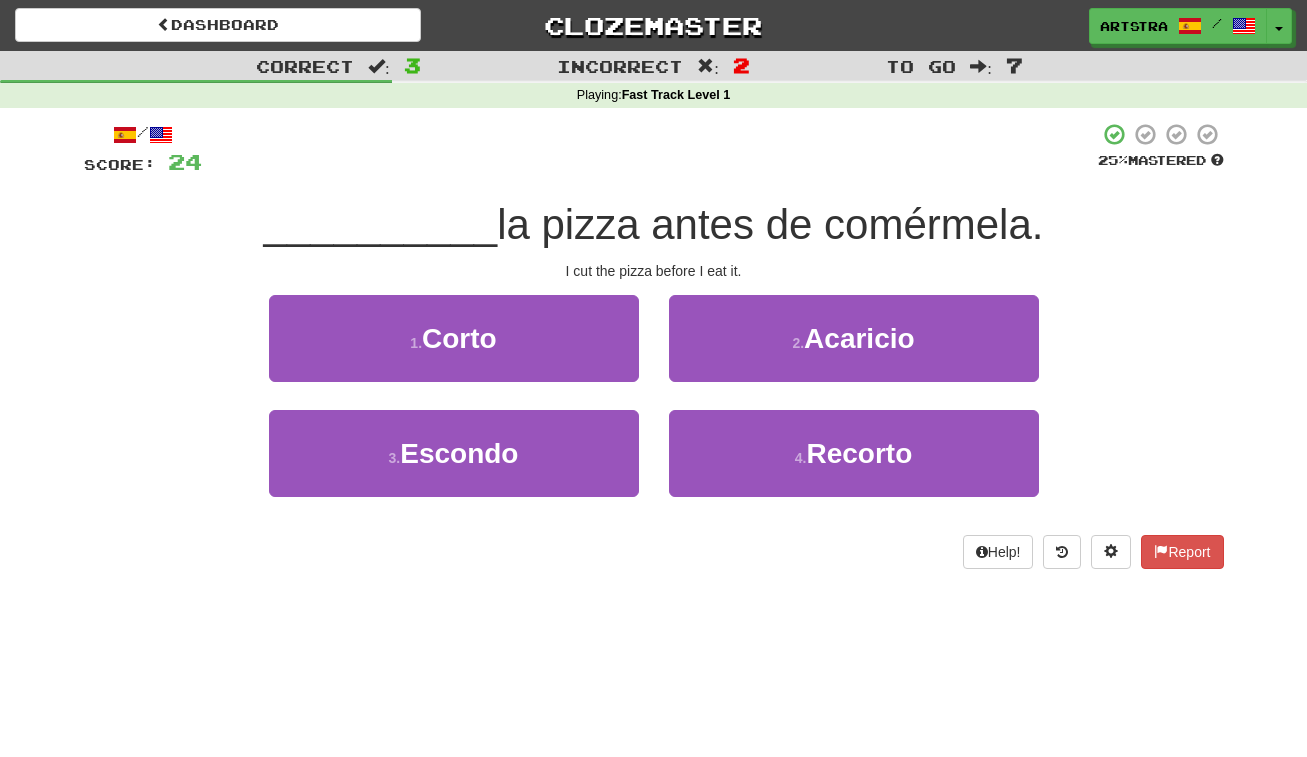 click on "la pizza antes de comérmela." at bounding box center [770, 224] 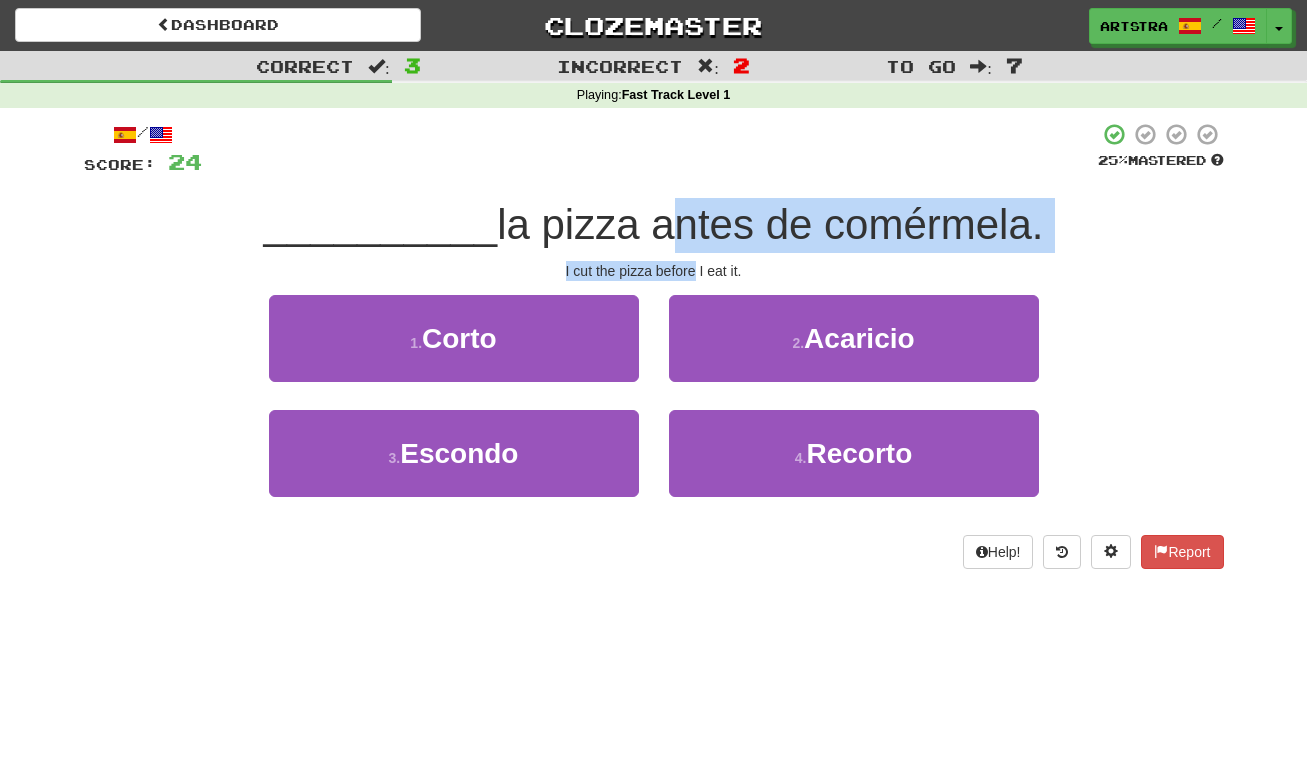 drag, startPoint x: 684, startPoint y: 233, endPoint x: 686, endPoint y: 265, distance: 32.06244 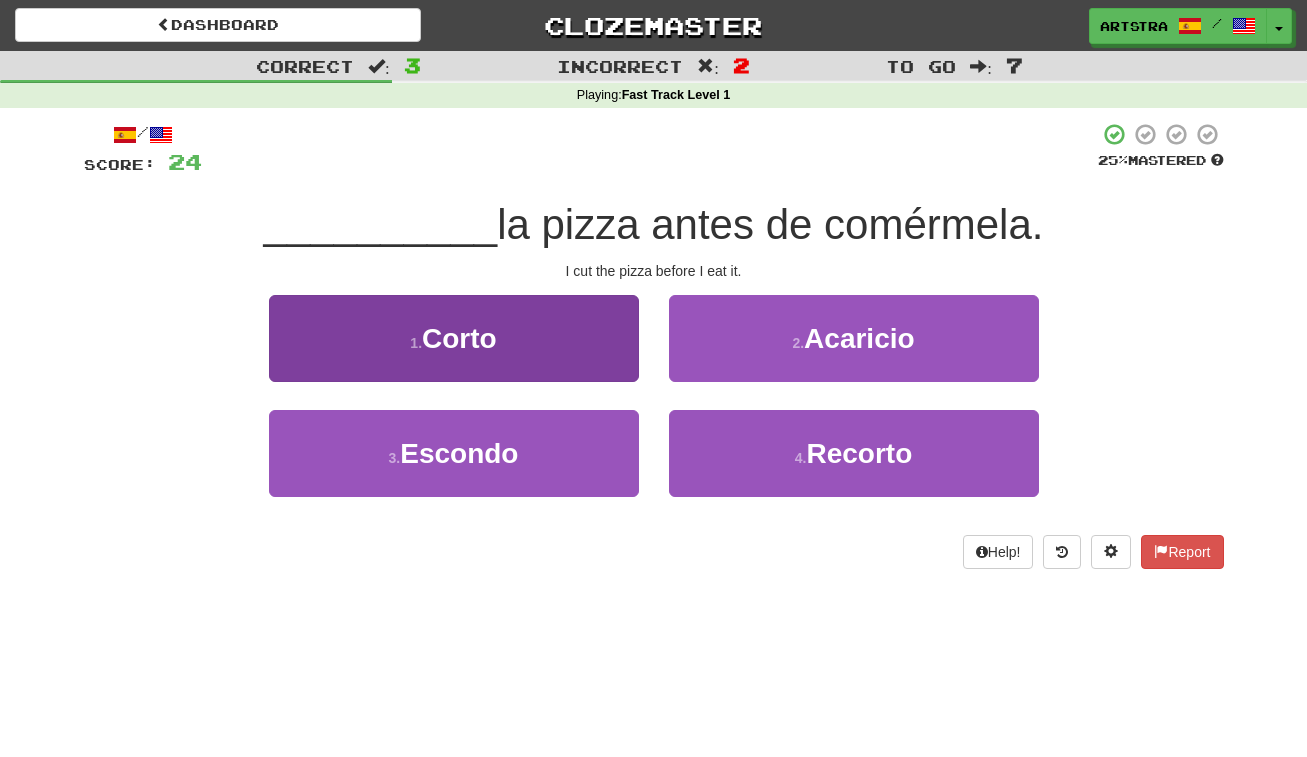 click on "1 .  Corto" at bounding box center [454, 338] 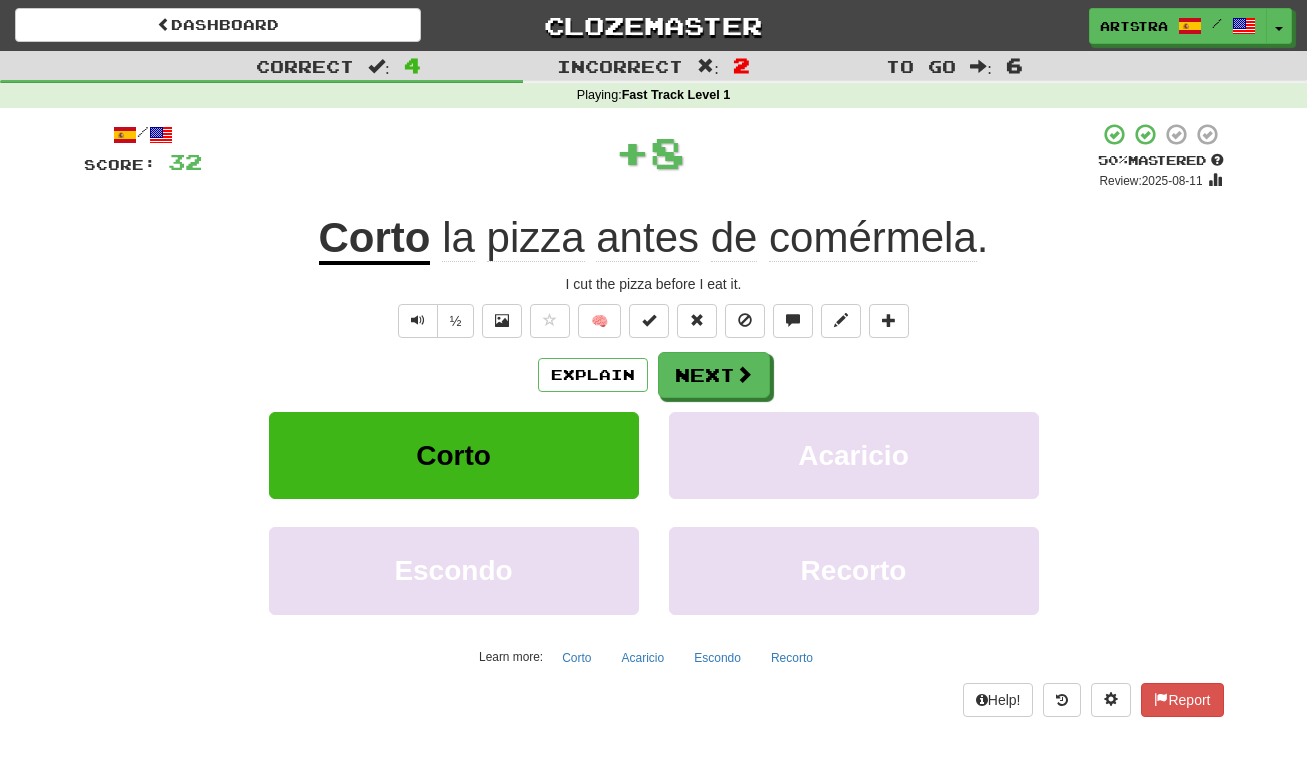 click on "Corto" at bounding box center [375, 239] 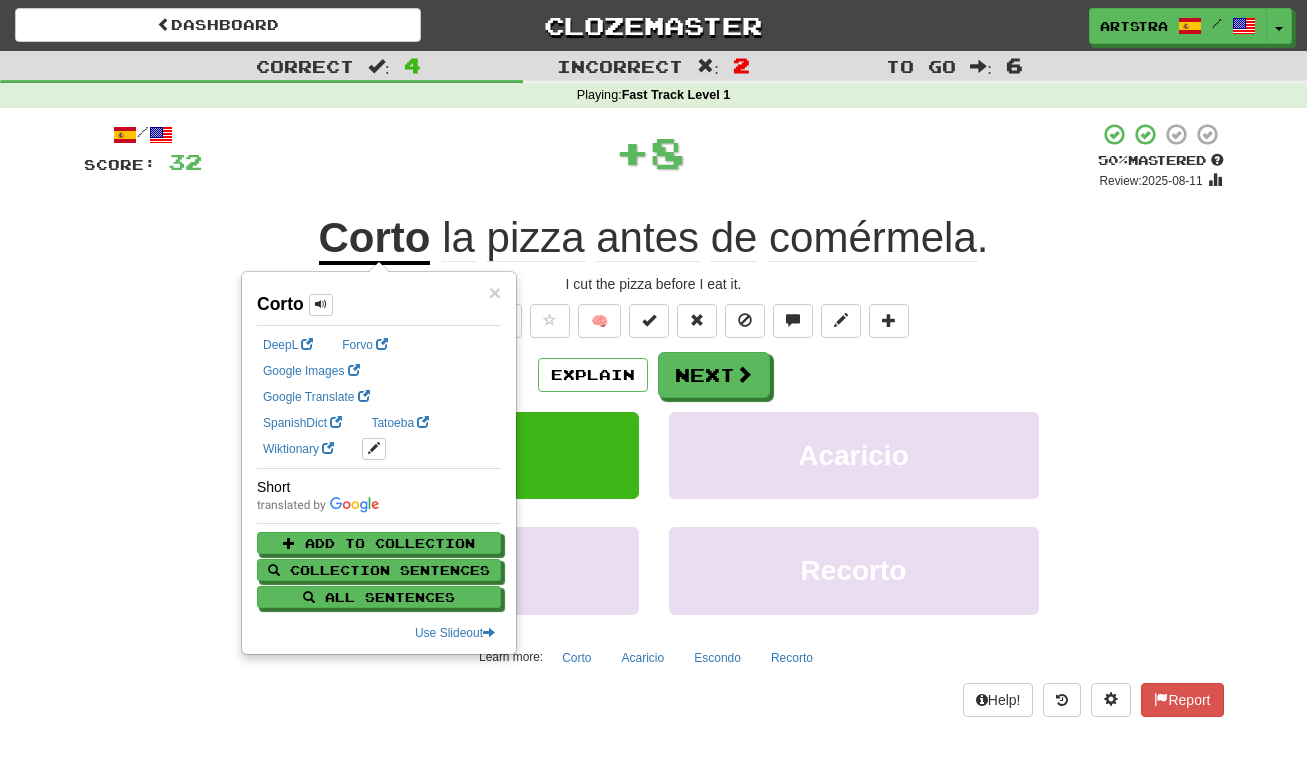 click on "antes" at bounding box center (647, 238) 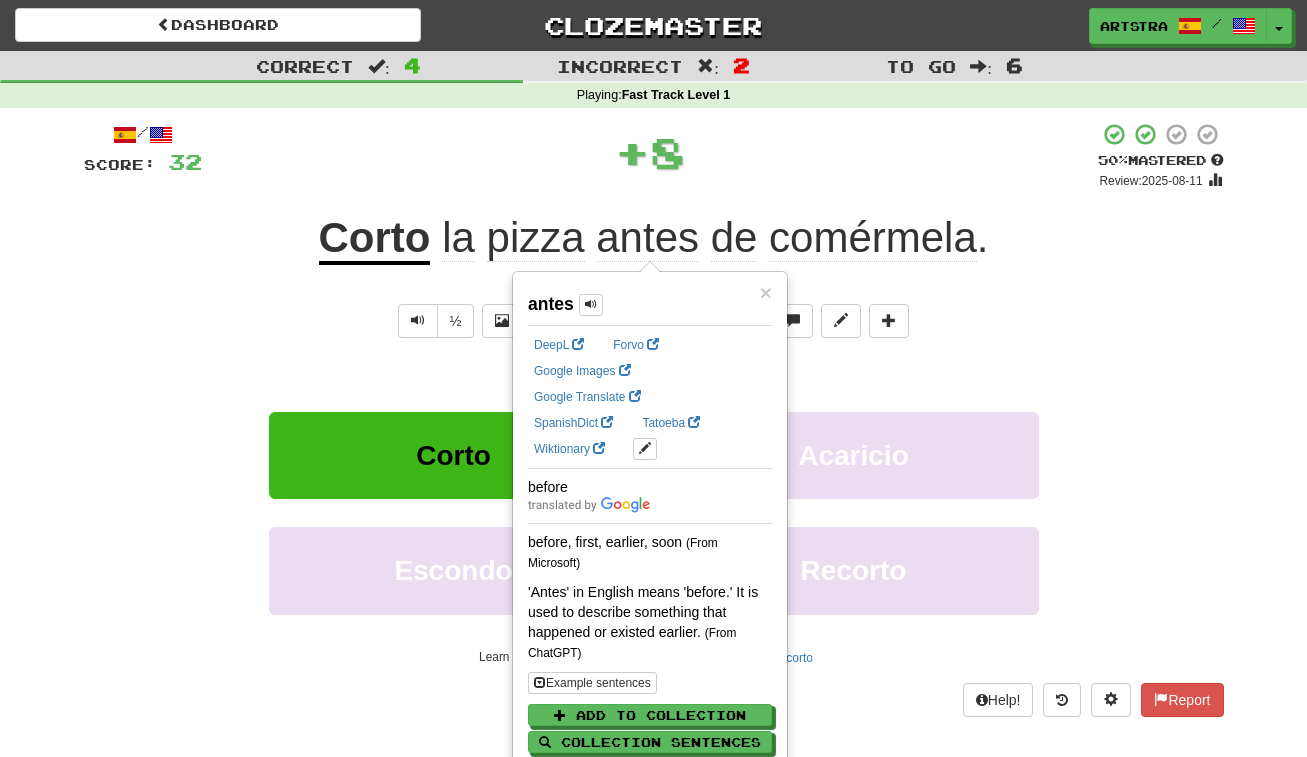 click on "comérmela" at bounding box center [873, 238] 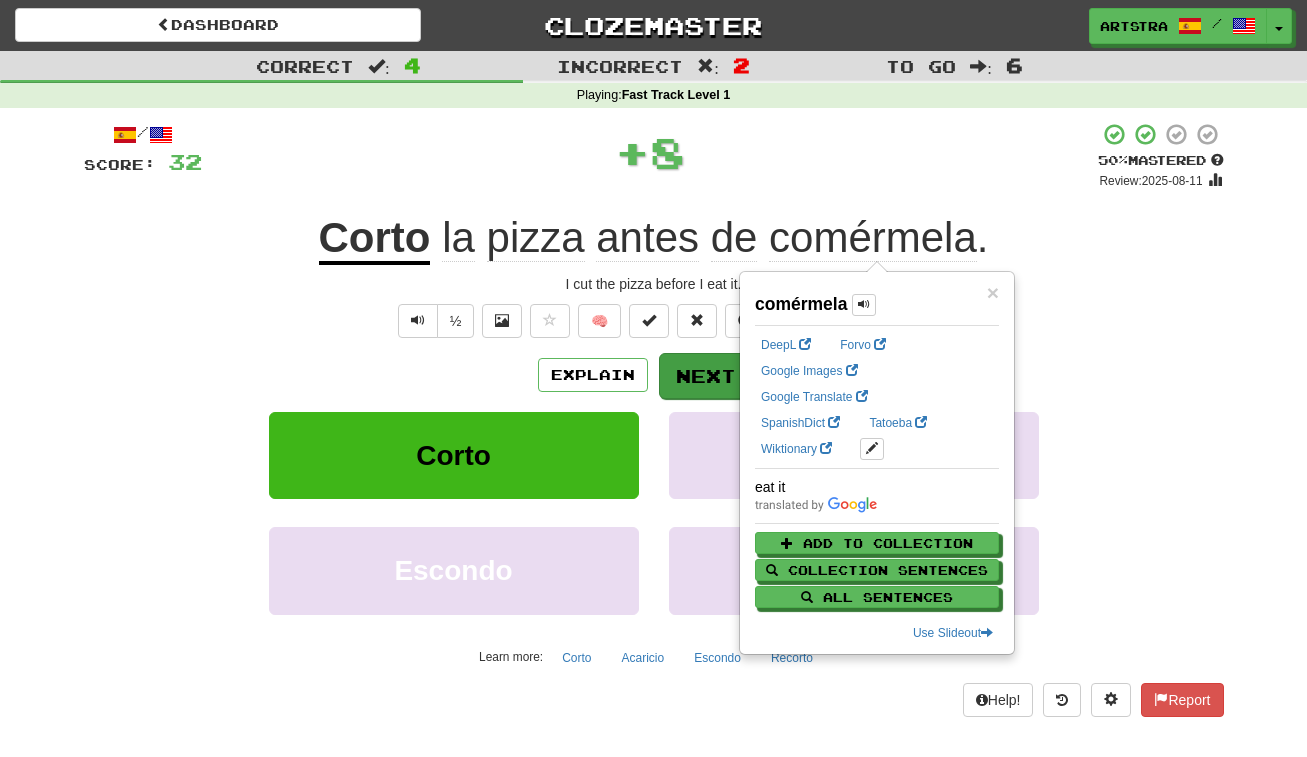 click on "Next" at bounding box center (715, 376) 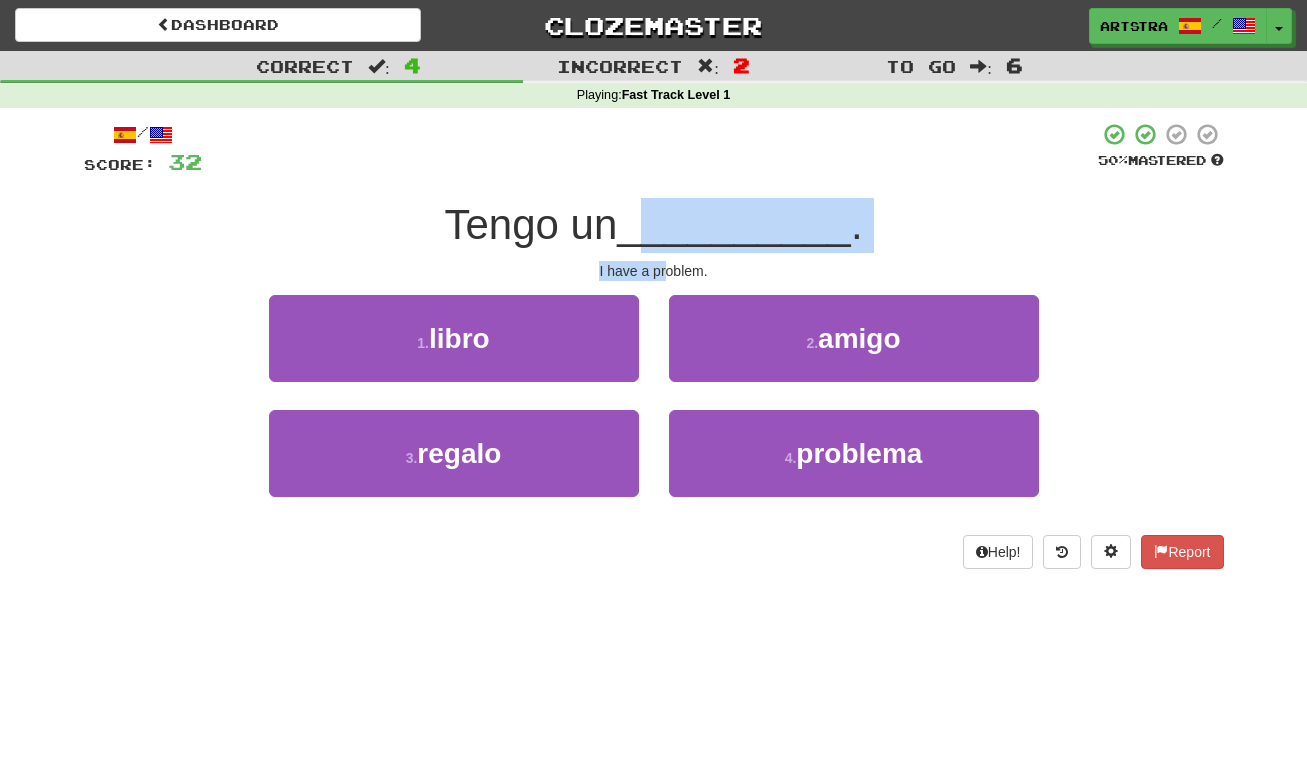 drag, startPoint x: 661, startPoint y: 240, endPoint x: 665, endPoint y: 262, distance: 22.36068 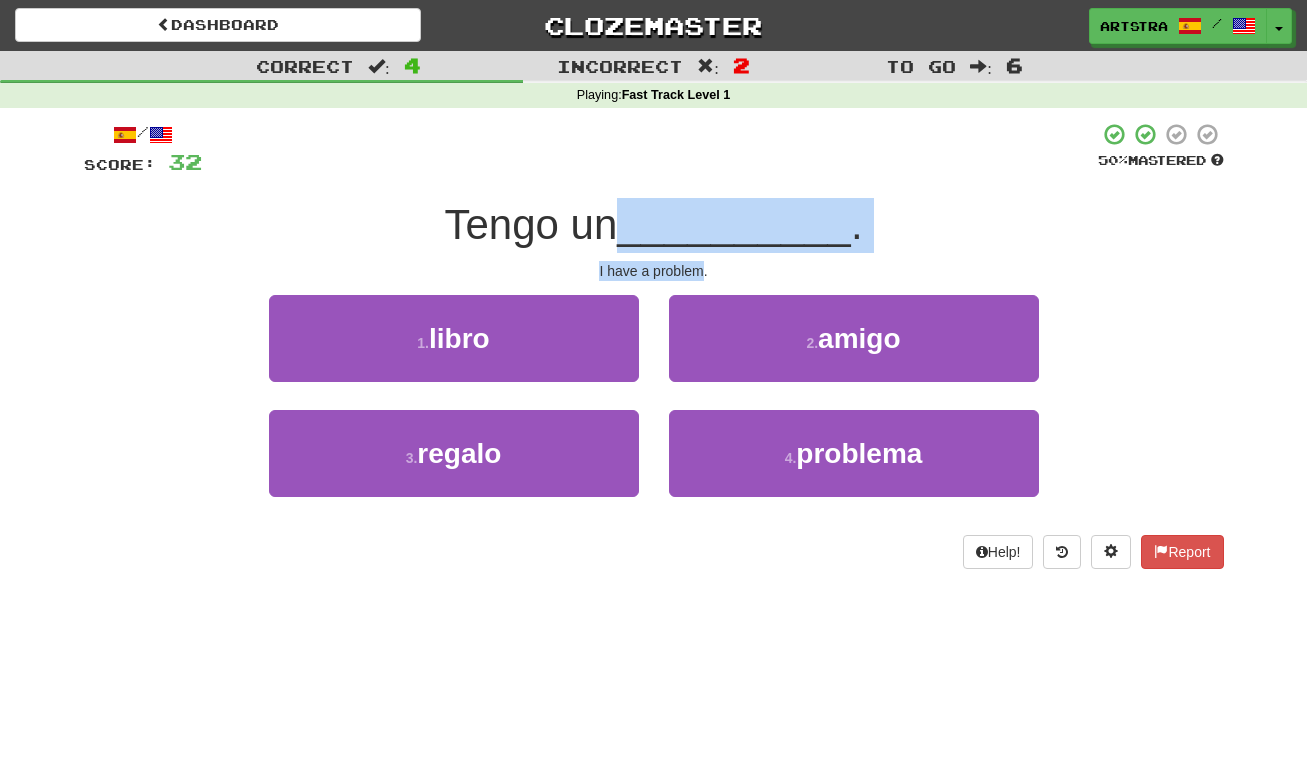 drag, startPoint x: 665, startPoint y: 262, endPoint x: 683, endPoint y: 204, distance: 60.728905 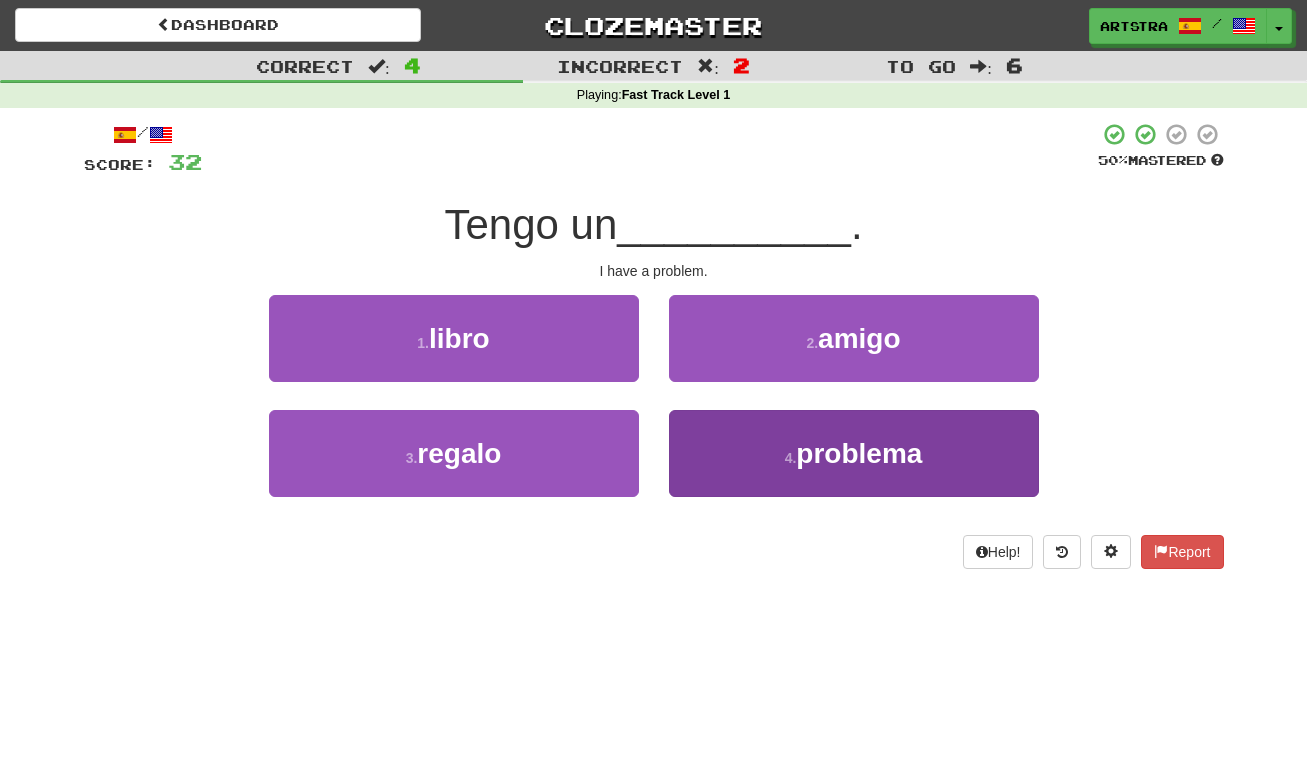 click on "4 .  problema" at bounding box center [854, 453] 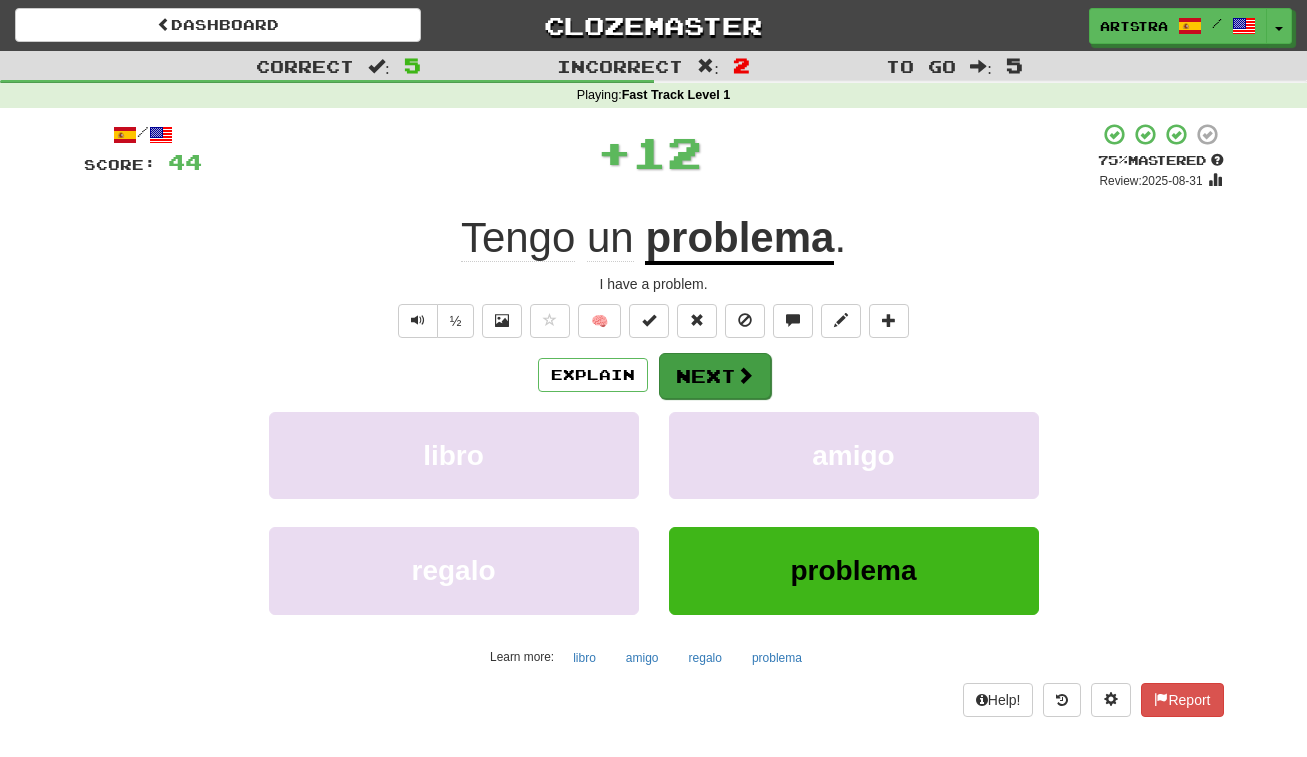 click on "Next" at bounding box center (715, 376) 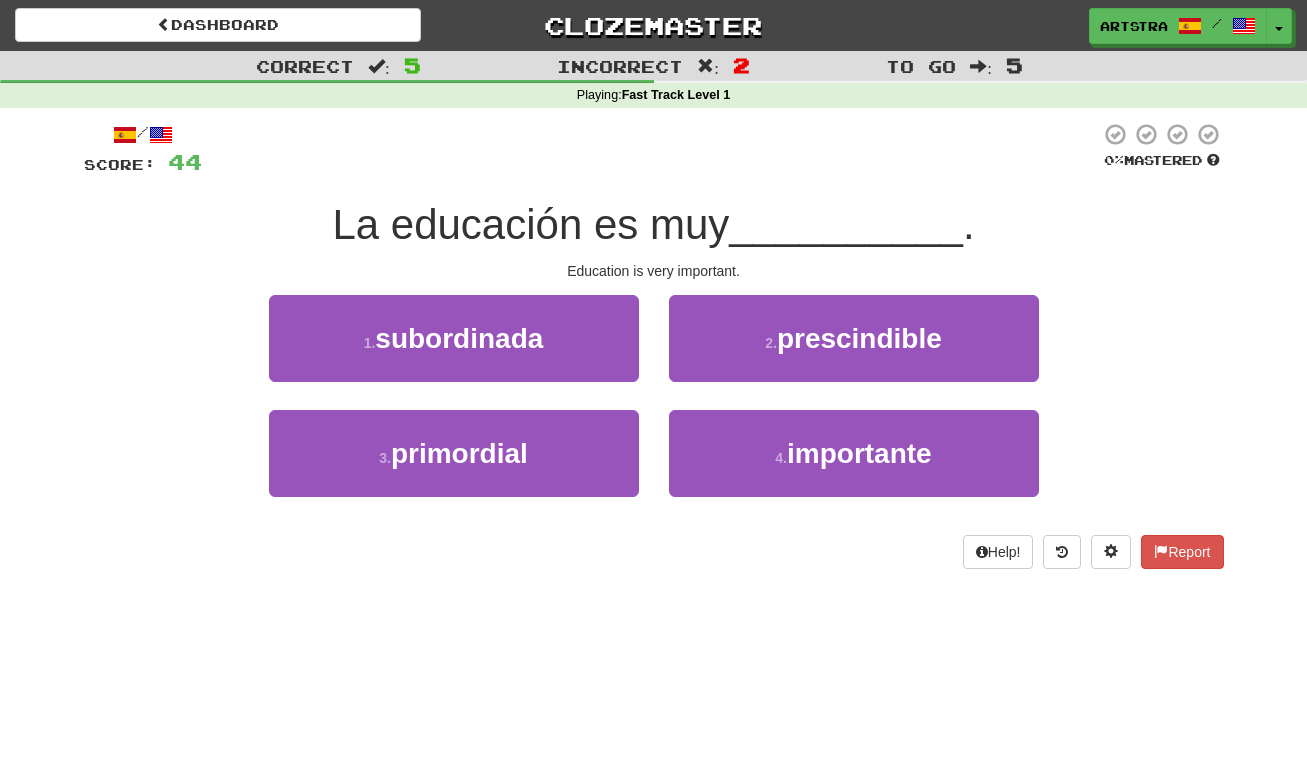 click on "La educación es muy" at bounding box center [530, 224] 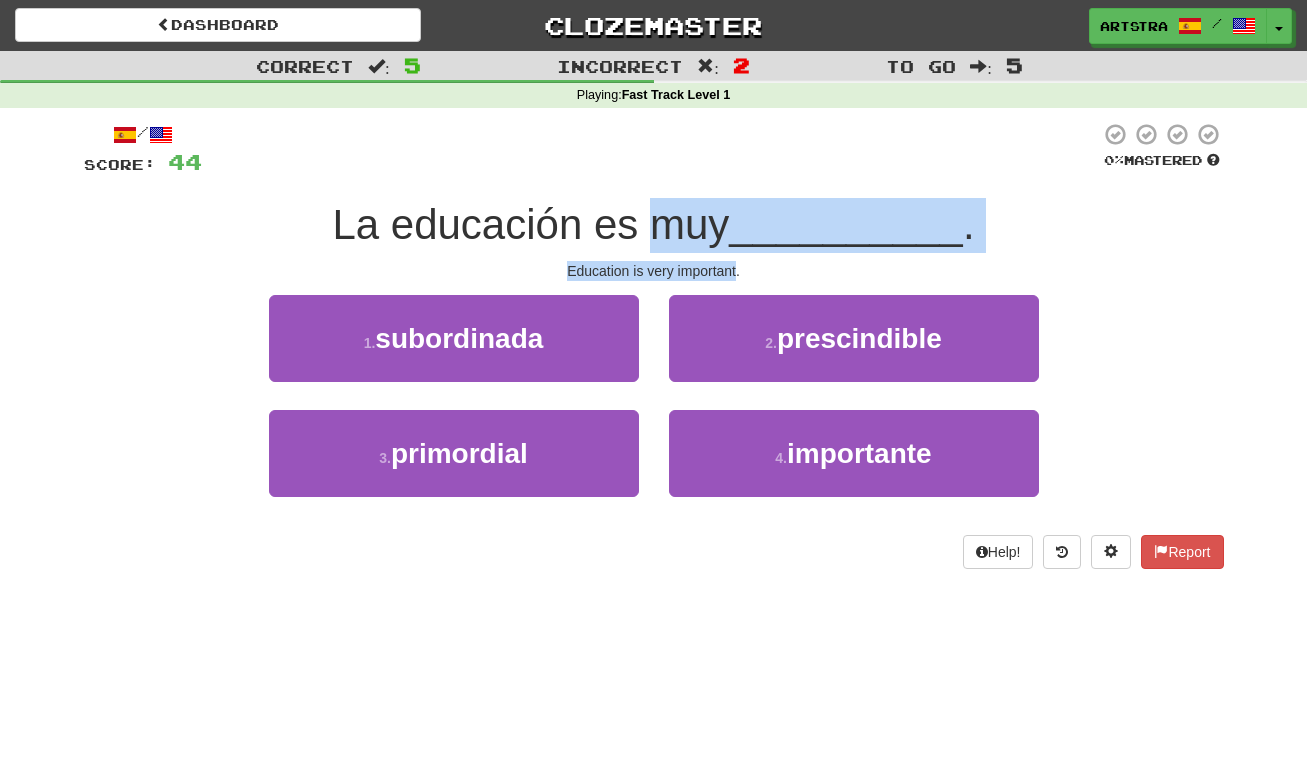 drag, startPoint x: 692, startPoint y: 214, endPoint x: 708, endPoint y: 264, distance: 52.49762 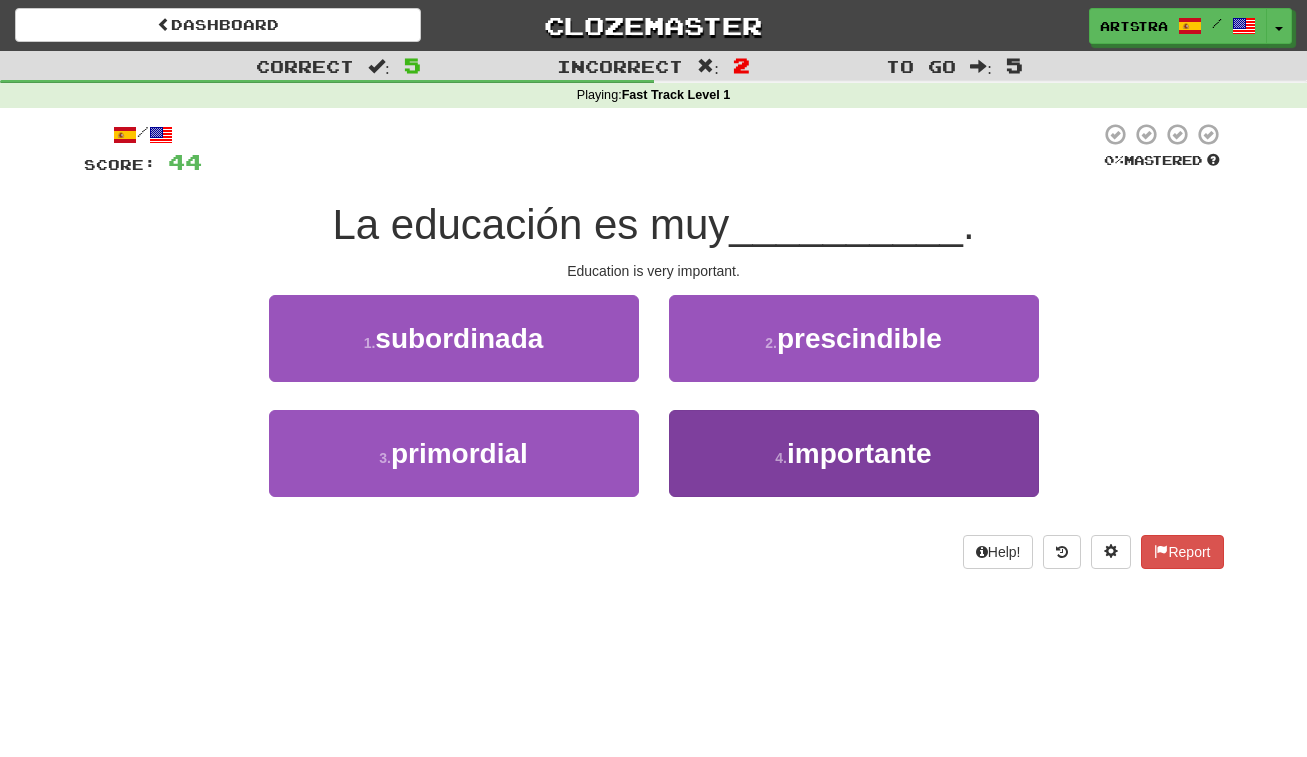 click on "importante" at bounding box center [859, 453] 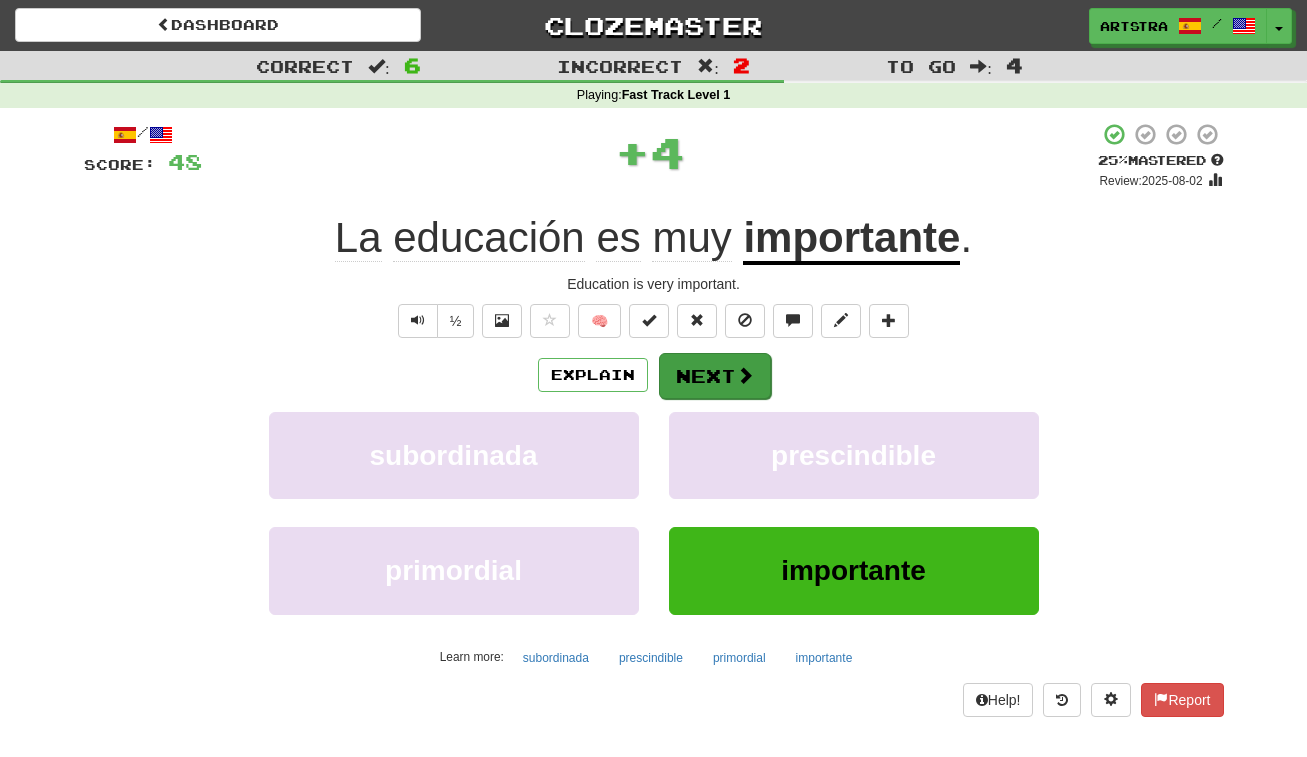 click at bounding box center (745, 375) 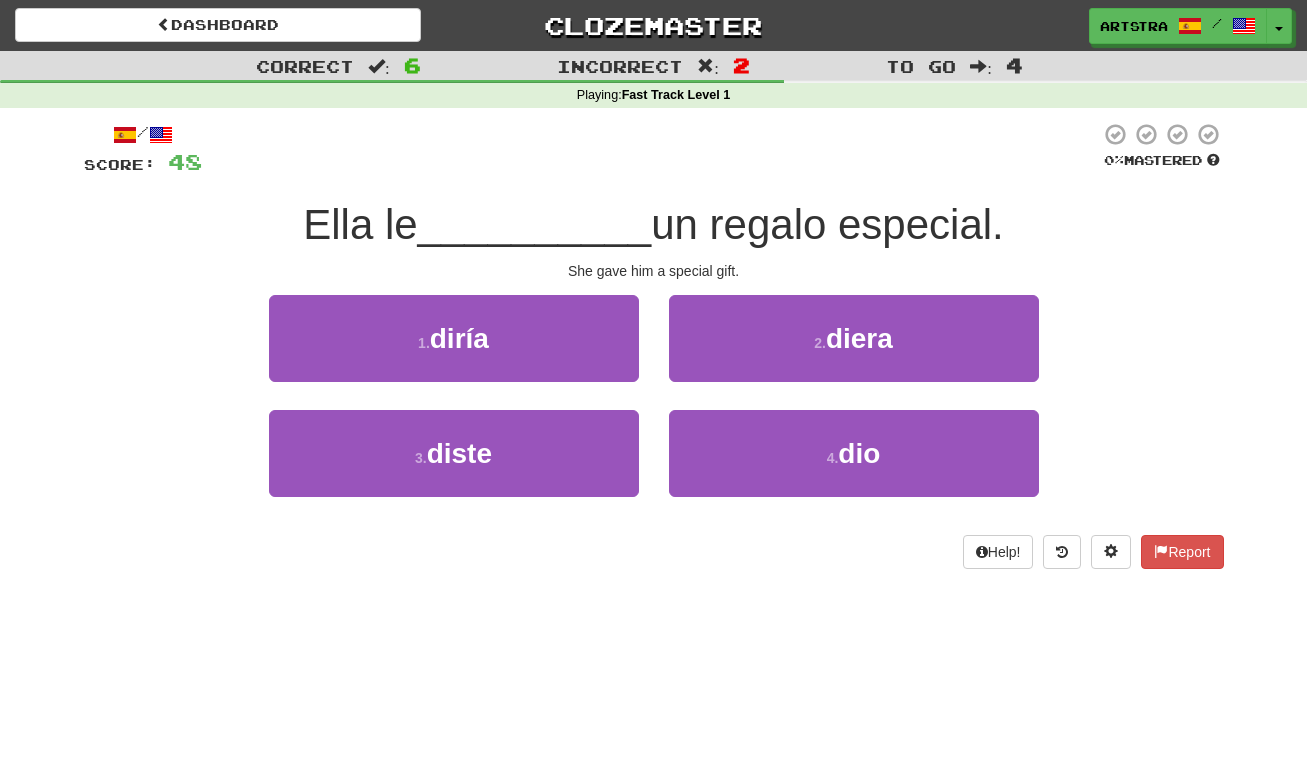 click on "un regalo especial." at bounding box center (827, 224) 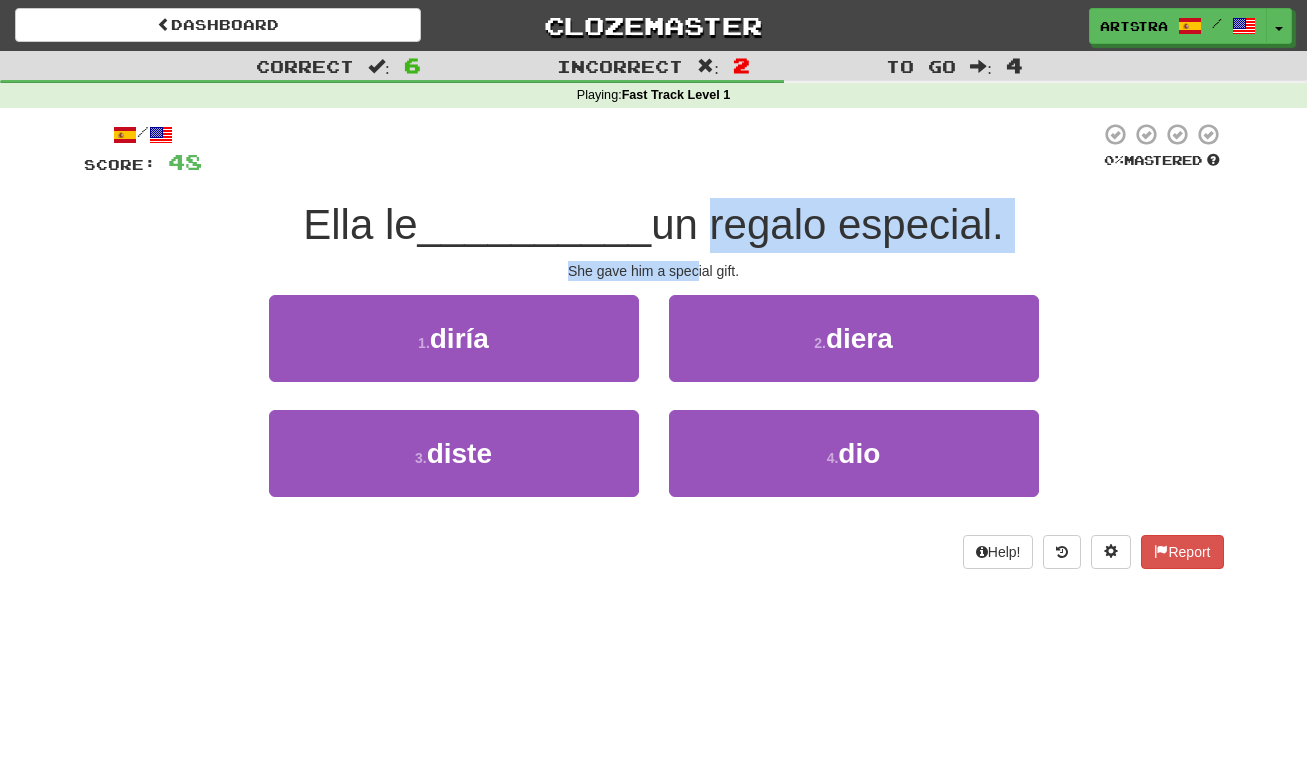 drag, startPoint x: 692, startPoint y: 252, endPoint x: 698, endPoint y: 263, distance: 12.529964 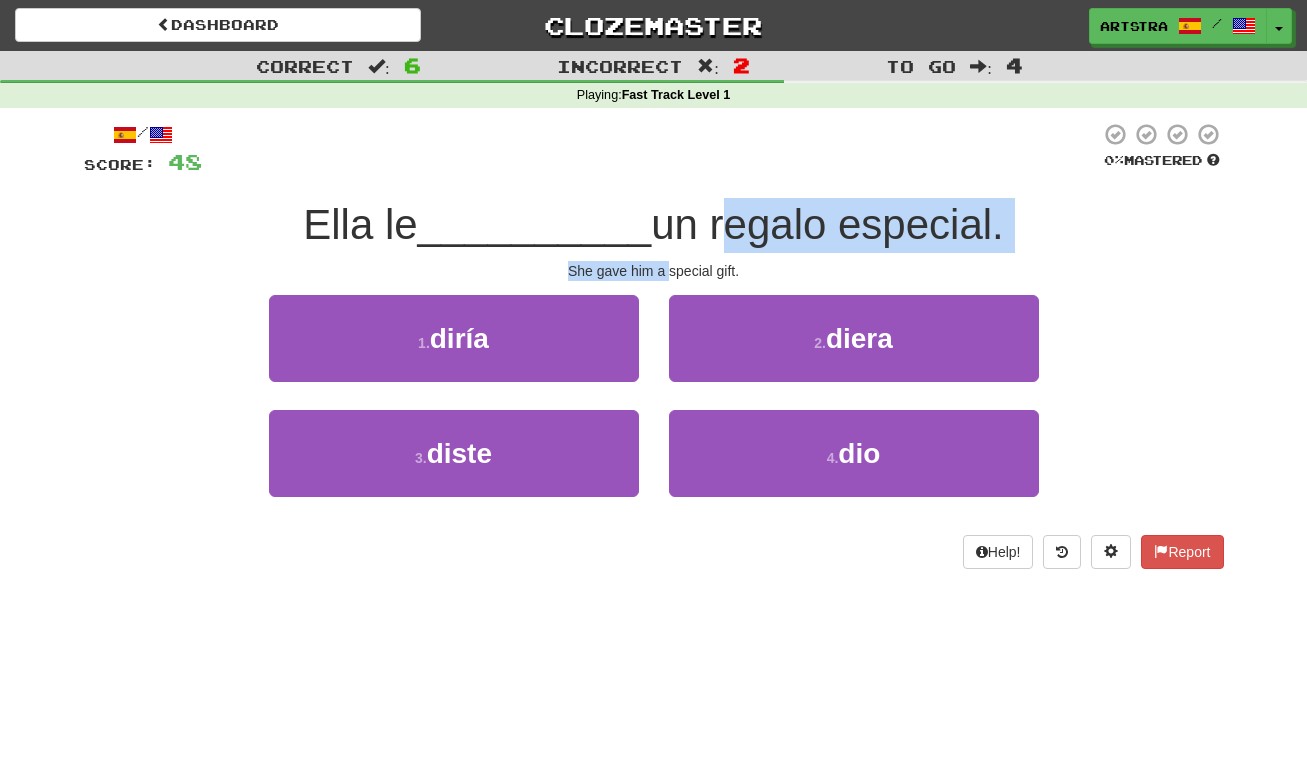 drag, startPoint x: 698, startPoint y: 263, endPoint x: 708, endPoint y: 223, distance: 41.231056 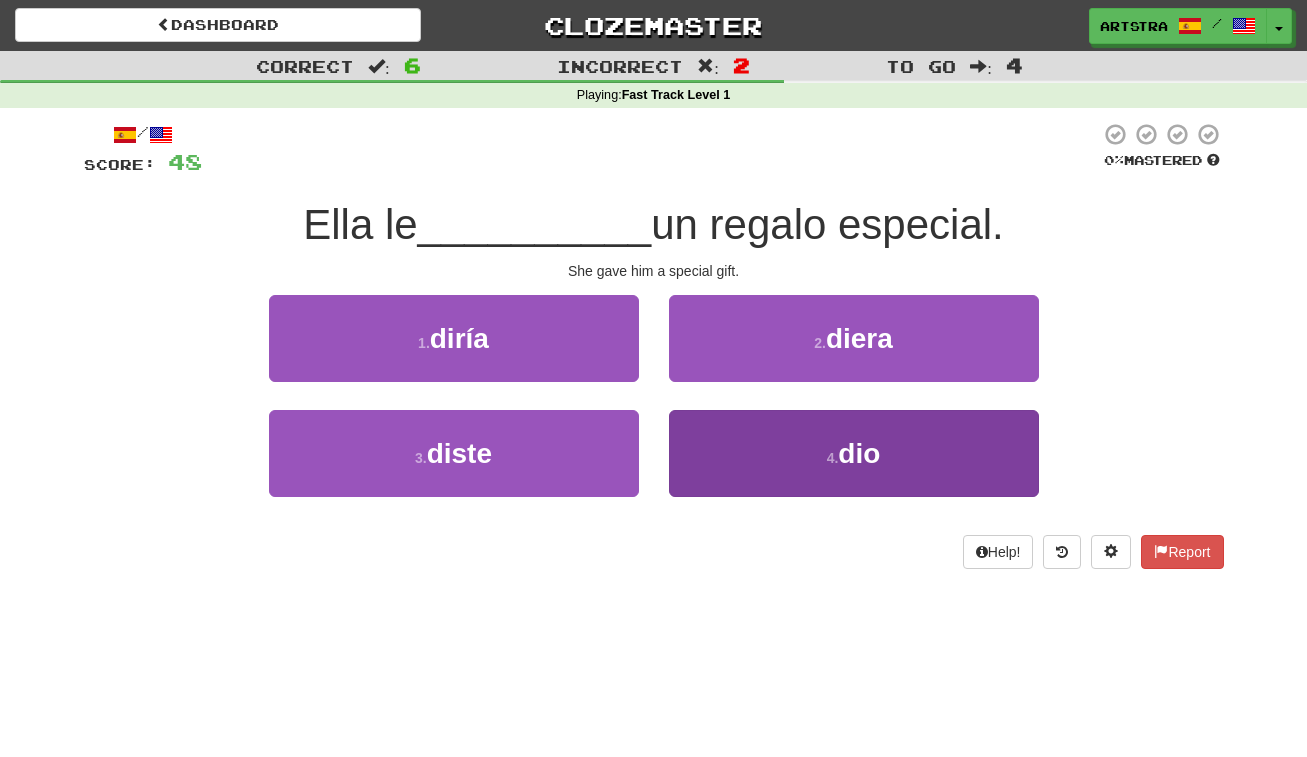 click on "4 ." at bounding box center [833, 458] 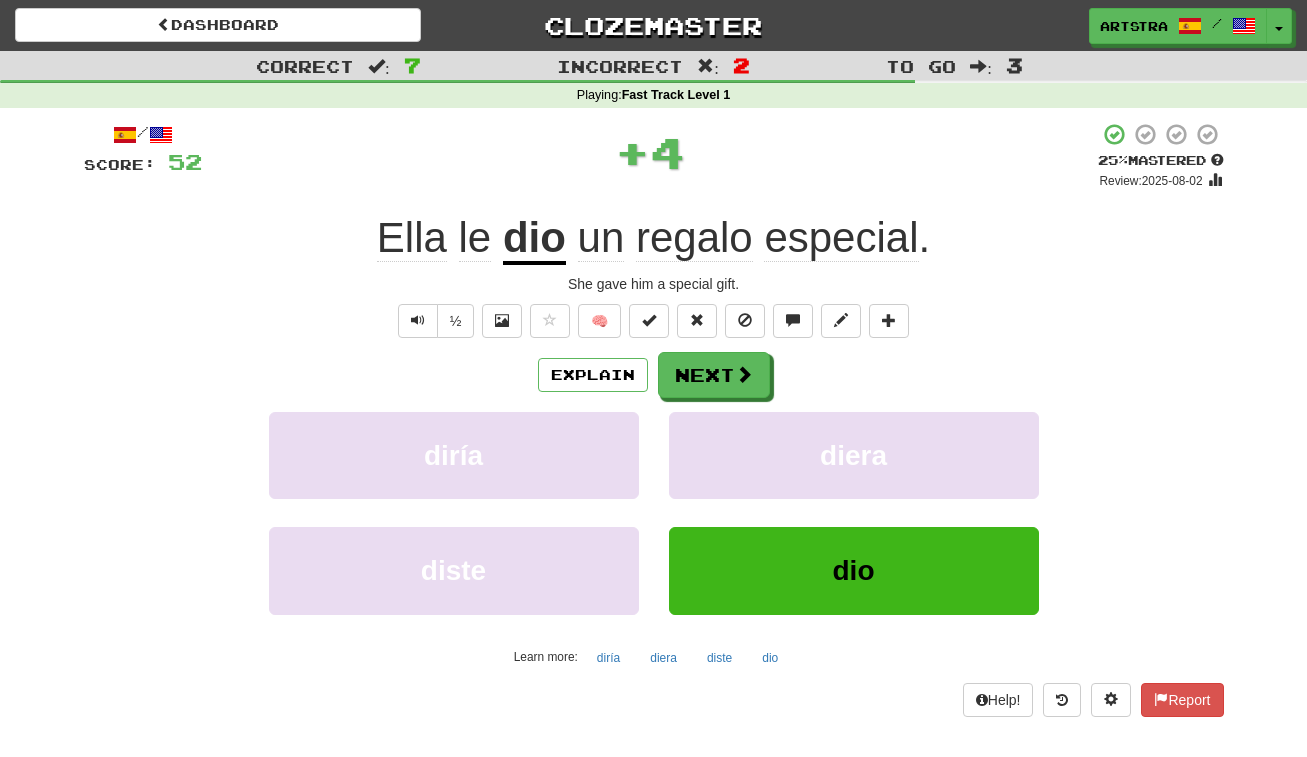 click on "dio" at bounding box center [534, 239] 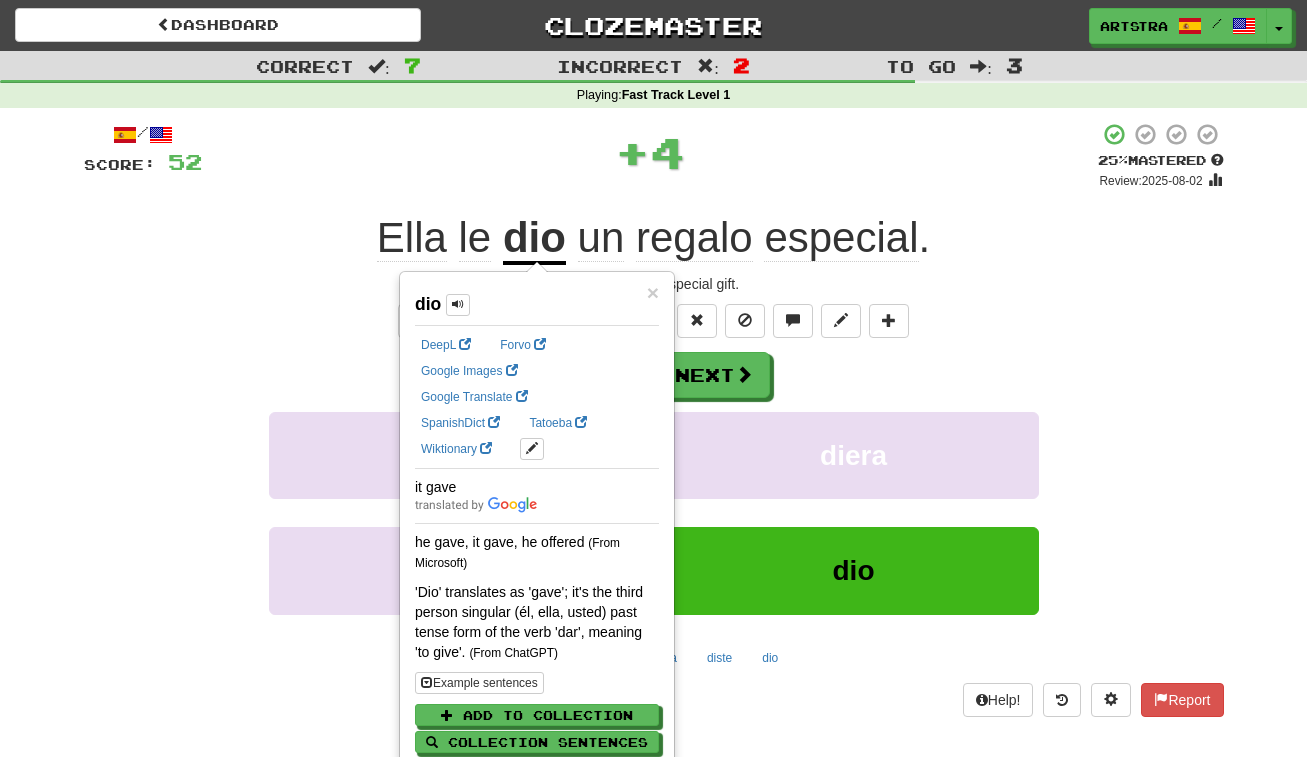 click on "especial" at bounding box center (841, 238) 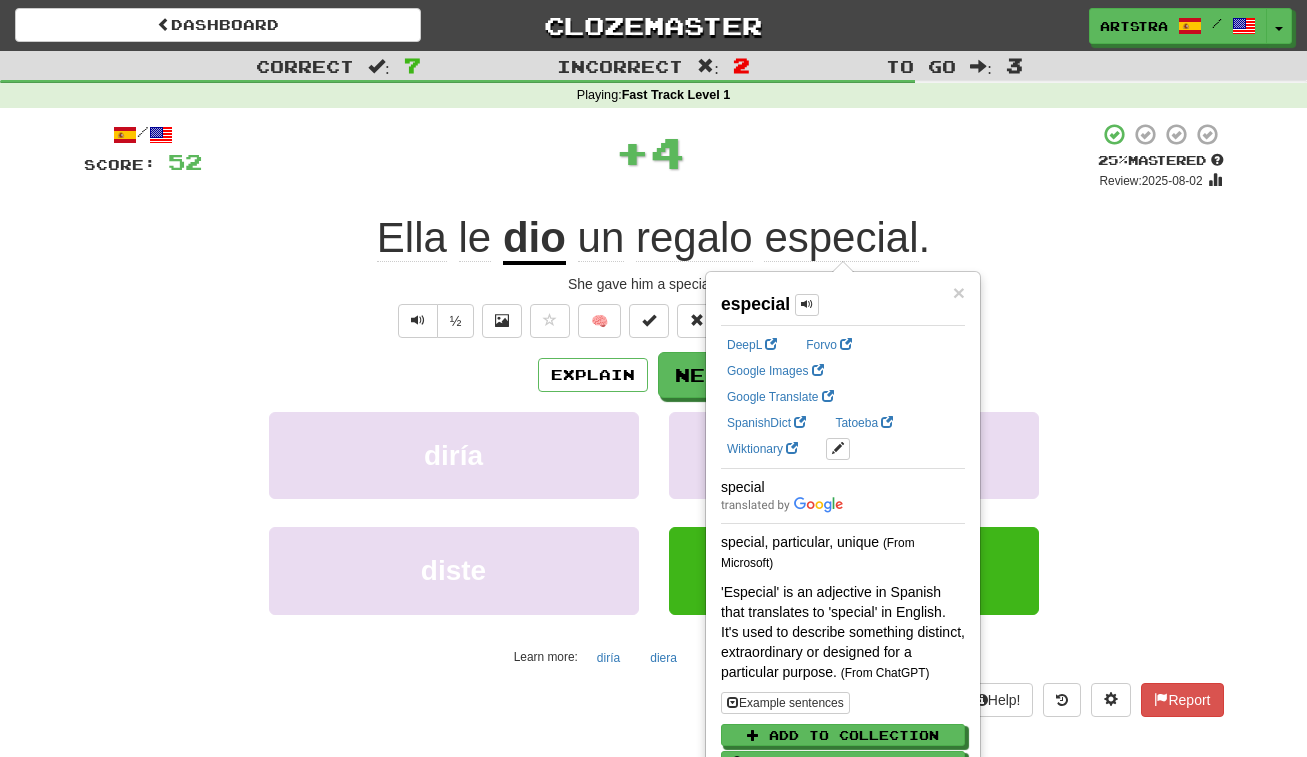 click on "/  Score:   52 + 4 25 %  Mastered Review:  2025-08-02 Ella   le   dio   un   regalo   especial . She gave him a special gift. ½ 🧠 Explain Next diría diera diste dio Learn more: diría diera diste dio  Help!  Report" at bounding box center (654, 419) 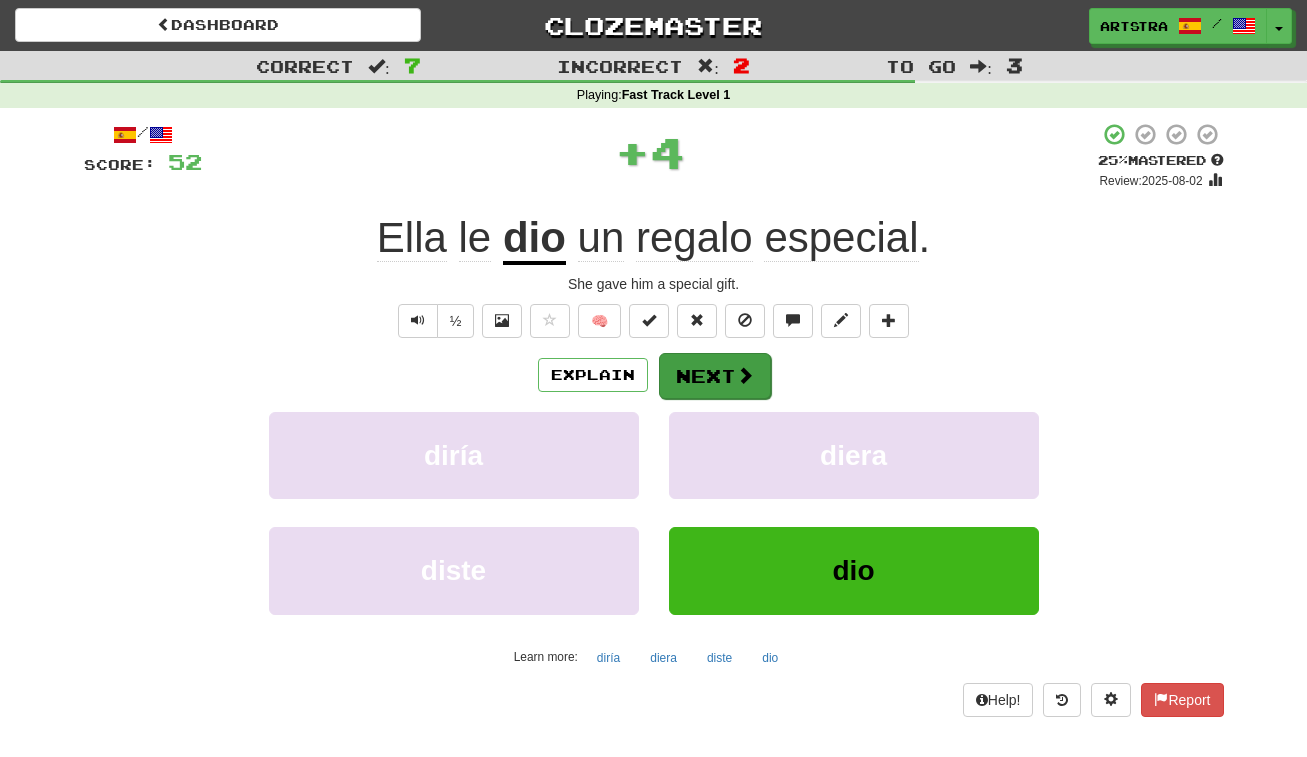 click on "Next" at bounding box center (715, 376) 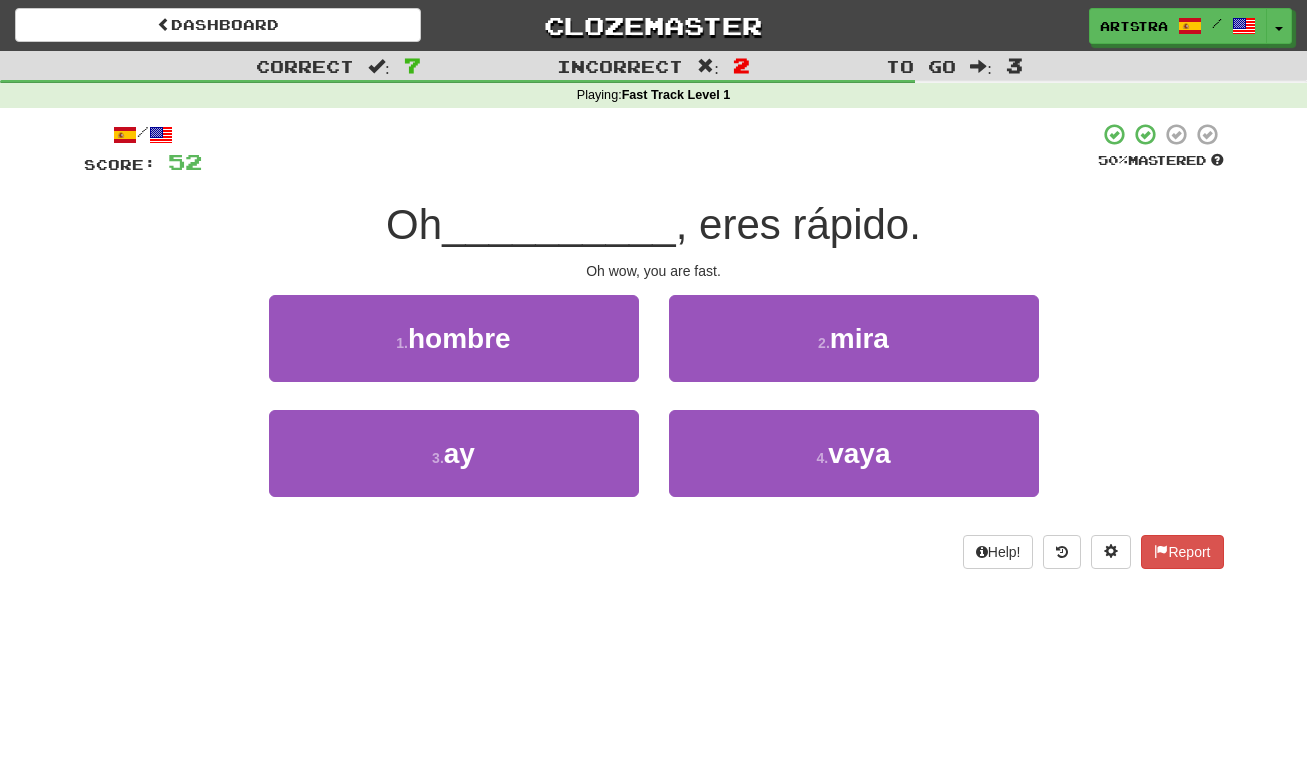 click on ", eres rápido." at bounding box center (798, 224) 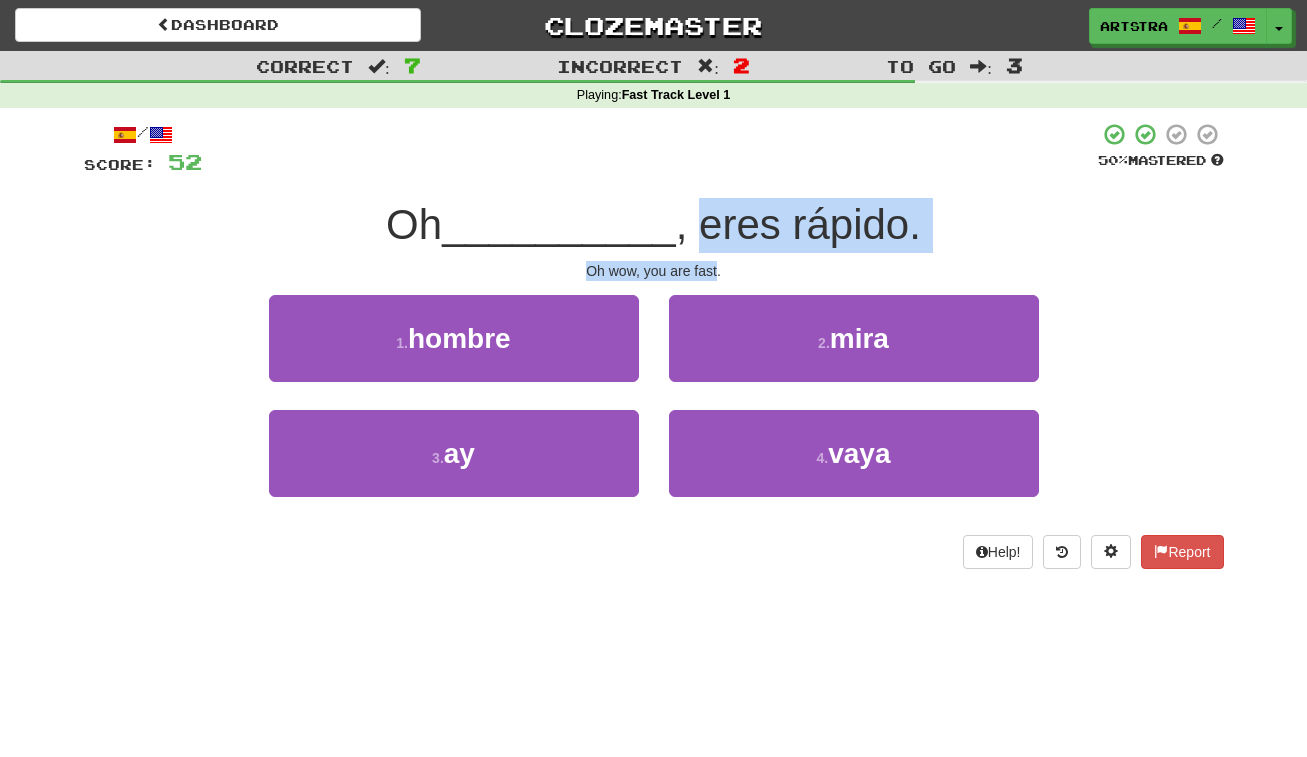 drag, startPoint x: 692, startPoint y: 234, endPoint x: 696, endPoint y: 260, distance: 26.305893 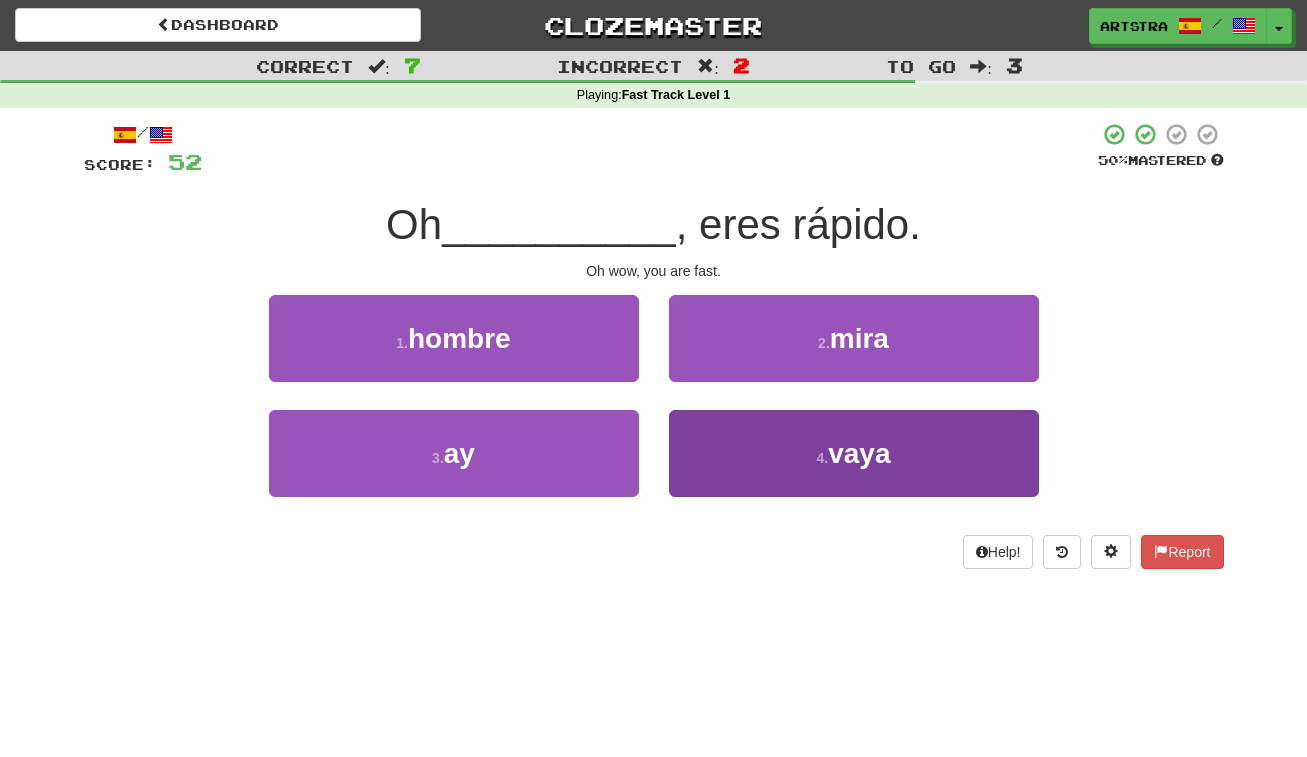 click on "4 .  vaya" at bounding box center [854, 453] 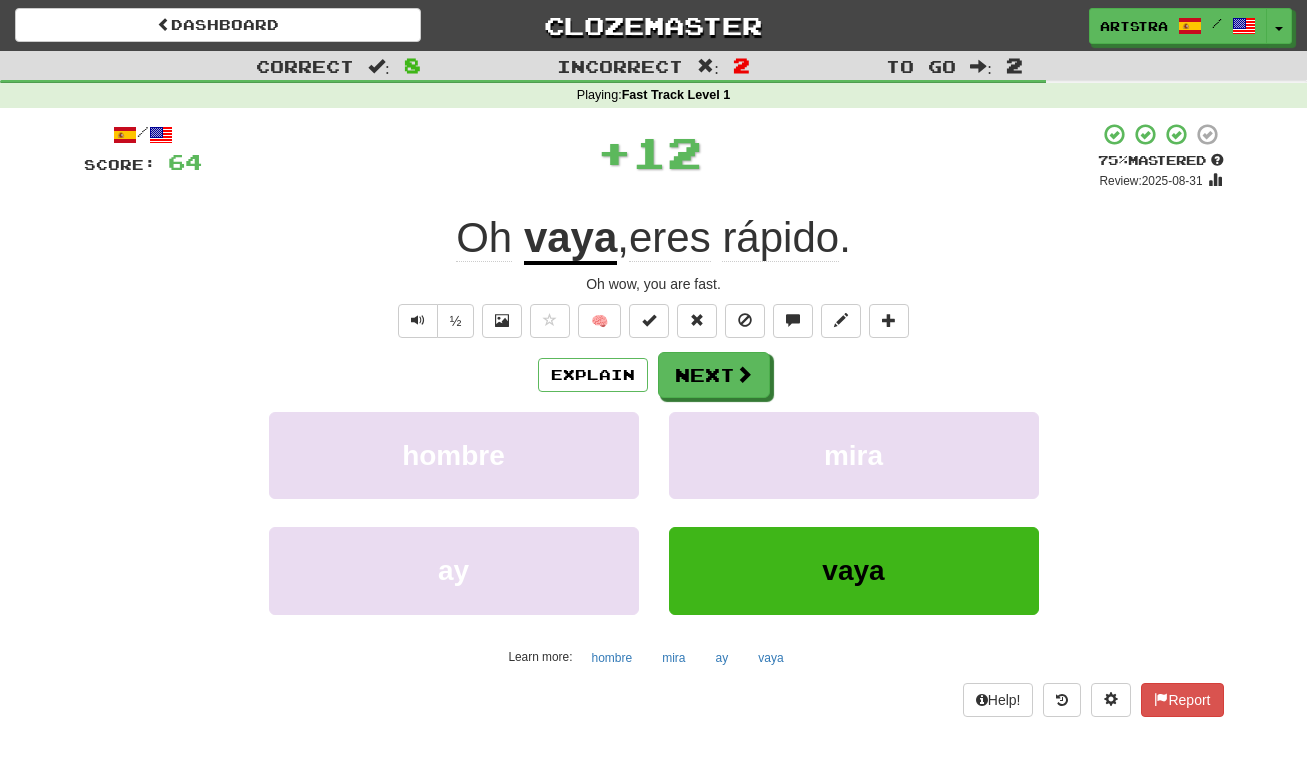 click on "Oh   vaya ,  eres   rápido ." at bounding box center (654, 238) 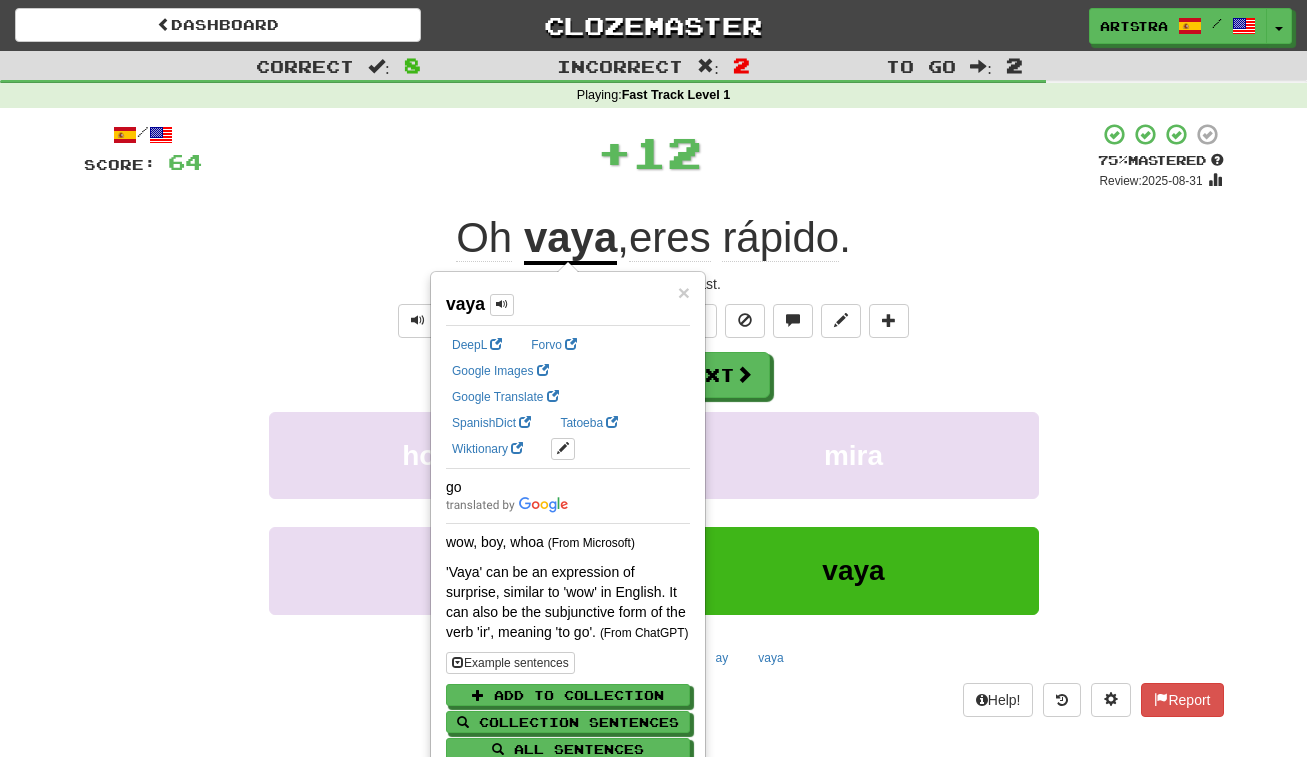 click on "rápido" at bounding box center [780, 238] 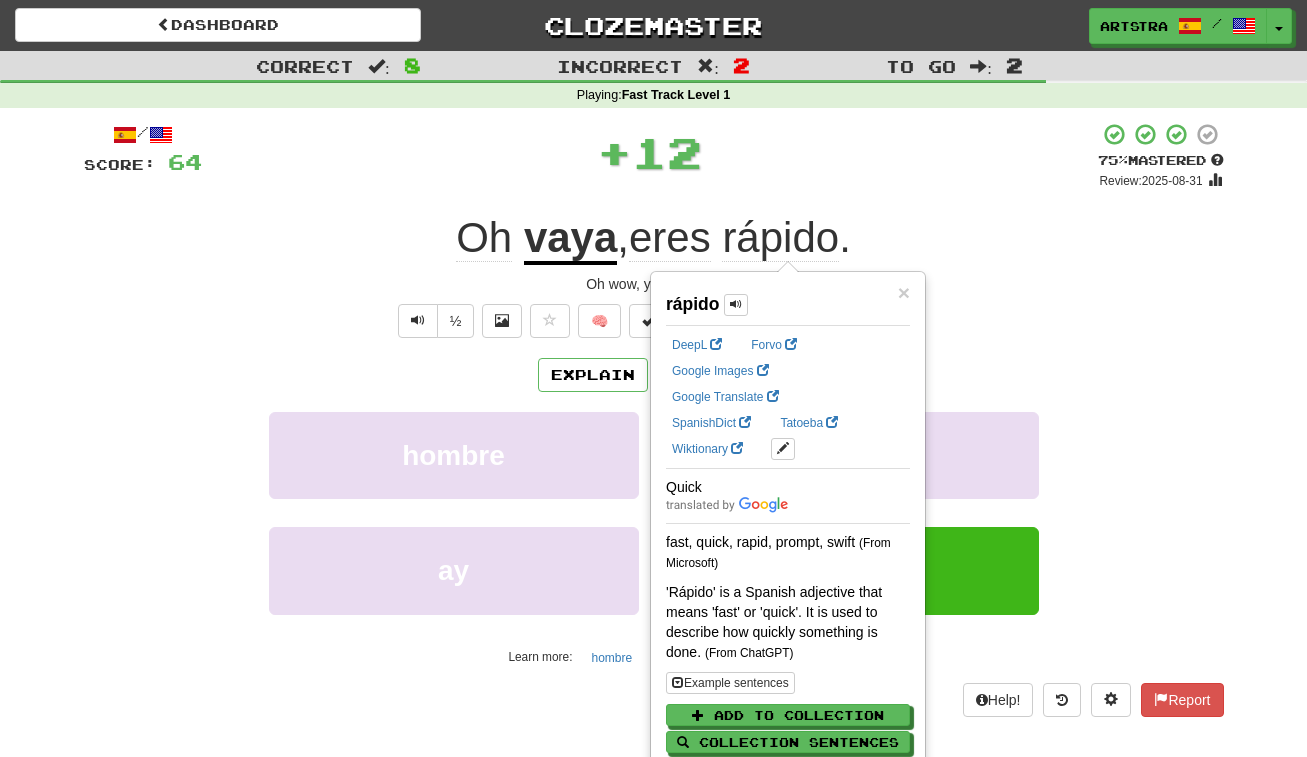 click on "Oh   vaya ,  eres   rápido ." at bounding box center (654, 238) 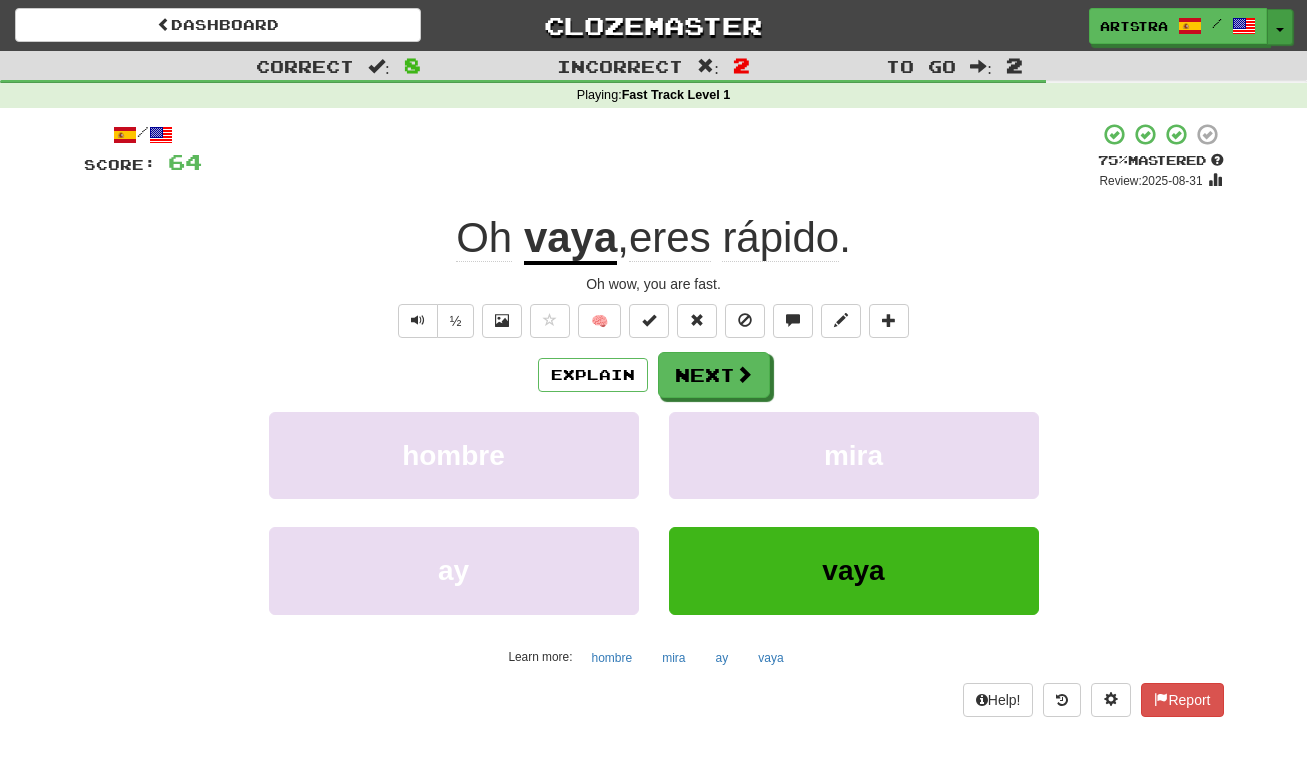 click on "Toggle Dropdown" at bounding box center [1280, 27] 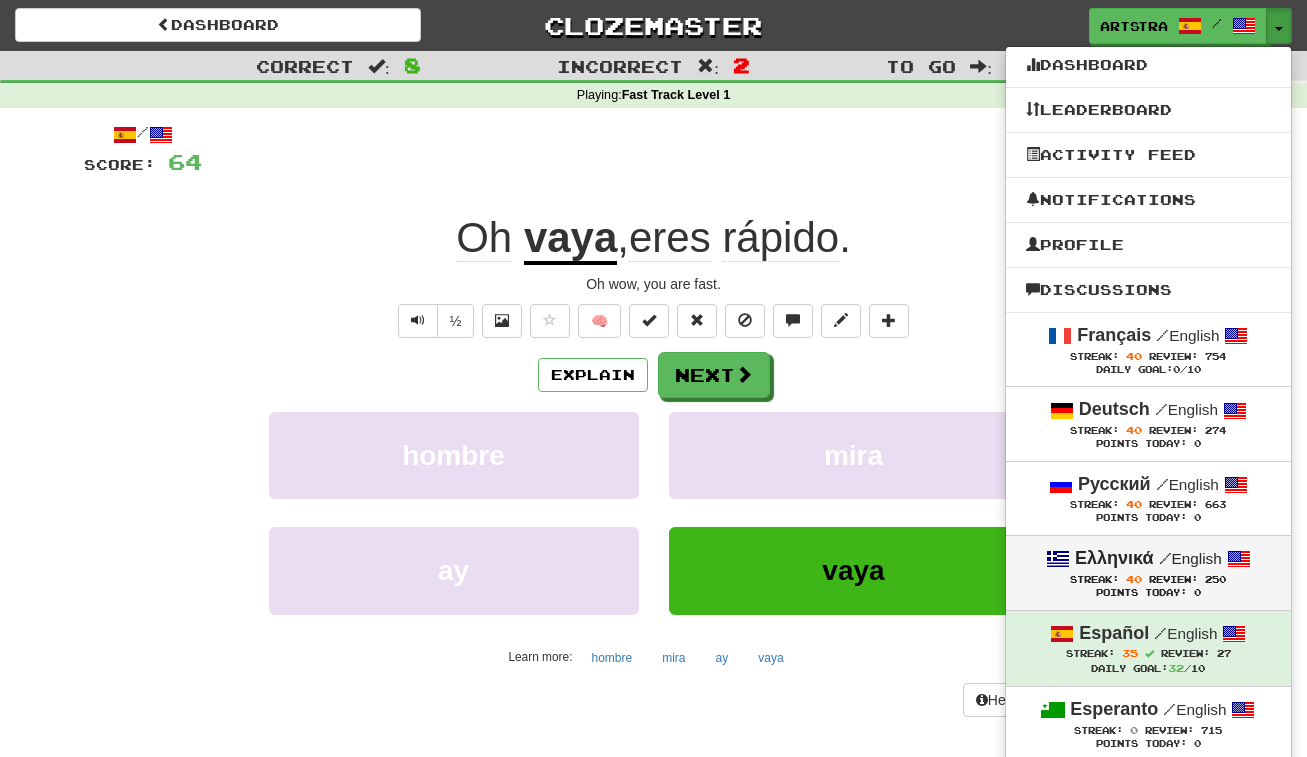 click on "Points Today: 0" at bounding box center (1148, 593) 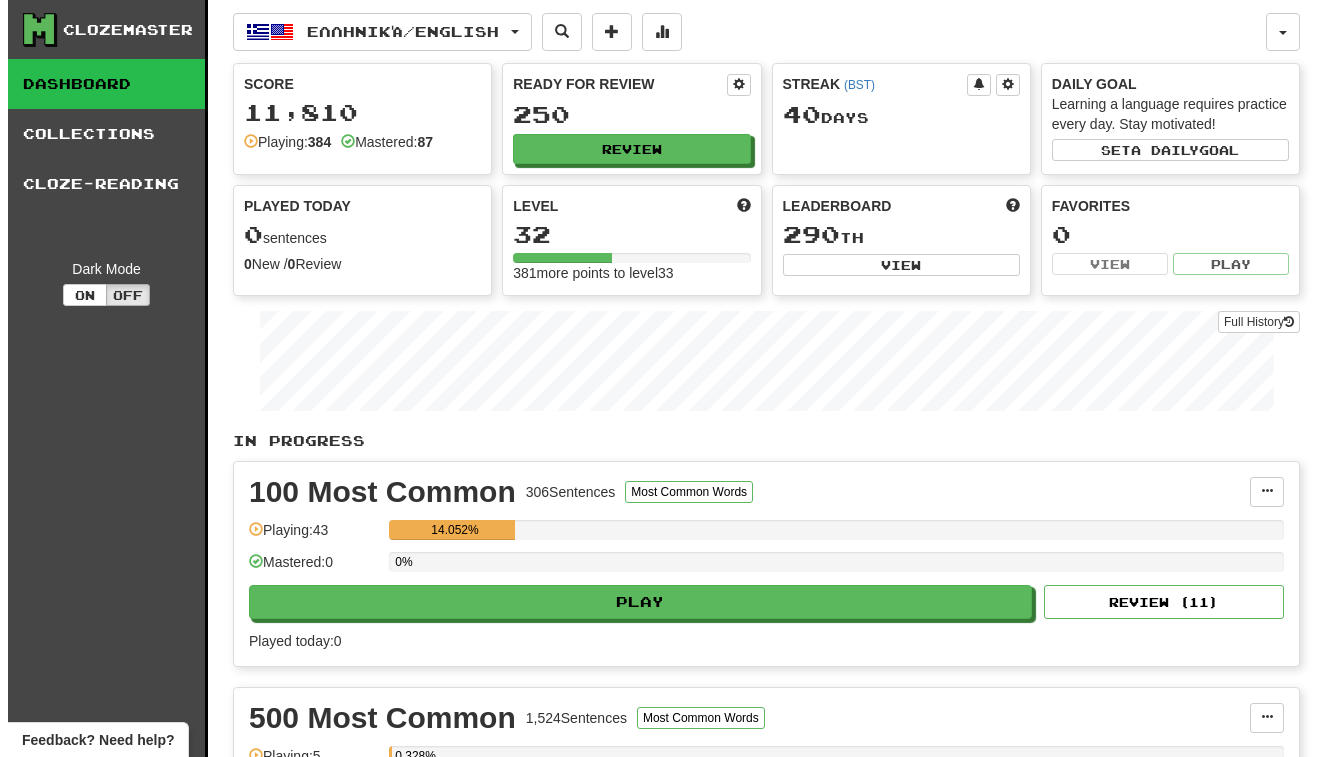 scroll, scrollTop: 0, scrollLeft: 0, axis: both 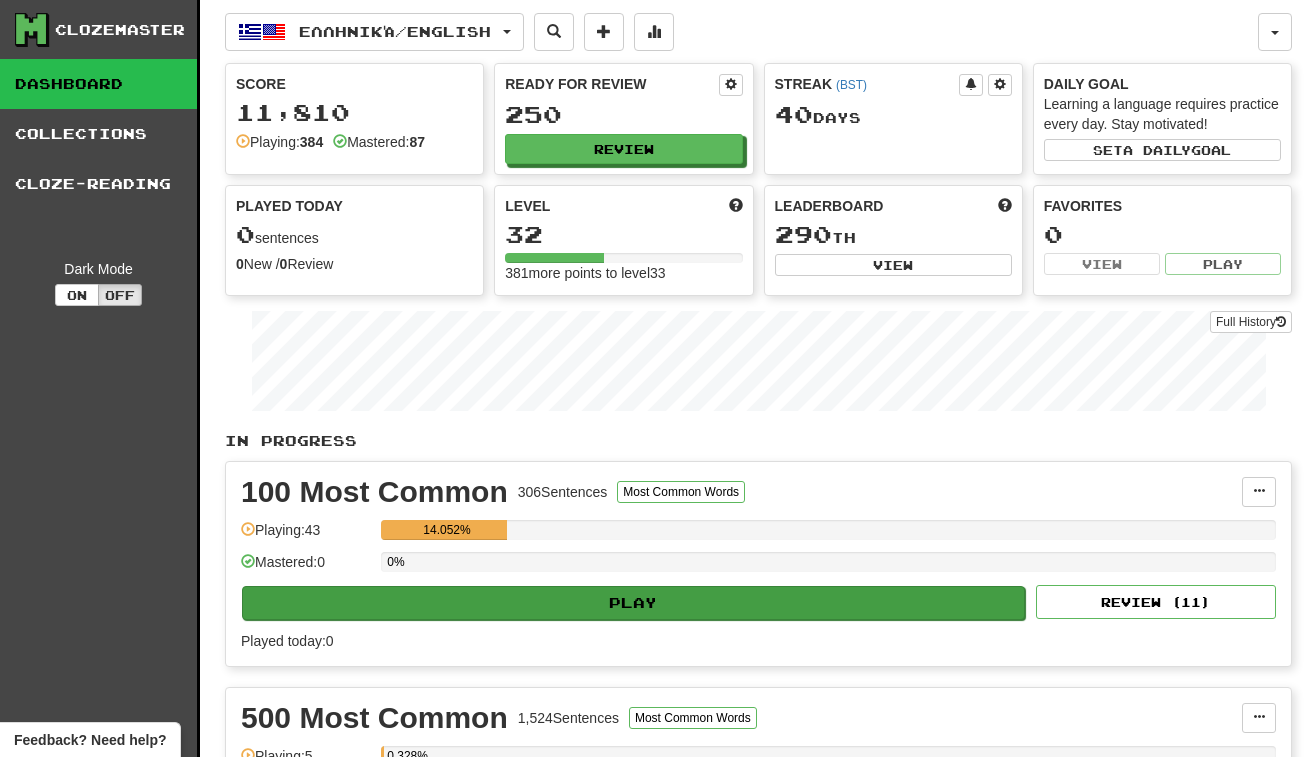 click on "Play" at bounding box center (633, 603) 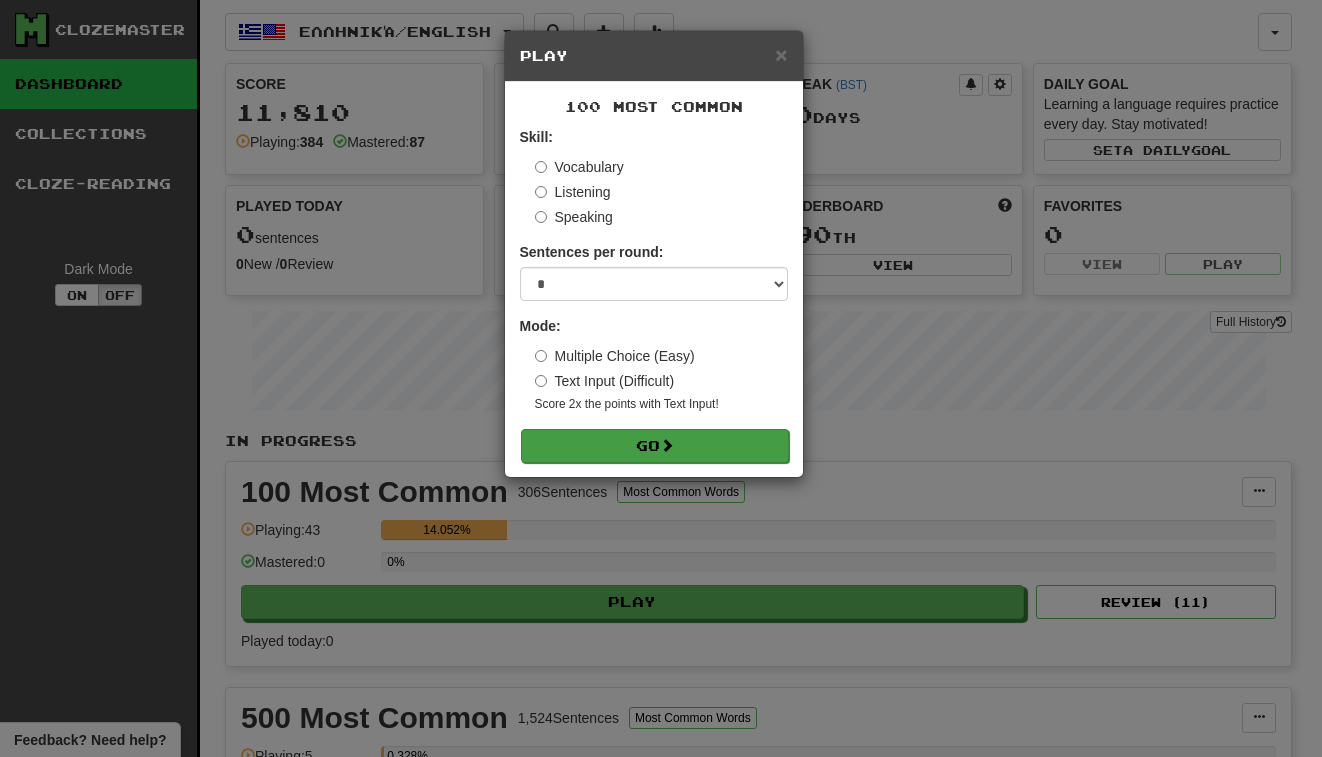 click on "Go" at bounding box center [655, 446] 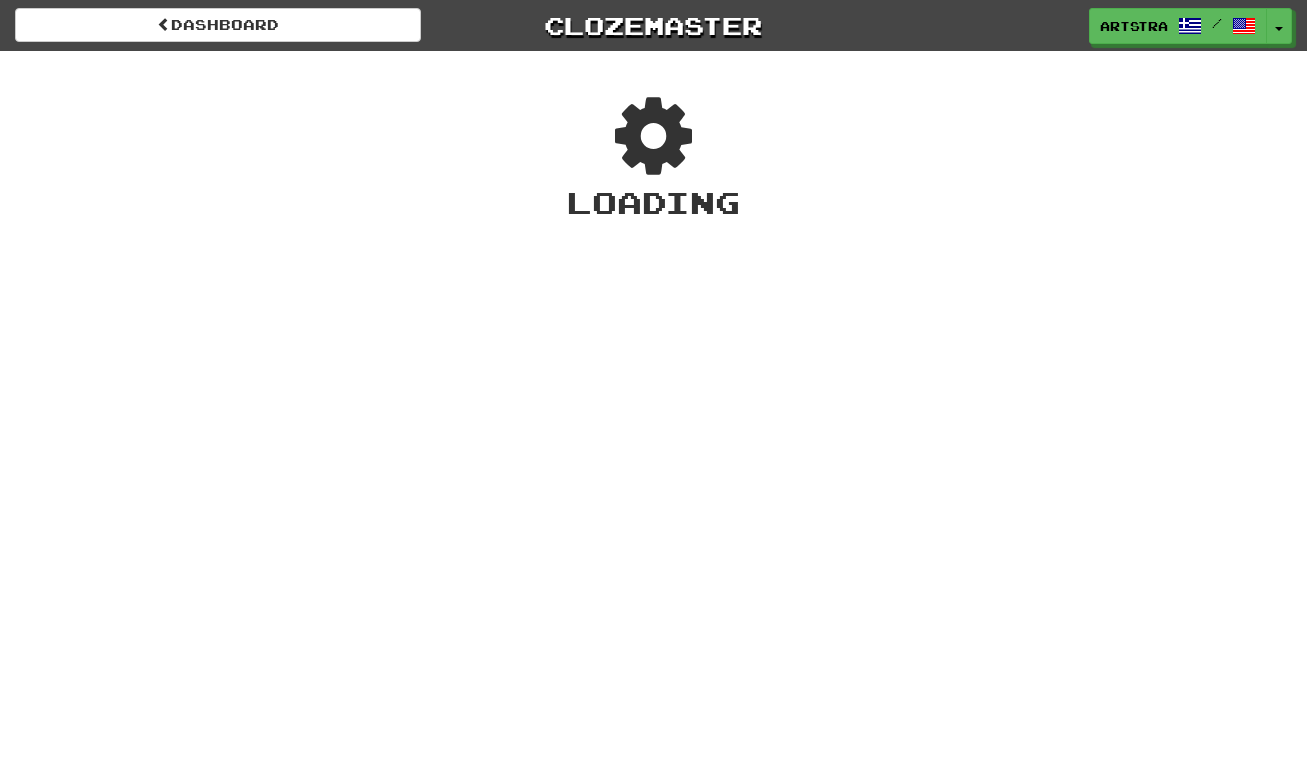 scroll, scrollTop: 0, scrollLeft: 0, axis: both 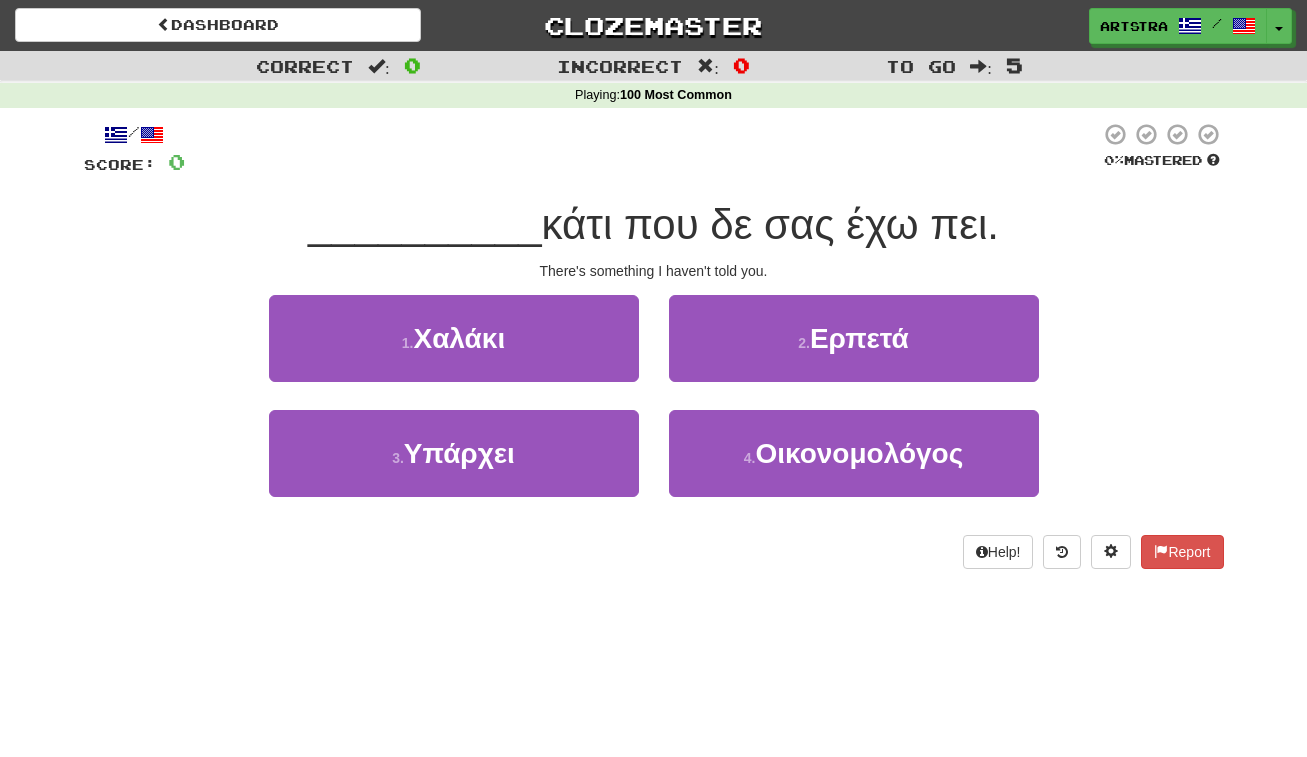 click on "κάτι που δε σας έχω πει." at bounding box center (770, 224) 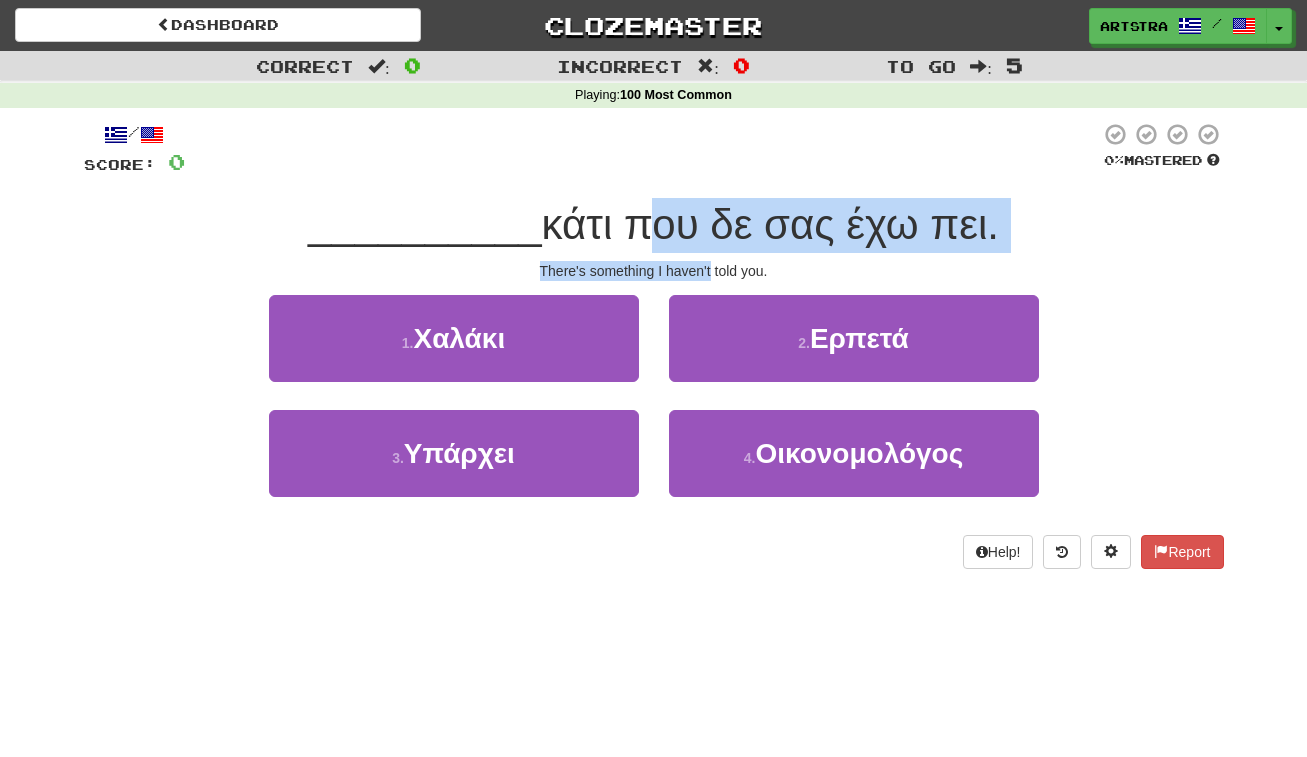 drag, startPoint x: 669, startPoint y: 241, endPoint x: 677, endPoint y: 265, distance: 25.298222 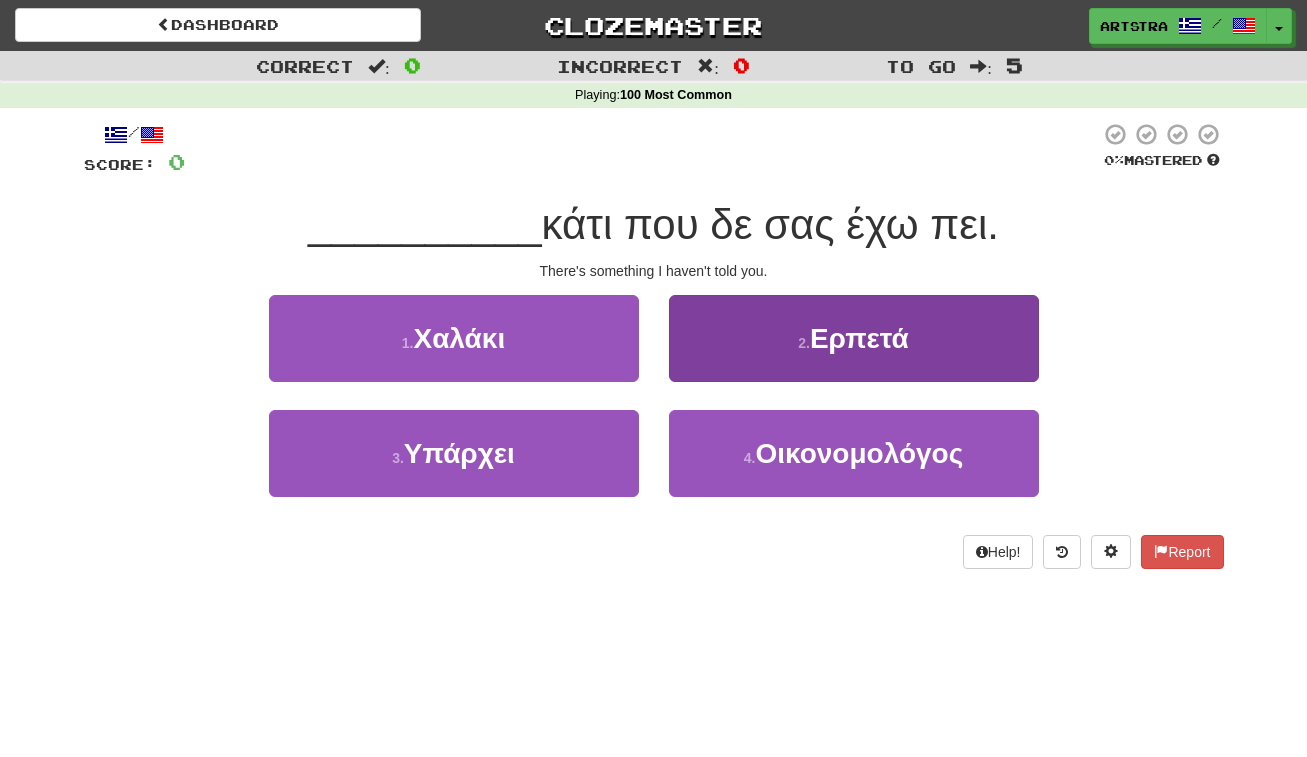 click on "2 .  Ερπετά" at bounding box center [854, 338] 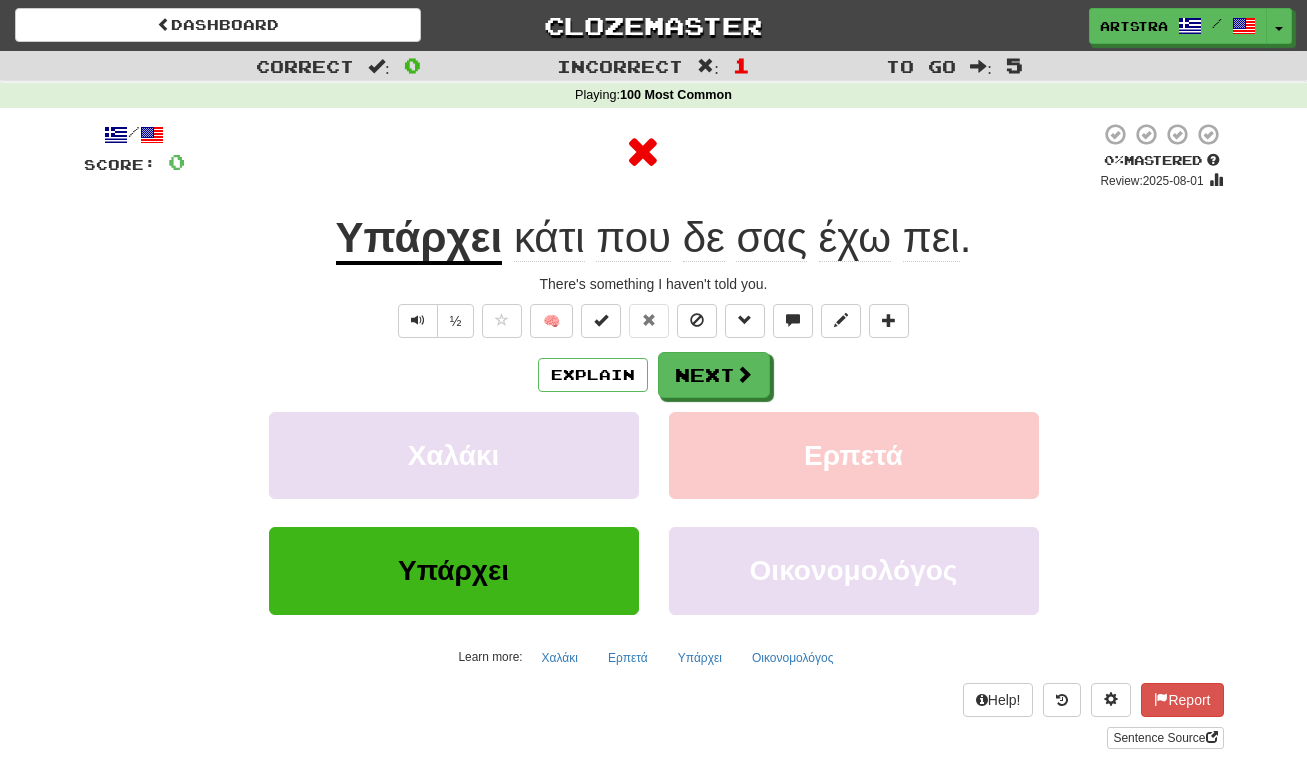 click on "Υπάρχει" at bounding box center [419, 239] 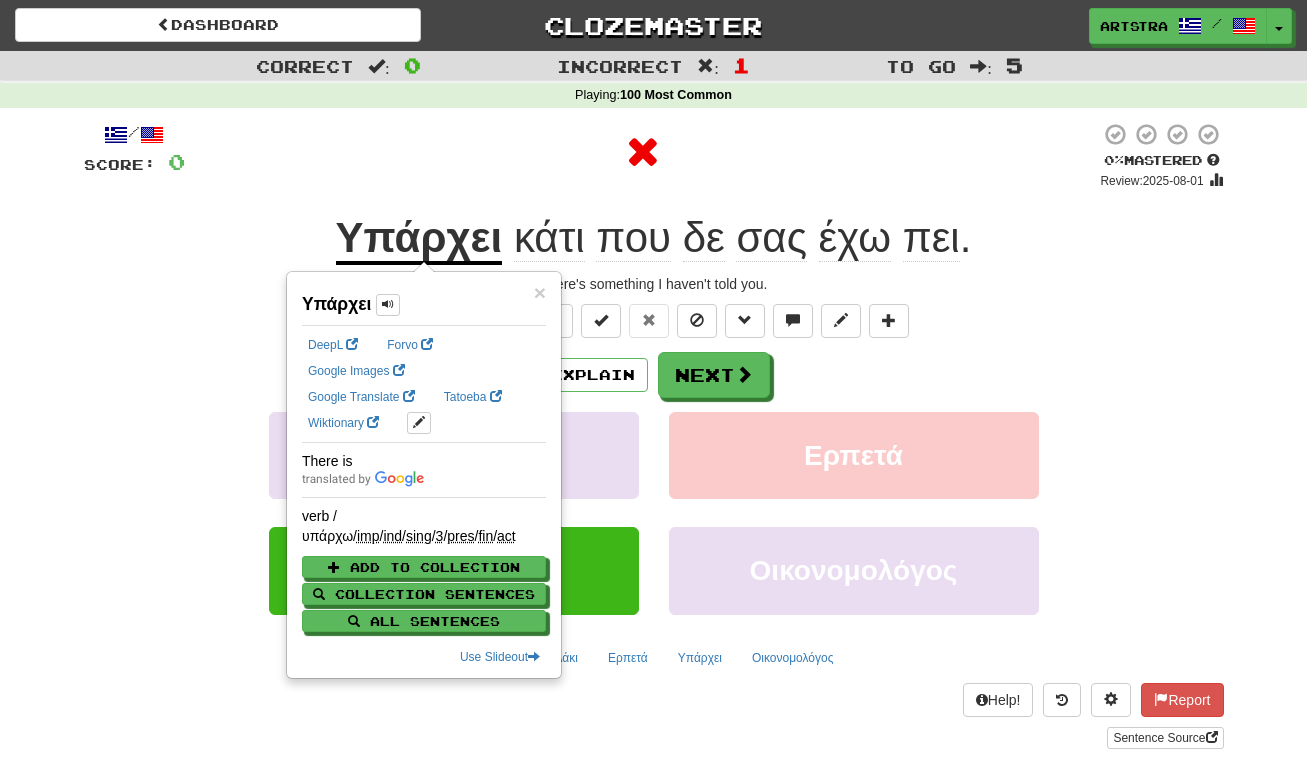click on "που" at bounding box center [633, 238] 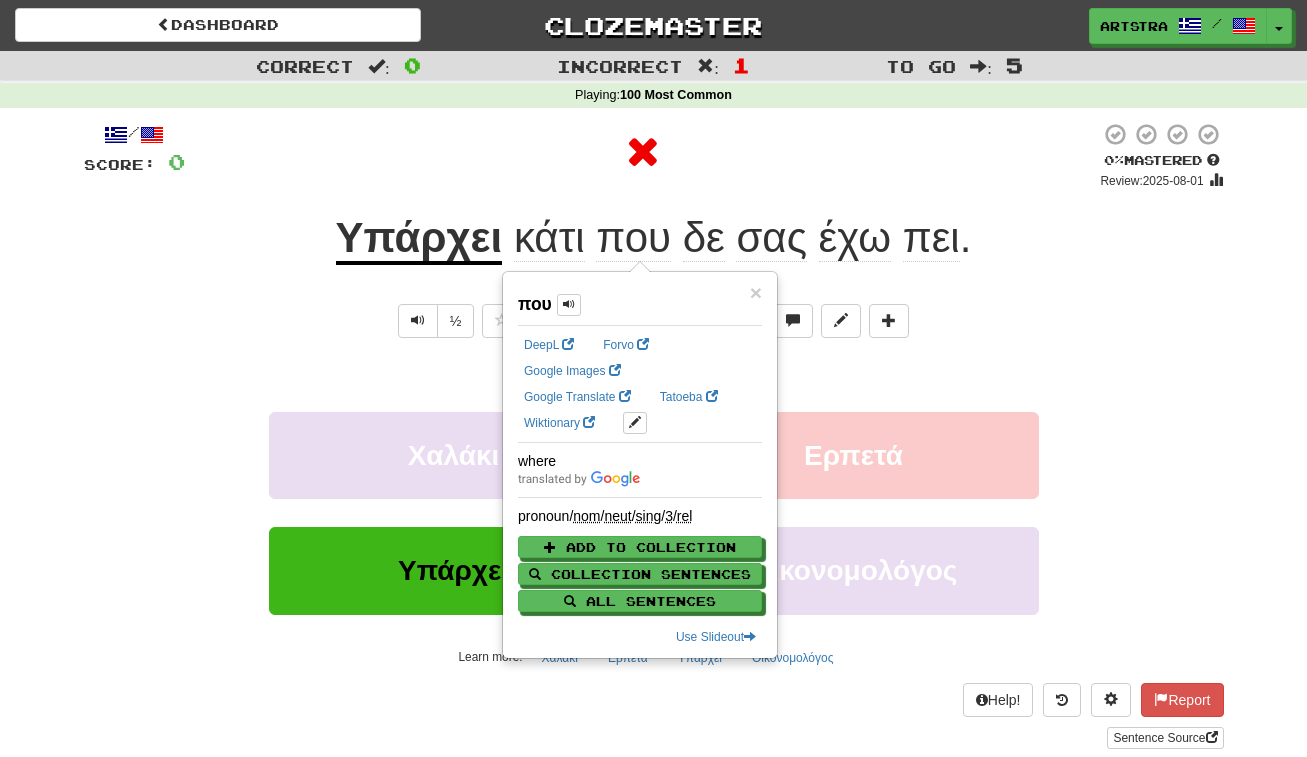 click on "πει" at bounding box center (931, 238) 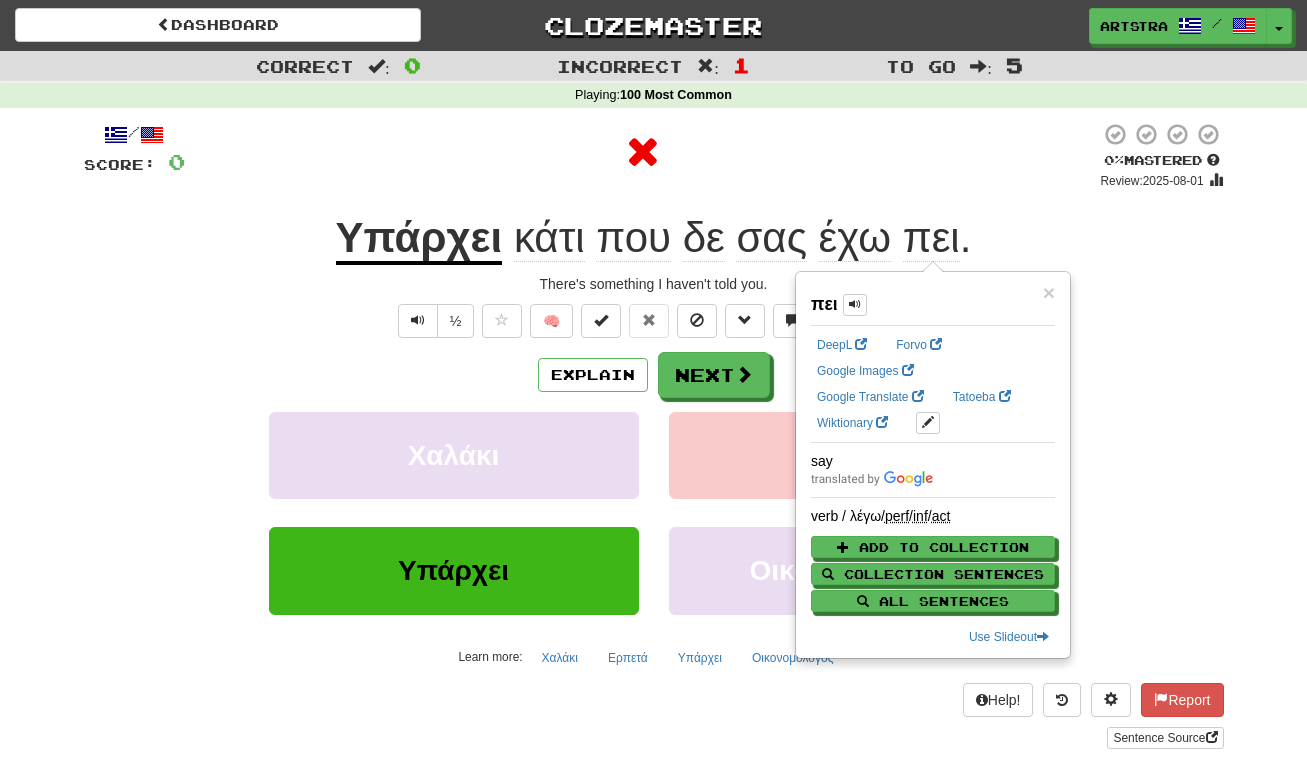 click on "έχω" at bounding box center [855, 238] 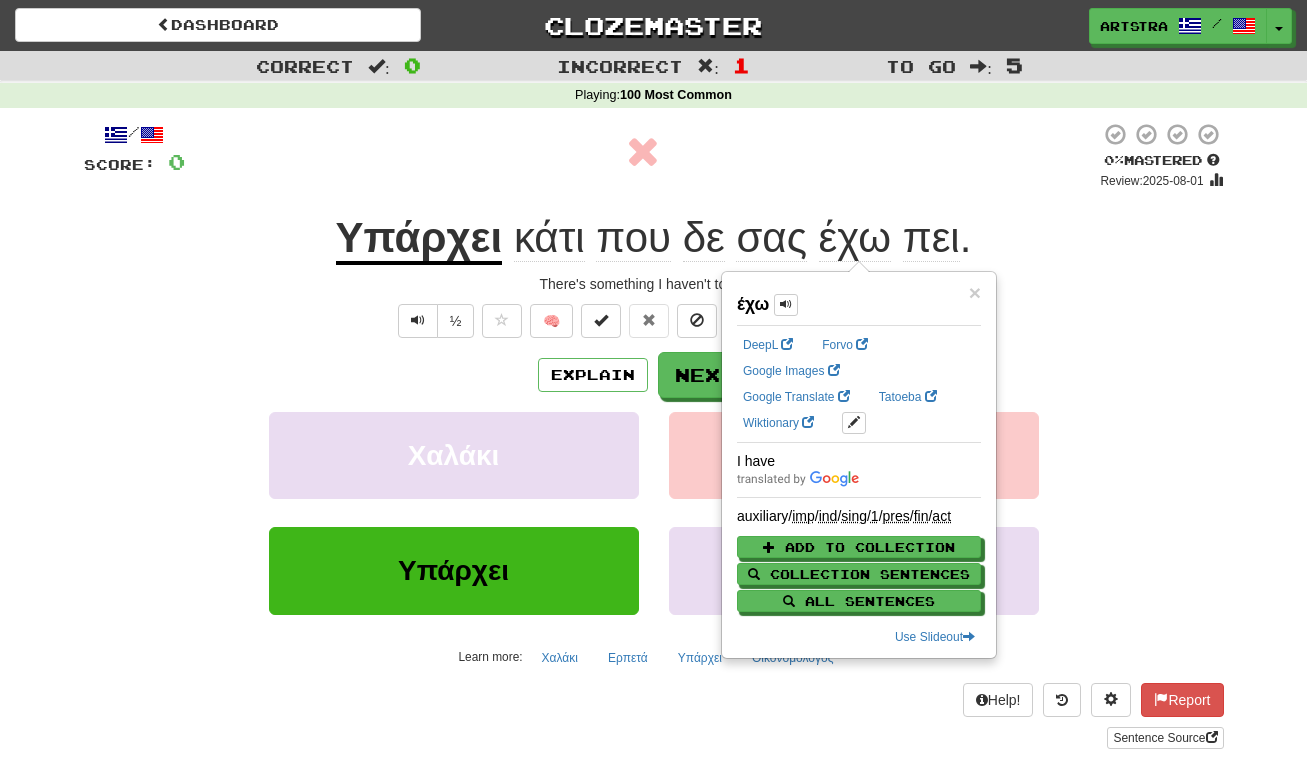 click on "σας" at bounding box center (771, 238) 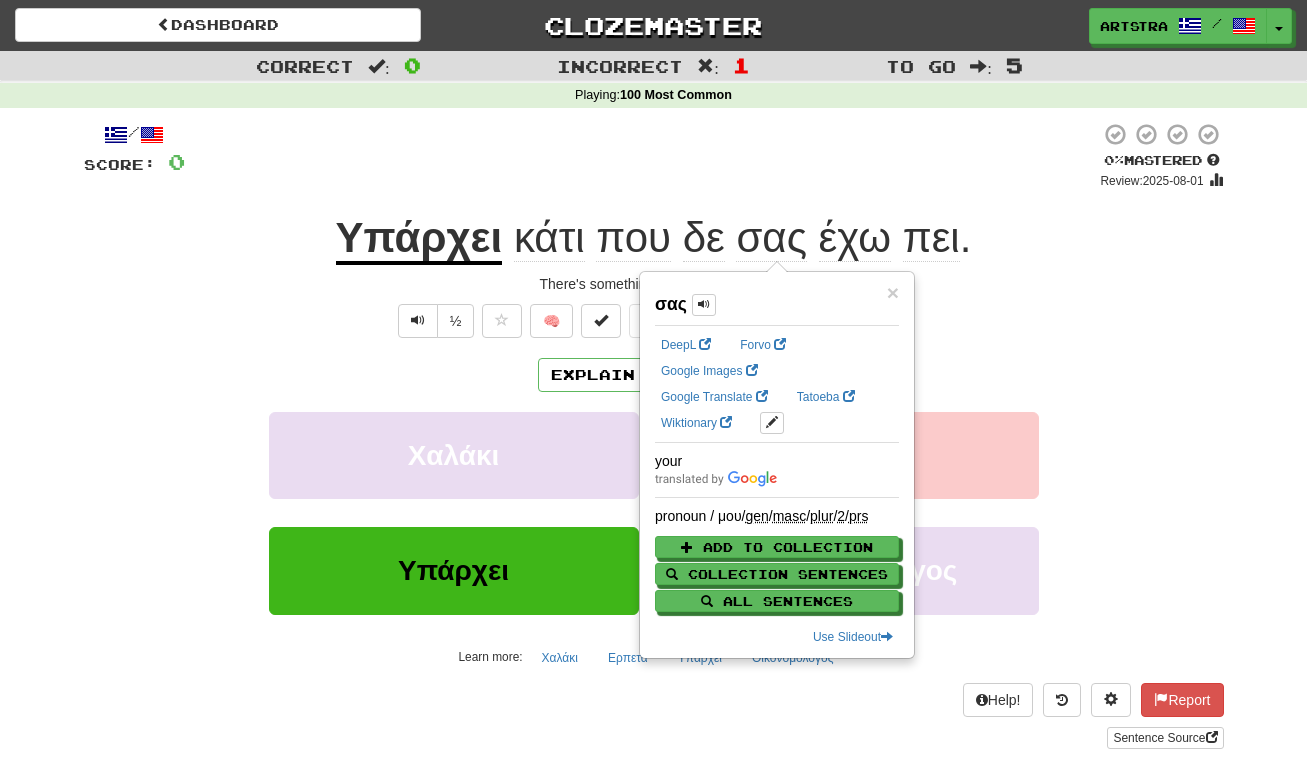 click at bounding box center (642, 156) 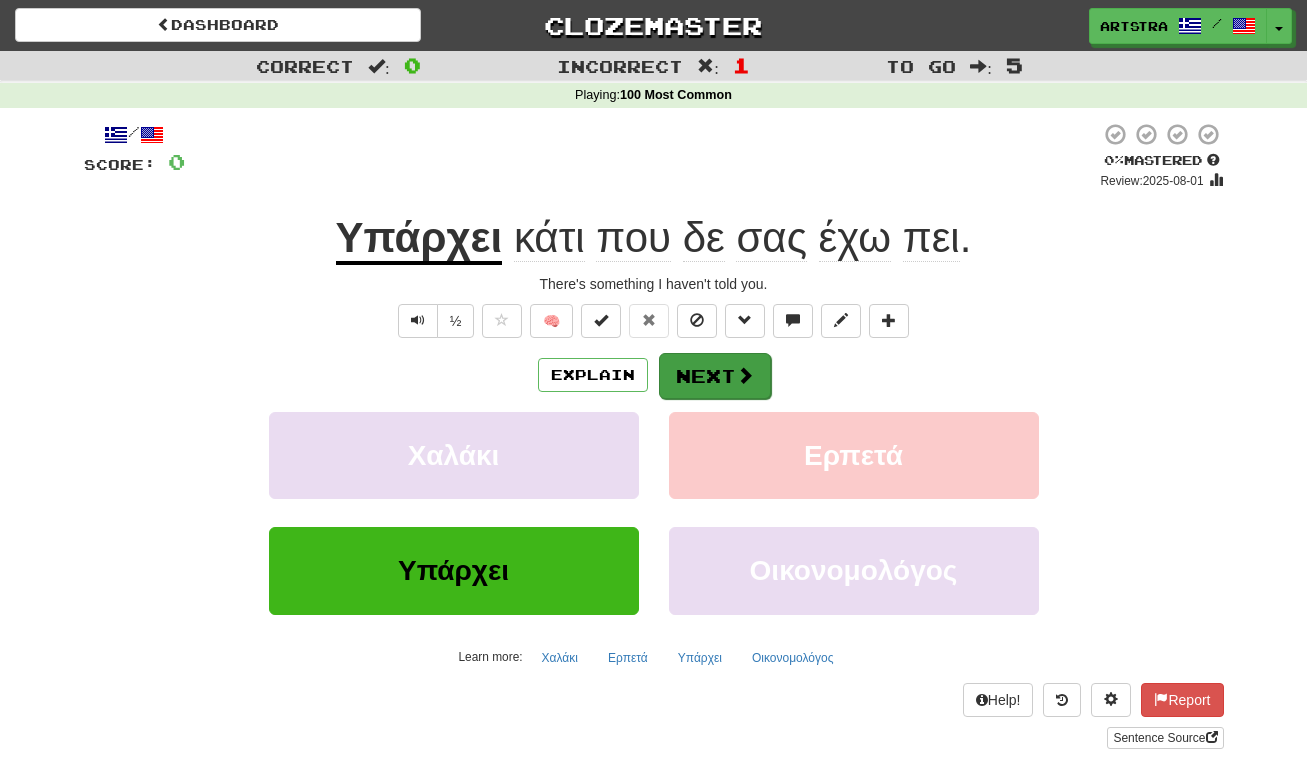 click on "Next" at bounding box center (715, 376) 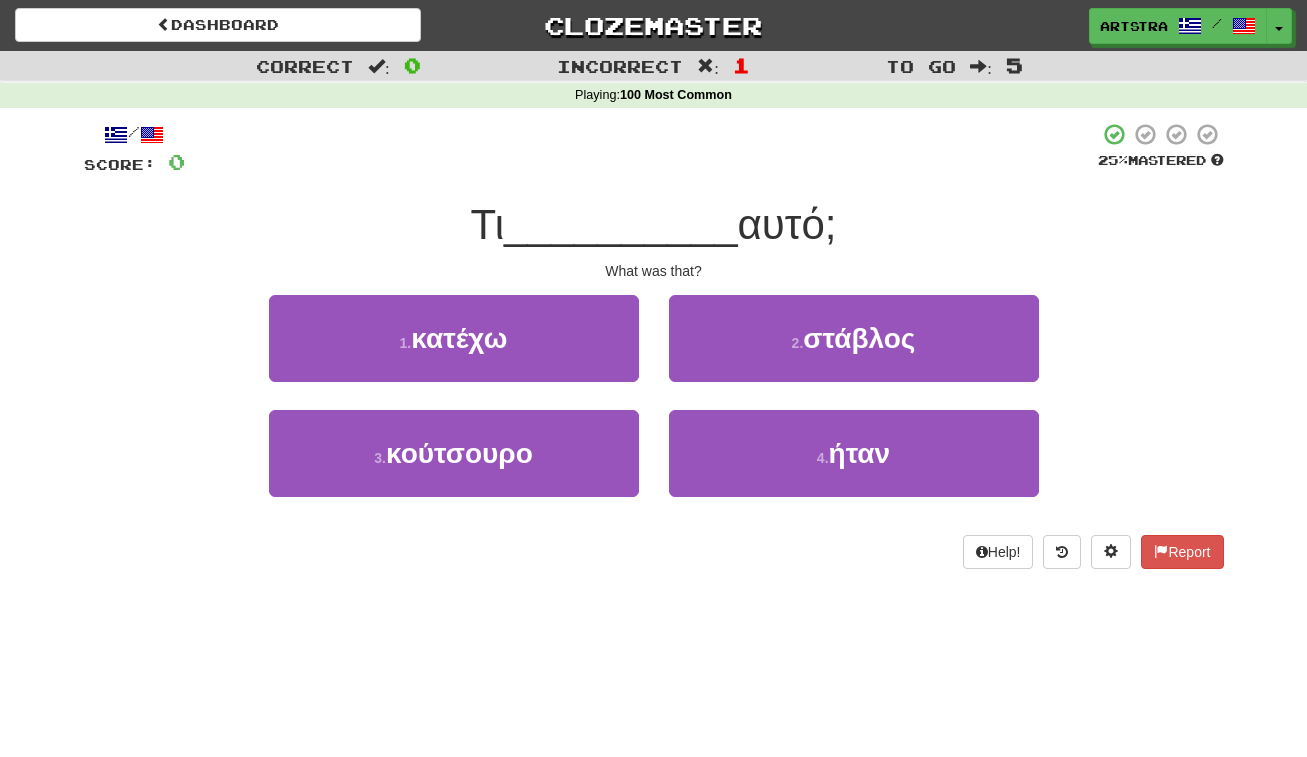 click on "__________" at bounding box center [621, 224] 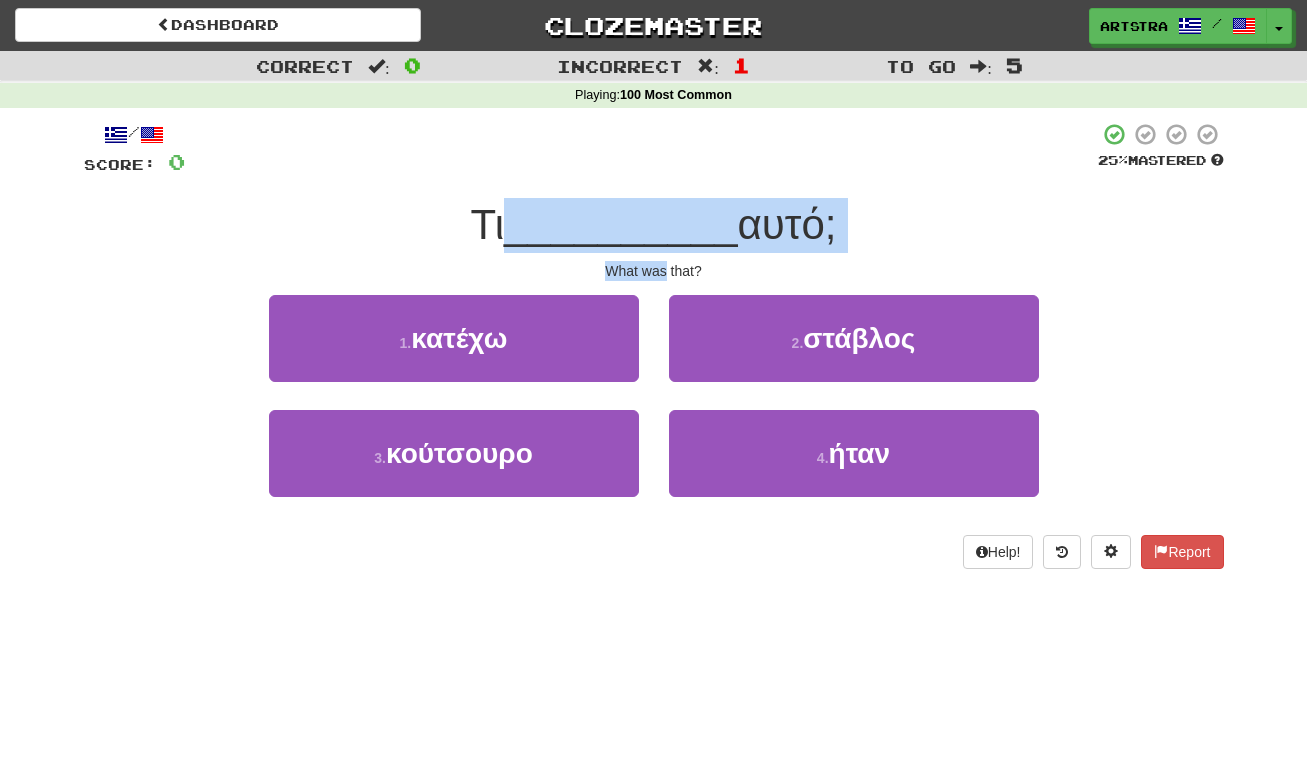 drag, startPoint x: 650, startPoint y: 224, endPoint x: 653, endPoint y: 269, distance: 45.099888 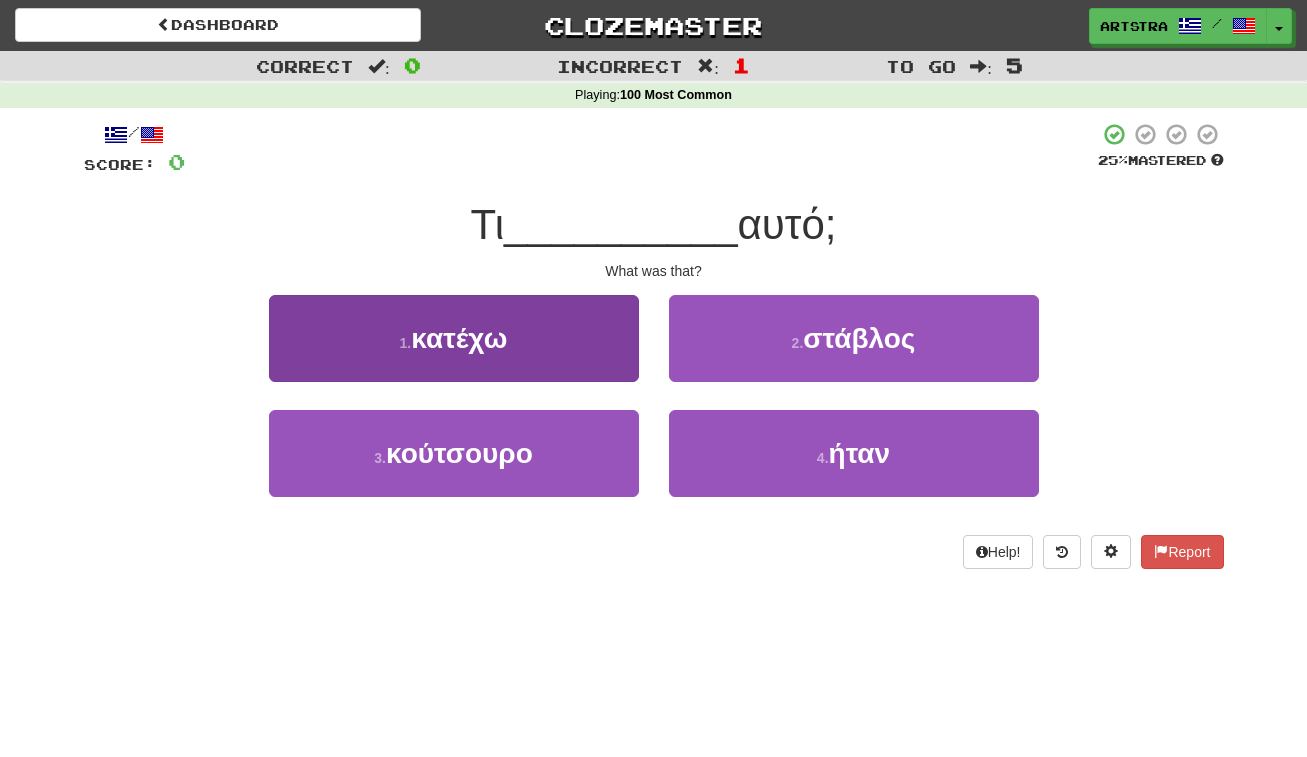 click on "1 .  κατέχω" at bounding box center (454, 338) 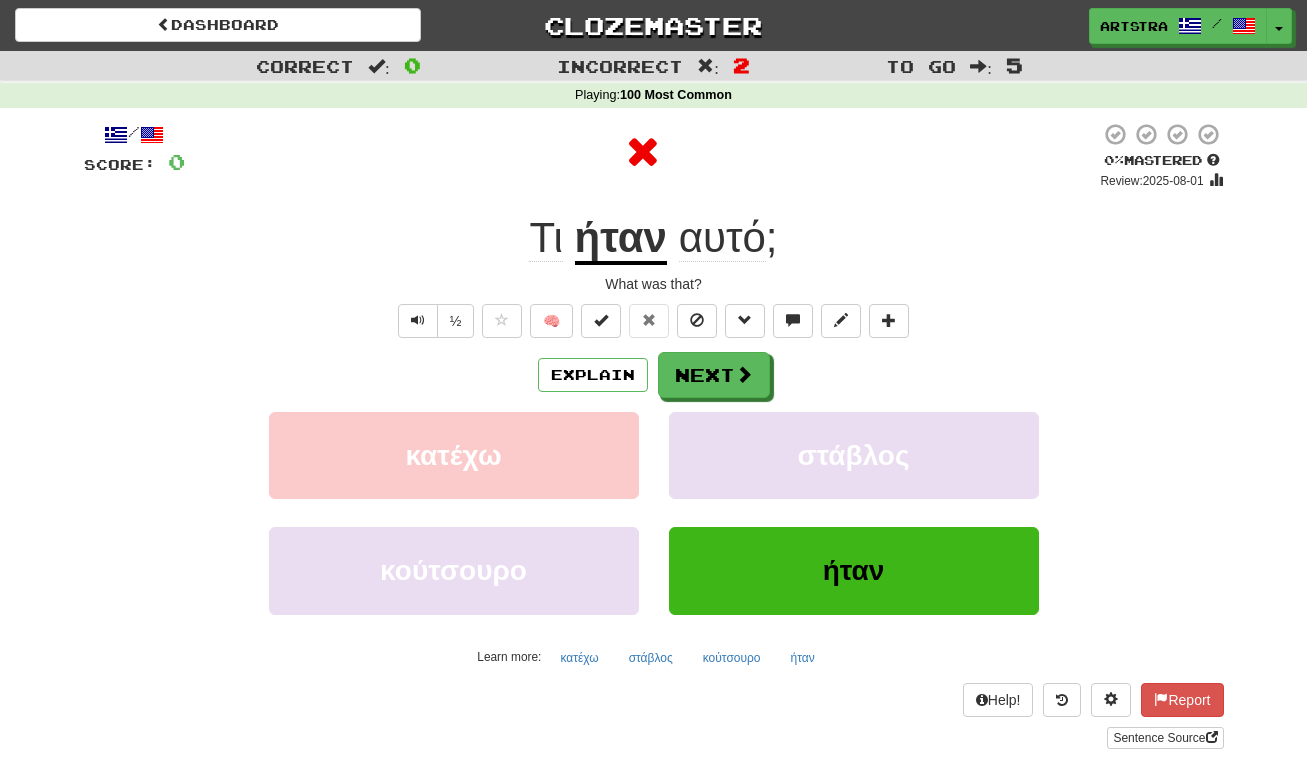 click on "ήταν" at bounding box center [621, 239] 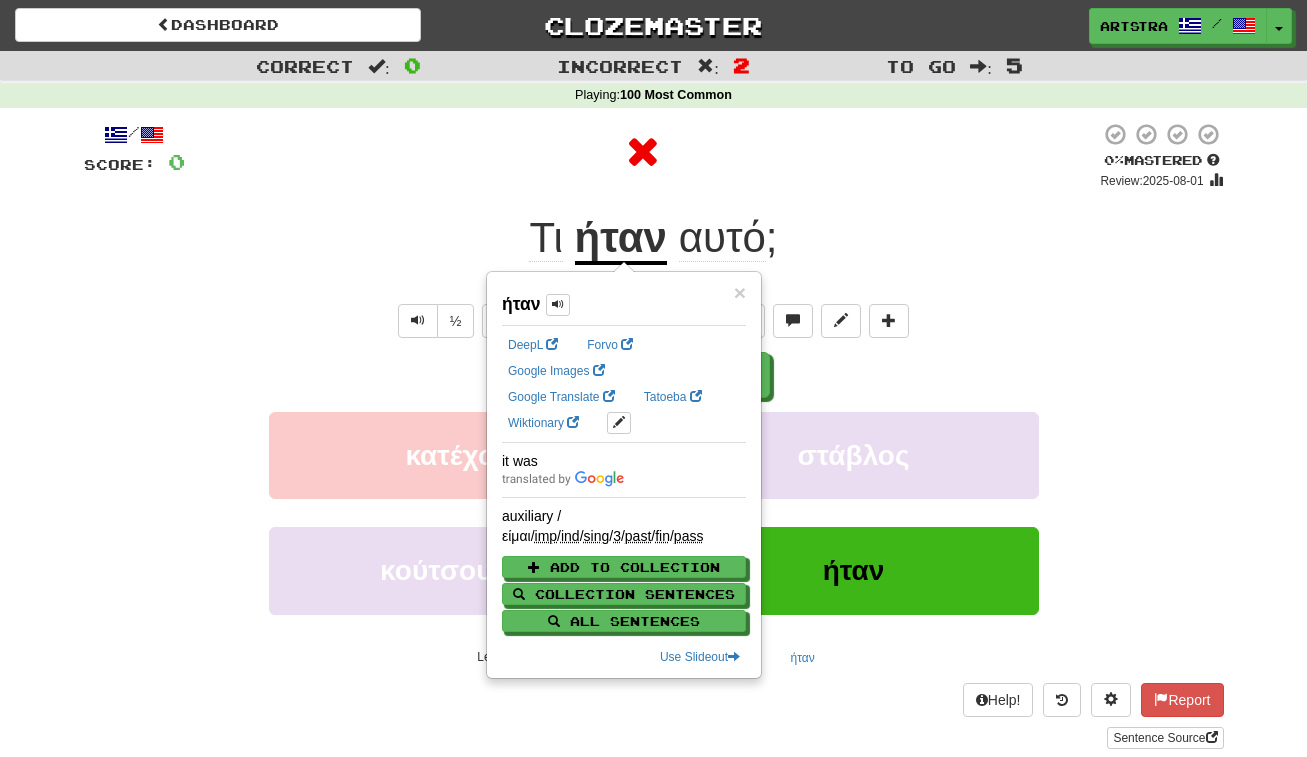 click on "αυτό" at bounding box center [722, 238] 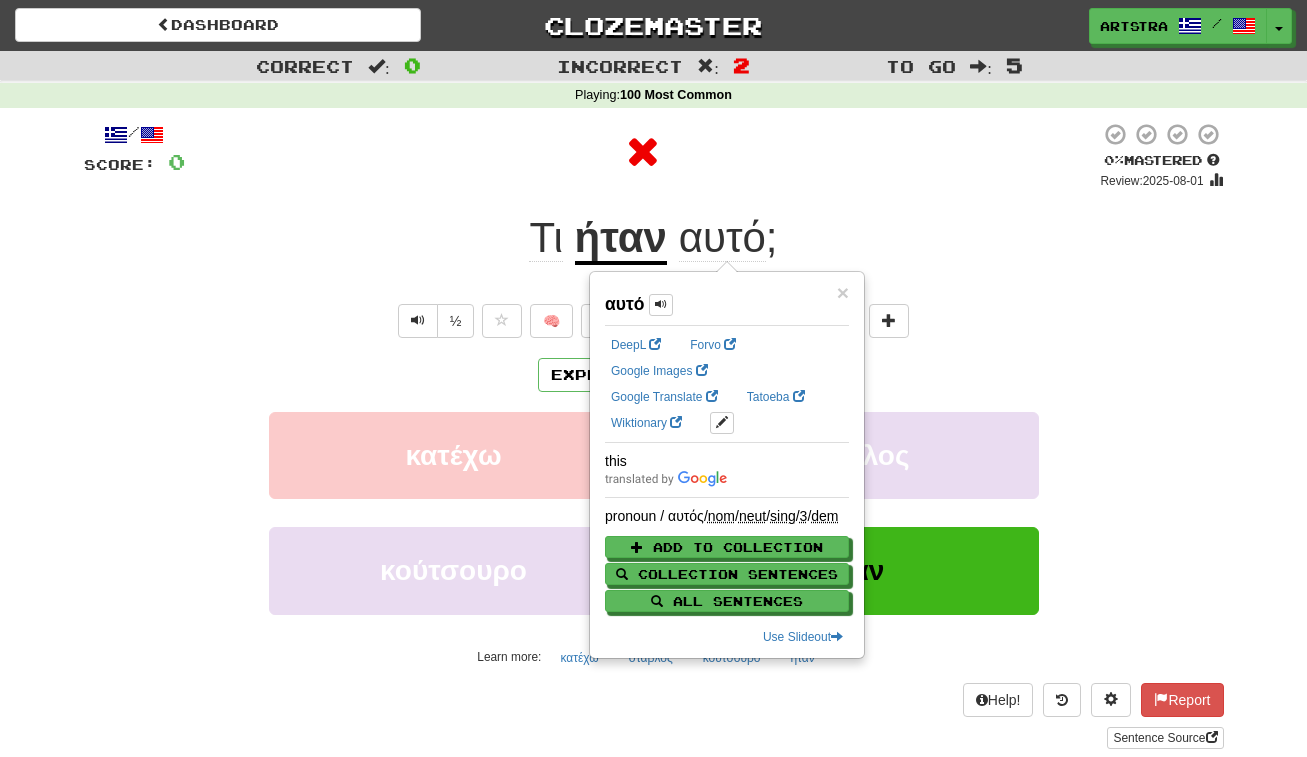 click on "/  Score:   0 0 %  Mastered Review:  2025-08-01 Τι   ήταν   αυτό ; What was that? ½ 🧠 Explain Next κατέχω στάβλος κούτσουρο ήταν Learn more: κατέχω στάβλος κούτσουρο ήταν  Help!  Report Sentence Source" at bounding box center (654, 435) 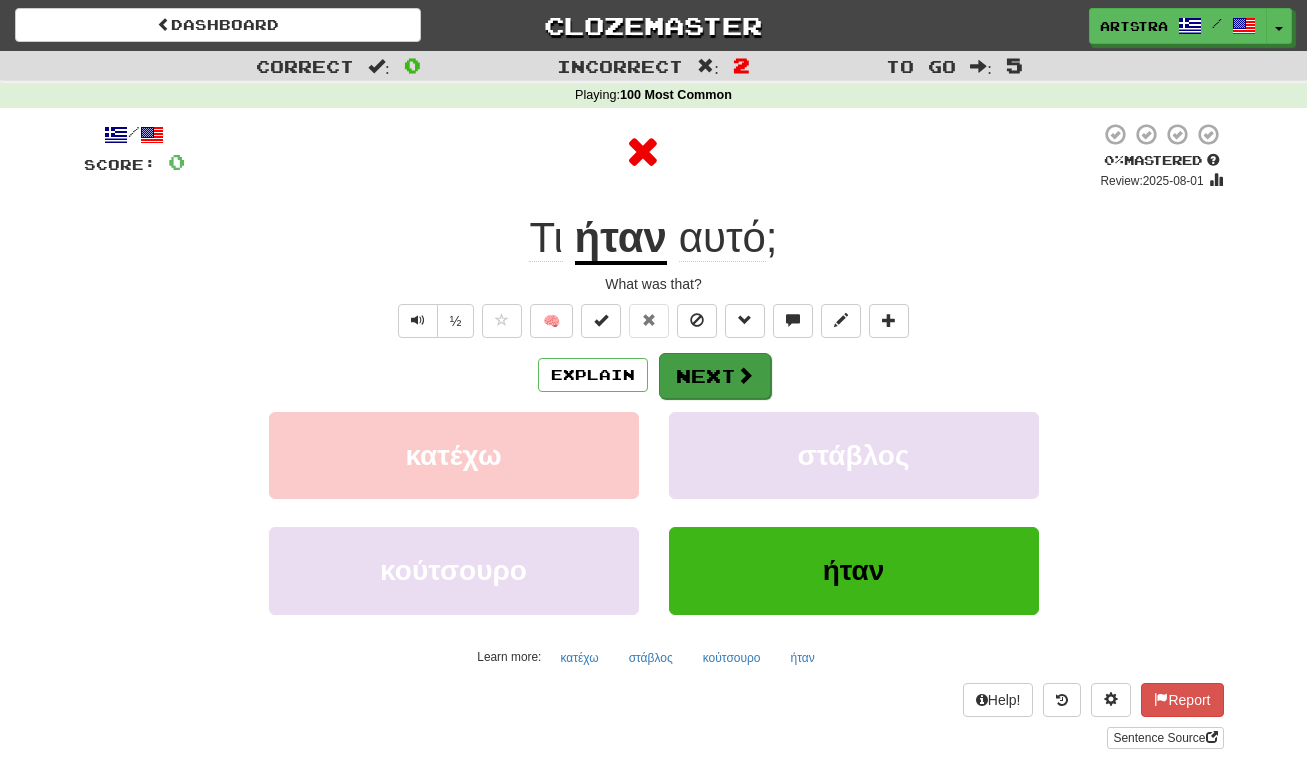 click at bounding box center (745, 375) 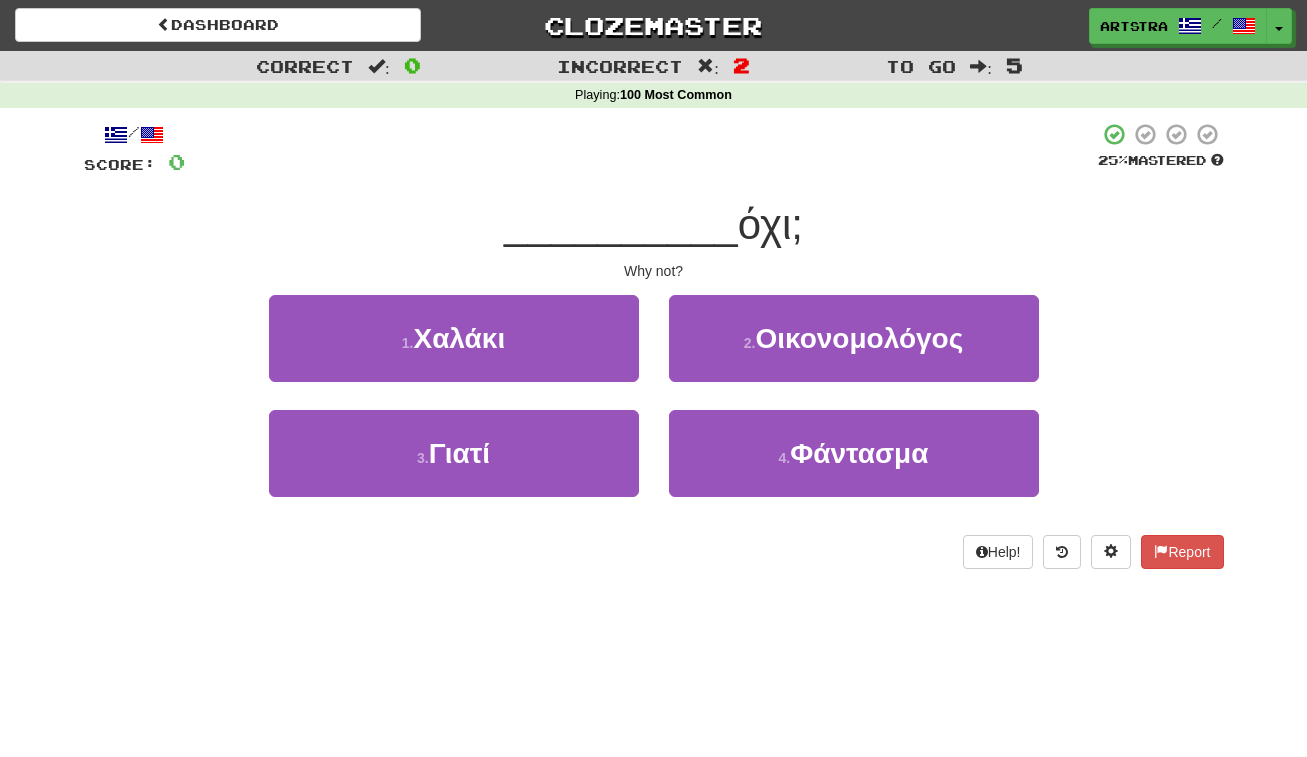 click on "__________" at bounding box center (621, 224) 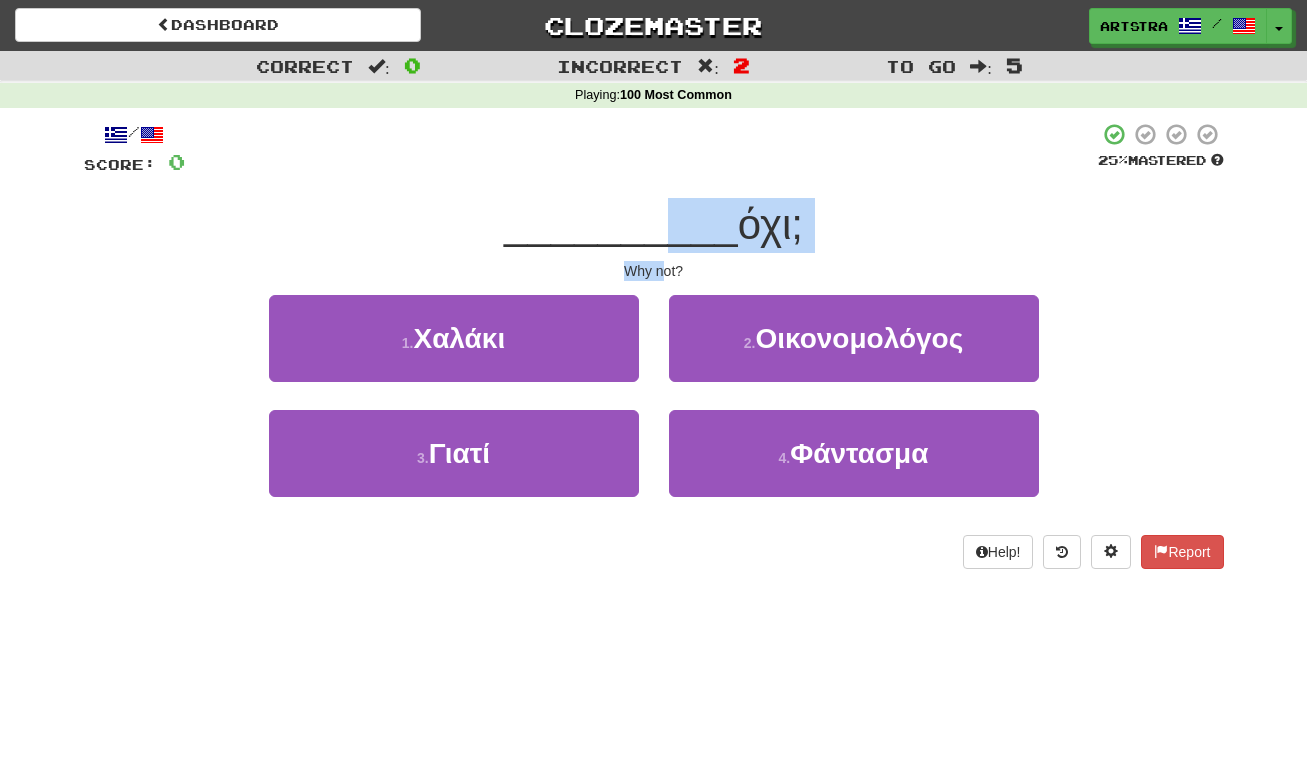 drag, startPoint x: 663, startPoint y: 241, endPoint x: 663, endPoint y: 263, distance: 22 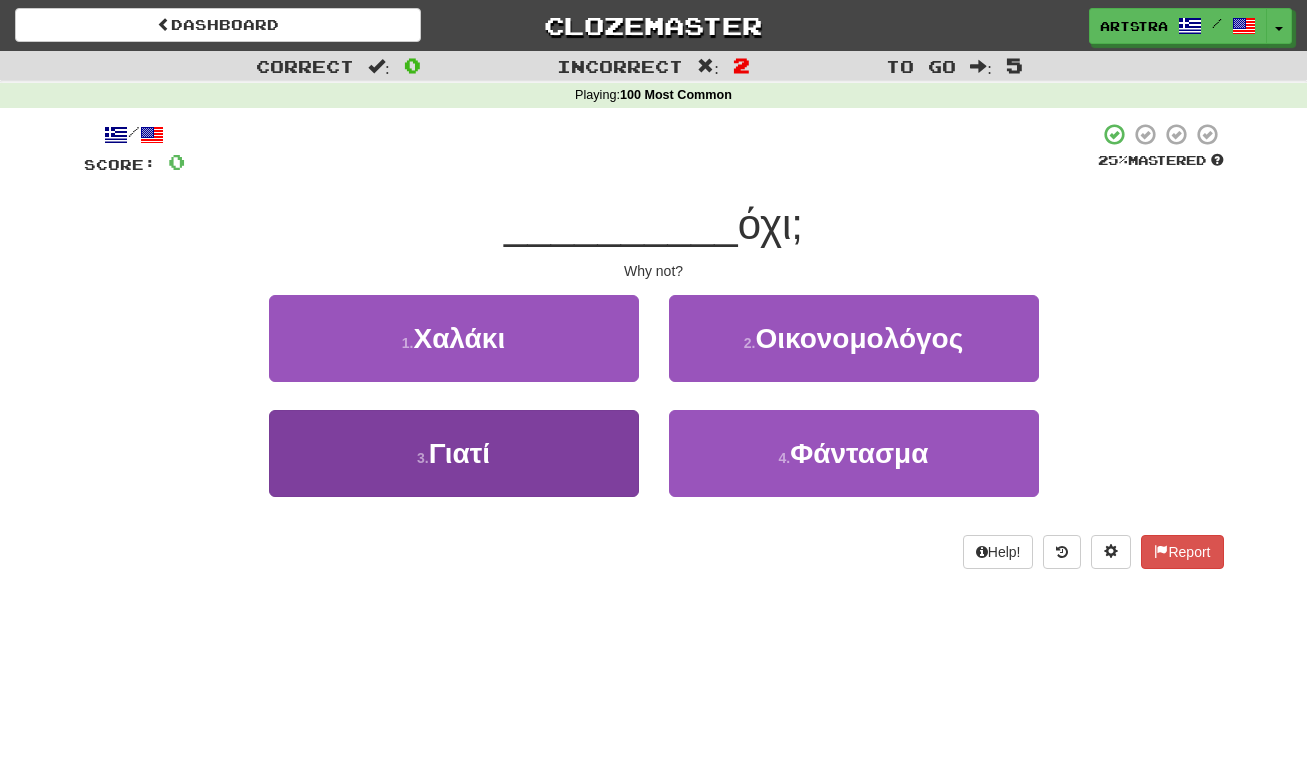 click on "3 .  Γιατί" at bounding box center [454, 453] 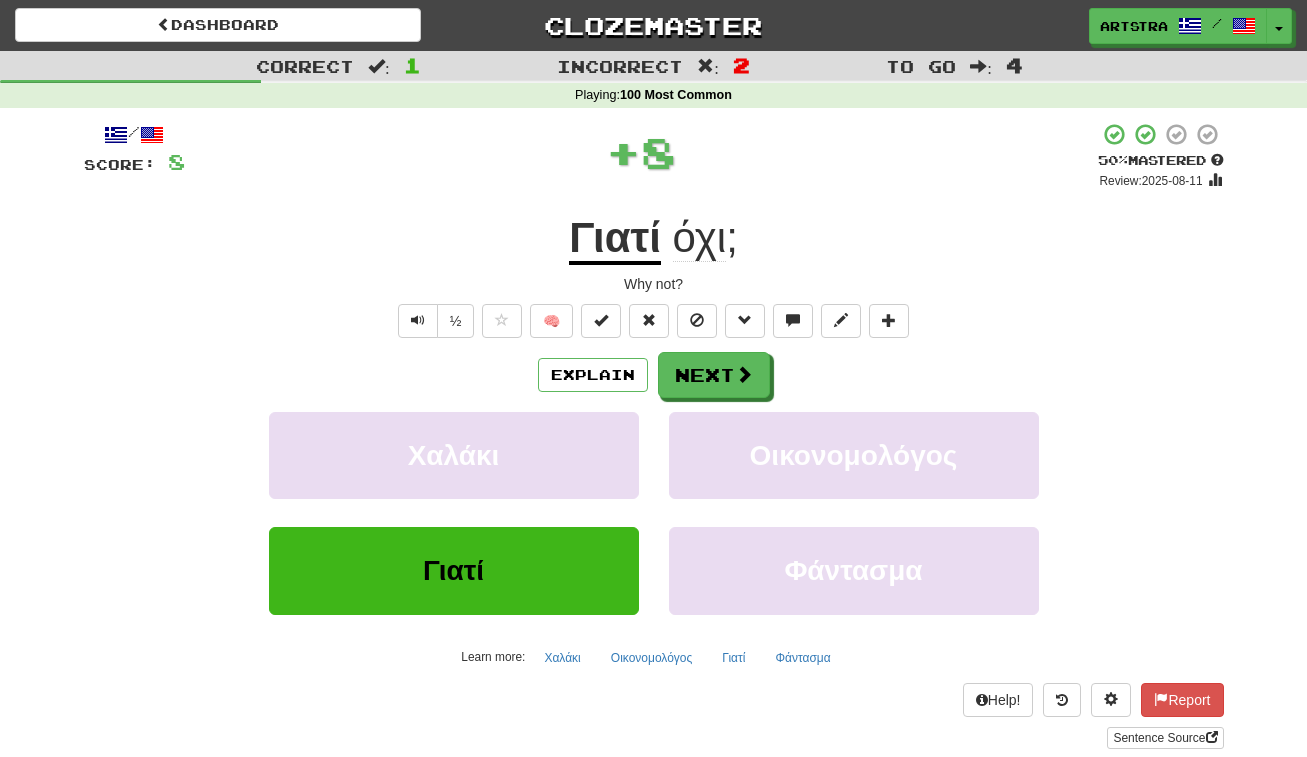 click on "Γιατί" at bounding box center (615, 239) 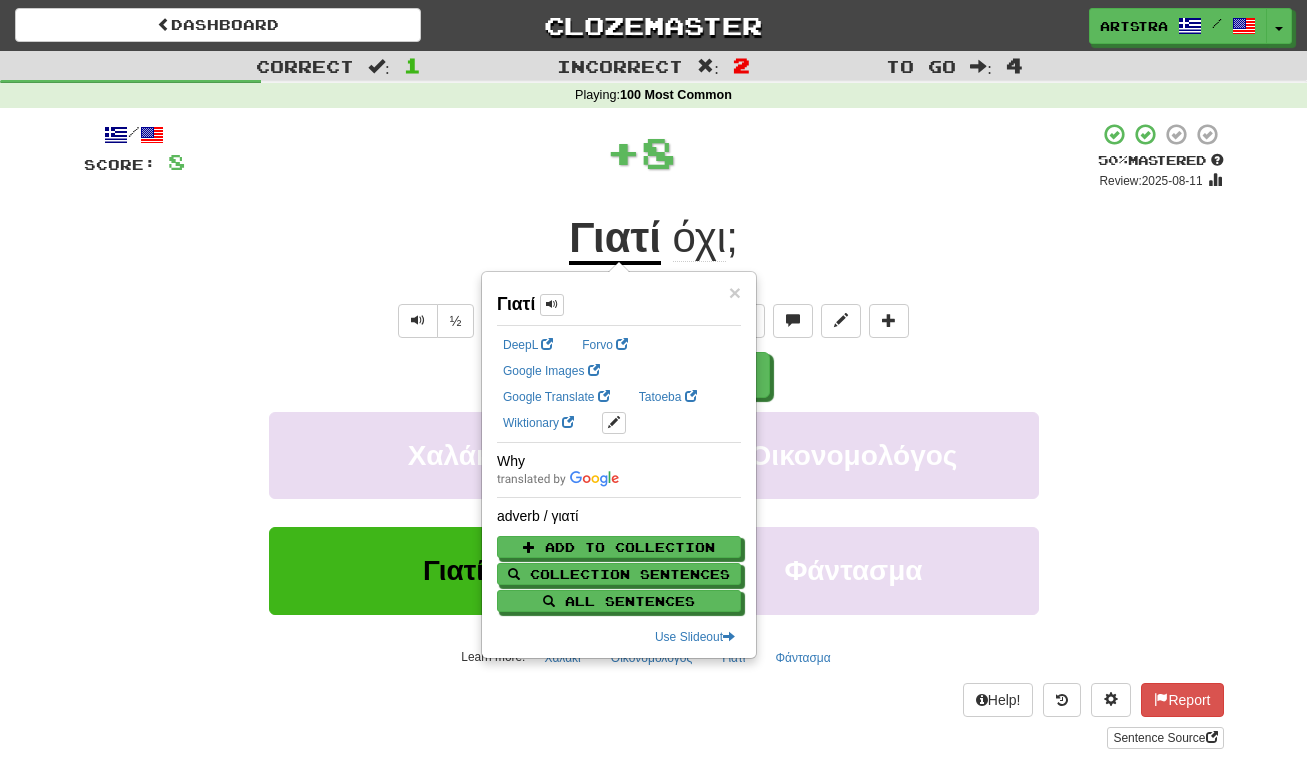 click on "όχι" at bounding box center (700, 238) 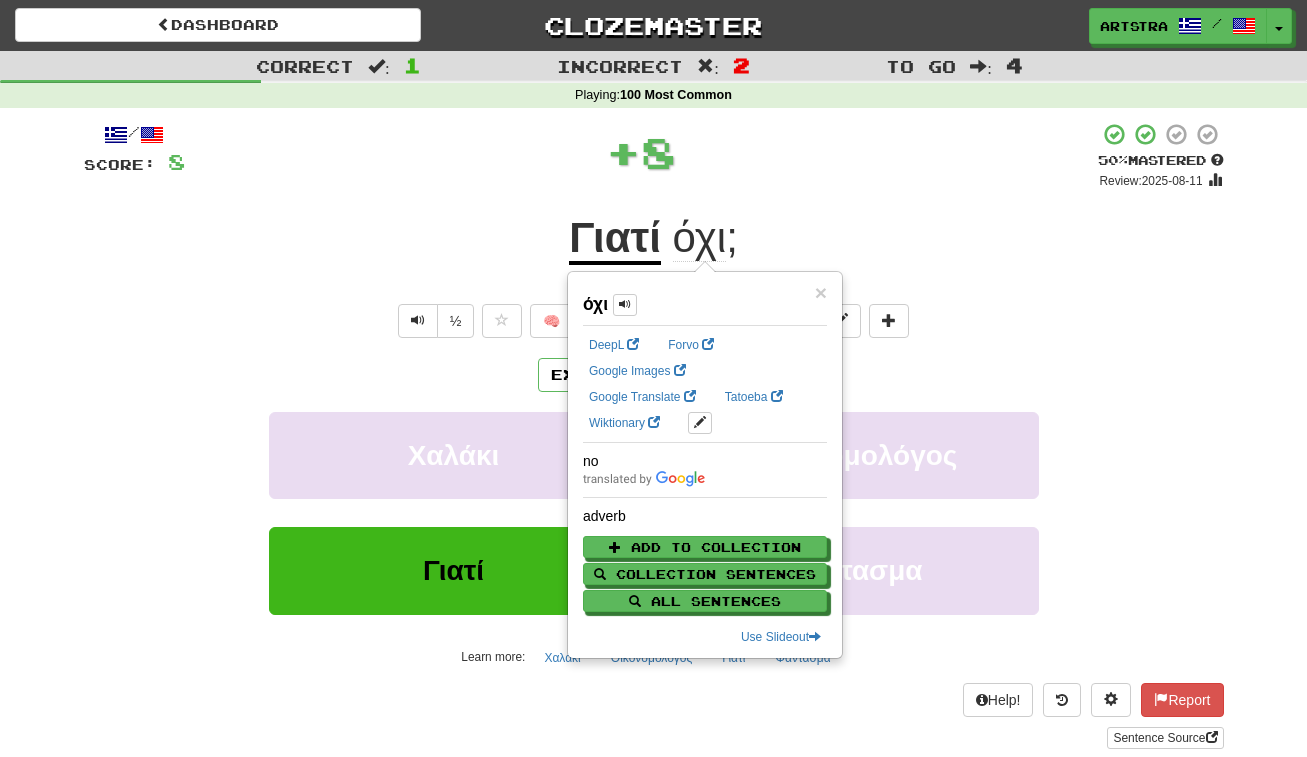 click on "/  Score:   8 + 8 50 %  Mastered Review:  2025-08-11 Γιατί   όχι ; Why not? ½ 🧠 Explain Next Χαλάκι Οικονομολόγος Γιατί Φάντασμα Learn more: Χαλάκι Οικονομολόγος Γιατί Φάντασμα  Help!  Report Sentence Source" at bounding box center (654, 435) 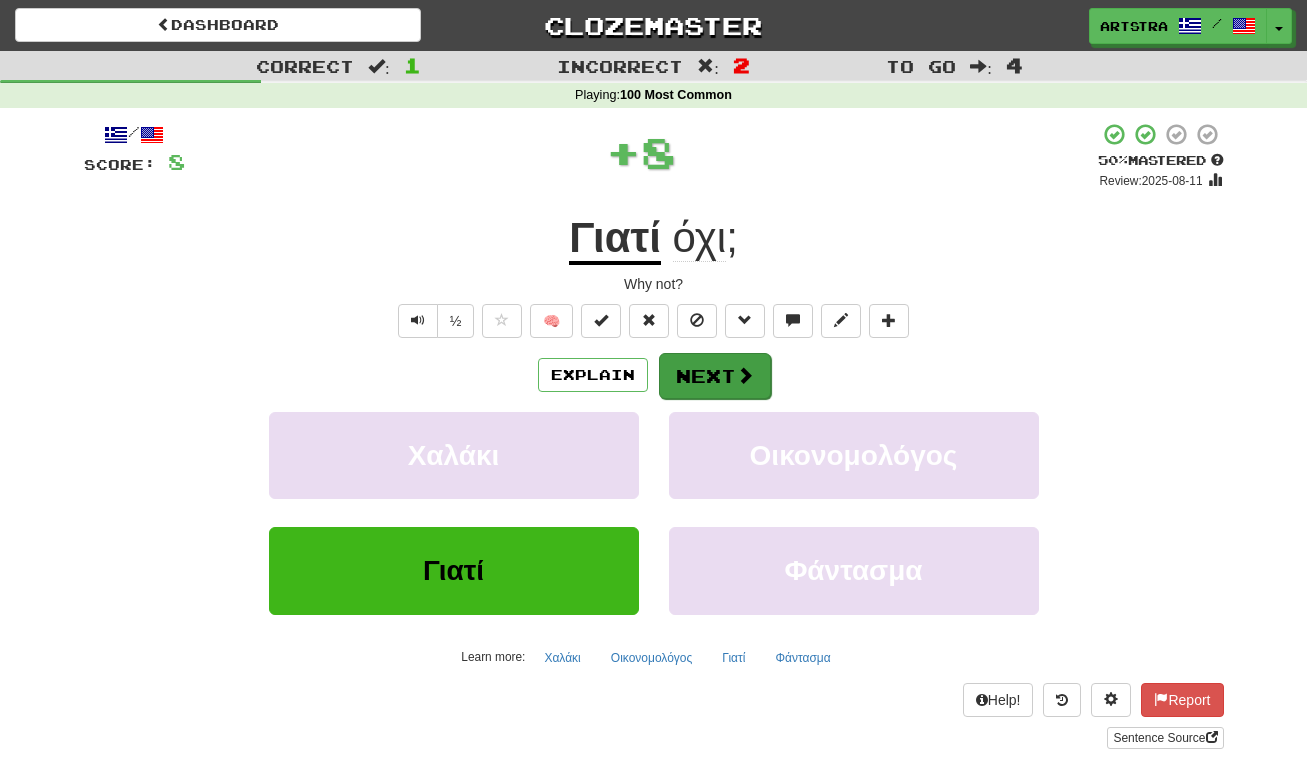 click on "Next" at bounding box center (715, 376) 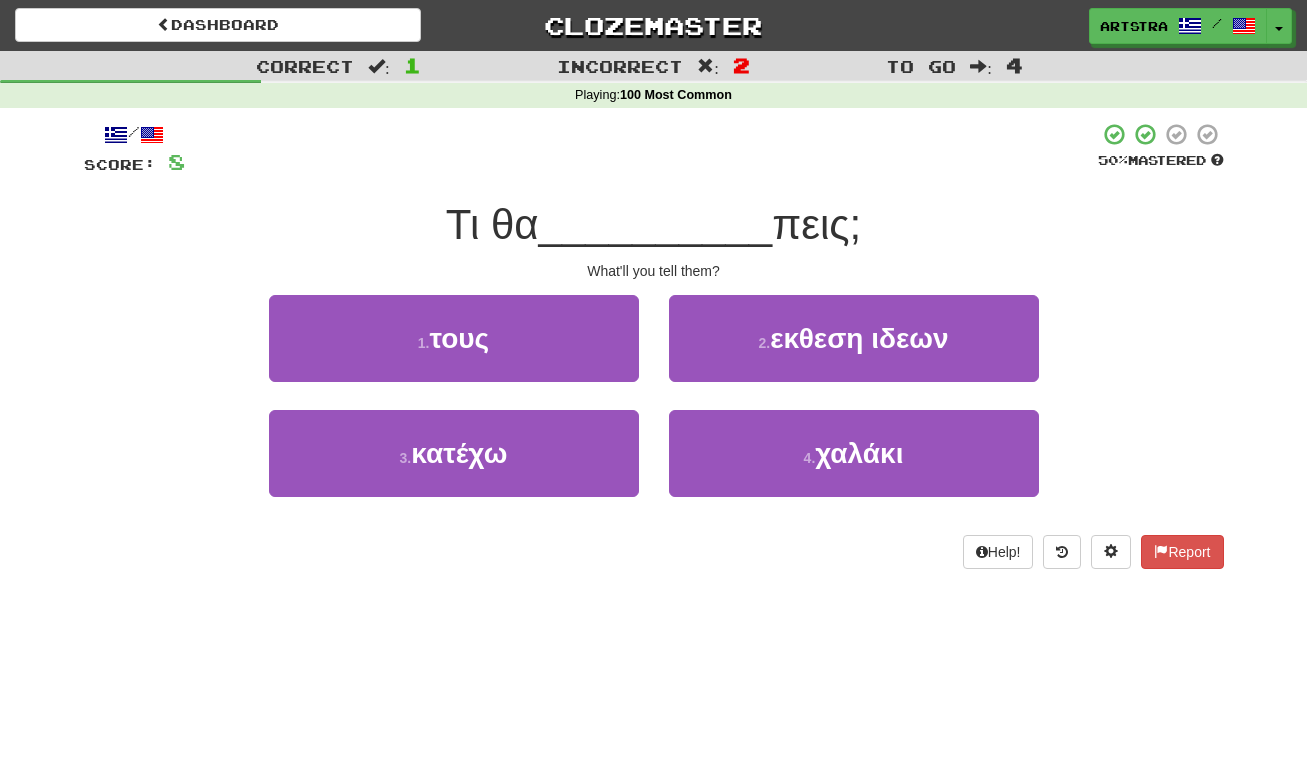 click on "__________" at bounding box center [656, 224] 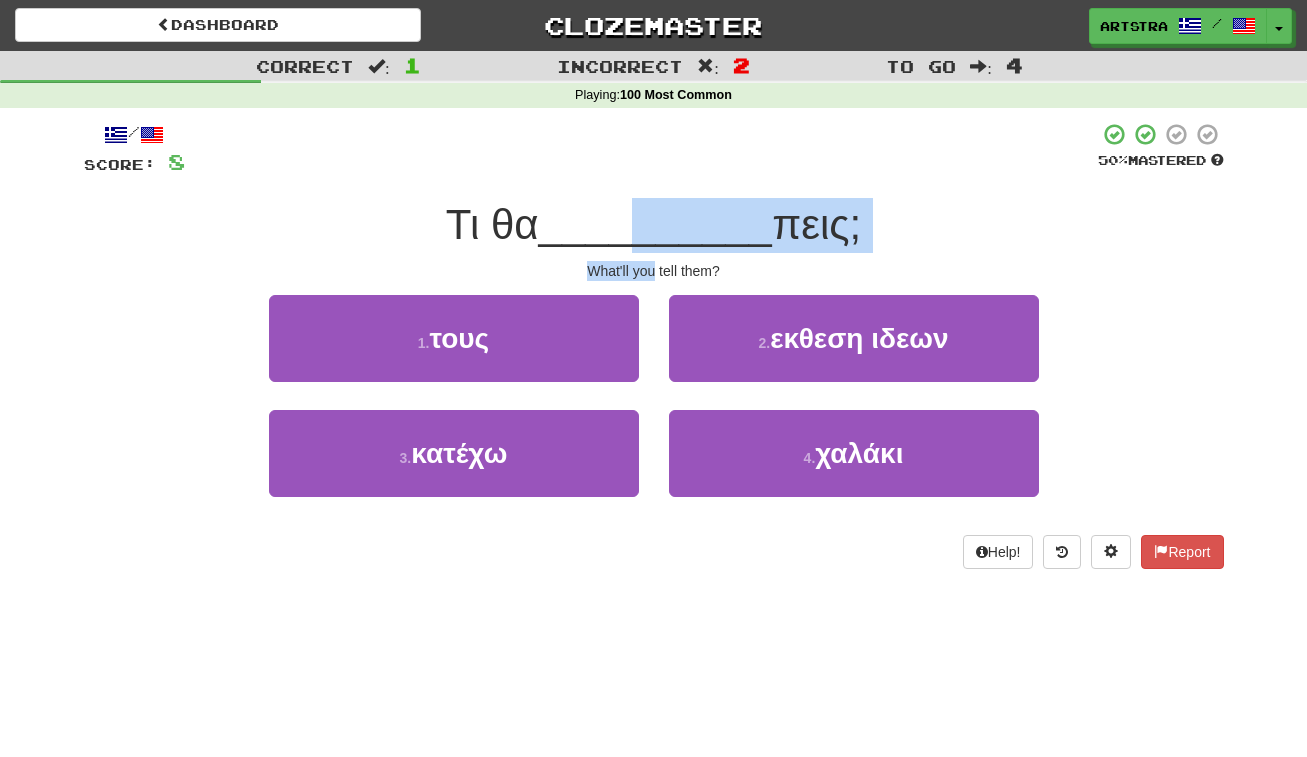 drag, startPoint x: 639, startPoint y: 242, endPoint x: 652, endPoint y: 263, distance: 24.698177 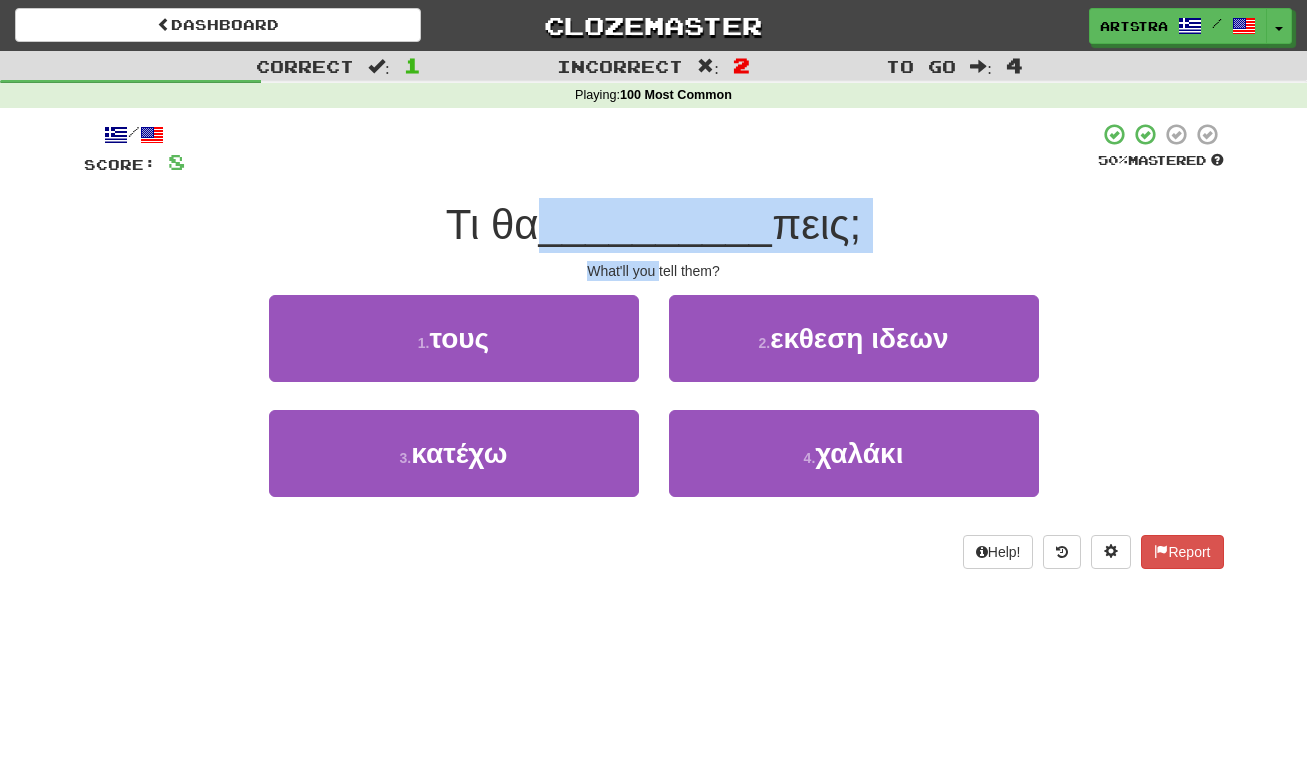 drag, startPoint x: 652, startPoint y: 263, endPoint x: 663, endPoint y: 214, distance: 50.219517 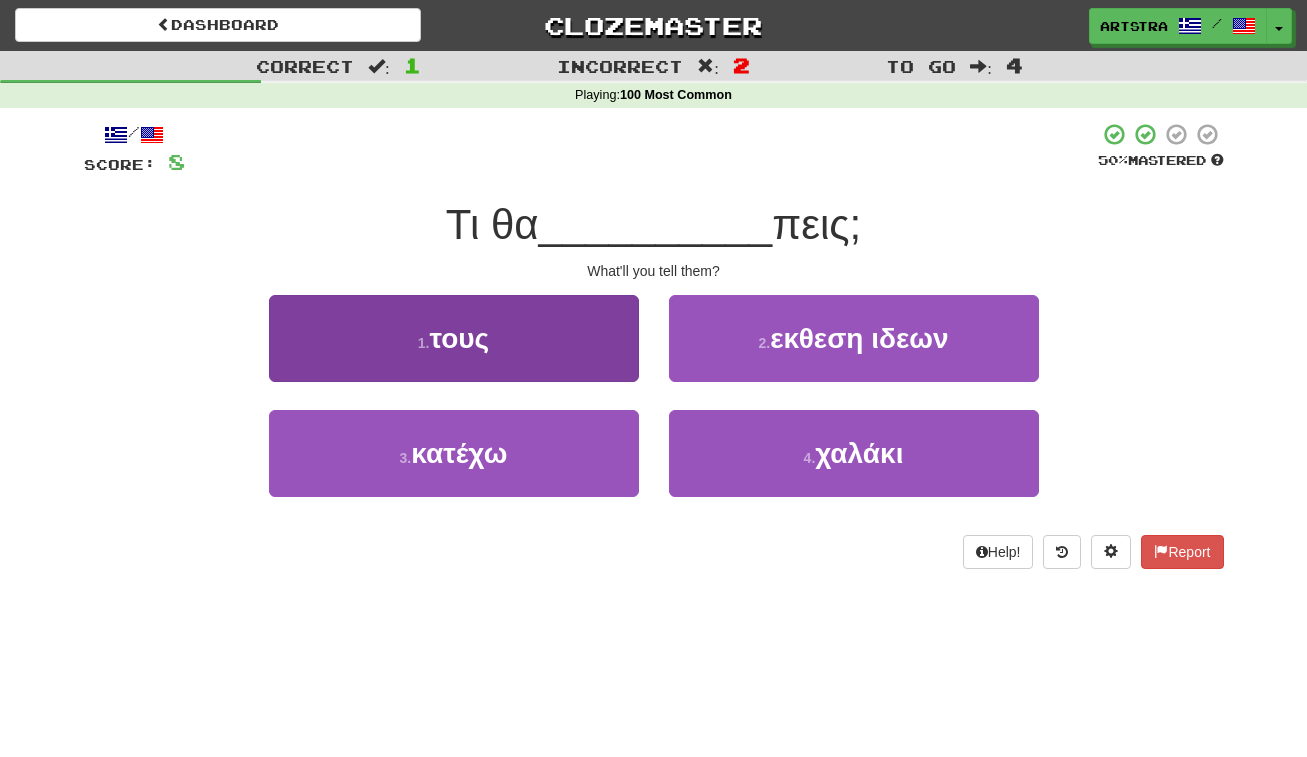 click on "1 .  τους" at bounding box center [454, 338] 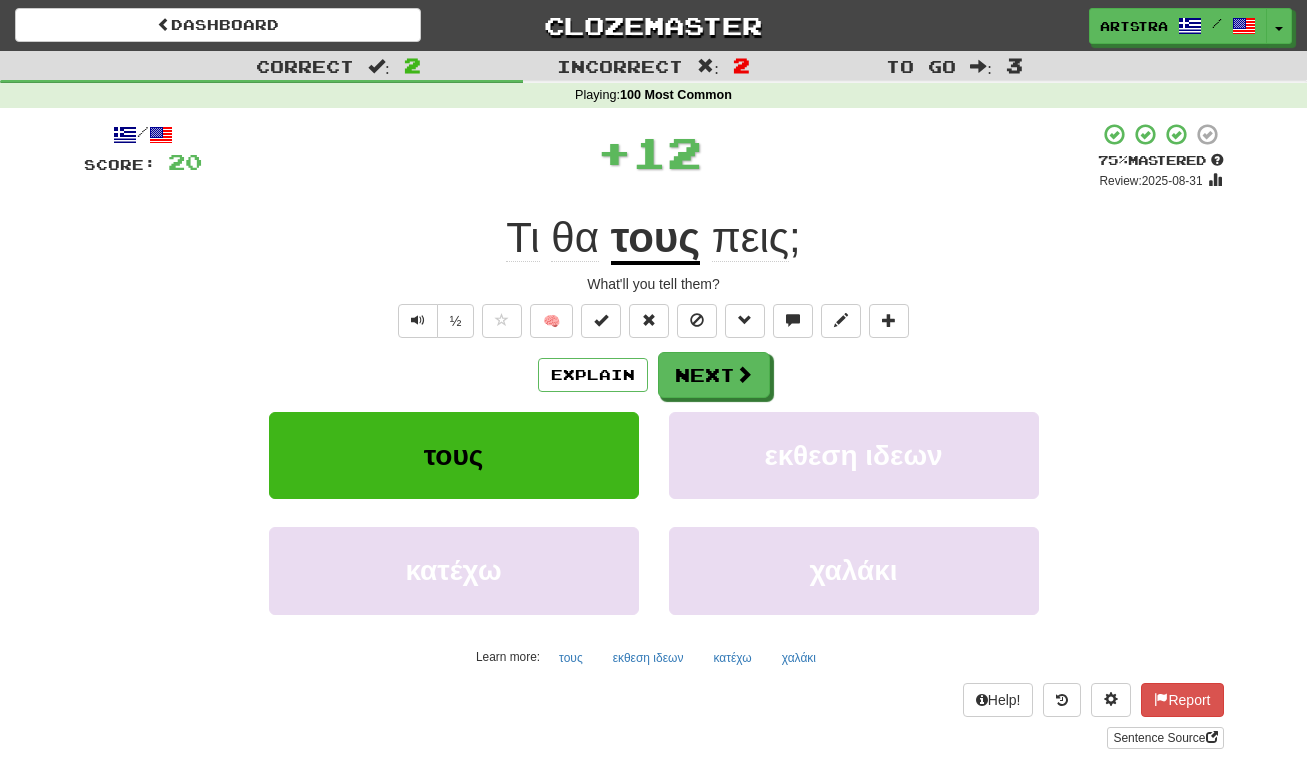 click on "τους" at bounding box center (656, 239) 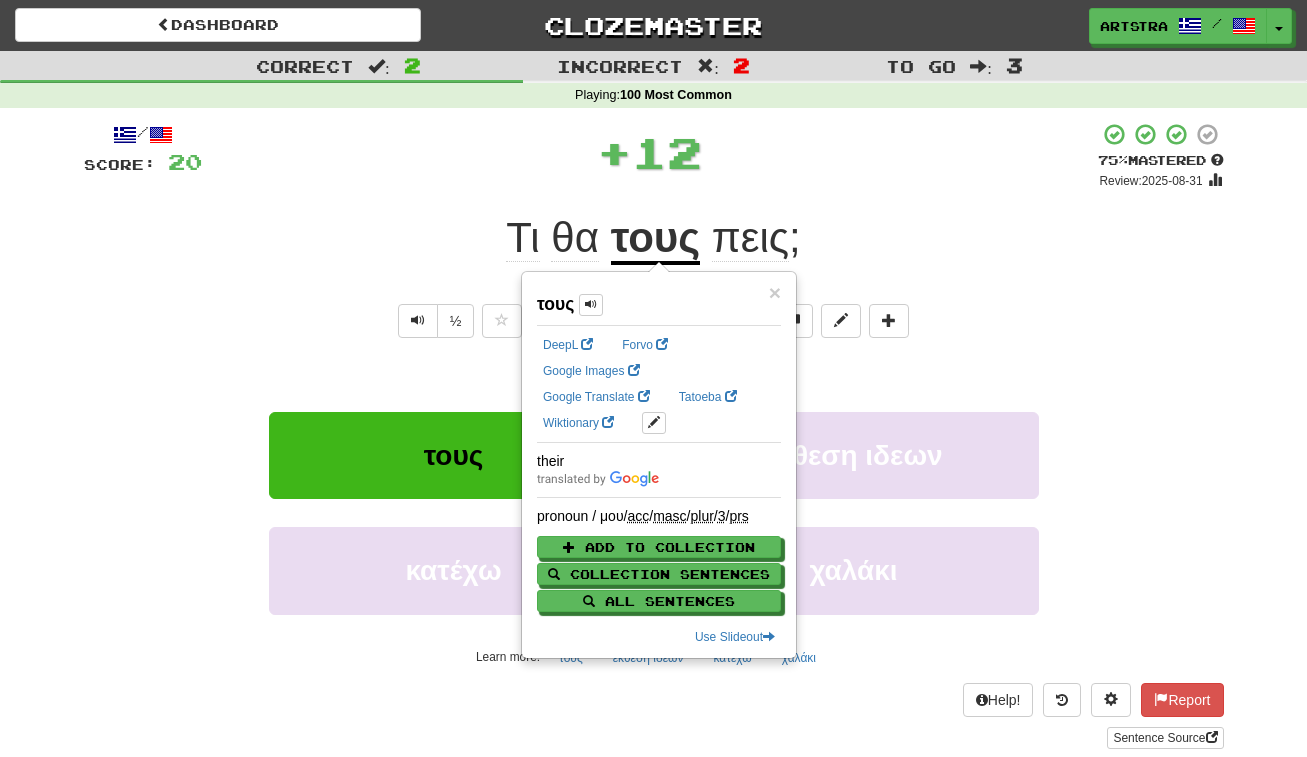 click on "πεις" at bounding box center (750, 238) 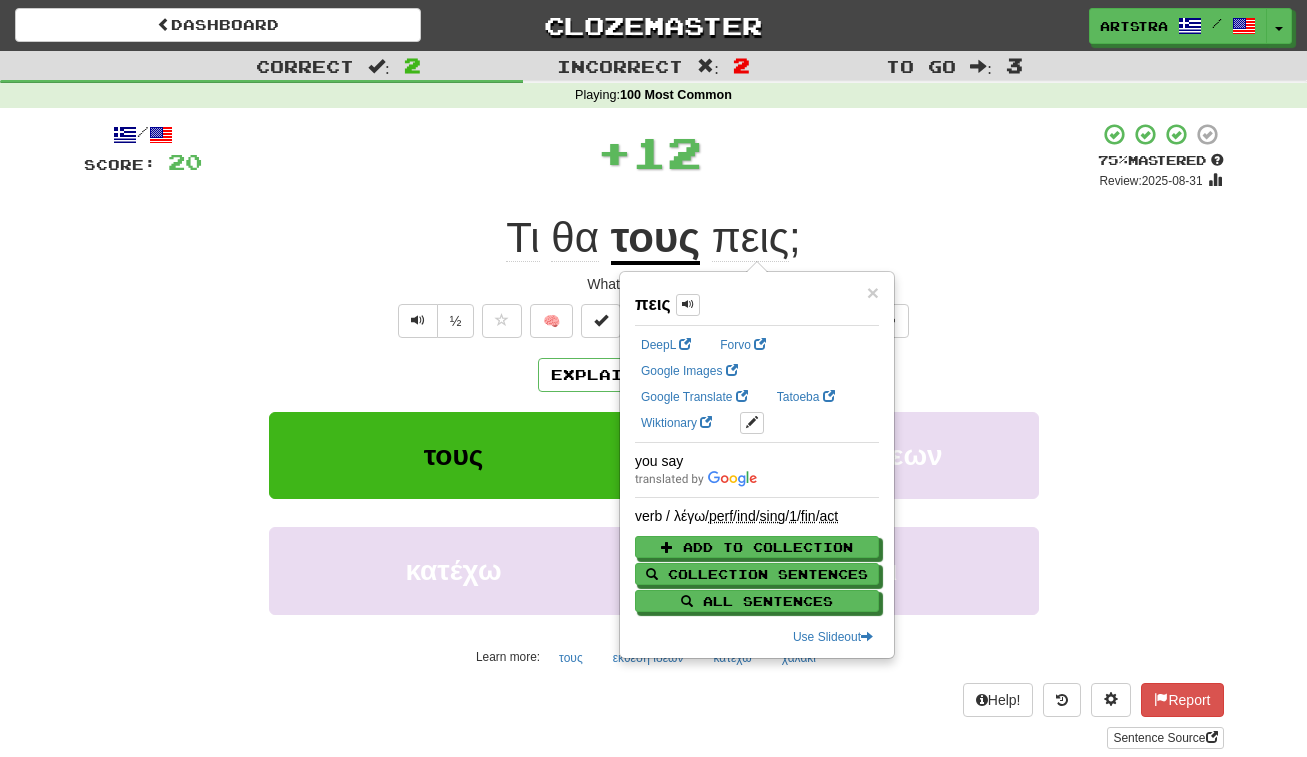click on "Τι   θα   τους   πεις ;" at bounding box center [654, 238] 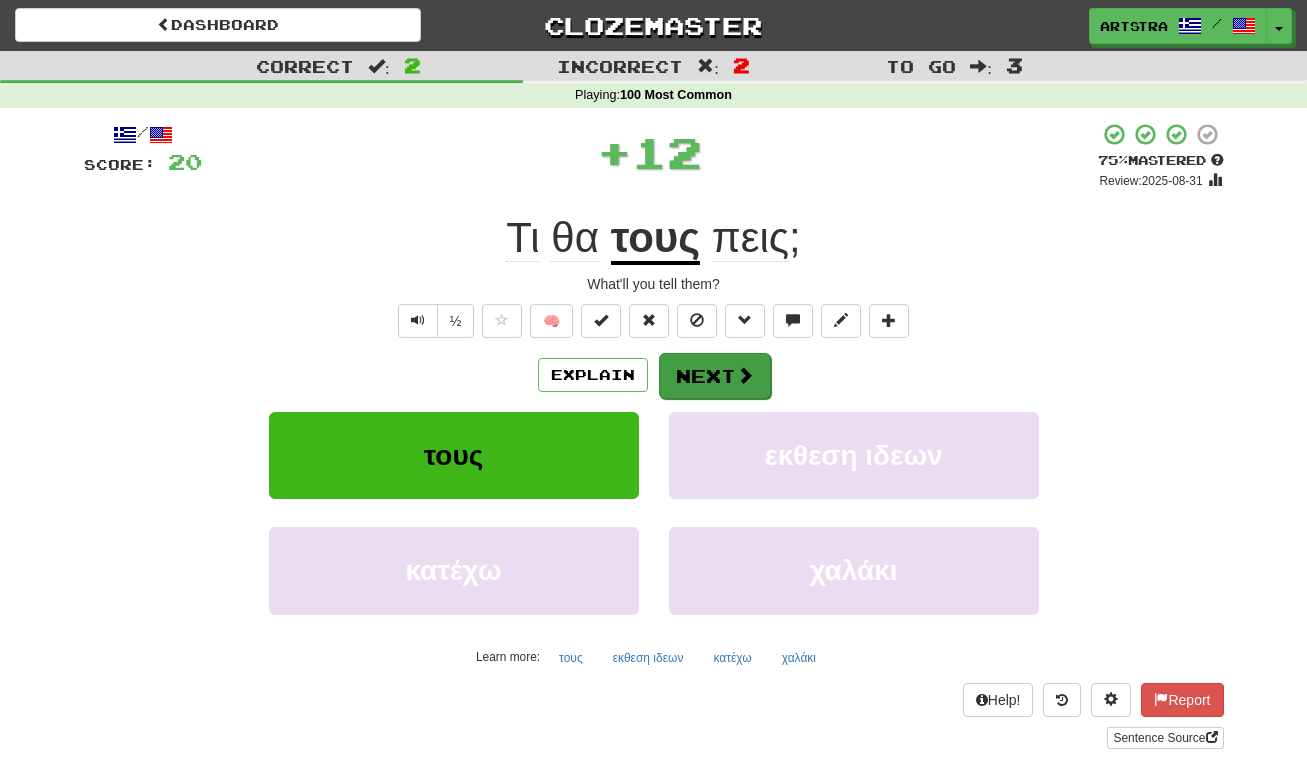 click on "Next" at bounding box center [715, 376] 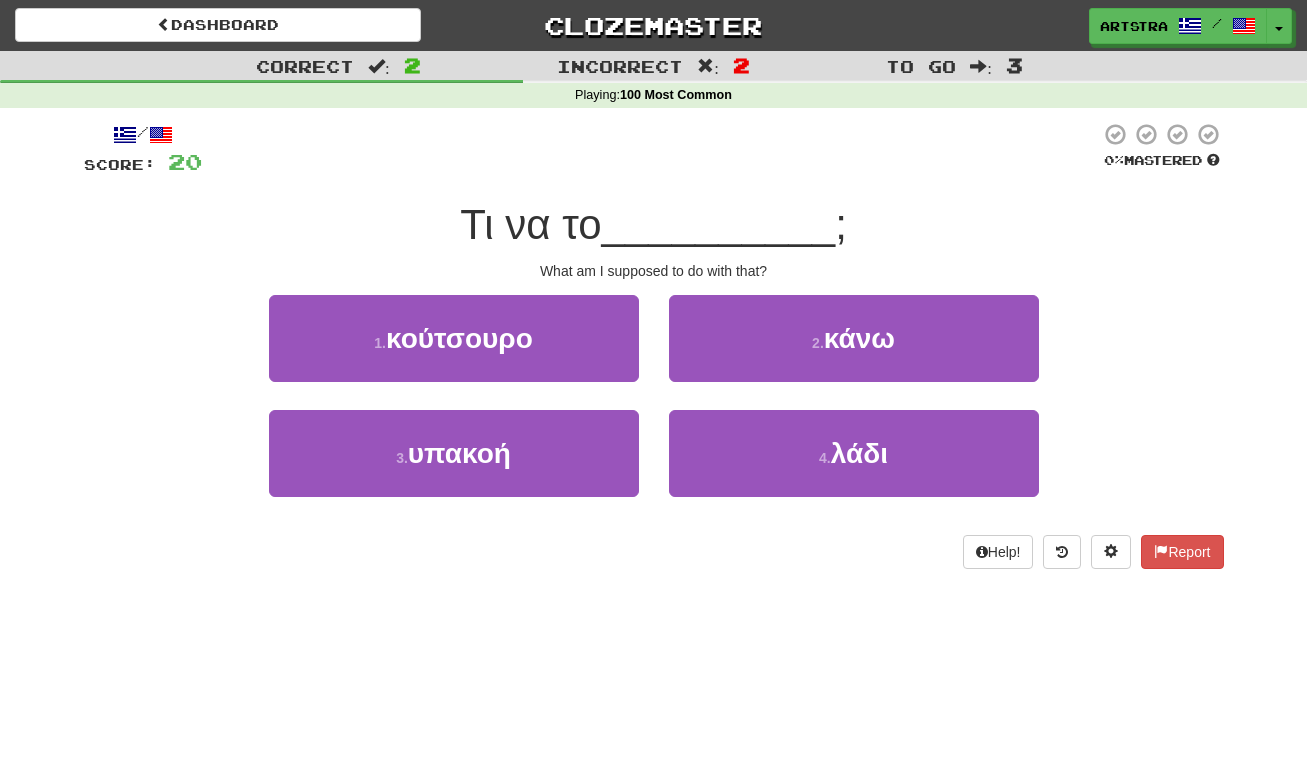 click on "__________" at bounding box center [719, 224] 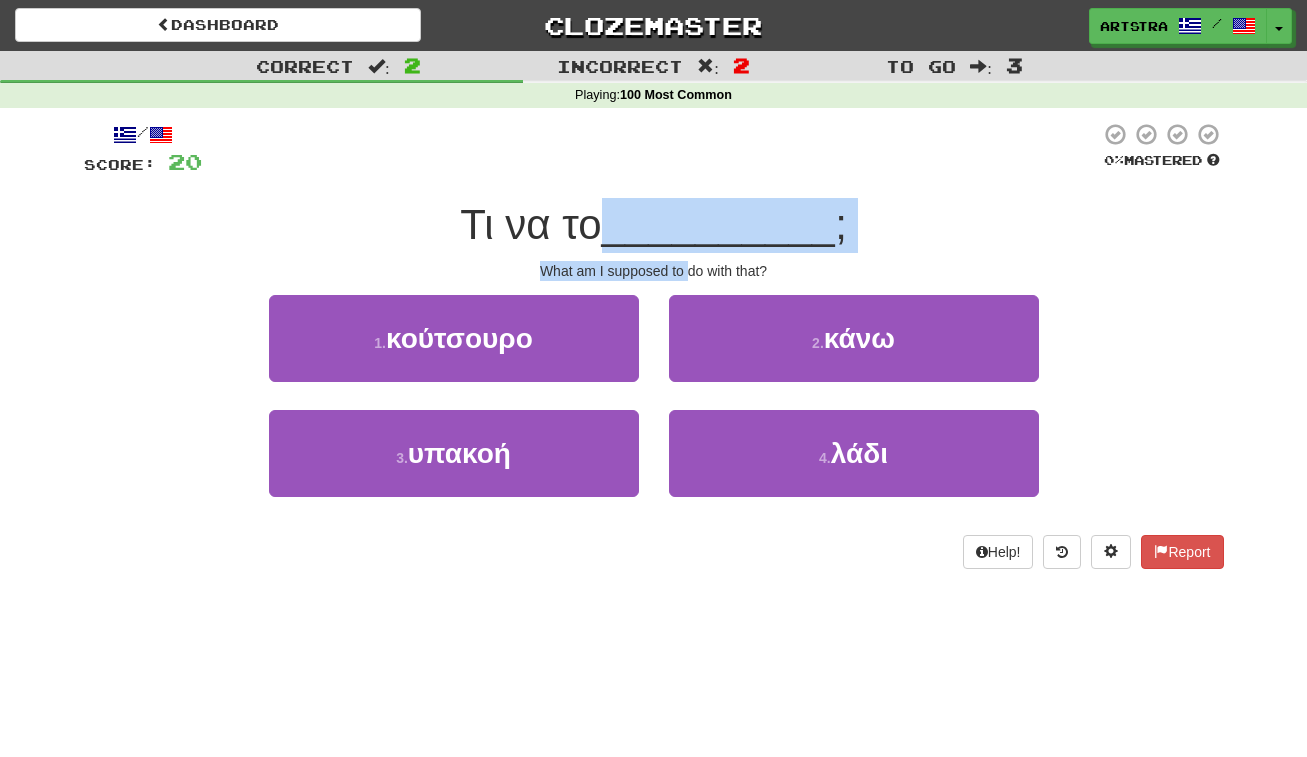 drag, startPoint x: 674, startPoint y: 224, endPoint x: 685, endPoint y: 268, distance: 45.35416 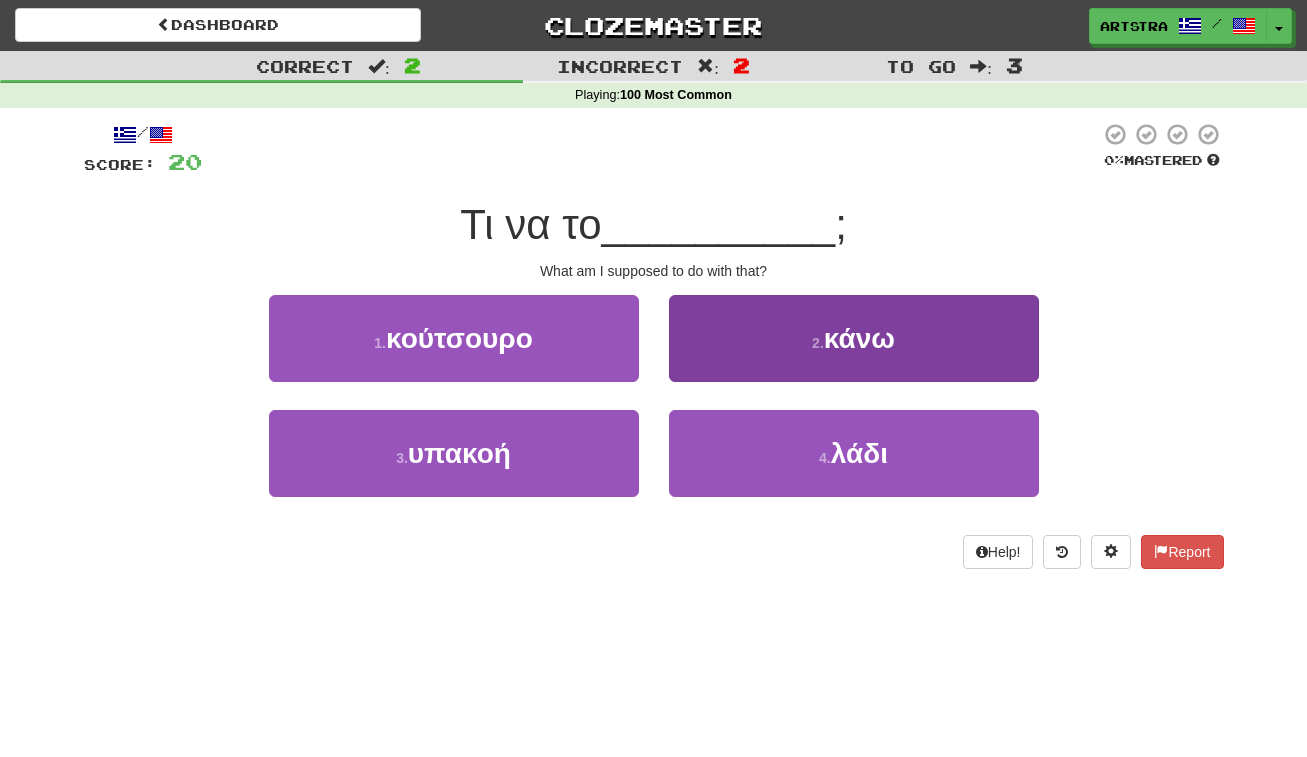 click on "2 .  κάνω" at bounding box center (854, 338) 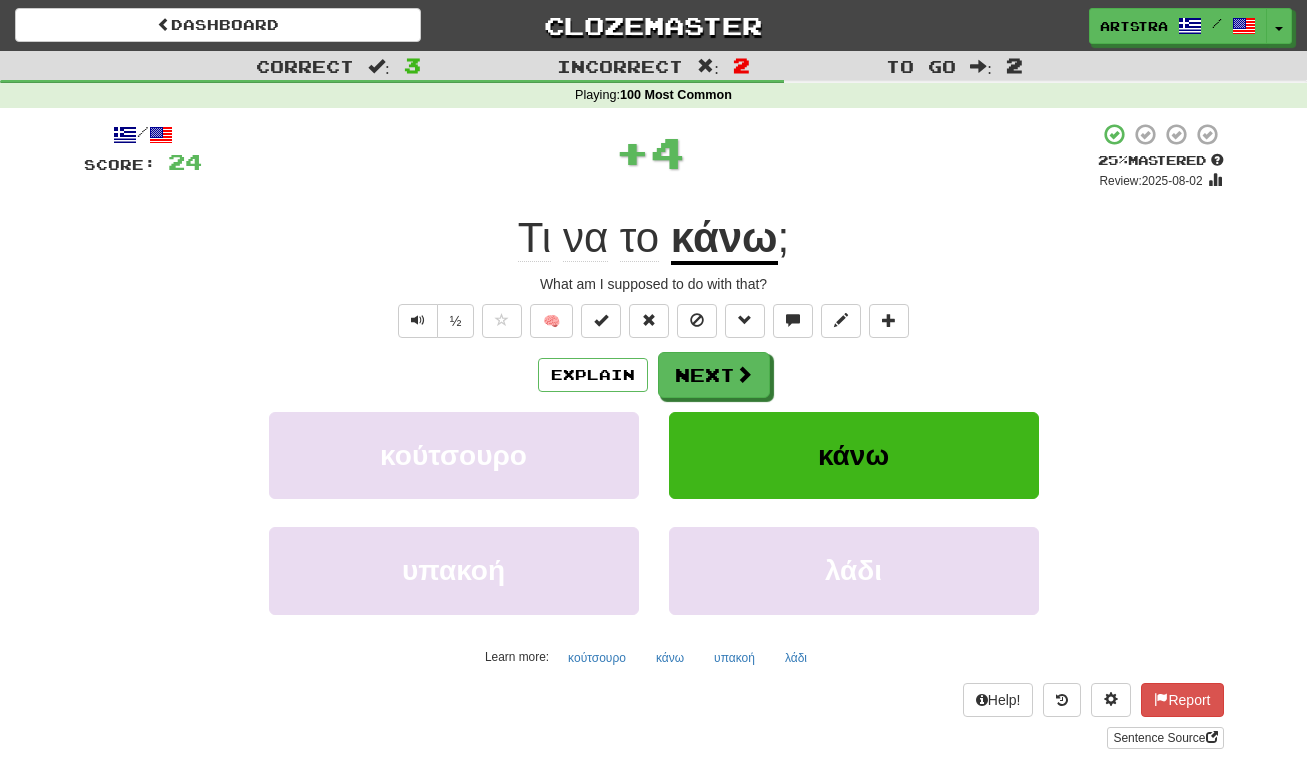 click on "κάνω" at bounding box center [724, 239] 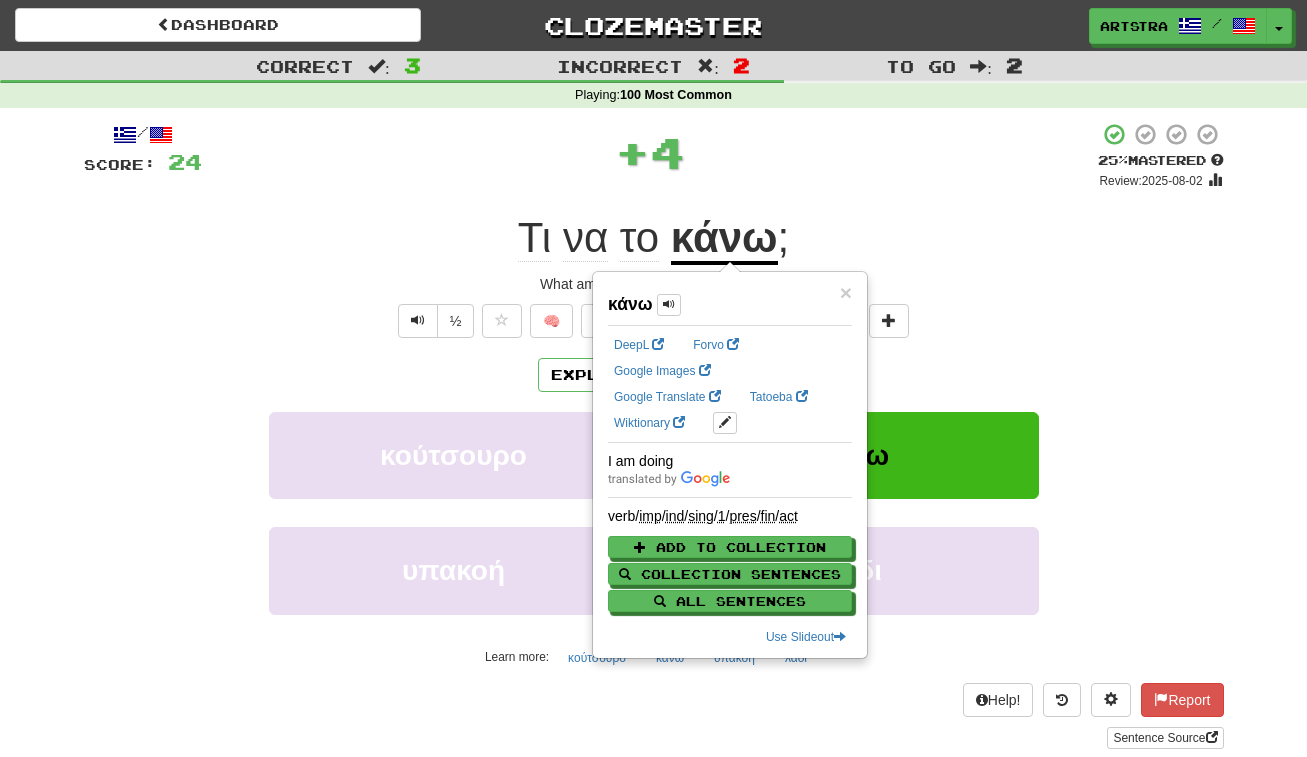 click on "/  Score:   24 + 4 25 %  Mastered Review:  2025-08-02 Τι   να   το   κάνω ; What am I supposed to do with that? ½ 🧠 Explain Next κούτσουρο κάνω υπακοή λάδι Learn more: κούτσουρο κάνω υπακοή λάδι  Help!  Report Sentence Source" at bounding box center (654, 435) 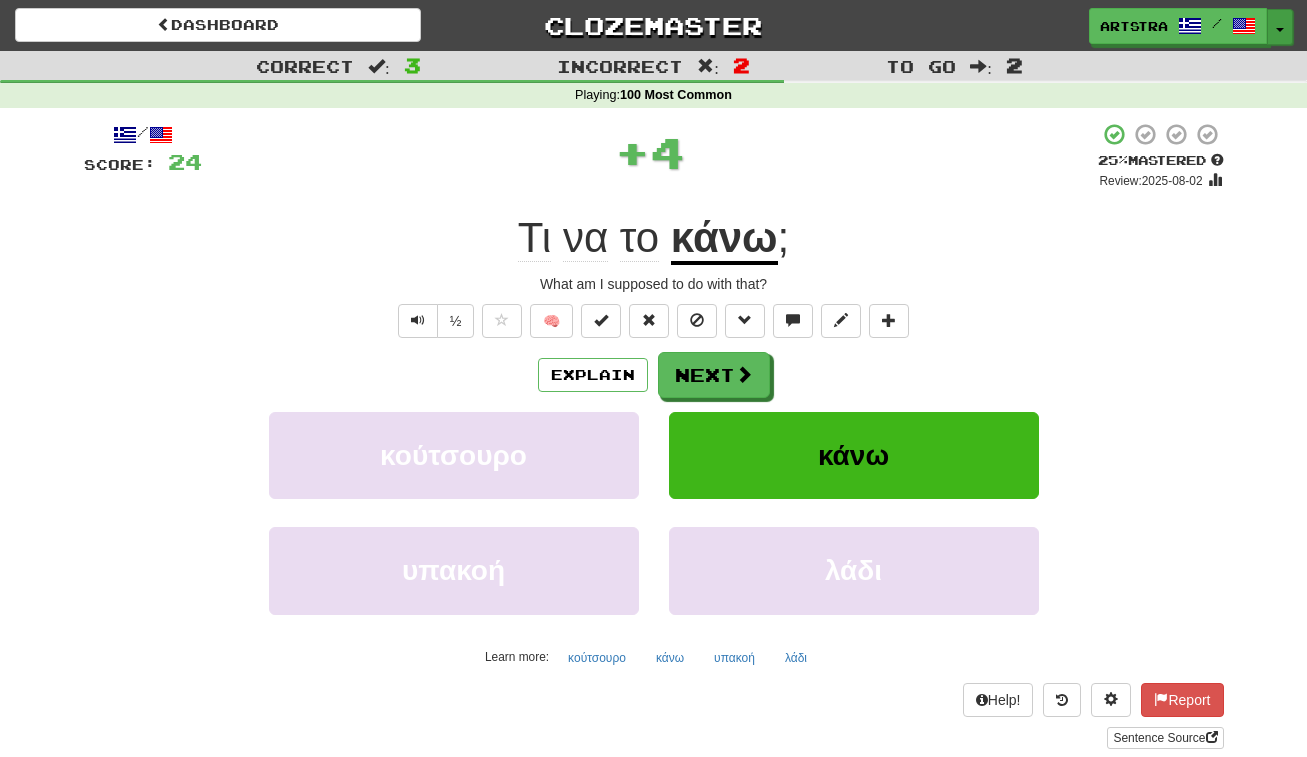 click at bounding box center [1280, 30] 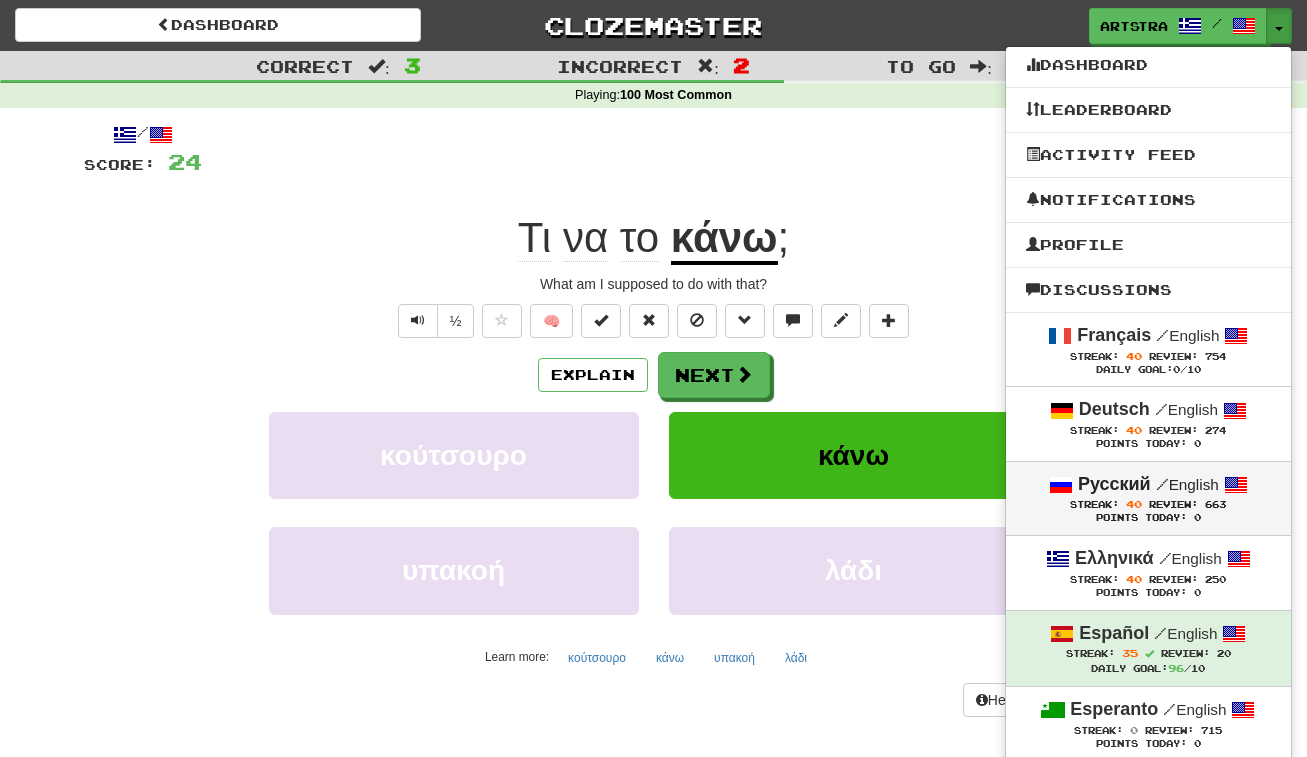 click on "/
English" at bounding box center [1187, 484] 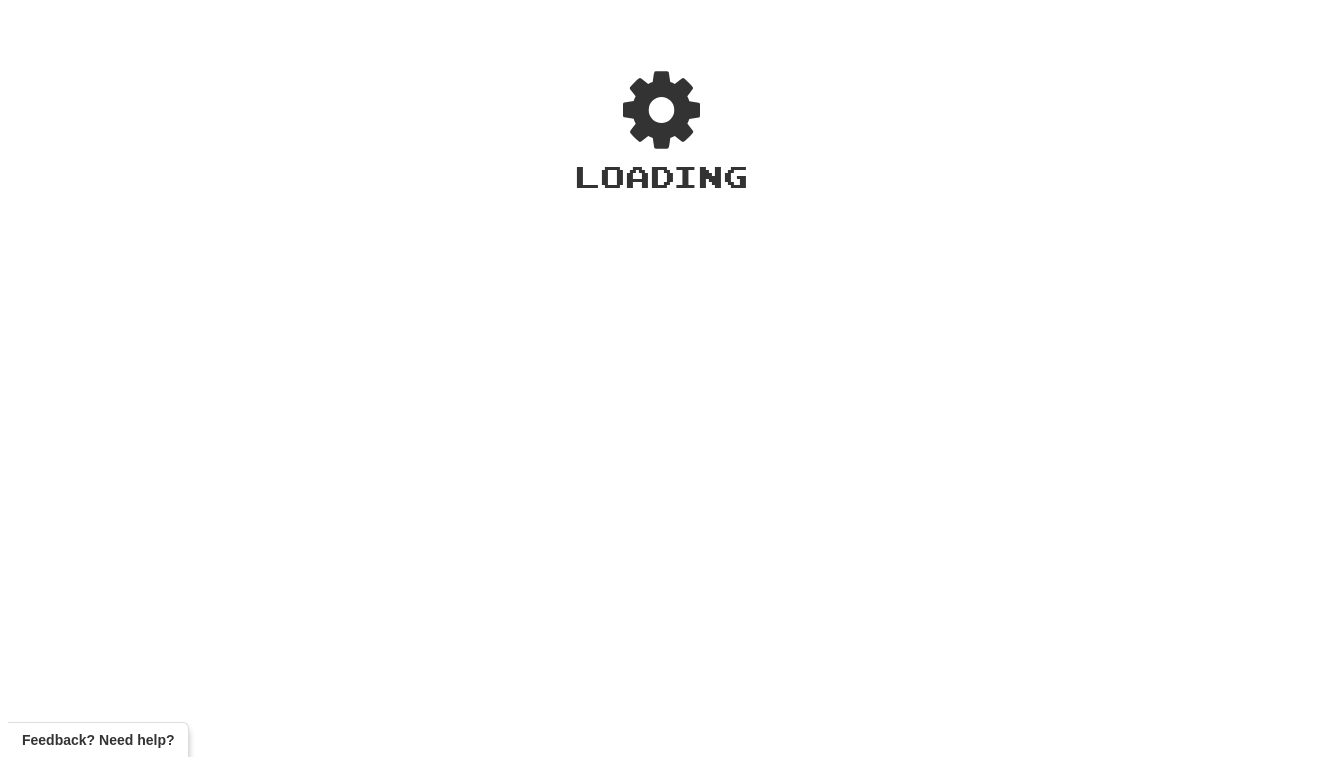 scroll, scrollTop: 0, scrollLeft: 0, axis: both 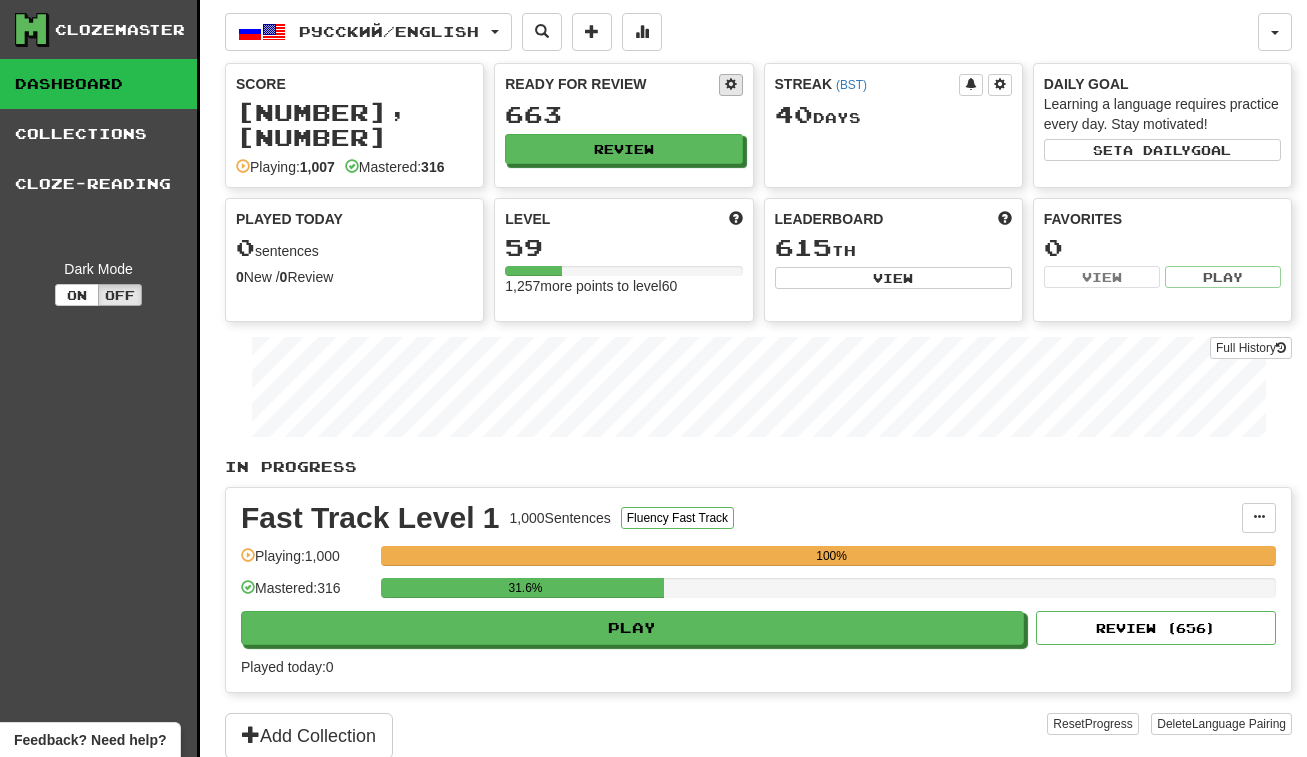 click on "Ready for Review 663 Review" at bounding box center [623, 119] 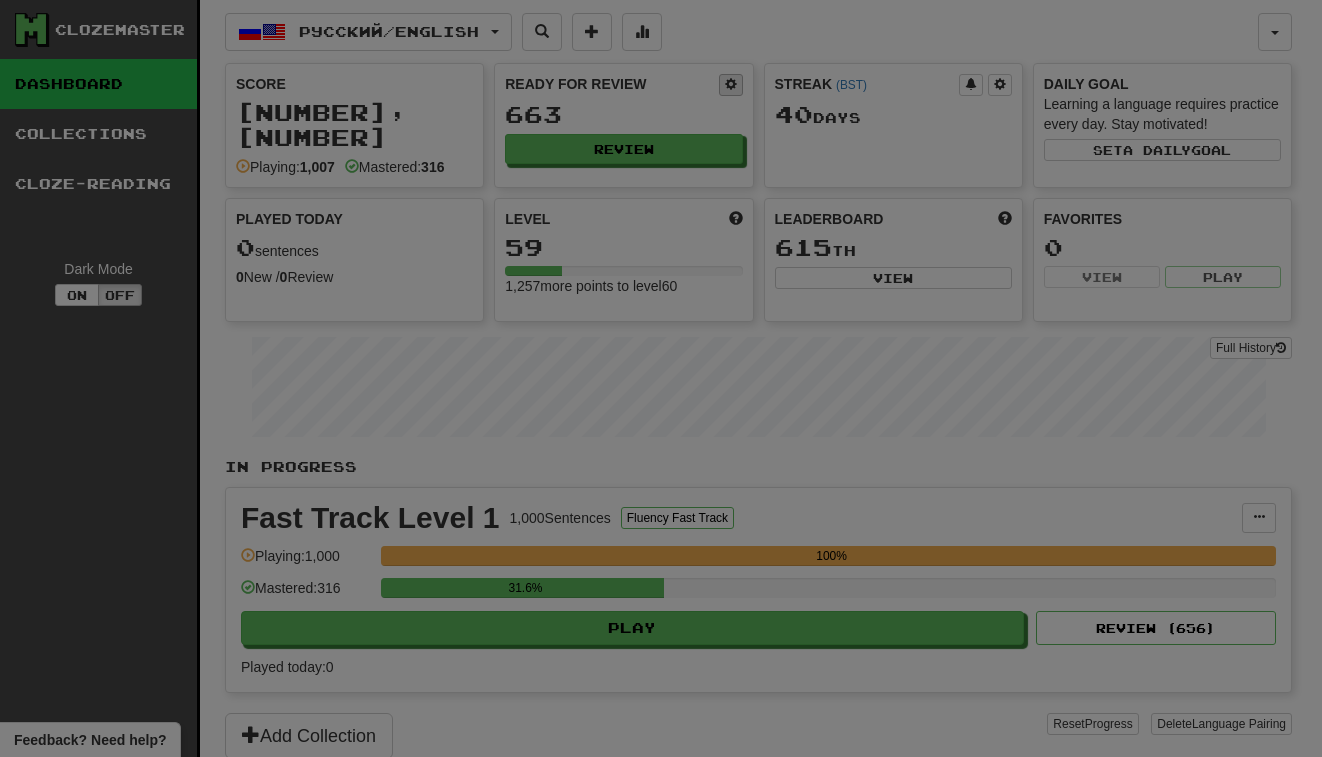 select on "*" 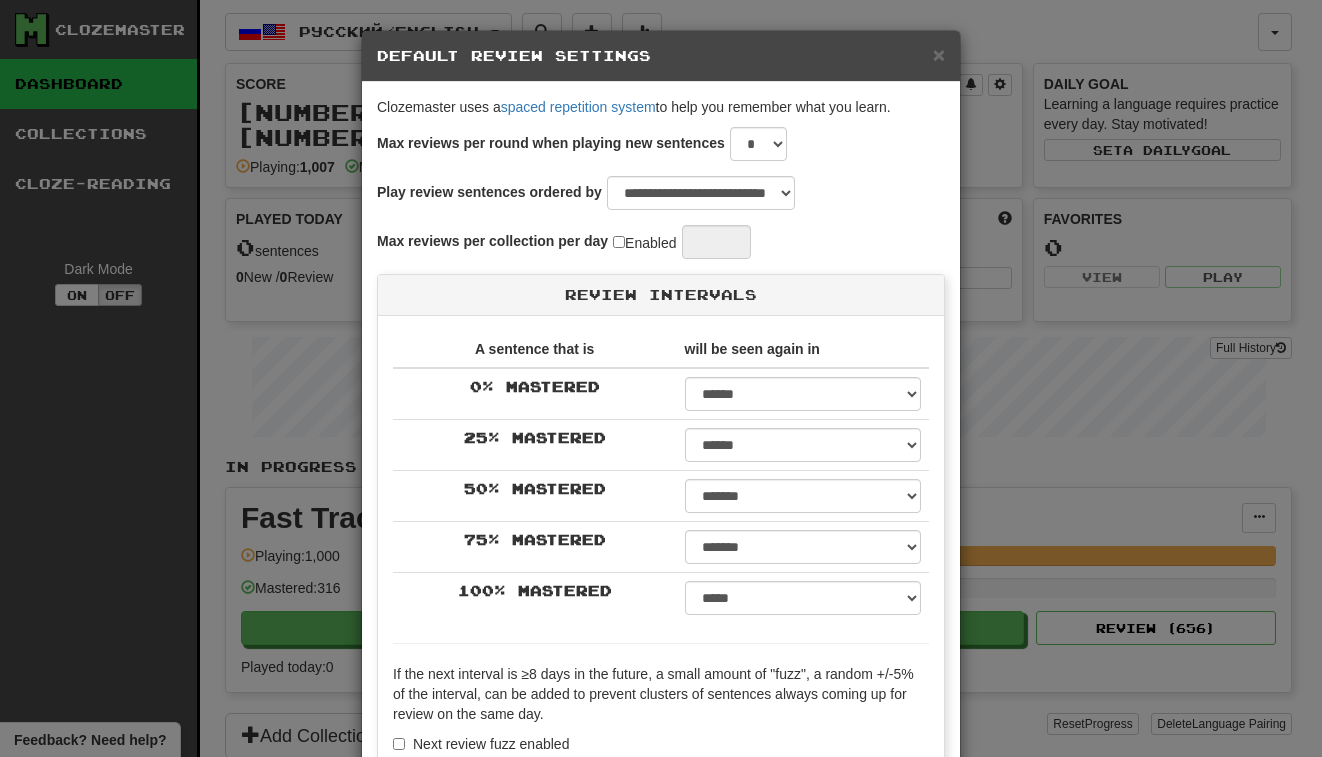 click on "**********" at bounding box center (661, 378) 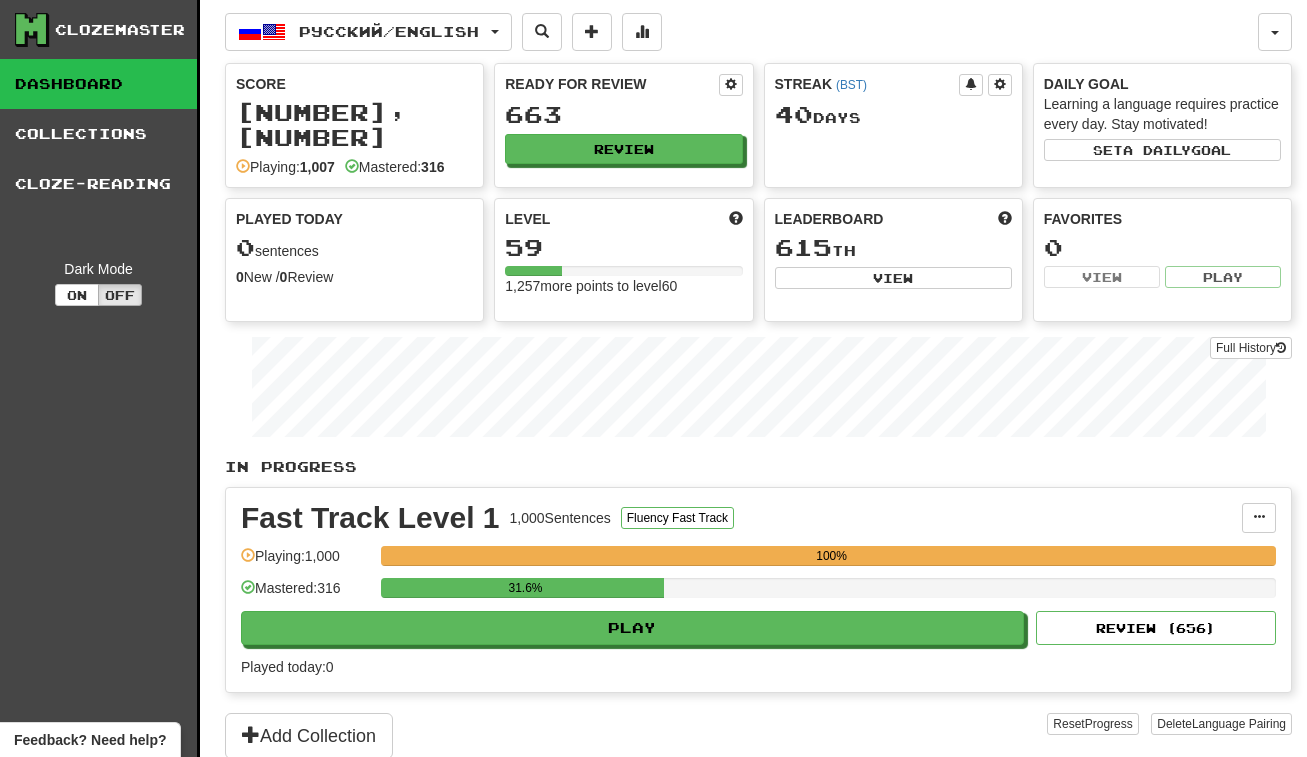 click on "Fast Track Level 1 1,000 Sentences Fluency Fast Track Manage Sentences Unpin from Dashboard Playing: 1,000 100% Mastered: 316 31.6% Play Review ( 656 ) Played today: 0" at bounding box center (758, 590) 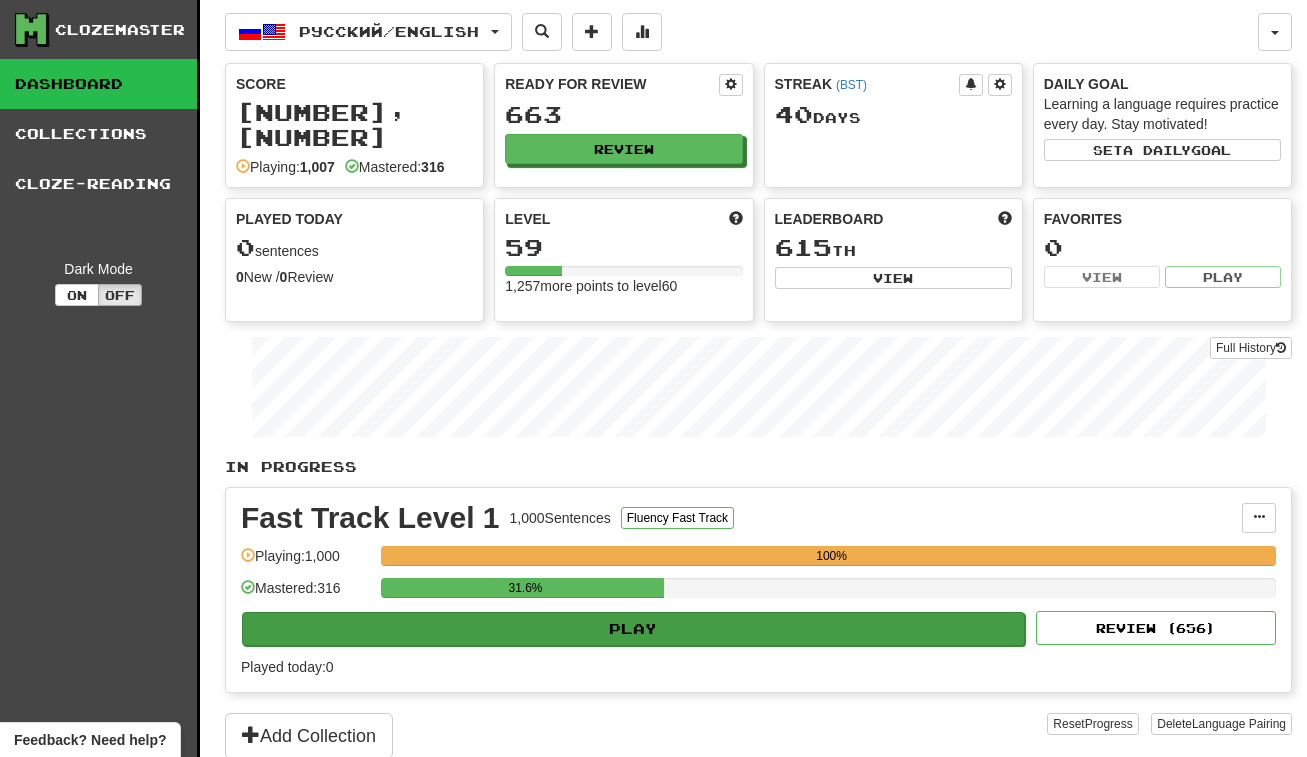 click on "Play" at bounding box center (633, 629) 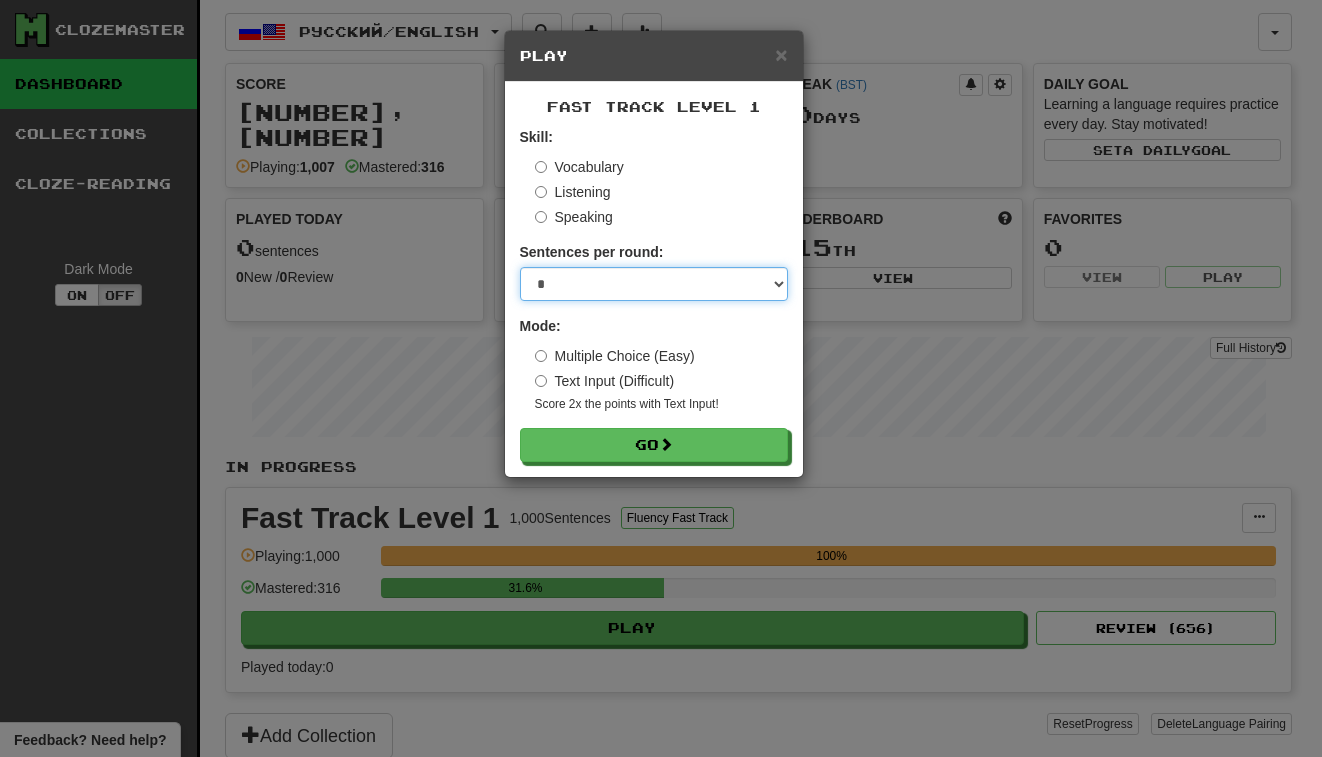 select on "**" 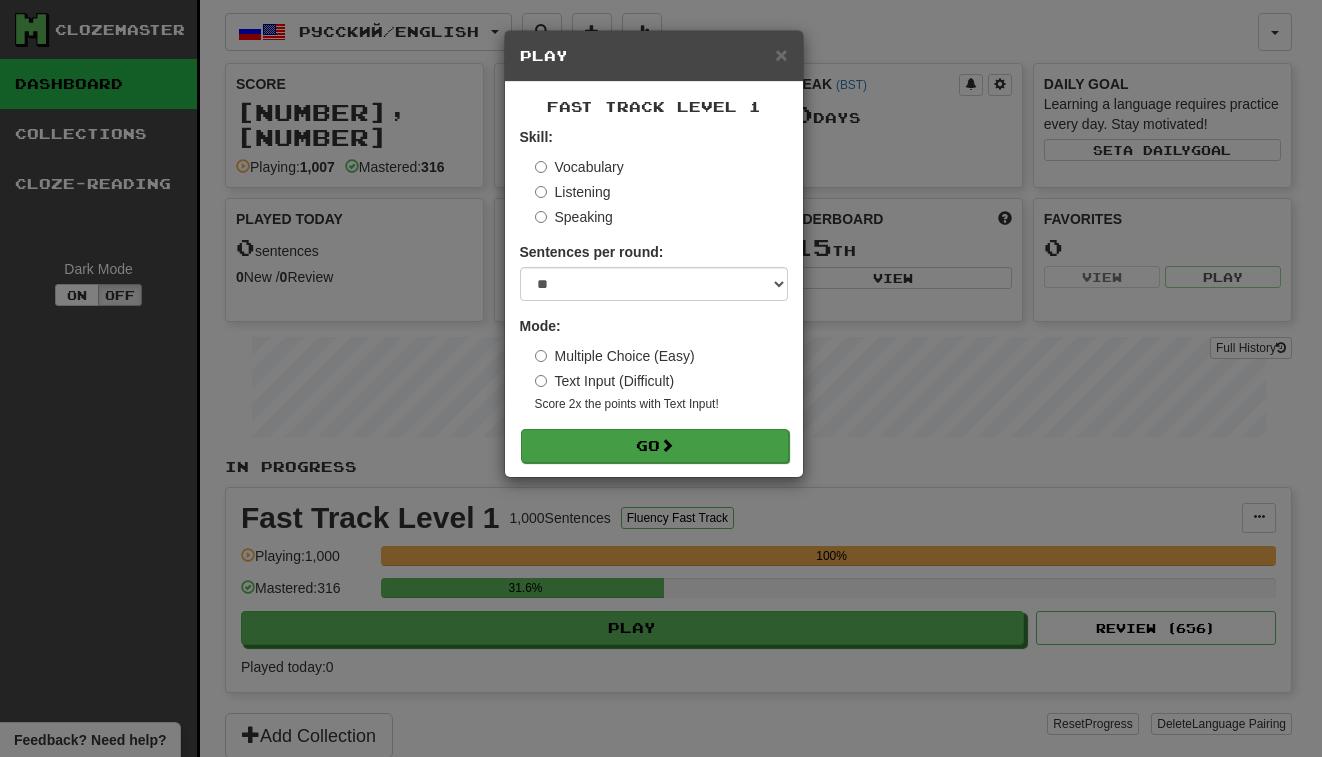 click on "Go" at bounding box center [655, 446] 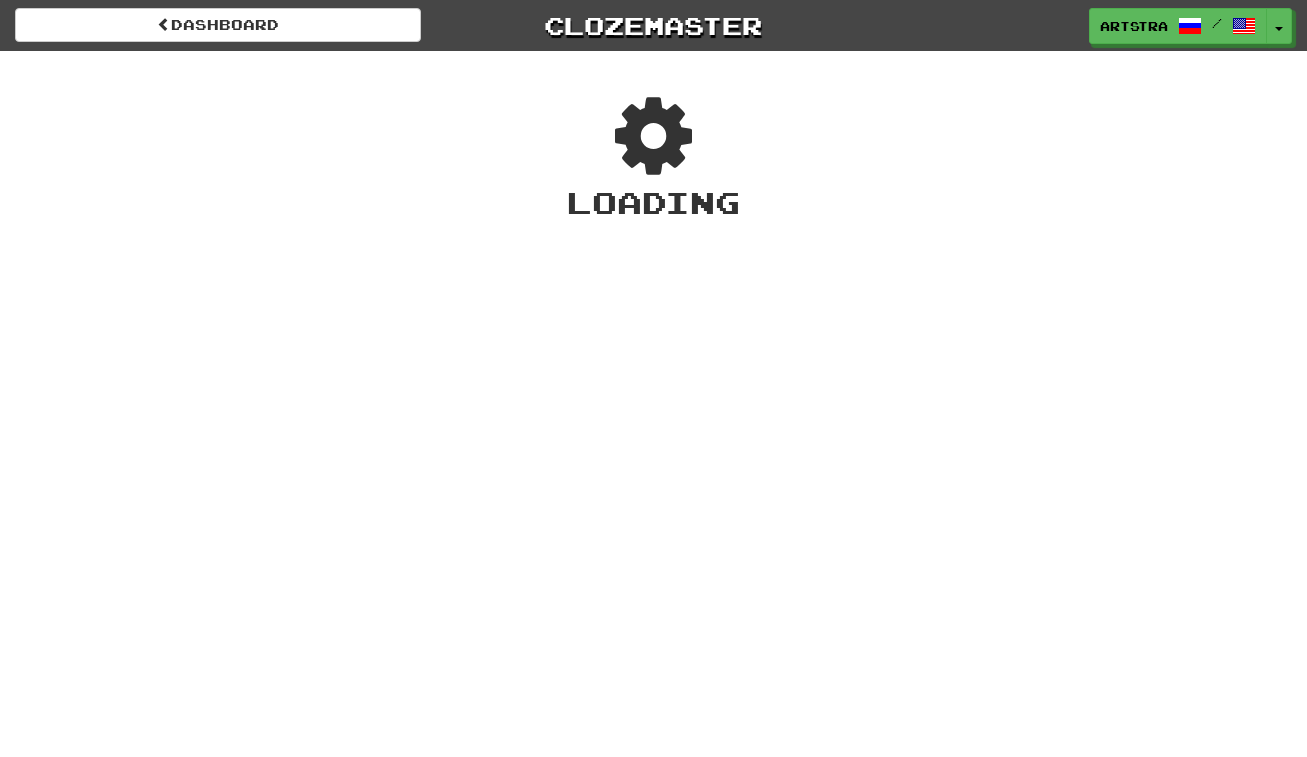 scroll, scrollTop: 0, scrollLeft: 0, axis: both 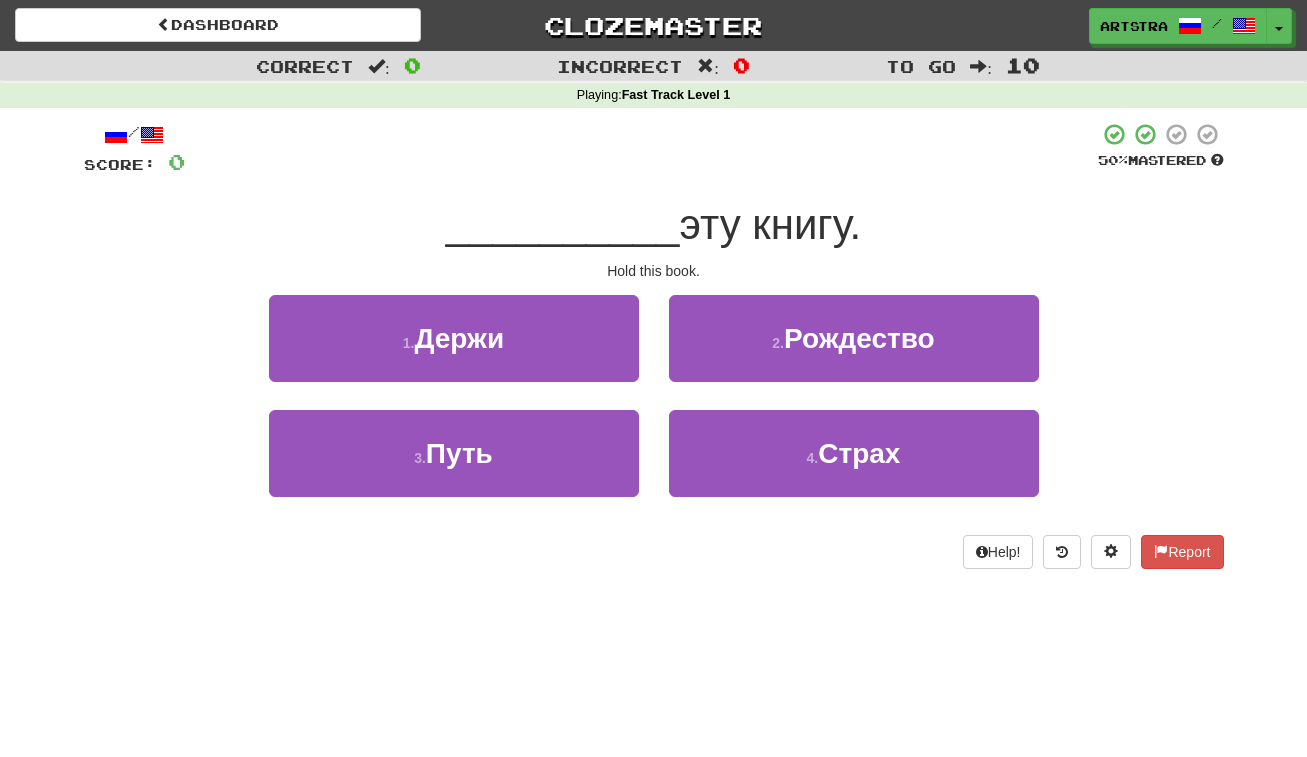 click on "__________" at bounding box center (563, 224) 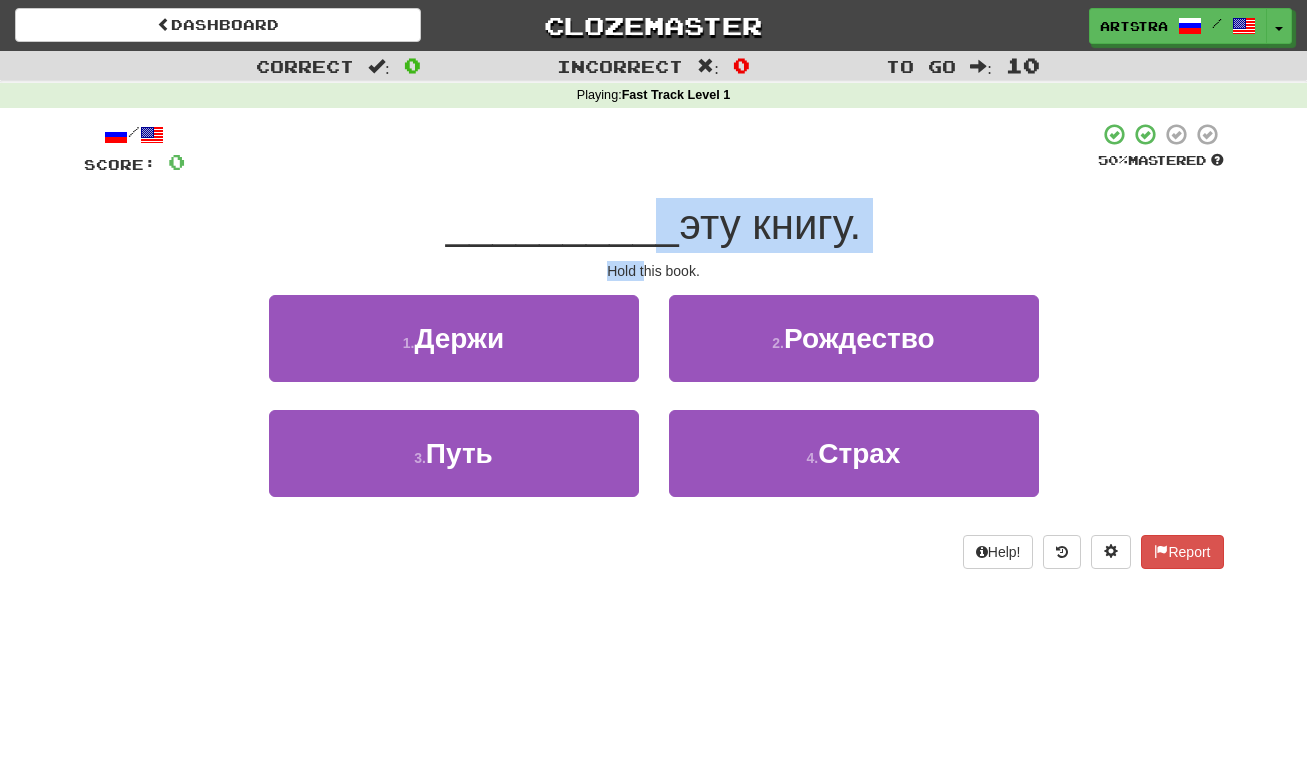 drag, startPoint x: 642, startPoint y: 238, endPoint x: 646, endPoint y: 267, distance: 29.274563 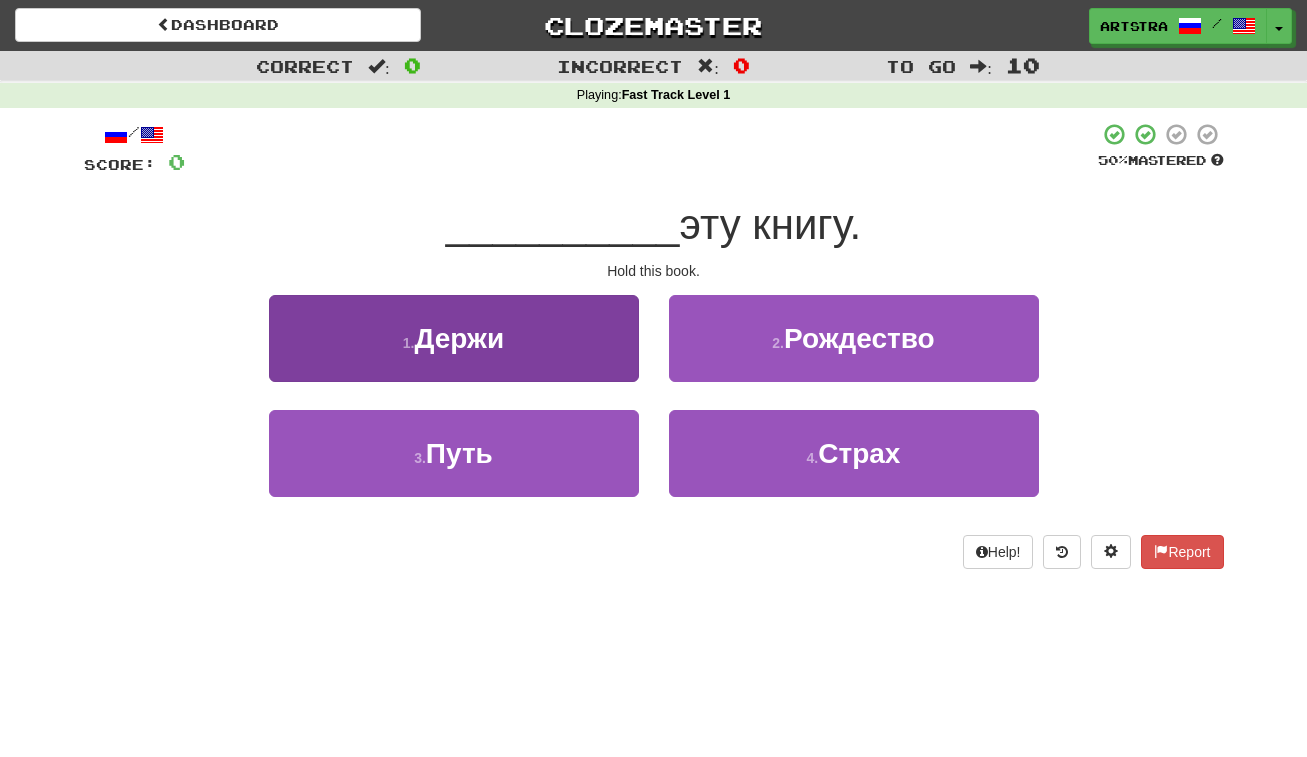 click on "Держи" at bounding box center (460, 338) 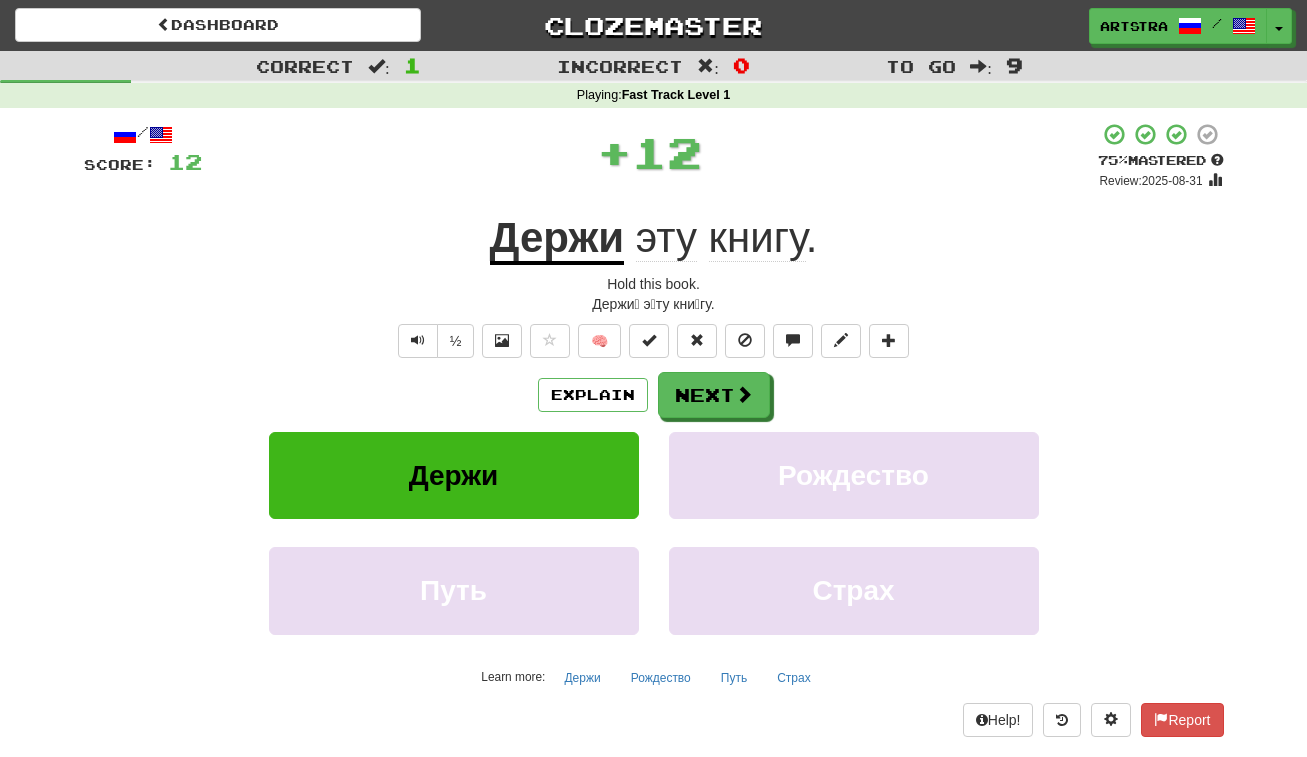 click on "Держи" at bounding box center [557, 239] 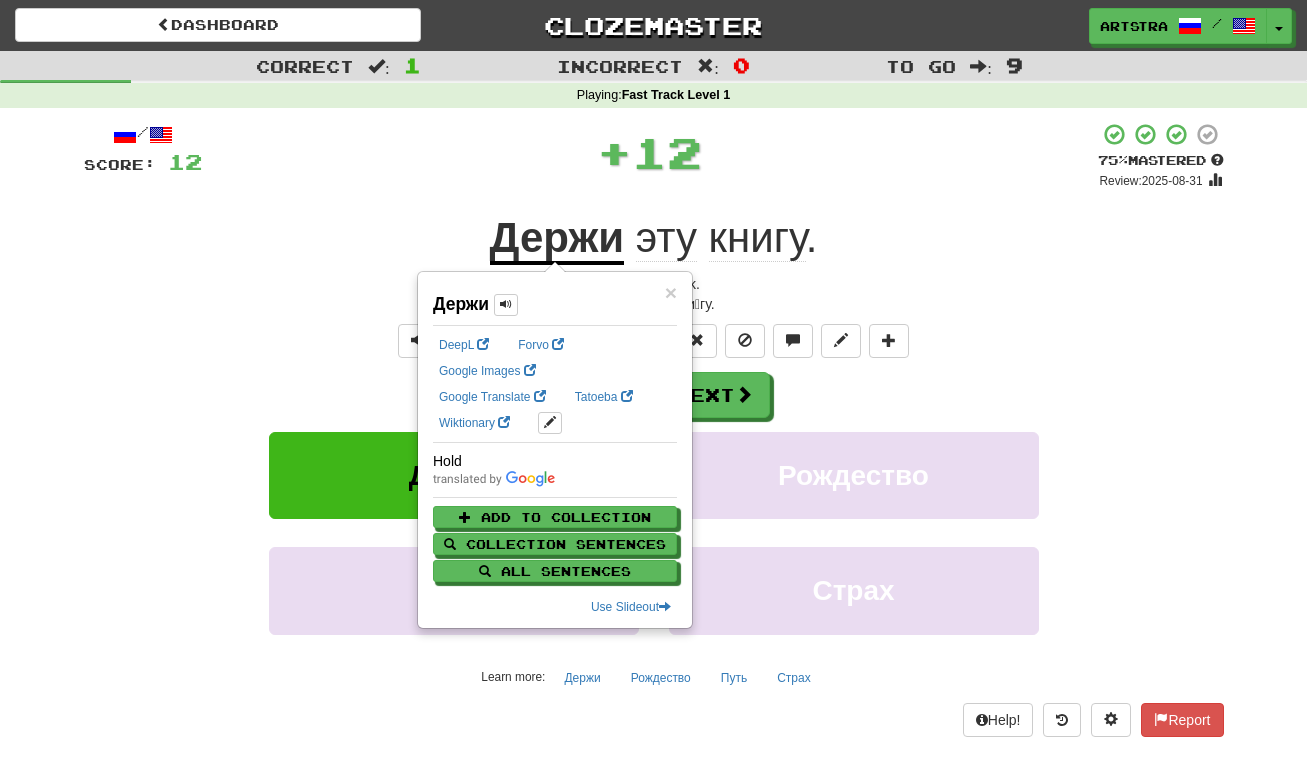 click on "книгу" at bounding box center (757, 238) 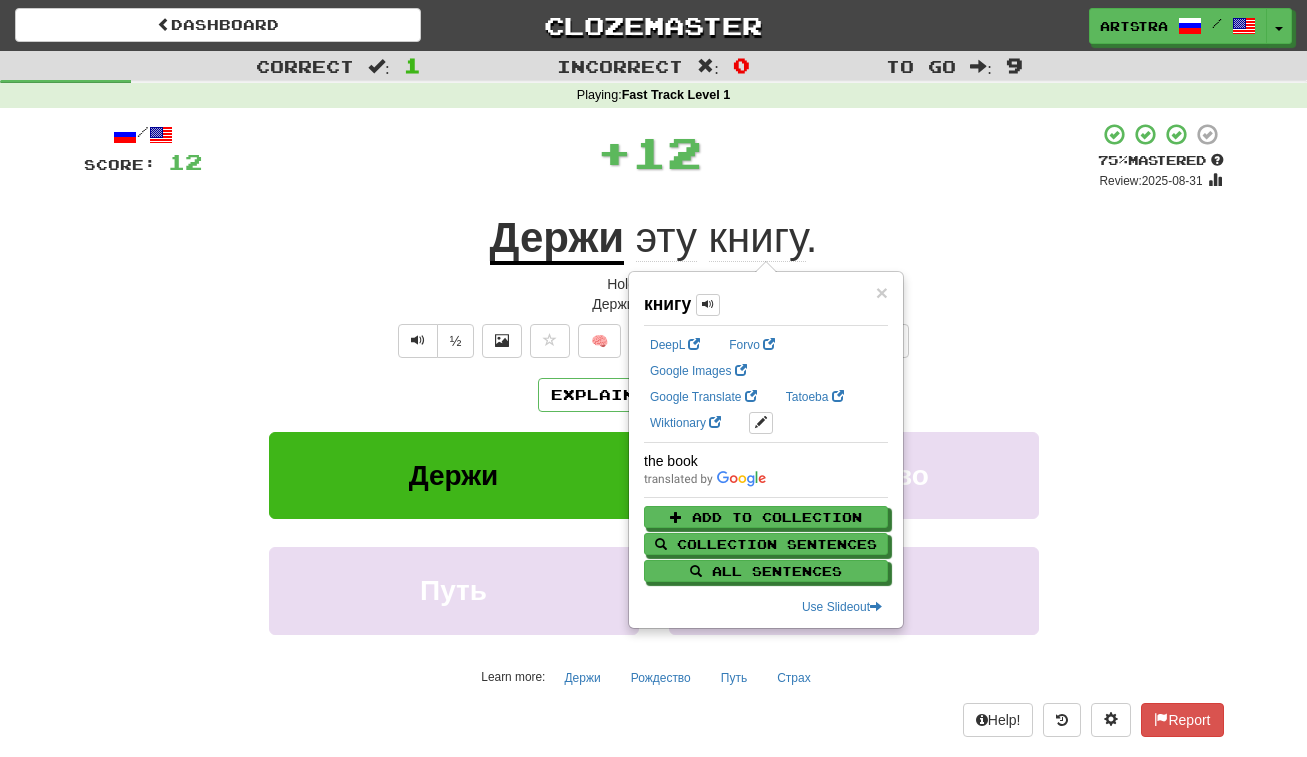 click on "/  Score:   12 + 12 75 %  Mastered Review:  2025-08-31 Держи   эту   книгу . Hold this book. Держи́ э́ту кни́гу. ½ 🧠 Explain Next Держи Рождество Путь Страх Learn more: Держи Рождество Путь Страх  Help!  Report" at bounding box center [654, 429] 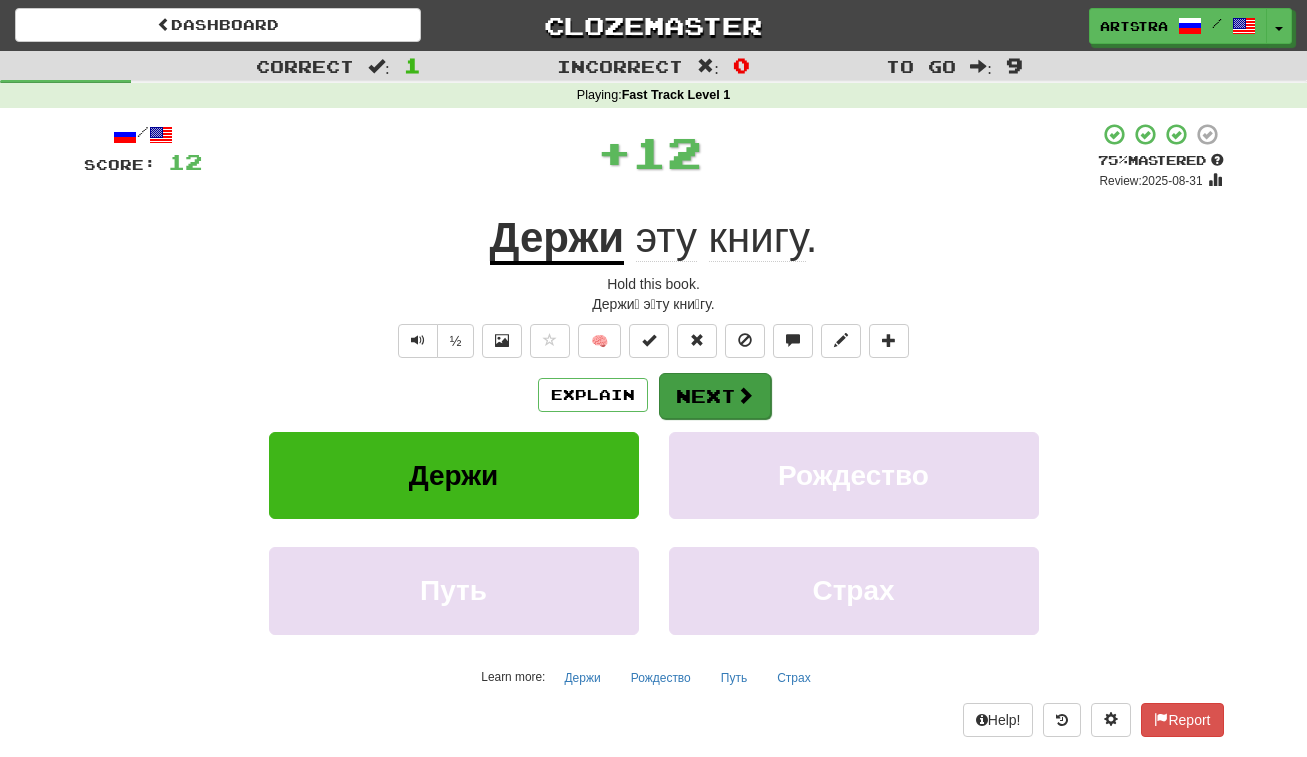 click on "Next" at bounding box center (715, 396) 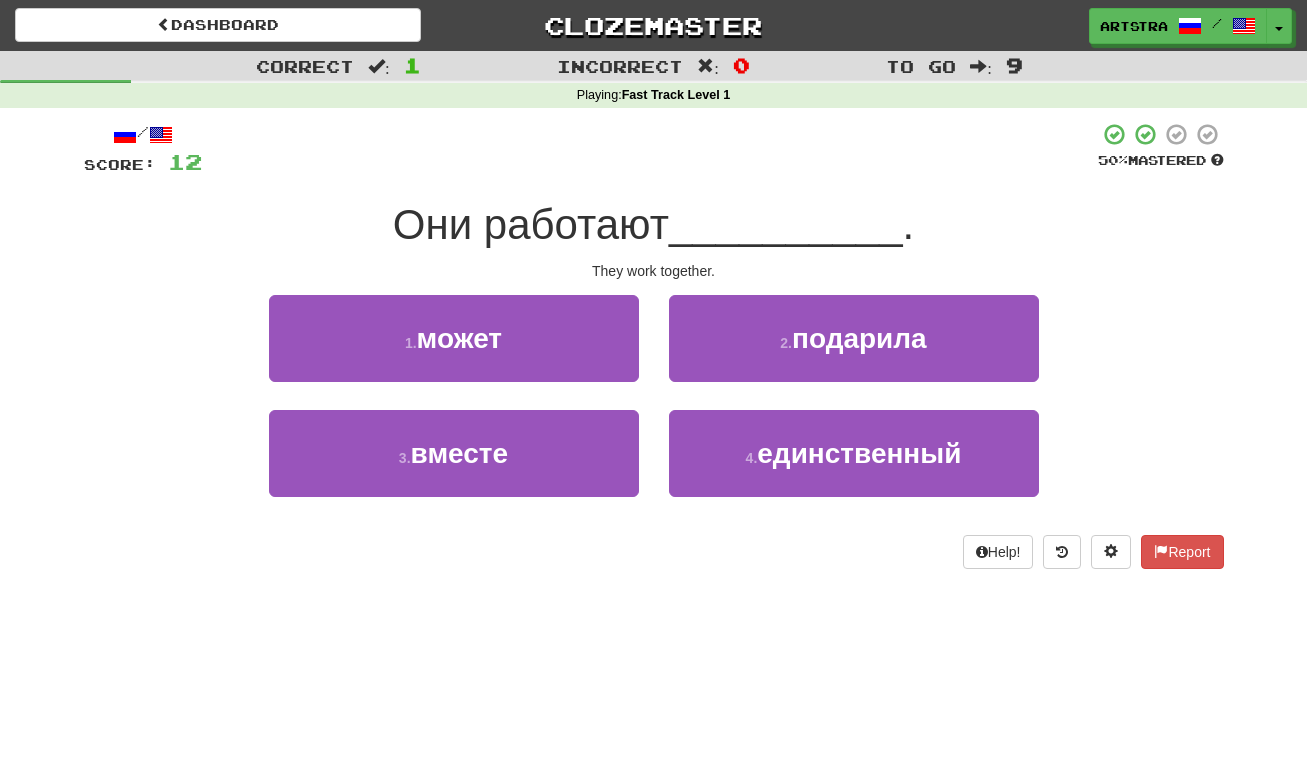 click on "Они работают" at bounding box center (531, 224) 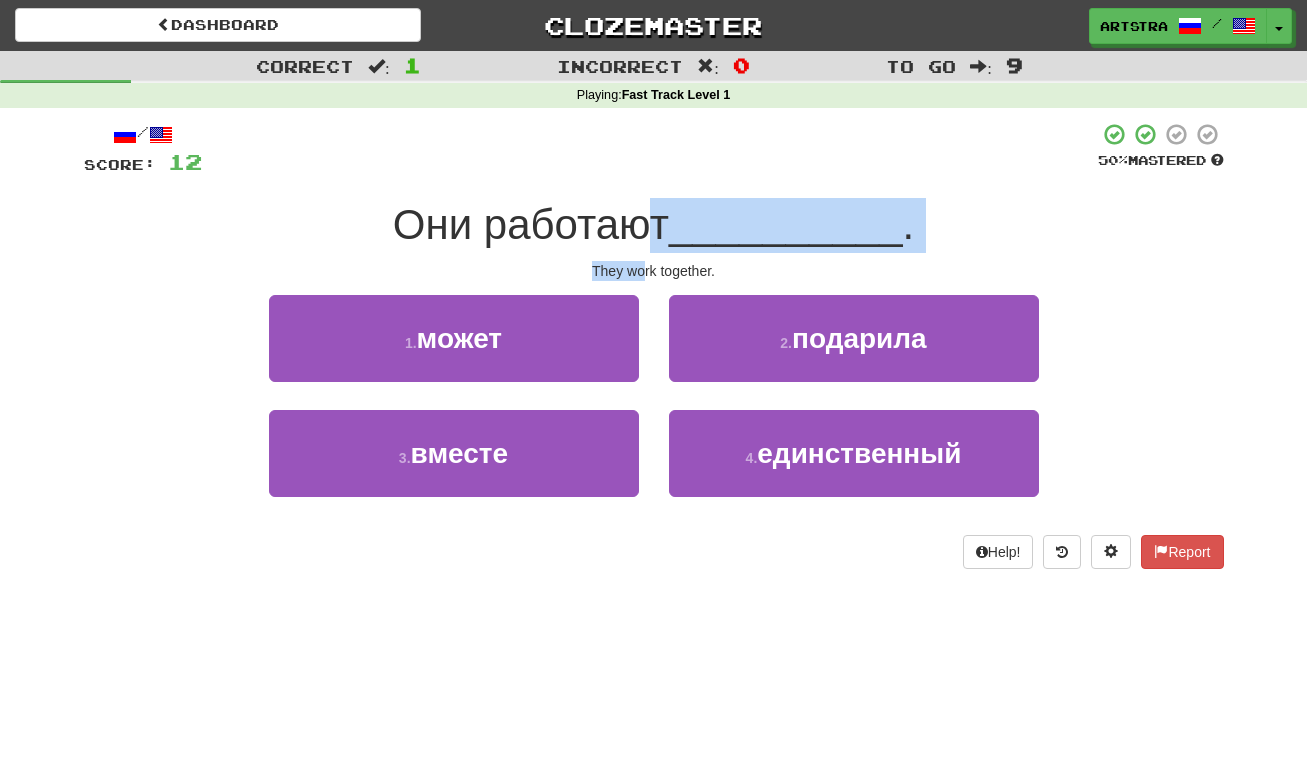 drag, startPoint x: 642, startPoint y: 248, endPoint x: 646, endPoint y: 262, distance: 14.56022 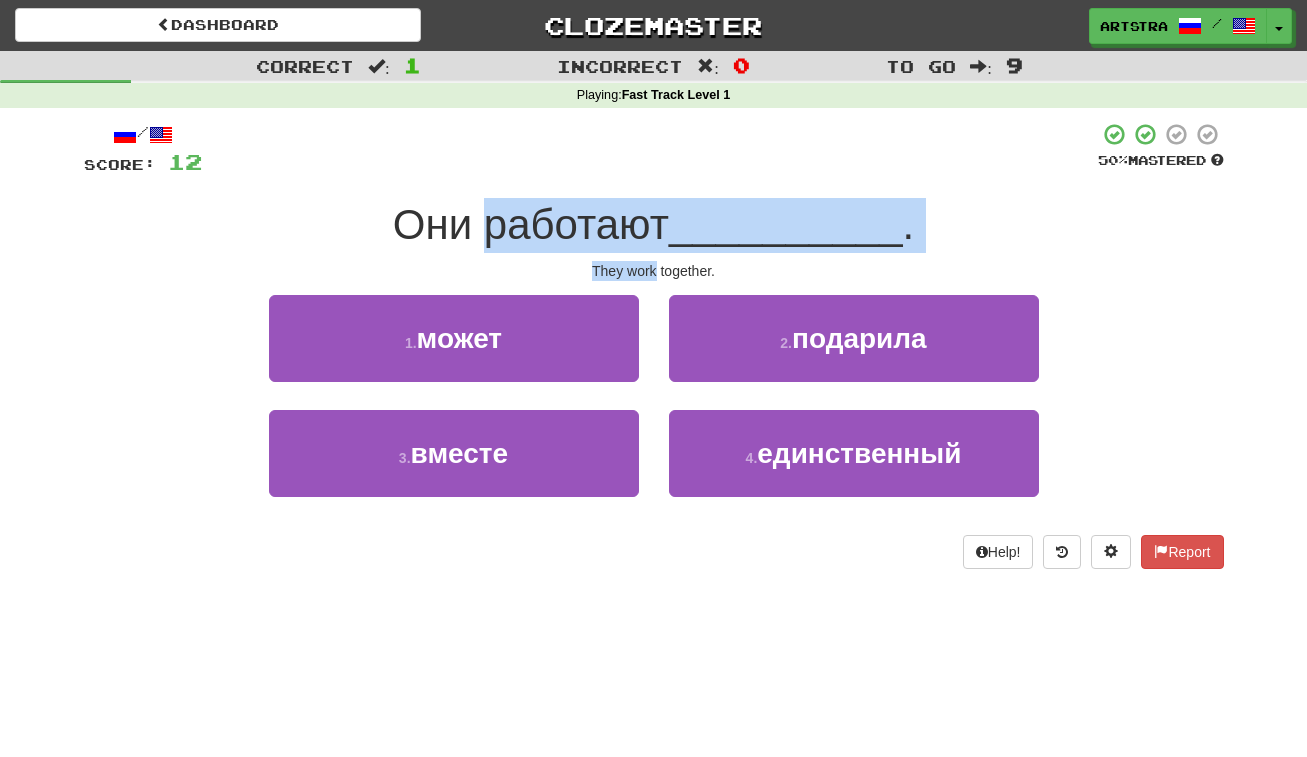 drag, startPoint x: 646, startPoint y: 262, endPoint x: 647, endPoint y: 223, distance: 39.012817 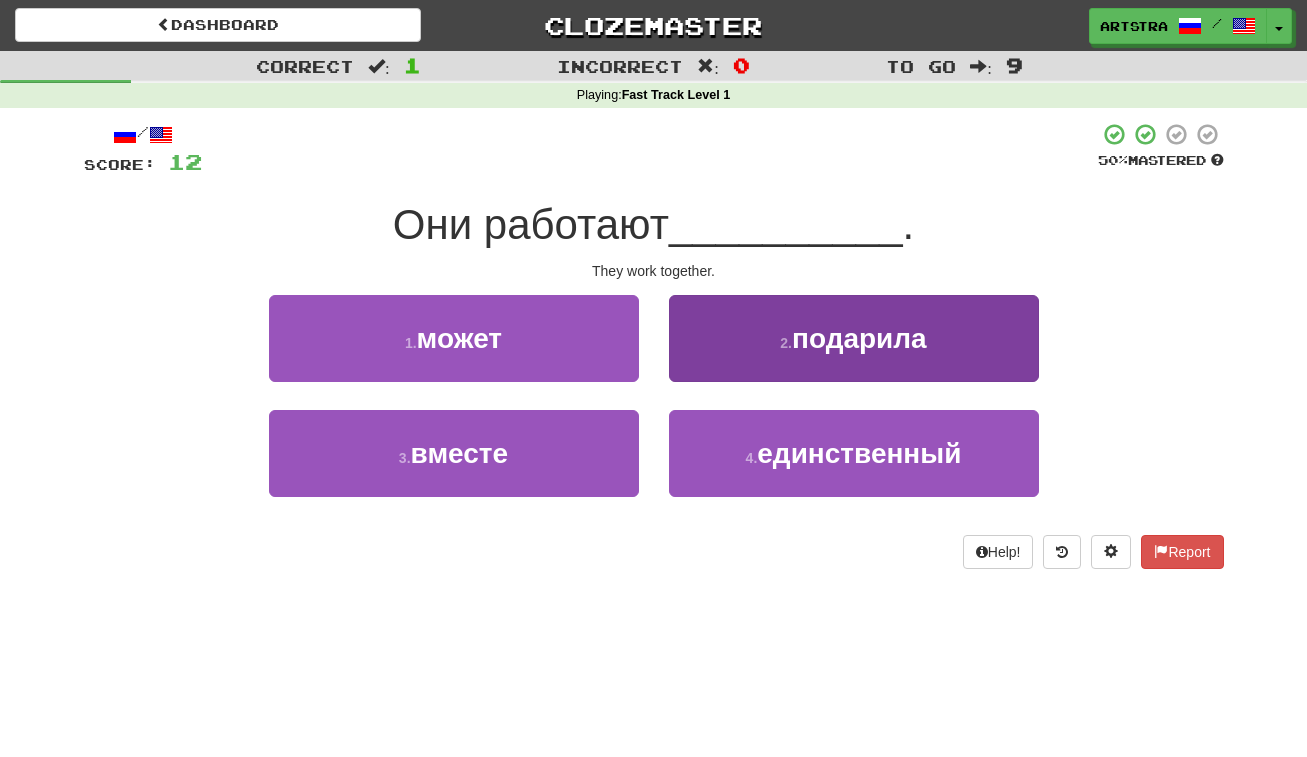 click on "подарила" at bounding box center (859, 338) 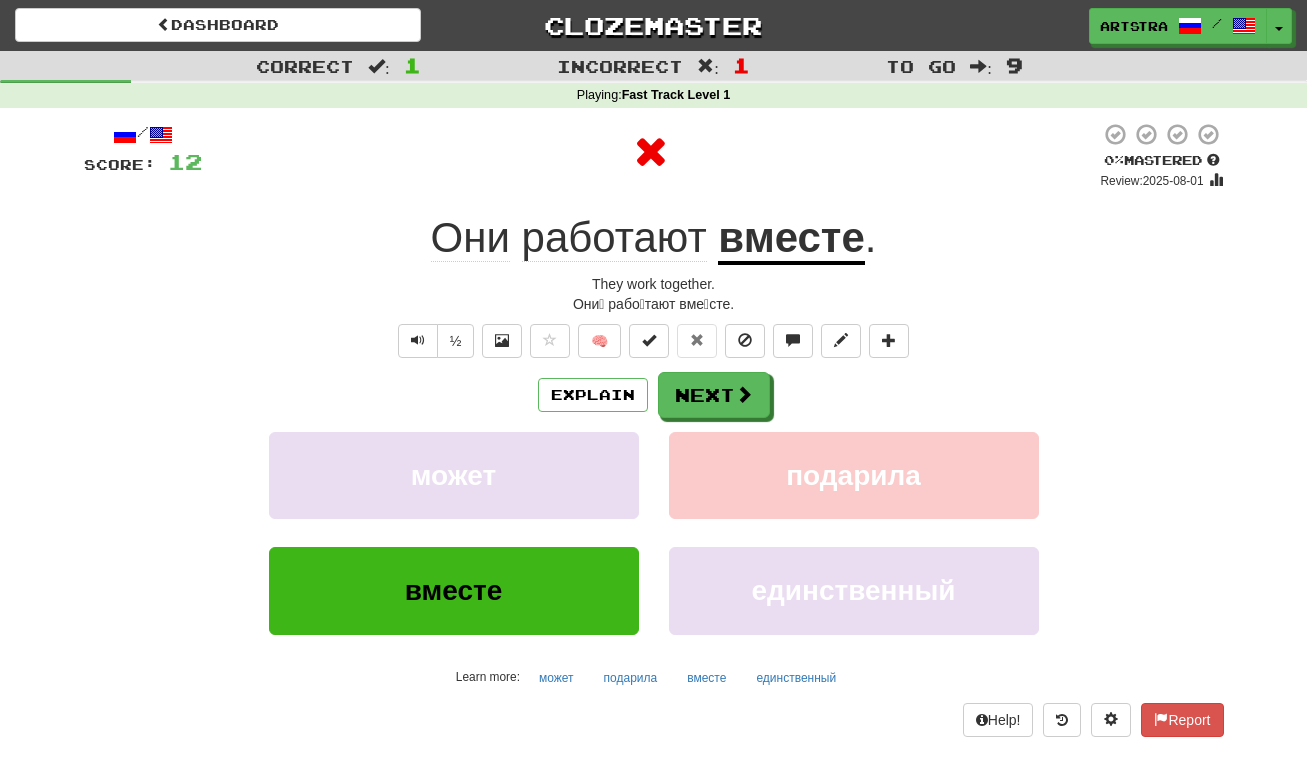 click on "вместе" at bounding box center [791, 239] 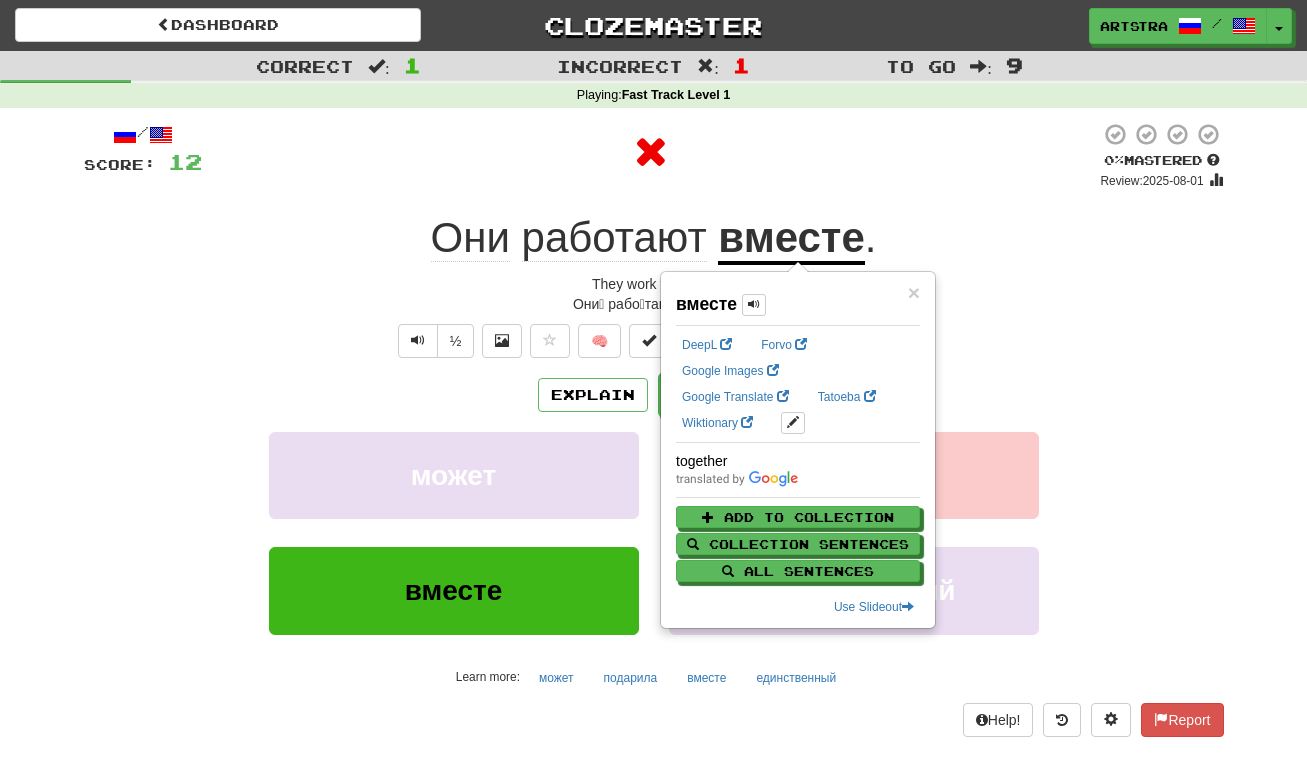 click at bounding box center (651, 152) 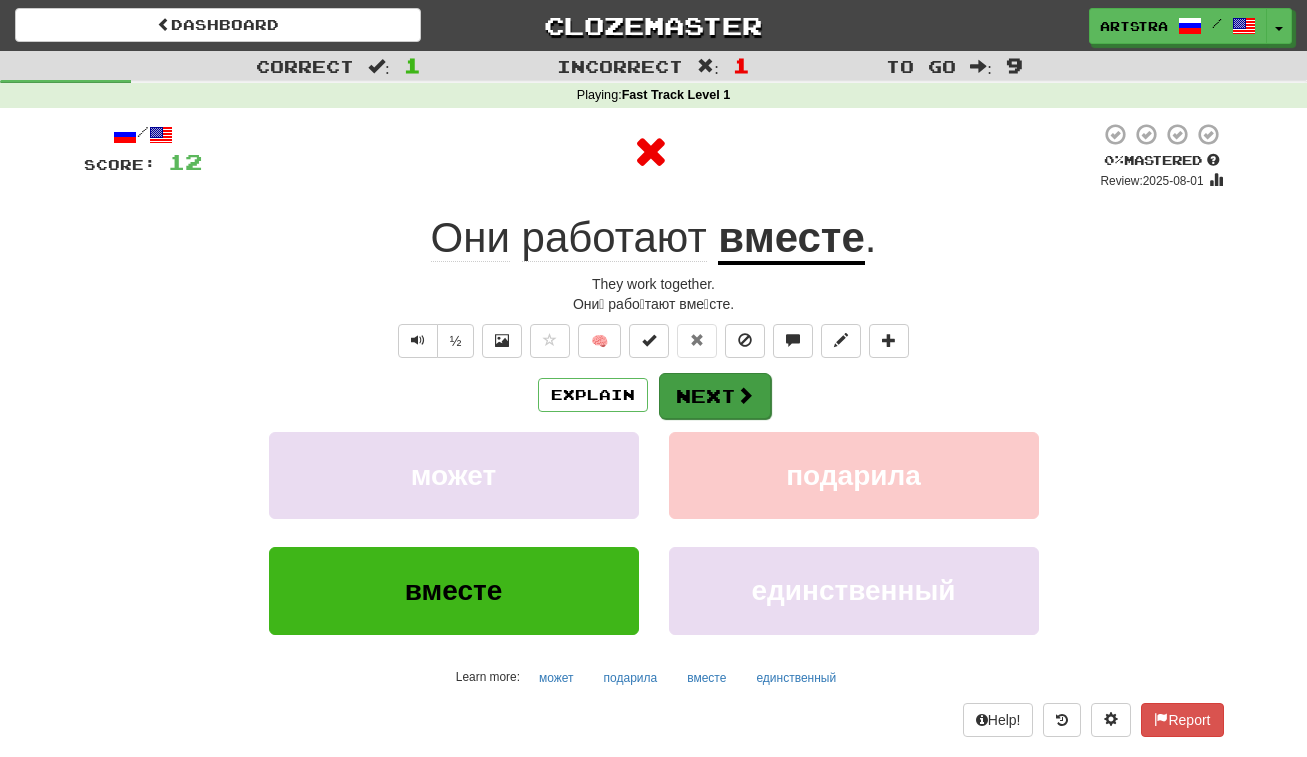 click on "Next" at bounding box center [715, 396] 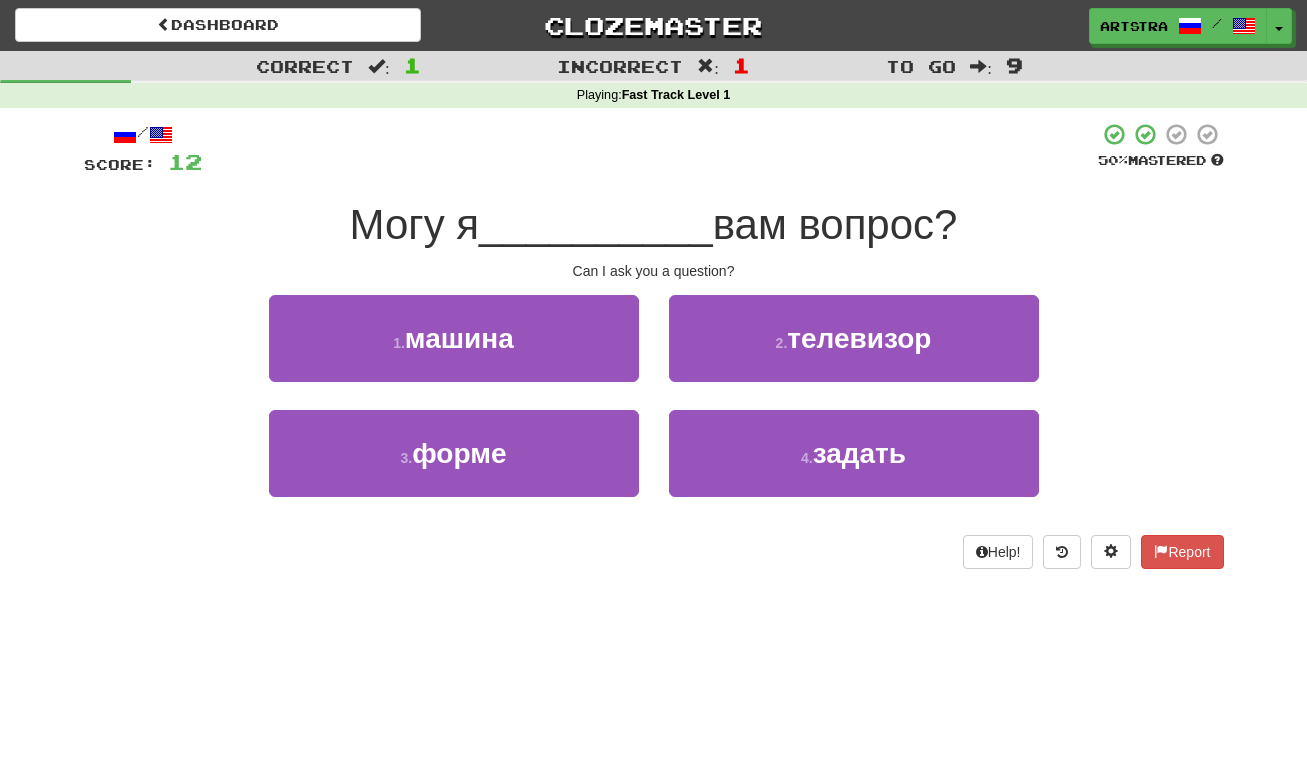 click on "__________" at bounding box center [596, 224] 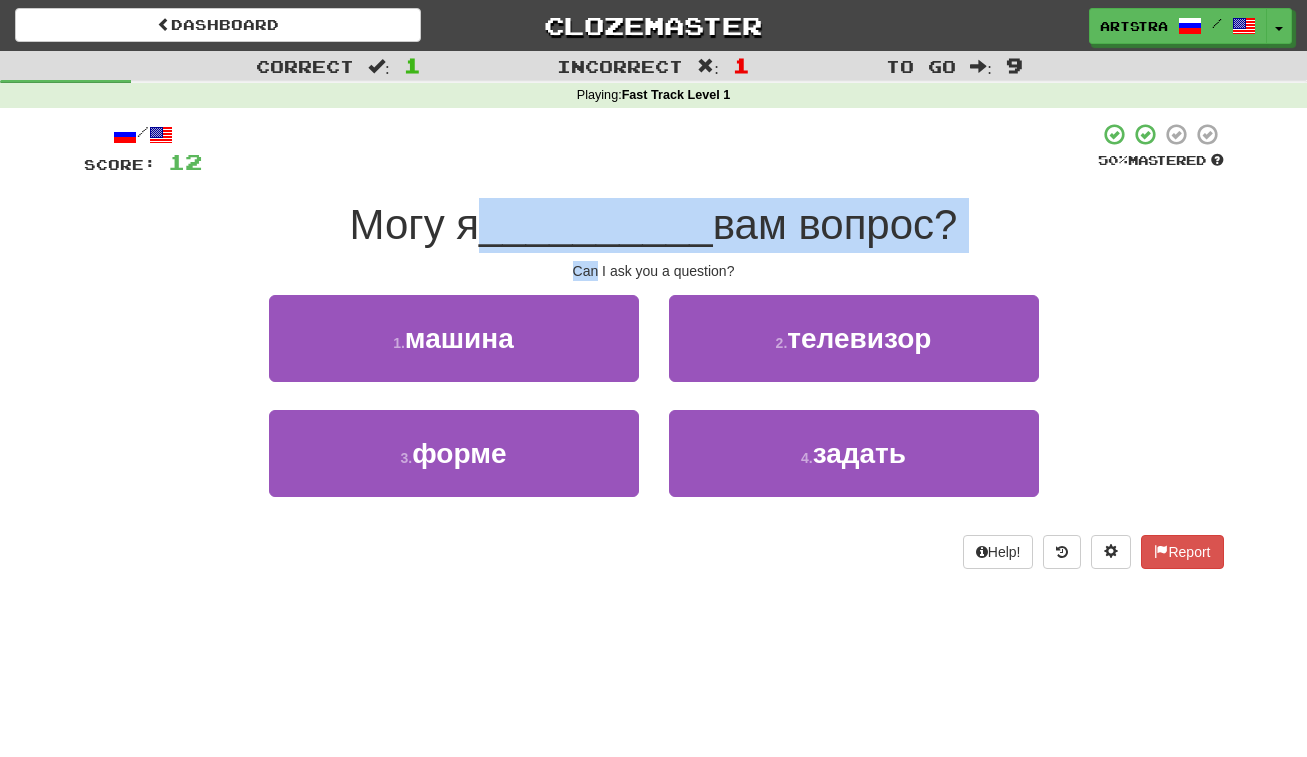 drag, startPoint x: 628, startPoint y: 229, endPoint x: 640, endPoint y: 255, distance: 28.635643 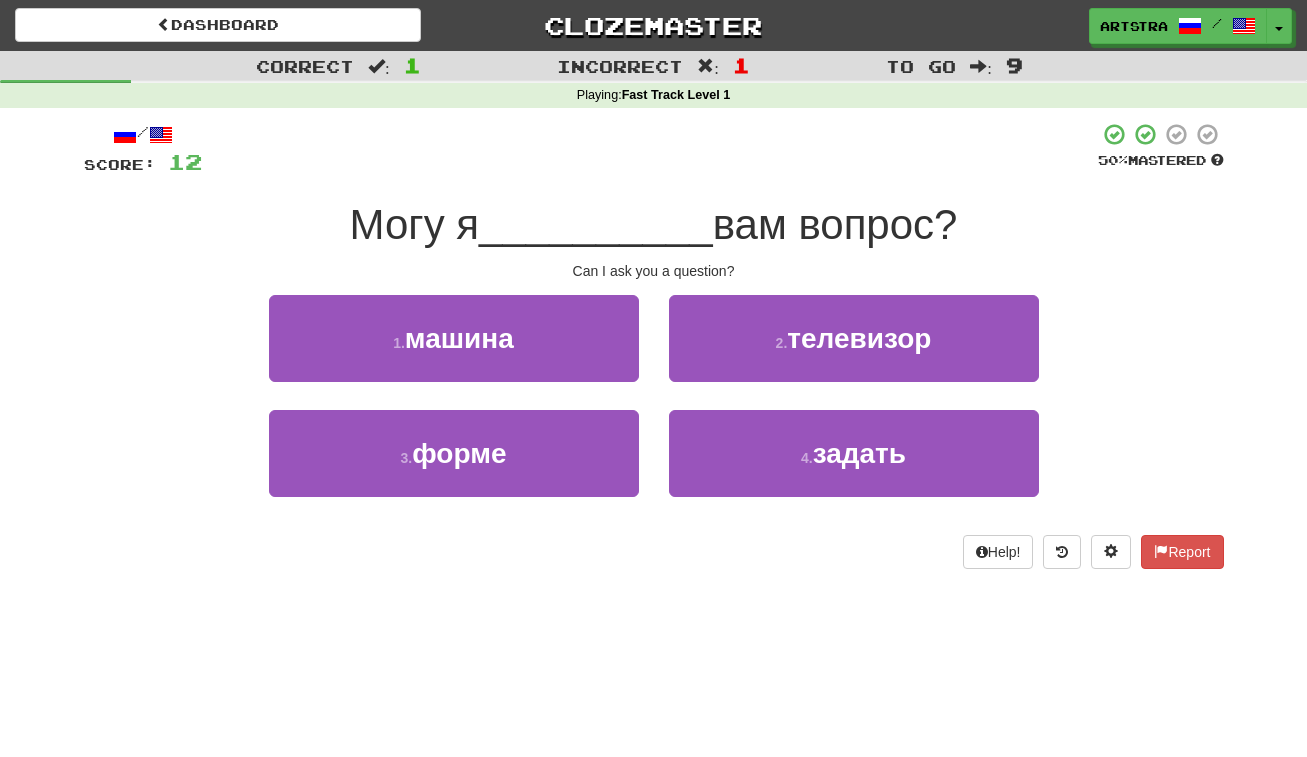 drag, startPoint x: 823, startPoint y: 432, endPoint x: 840, endPoint y: 416, distance: 23.345236 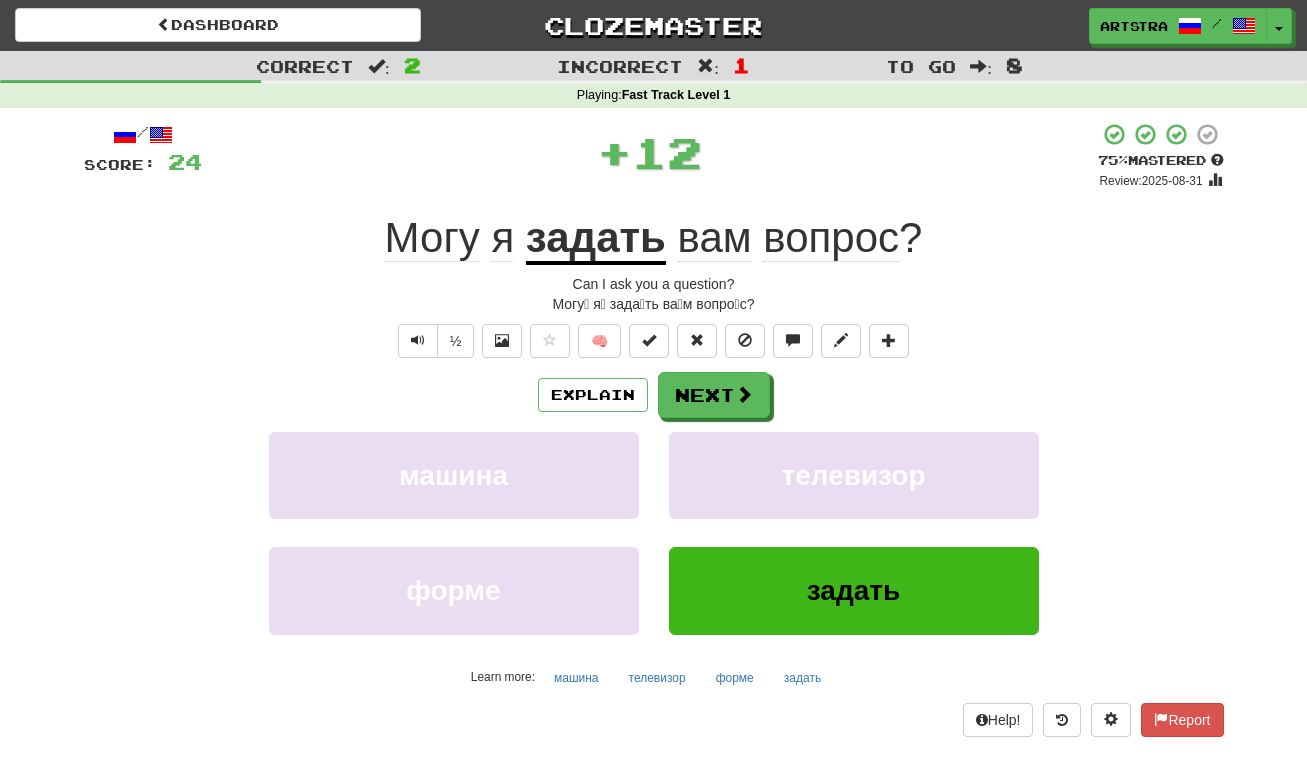 click on "задать" at bounding box center [596, 239] 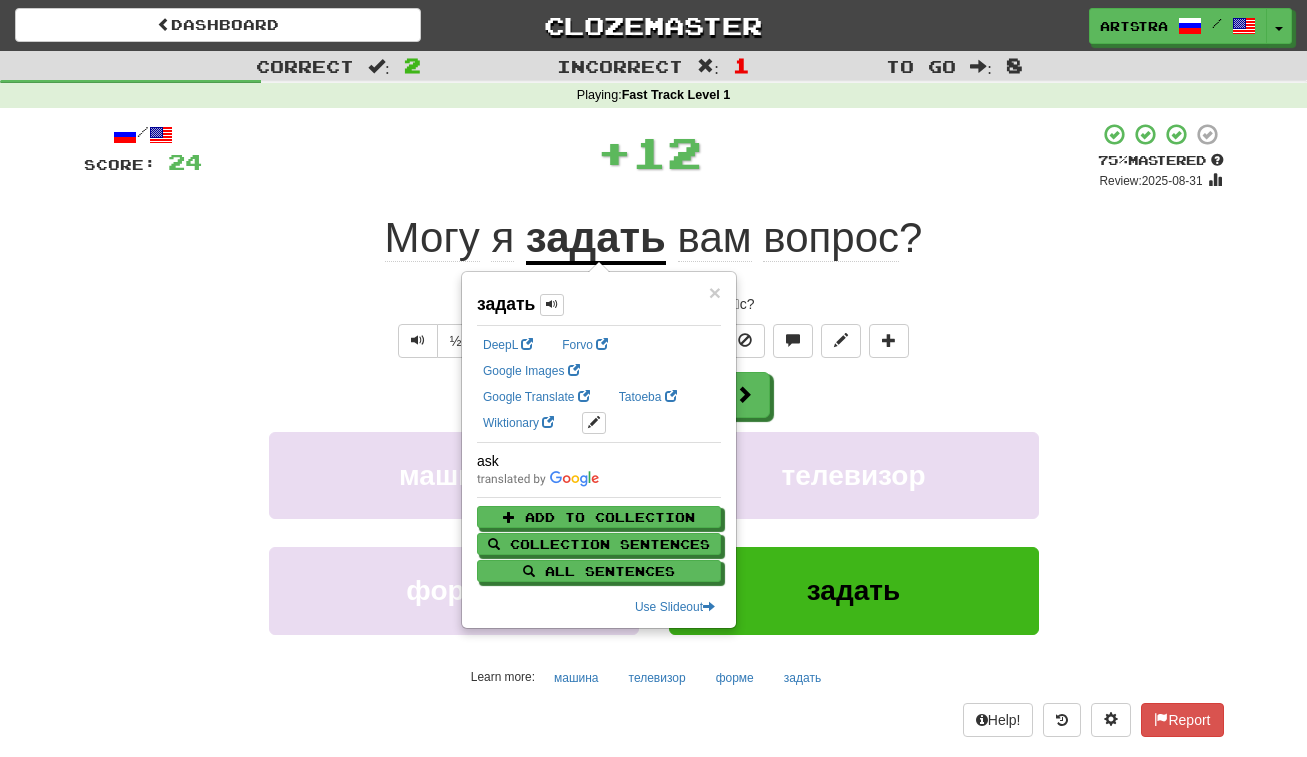 click on "вопрос" at bounding box center [831, 238] 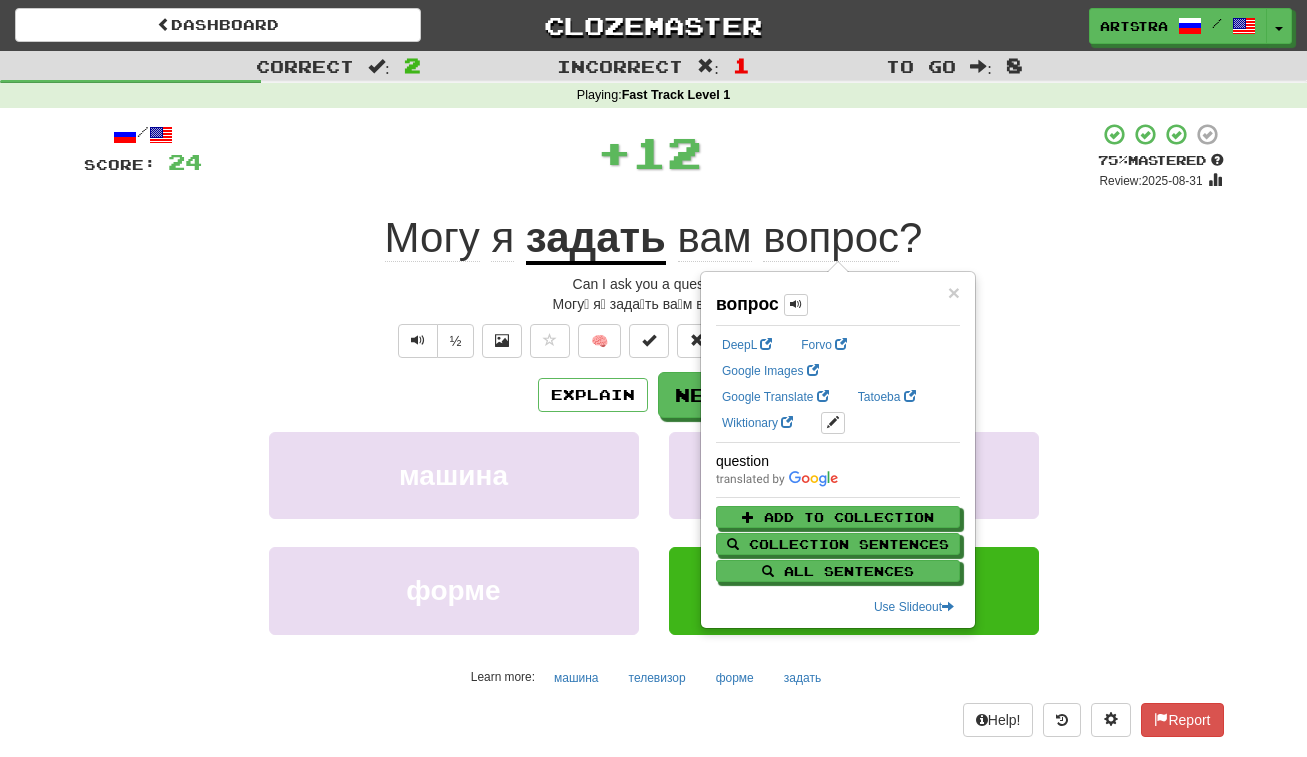 click on "+ 12" at bounding box center [650, 152] 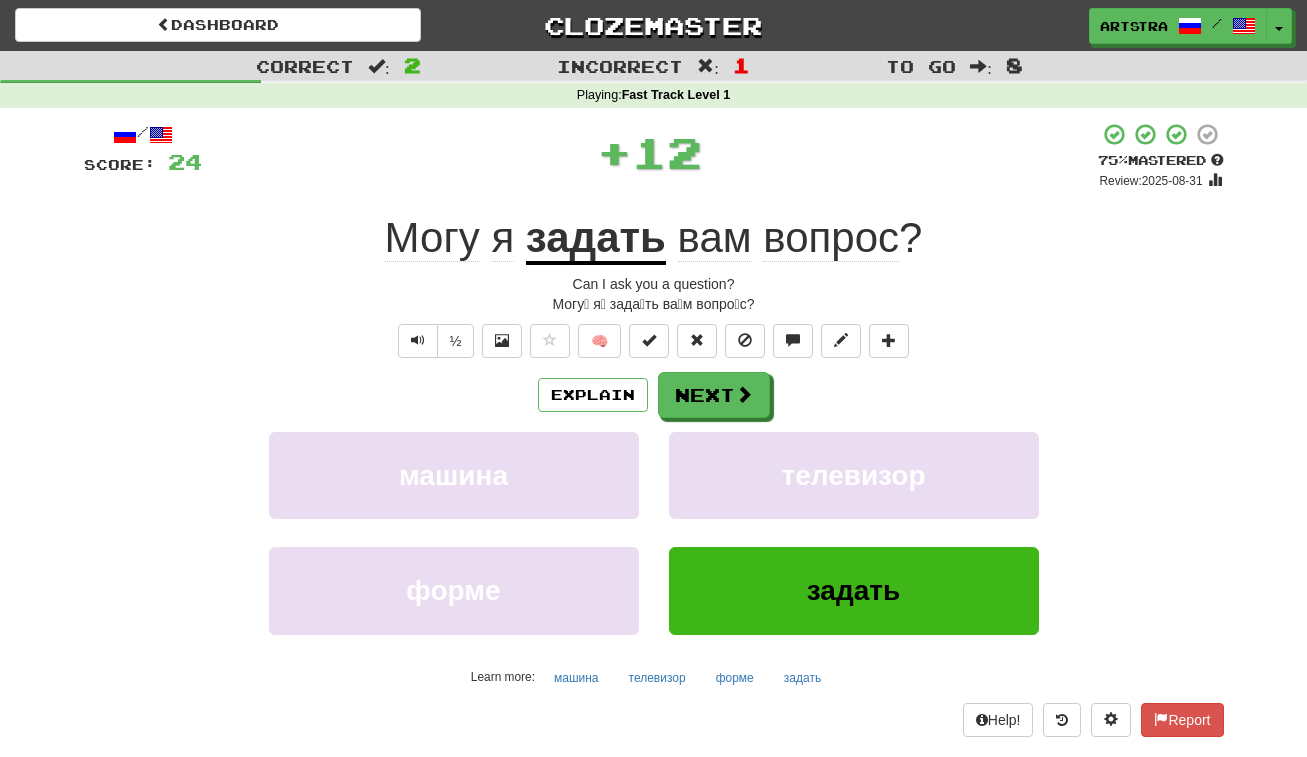 click on "Explain Next машина телевизор форме задать Learn more: машина телевизор форме задать" at bounding box center [654, 532] 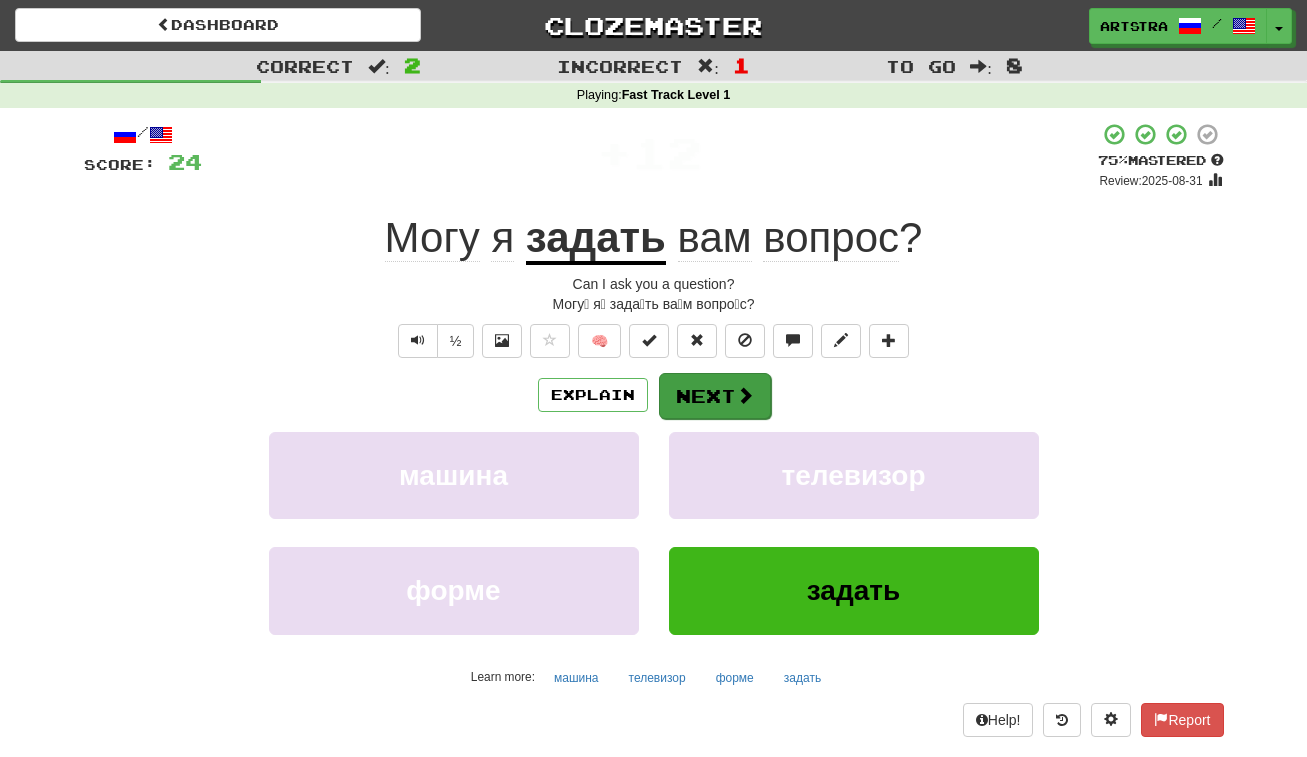 click on "Next" at bounding box center (715, 396) 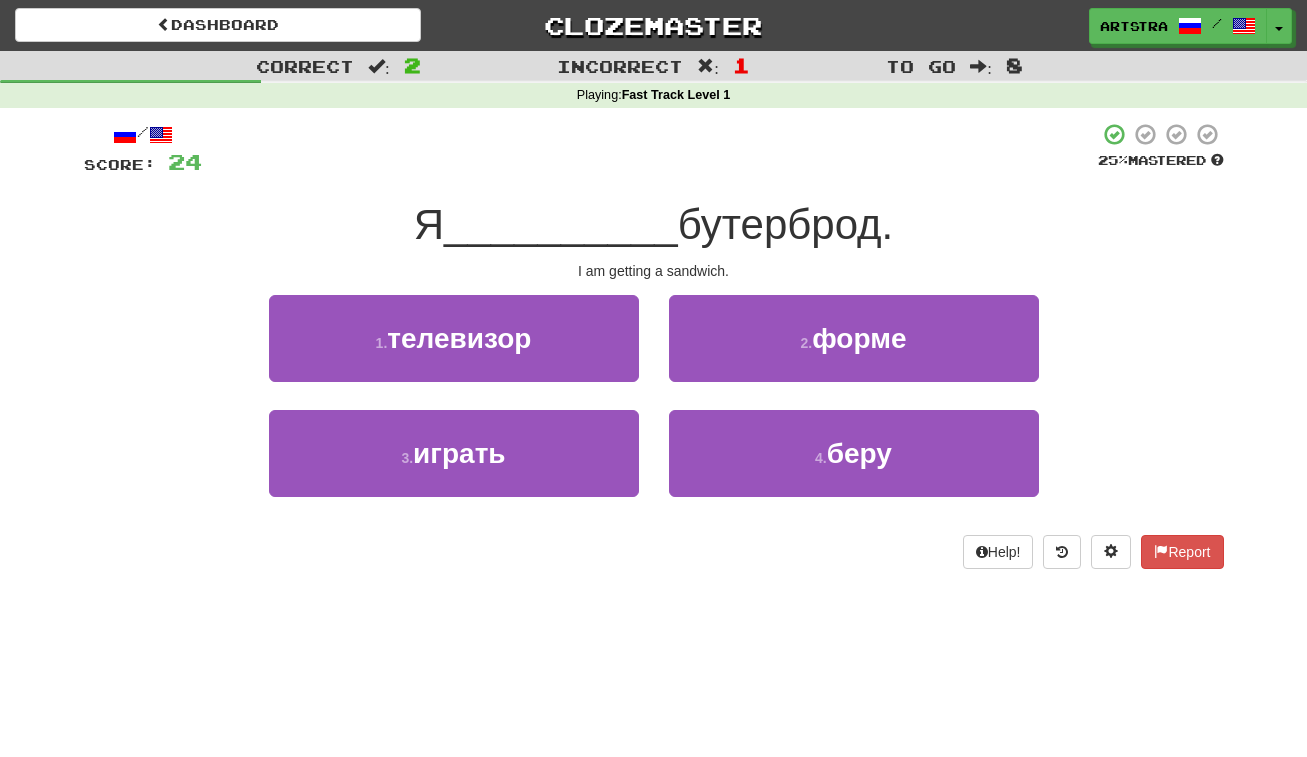 click on "__________" at bounding box center [561, 224] 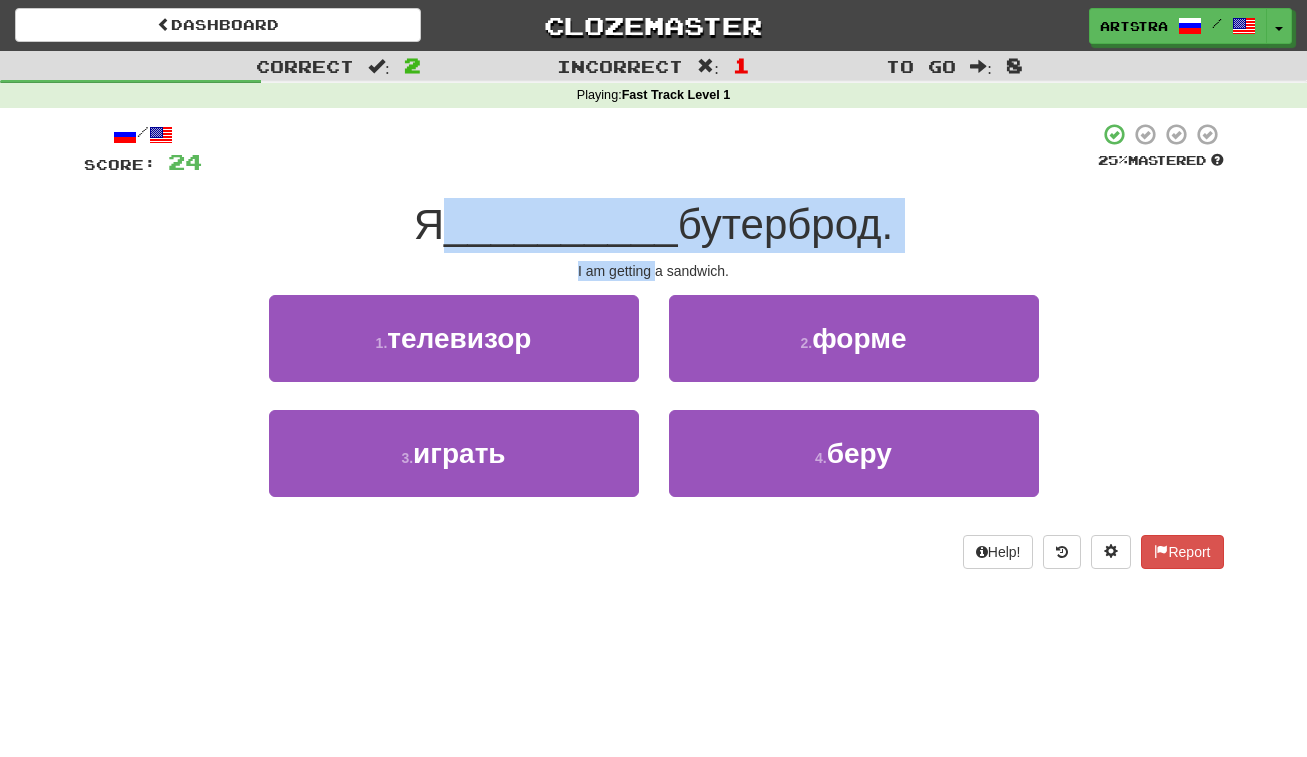 drag, startPoint x: 636, startPoint y: 235, endPoint x: 648, endPoint y: 259, distance: 26.832815 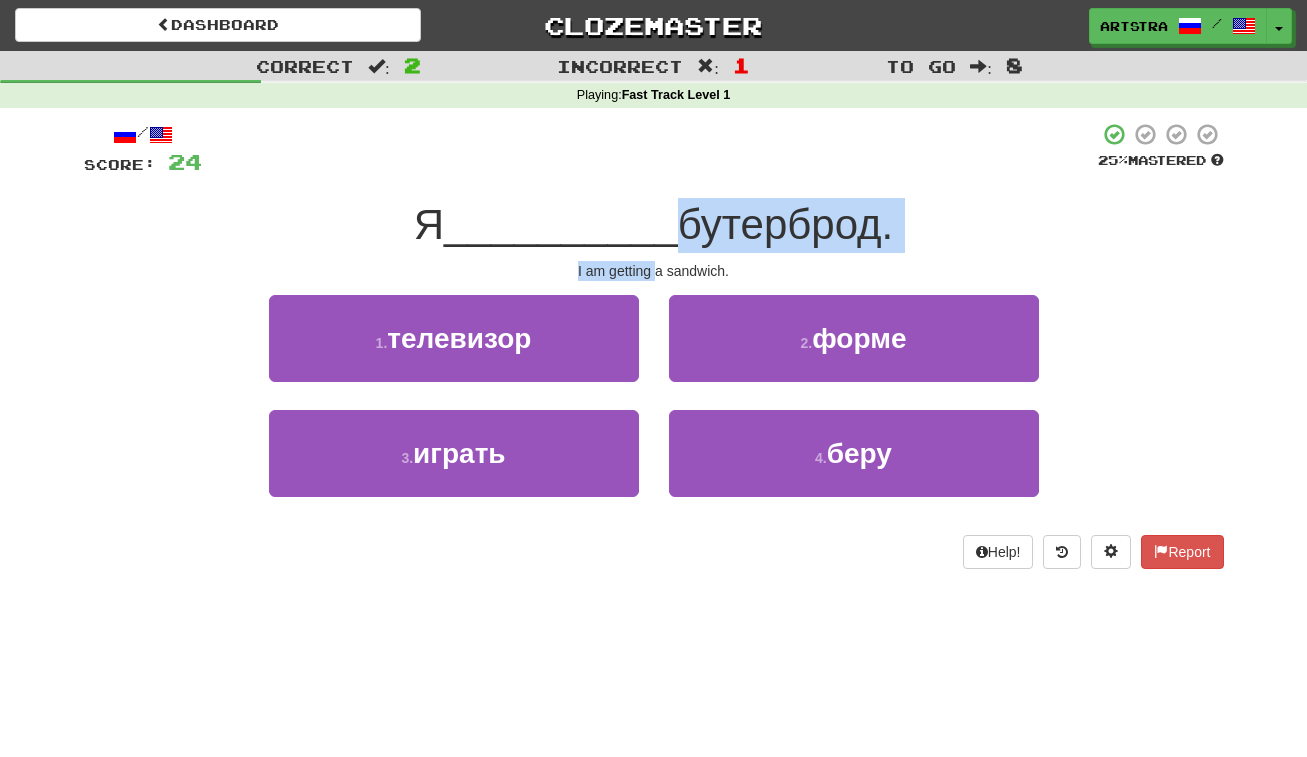 drag, startPoint x: 648, startPoint y: 259, endPoint x: 658, endPoint y: 220, distance: 40.261642 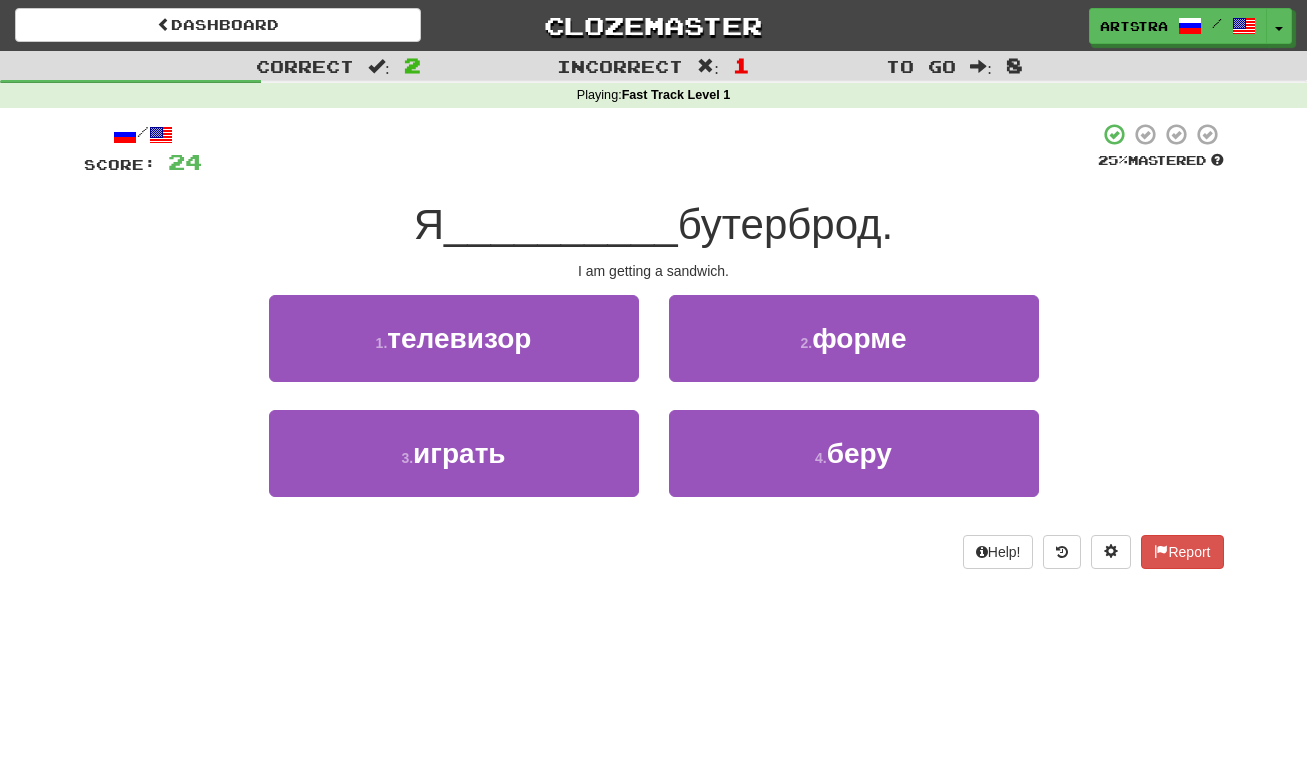 click on "__________" at bounding box center (561, 224) 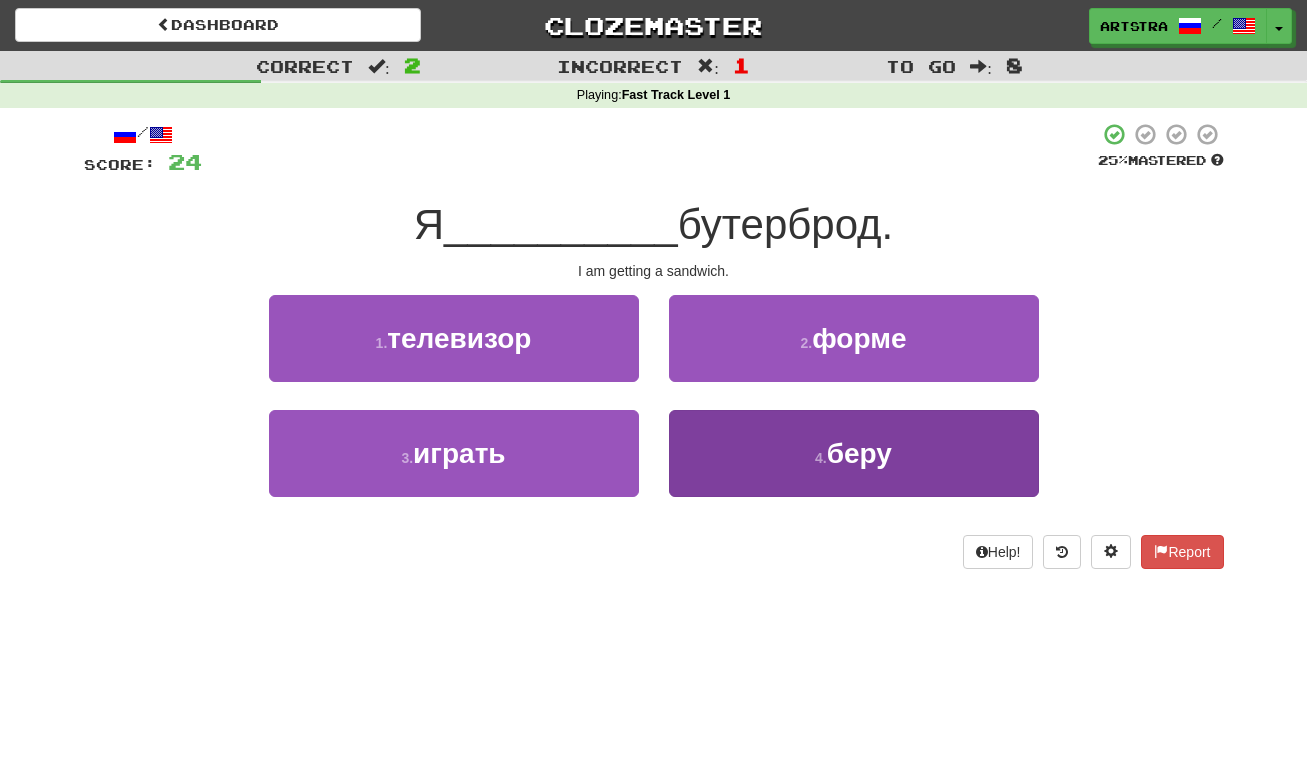 click on "4 .  беру" at bounding box center (854, 453) 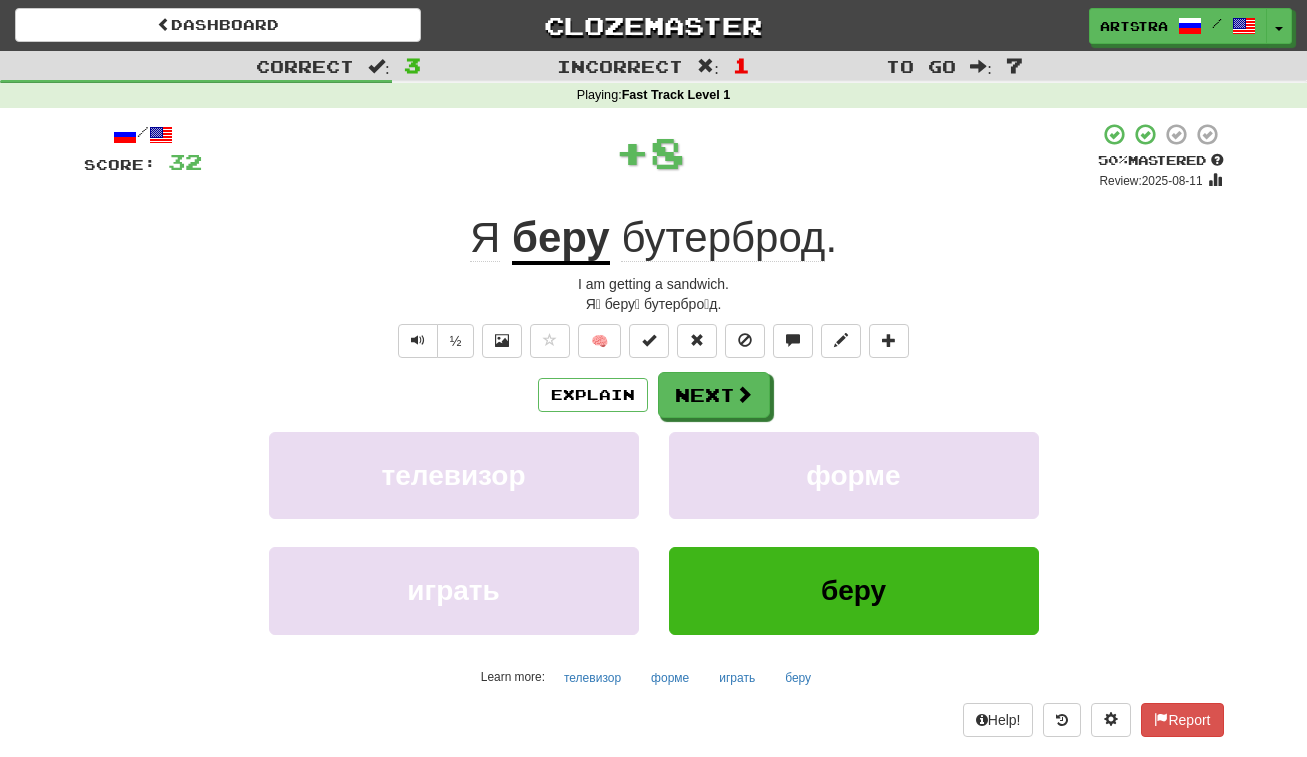 click on "беру" at bounding box center (561, 239) 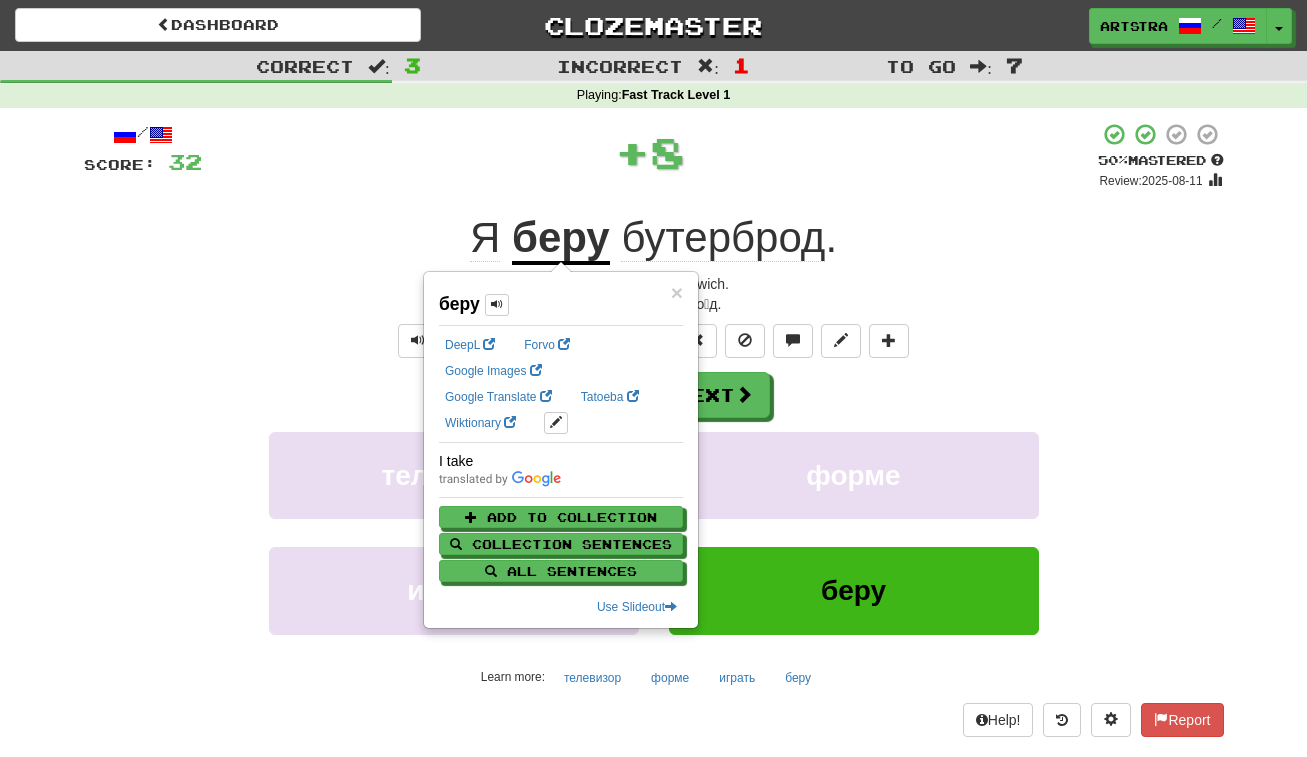 click on "бутерброд" at bounding box center (723, 238) 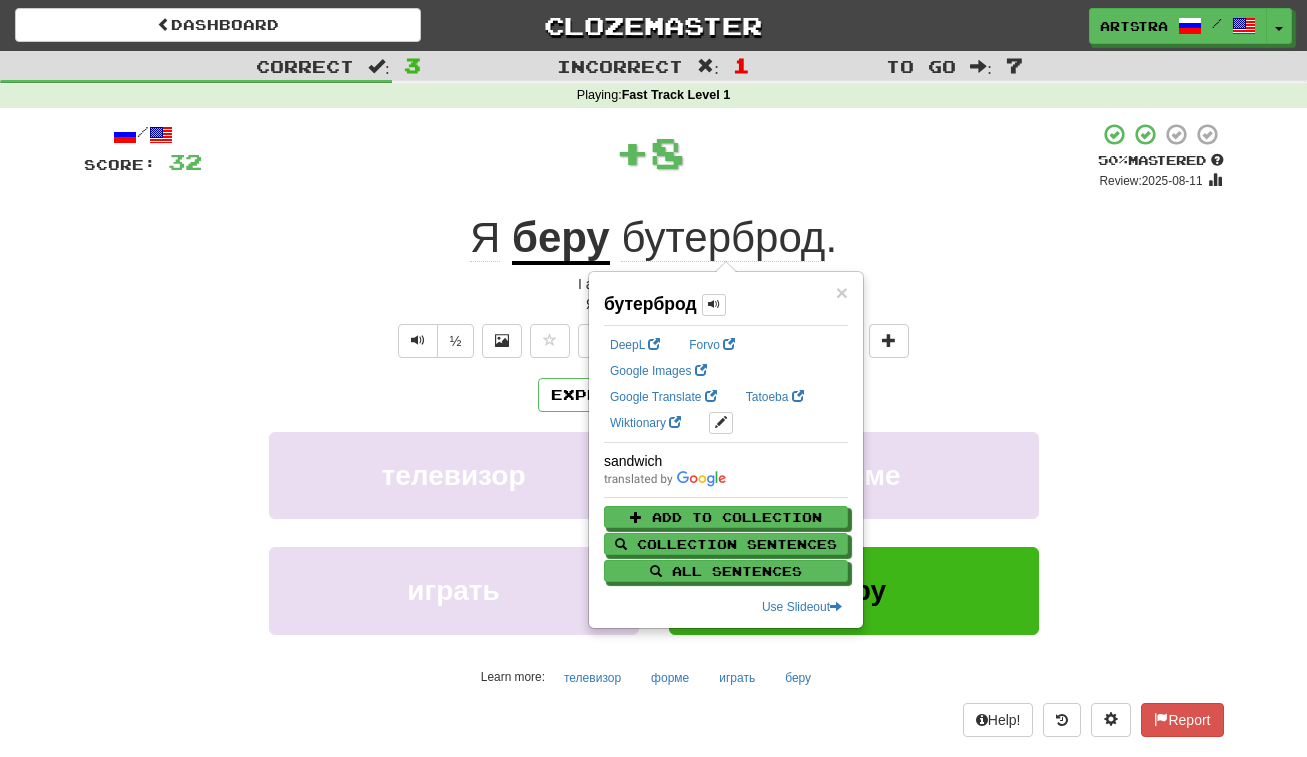 click on "/  Score:   32 + 8 50 %  Mastered Review:  2025-08-11 Я   беру   бутерброд . I am getting a sandwich. Я́ беру́ бутербро́д. ½ 🧠 Explain Next телевизор форме играть беру Learn more: телевизор форме играть беру  Help!  Report" at bounding box center [654, 429] 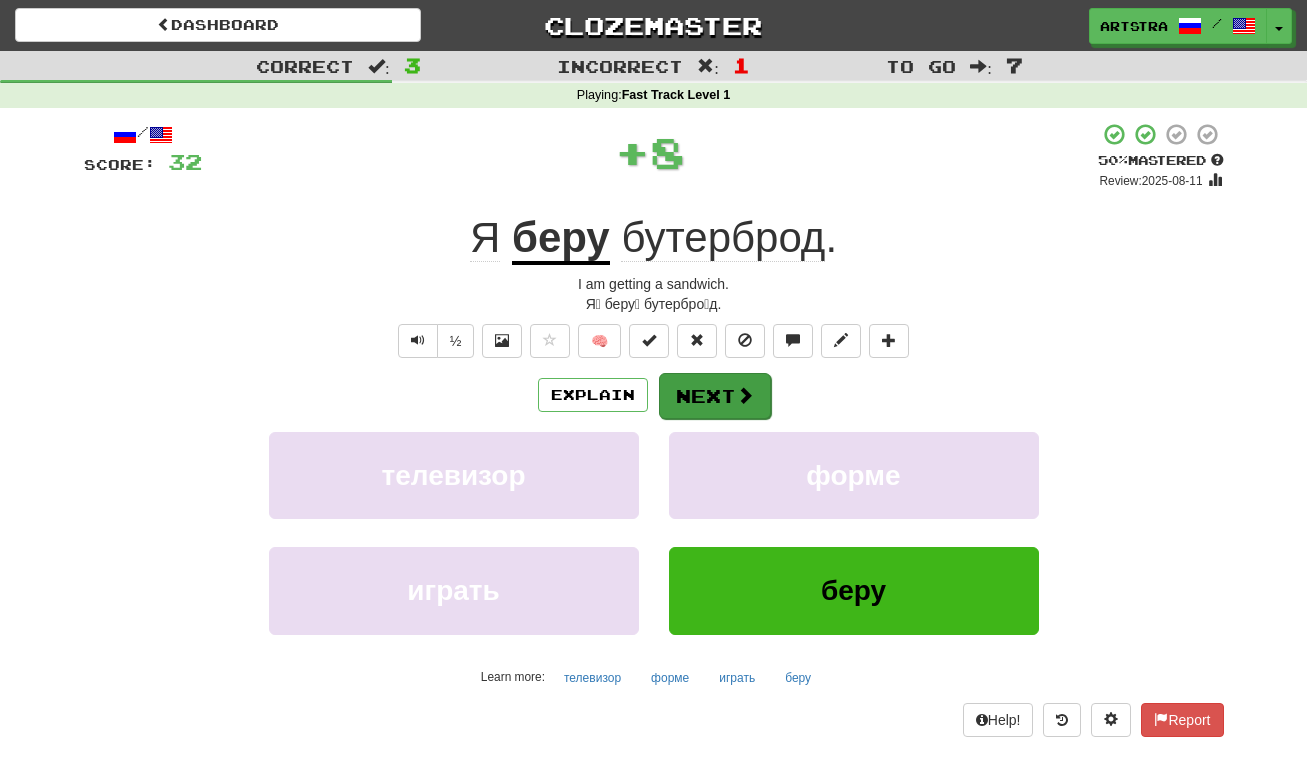 click on "Next" at bounding box center (715, 396) 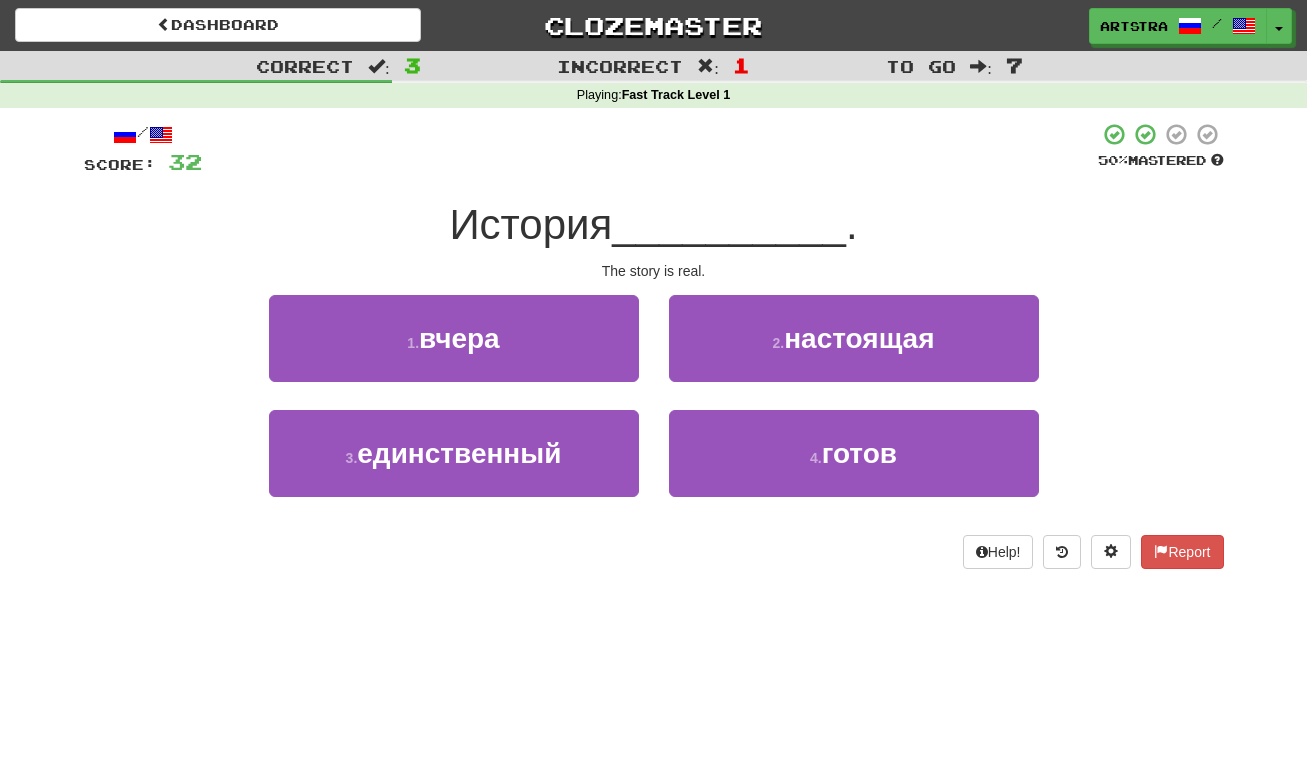 click on "__________" at bounding box center [729, 224] 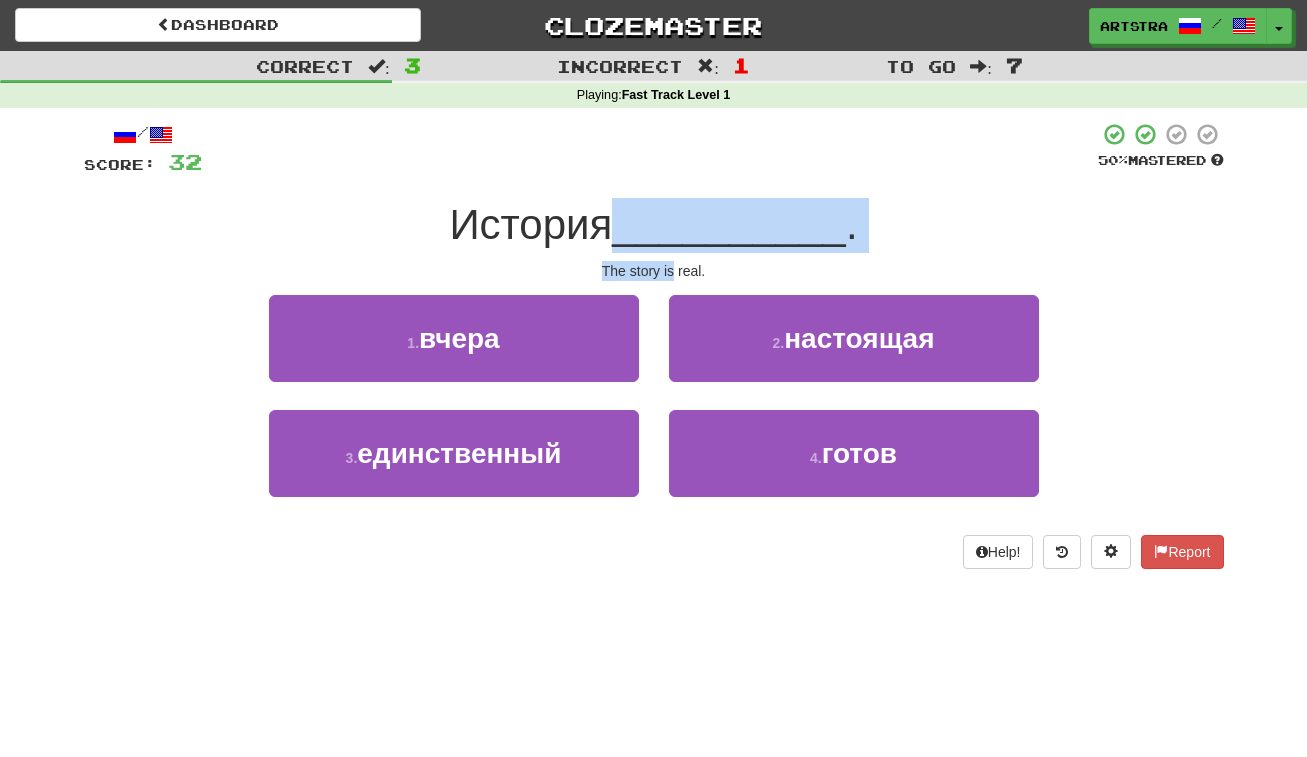 drag, startPoint x: 657, startPoint y: 221, endPoint x: 665, endPoint y: 260, distance: 39.812057 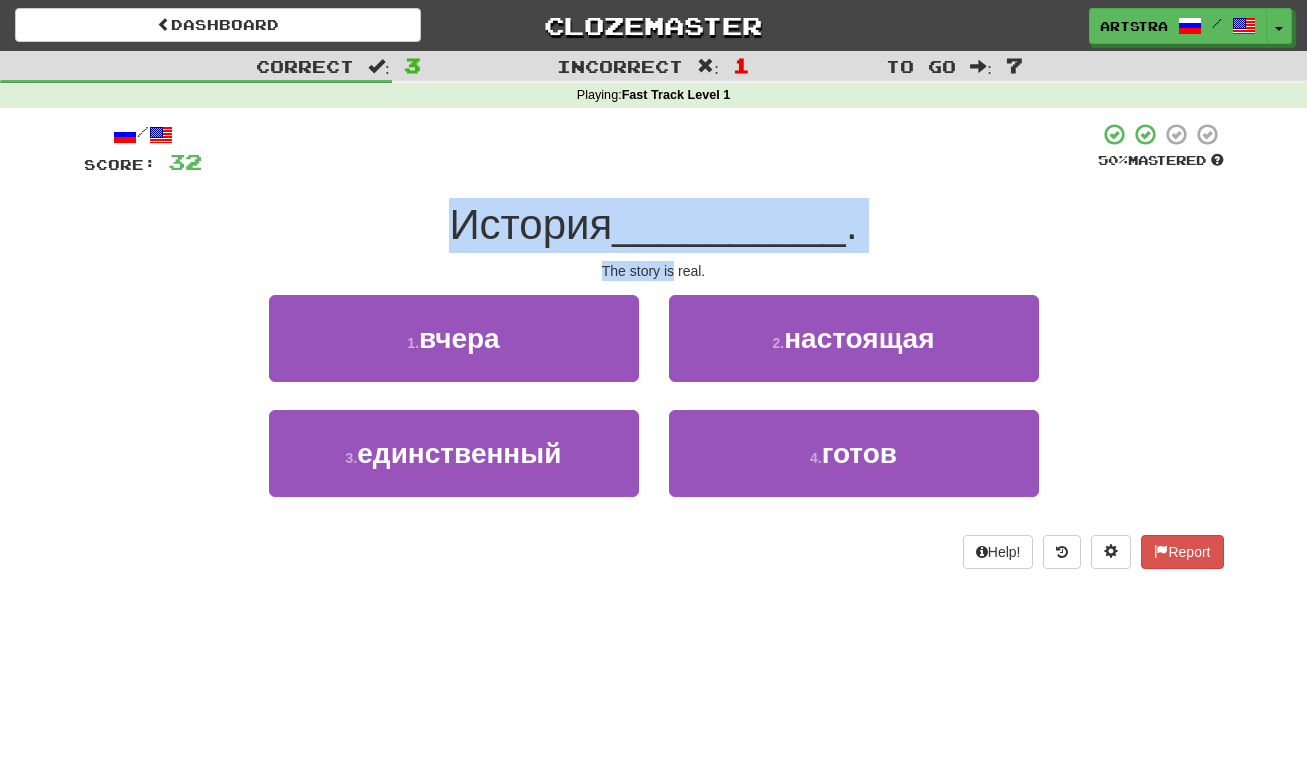 drag, startPoint x: 665, startPoint y: 260, endPoint x: 693, endPoint y: 182, distance: 82.8734 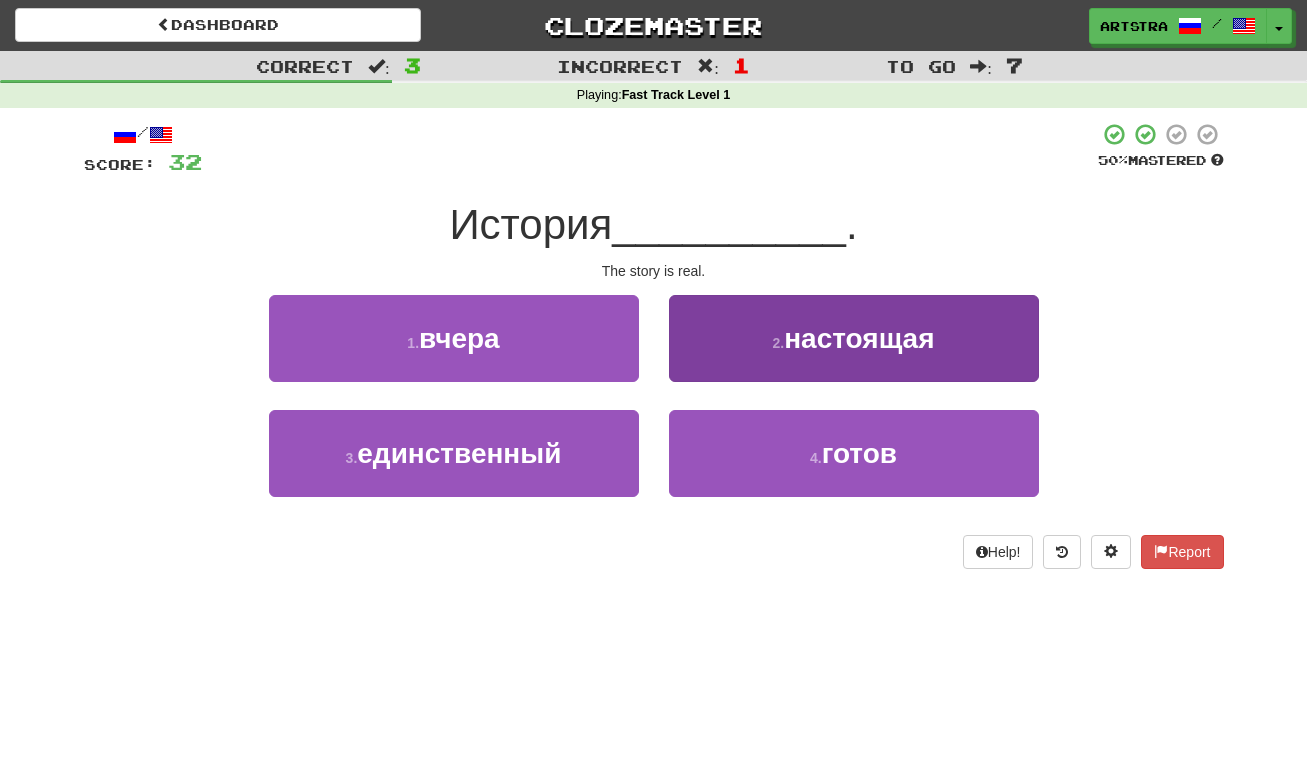 click on "настоящая" at bounding box center [859, 338] 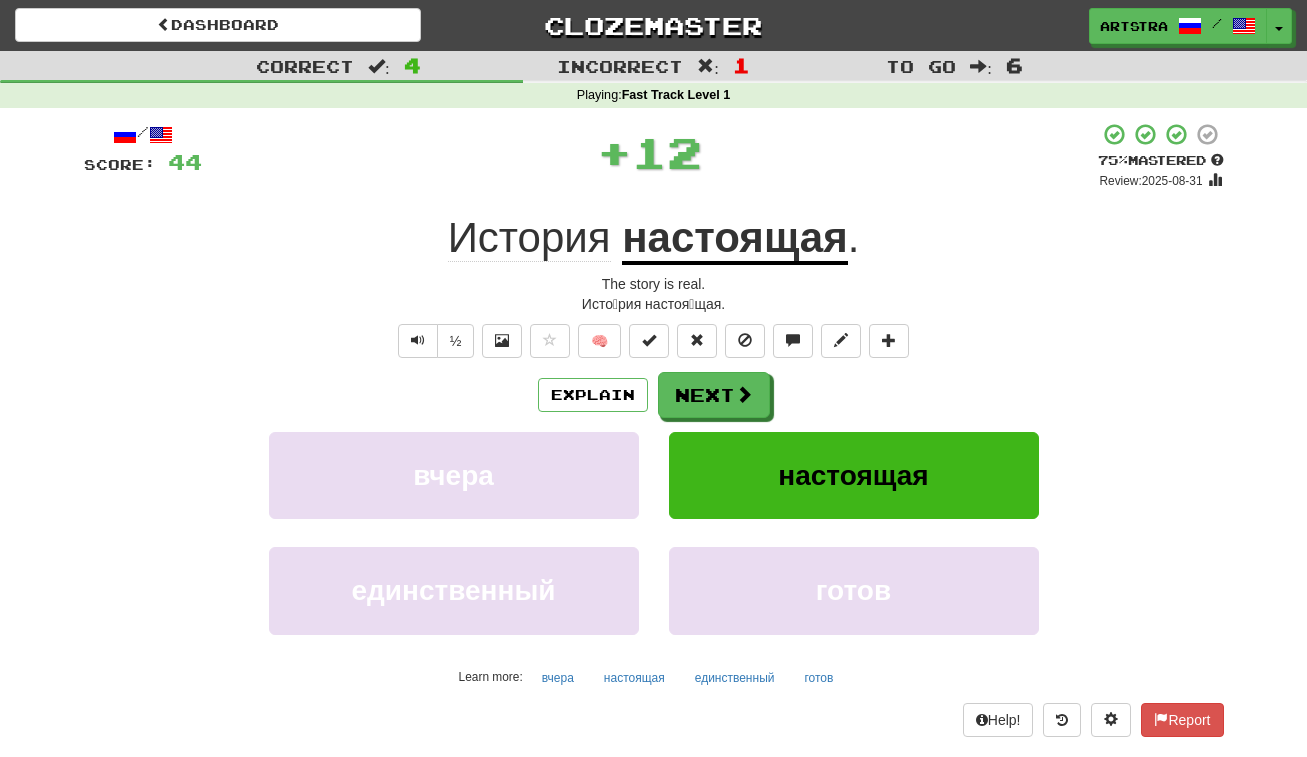 click on "настоящая" at bounding box center [735, 239] 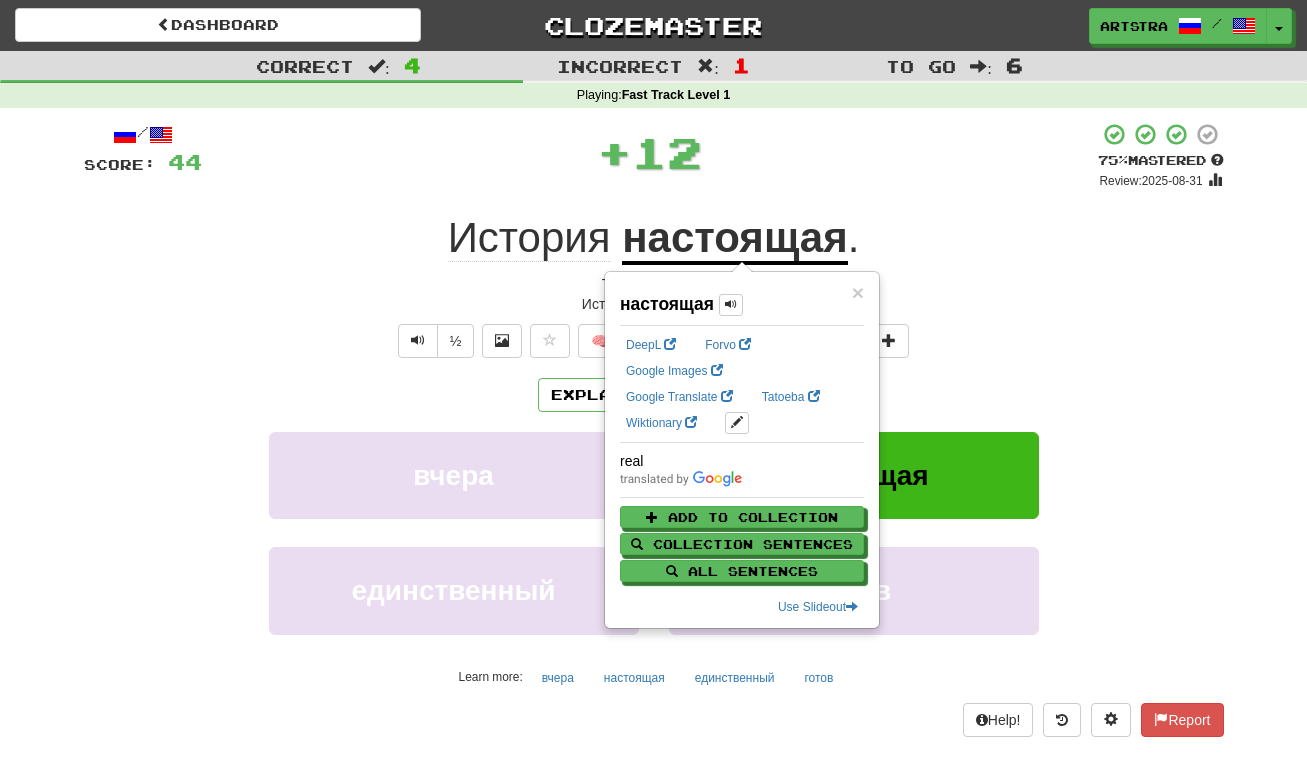 click on "+ 12" at bounding box center [650, 152] 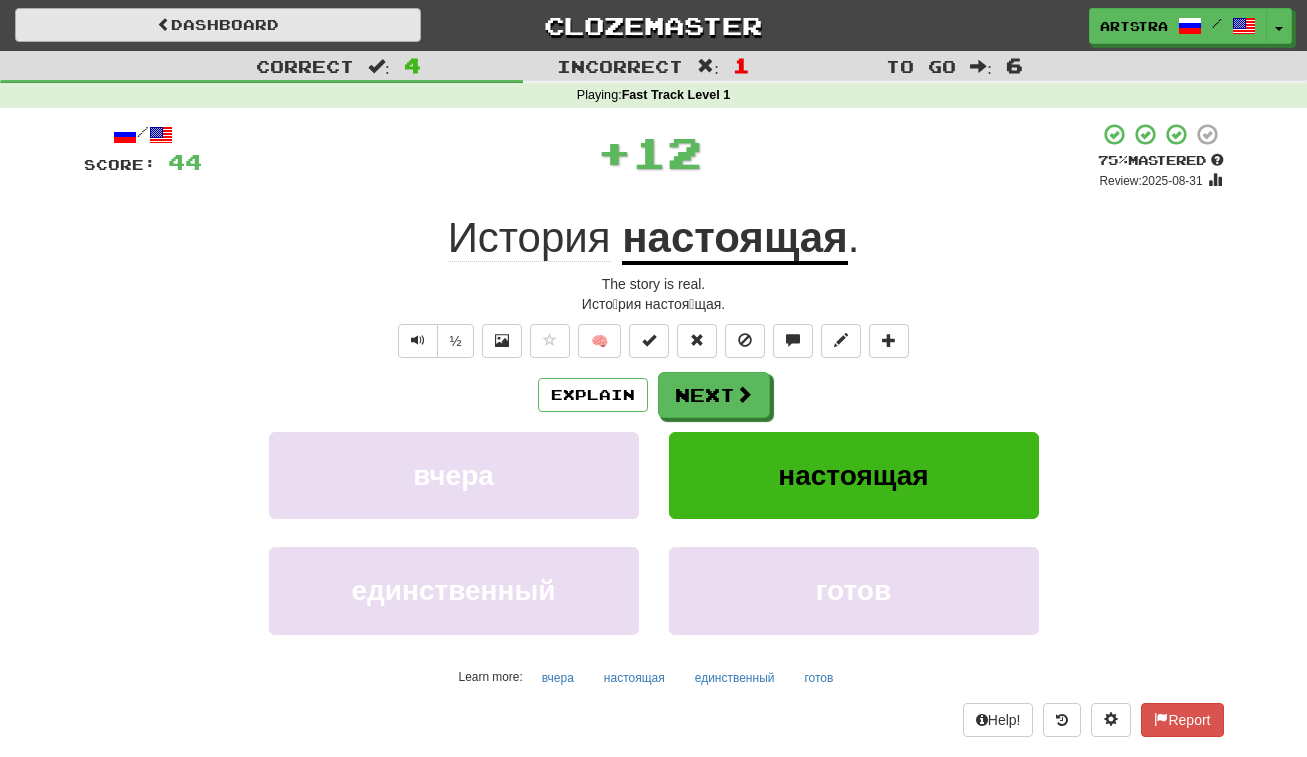 click on "Dashboard" at bounding box center (218, 25) 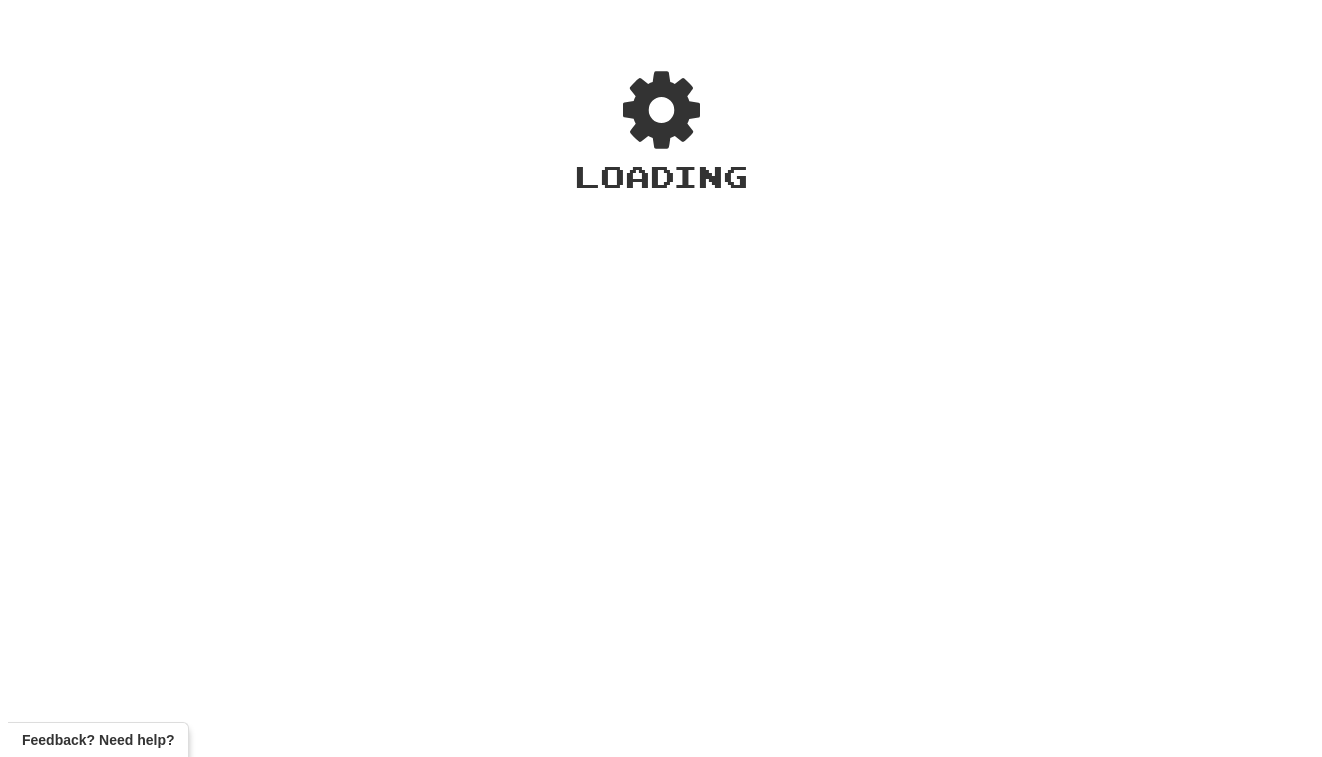 scroll, scrollTop: 0, scrollLeft: 0, axis: both 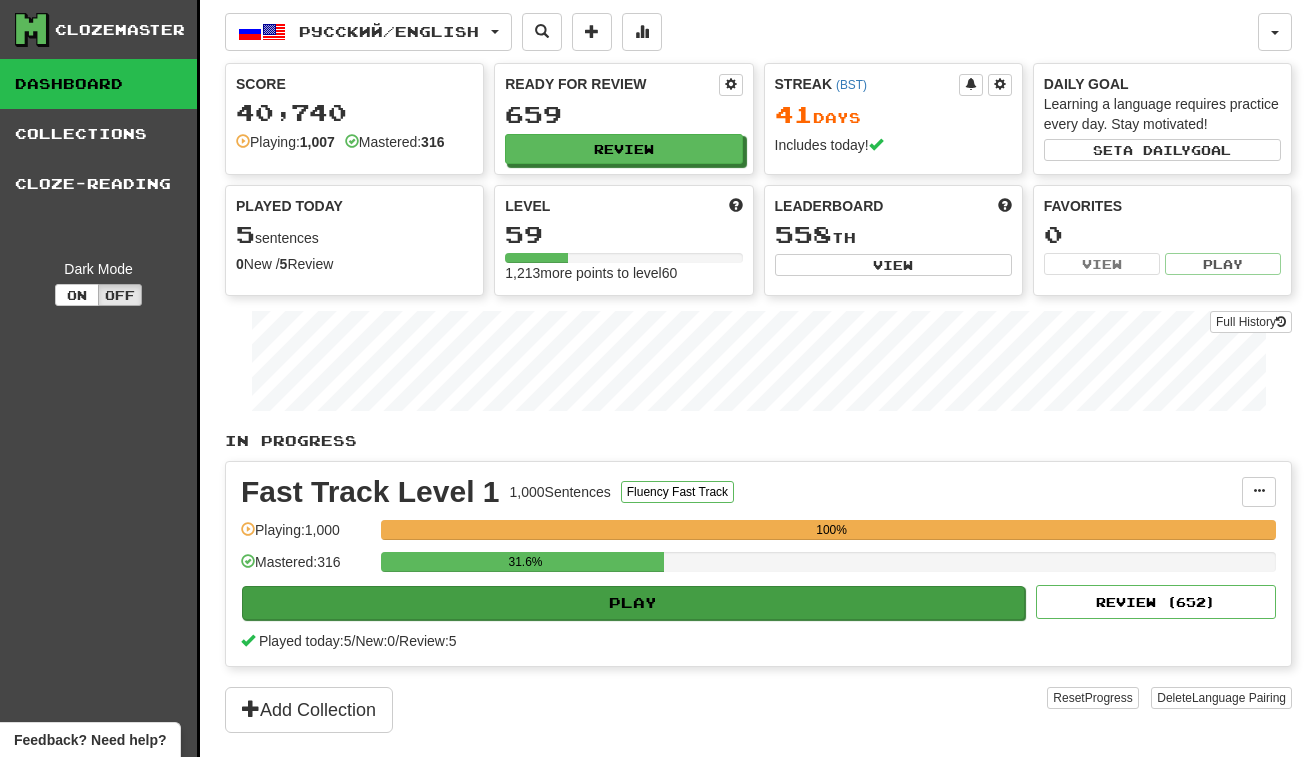 click on "Play" at bounding box center [633, 603] 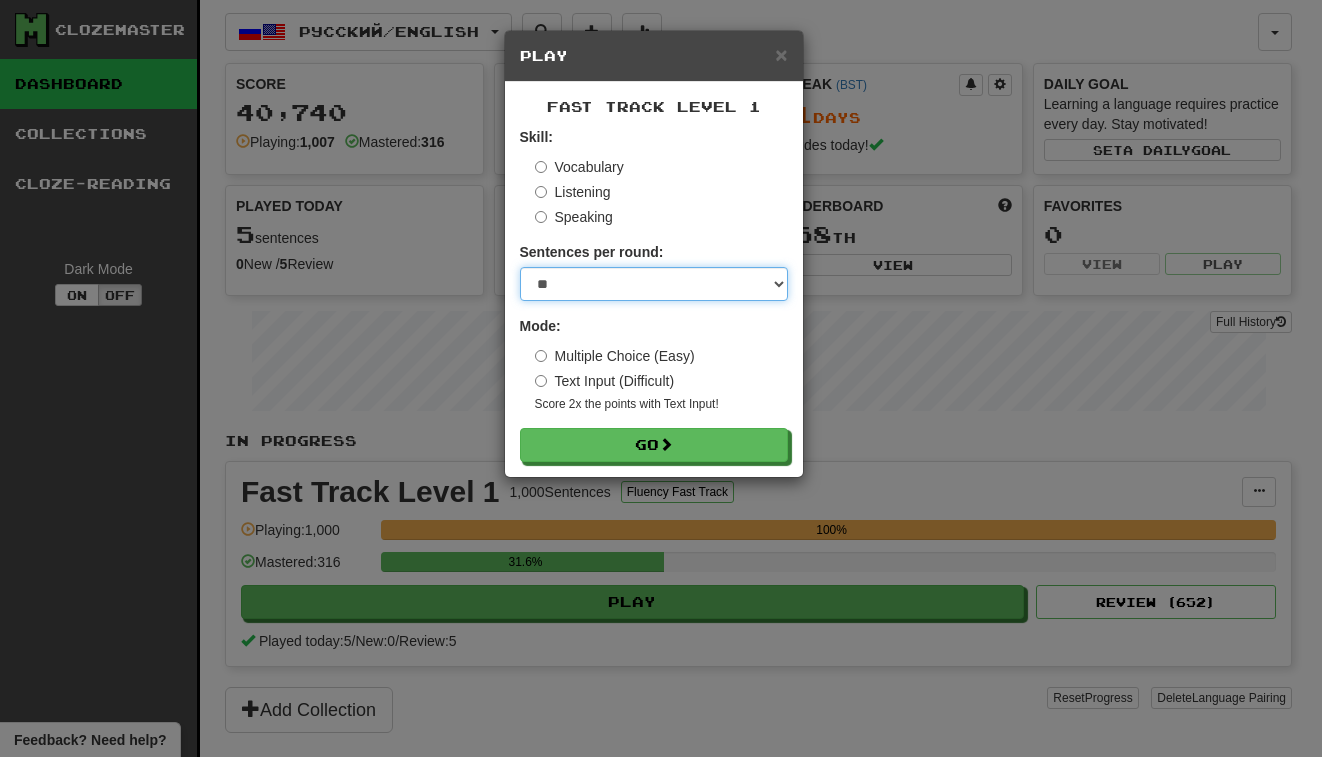 select on "*" 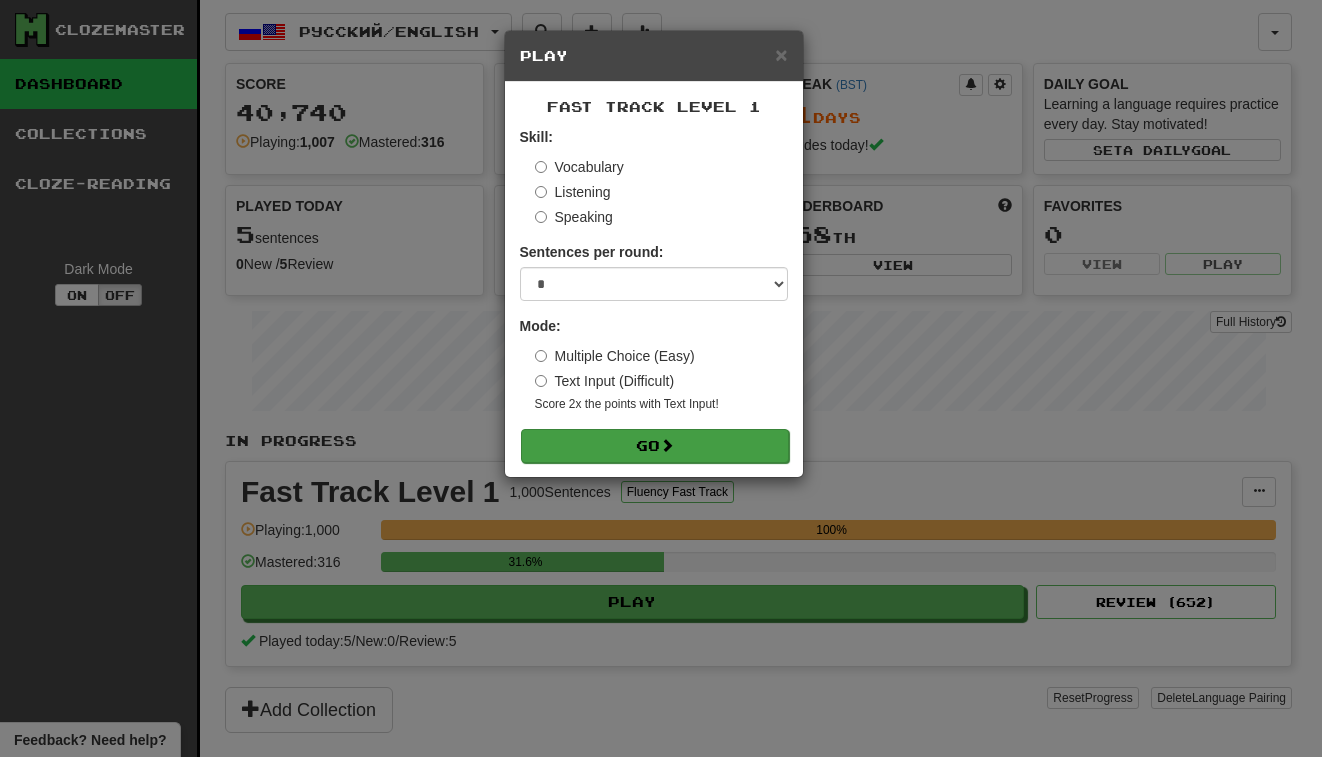click on "Go" at bounding box center [655, 446] 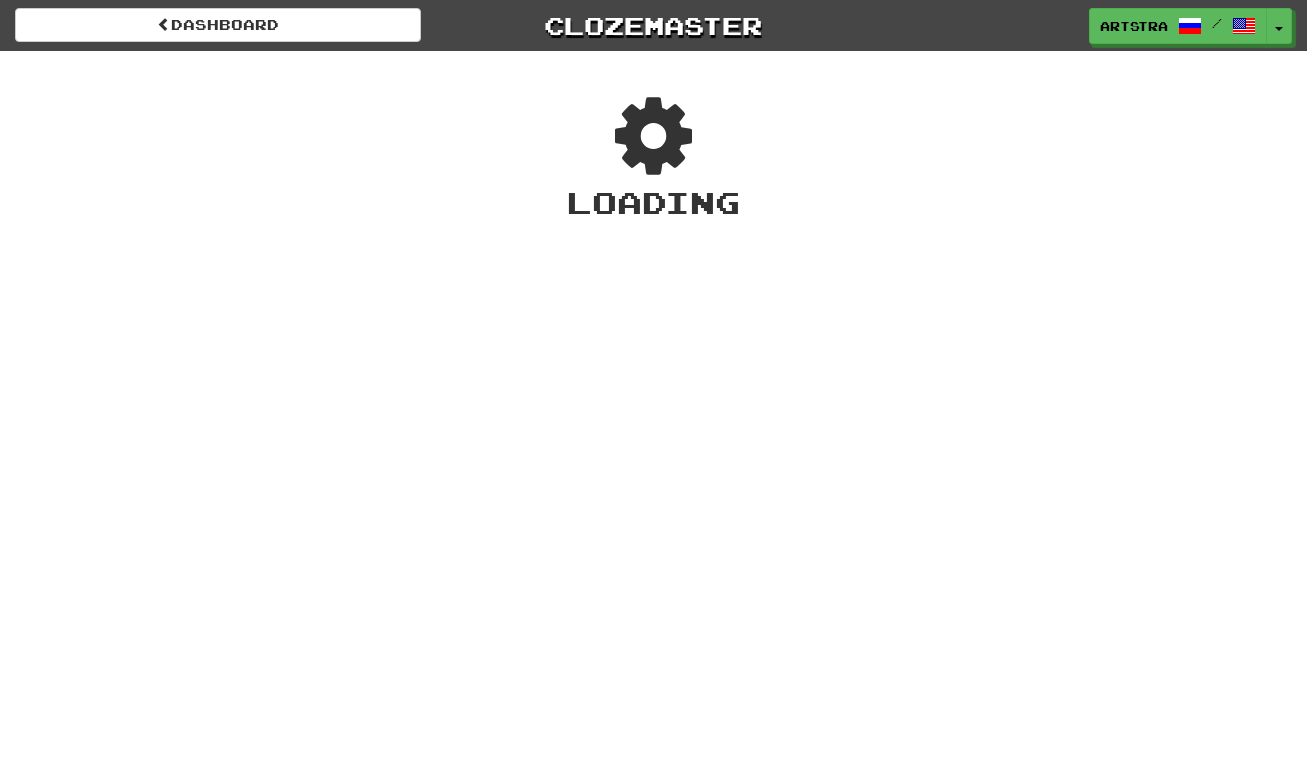 scroll, scrollTop: 0, scrollLeft: 0, axis: both 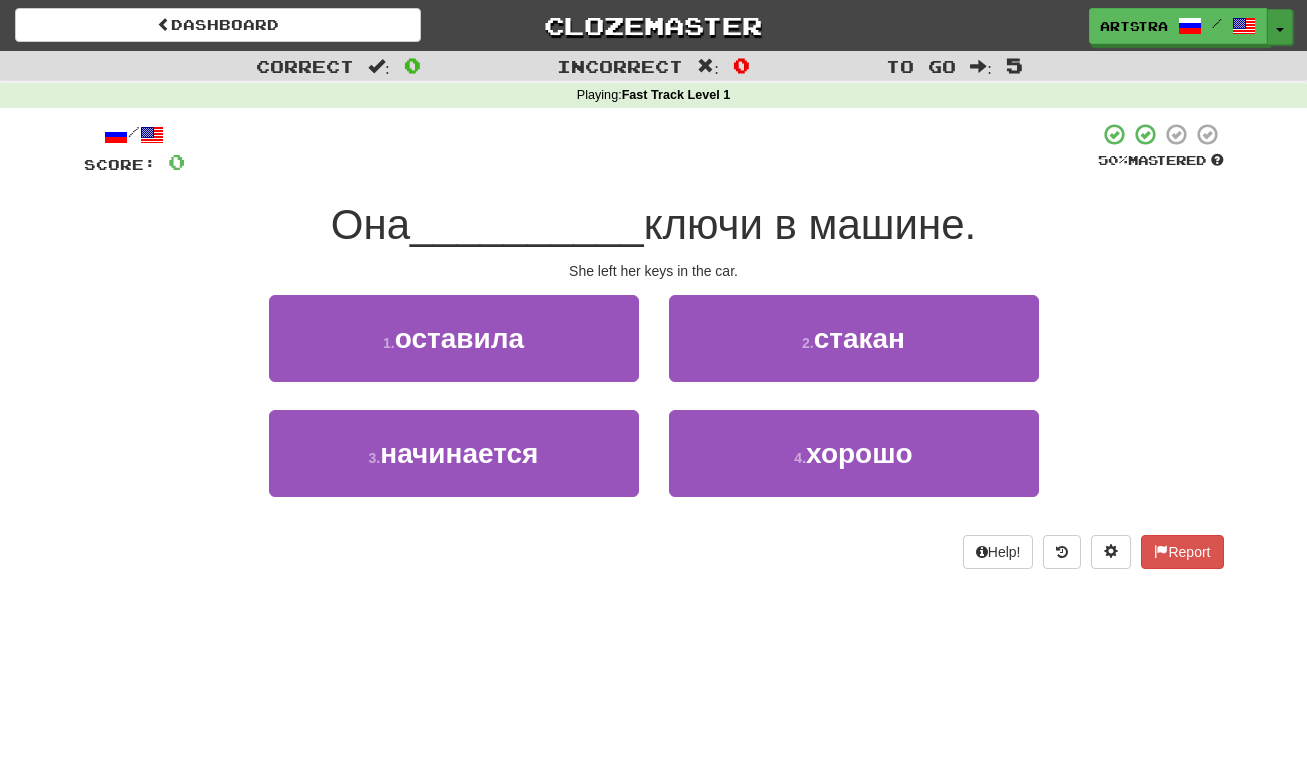 click on "Toggle Dropdown" at bounding box center (1280, 27) 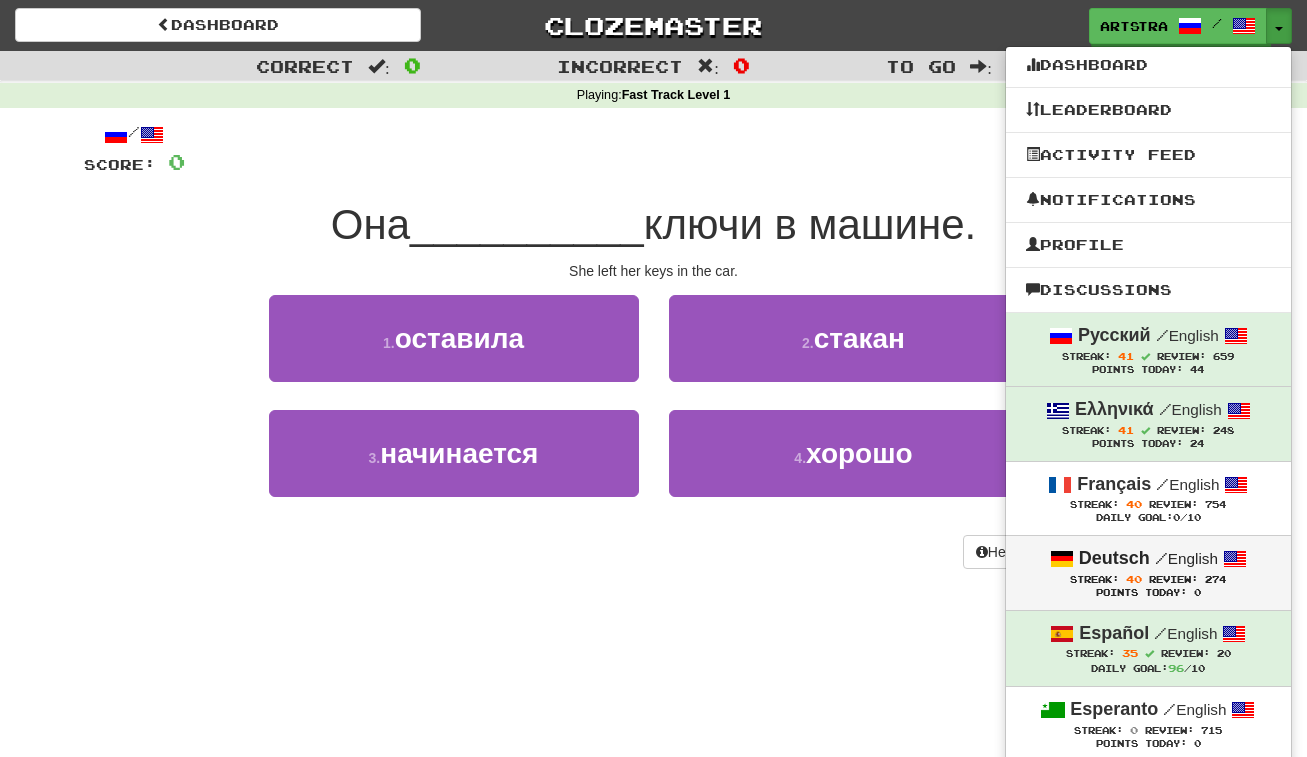click on "Streak:
40" at bounding box center (1109, 579) 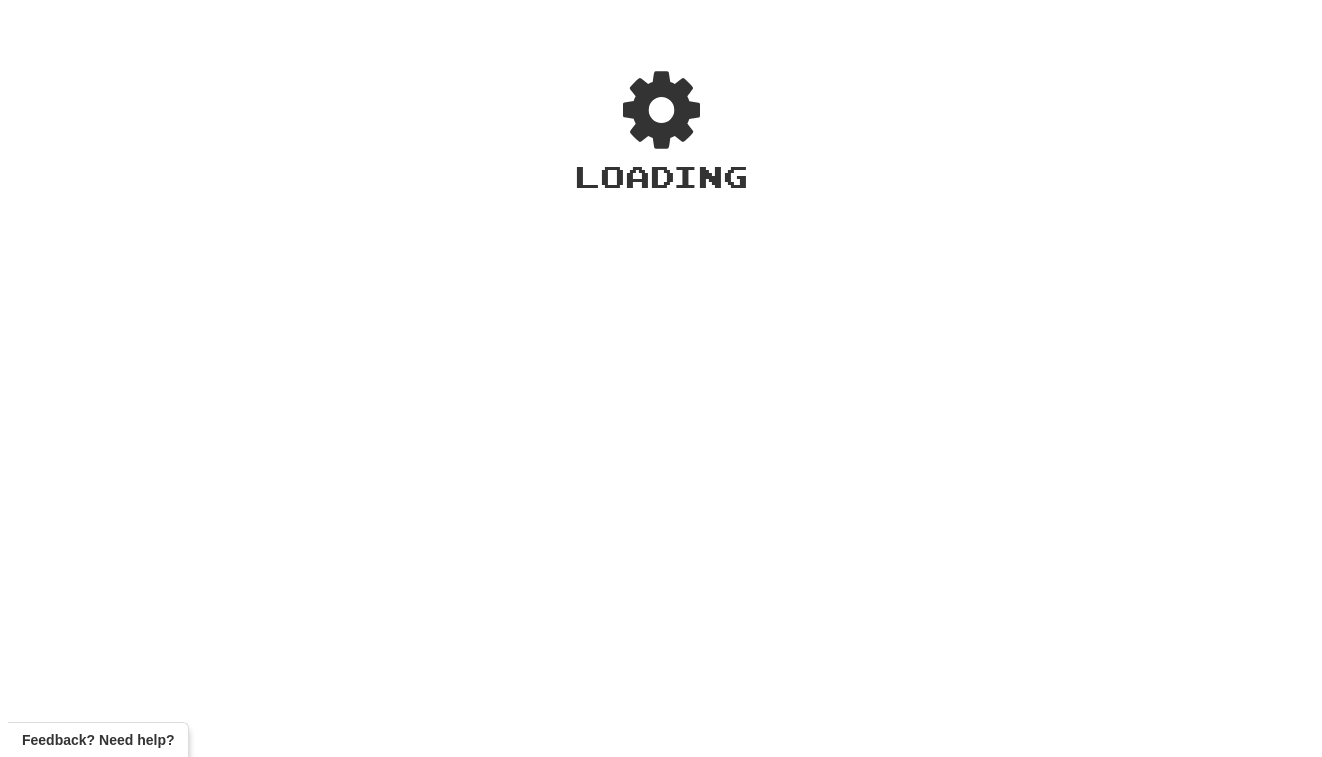 scroll, scrollTop: 0, scrollLeft: 0, axis: both 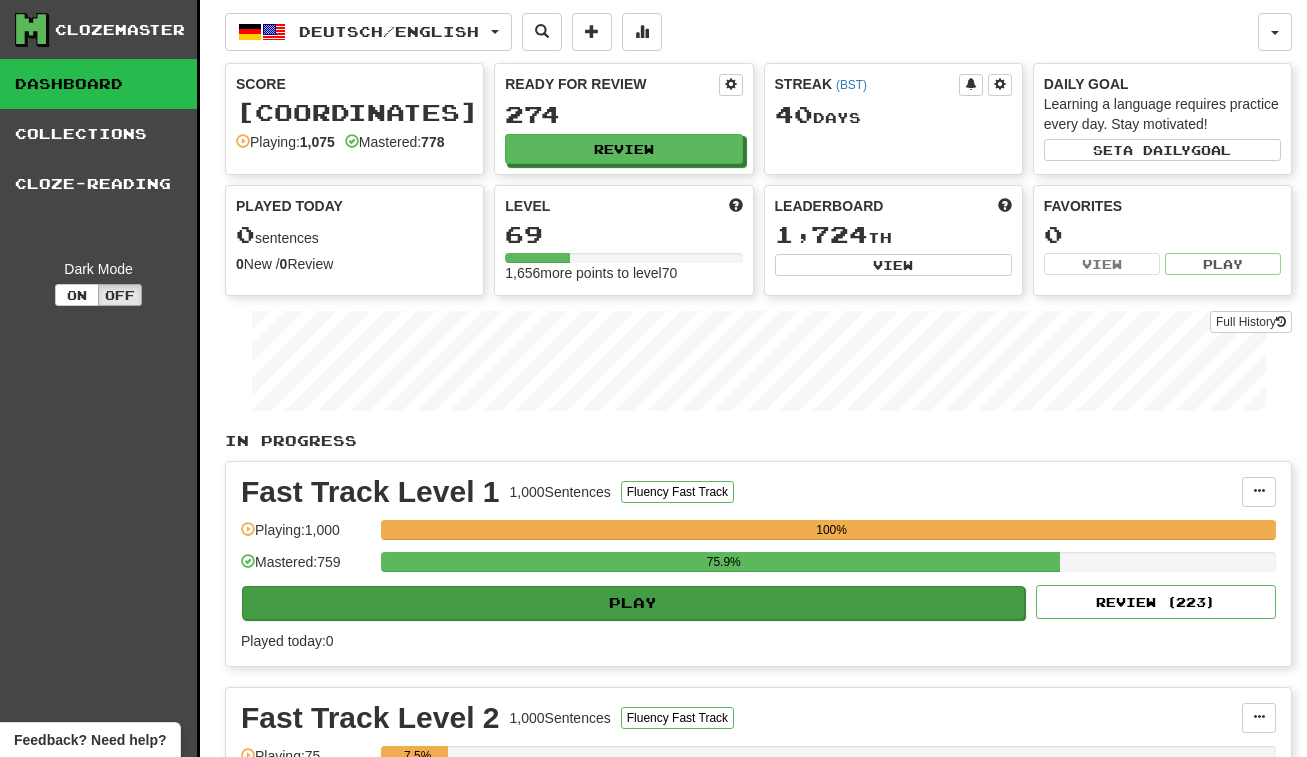 click on "Play" at bounding box center (633, 603) 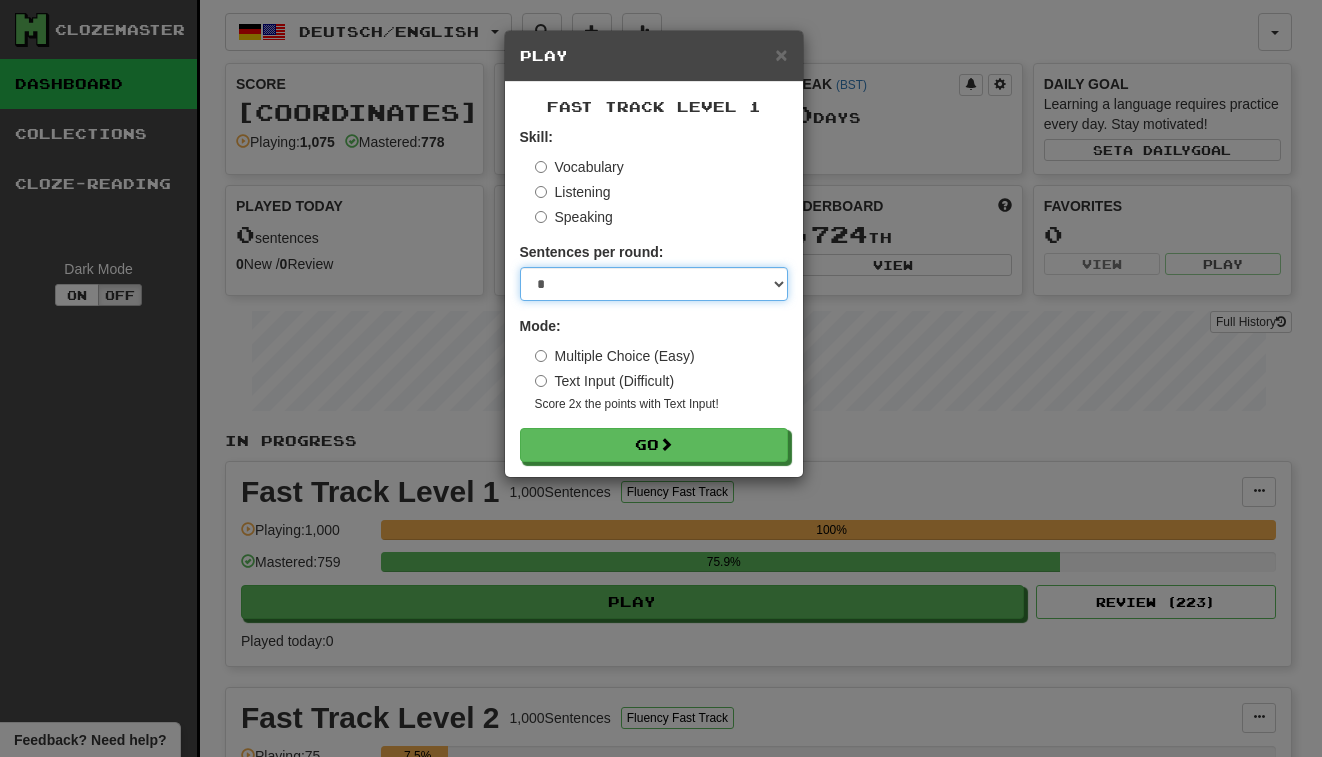 select on "**" 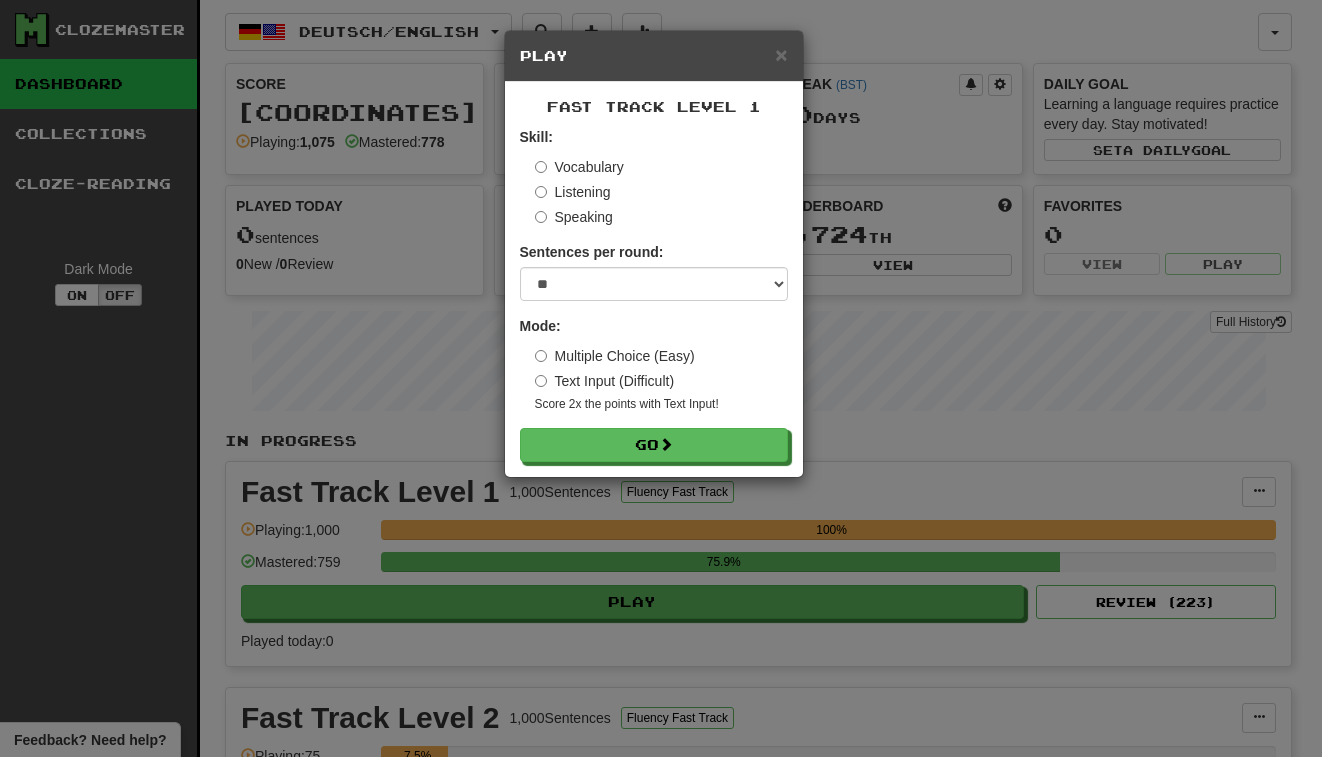 click on "Fast Track Level 1 Skill: Vocabulary Listening Speaking Sentences per round: * ** ** ** ** ** *** ******** Mode: Multiple Choice (Easy) Text Input (Difficult) Score 2x the points with Text Input ! Go" at bounding box center [654, 279] 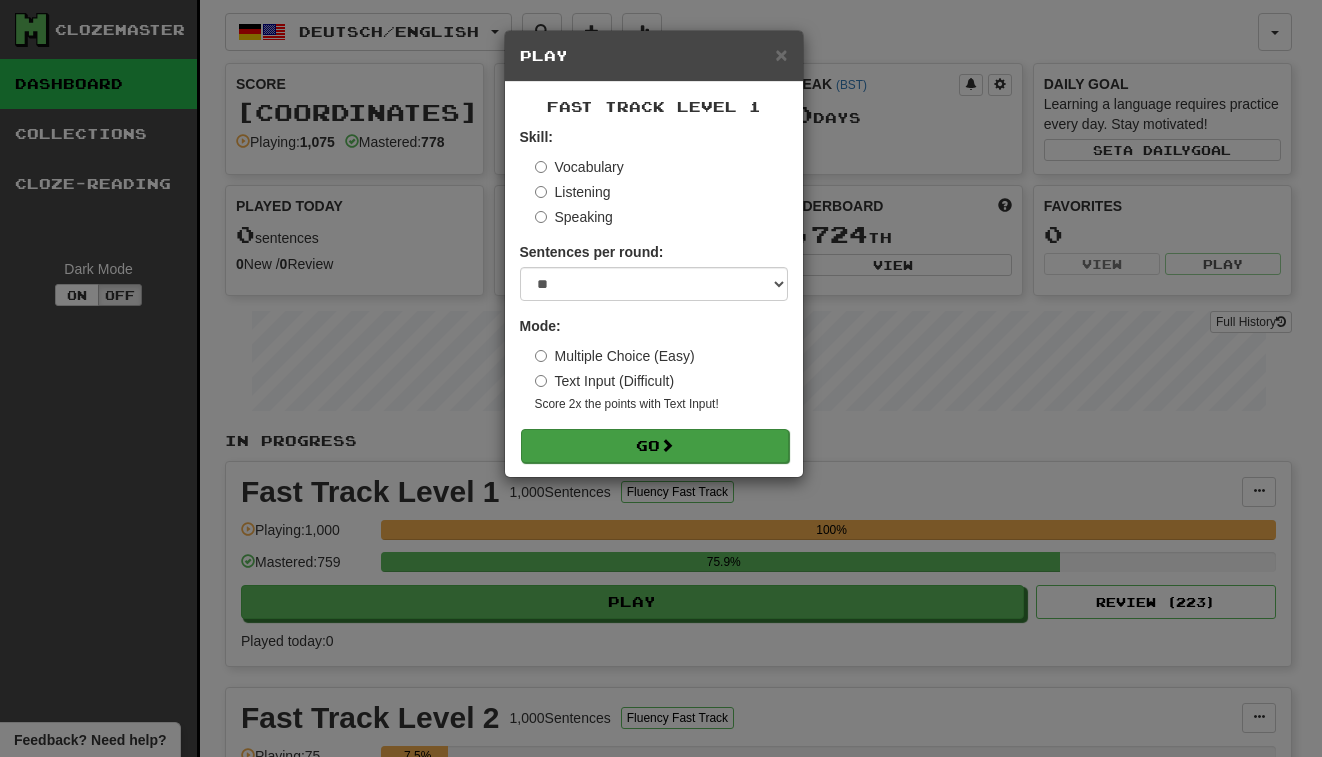 click on "Go" at bounding box center (655, 446) 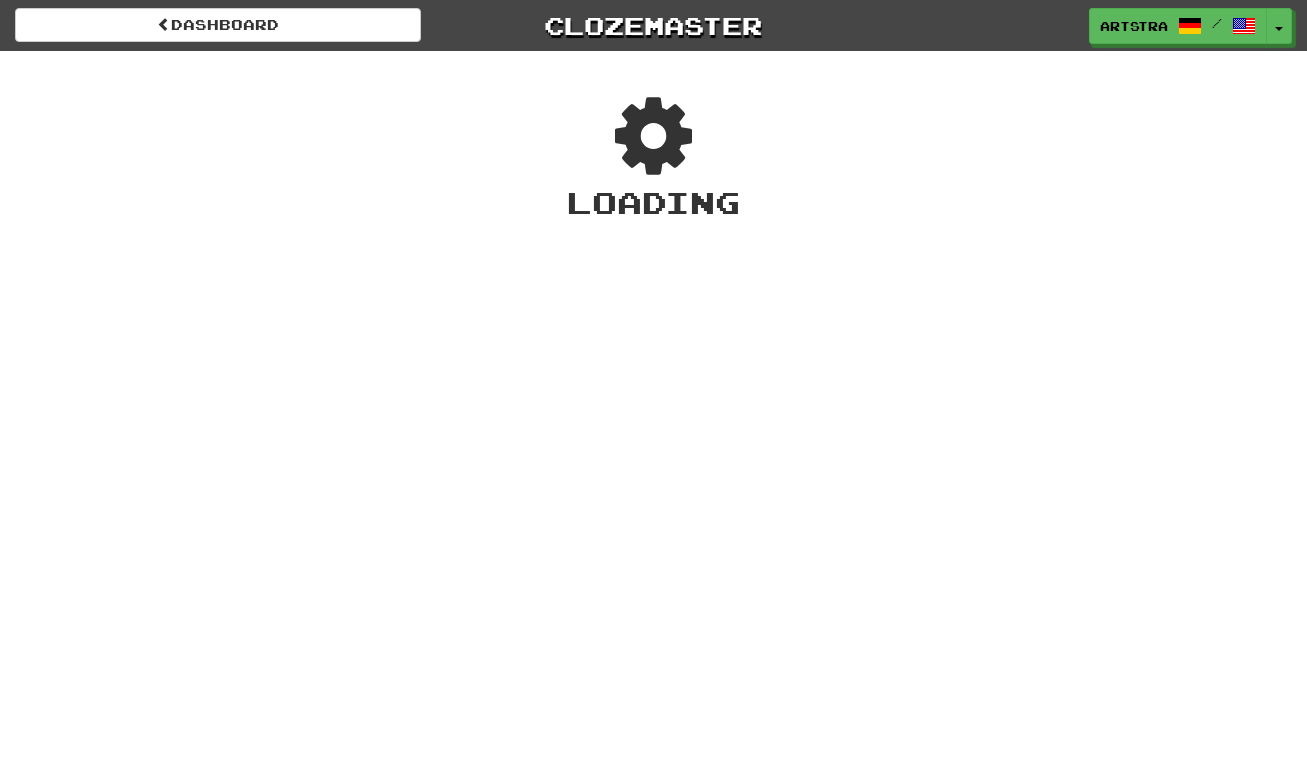 scroll, scrollTop: 0, scrollLeft: 0, axis: both 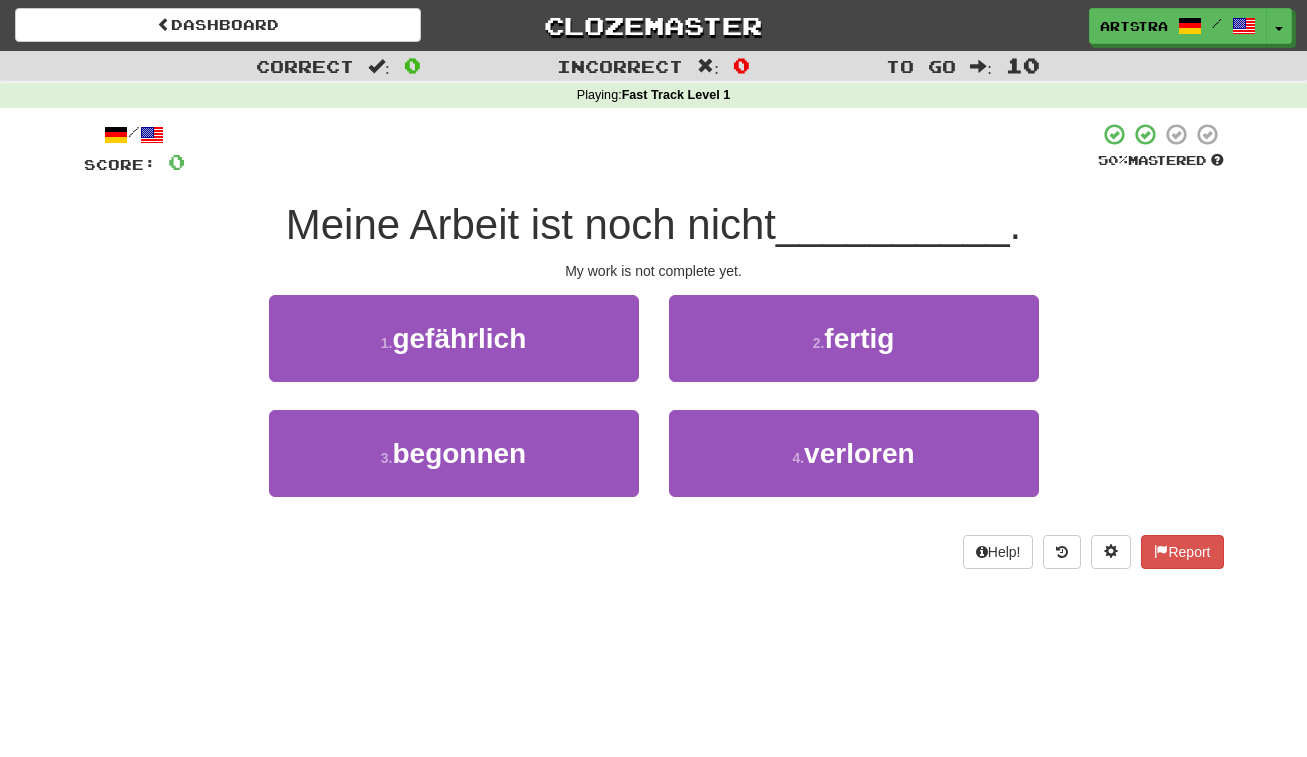 click on "Meine Arbeit ist noch nicht" at bounding box center [531, 224] 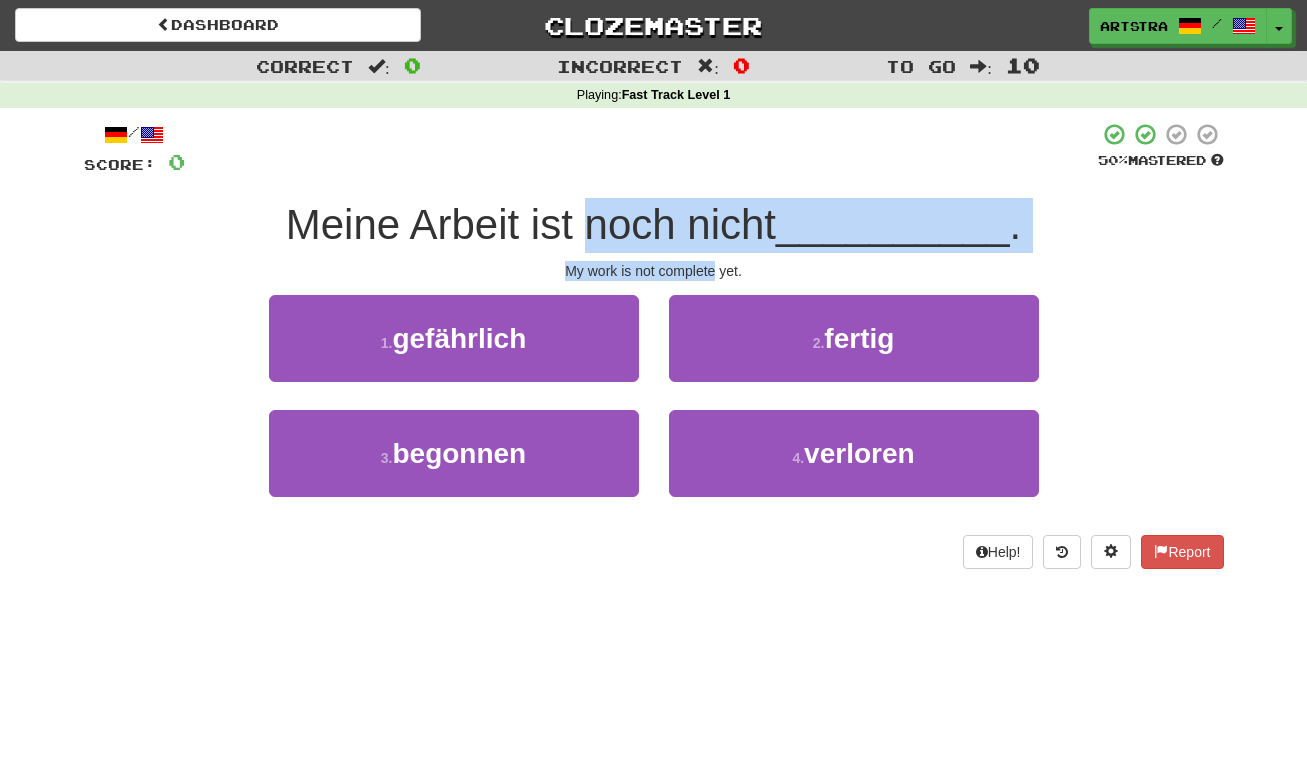 drag, startPoint x: 653, startPoint y: 222, endPoint x: 658, endPoint y: 259, distance: 37.336308 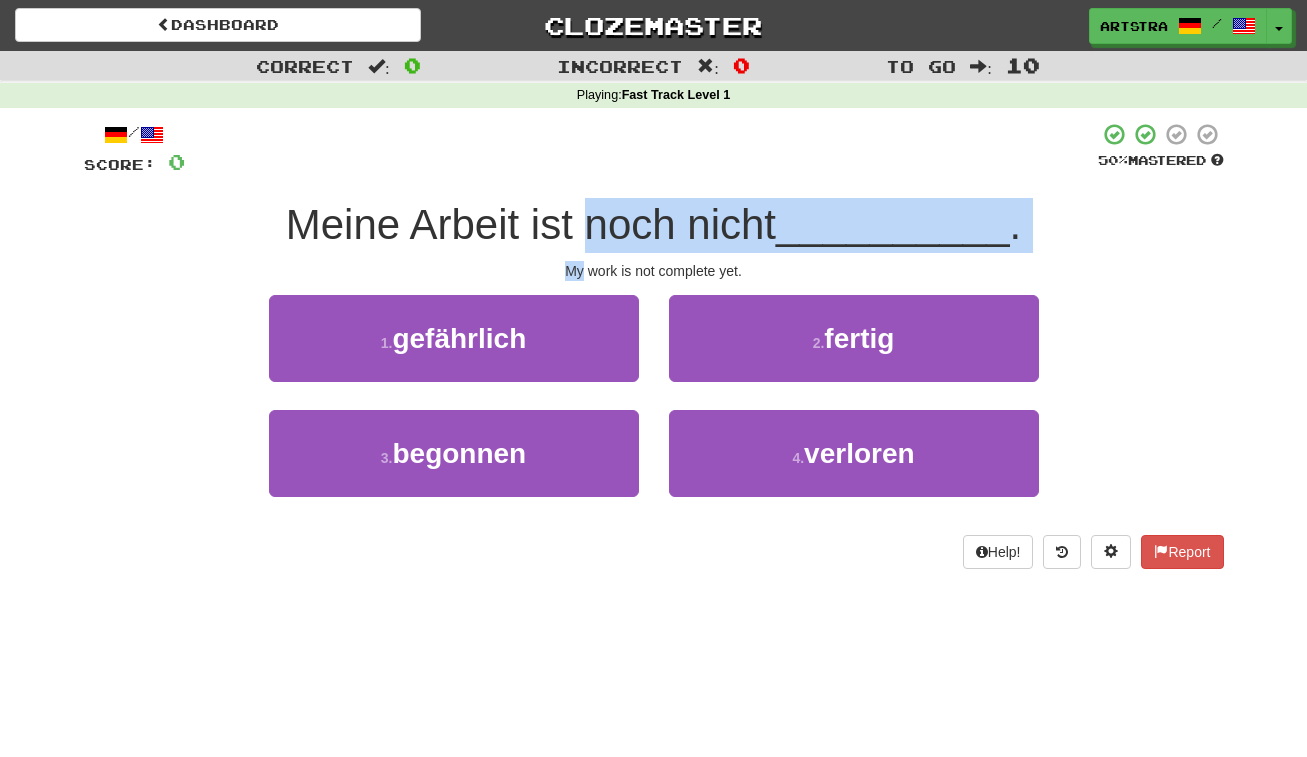 drag, startPoint x: 654, startPoint y: 218, endPoint x: 651, endPoint y: 255, distance: 37.12142 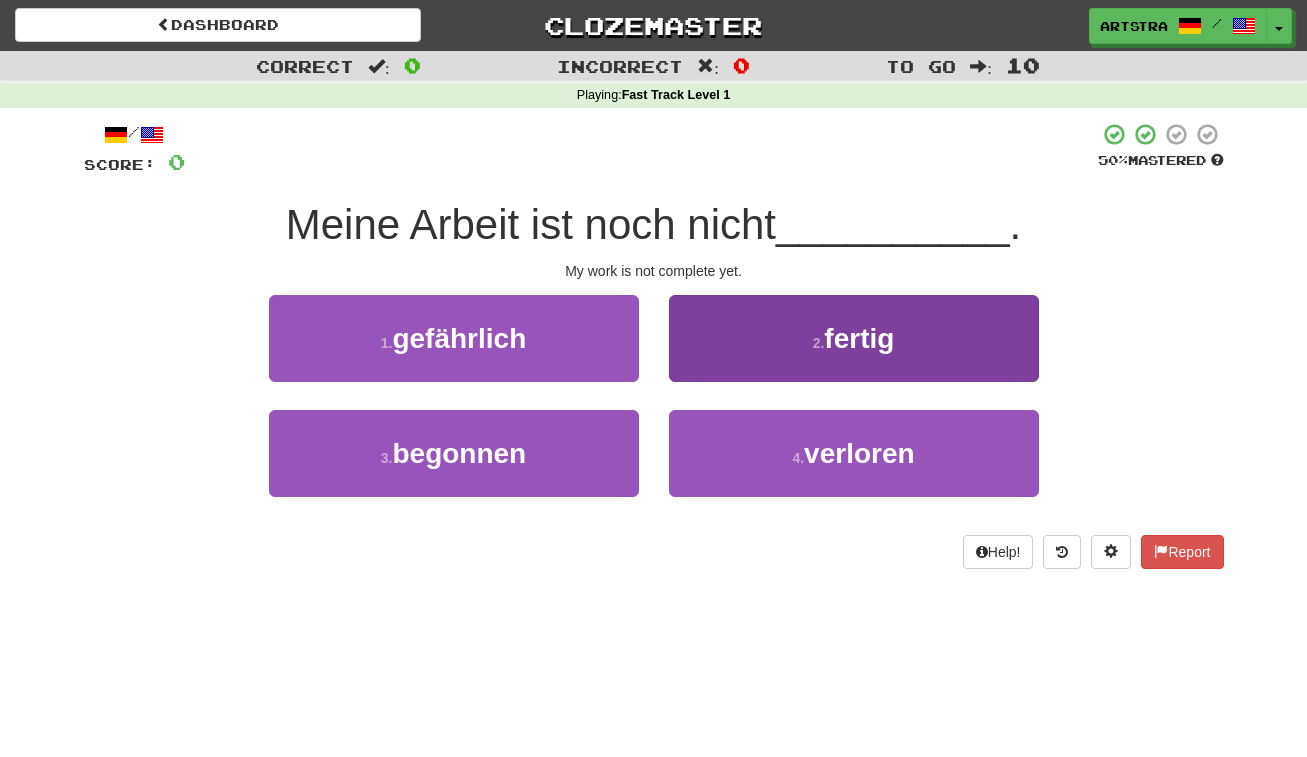 click on "2 .  fertig" at bounding box center [854, 338] 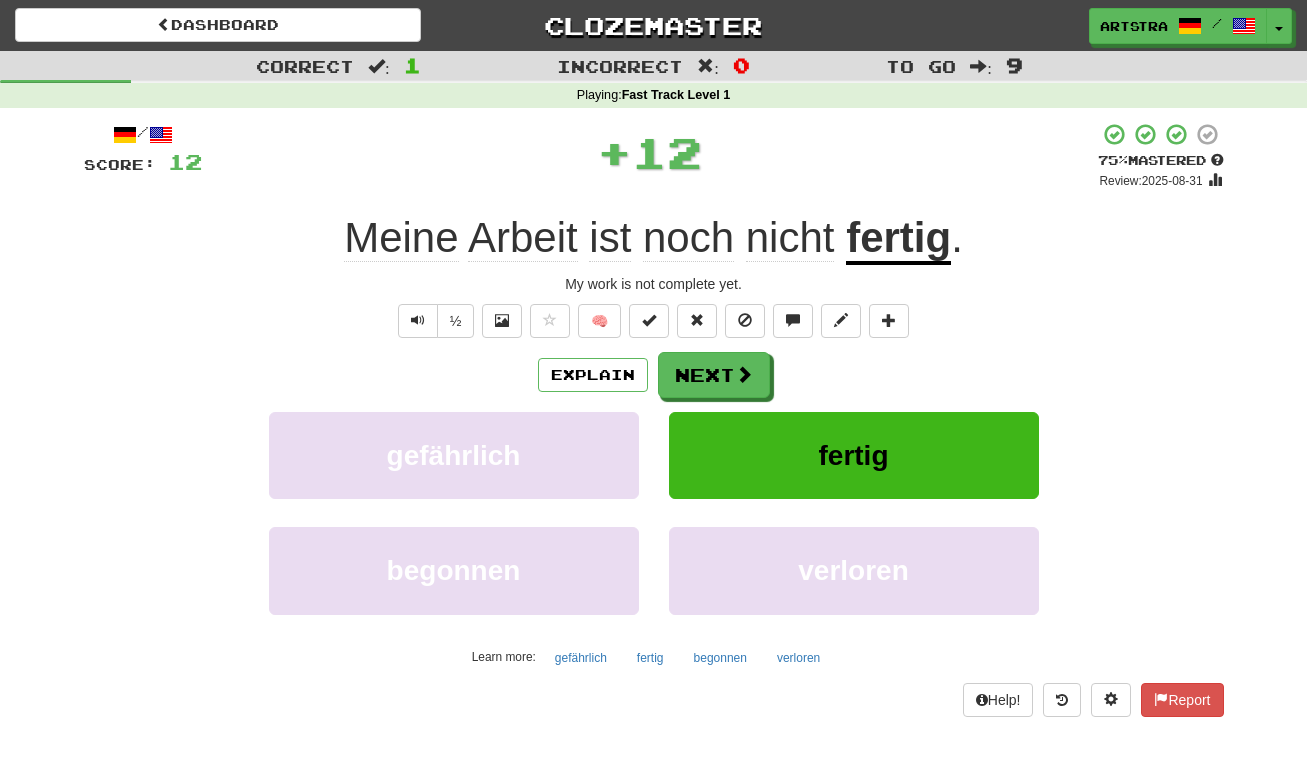 click on "fertig" at bounding box center (898, 239) 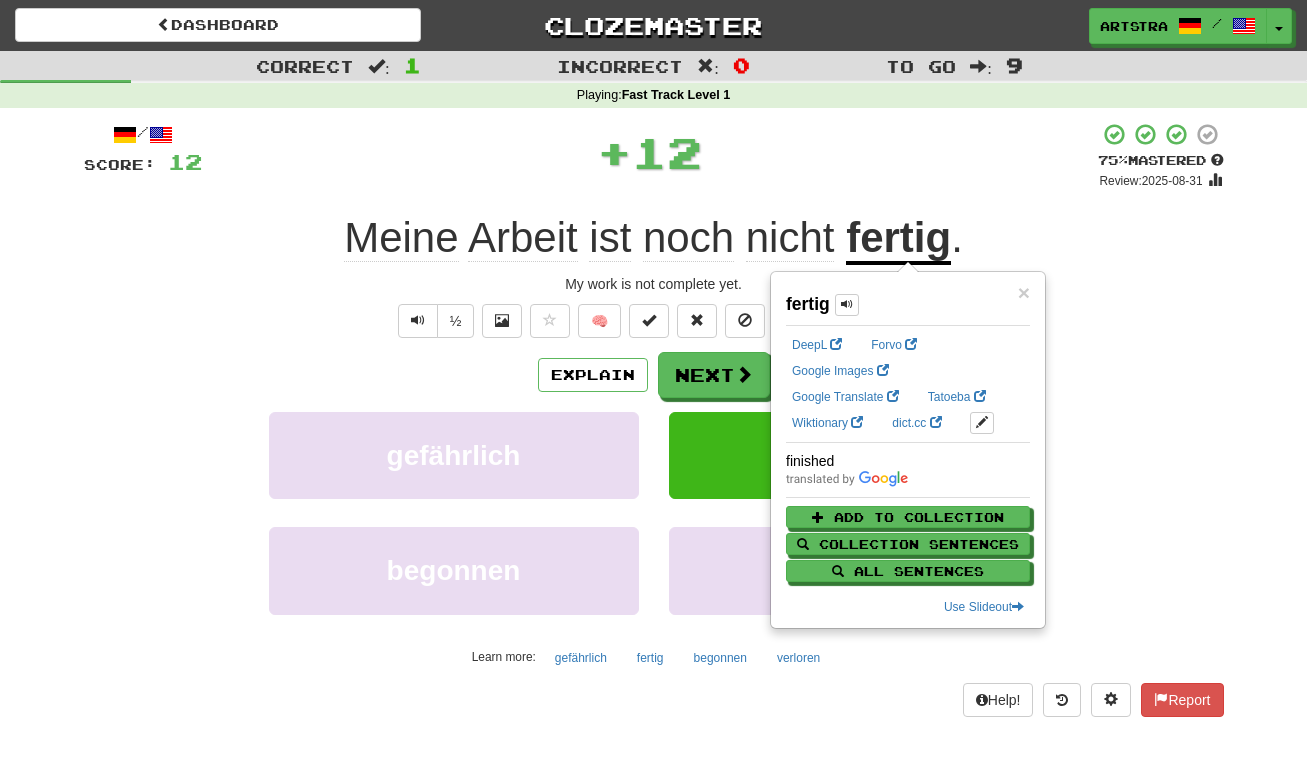 click on "+ 12" at bounding box center (650, 152) 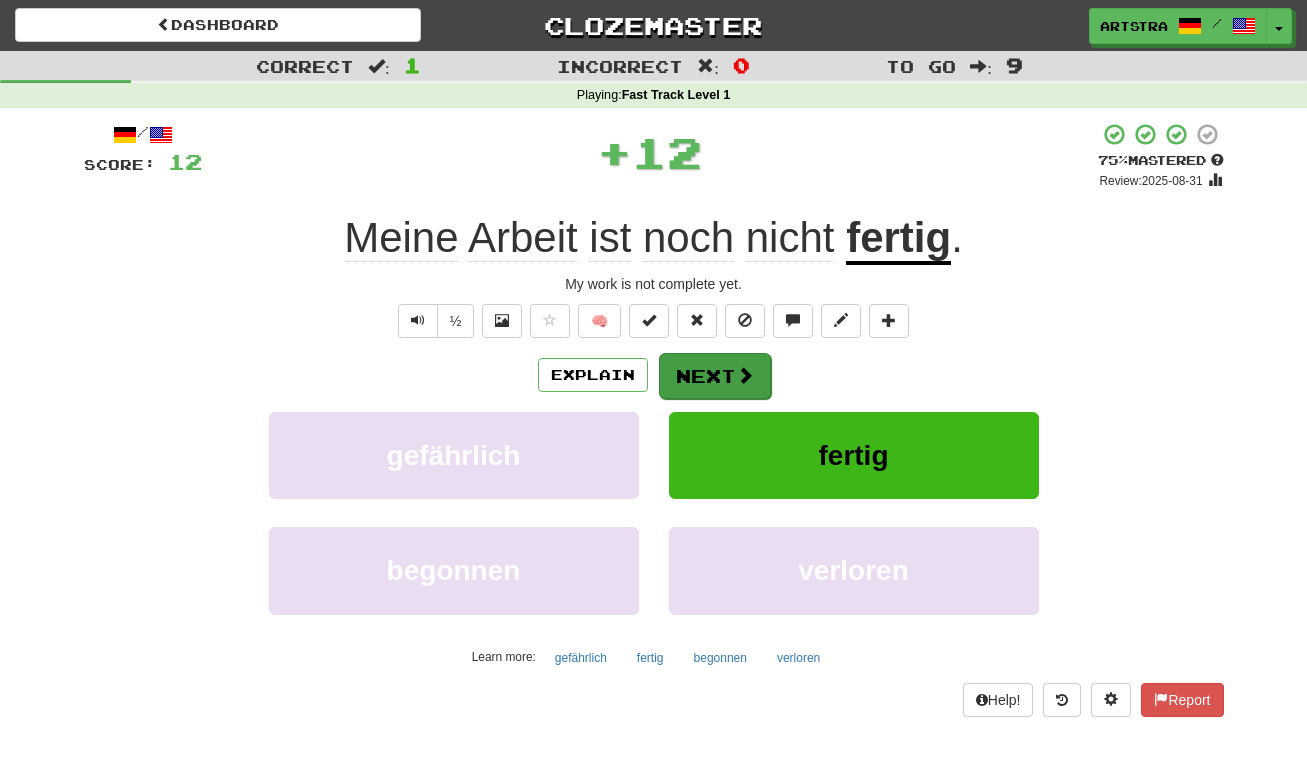 click on "Next" at bounding box center [715, 376] 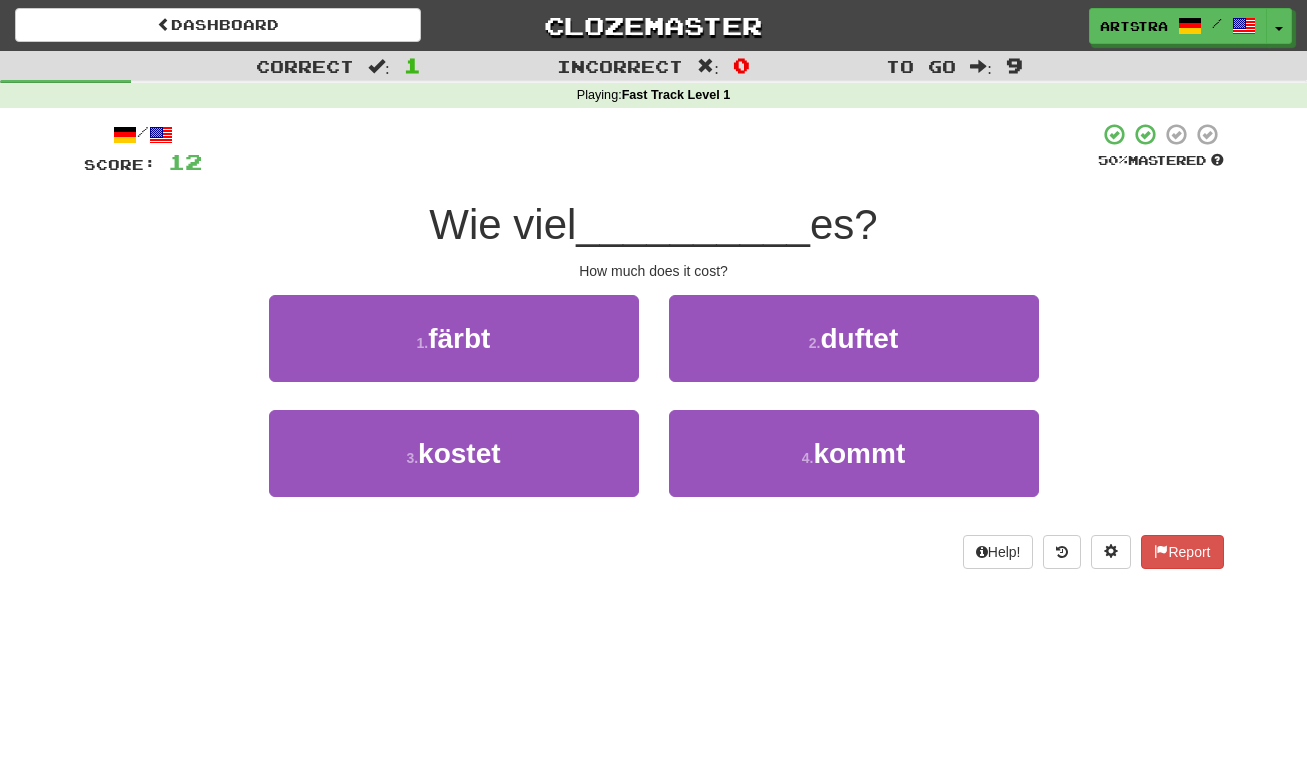 click on "__________" at bounding box center [693, 224] 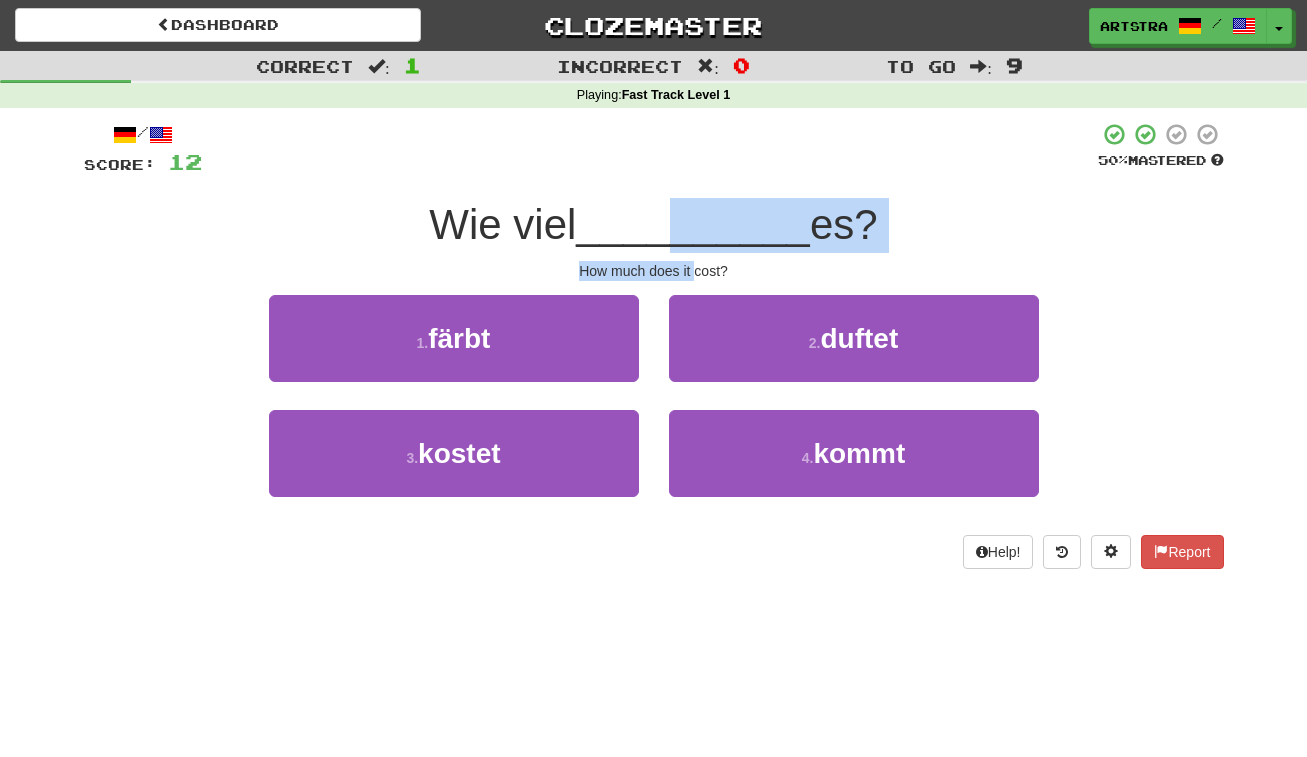 drag, startPoint x: 664, startPoint y: 249, endPoint x: 698, endPoint y: 260, distance: 35.735138 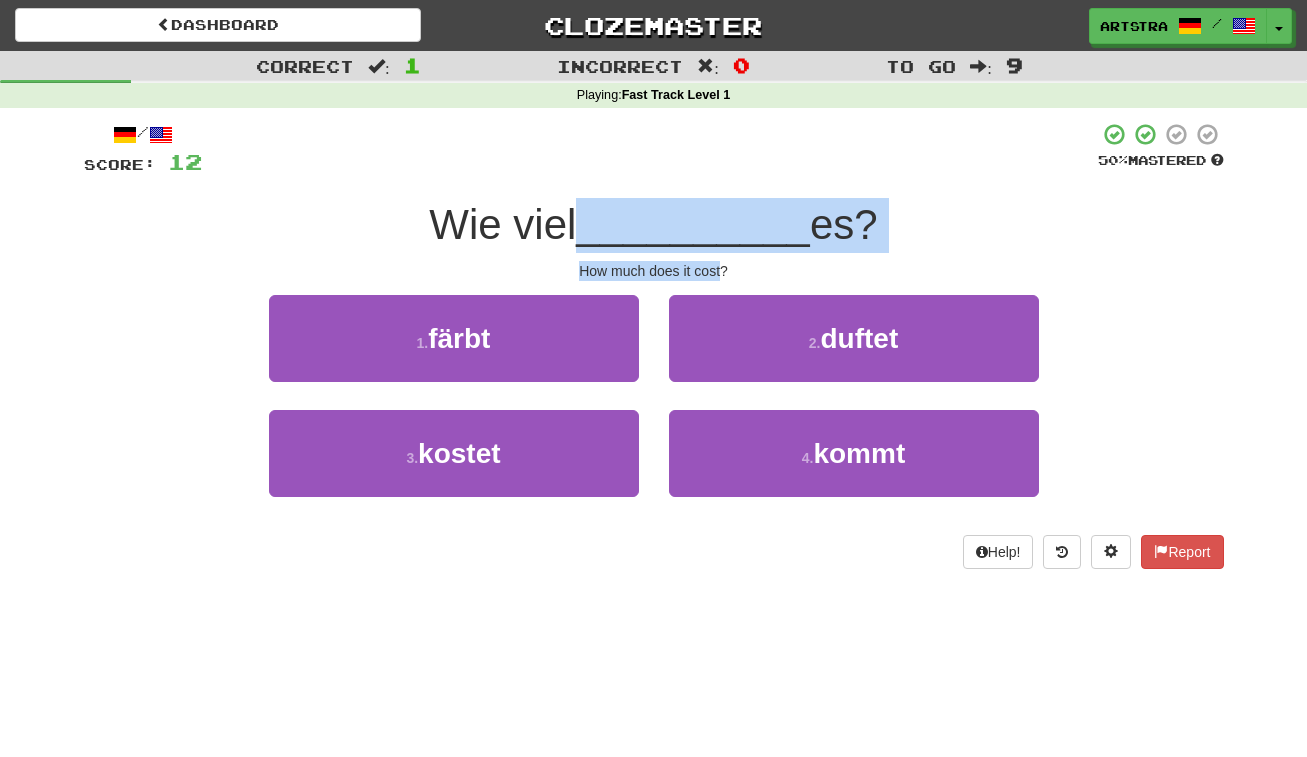drag, startPoint x: 698, startPoint y: 260, endPoint x: 698, endPoint y: 223, distance: 37 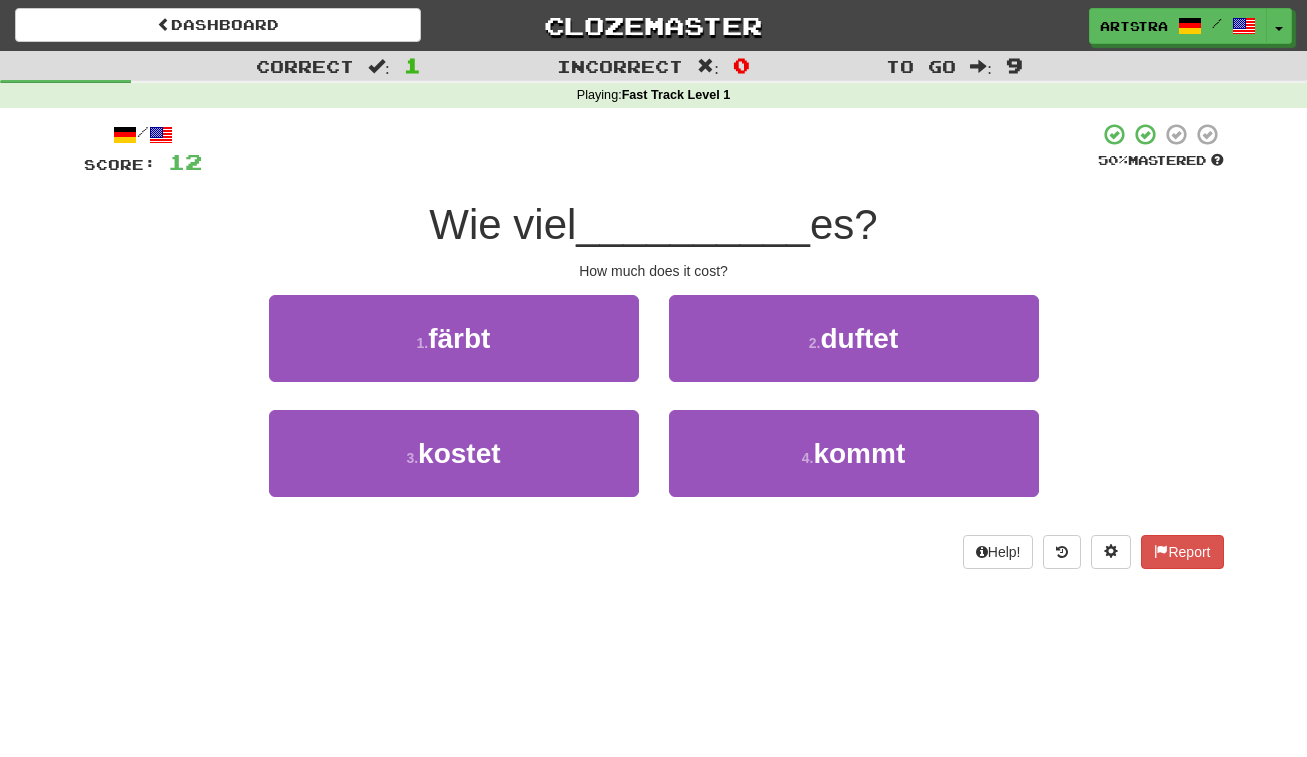 drag, startPoint x: 536, startPoint y: 450, endPoint x: 573, endPoint y: 404, distance: 59.03389 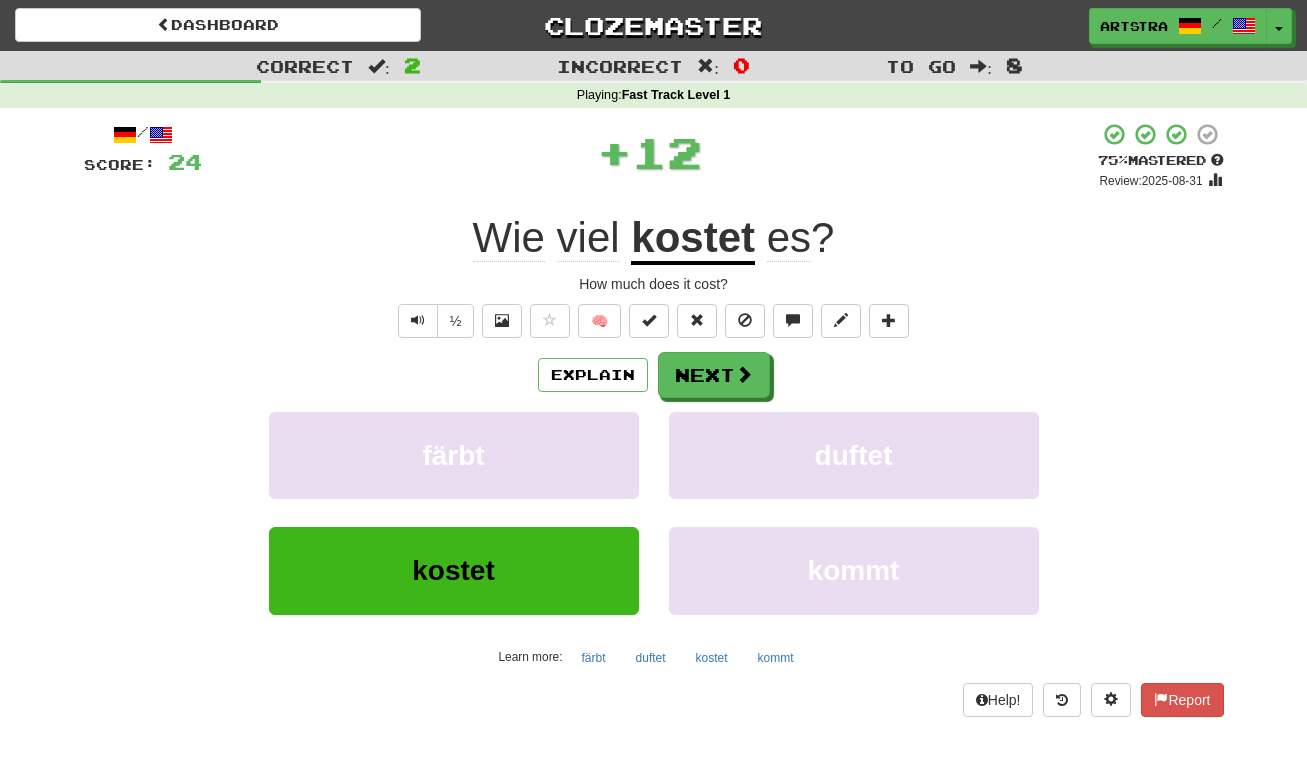 click on "kostet" at bounding box center [693, 239] 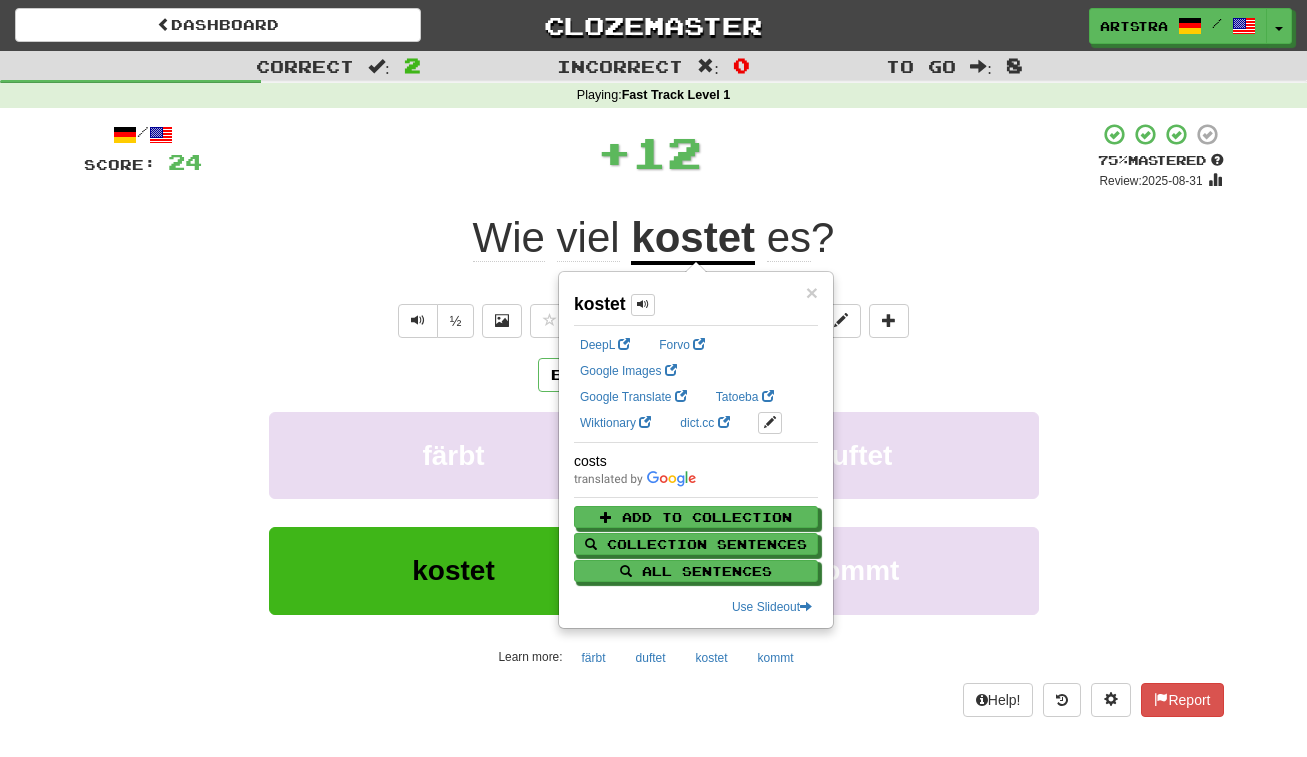 click on "+ 12" at bounding box center (650, 156) 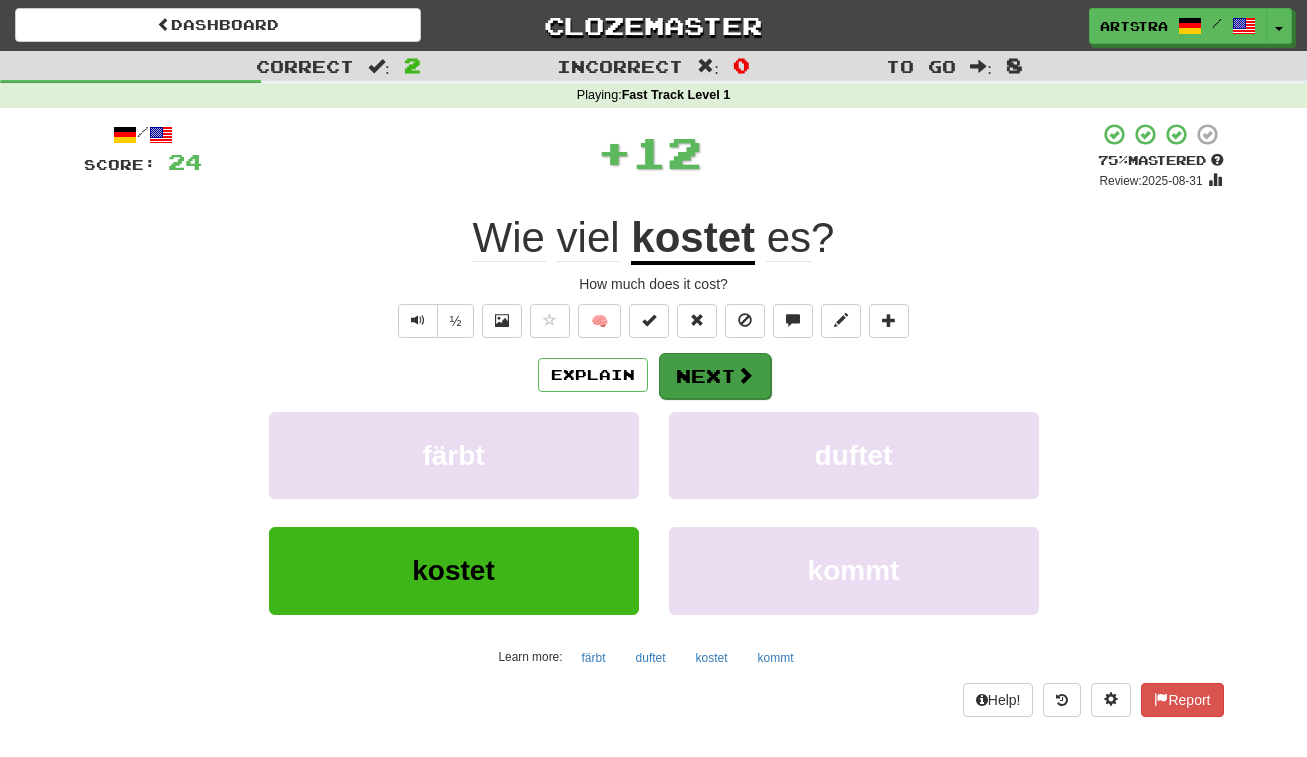 click at bounding box center [745, 375] 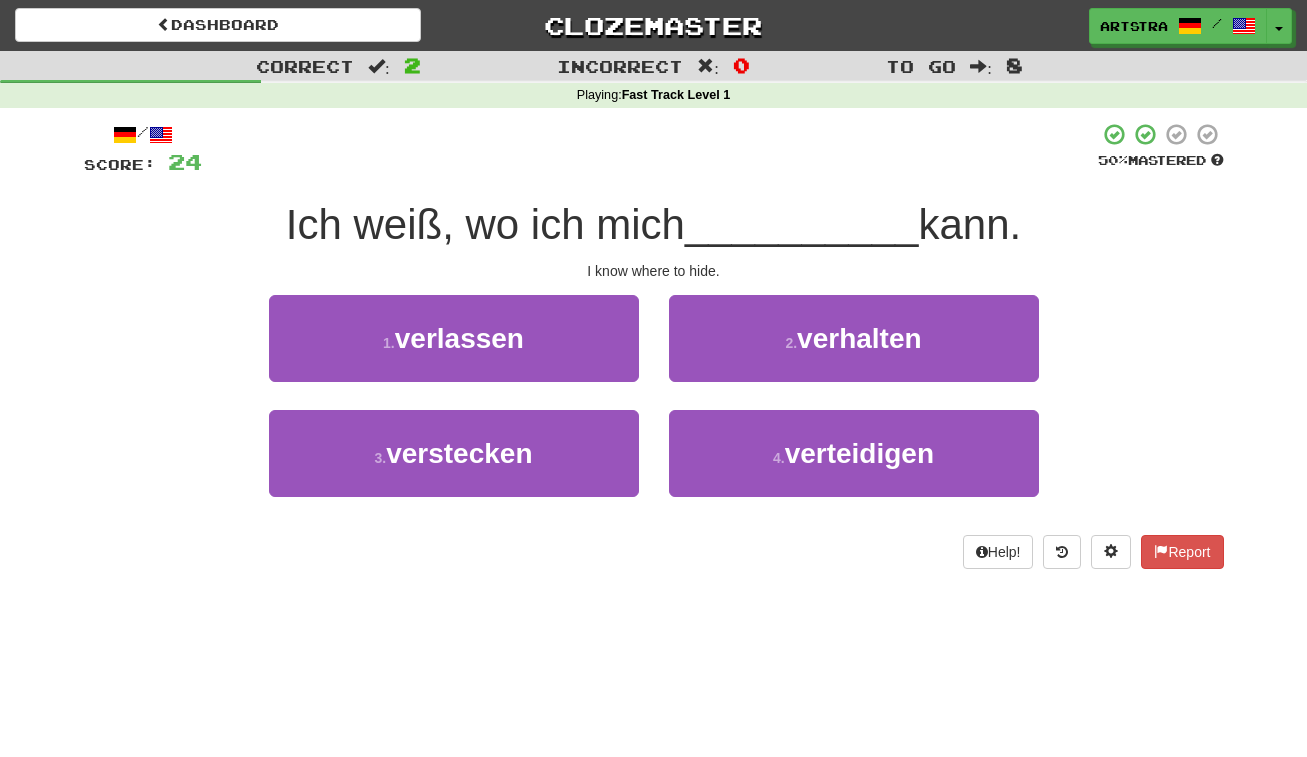 click on "/  Score:   24 50 %  Mastered Ich weiß, wo ich mich  __________  kann. I know where to hide. 1 .  verlassen 2 .  verhalten 3 .  verstecken 4 .  verteidigen  Help!  Report" at bounding box center (654, 345) 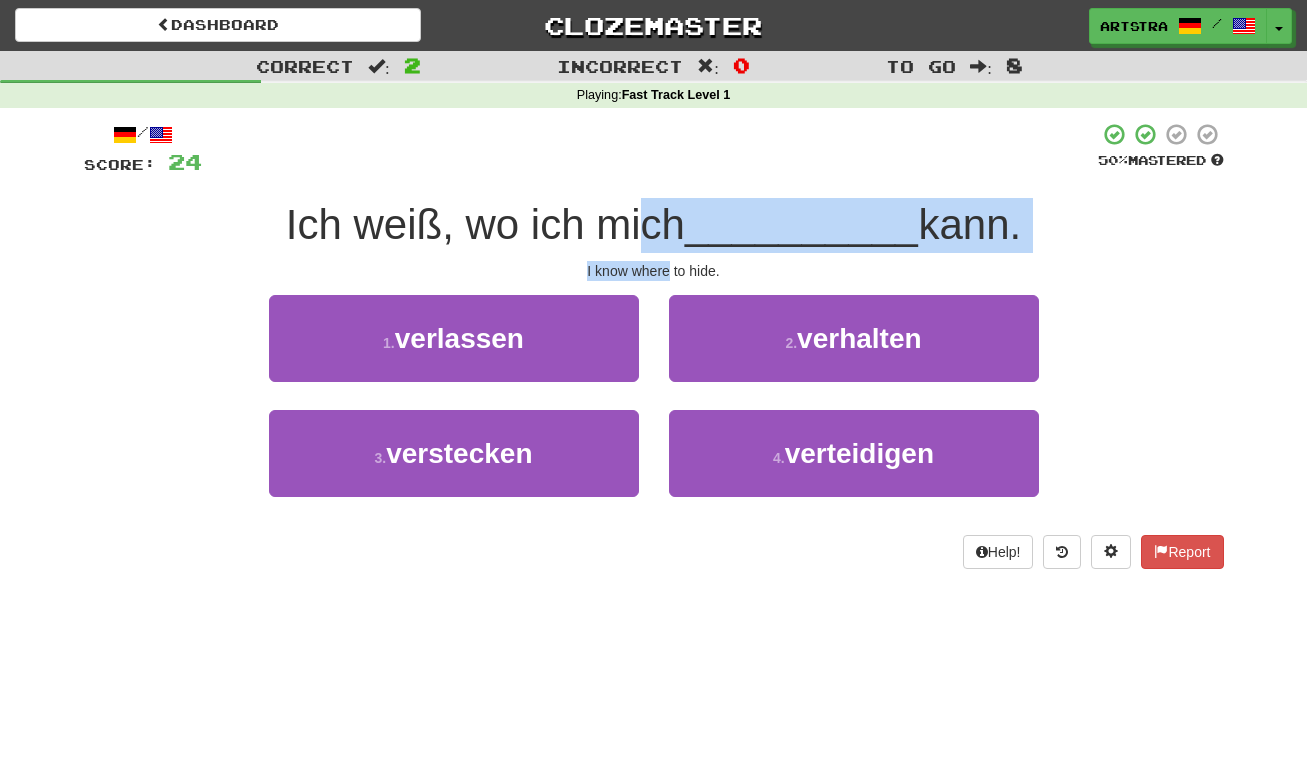 drag, startPoint x: 644, startPoint y: 230, endPoint x: 668, endPoint y: 270, distance: 46.647614 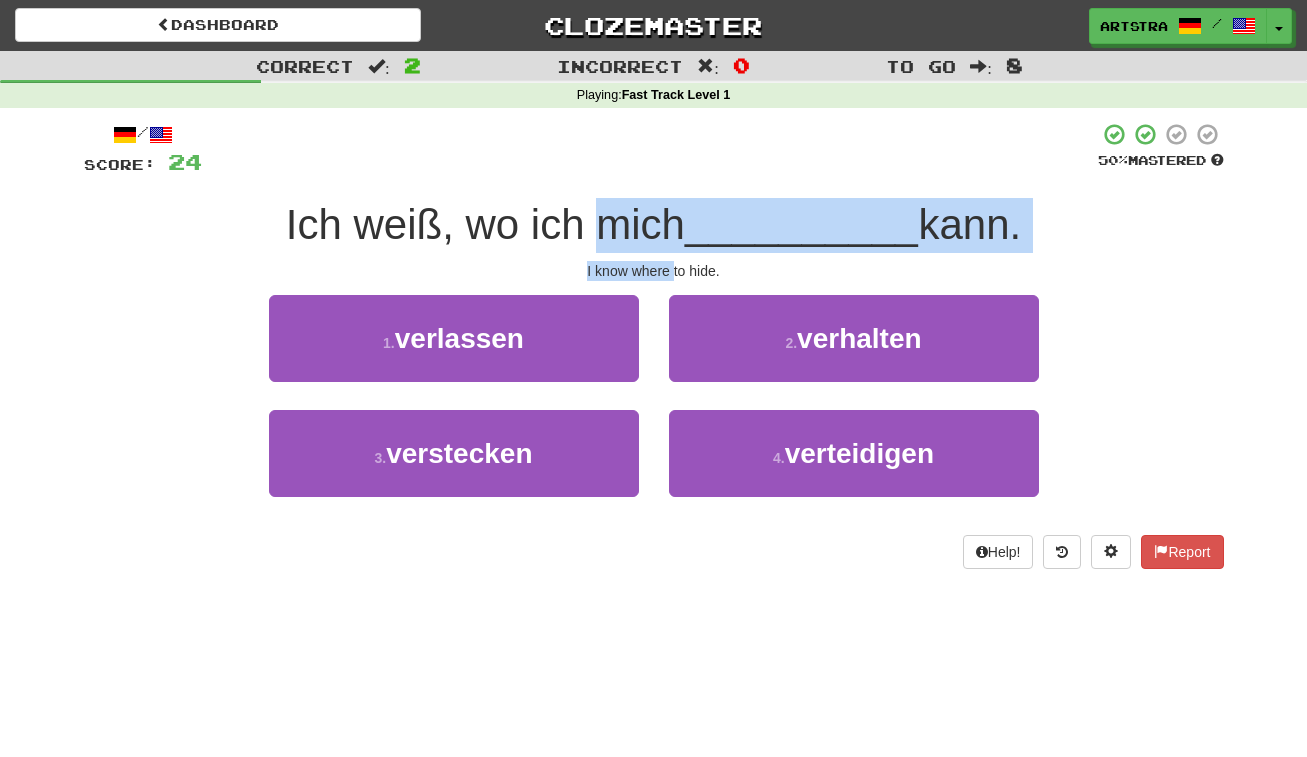 drag, startPoint x: 668, startPoint y: 270, endPoint x: 676, endPoint y: 223, distance: 47.67599 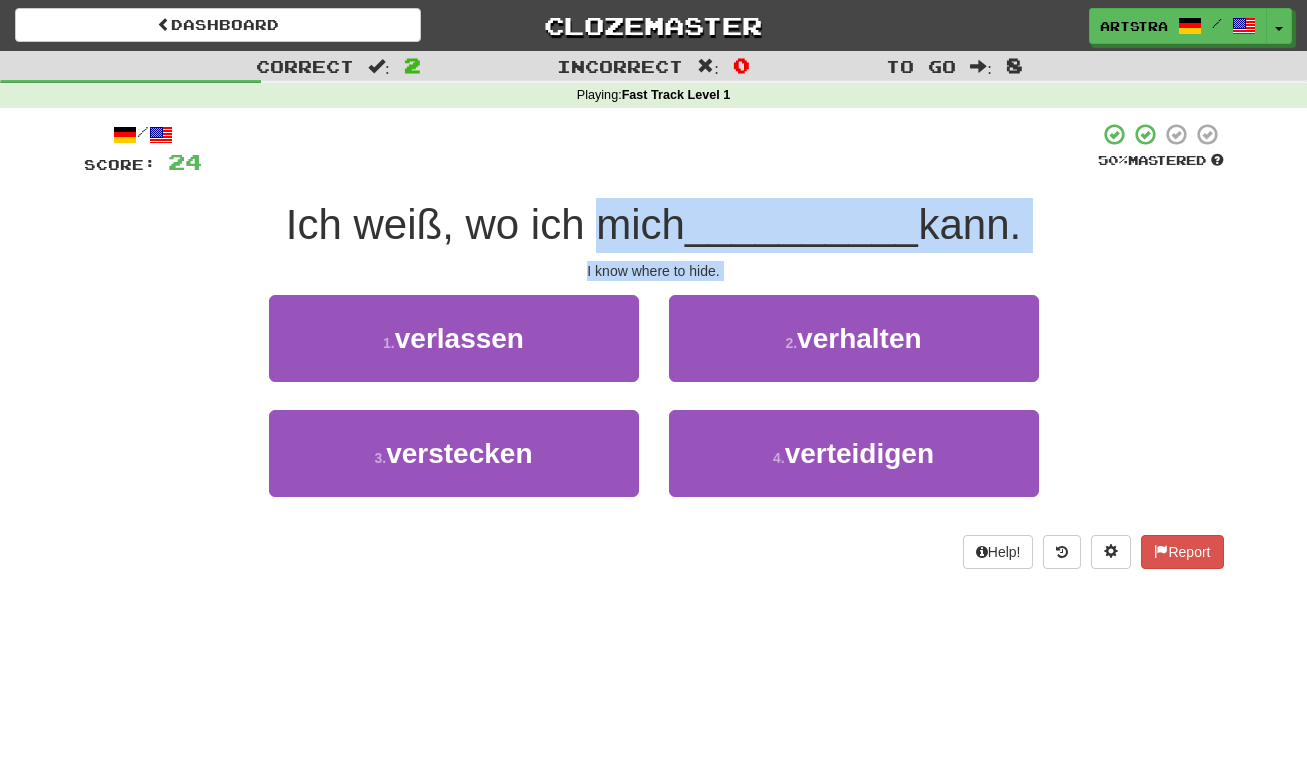 drag, startPoint x: 676, startPoint y: 223, endPoint x: 688, endPoint y: 278, distance: 56.293873 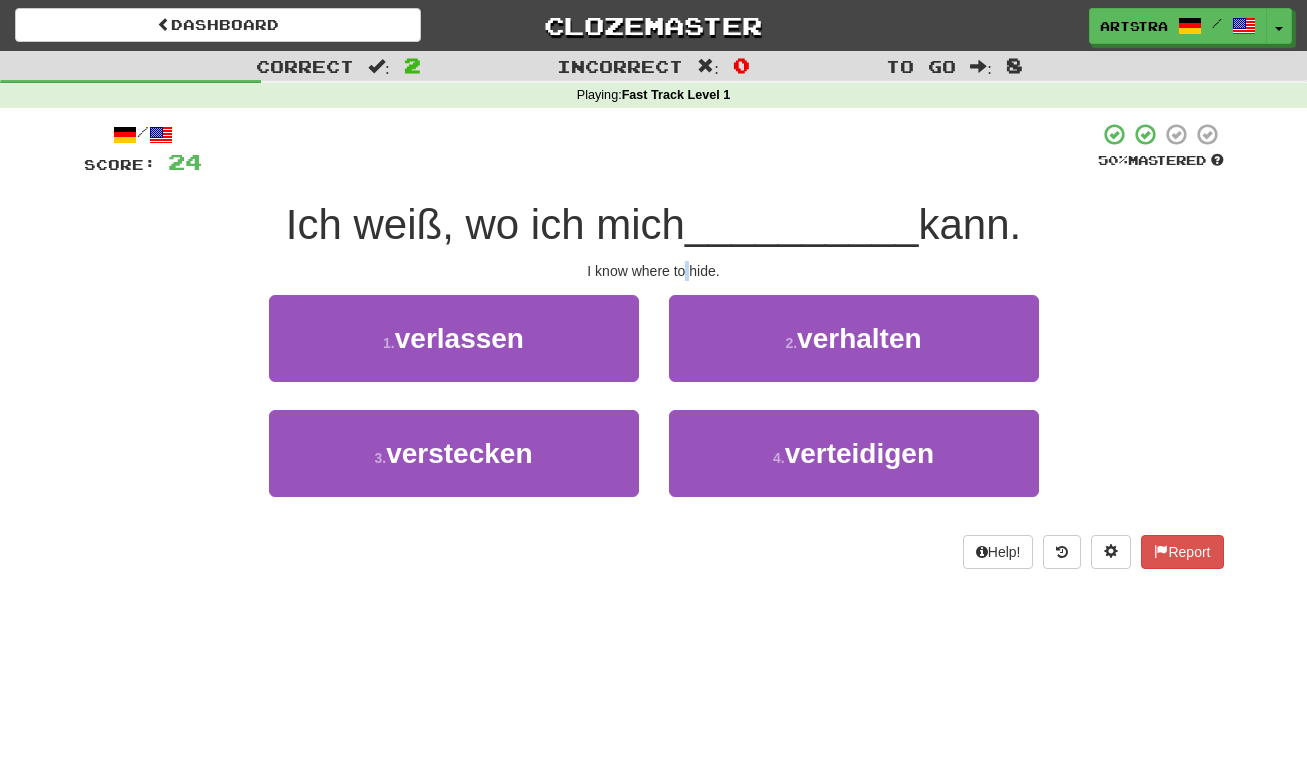 click on "I know where to hide." at bounding box center (654, 271) 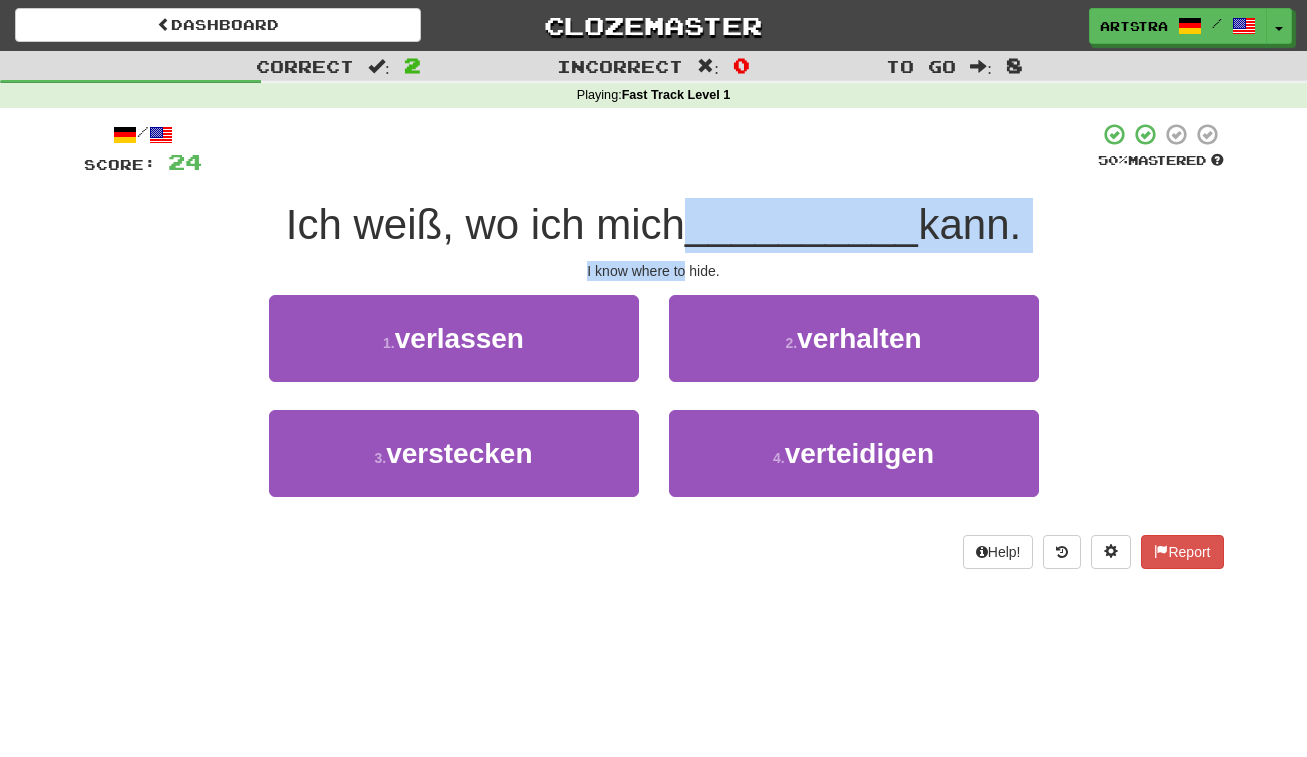 drag, startPoint x: 685, startPoint y: 268, endPoint x: 688, endPoint y: 213, distance: 55.081757 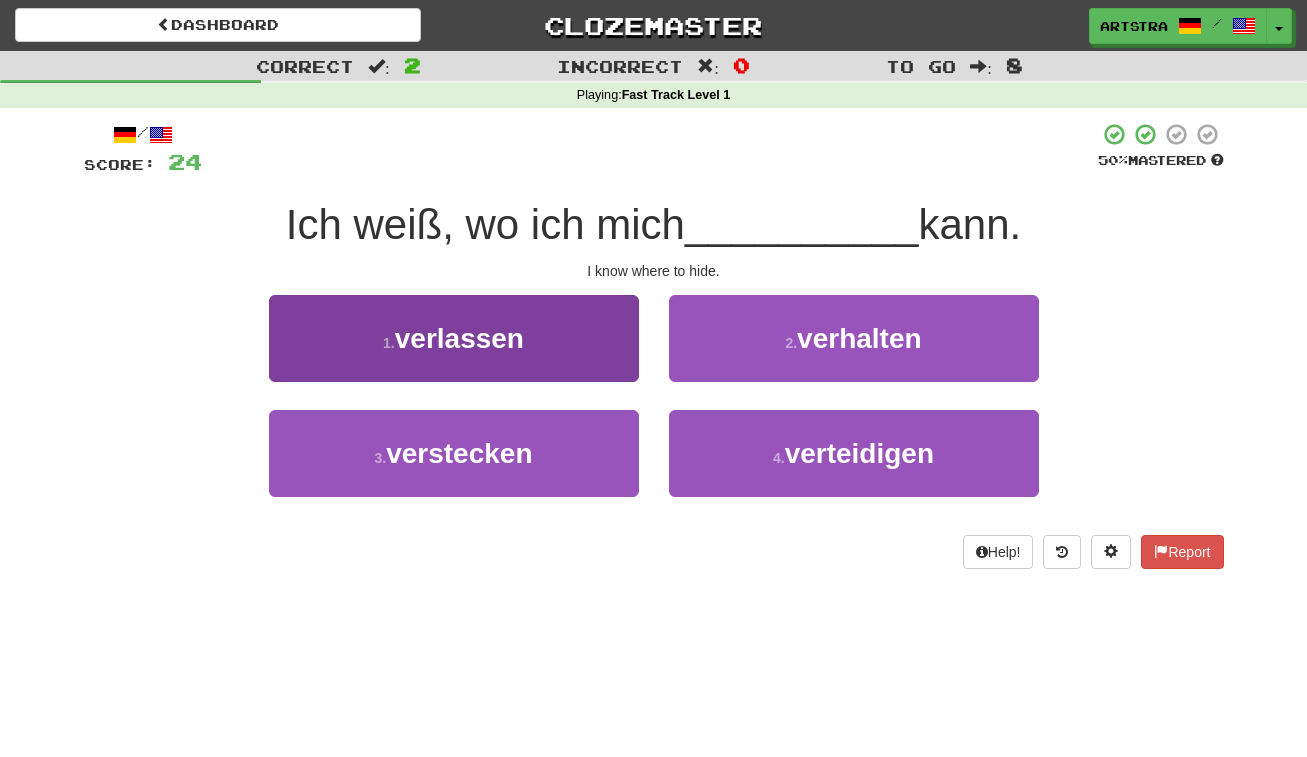 click on "1 .  verlassen" at bounding box center (454, 338) 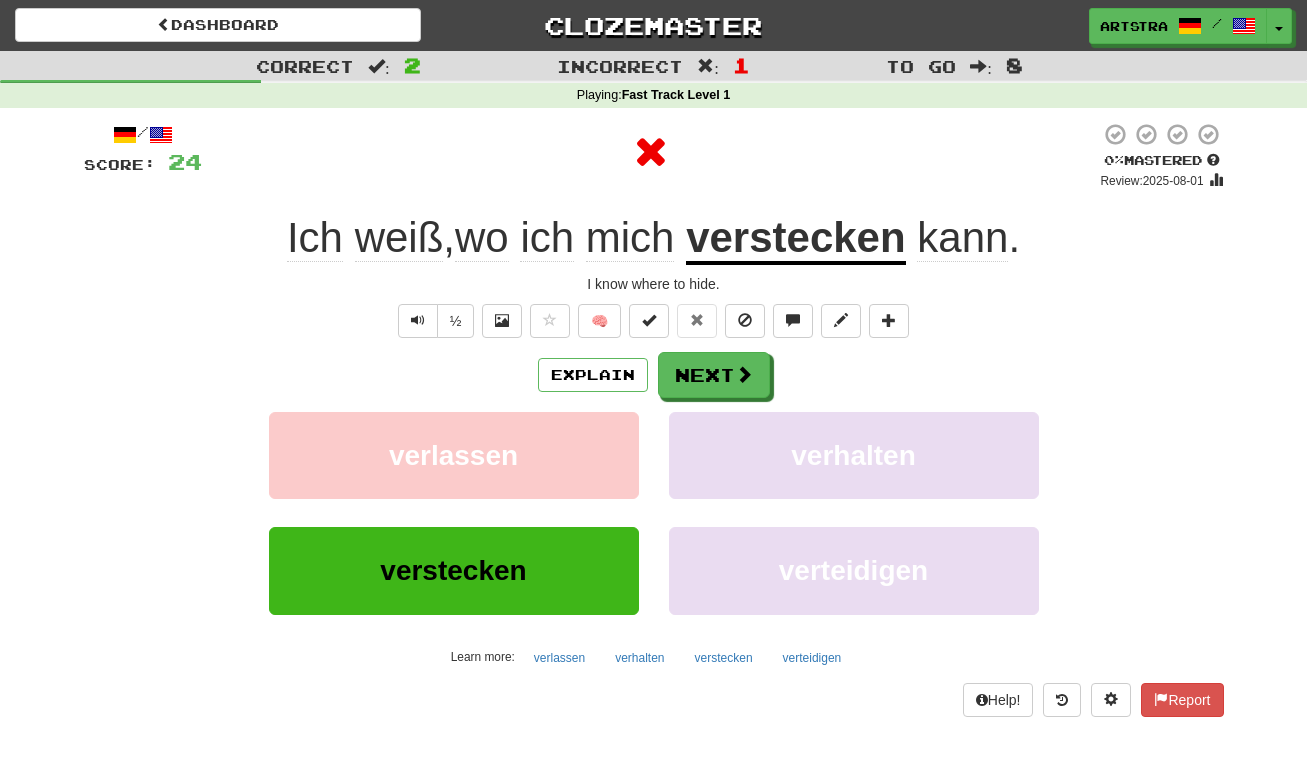 click on "verstecken" at bounding box center [796, 239] 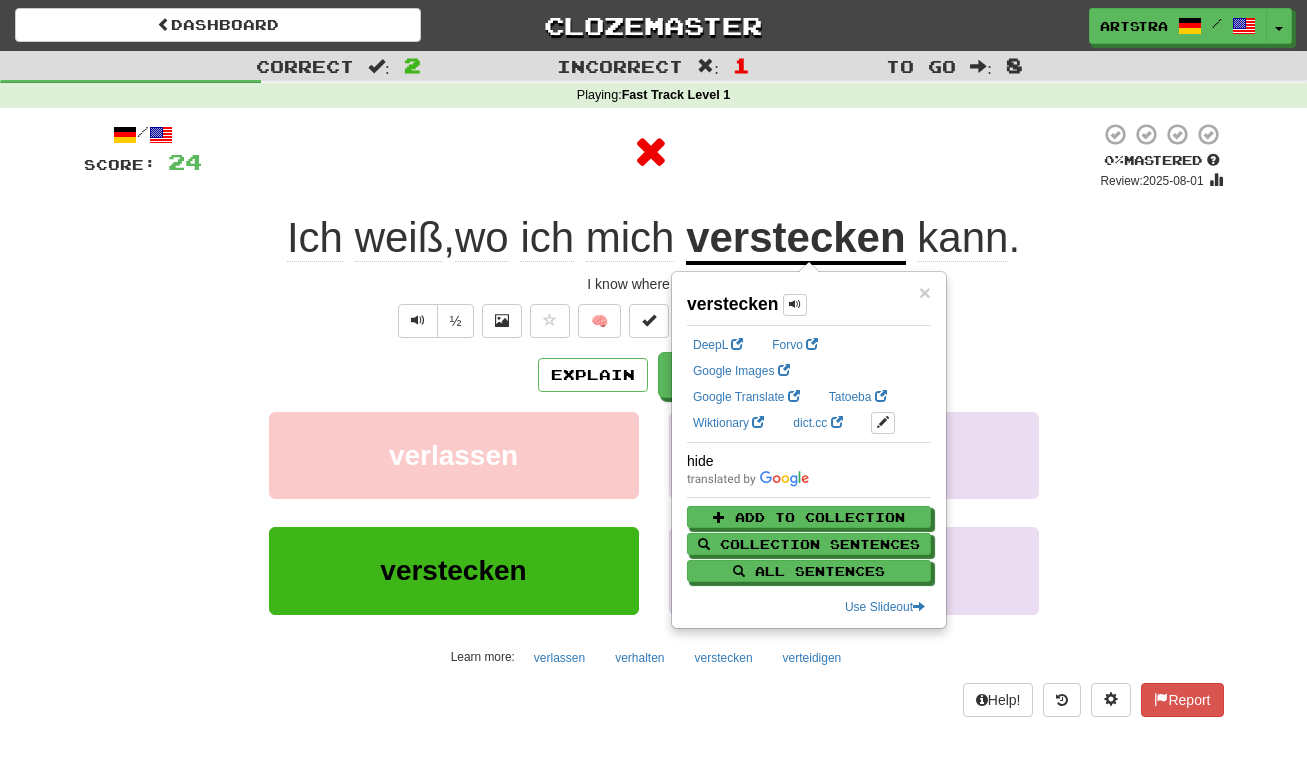 click at bounding box center (651, 152) 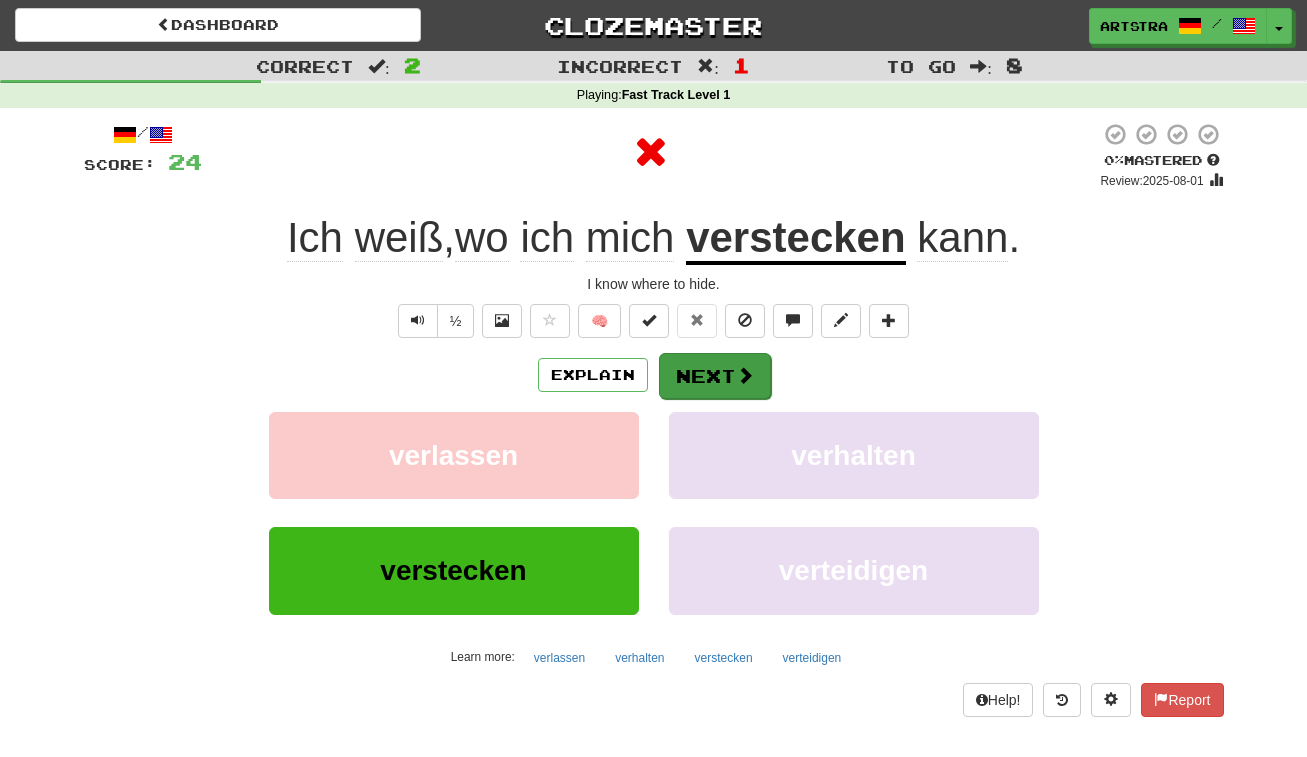 click on "Next" at bounding box center (715, 376) 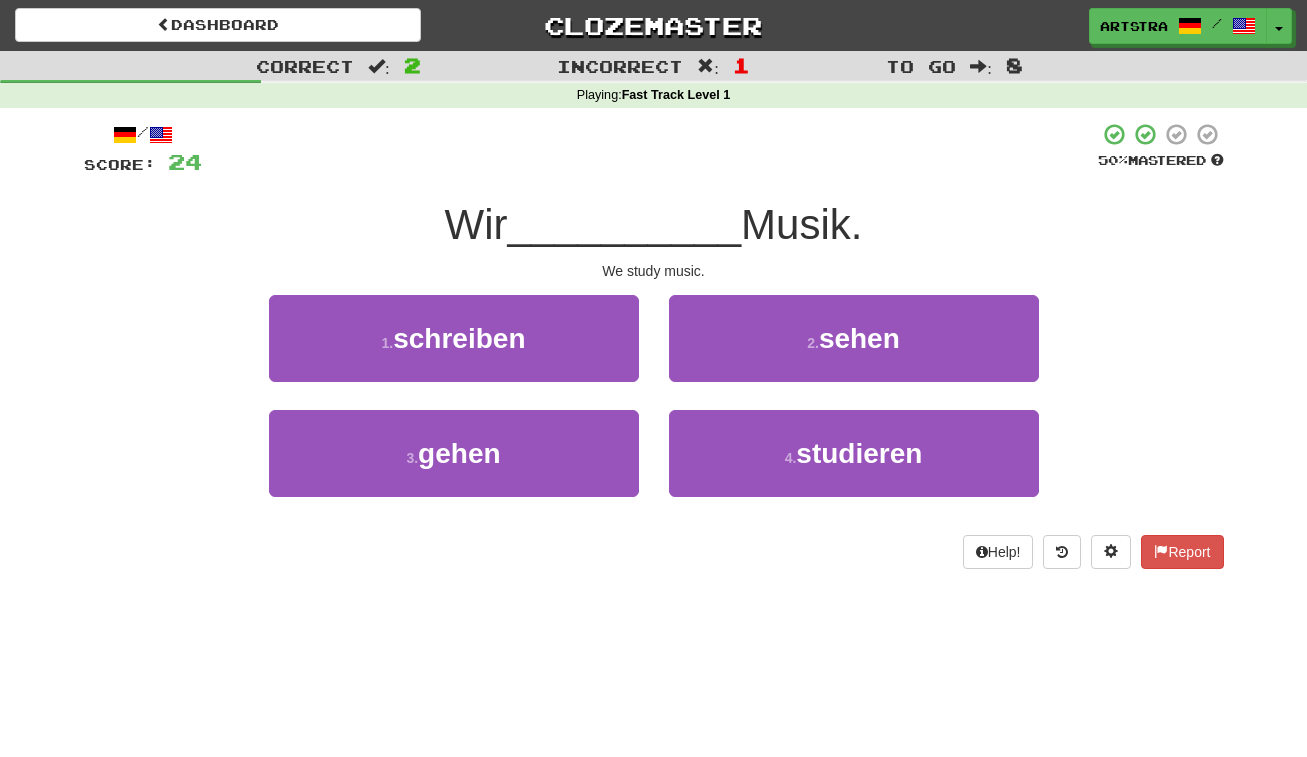 click on "__________" at bounding box center (625, 224) 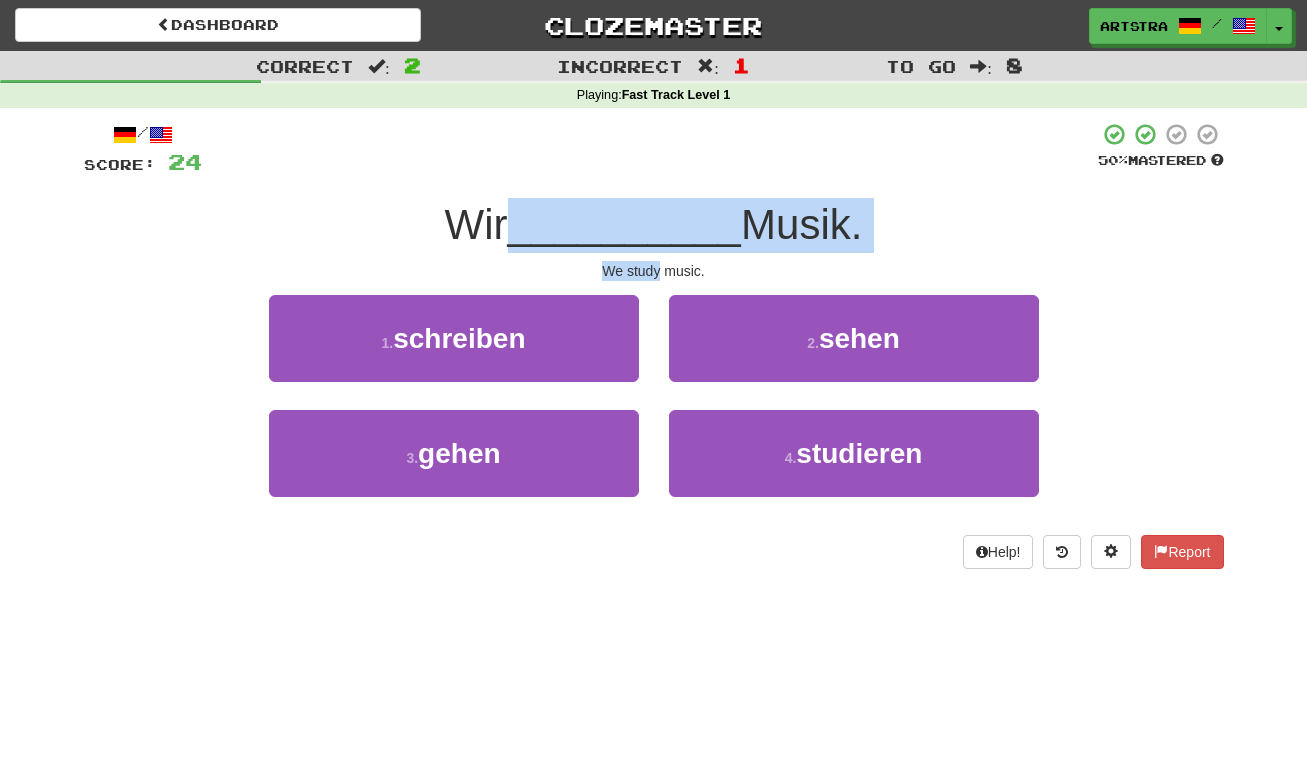 drag, startPoint x: 622, startPoint y: 252, endPoint x: 629, endPoint y: 268, distance: 17.464249 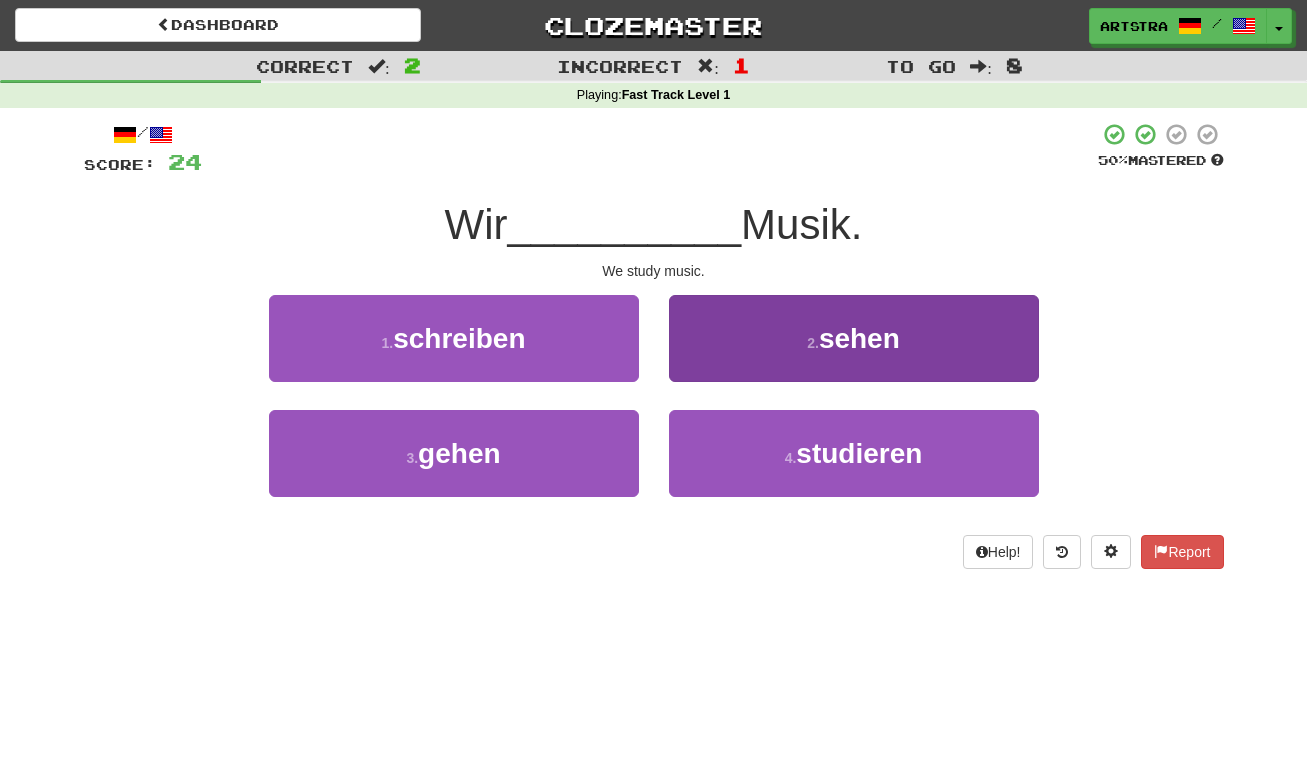 click on "4 .  studieren" at bounding box center (854, 453) 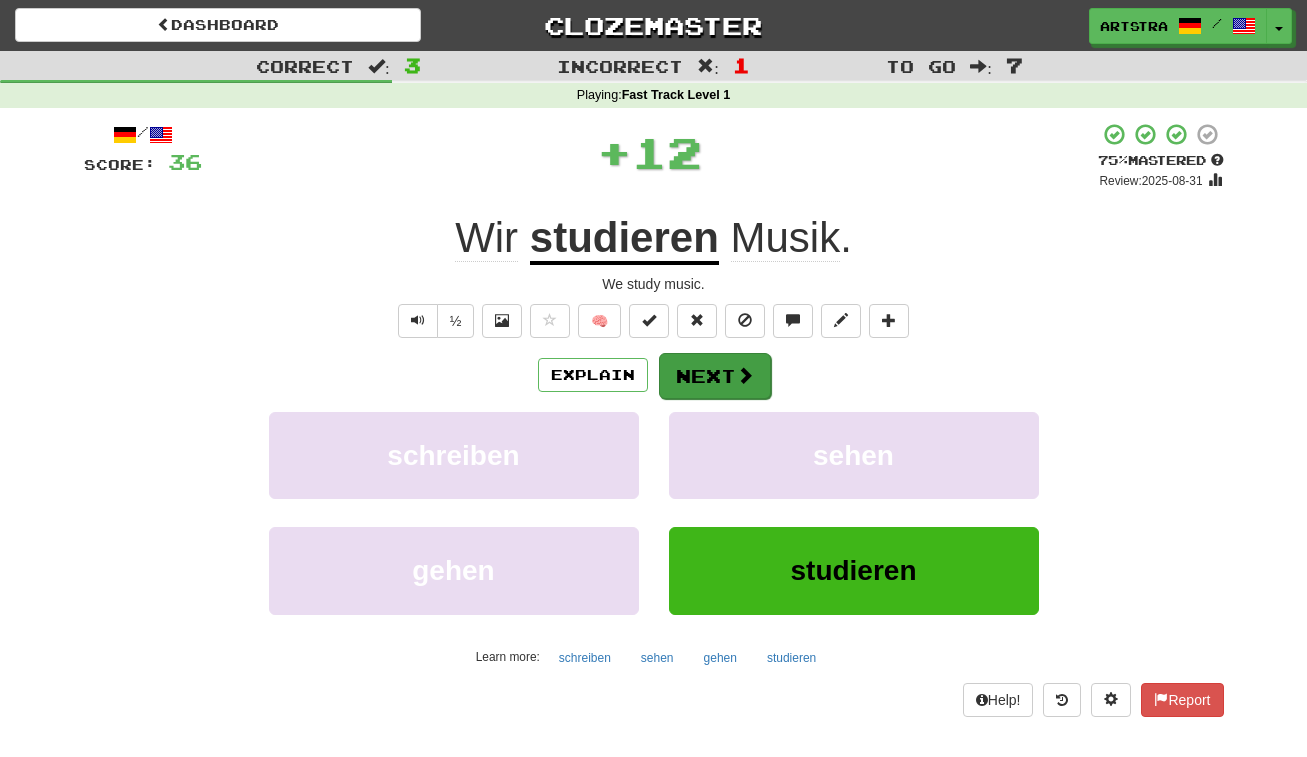 click at bounding box center [745, 375] 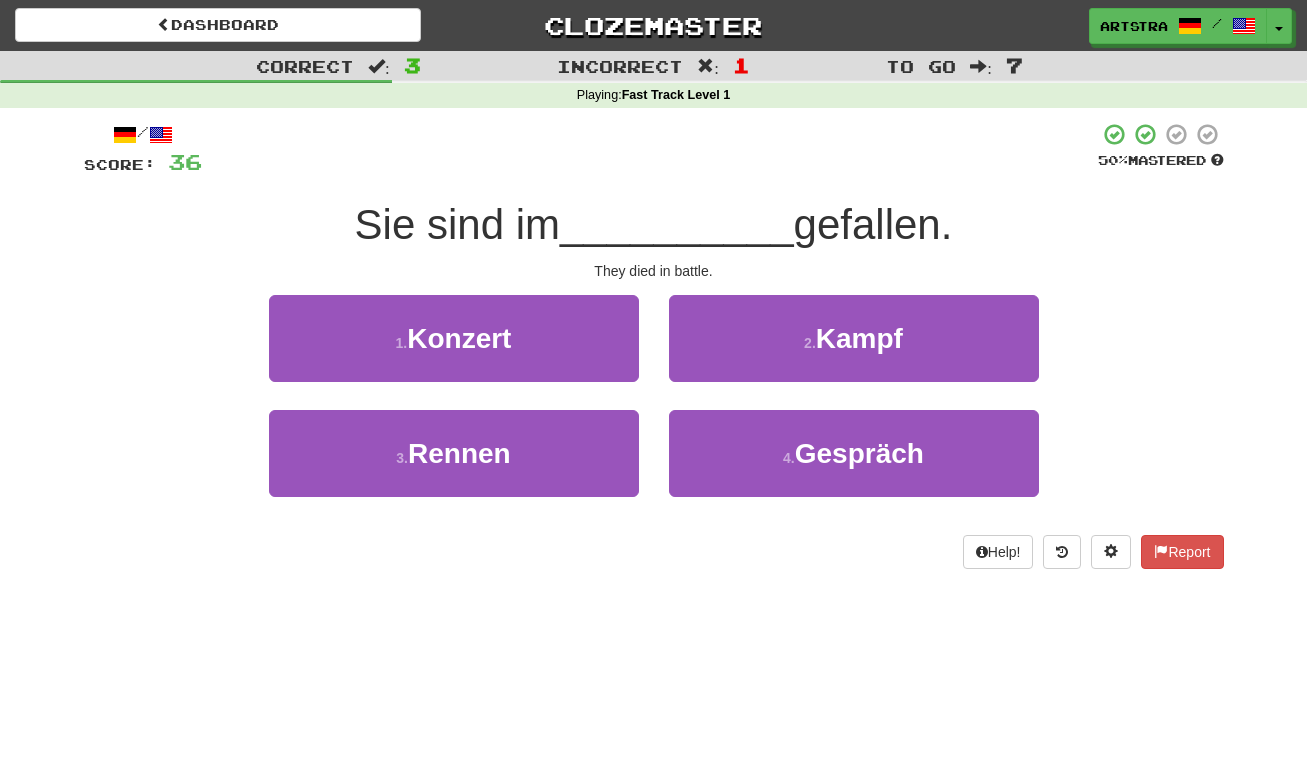 click on "__________" at bounding box center (677, 224) 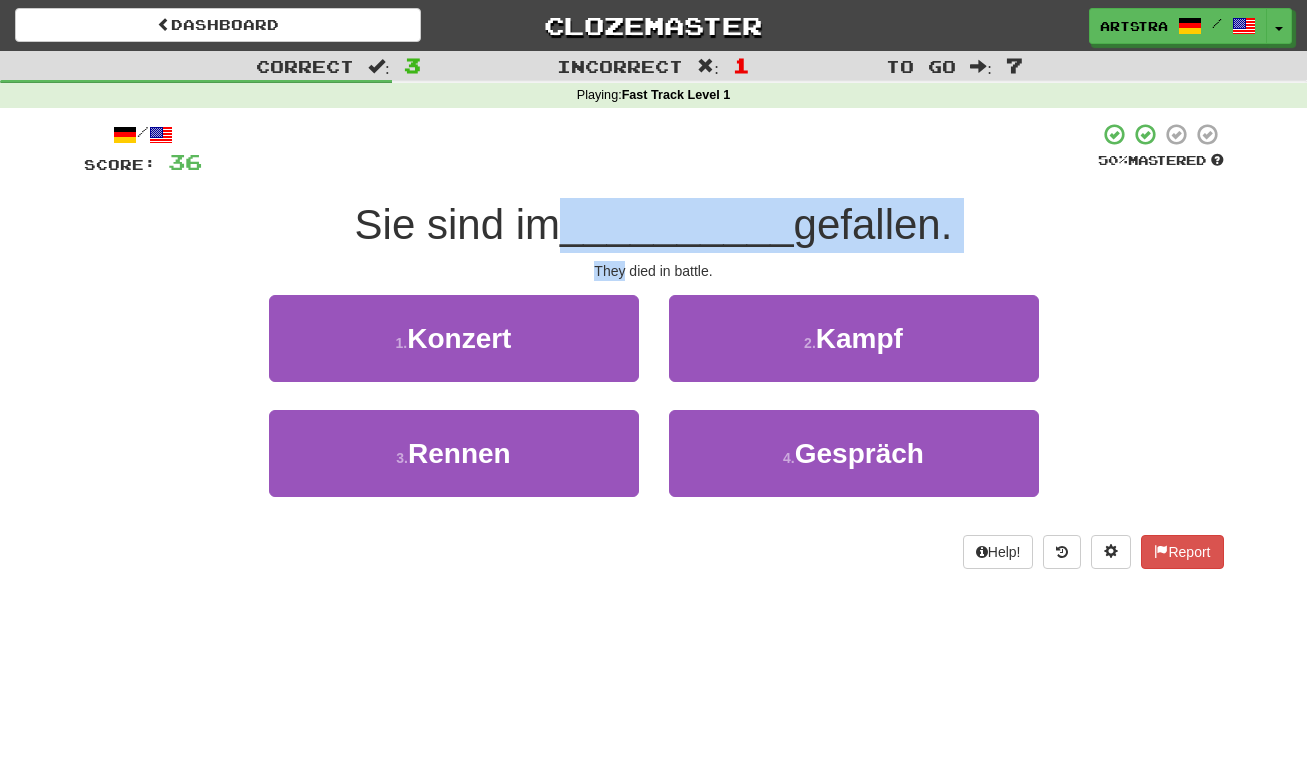 drag, startPoint x: 678, startPoint y: 238, endPoint x: 686, endPoint y: 255, distance: 18.788294 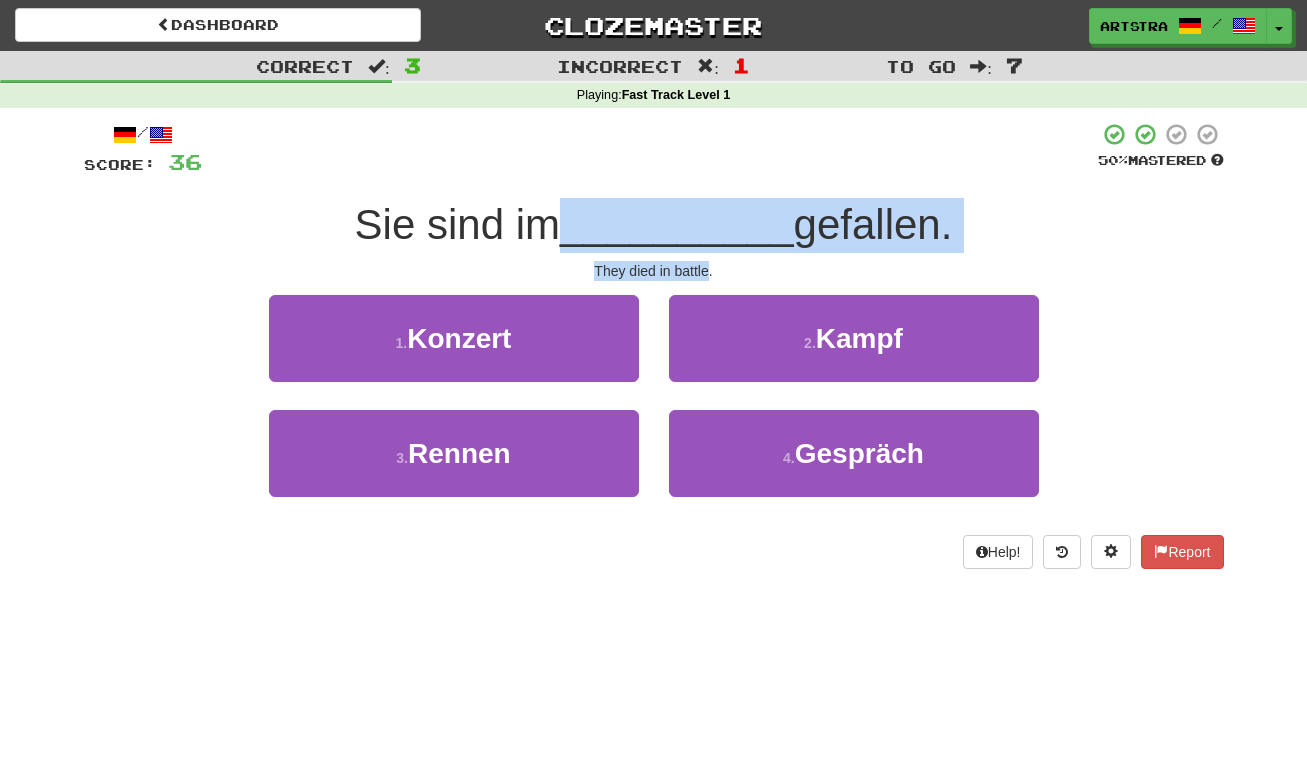 drag, startPoint x: 691, startPoint y: 219, endPoint x: 684, endPoint y: 271, distance: 52.46904 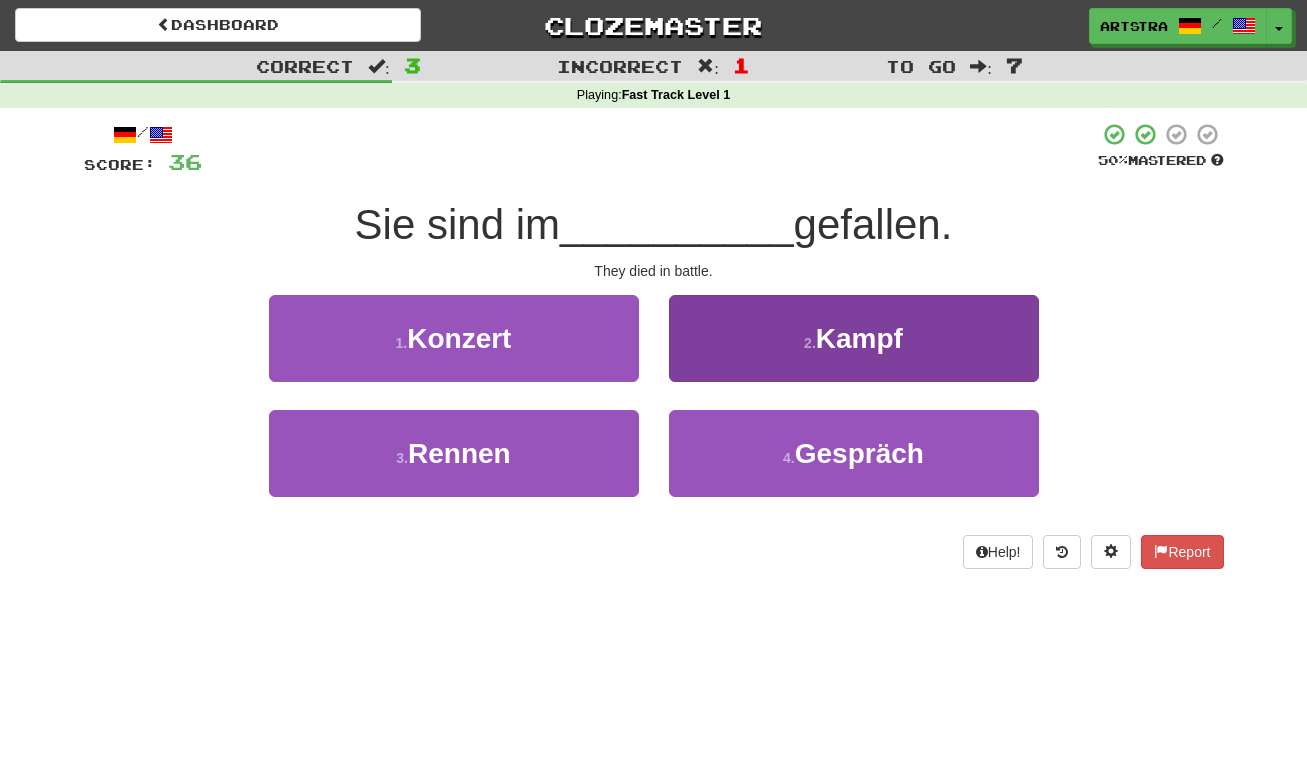 click on "2 .  Kampf" at bounding box center [854, 338] 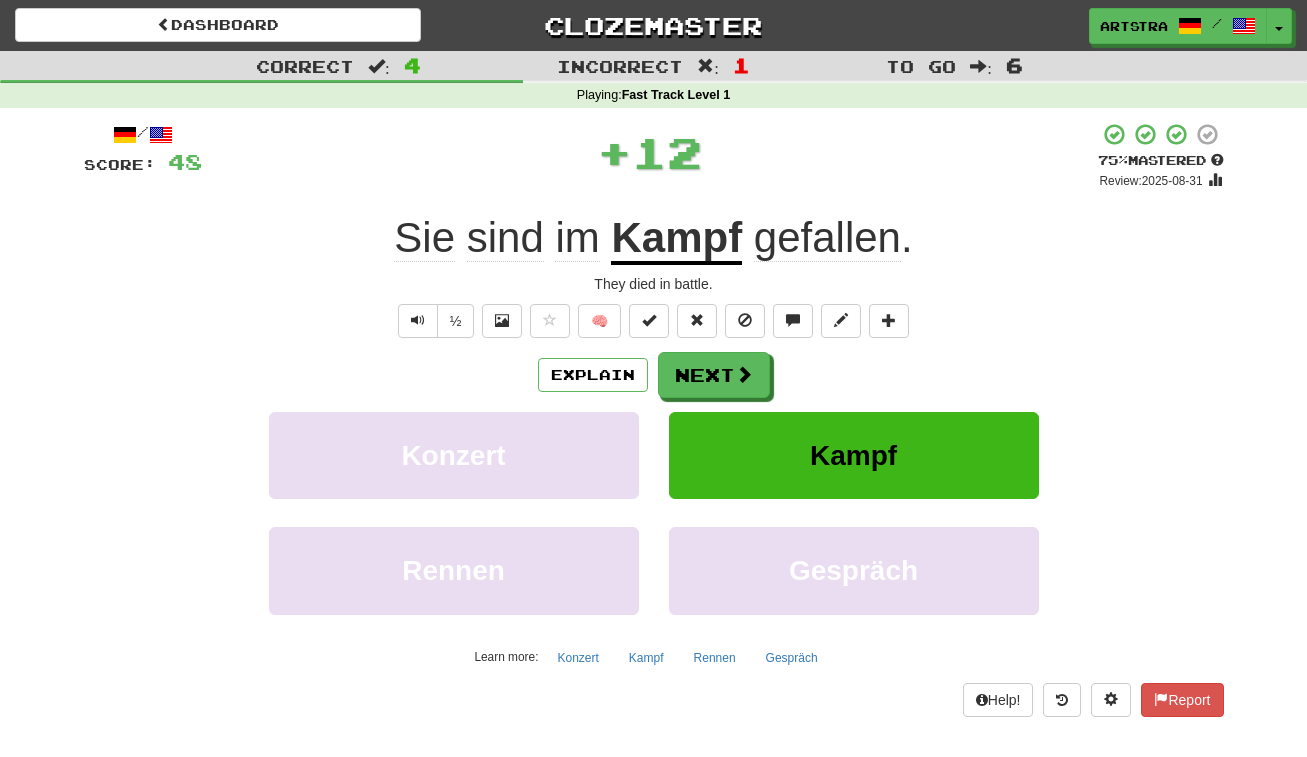 click on "gefallen" at bounding box center [827, 238] 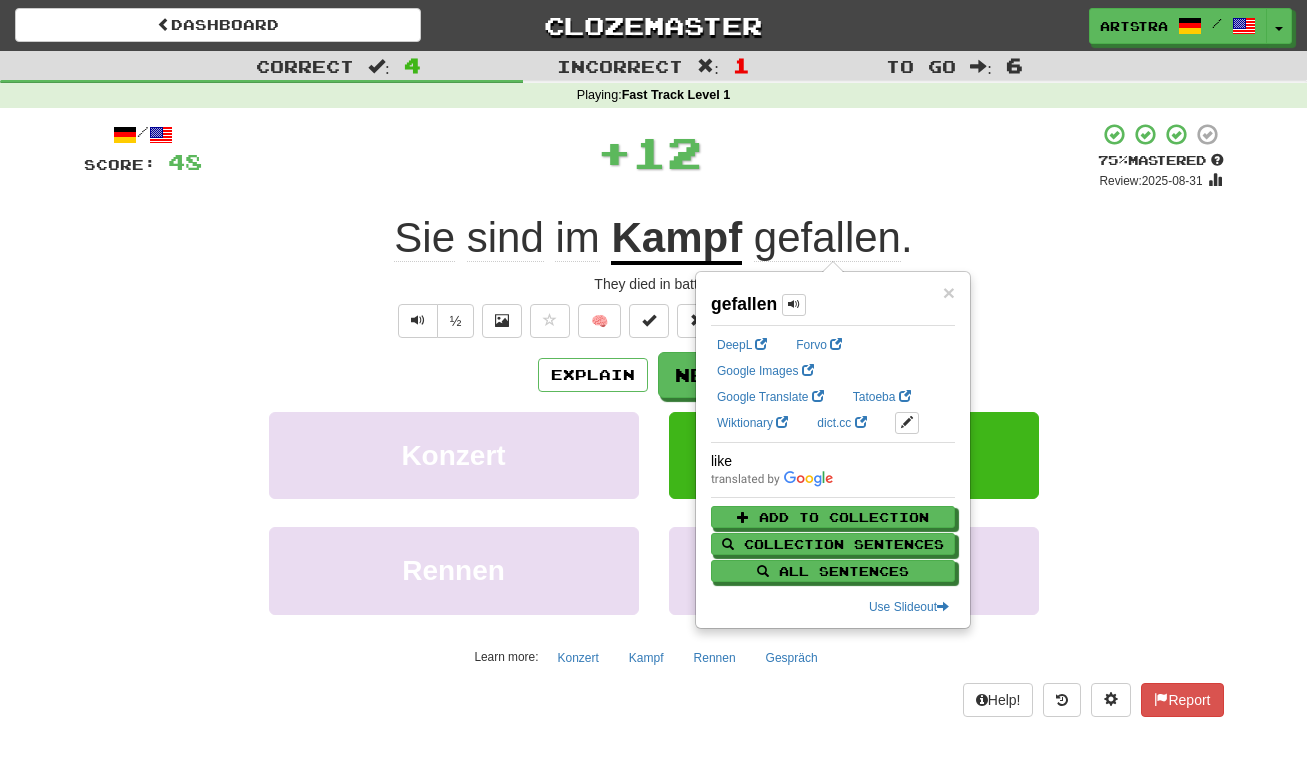 click on "Kampf" at bounding box center [676, 239] 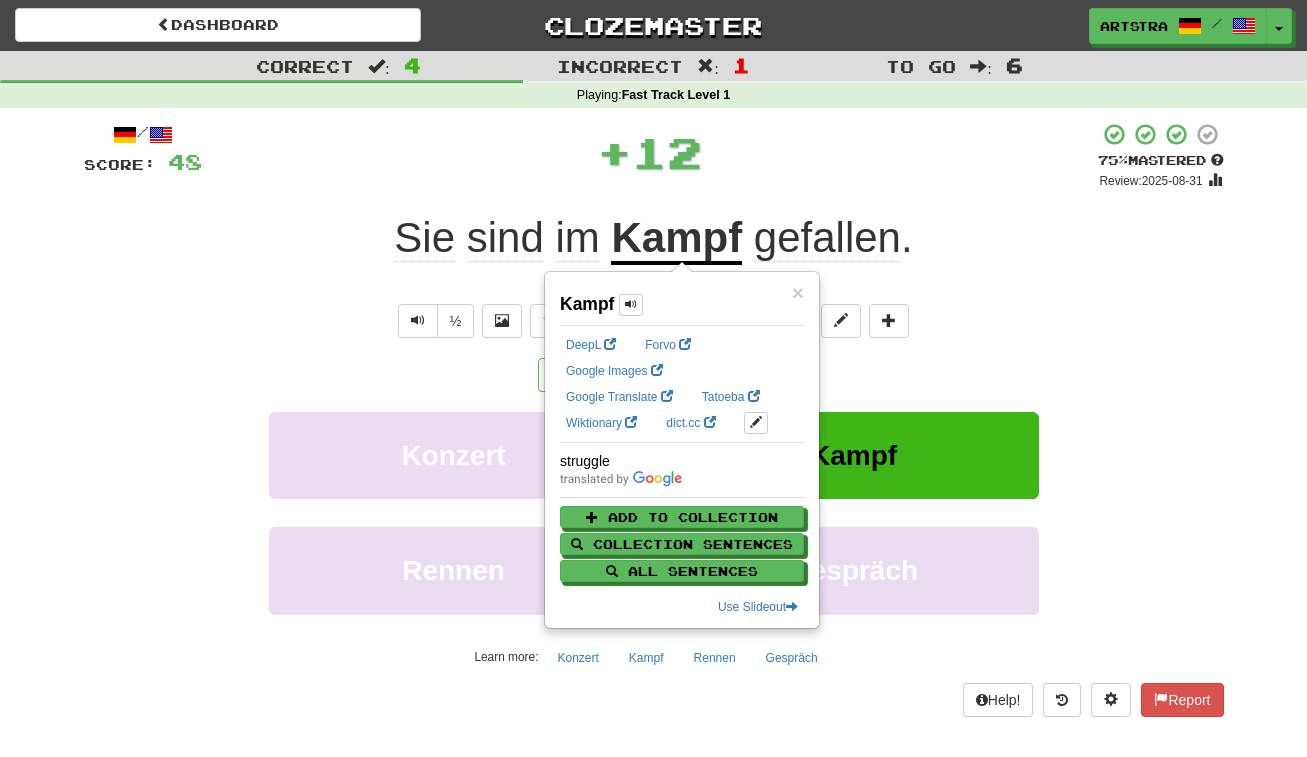click on "+ 12" at bounding box center [650, 152] 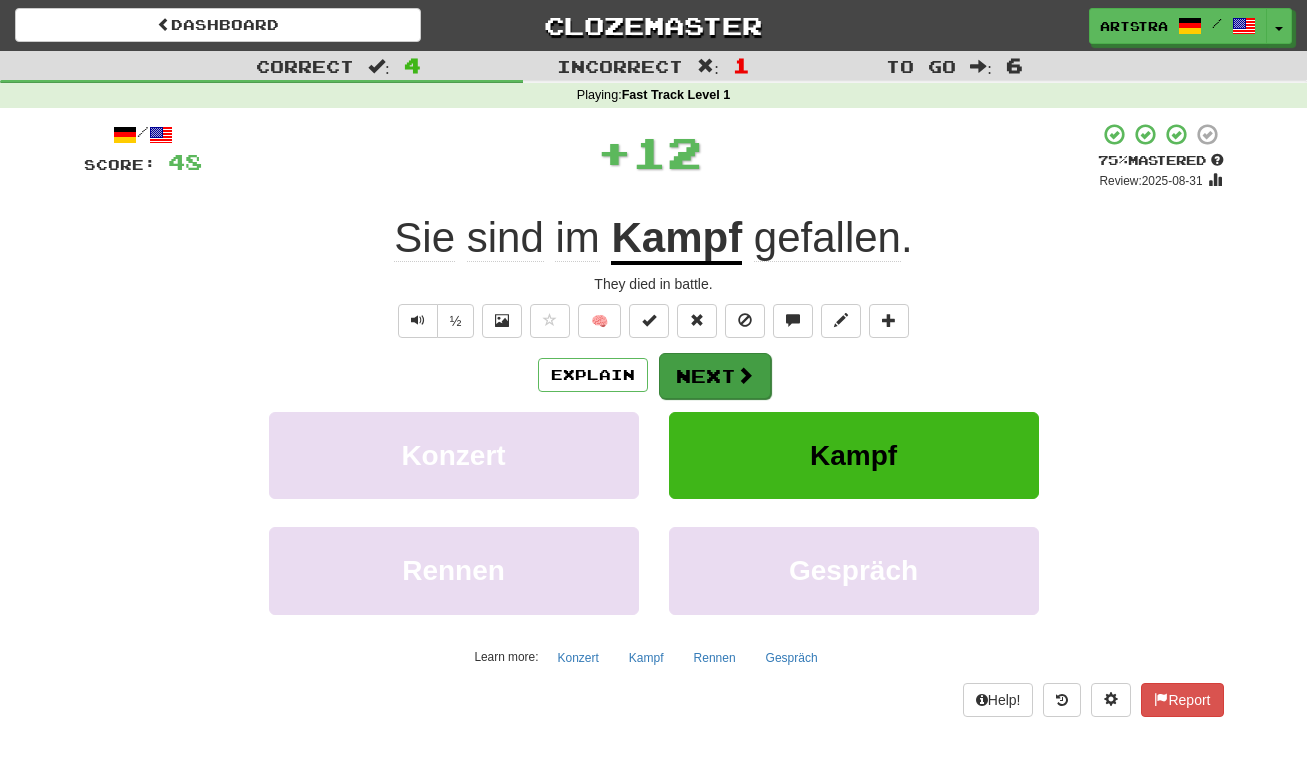click on "Next" at bounding box center (715, 376) 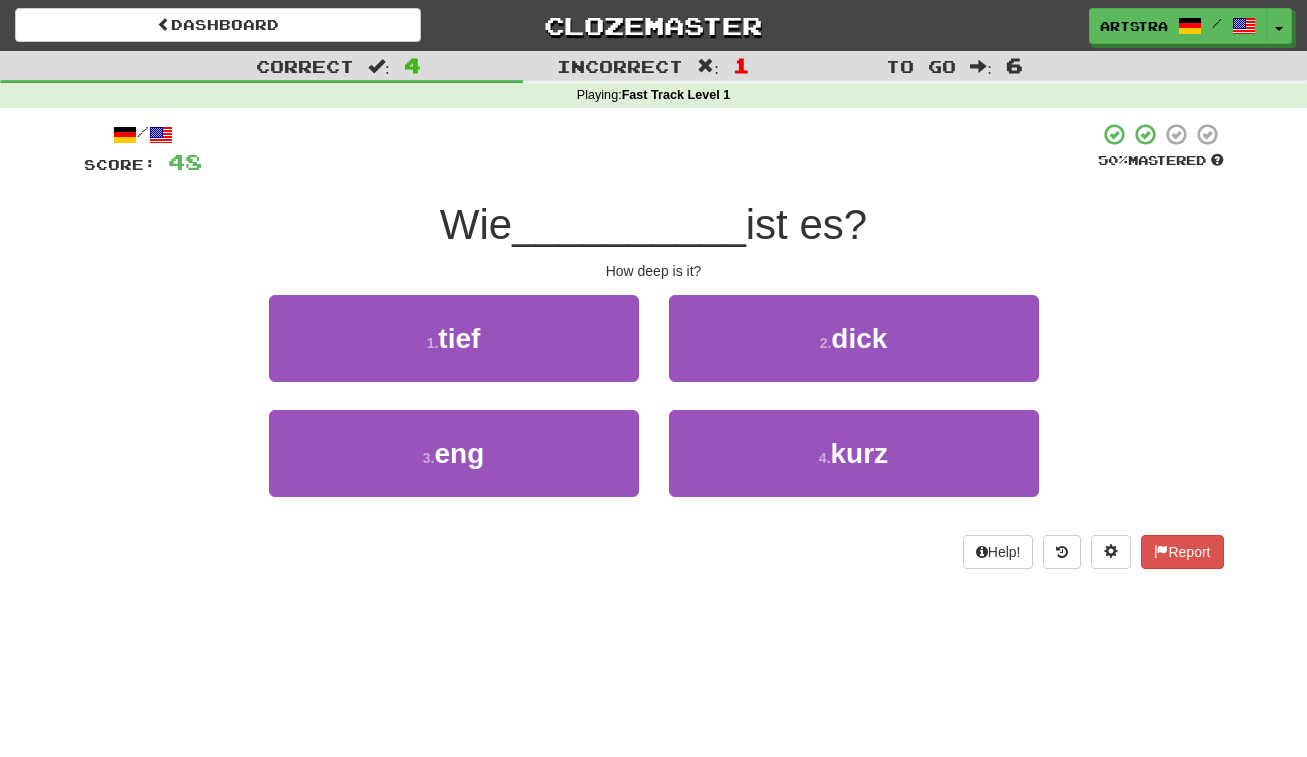 click on "__________" at bounding box center (629, 224) 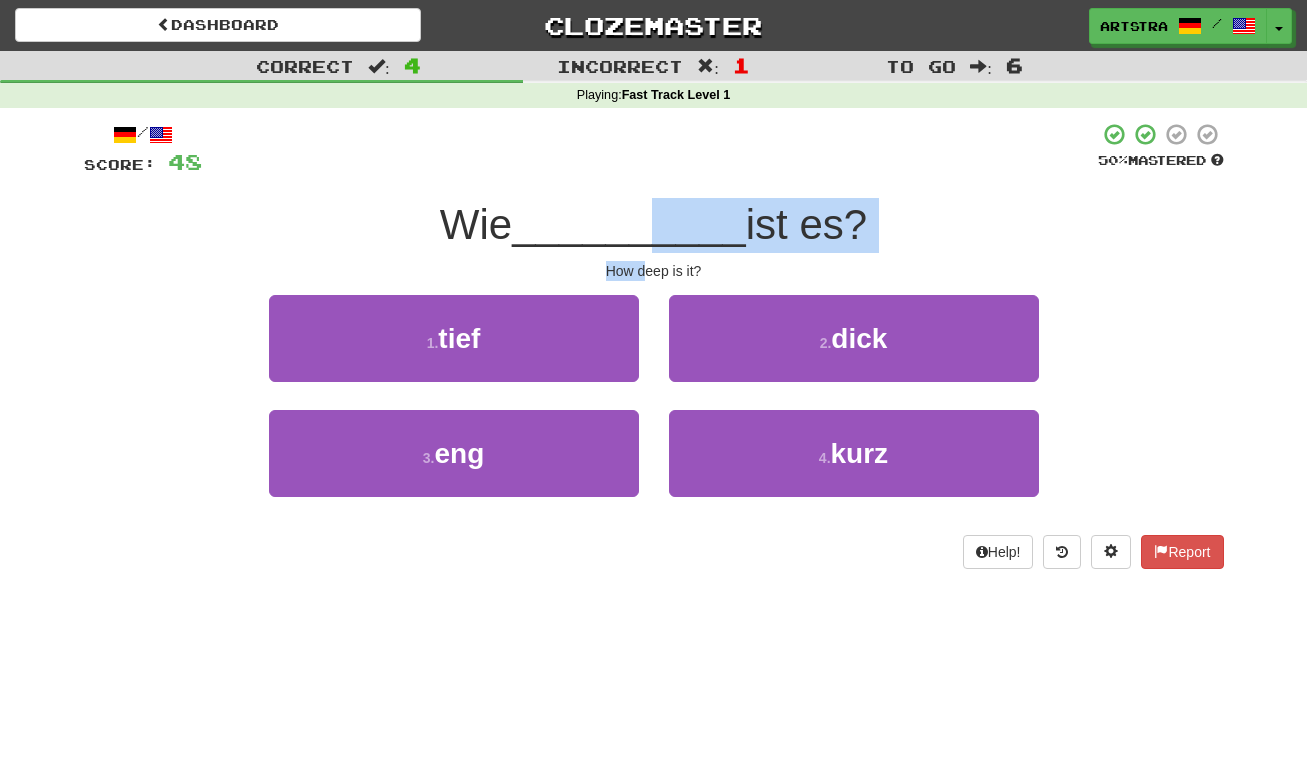 drag, startPoint x: 646, startPoint y: 248, endPoint x: 646, endPoint y: 264, distance: 16 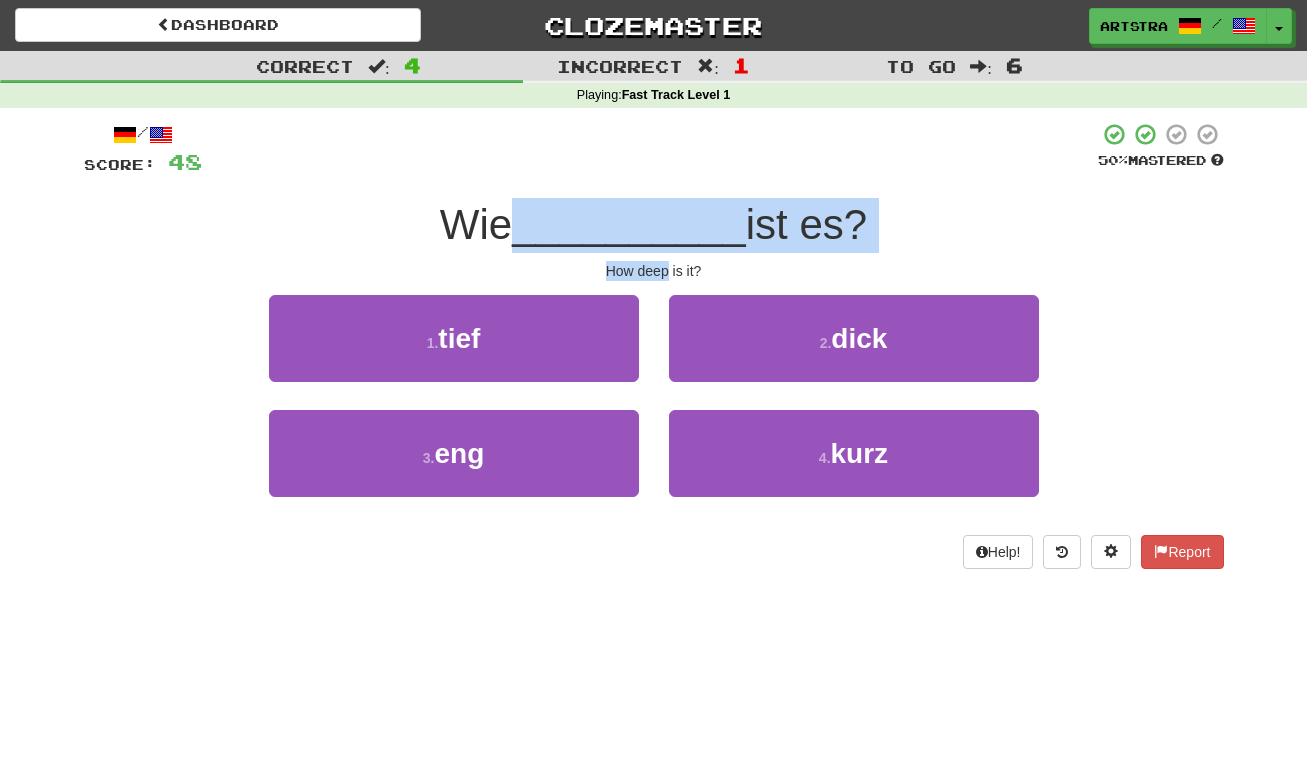 drag, startPoint x: 646, startPoint y: 264, endPoint x: 626, endPoint y: 235, distance: 35.22783 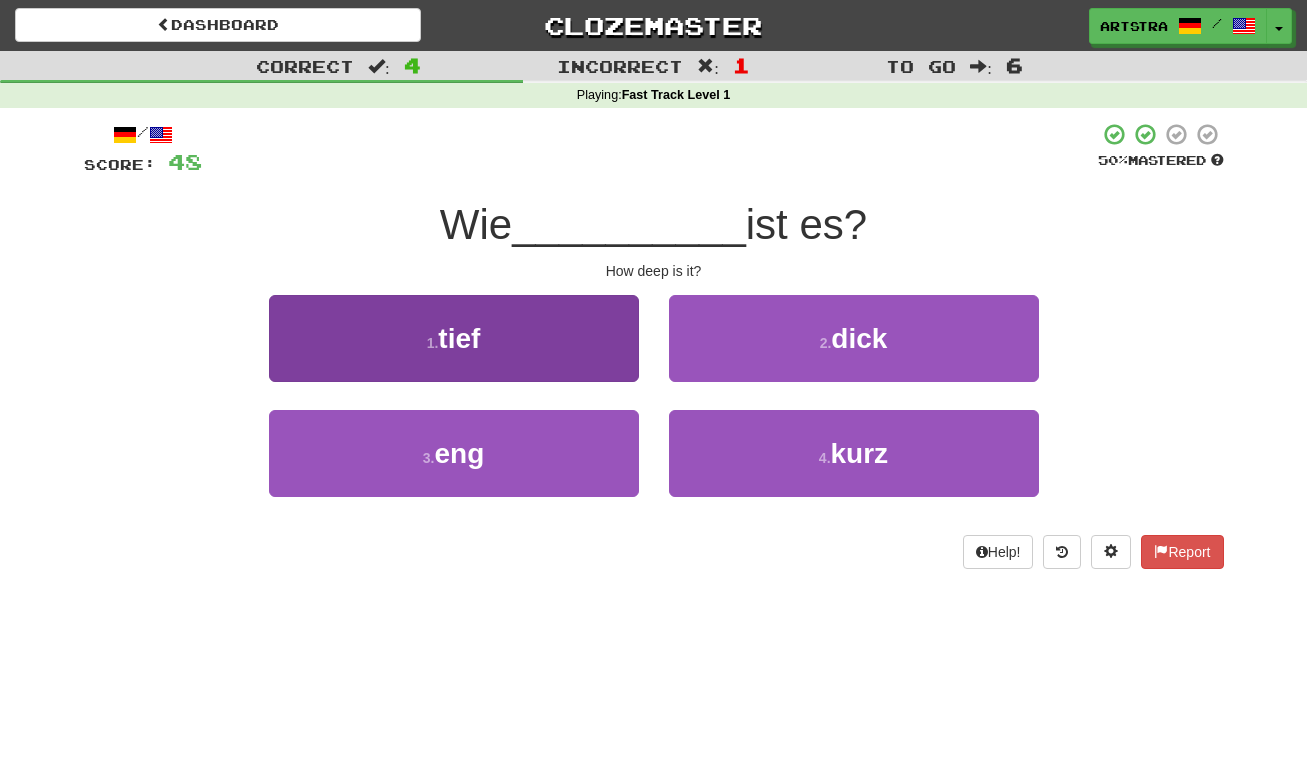 click on "1 .  tief" at bounding box center [454, 338] 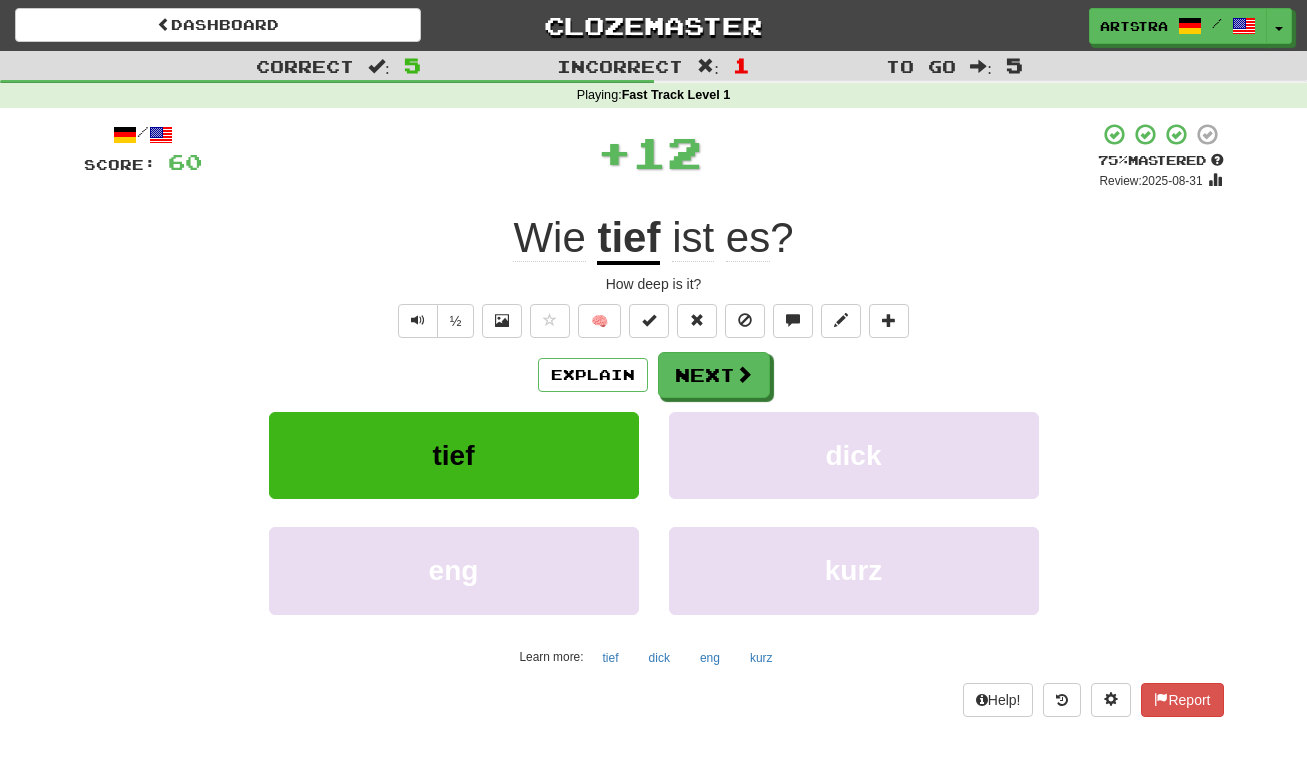 click on "tief" at bounding box center (628, 239) 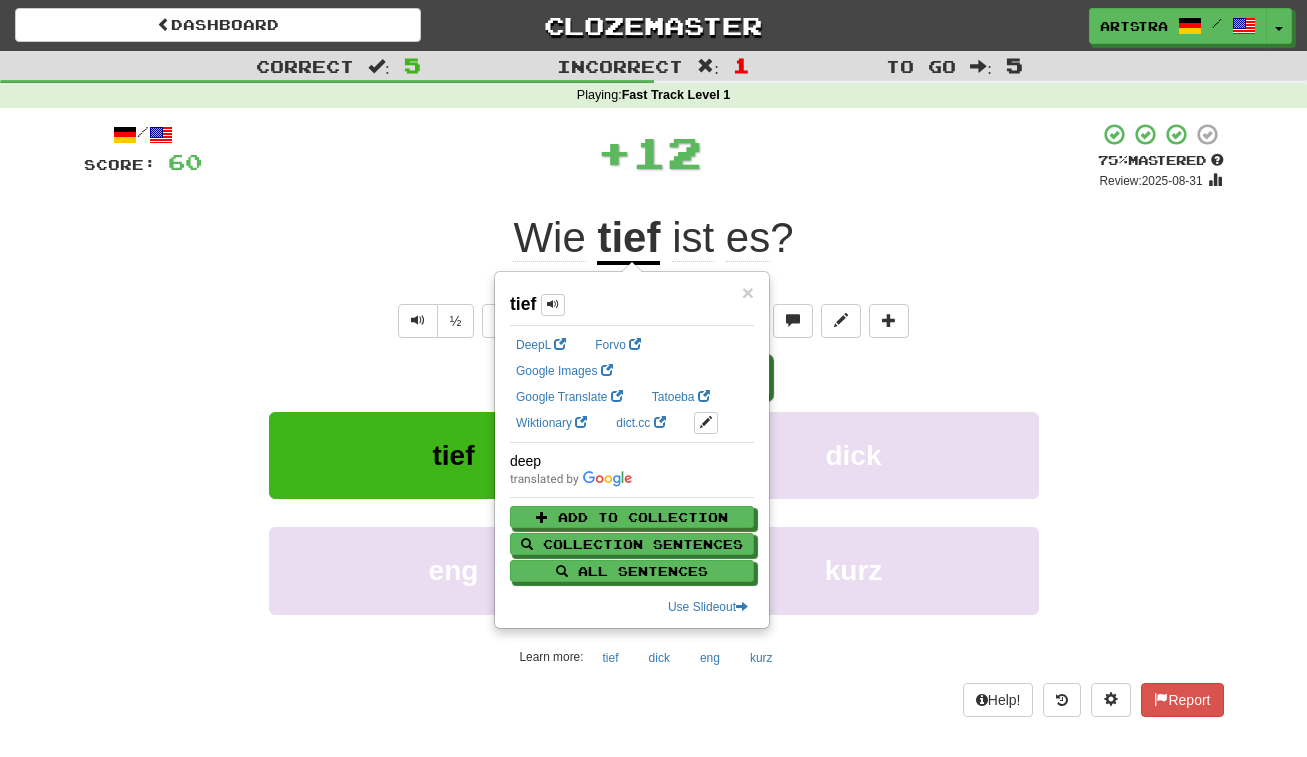 click on "+ 12" at bounding box center (650, 152) 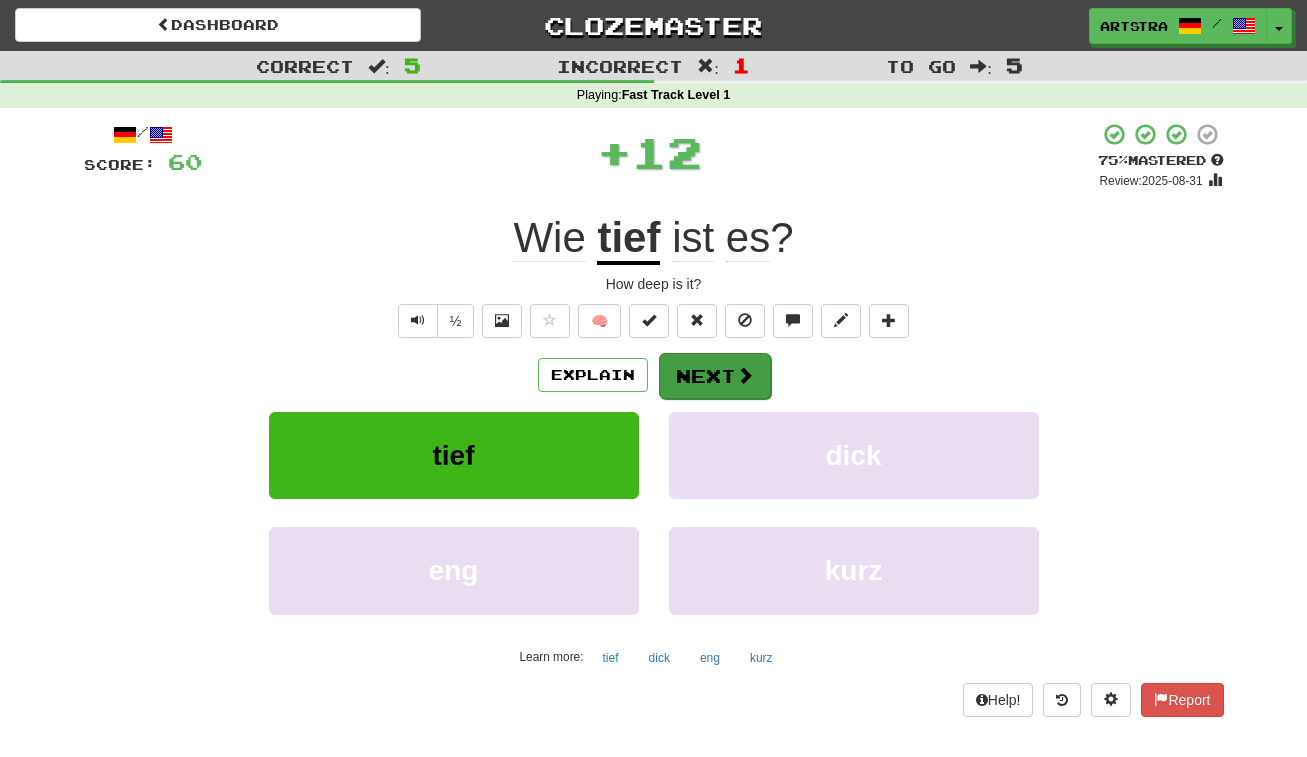 click on "Next" at bounding box center [715, 376] 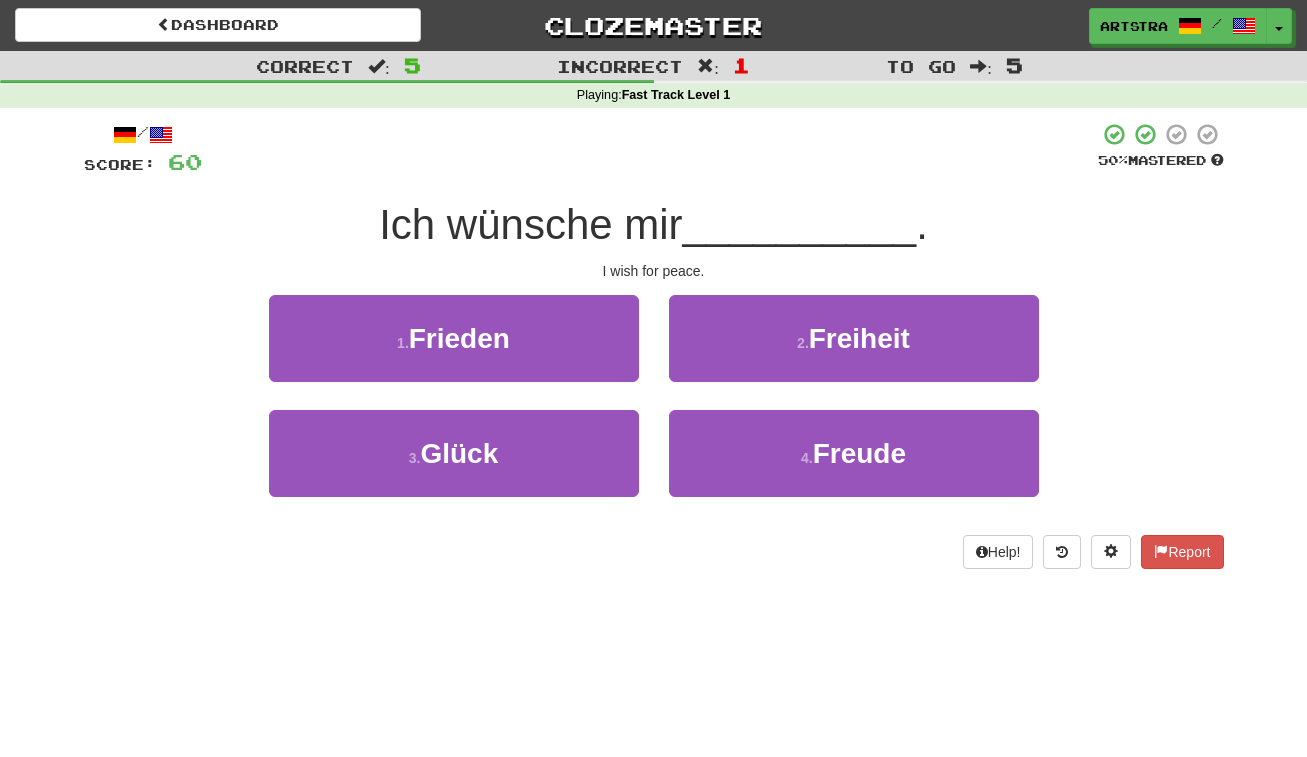 click on "Ich wünsche mir" at bounding box center [530, 224] 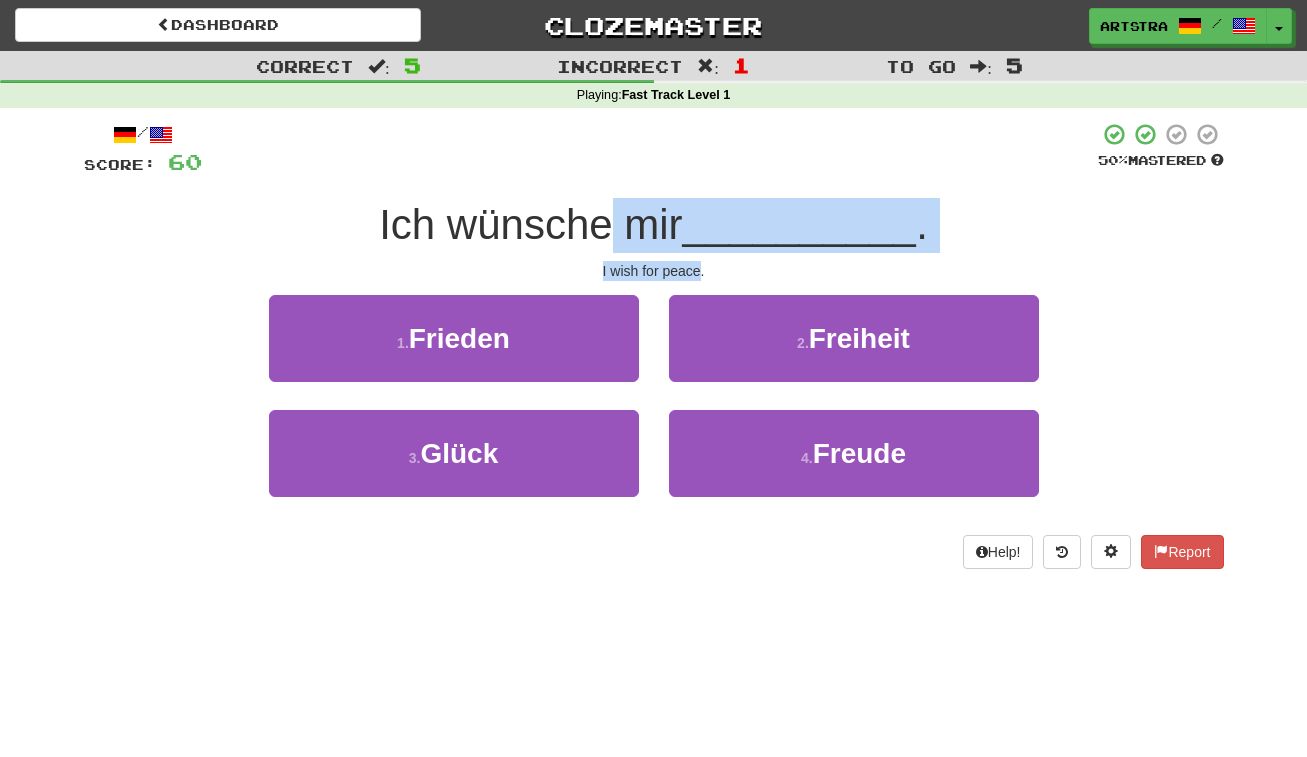 drag, startPoint x: 620, startPoint y: 217, endPoint x: 661, endPoint y: 265, distance: 63.126858 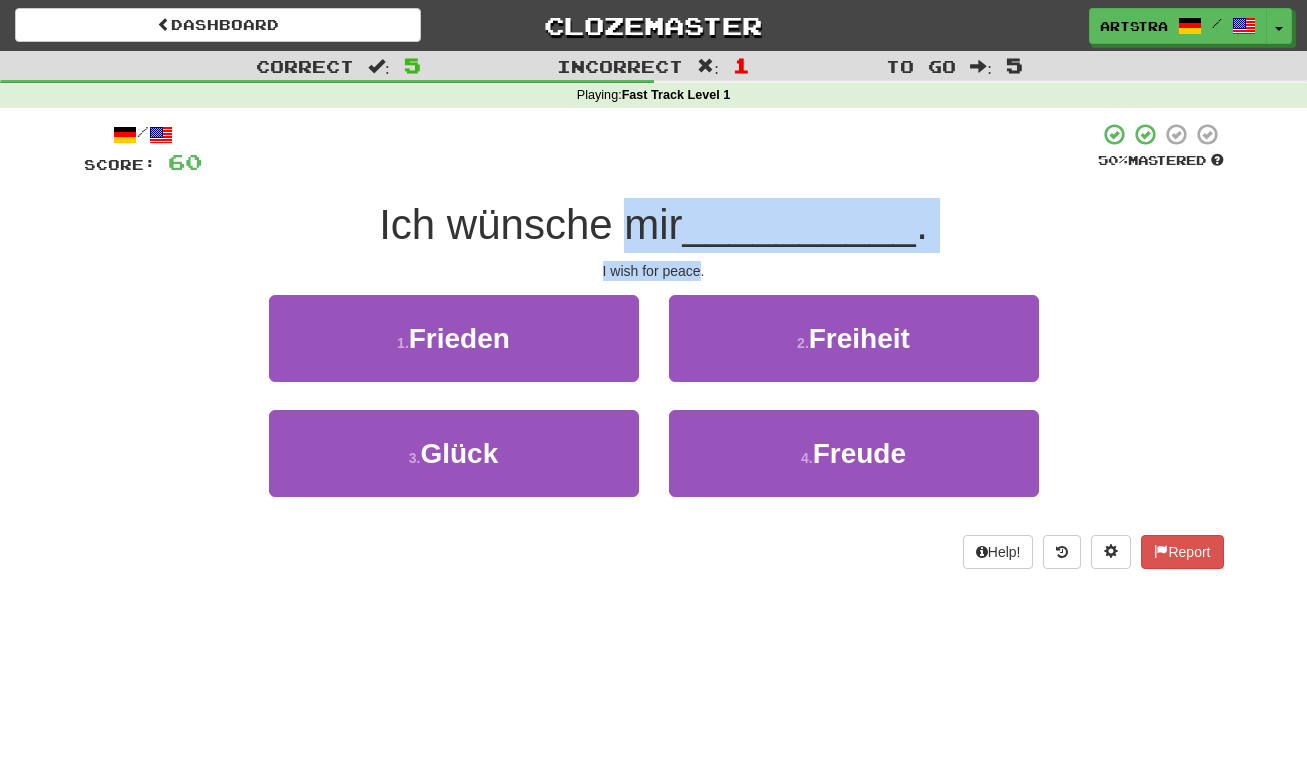 drag, startPoint x: 661, startPoint y: 265, endPoint x: 660, endPoint y: 220, distance: 45.01111 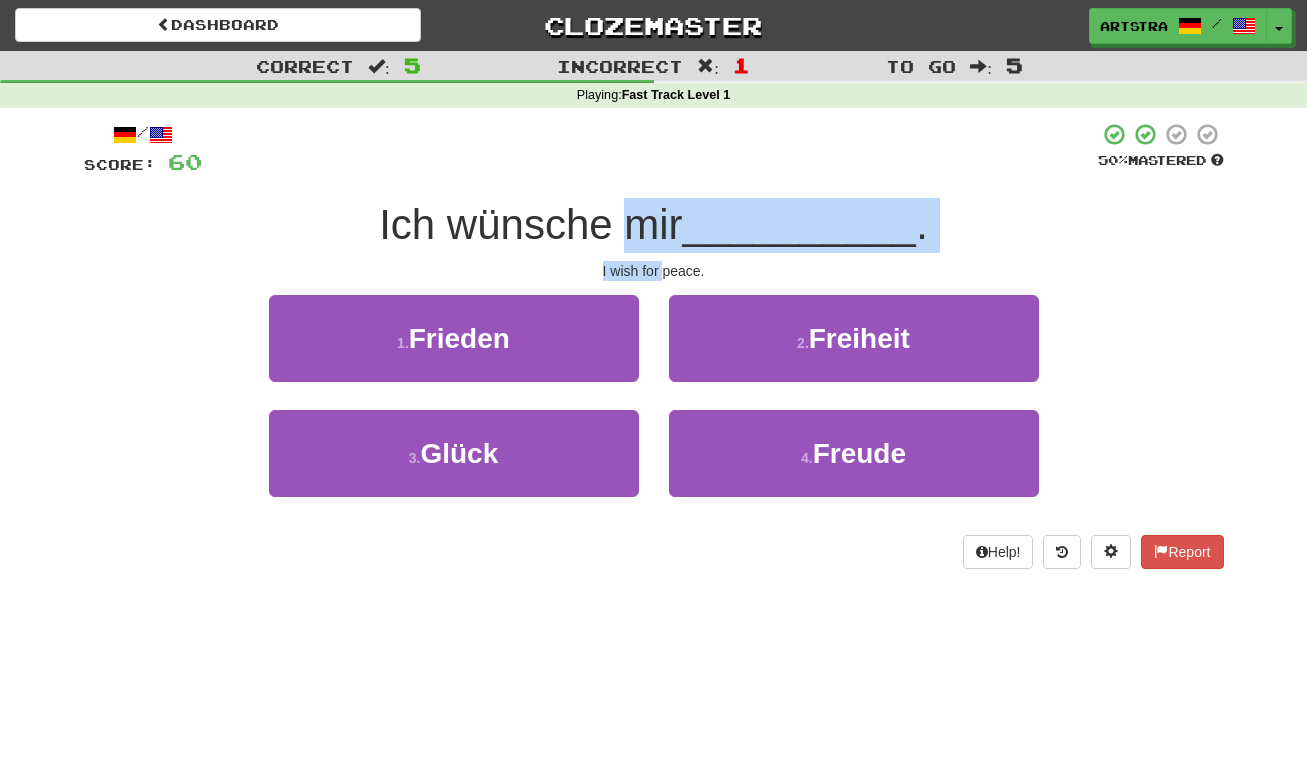 drag, startPoint x: 660, startPoint y: 220, endPoint x: 658, endPoint y: 266, distance: 46.043457 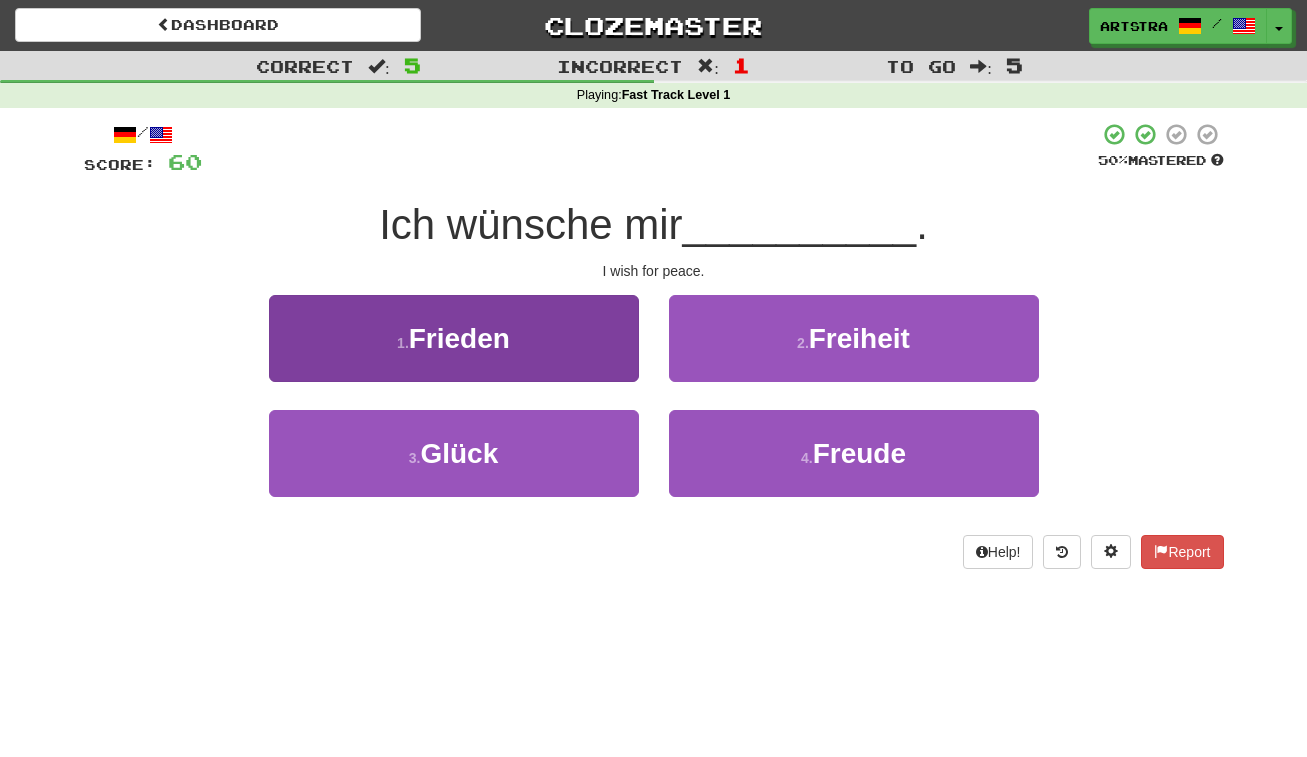 click on "Frieden" at bounding box center (459, 338) 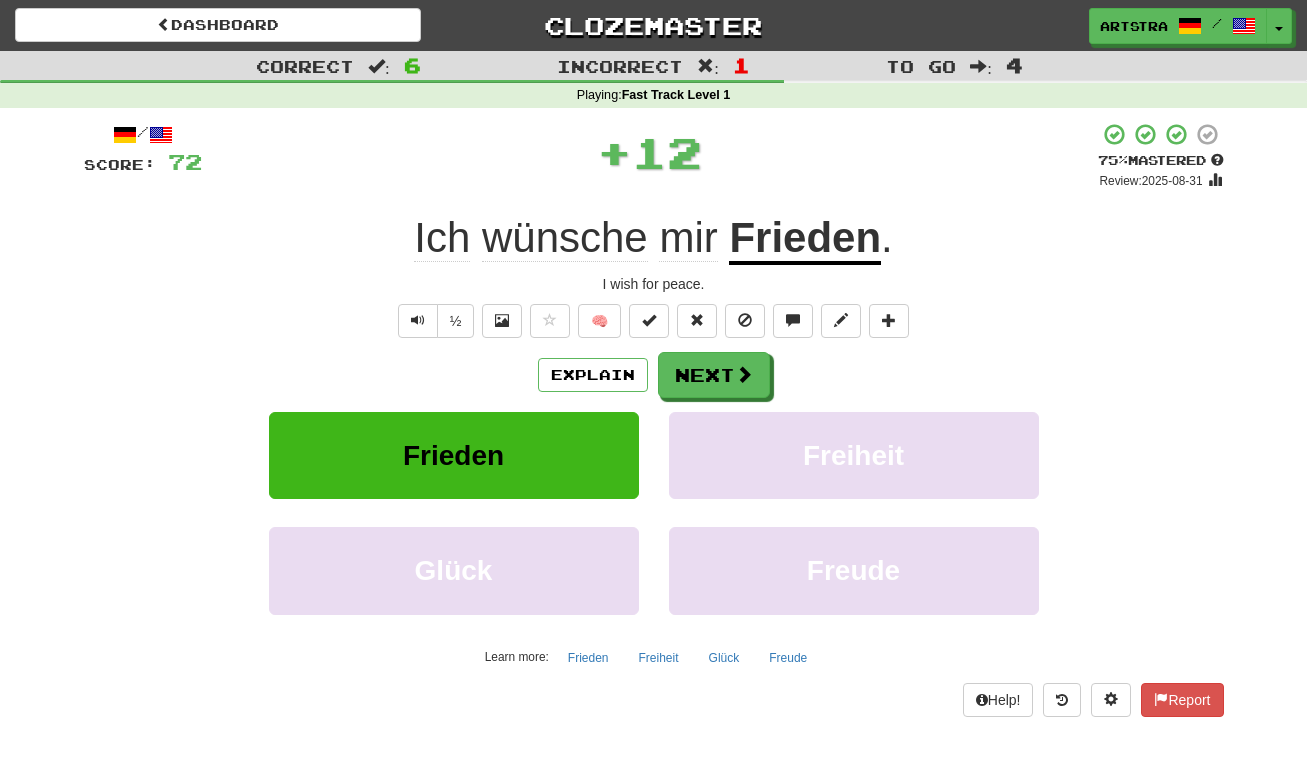 click on "Frieden" at bounding box center (805, 239) 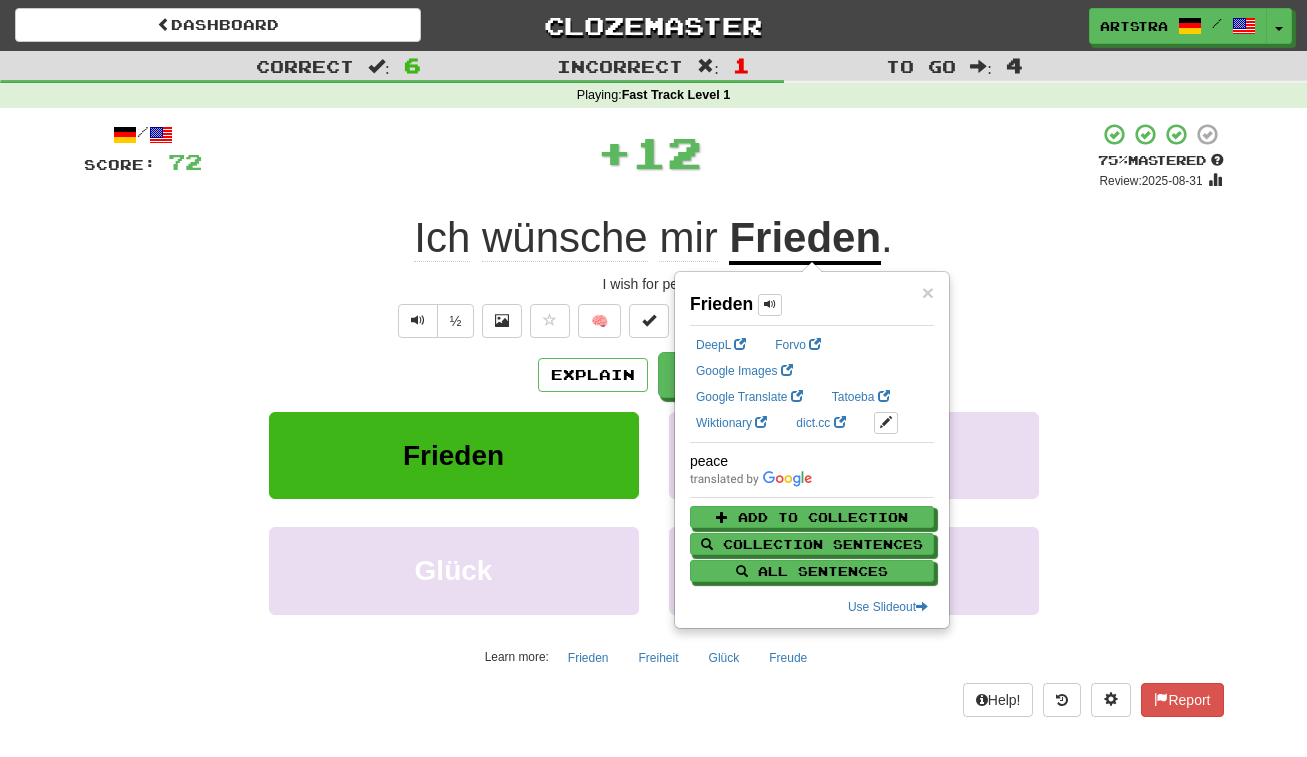 click on "+ 12" at bounding box center (650, 152) 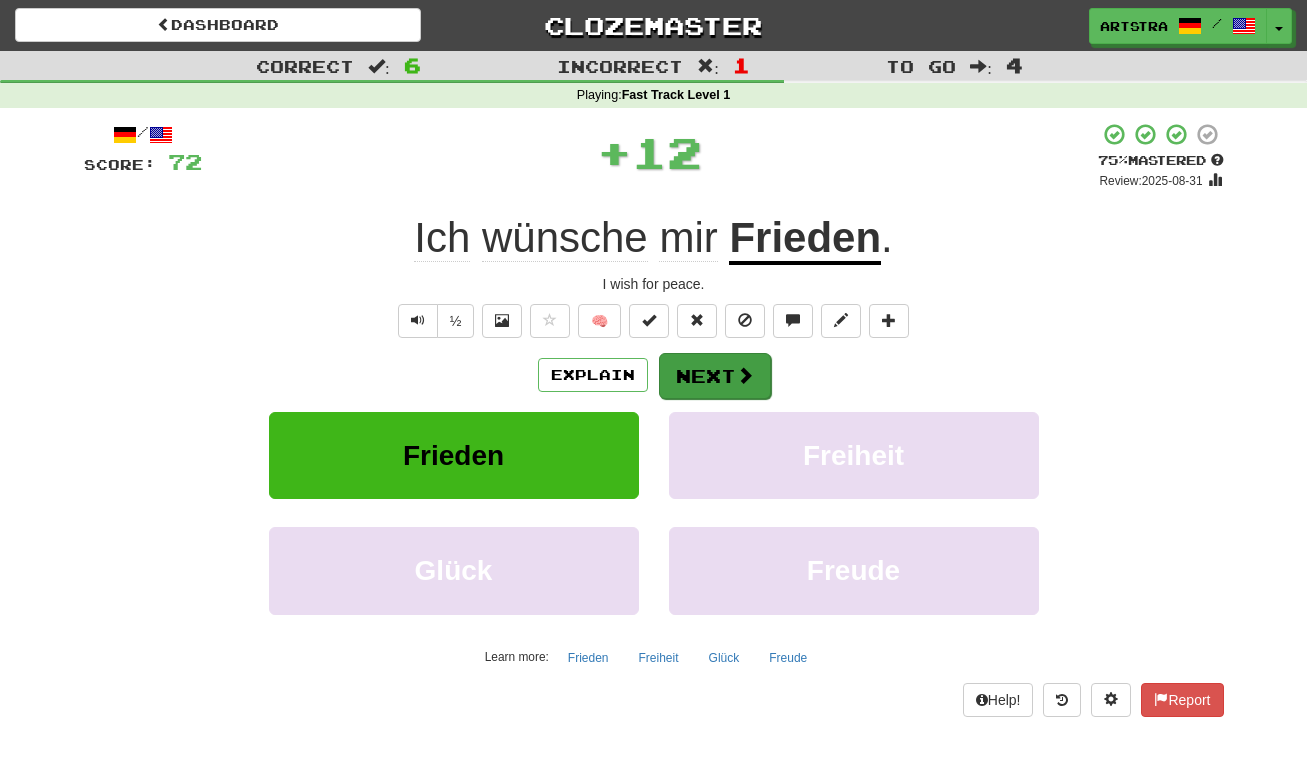 click at bounding box center (745, 375) 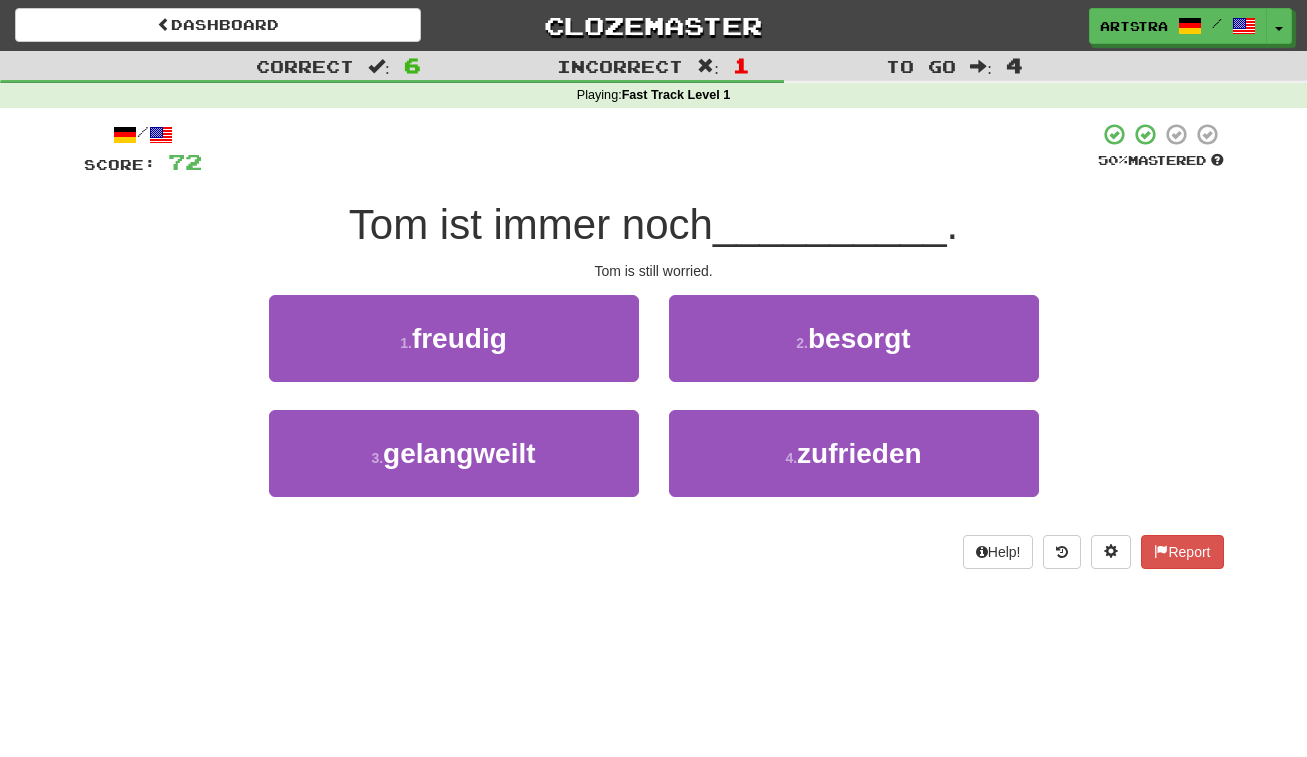 click on "Tom ist immer noch" at bounding box center (531, 224) 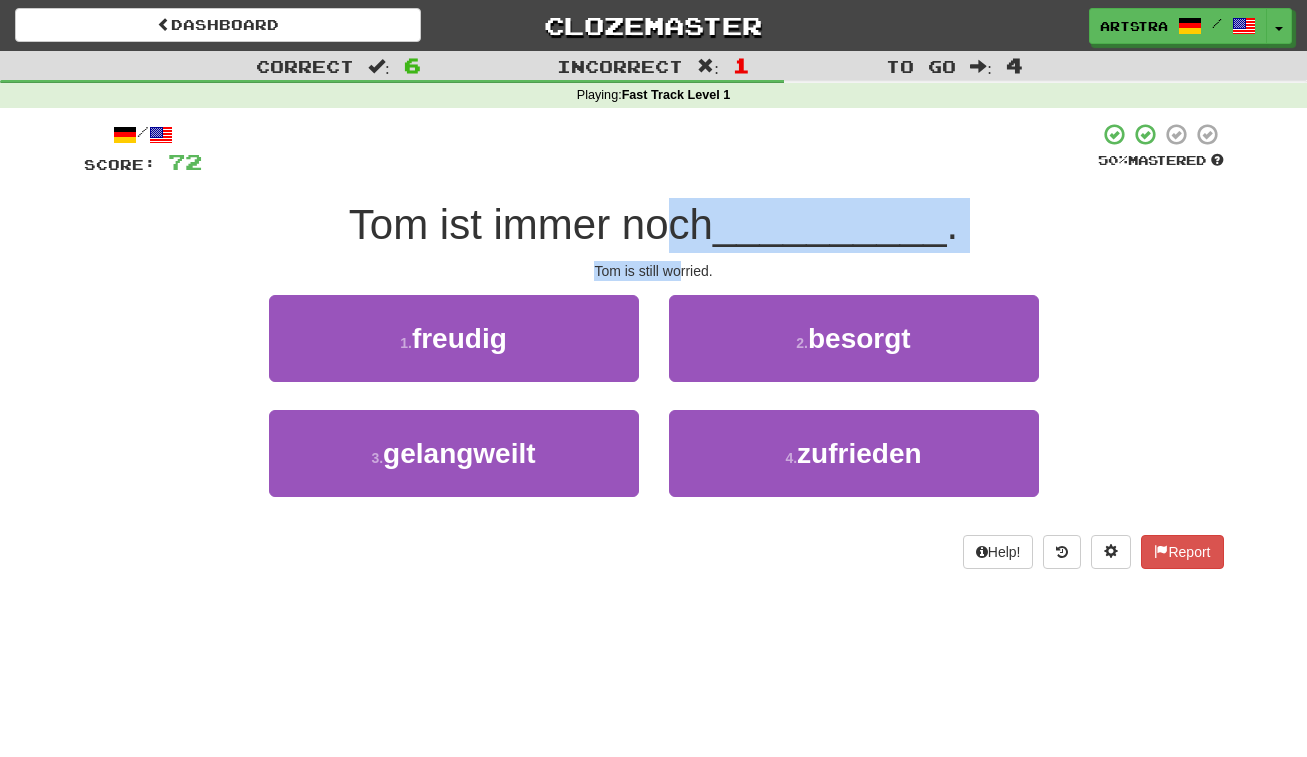 drag, startPoint x: 671, startPoint y: 216, endPoint x: 683, endPoint y: 273, distance: 58.249462 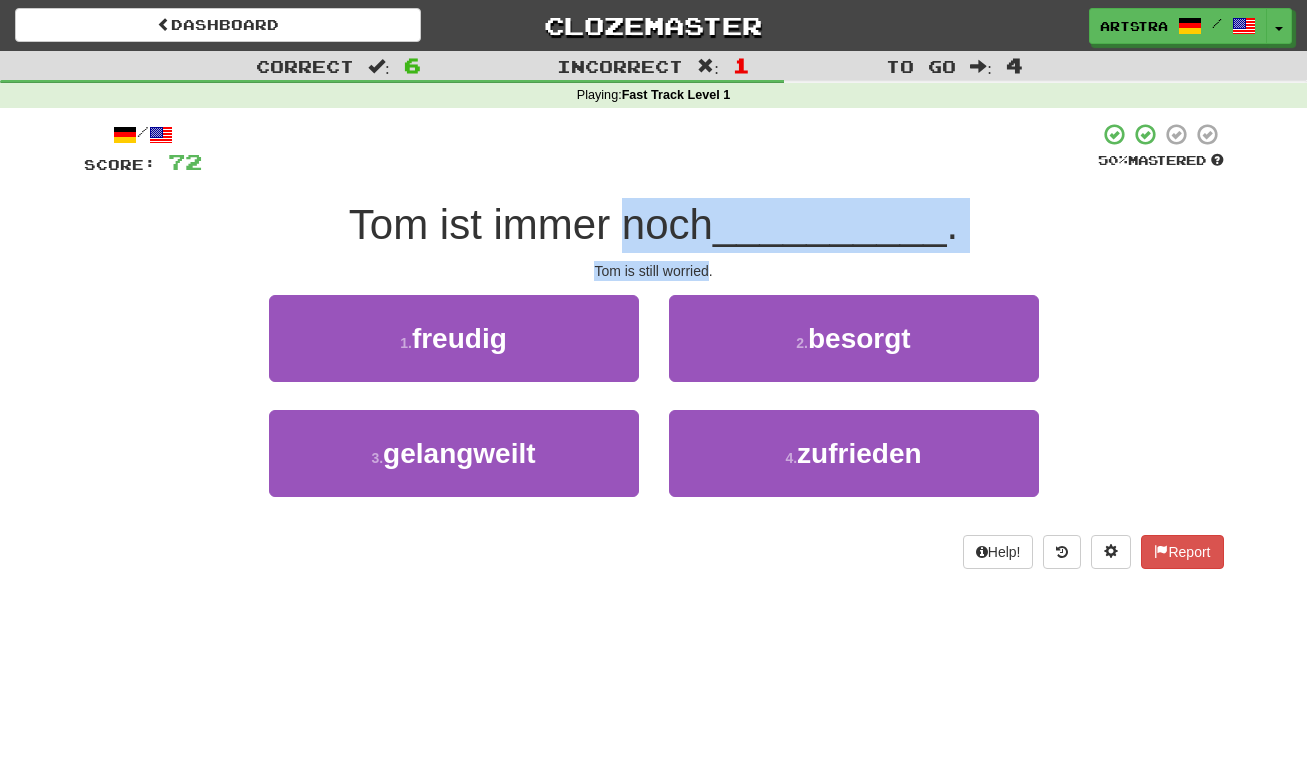 drag, startPoint x: 683, startPoint y: 273, endPoint x: 687, endPoint y: 228, distance: 45.17743 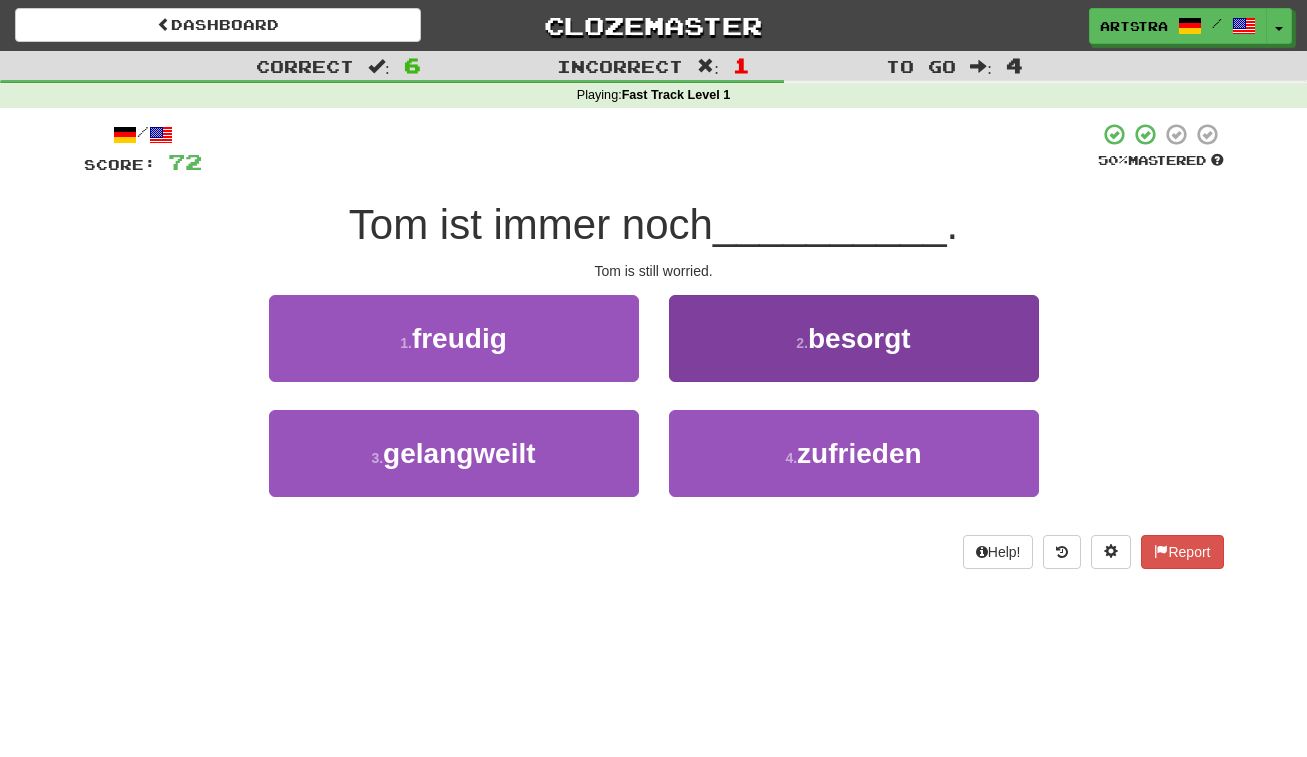 click on "2 .  besorgt" at bounding box center (854, 338) 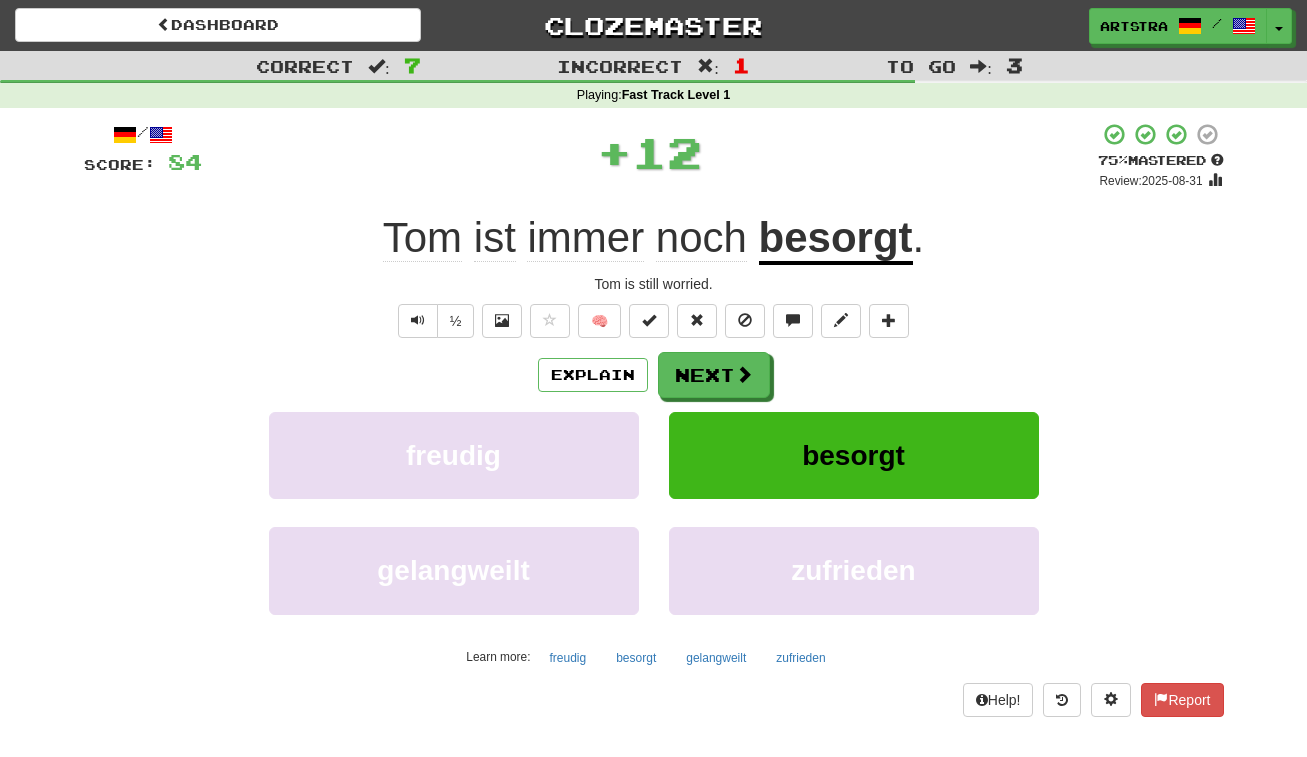 click on "besorgt" at bounding box center [836, 239] 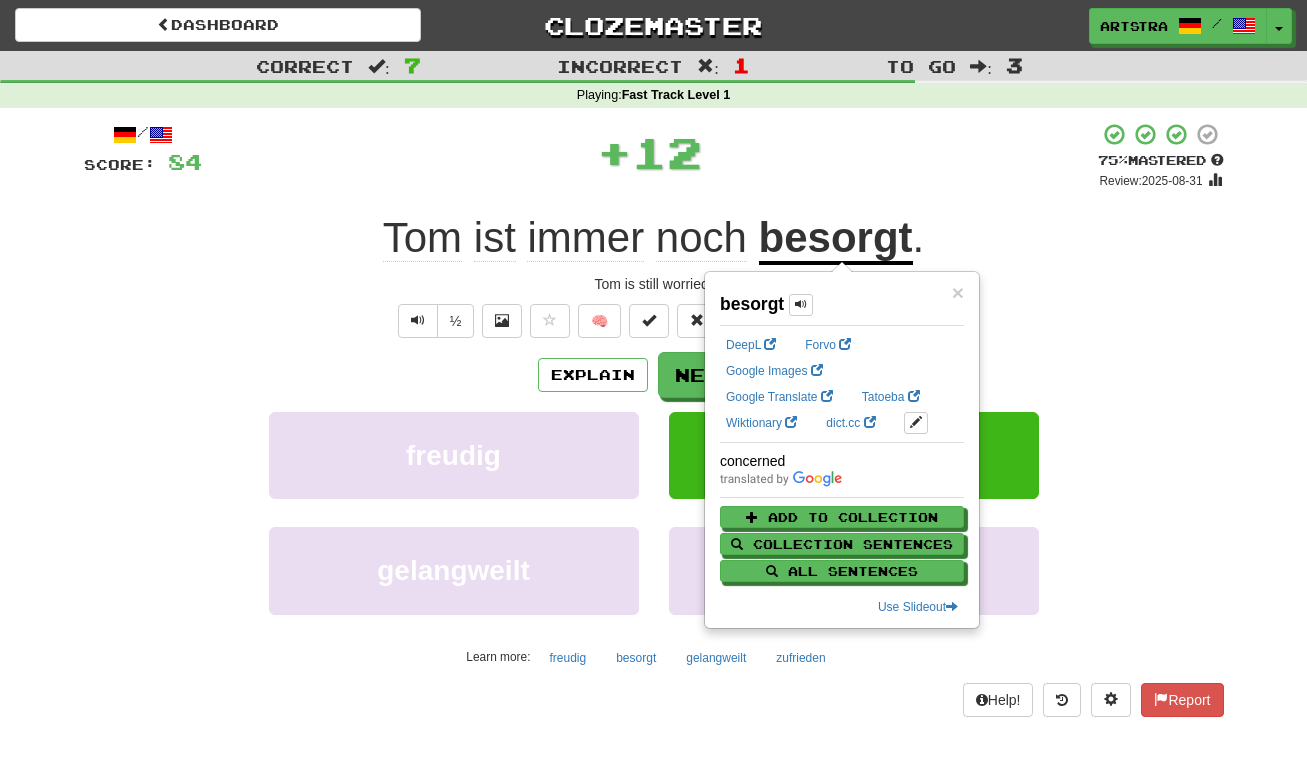 click on "+ 12" at bounding box center (650, 152) 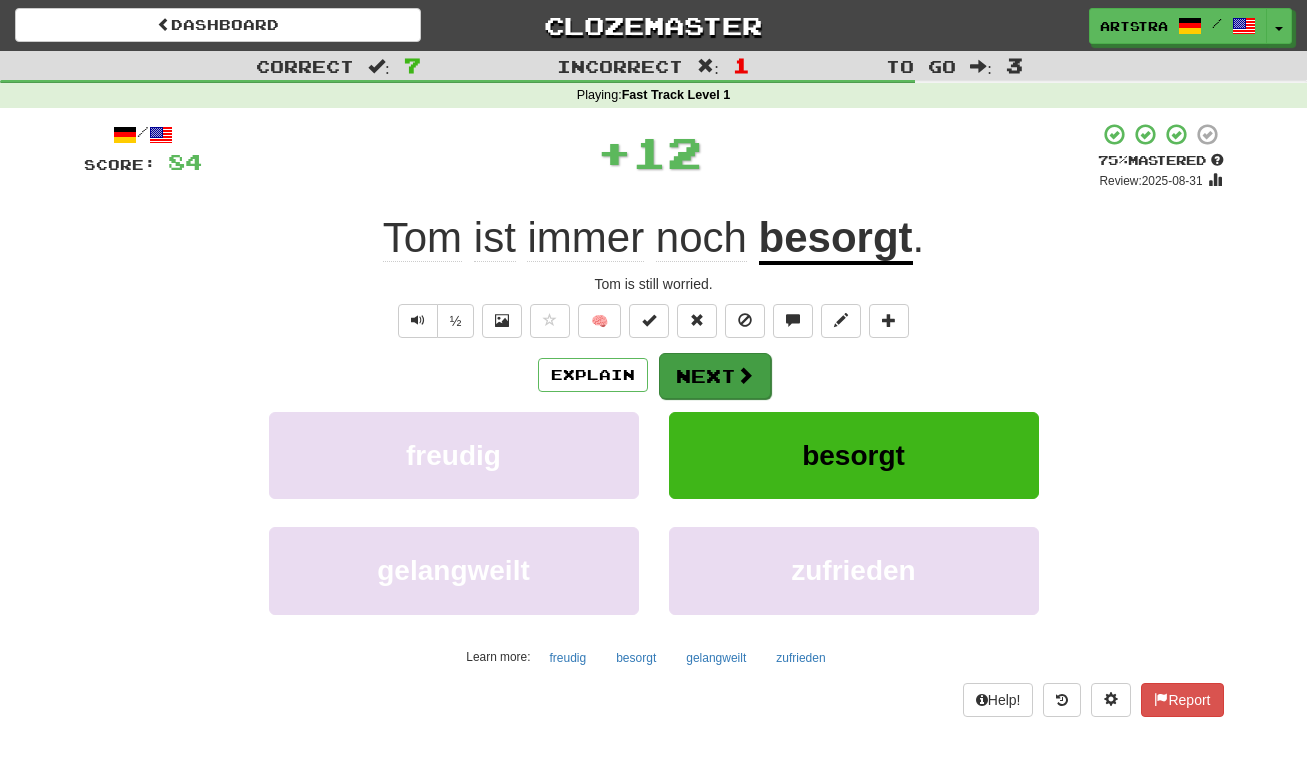 click on "Next" at bounding box center (715, 376) 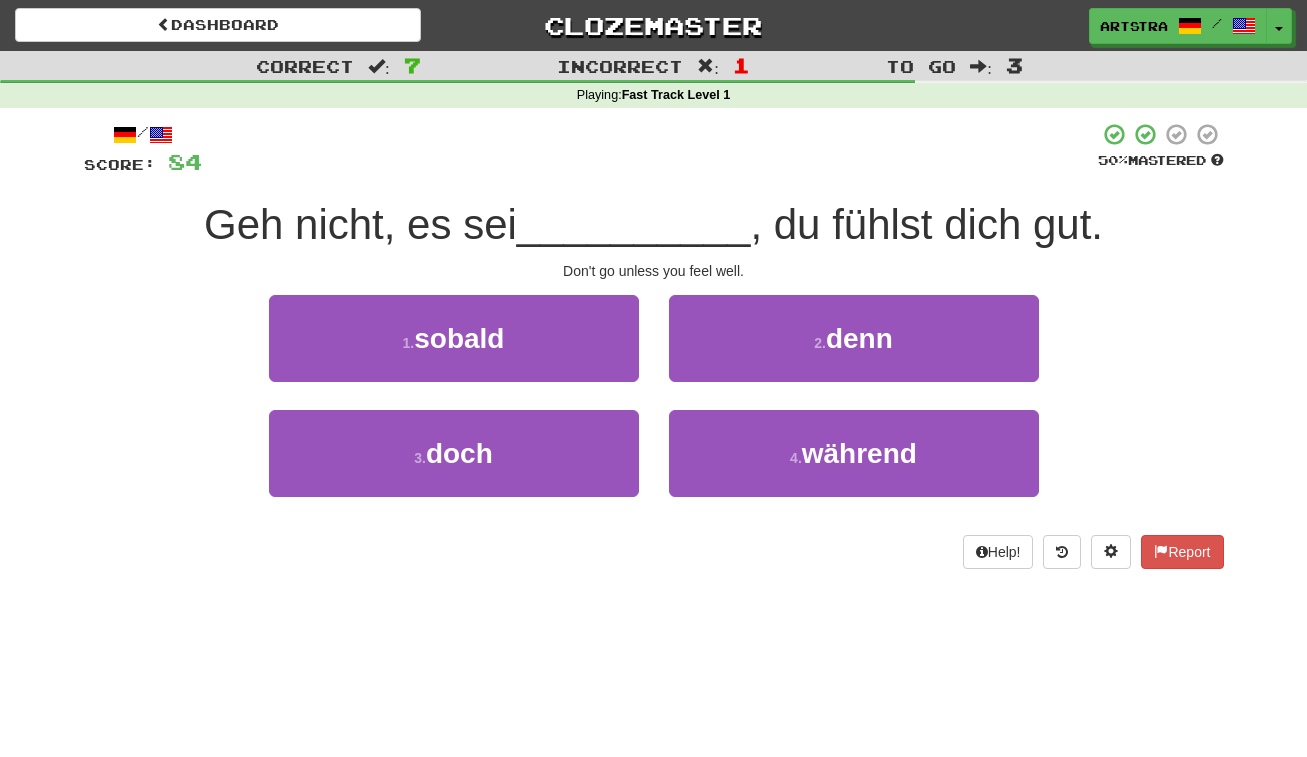 click on "Geh nicht, es sei  __________ , du fühlst dich gut." at bounding box center [654, 225] 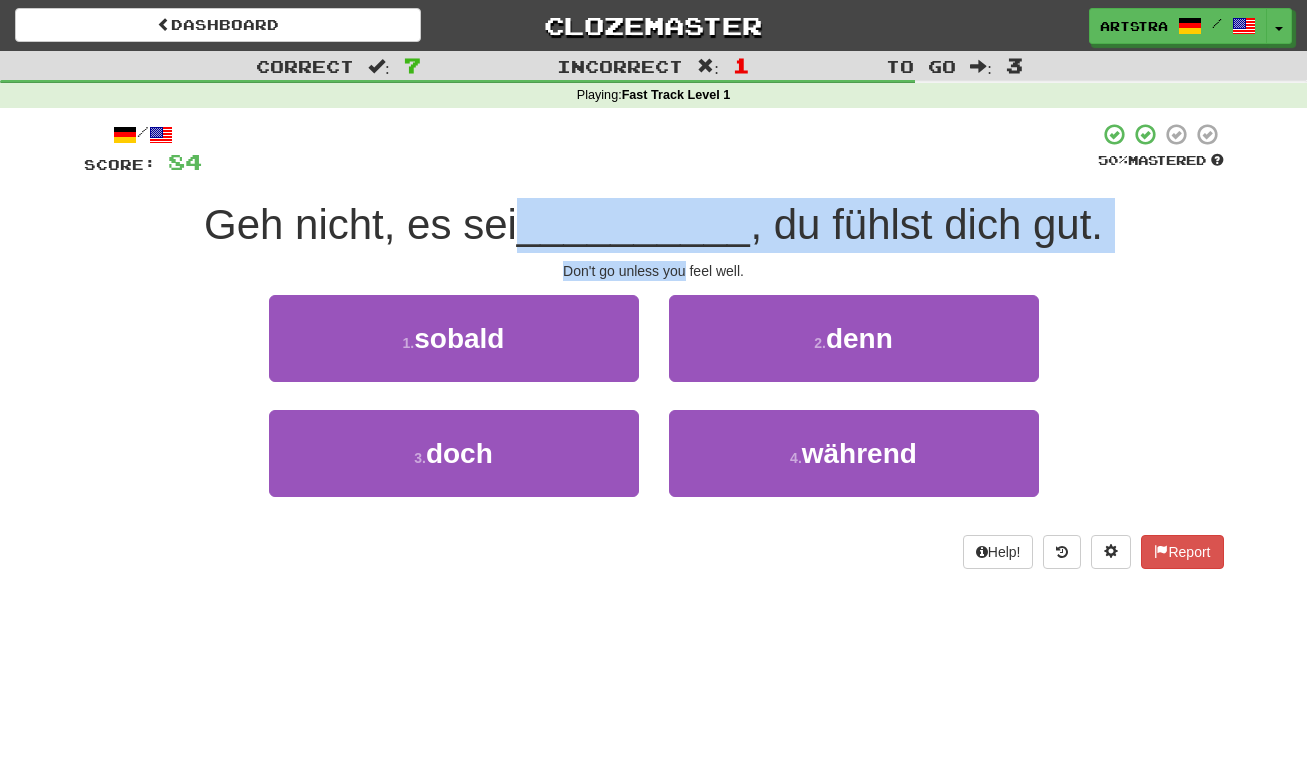 drag, startPoint x: 639, startPoint y: 197, endPoint x: 676, endPoint y: 266, distance: 78.29432 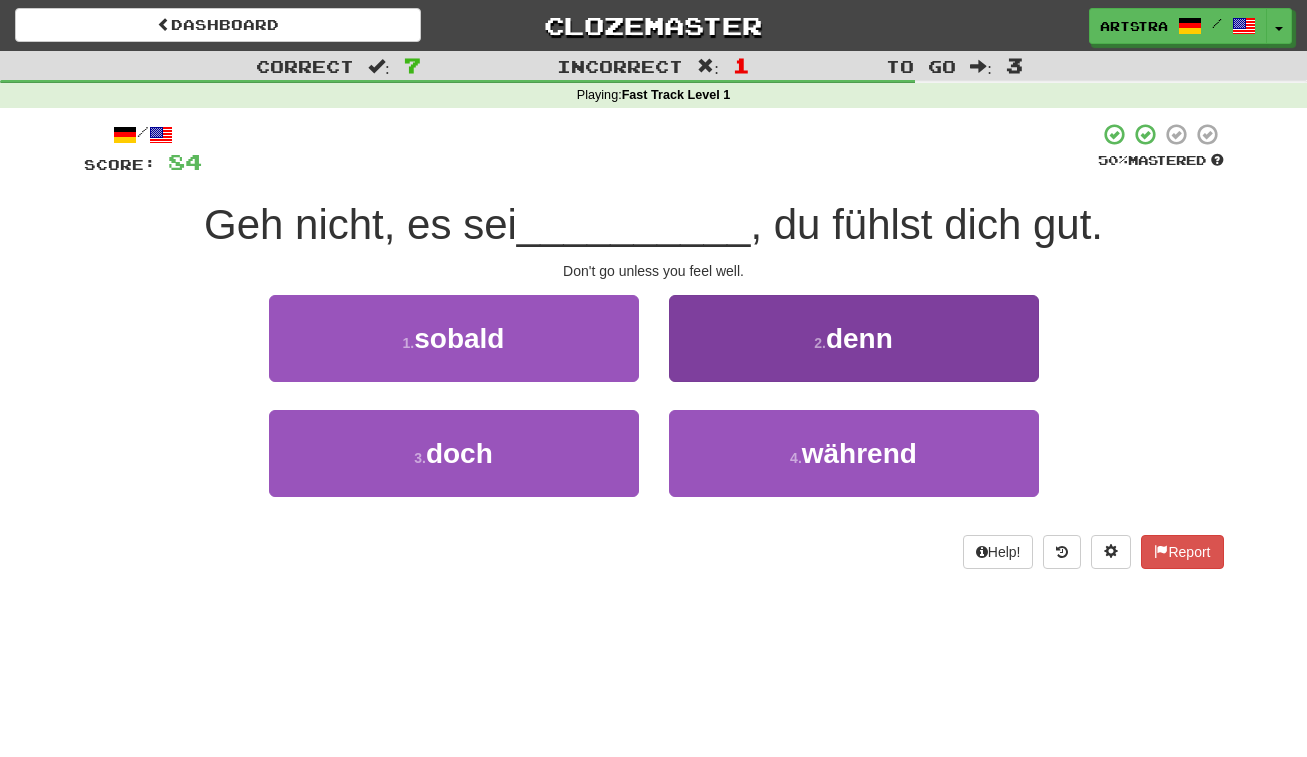 click on "2 .  denn" at bounding box center (854, 338) 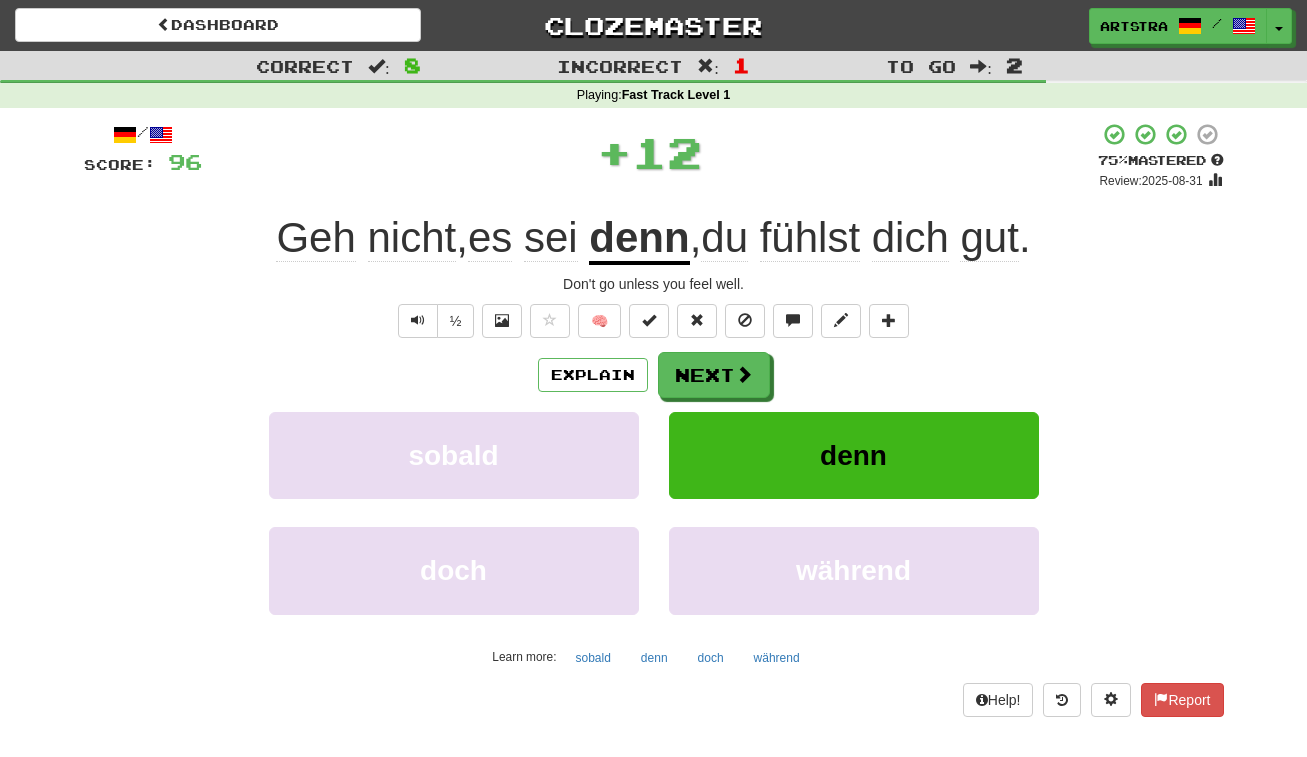 click on "denn" at bounding box center (639, 239) 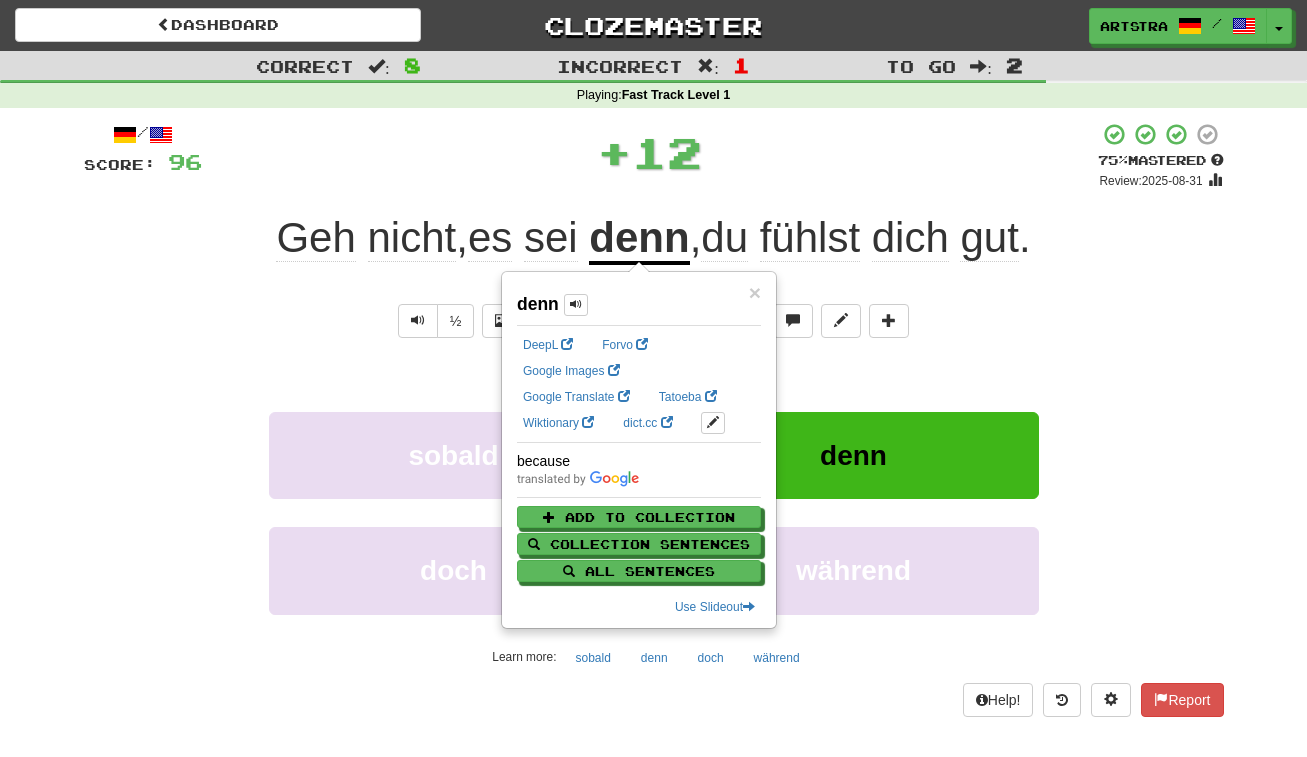 click on "+ 12" at bounding box center (650, 152) 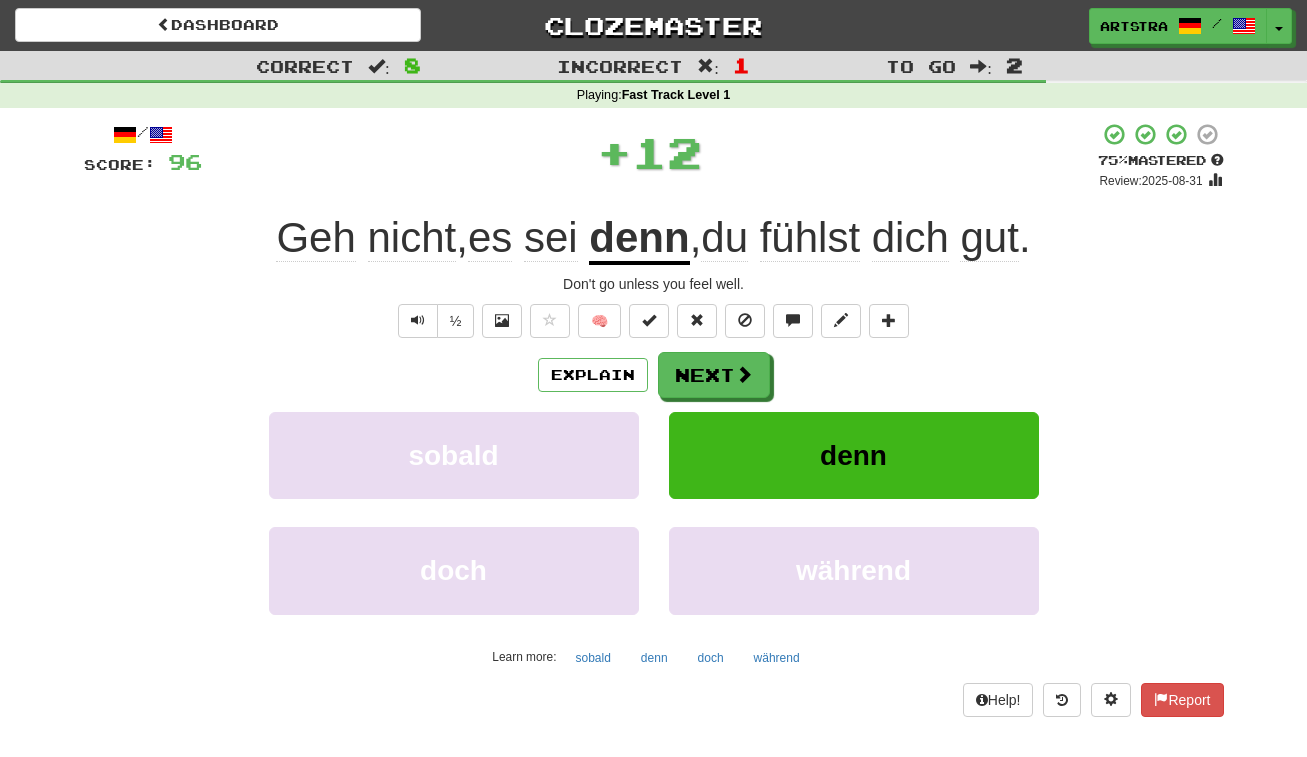 click on "gut" at bounding box center [989, 238] 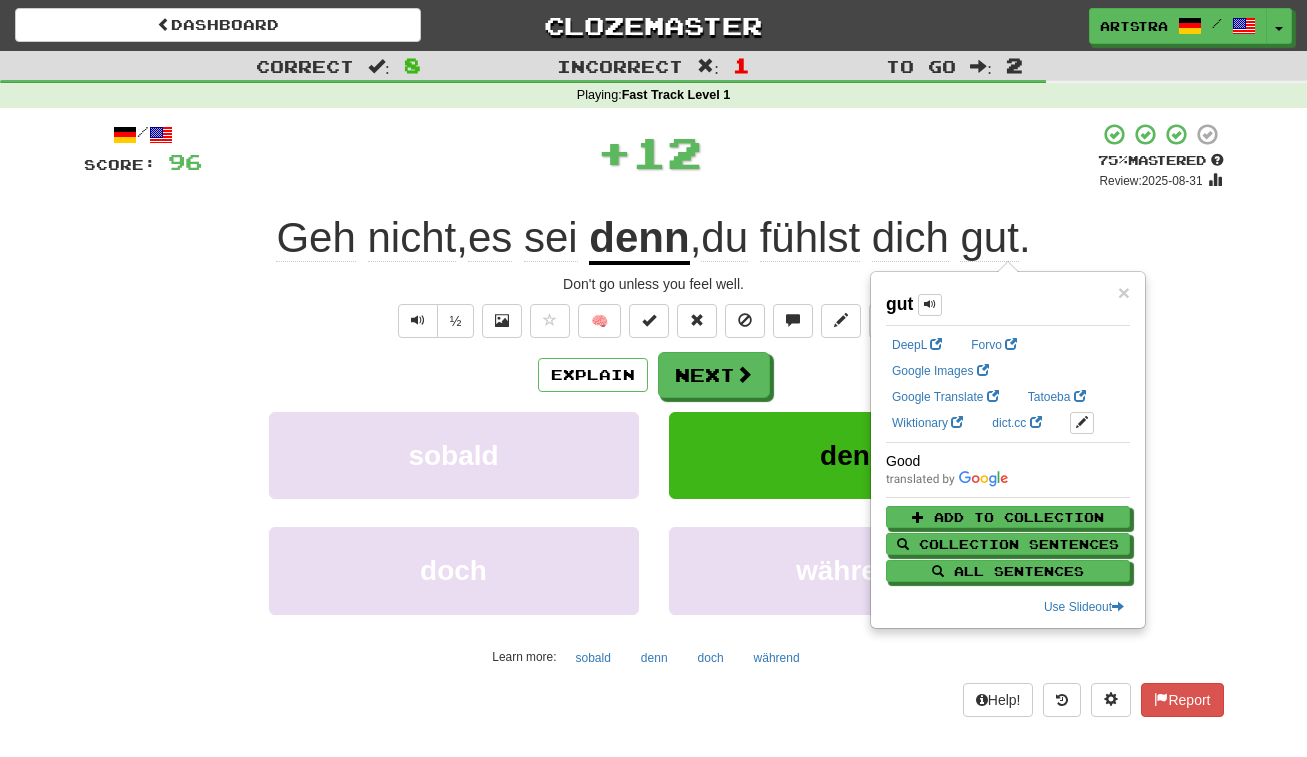 drag, startPoint x: 820, startPoint y: 246, endPoint x: 835, endPoint y: 241, distance: 15.811388 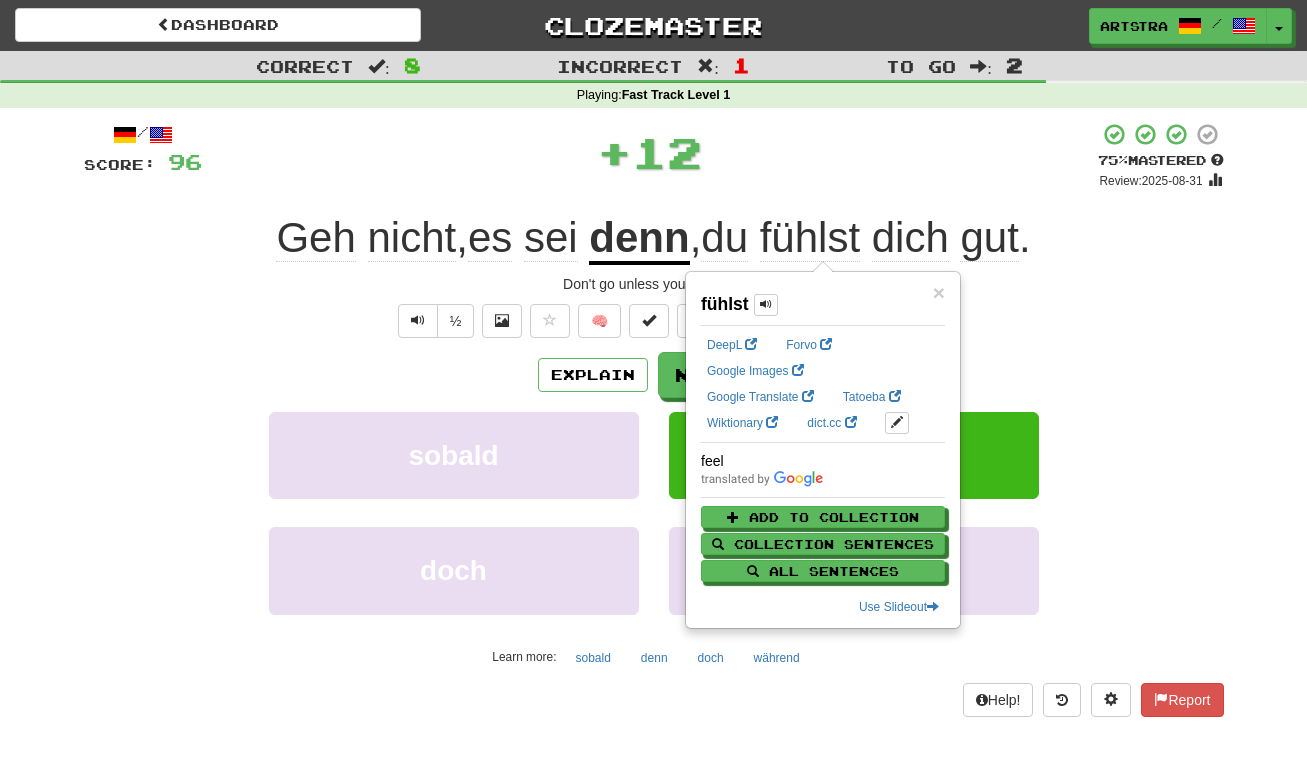 click on "/  Score:   96 + 12 75 %  Mastered Review:  2025-08-31 Geh   nicht ,  es   sei   denn ,  du   fühlst   dich   gut . Don't go unless you feel well. ½ 🧠 Explain Next sobald denn doch während Learn more: sobald denn doch während  Help!  Report" at bounding box center [654, 419] 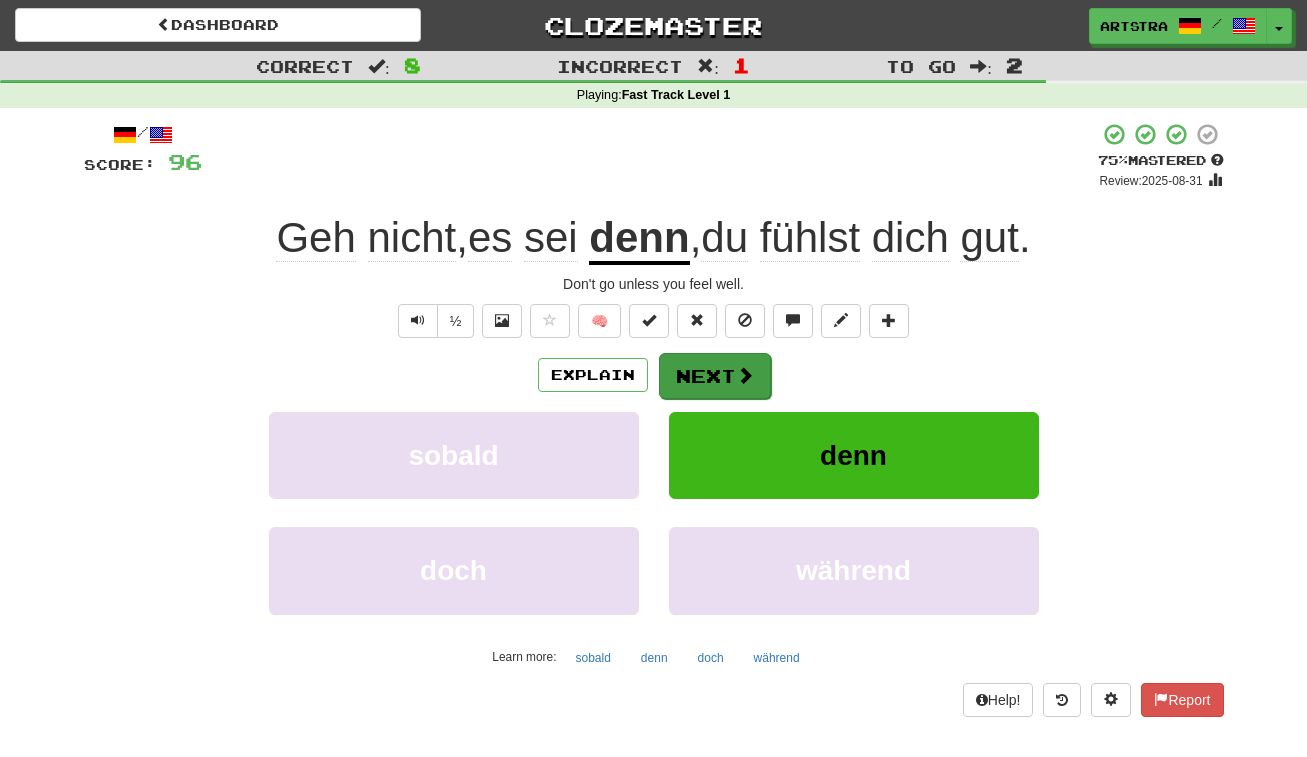 click on "Next" at bounding box center (715, 376) 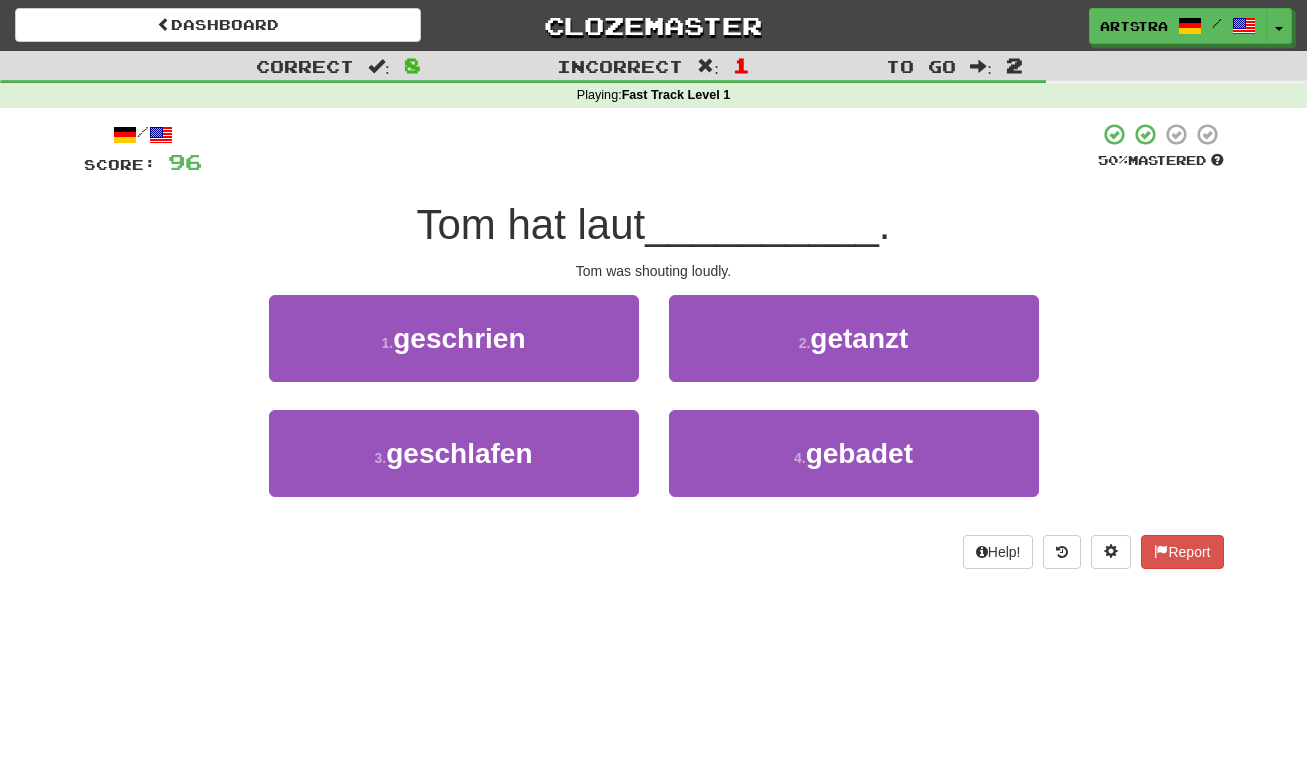 click on "__________" at bounding box center (762, 224) 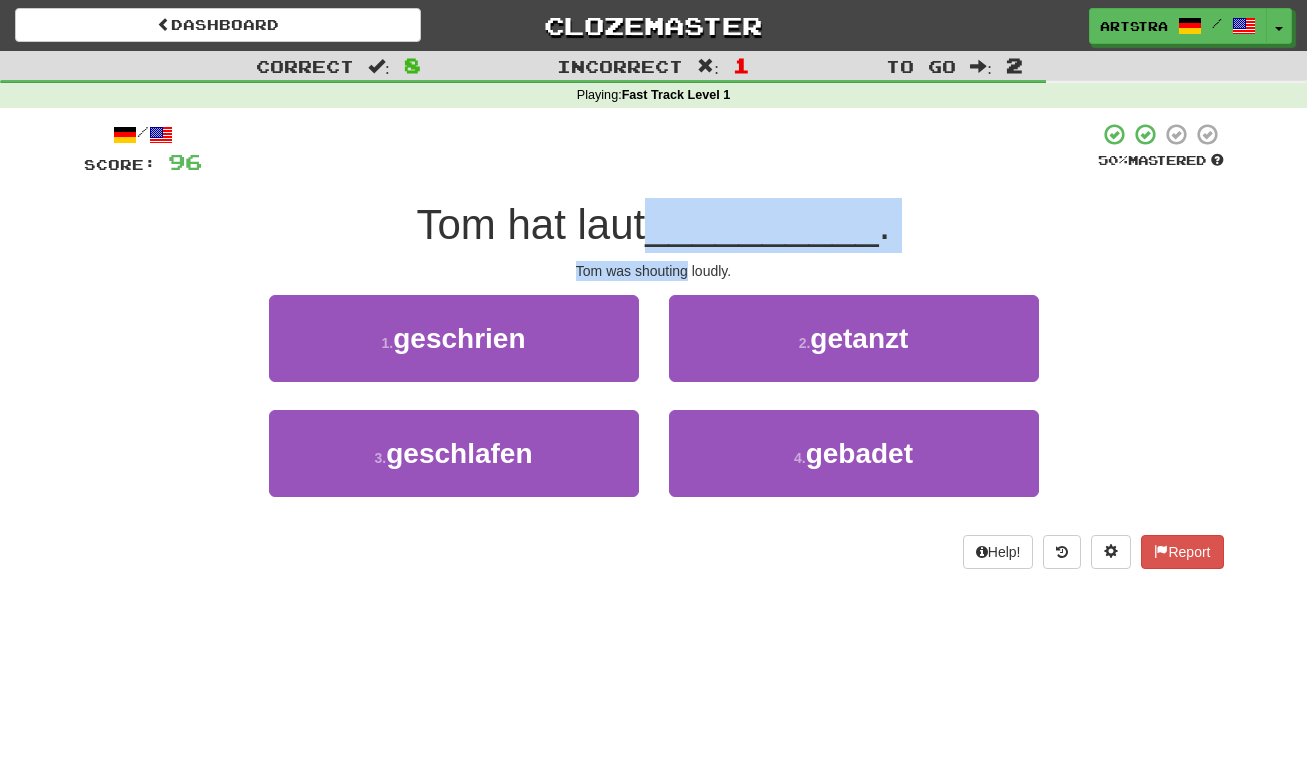 drag, startPoint x: 684, startPoint y: 266, endPoint x: 673, endPoint y: 218, distance: 49.24429 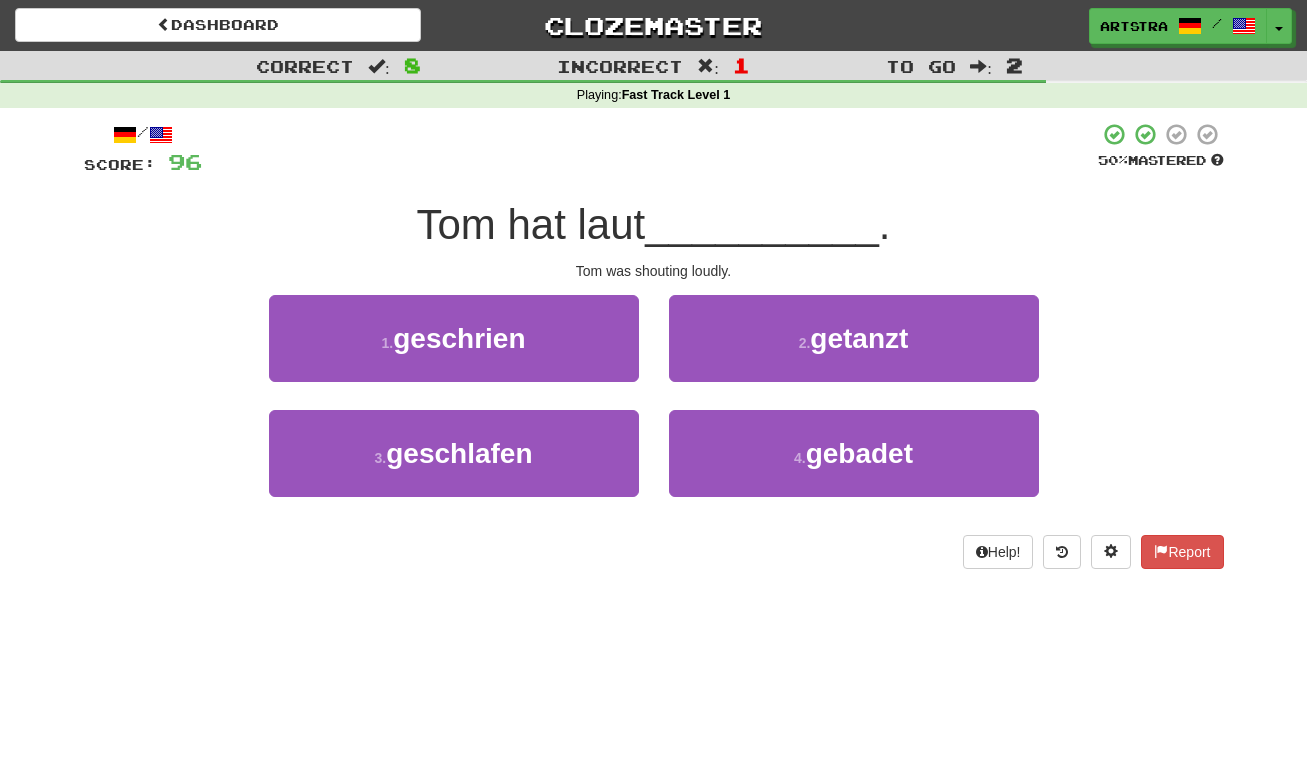 click on "__________" at bounding box center [762, 224] 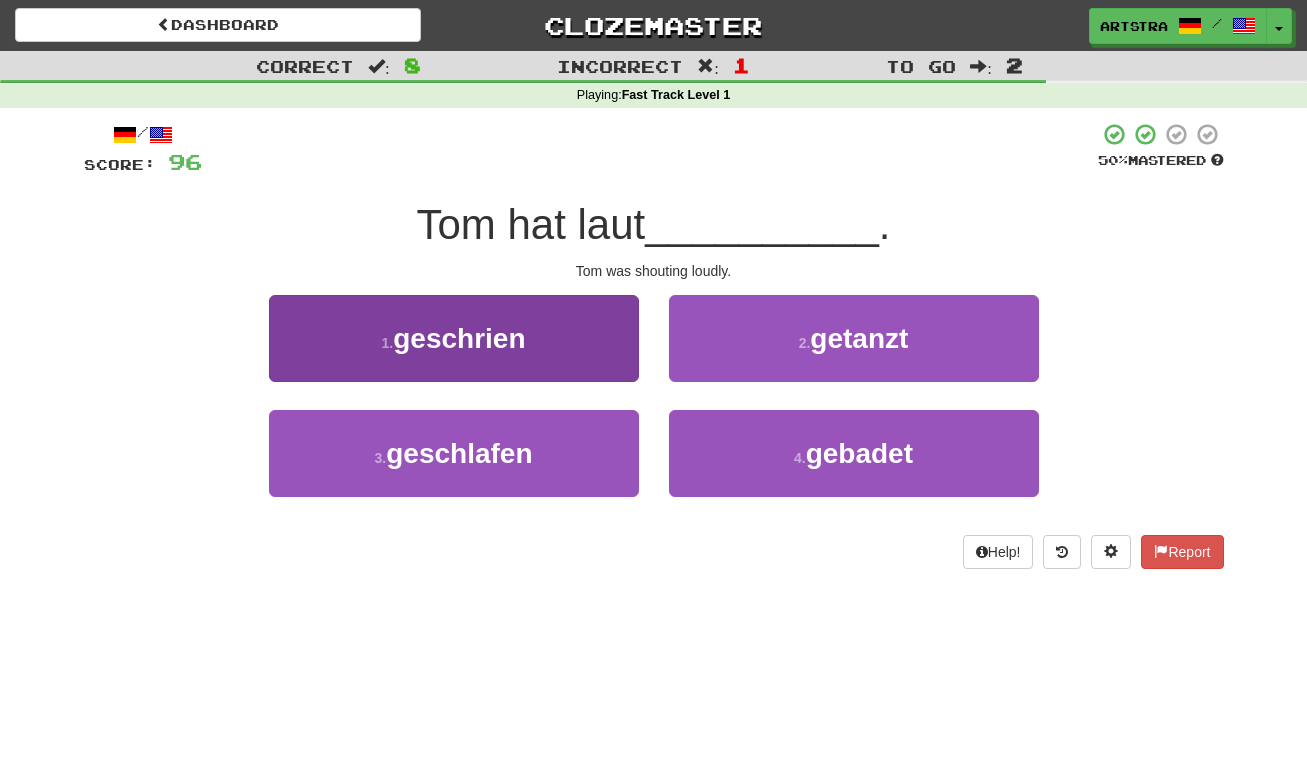 click on "1 .  geschrien" at bounding box center (454, 338) 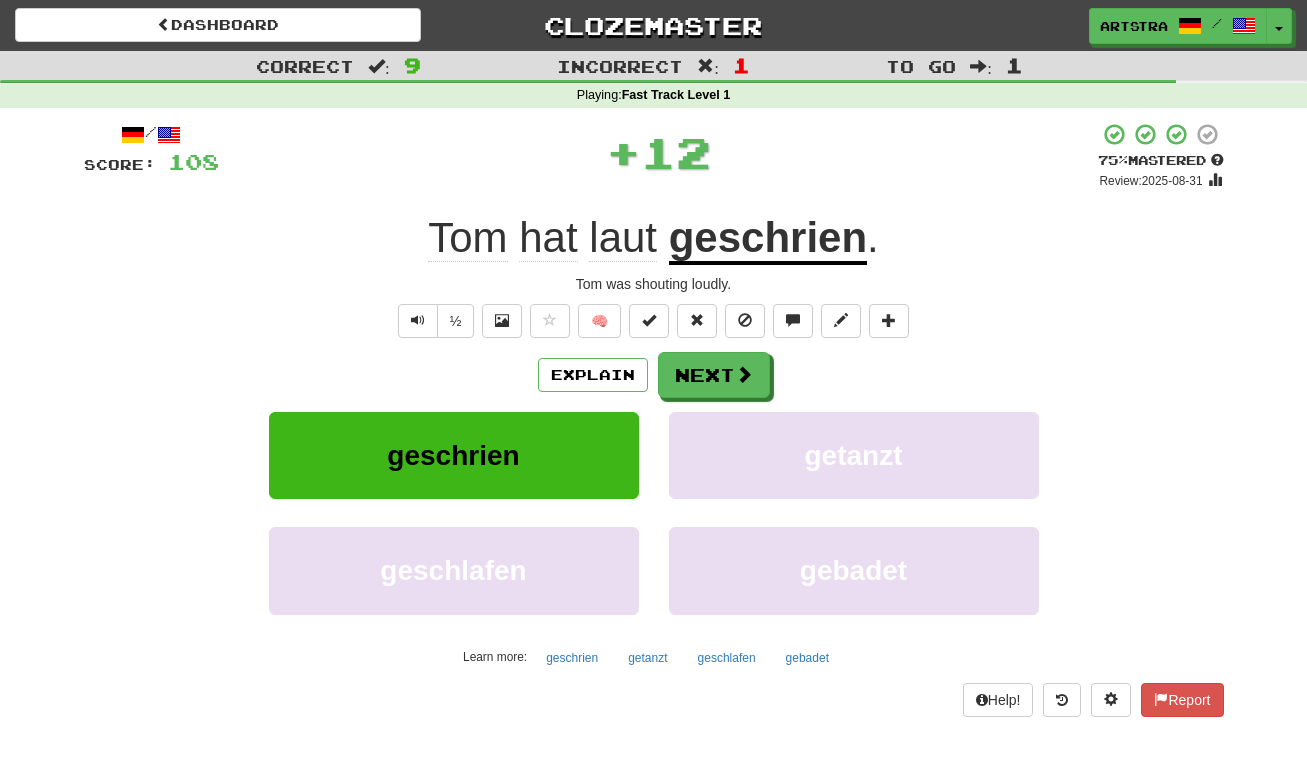 click on "geschrien" at bounding box center (768, 239) 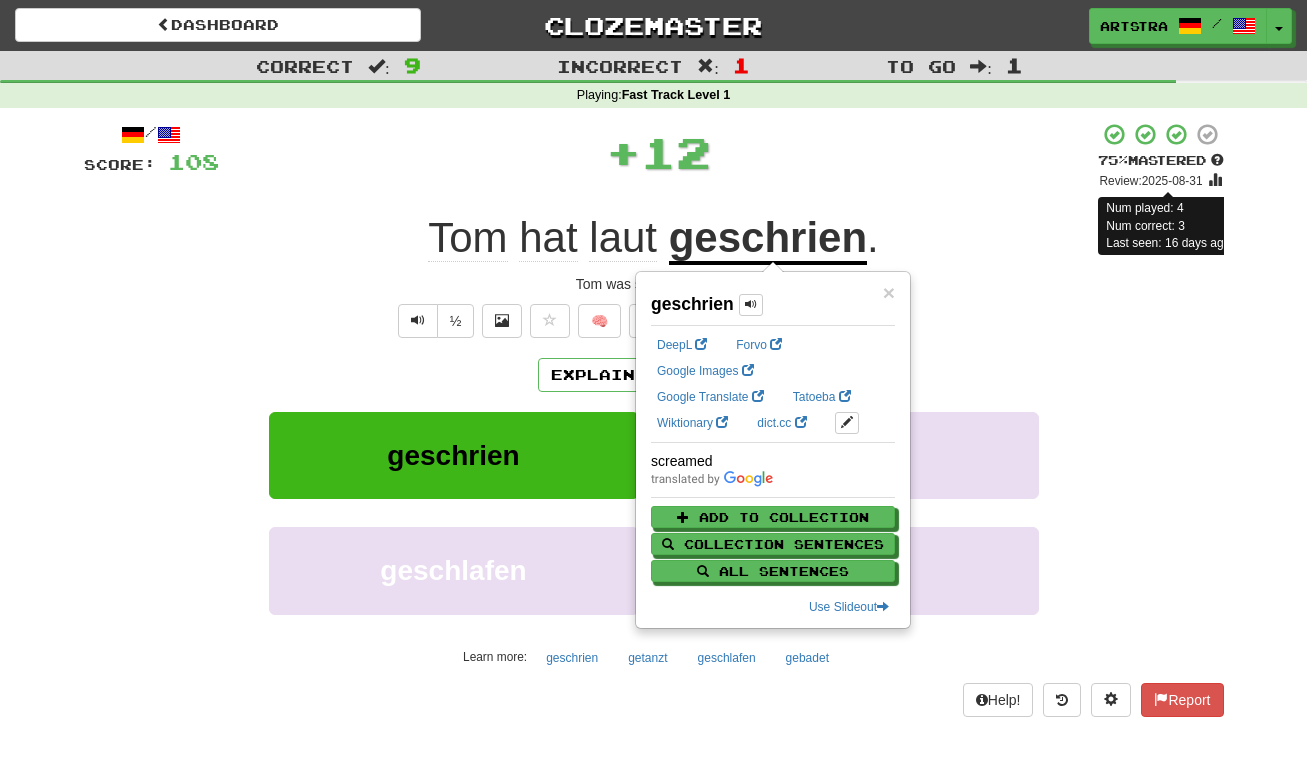 click on "Review:  2025-08-31" at bounding box center [1150, 181] 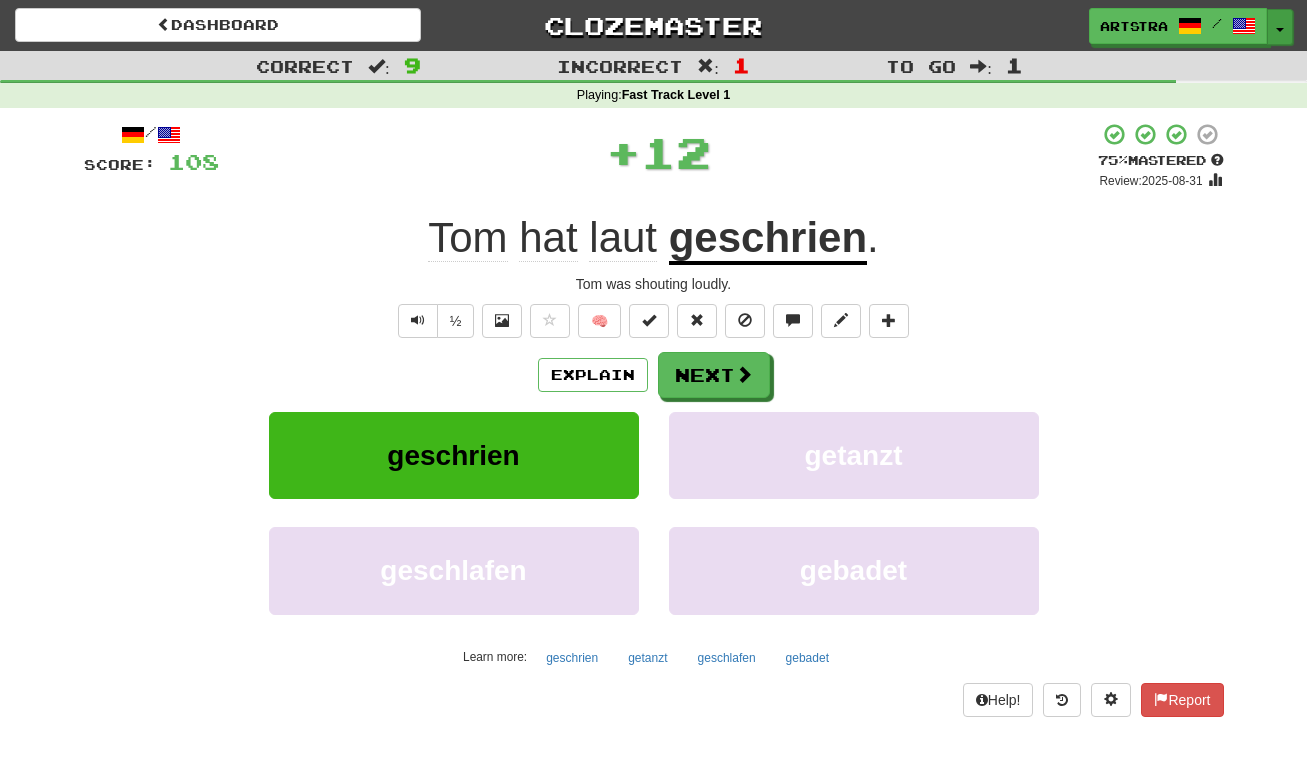 click on "Toggle Dropdown" at bounding box center [1280, 27] 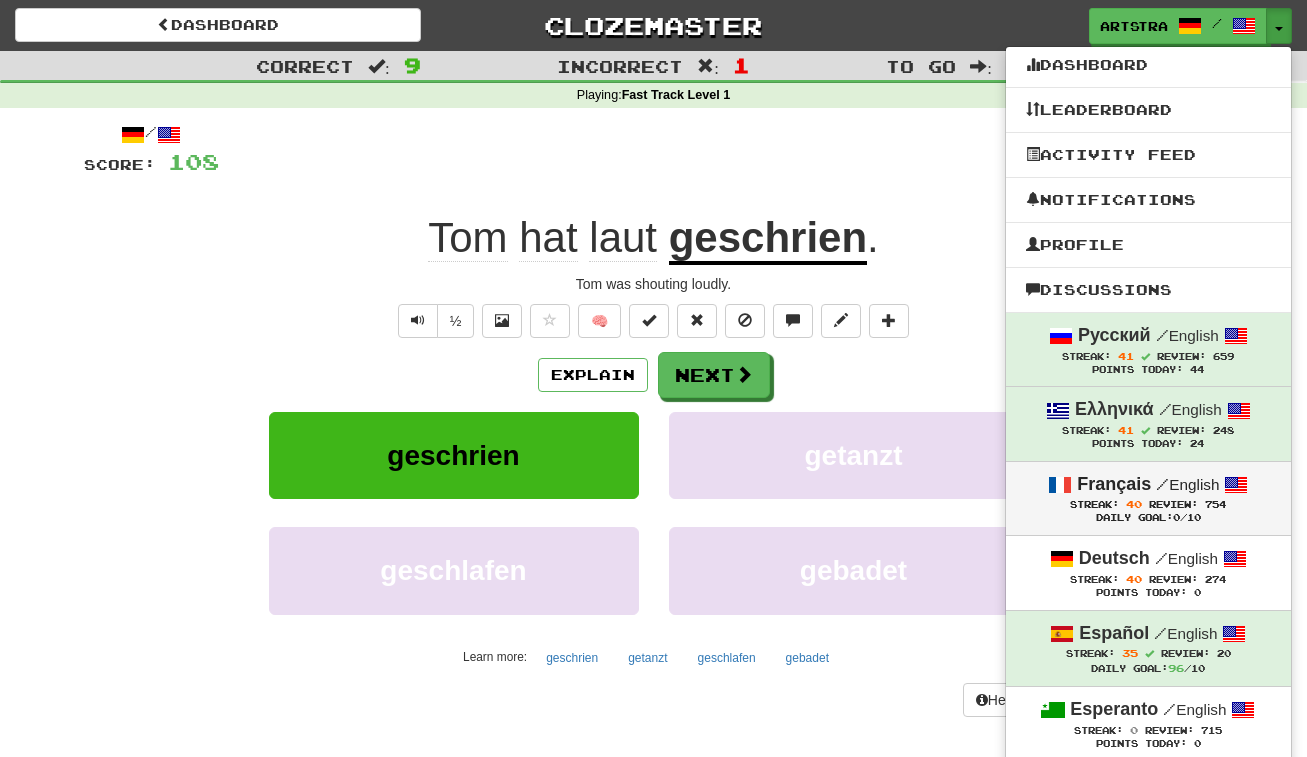 click on "Français
/
English" at bounding box center (1148, 485) 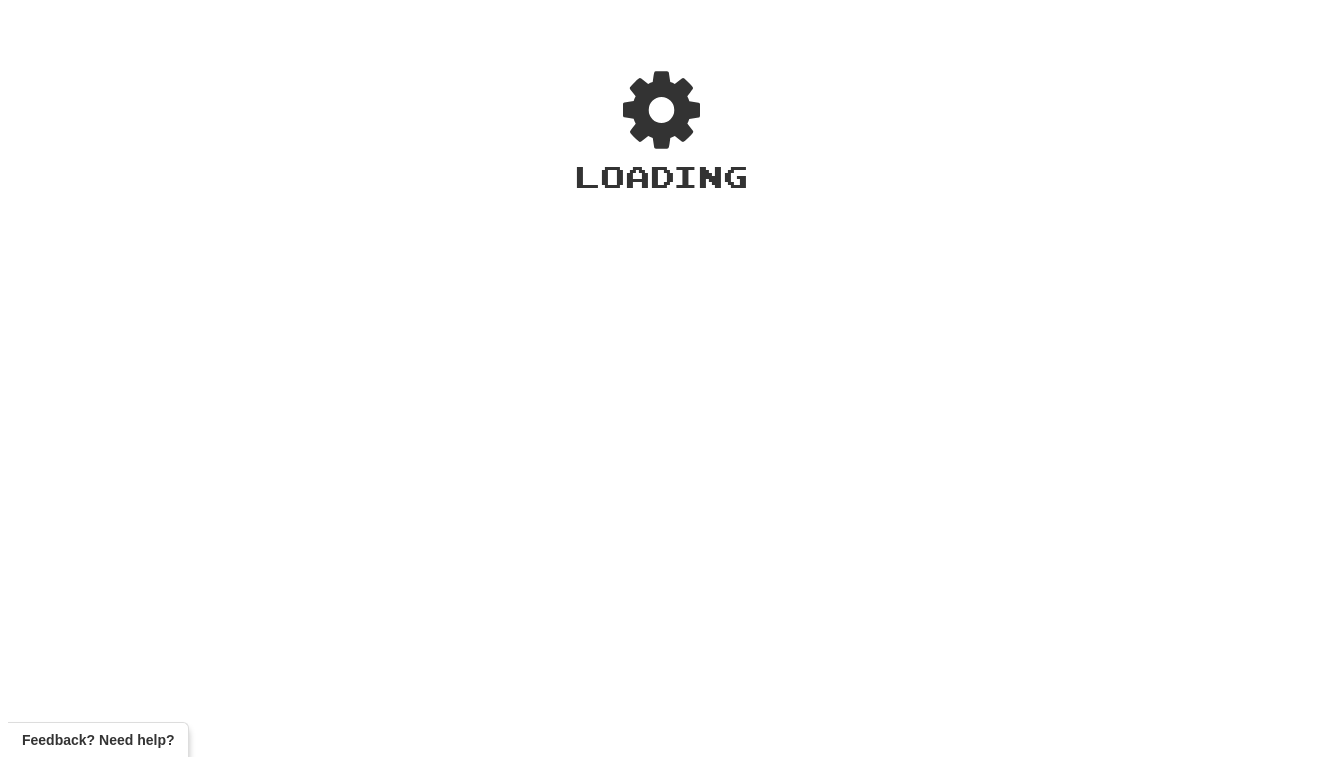 scroll, scrollTop: 0, scrollLeft: 0, axis: both 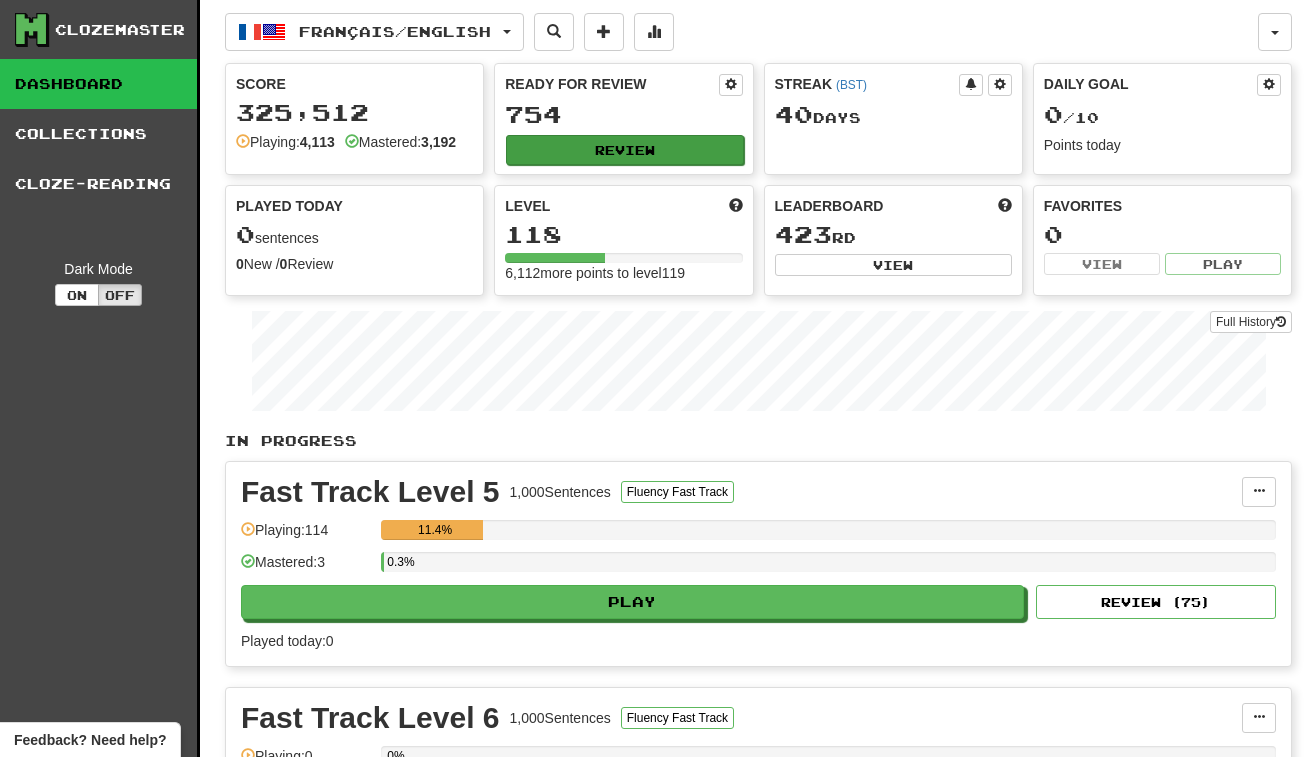 click on "Review" at bounding box center (624, 150) 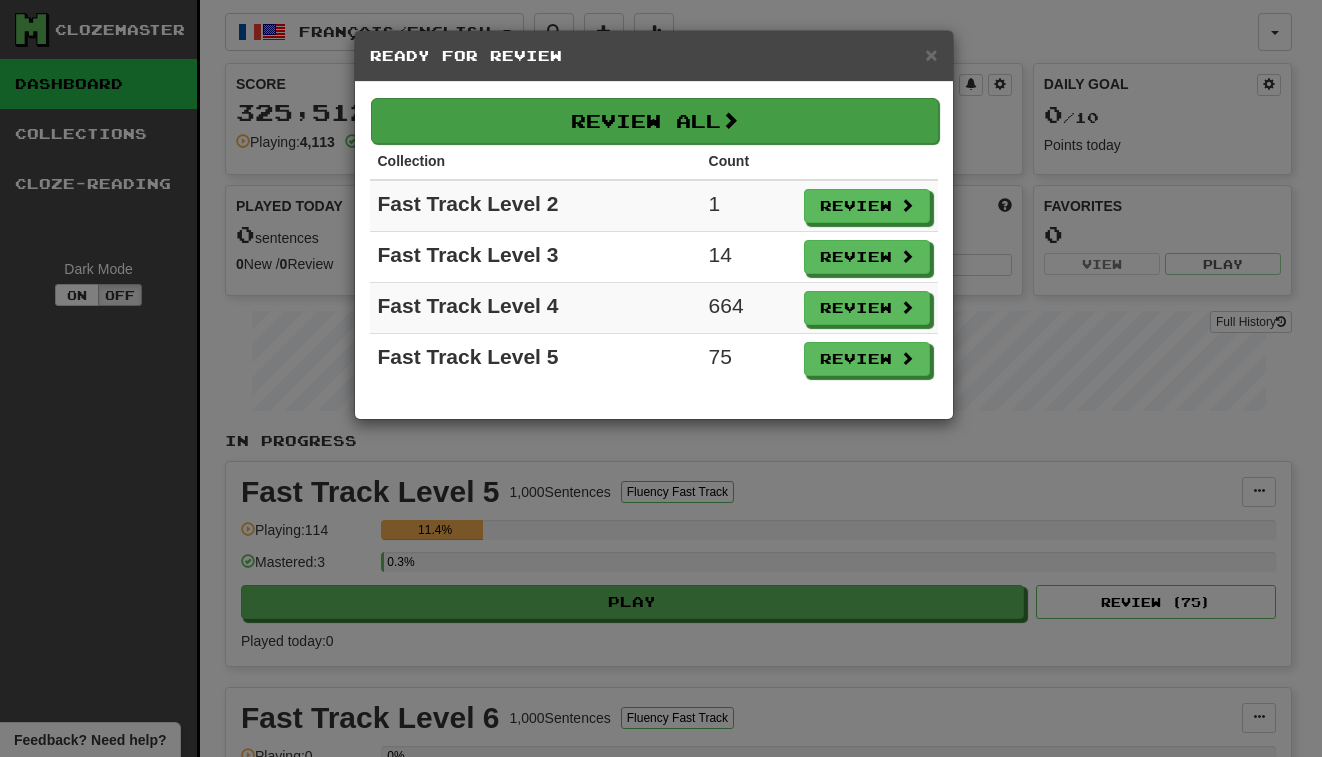 click on "Review All" at bounding box center [655, 121] 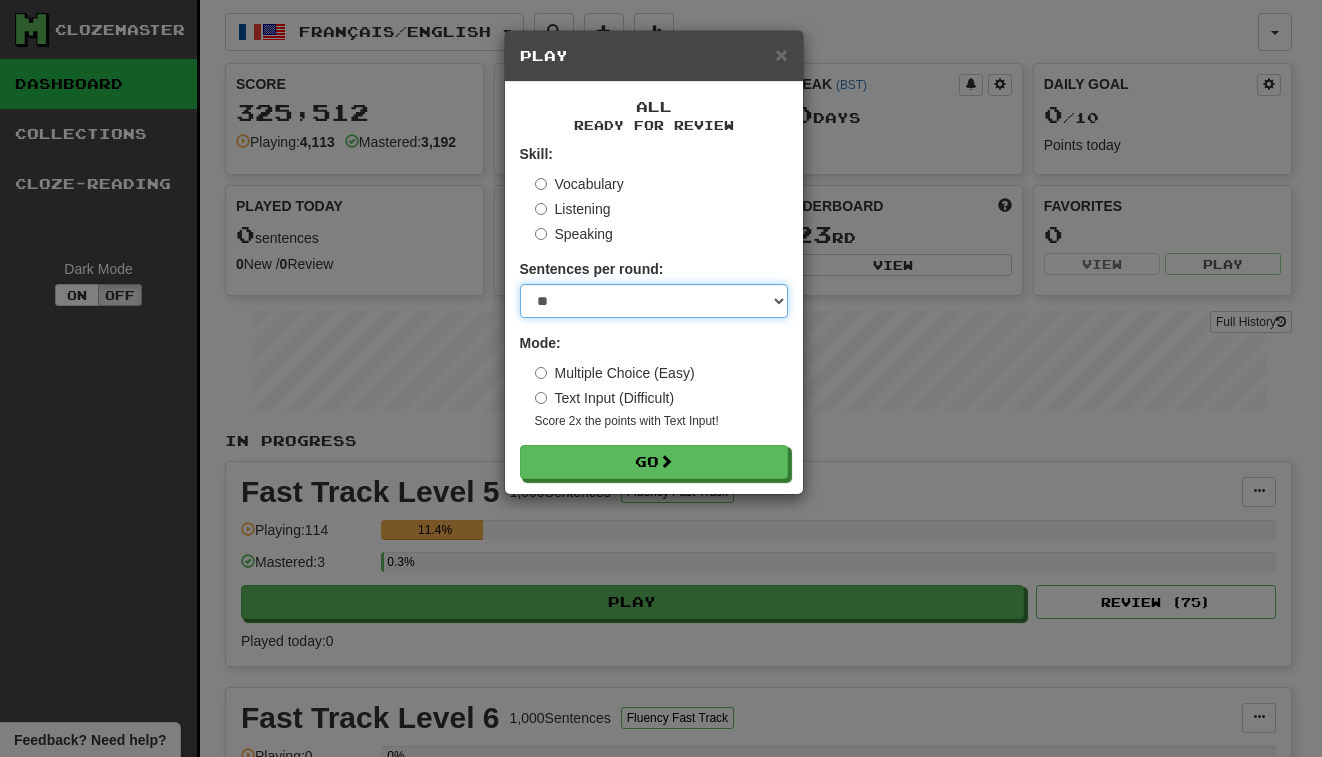 select on "***" 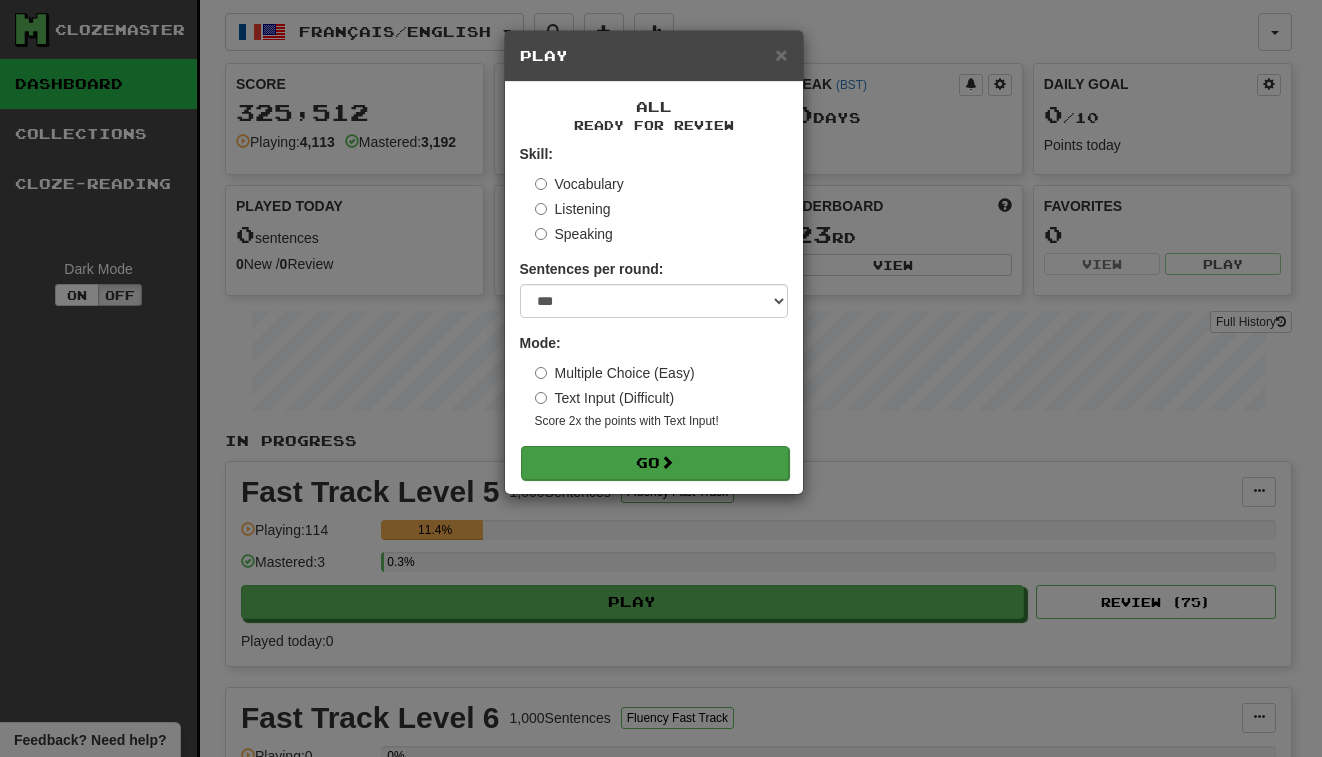 click on "Go" at bounding box center [655, 463] 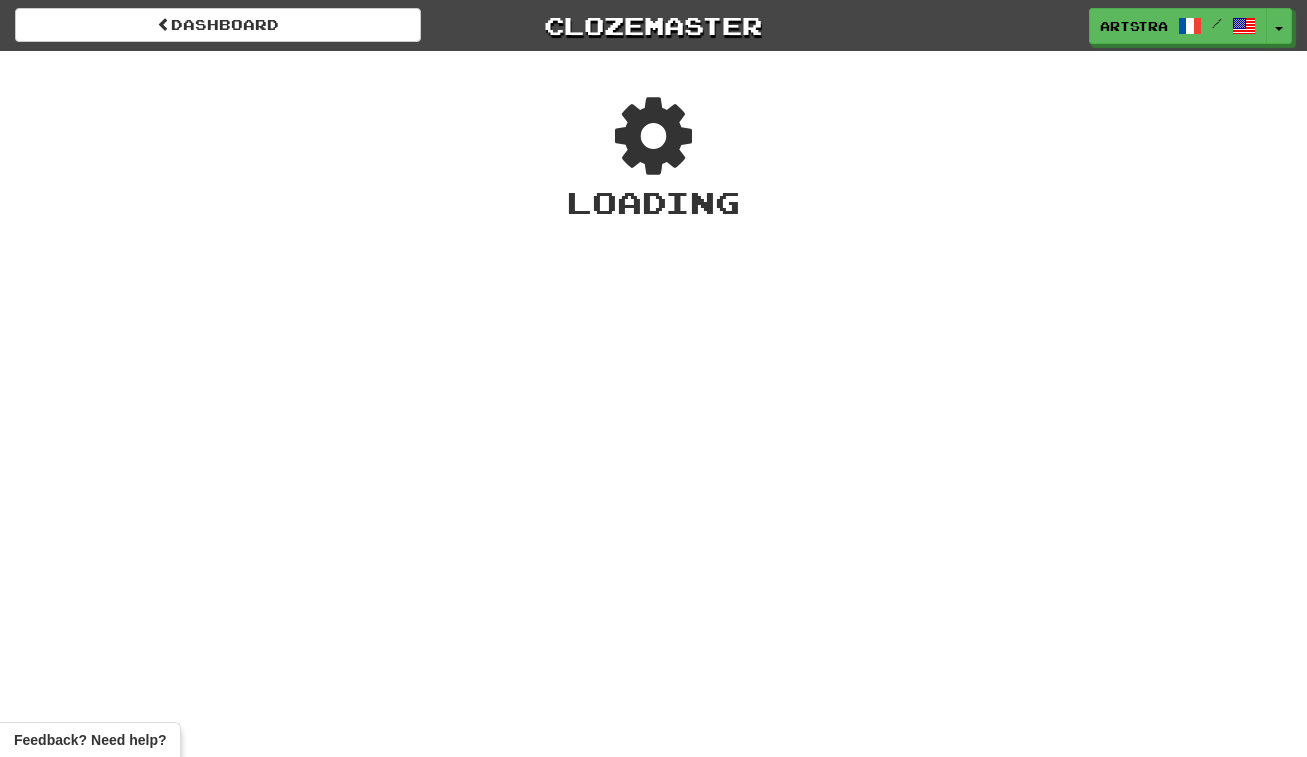 scroll, scrollTop: 0, scrollLeft: 0, axis: both 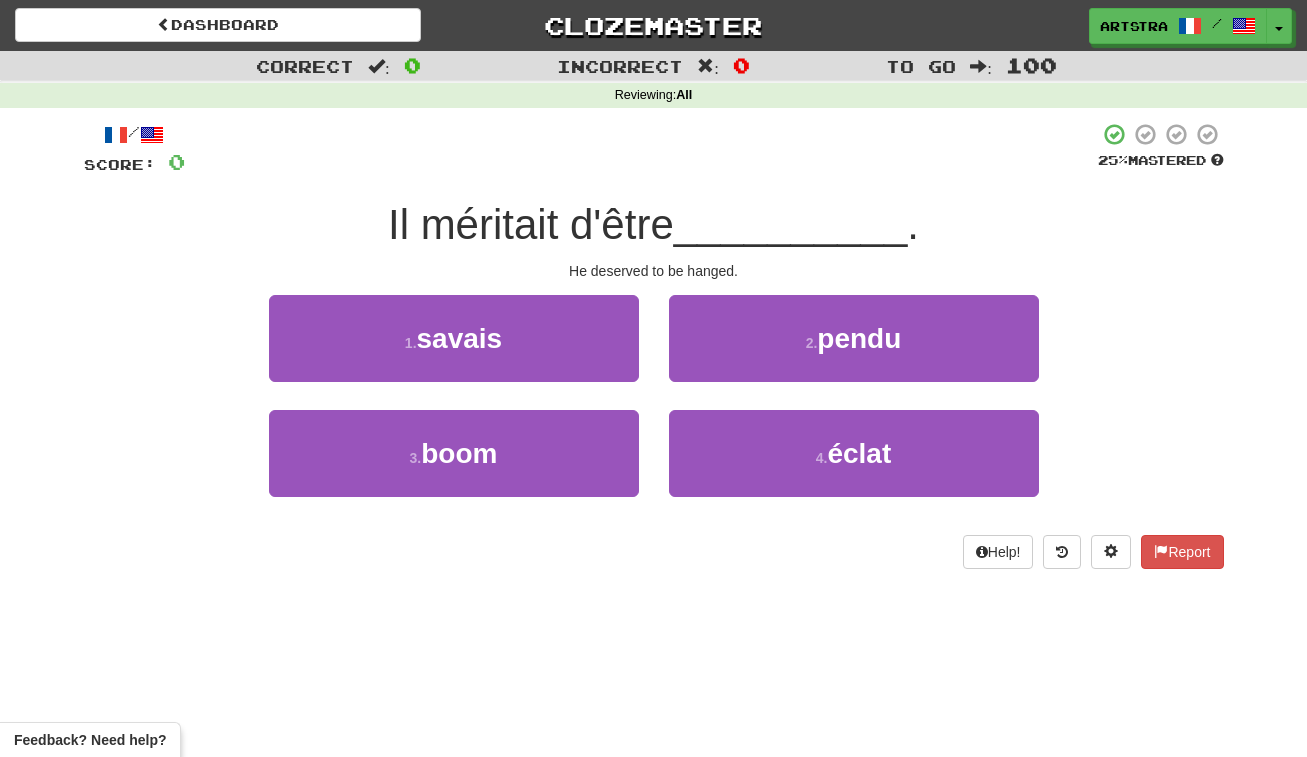 click on "Il méritait d'être" at bounding box center (531, 224) 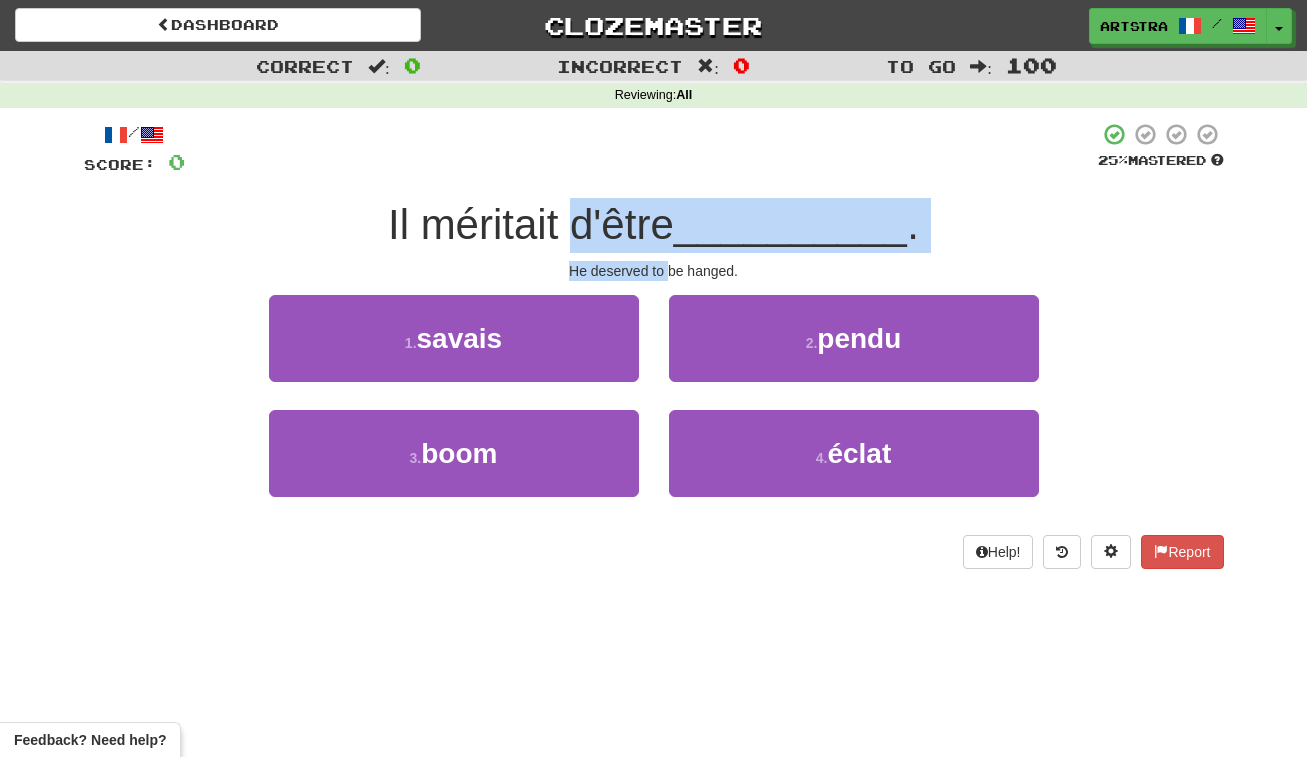 drag, startPoint x: 661, startPoint y: 230, endPoint x: 664, endPoint y: 266, distance: 36.124783 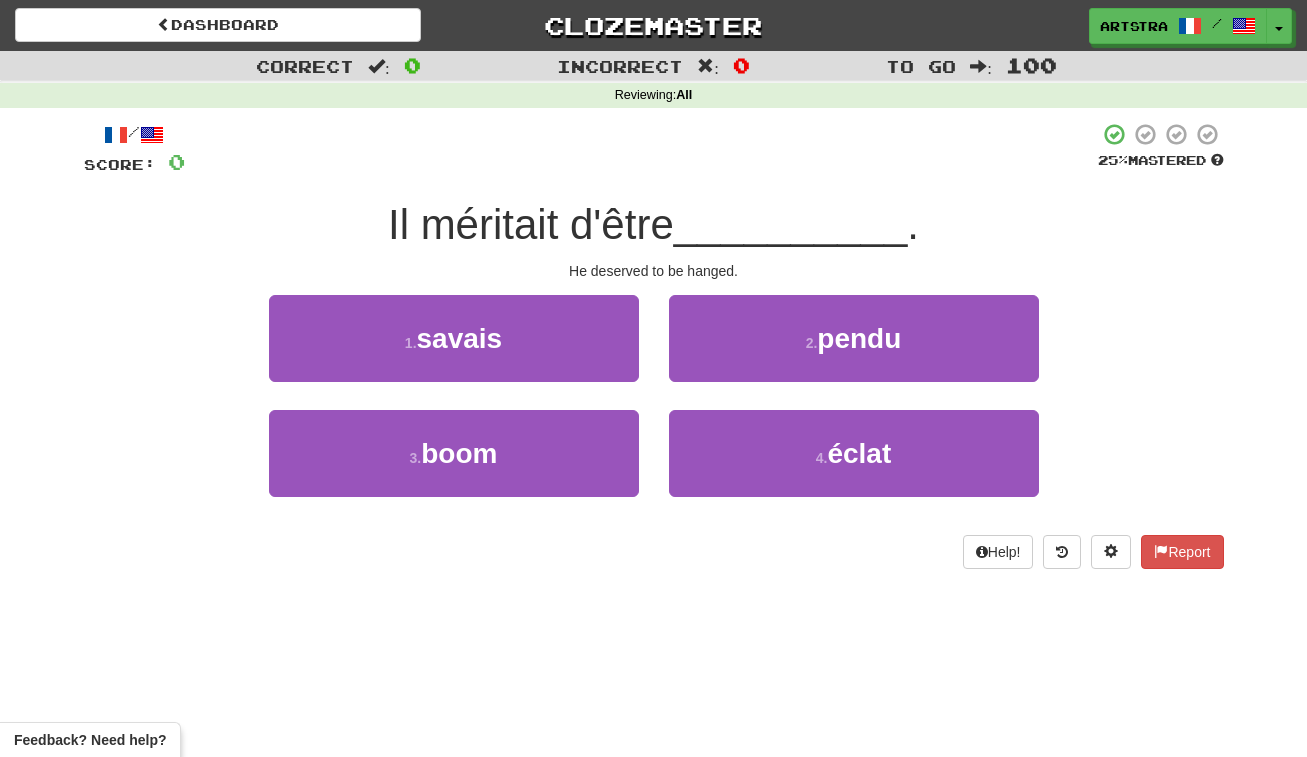 click on "pendu" at bounding box center [859, 338] 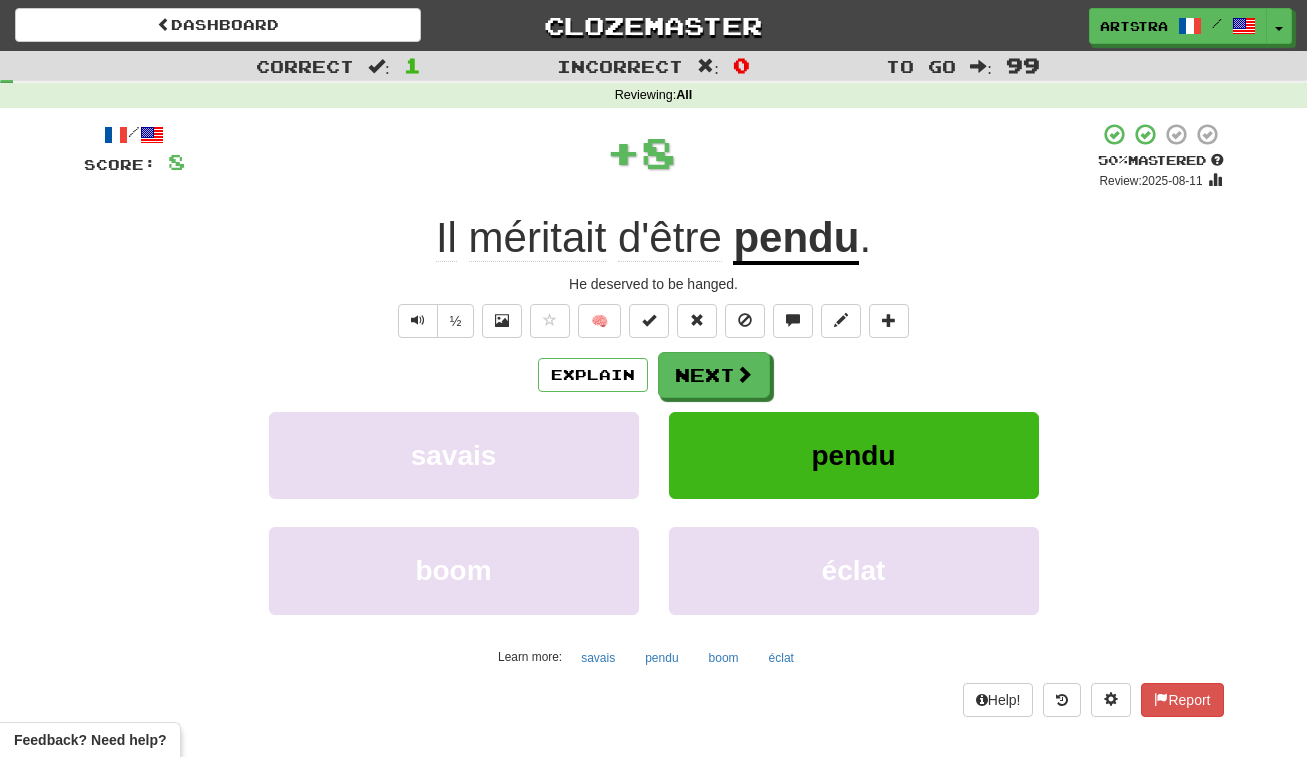 click on "pendu" at bounding box center (796, 239) 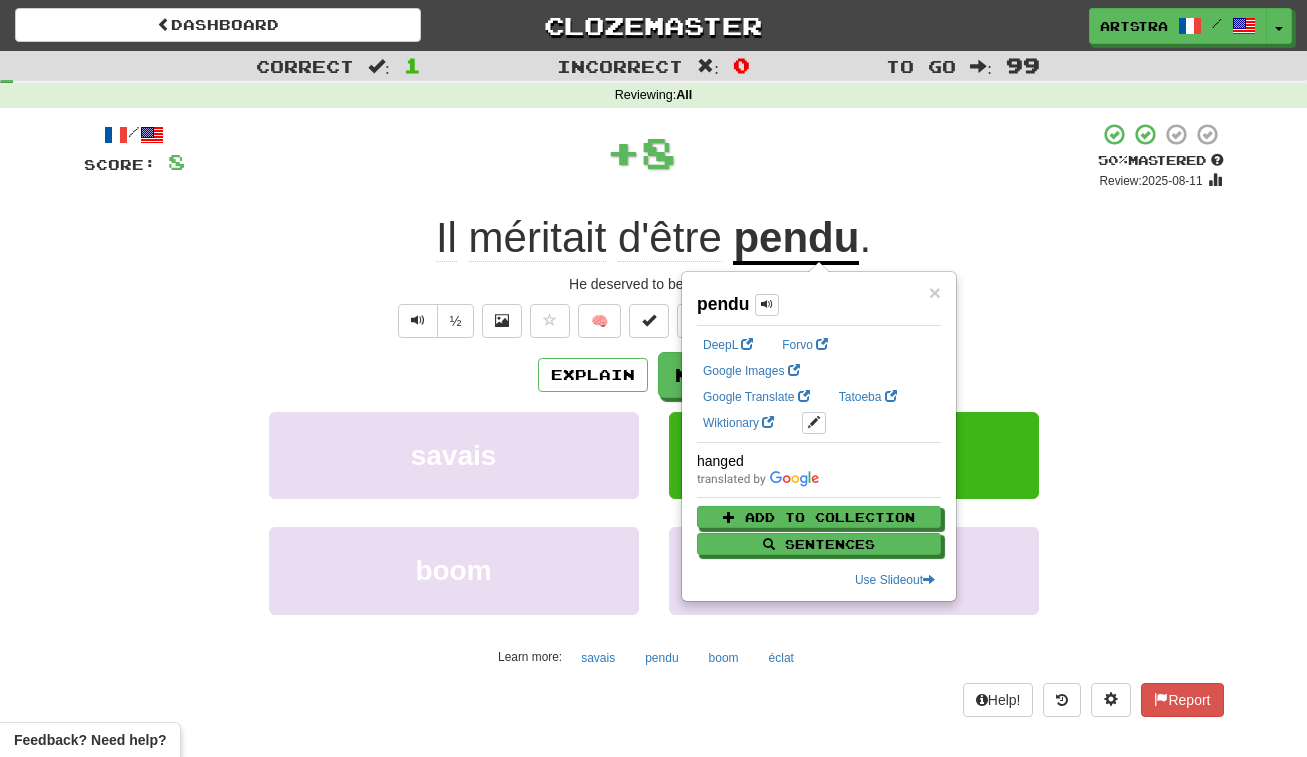 click on "+ 8" at bounding box center [641, 156] 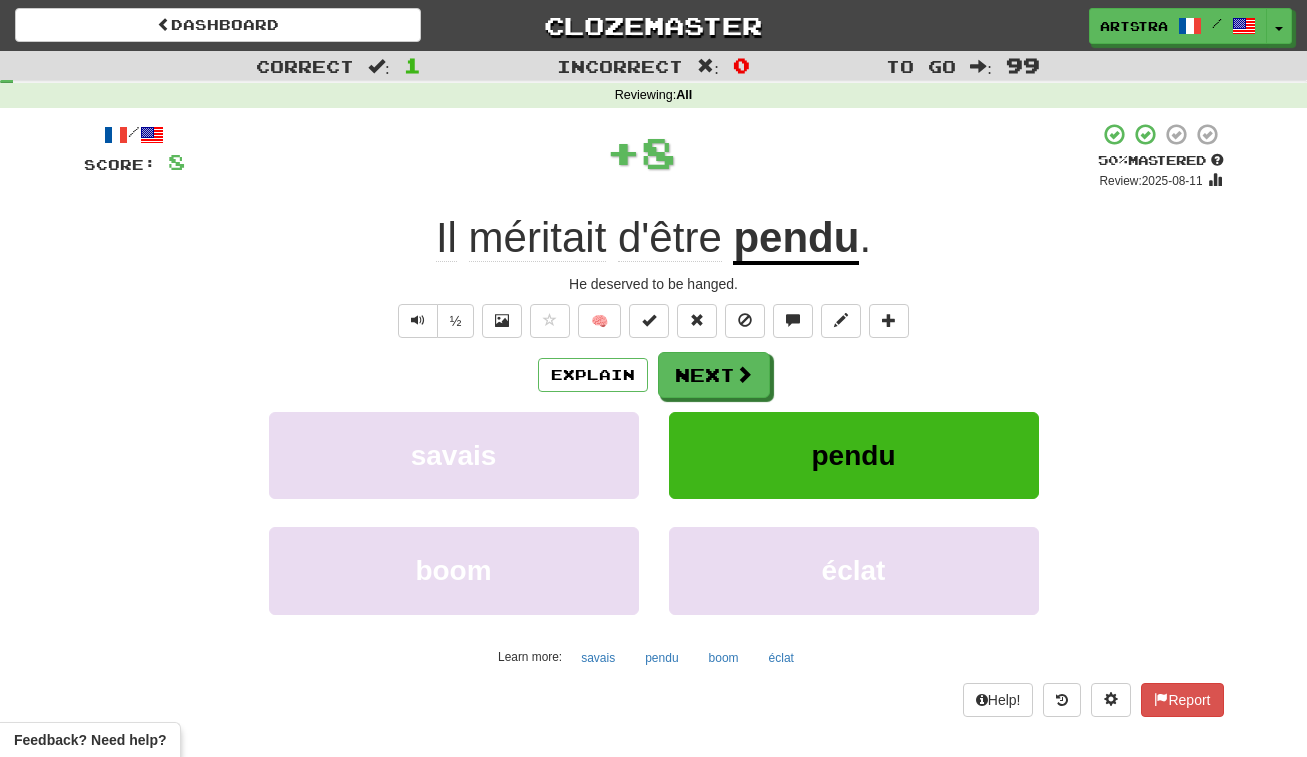 drag, startPoint x: 746, startPoint y: 365, endPoint x: 708, endPoint y: 290, distance: 84.07735 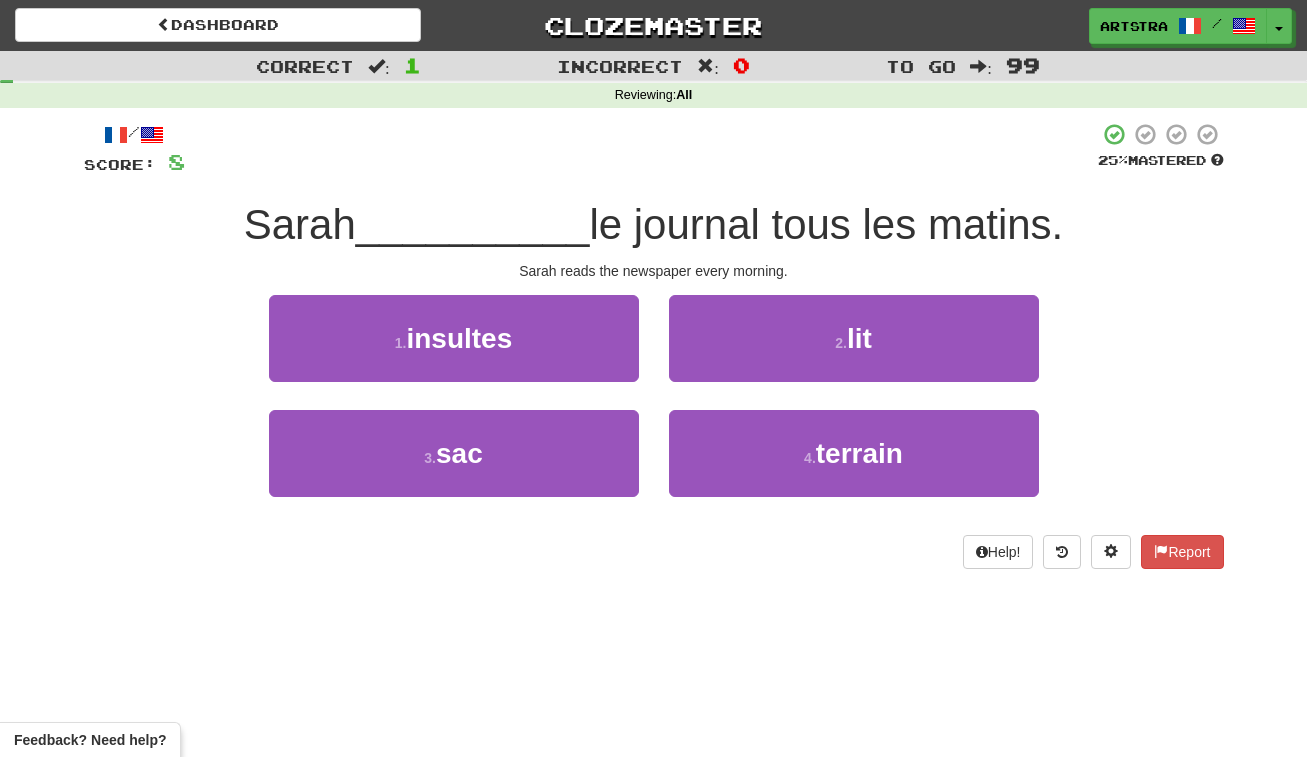 click on "le journal tous les matins." at bounding box center (826, 224) 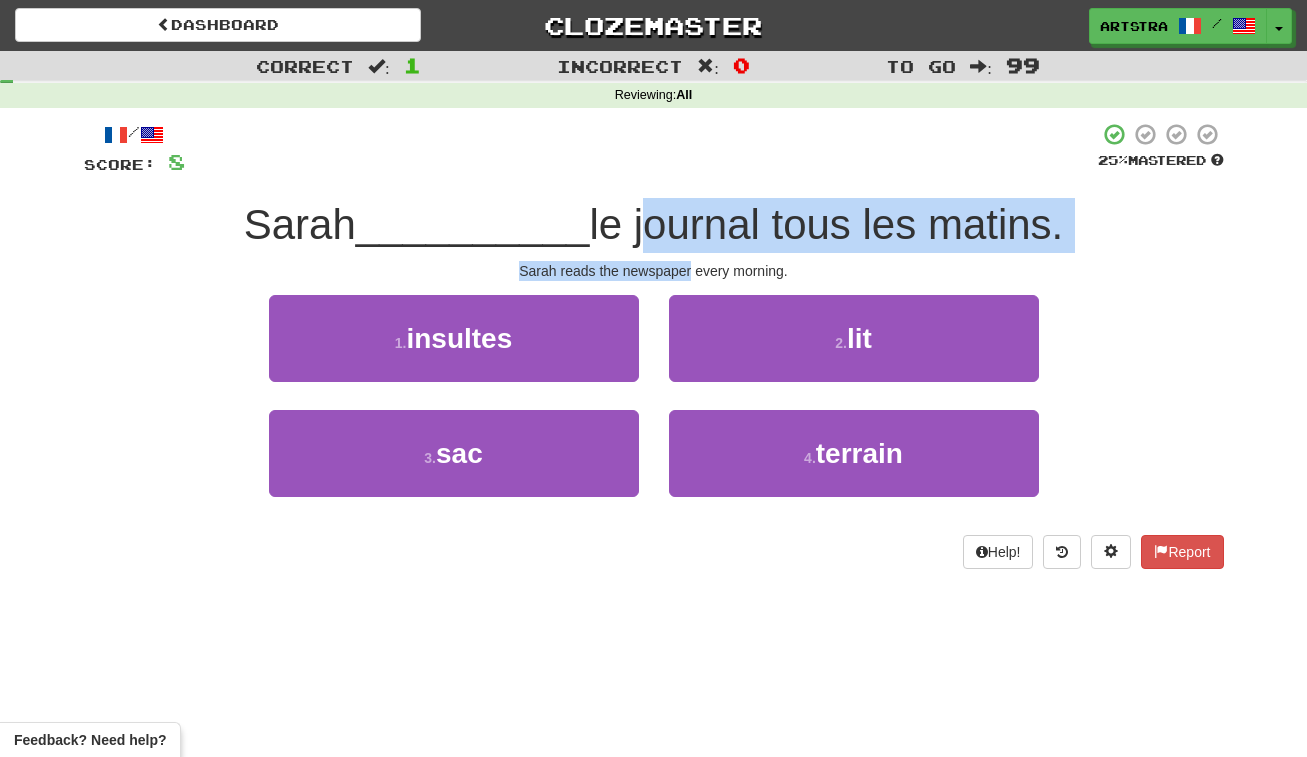 drag, startPoint x: 662, startPoint y: 229, endPoint x: 682, endPoint y: 261, distance: 37.735924 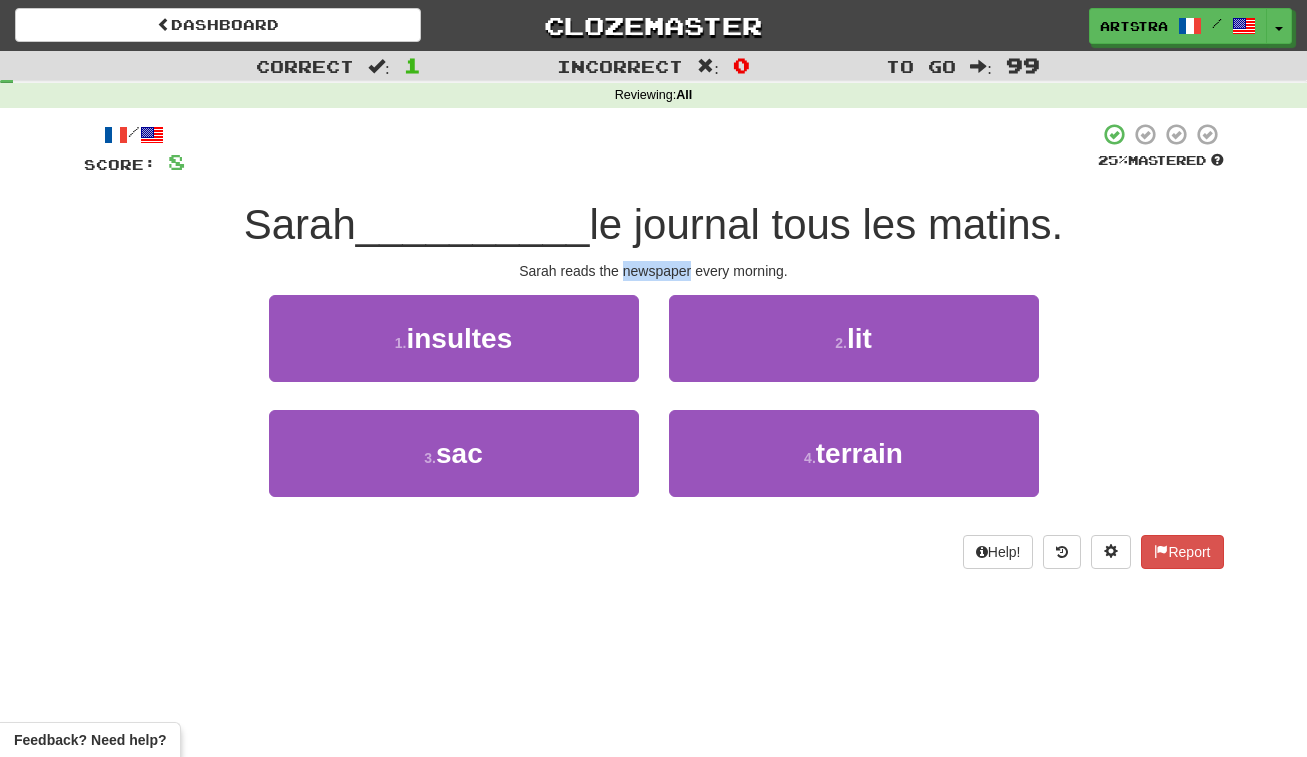 click on "Sarah reads the newspaper every morning." at bounding box center (654, 271) 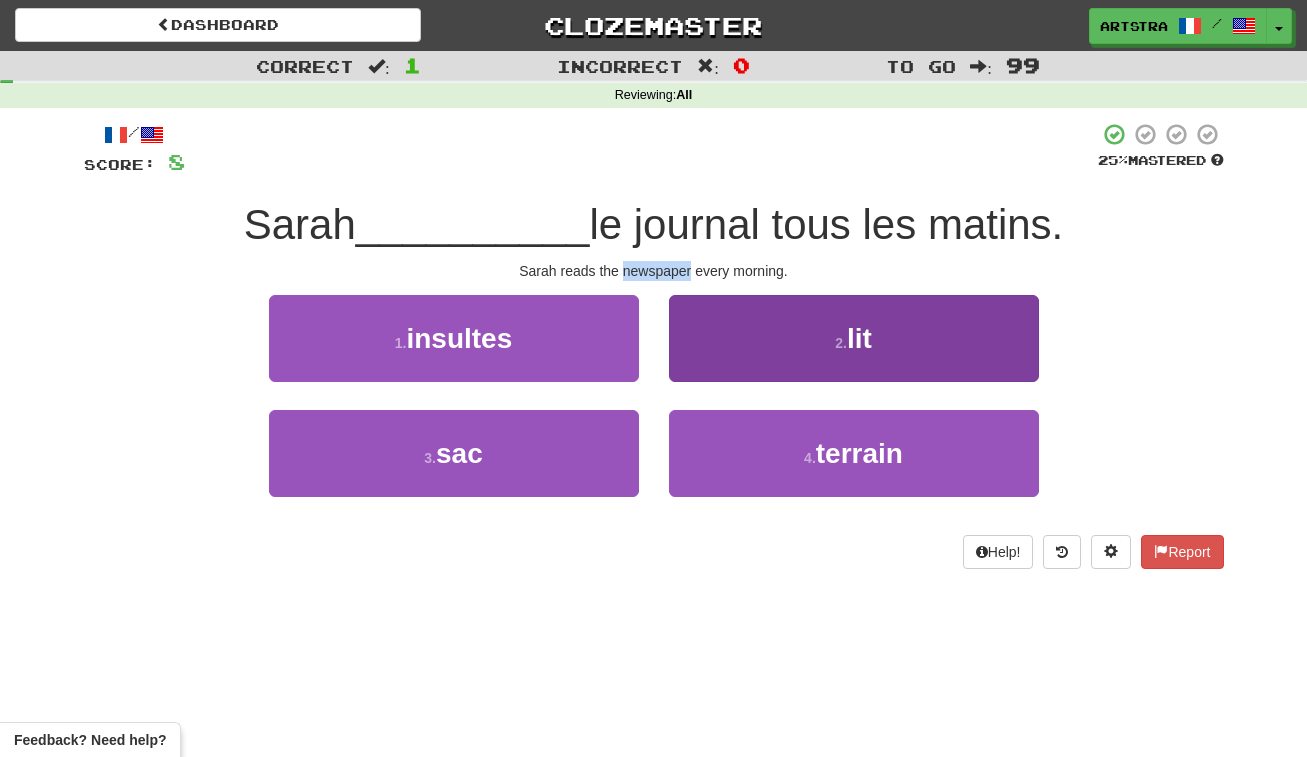 click on "2 .  lit" at bounding box center [854, 338] 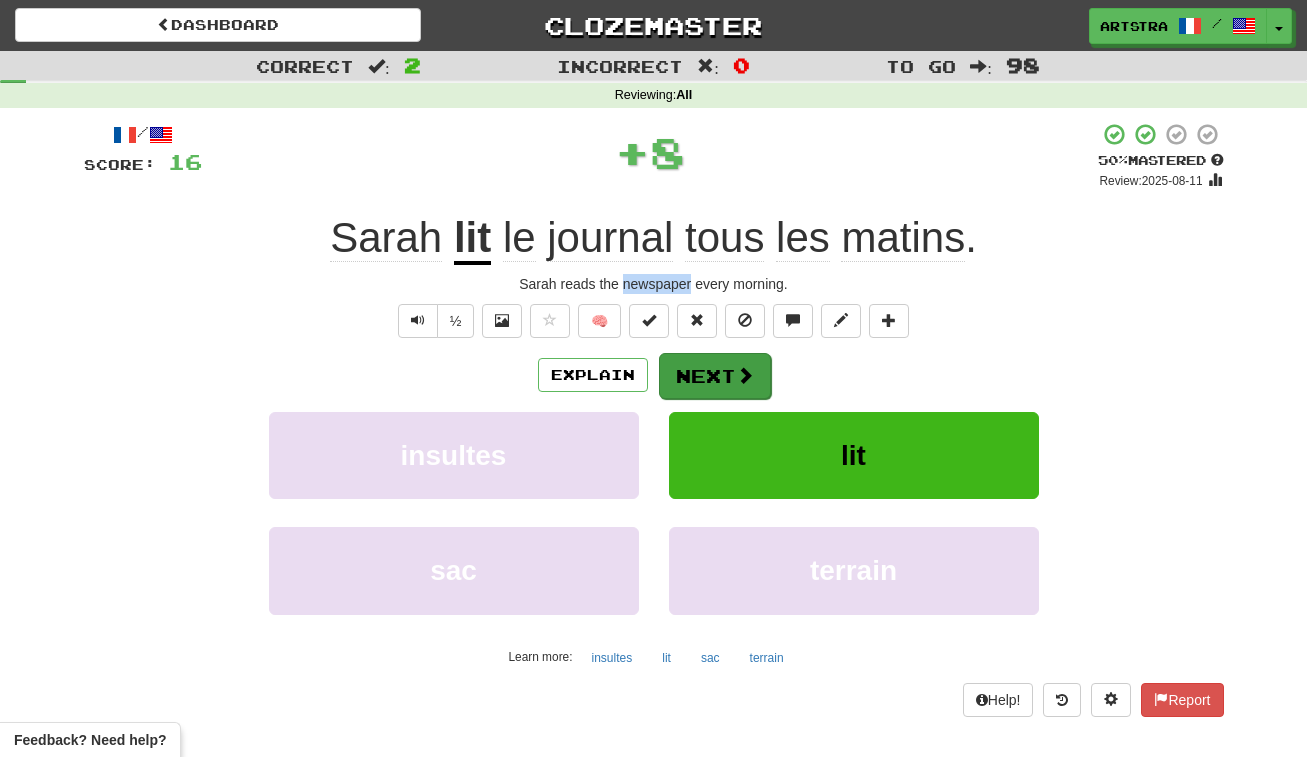 click on "Next" at bounding box center [715, 376] 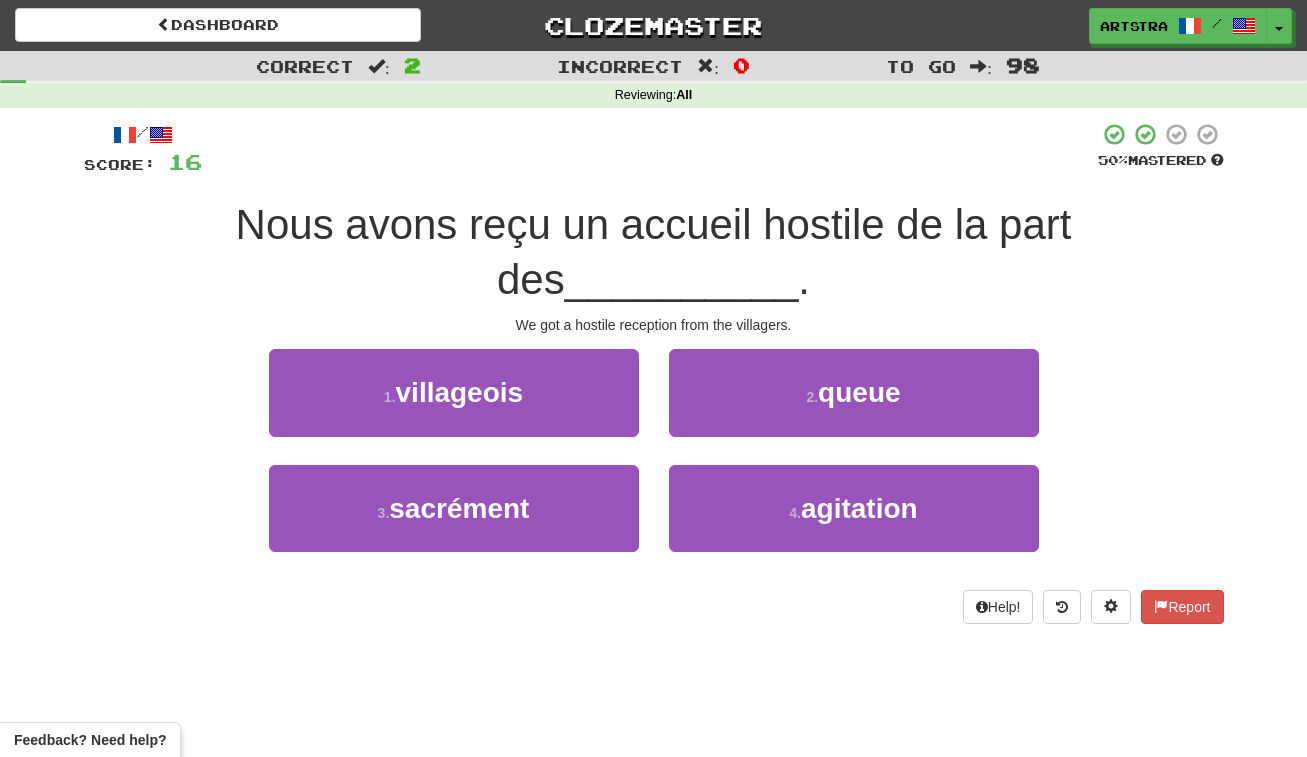 click on "Nous avons reçu un accueil hostile de la part des" at bounding box center (654, 252) 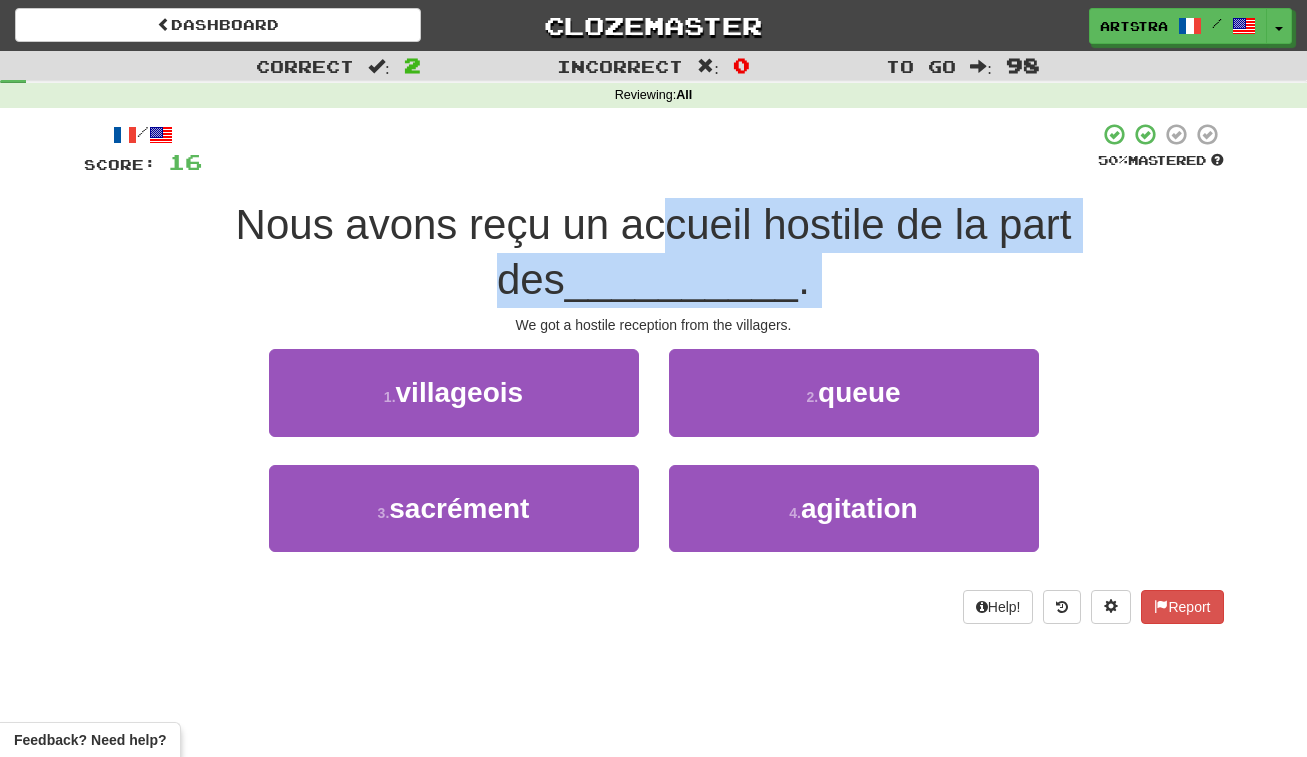 drag, startPoint x: 635, startPoint y: 280, endPoint x: 646, endPoint y: 307, distance: 29.15476 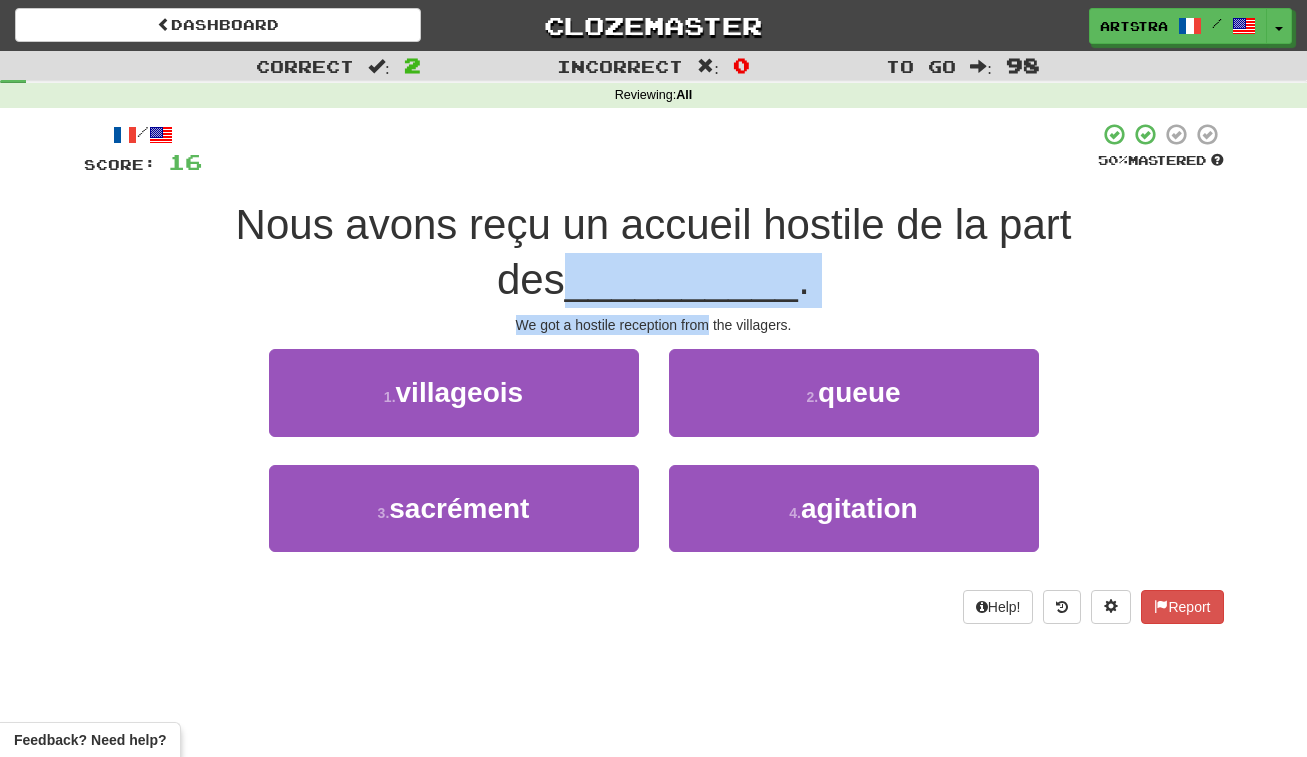 drag, startPoint x: 665, startPoint y: 284, endPoint x: 680, endPoint y: 319, distance: 38.078865 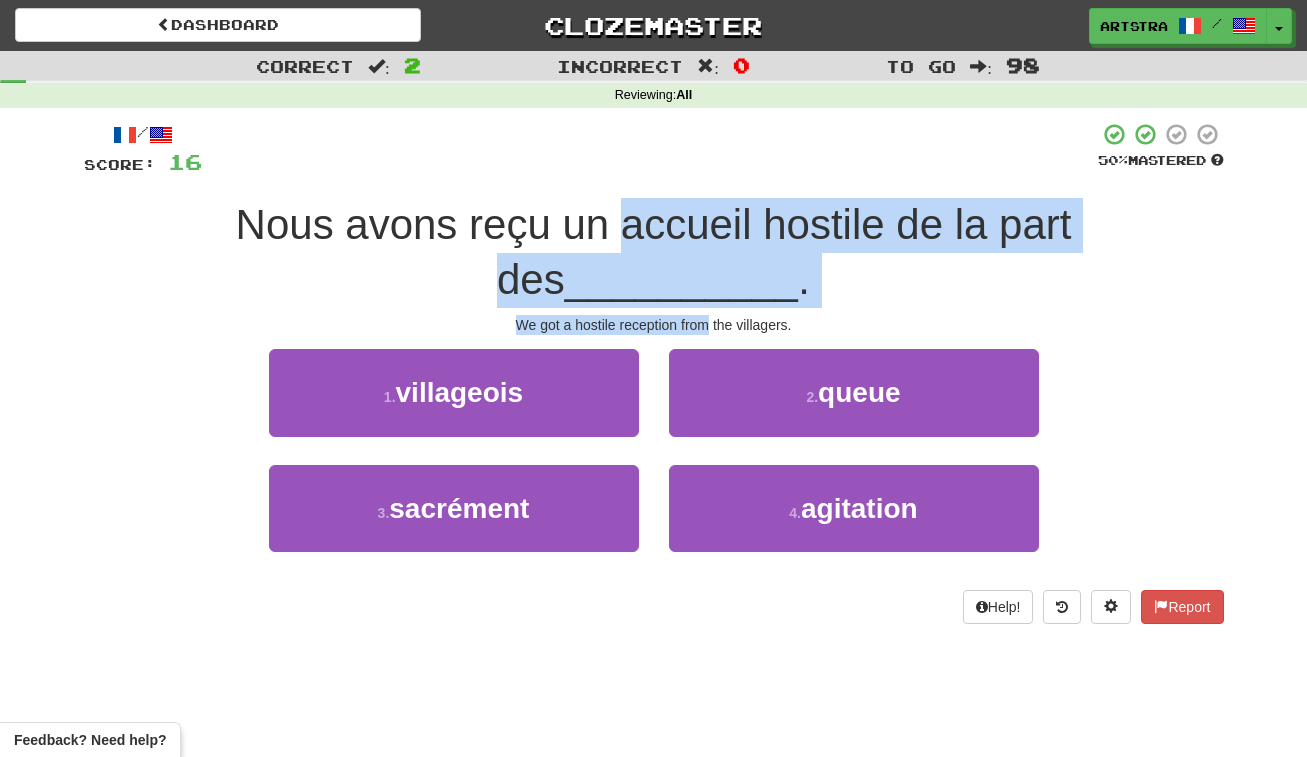 drag, startPoint x: 680, startPoint y: 319, endPoint x: 689, endPoint y: 229, distance: 90.44888 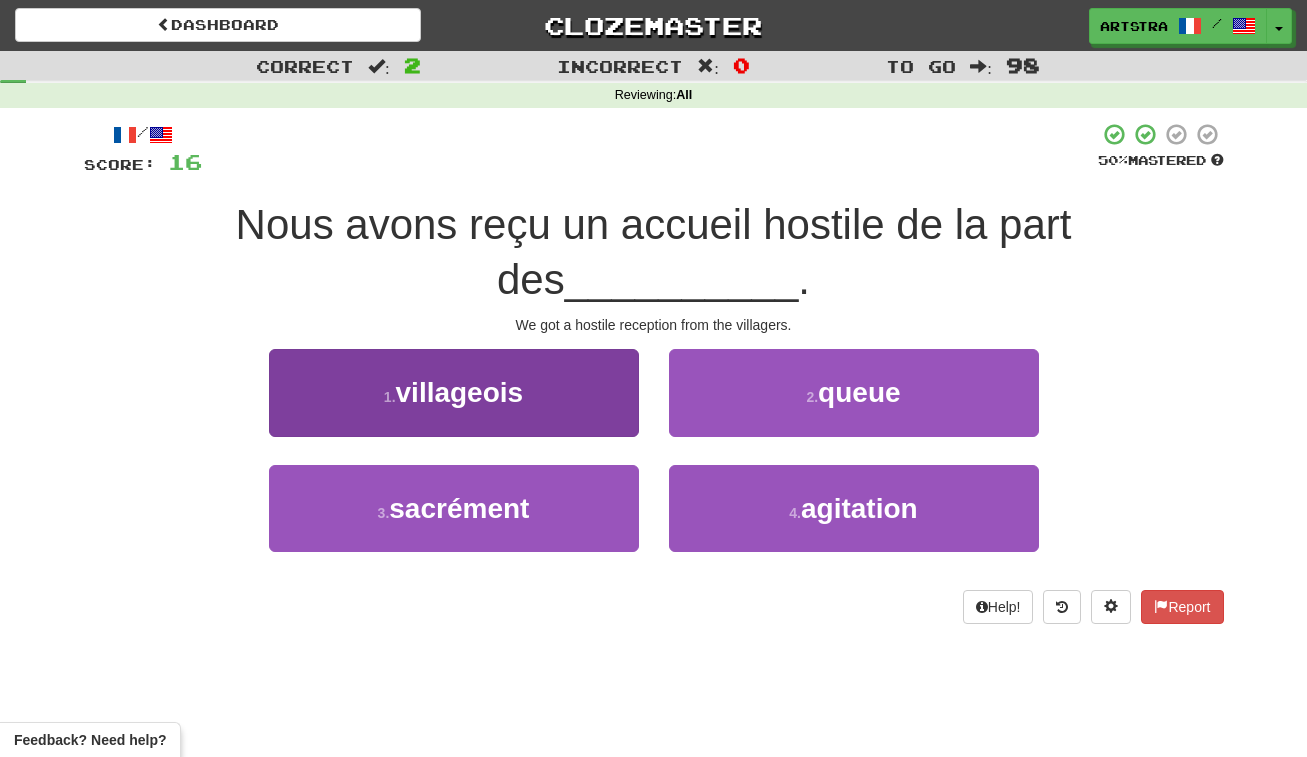 click on "1 .  villageois" at bounding box center [454, 392] 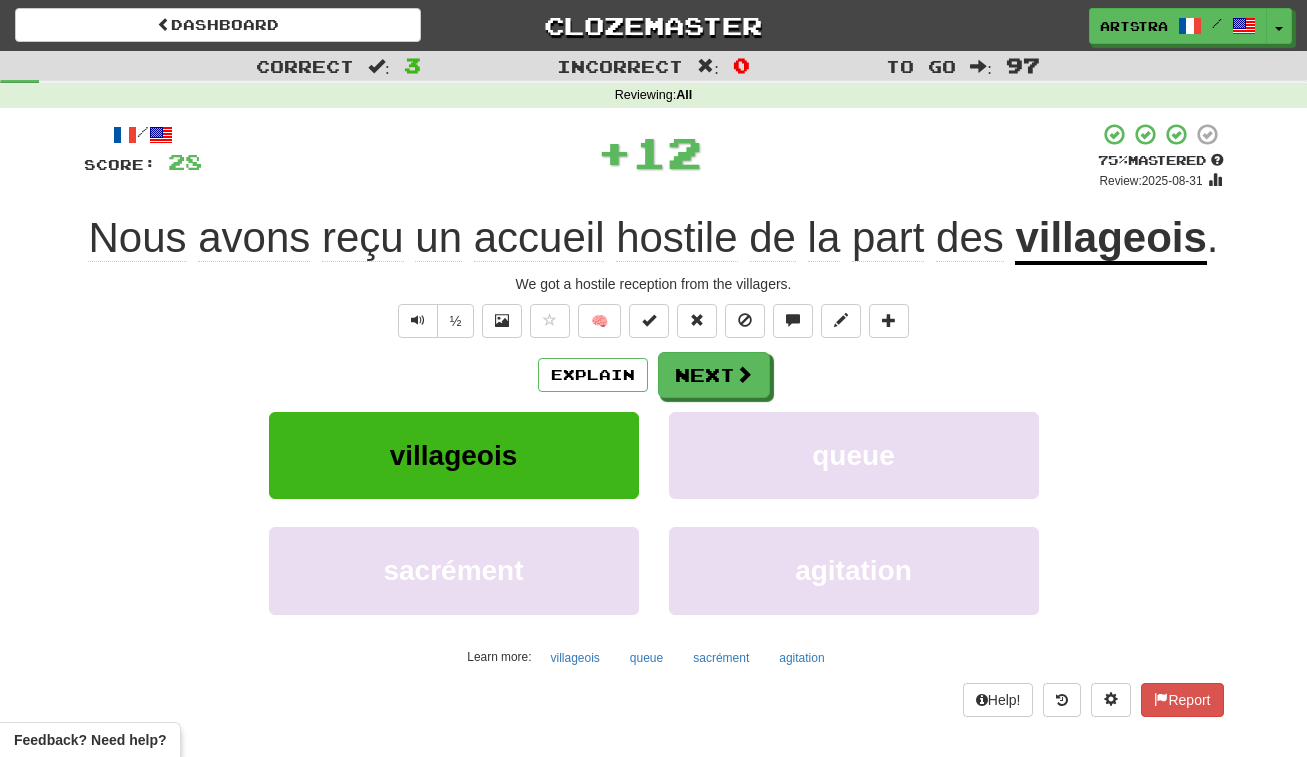 click on "villageois" at bounding box center (1110, 239) 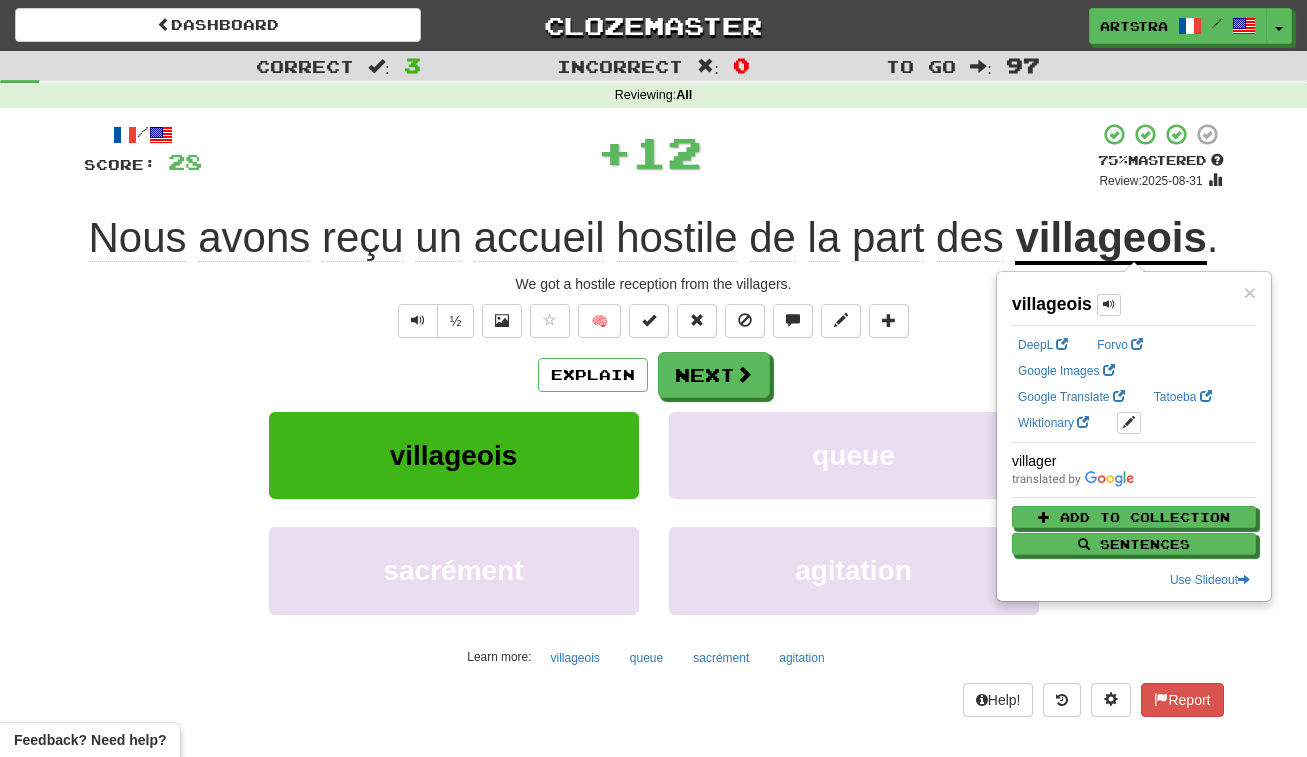 click on "hostile" at bounding box center (676, 238) 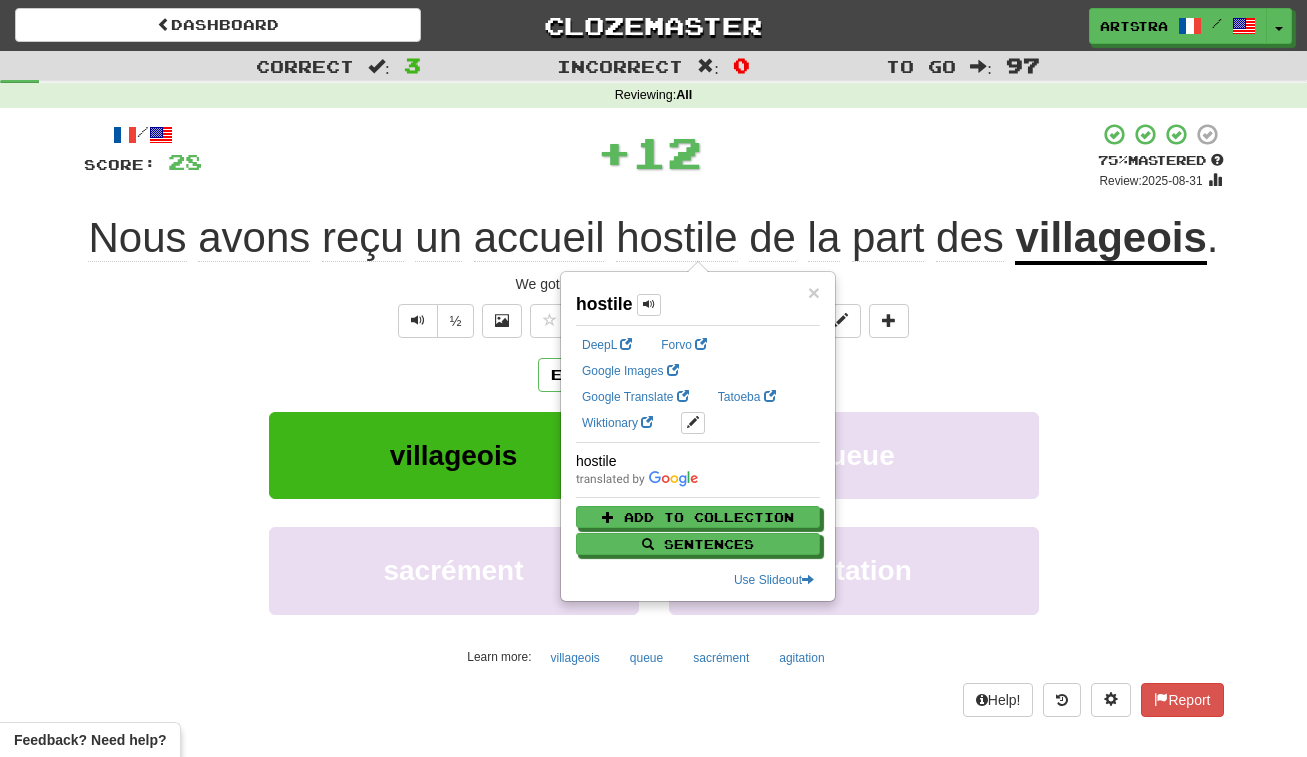 click on "+ 12" at bounding box center (650, 152) 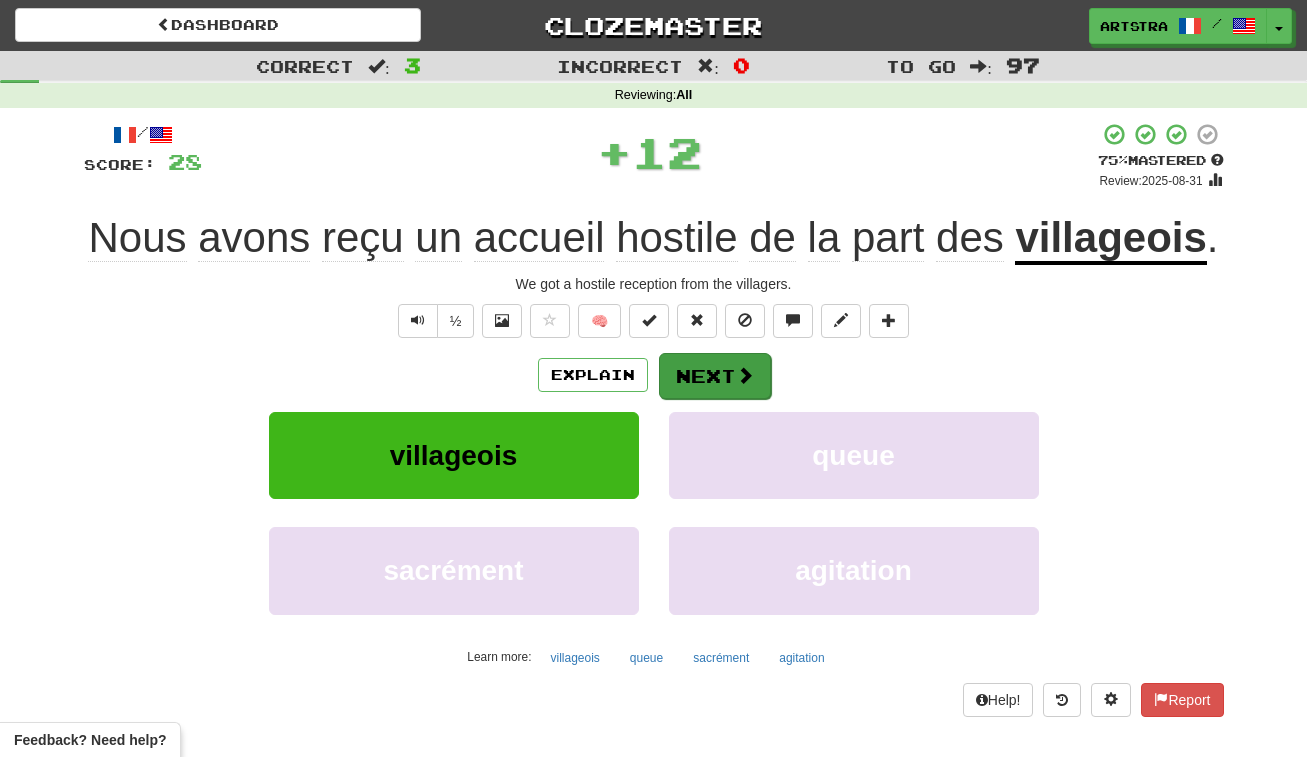 click on "Next" at bounding box center (715, 376) 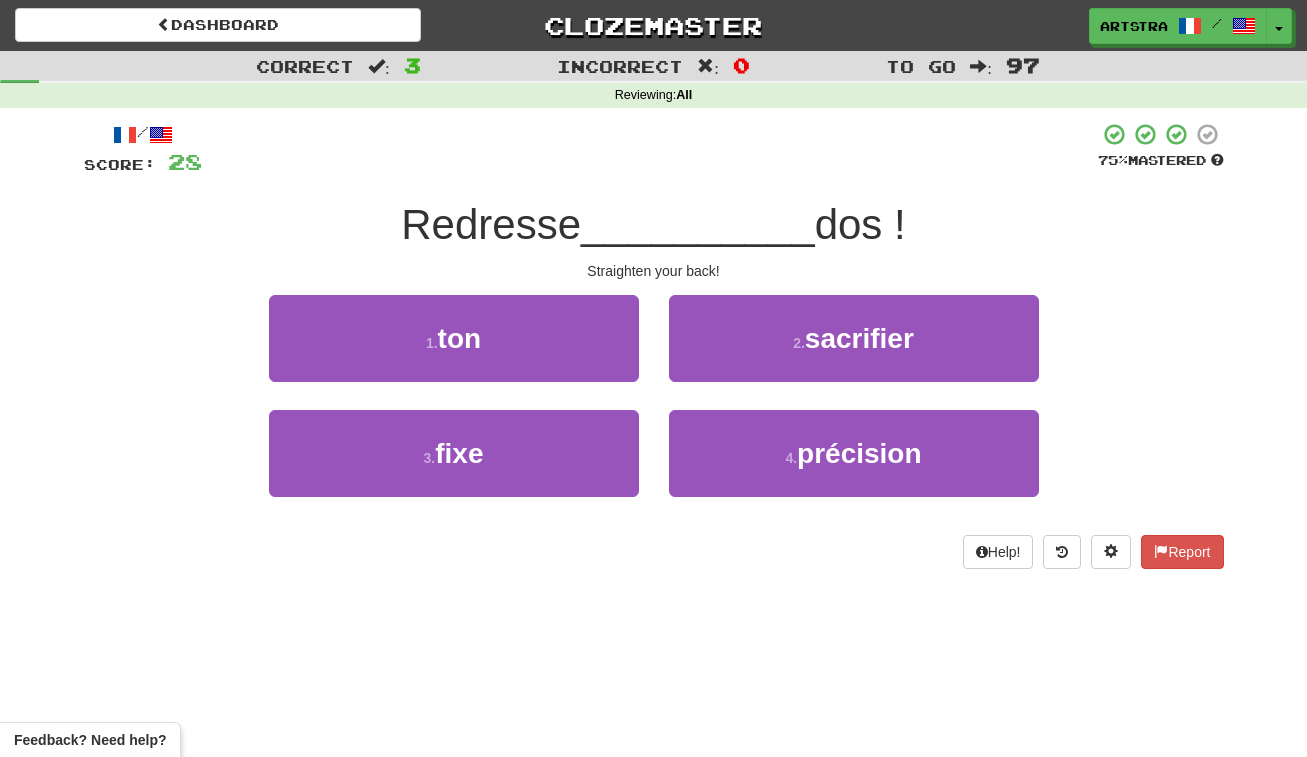 click on "__________" at bounding box center [698, 224] 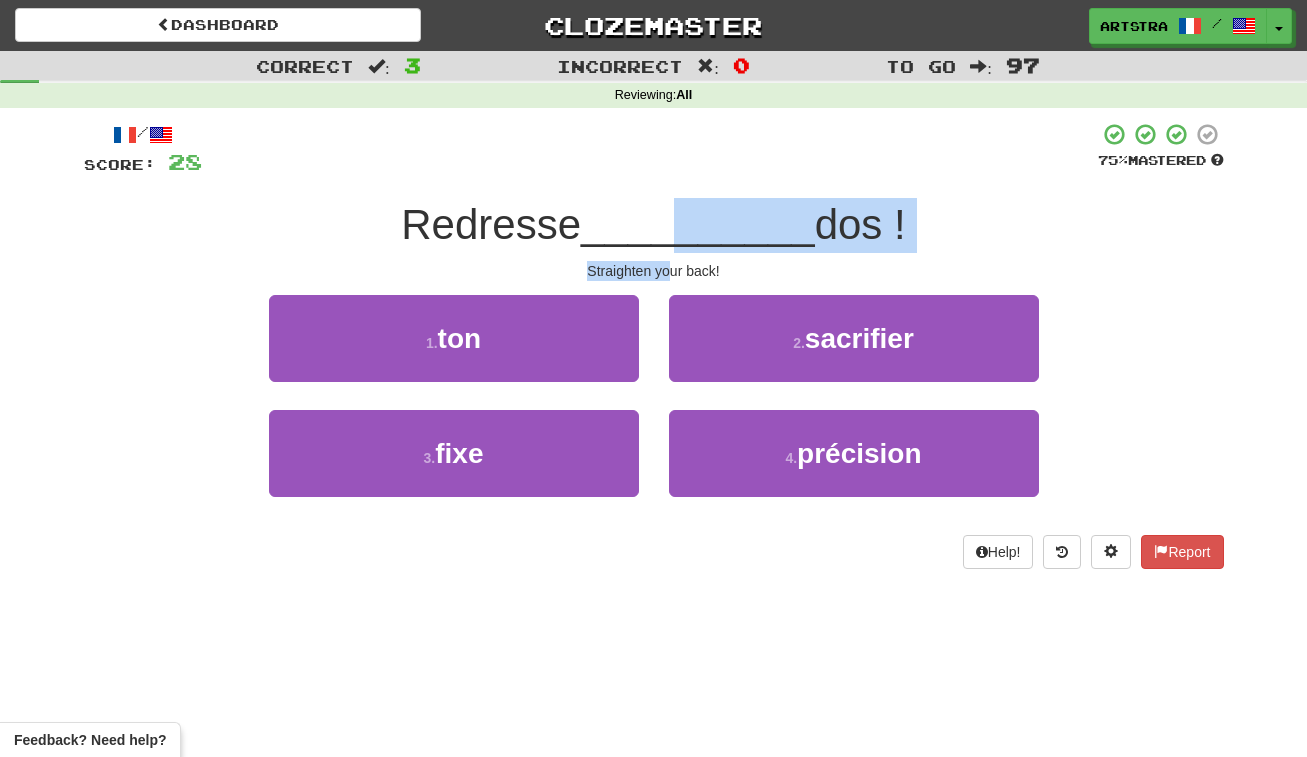 click on "/  Score:   28 75 %  Mastered Redresse  [POSSESSIVE]  dos ! Straighten your back! 1 .  ton 2 .  sacrifier 3 .  fixe 4 .  précision  Help!  Report" at bounding box center (654, 345) 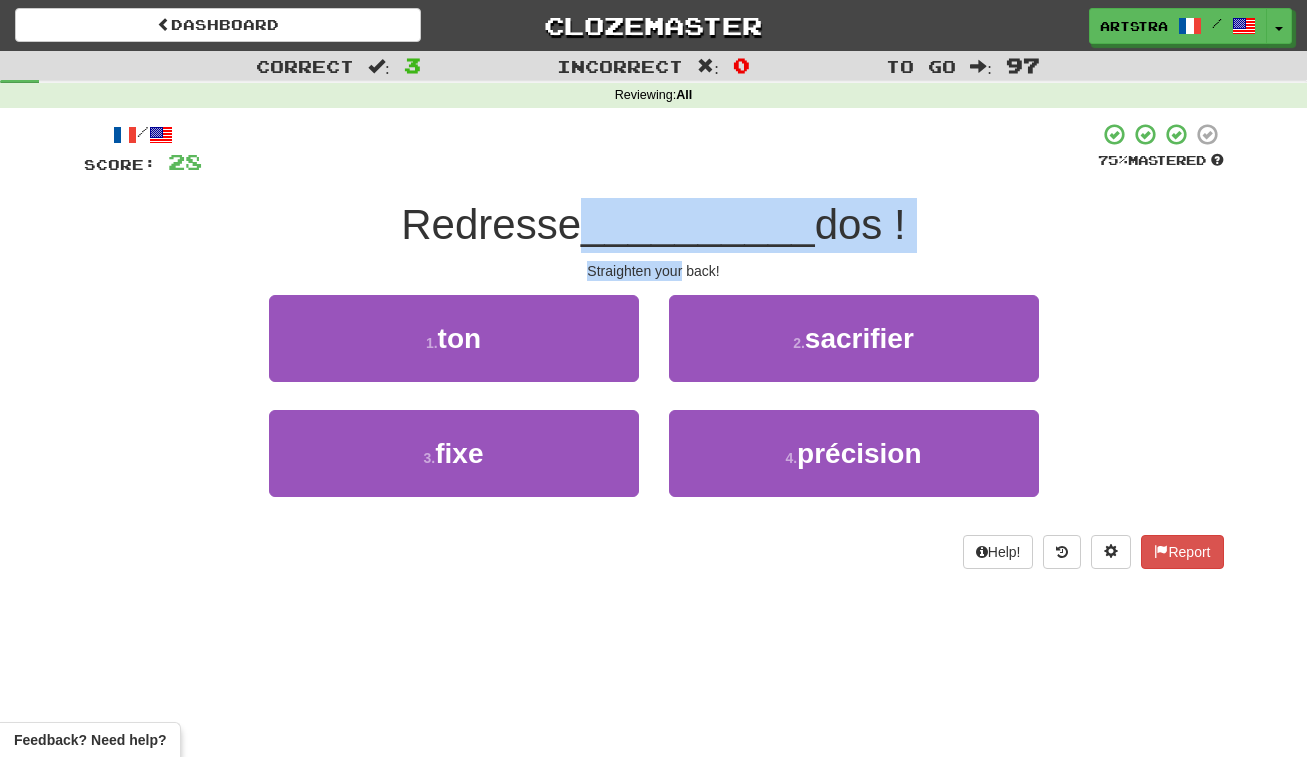 drag, startPoint x: 672, startPoint y: 264, endPoint x: 685, endPoint y: 219, distance: 46.840153 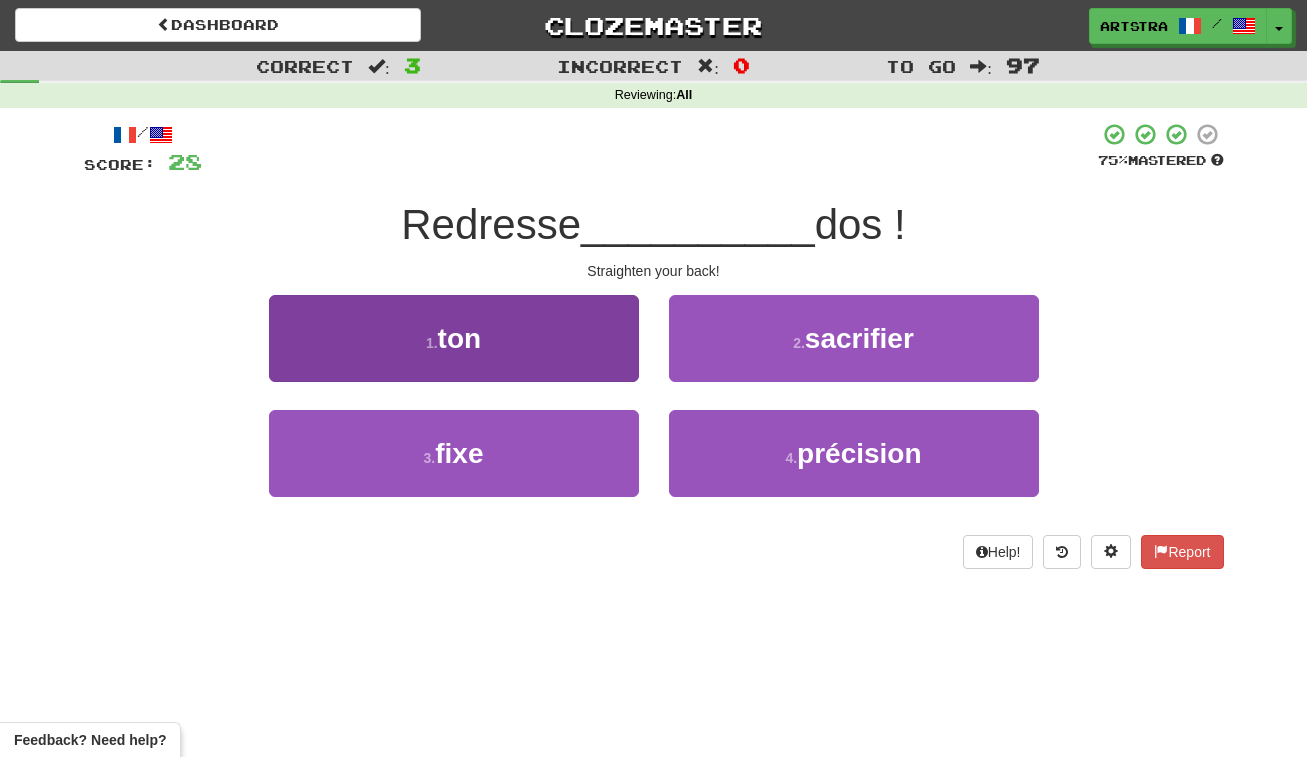 click on "1 .  ton" at bounding box center (454, 338) 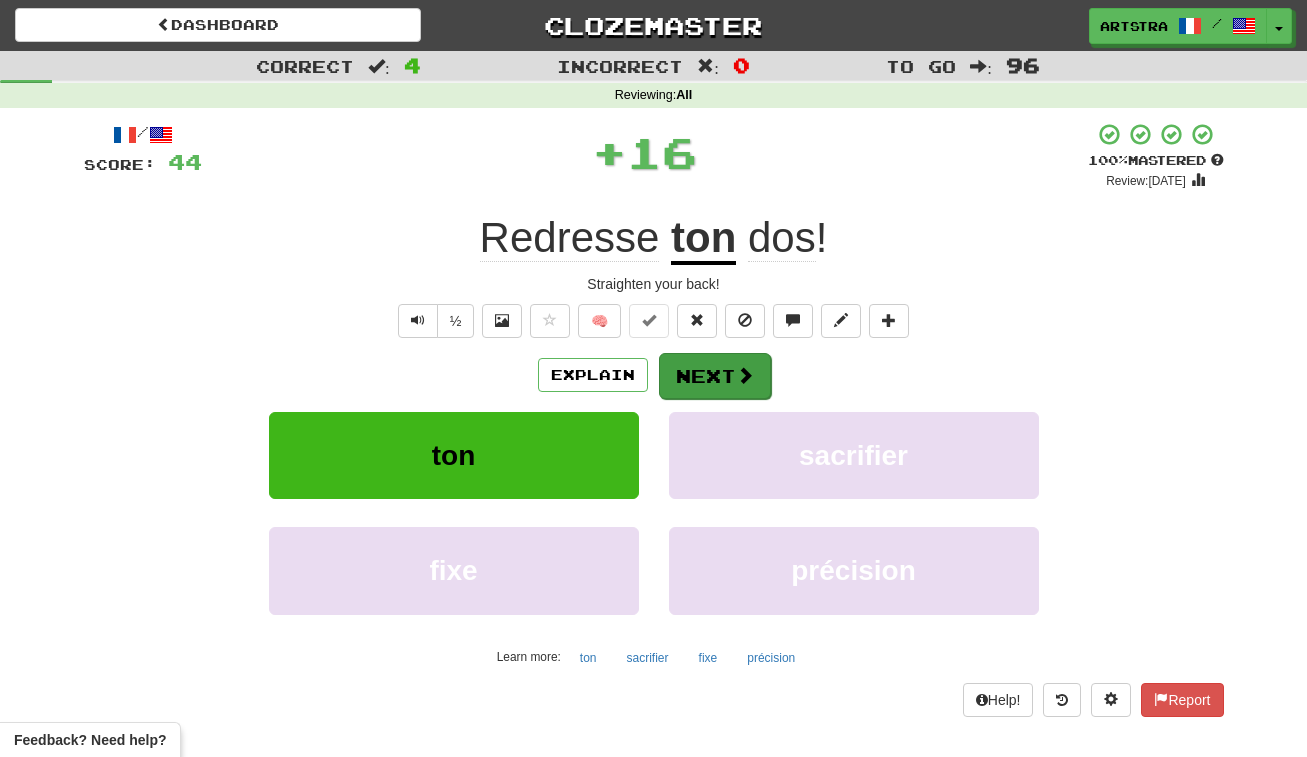 click on "Next" at bounding box center (715, 376) 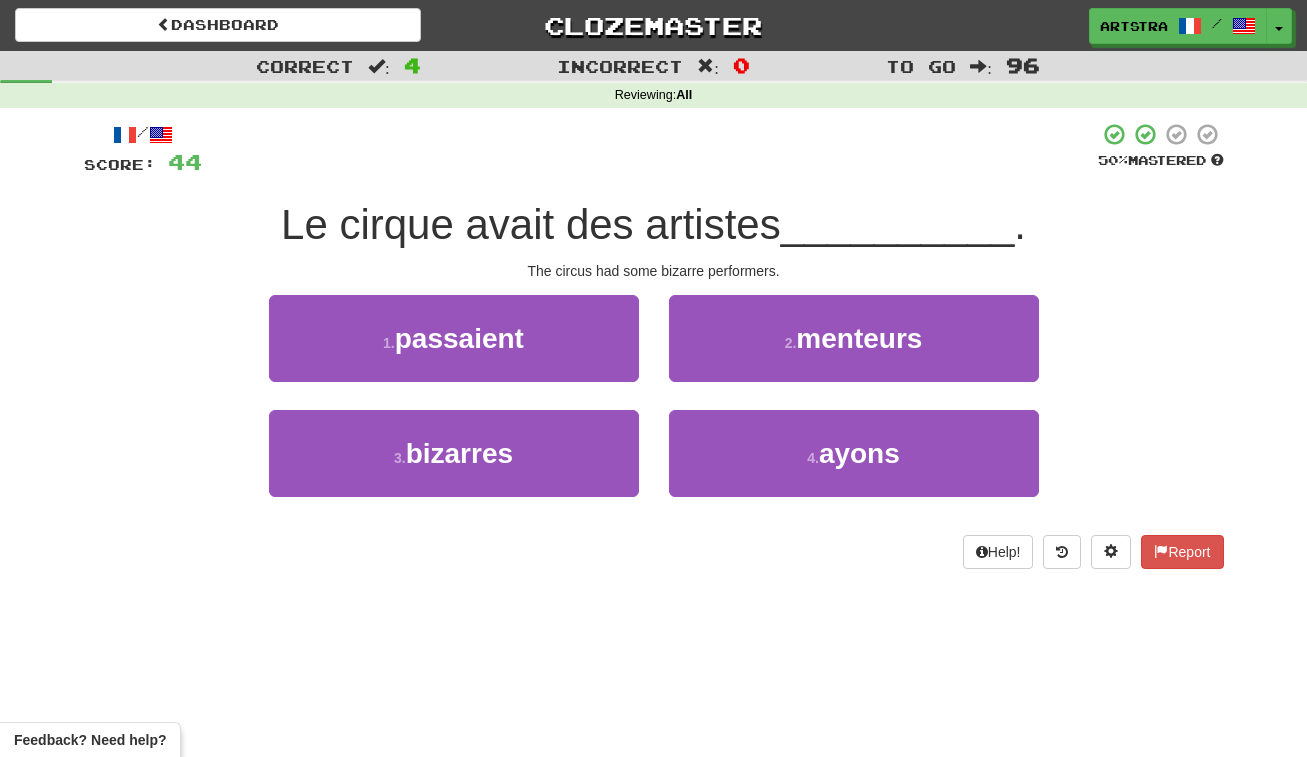 click on "Le cirque avait des artistes" at bounding box center [531, 224] 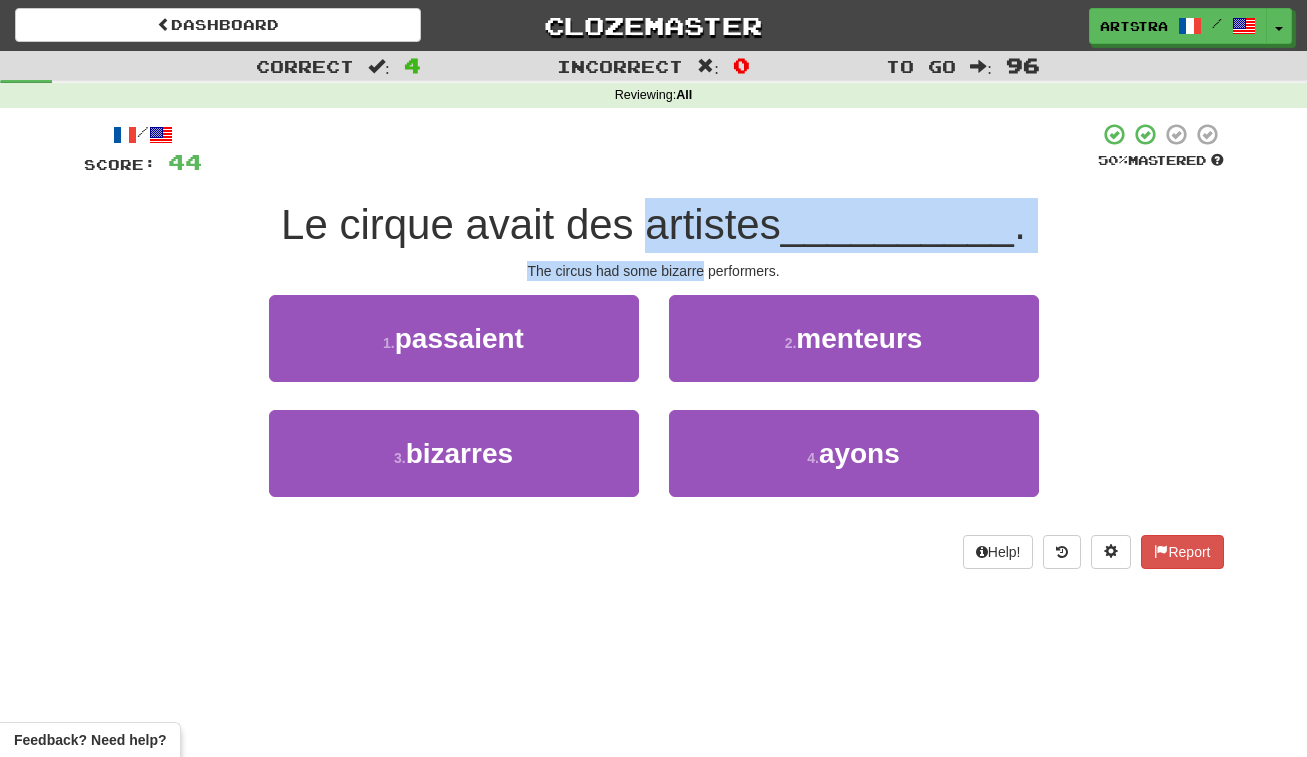 drag, startPoint x: 688, startPoint y: 229, endPoint x: 695, endPoint y: 265, distance: 36.67424 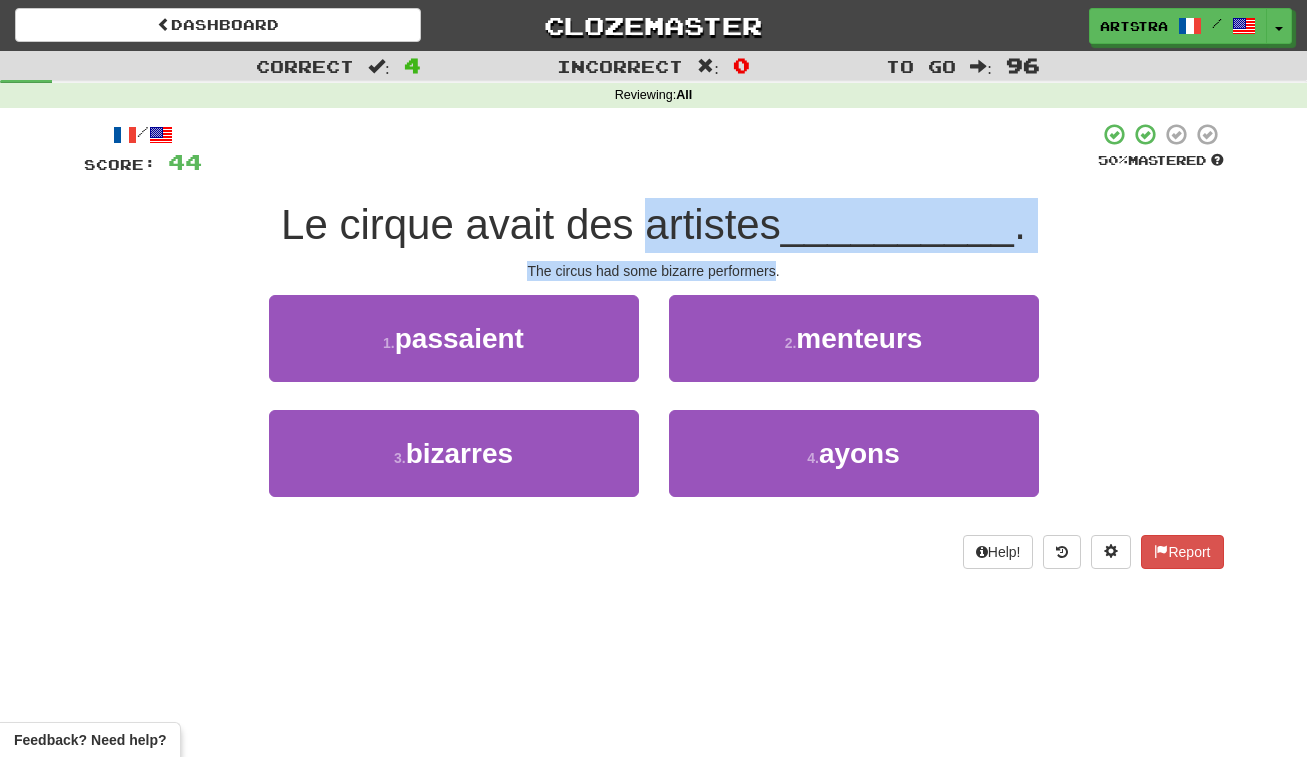 drag, startPoint x: 700, startPoint y: 225, endPoint x: 706, endPoint y: 275, distance: 50.358715 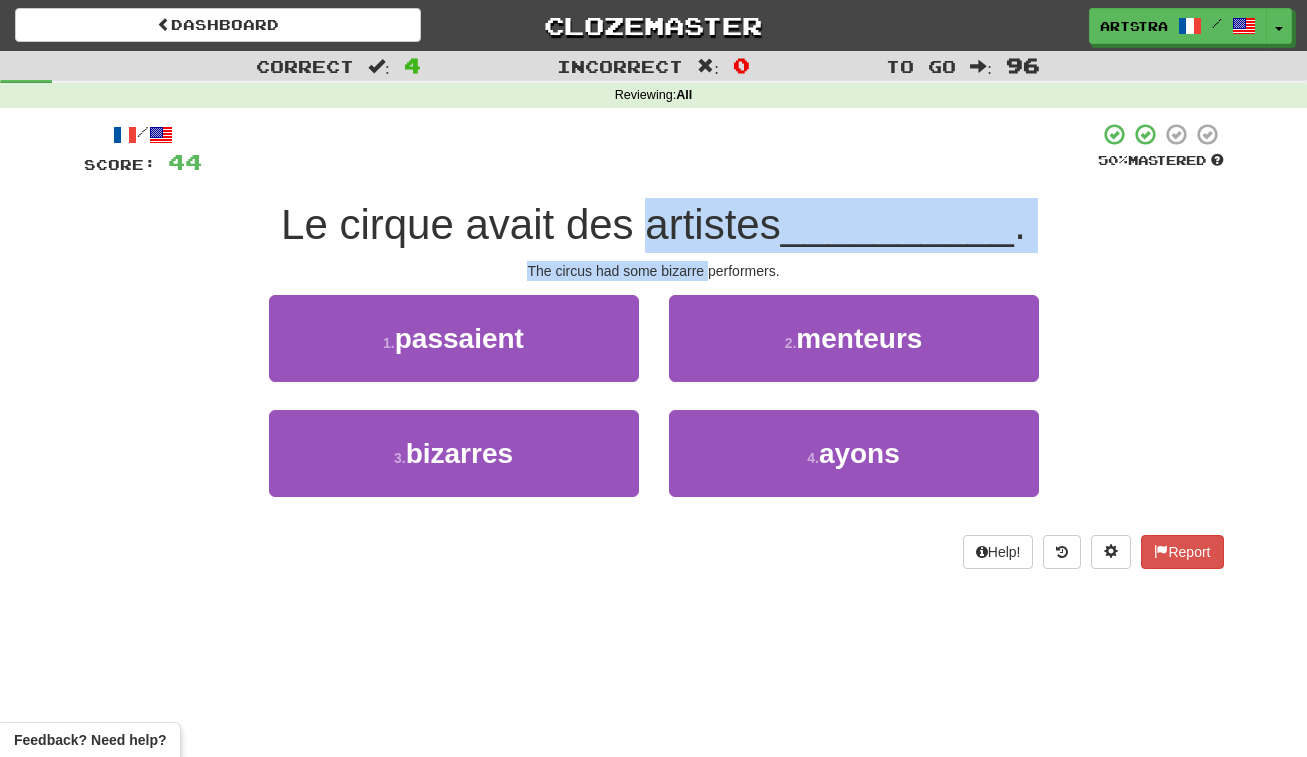 drag, startPoint x: 712, startPoint y: 228, endPoint x: 705, endPoint y: 264, distance: 36.67424 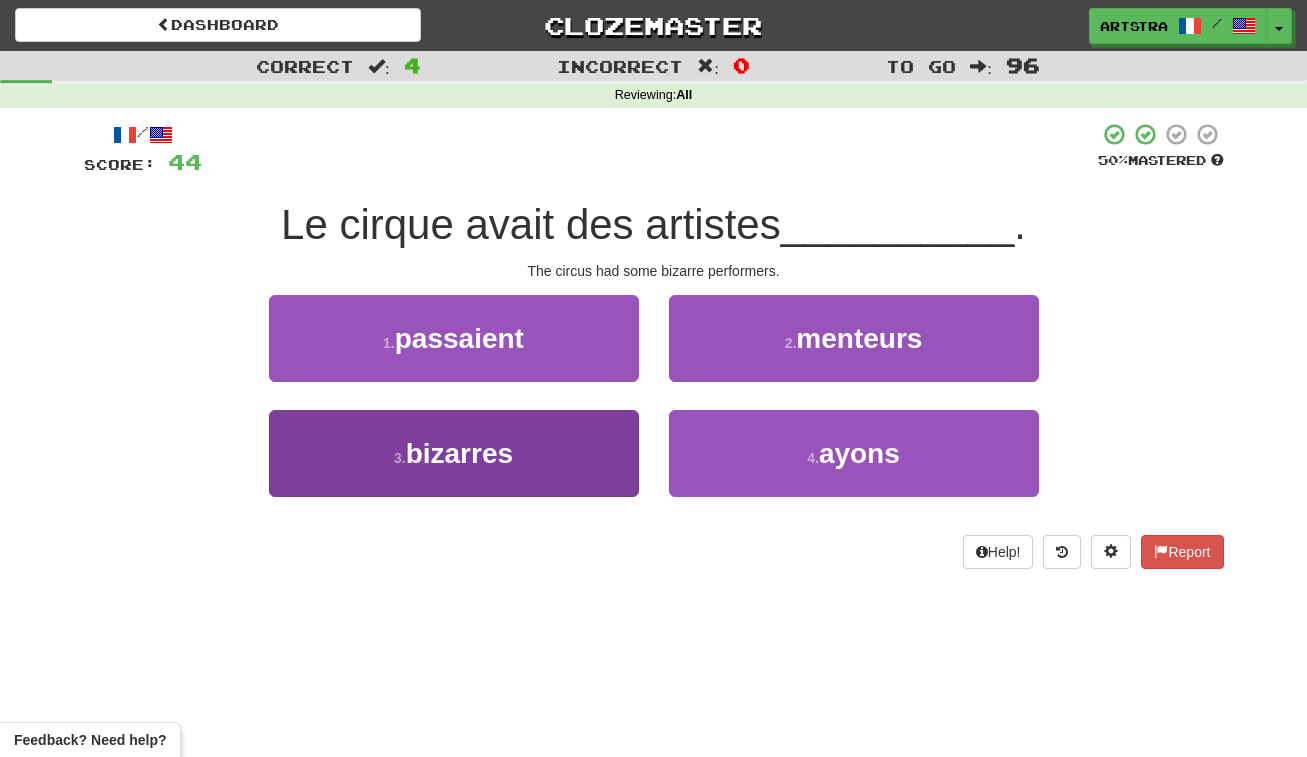 click on "3 .  bizarres" at bounding box center [454, 453] 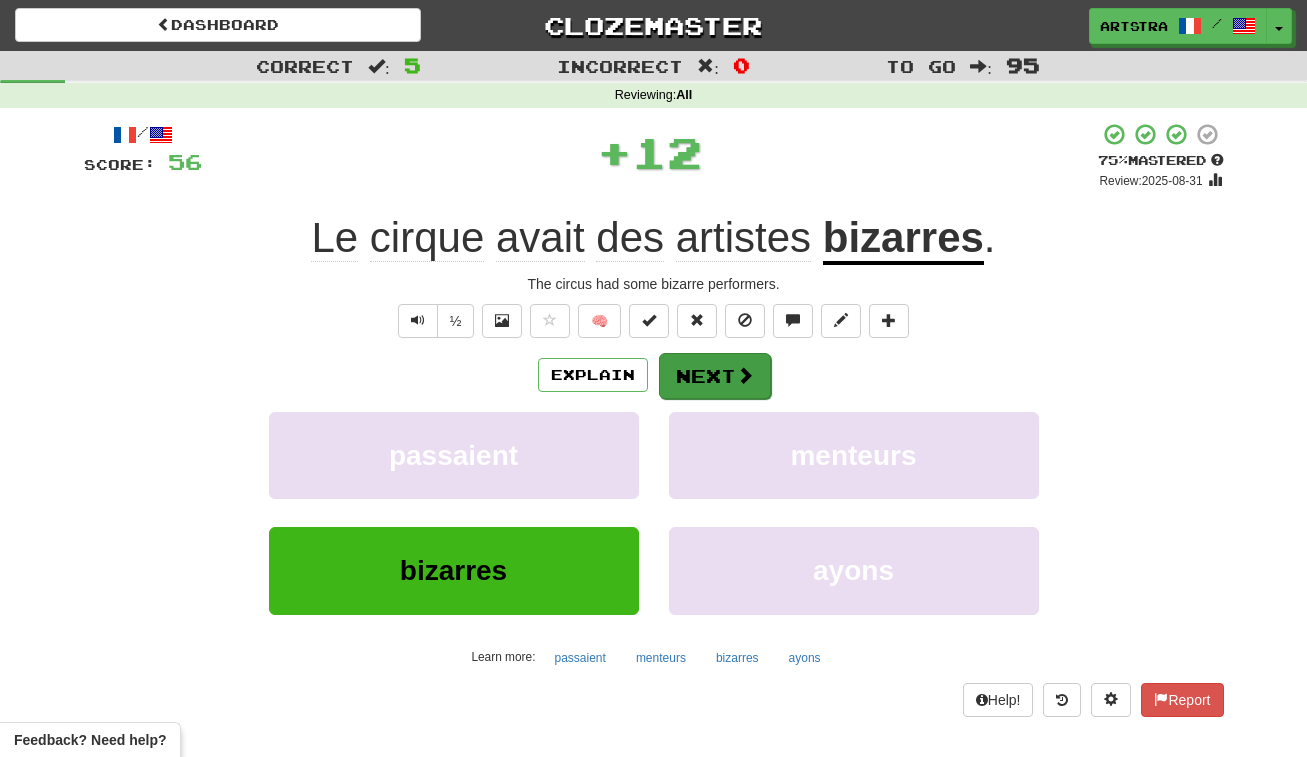 click on "Next" at bounding box center (715, 376) 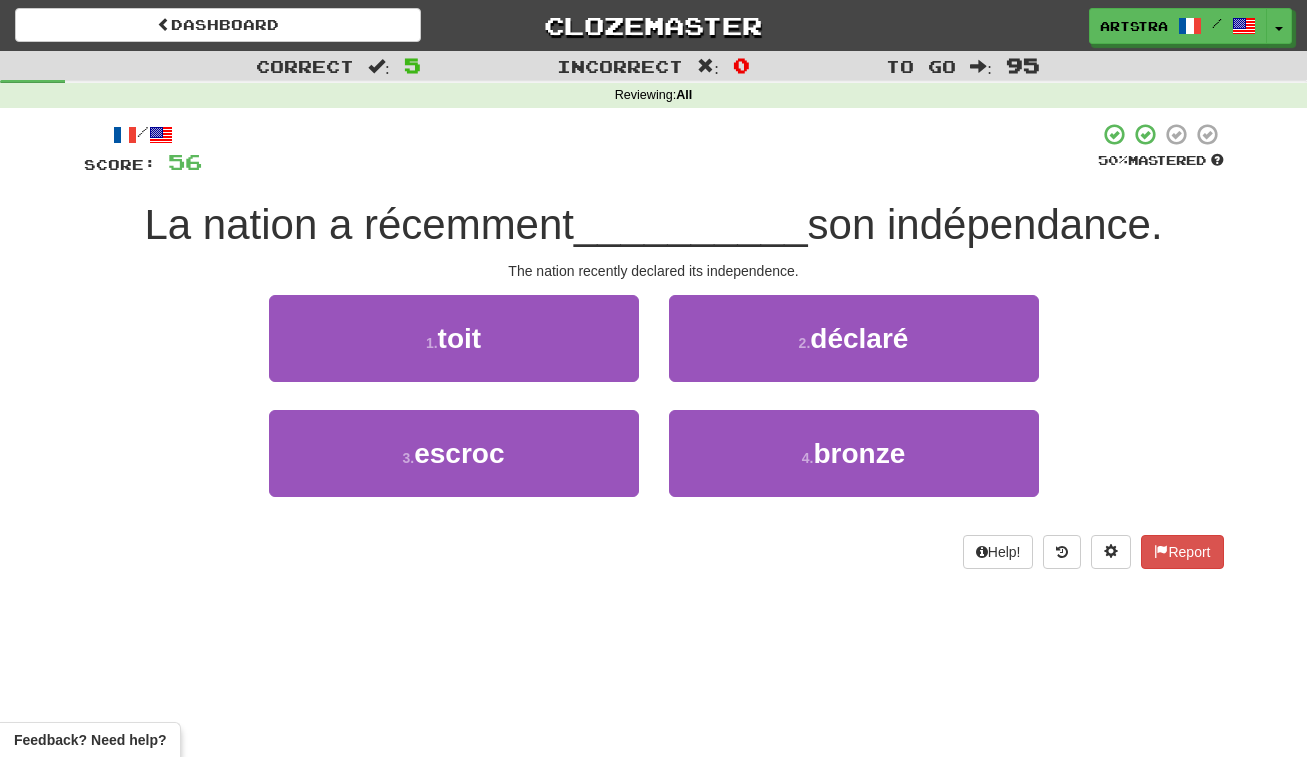 click on "__________" at bounding box center (691, 224) 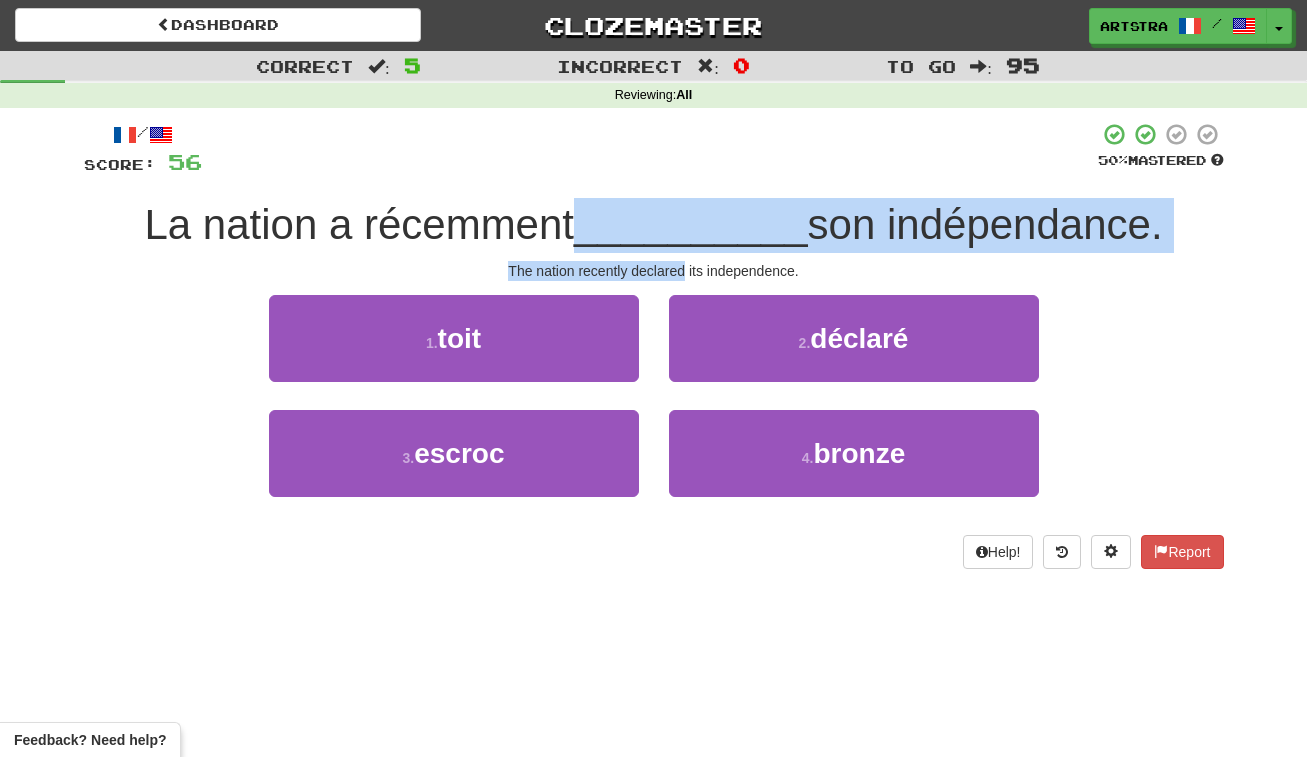 drag, startPoint x: 633, startPoint y: 213, endPoint x: 652, endPoint y: 262, distance: 52.554733 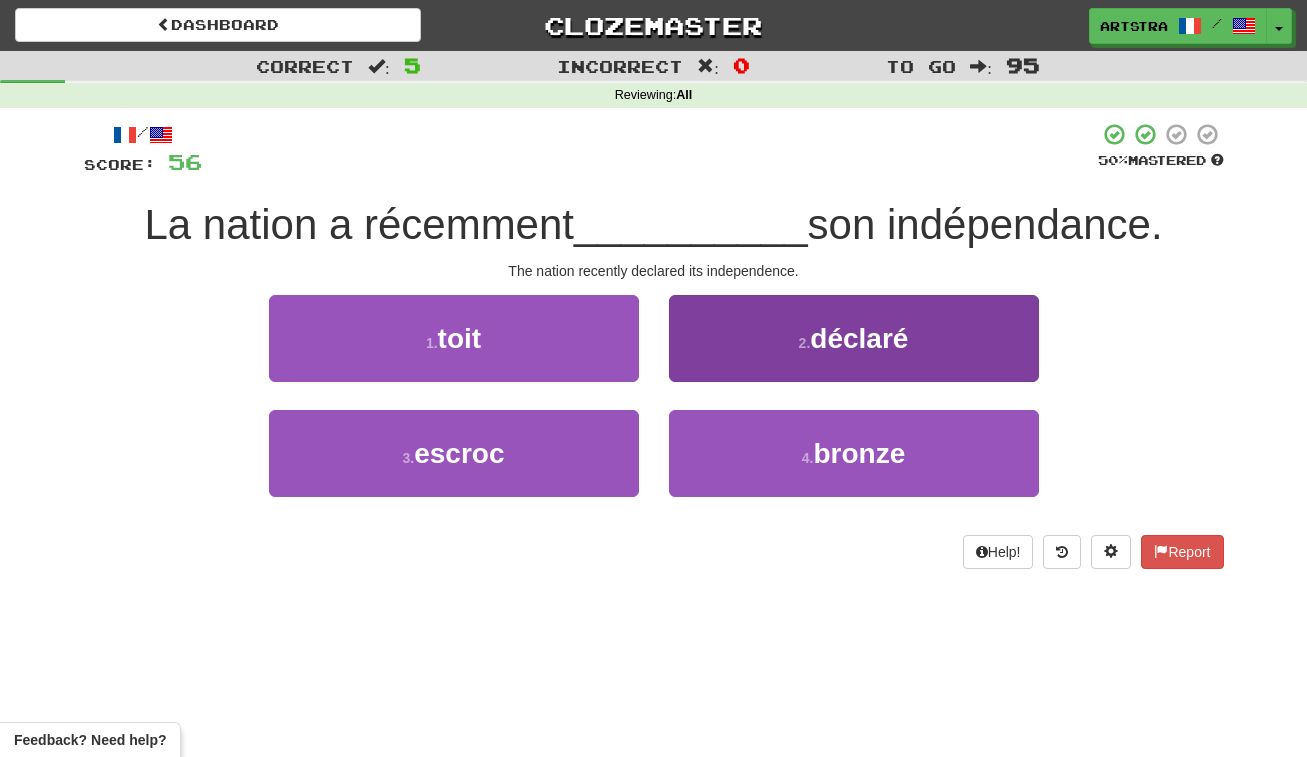 click on "déclaré" at bounding box center (859, 338) 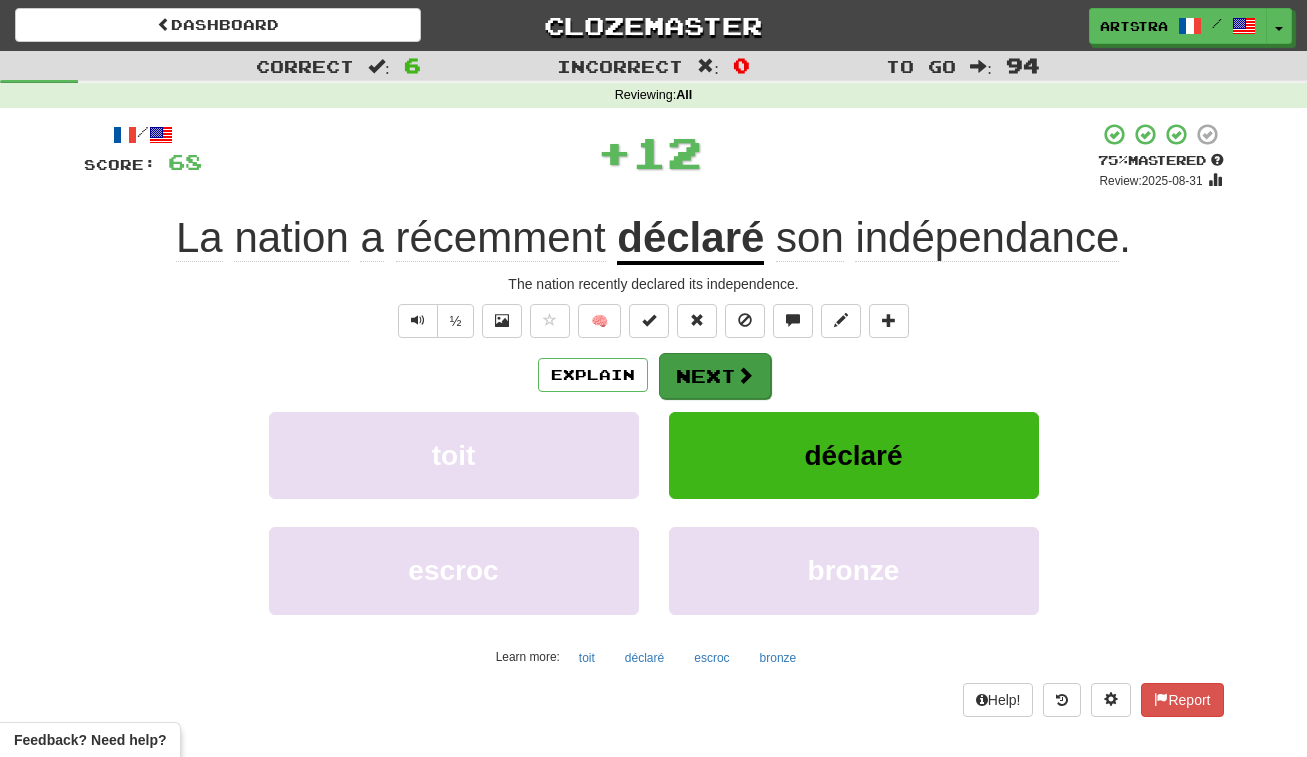 click on "Next" at bounding box center [715, 376] 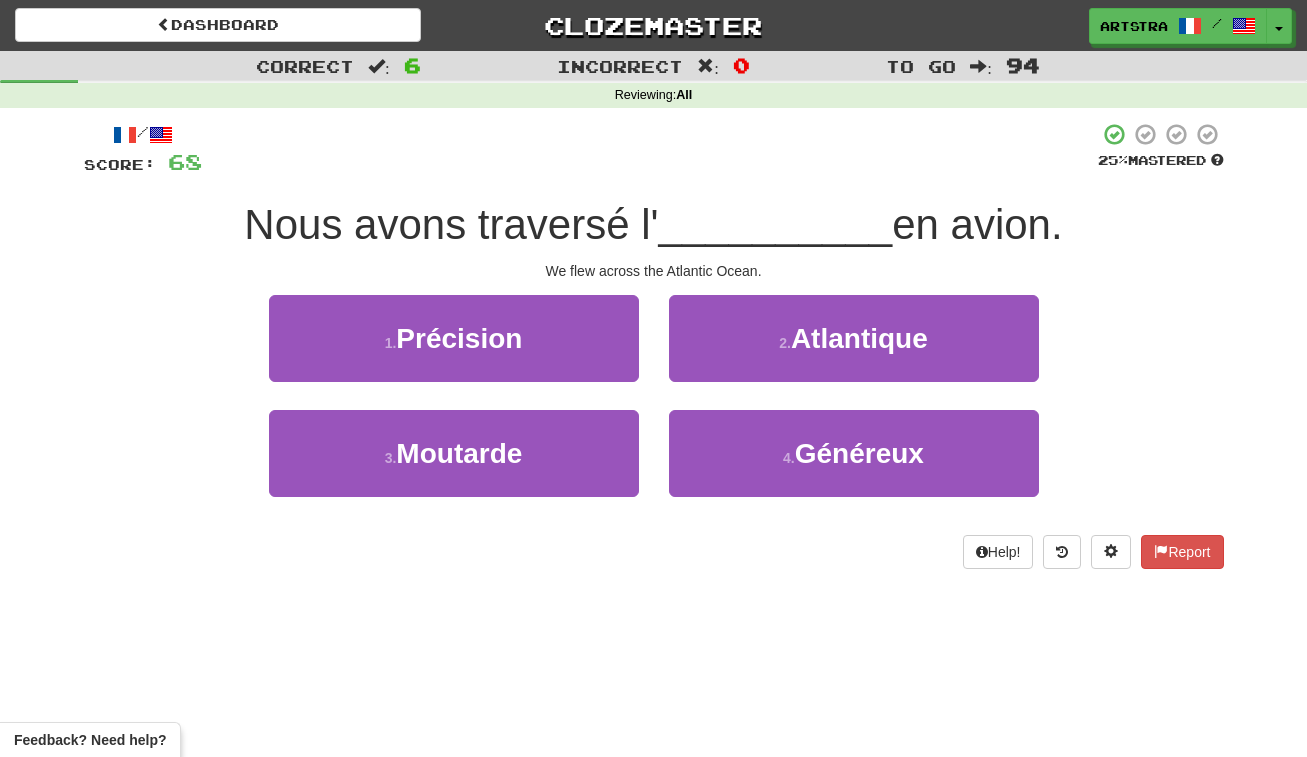 click on "__________" at bounding box center [776, 224] 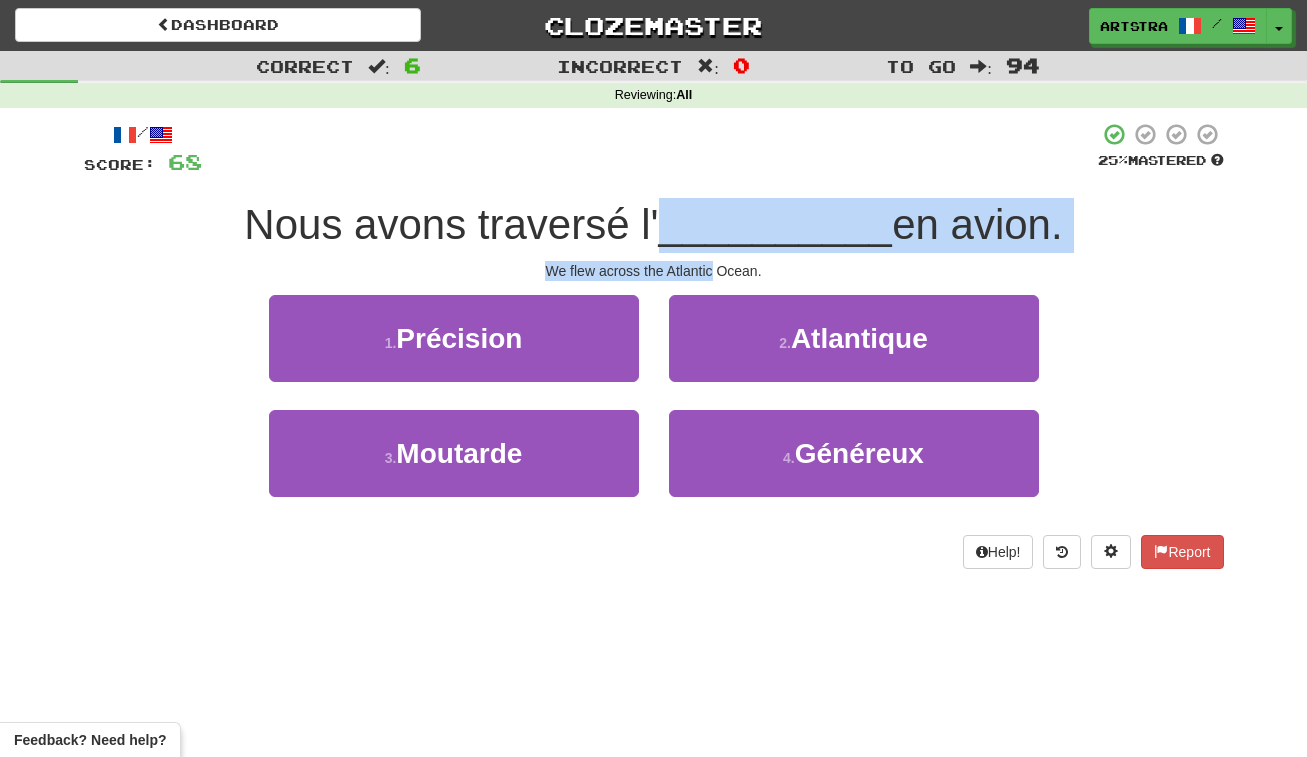 drag, startPoint x: 679, startPoint y: 226, endPoint x: 689, endPoint y: 262, distance: 37.363083 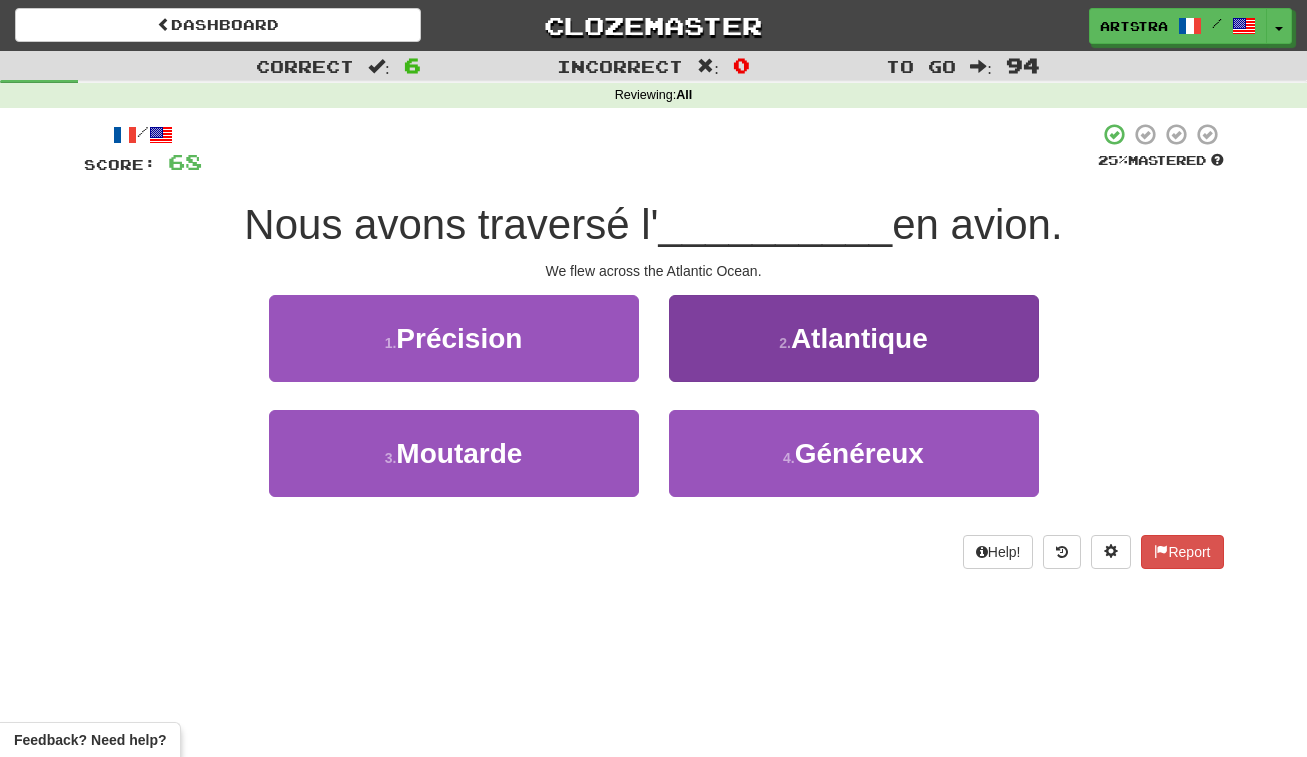 click on "2 .  Atlantique" at bounding box center (854, 338) 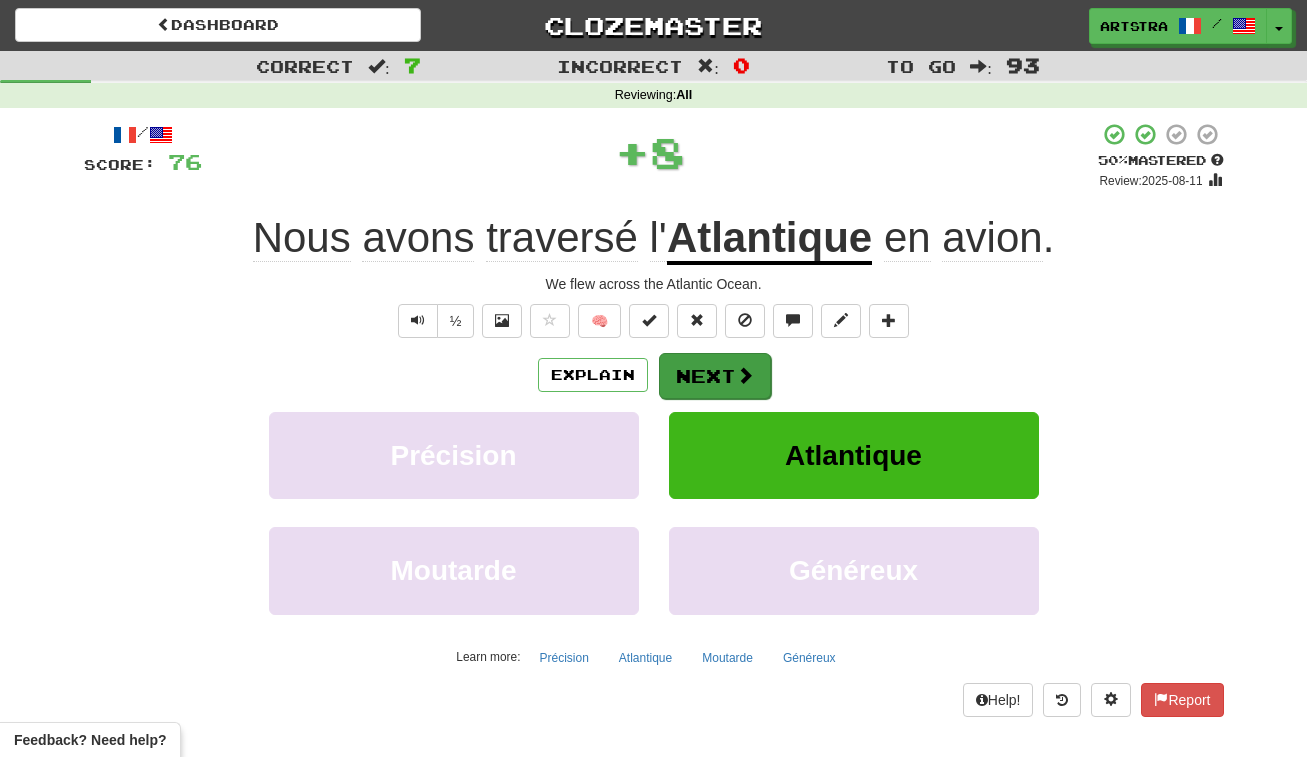 click on "Next" at bounding box center [715, 376] 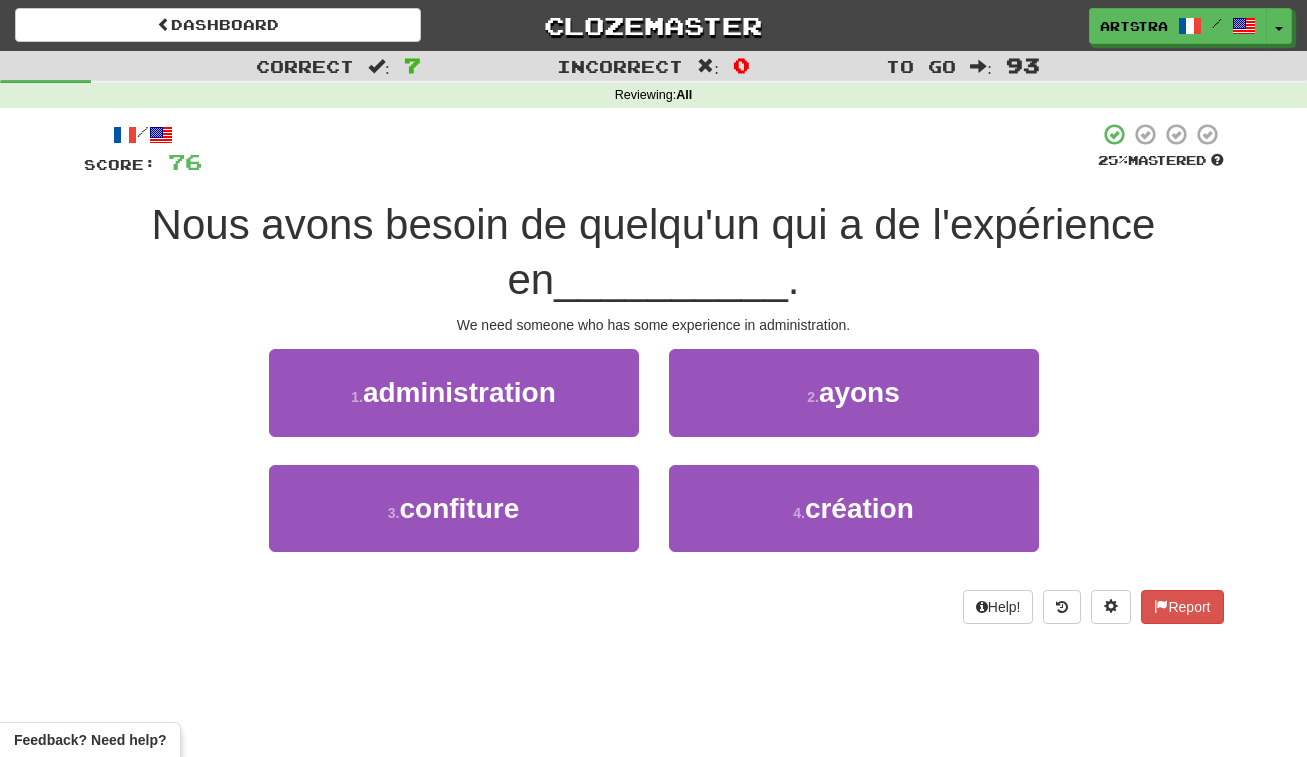 click on "Nous avons besoin de quelqu'un qui a de l'expérience en" at bounding box center [654, 252] 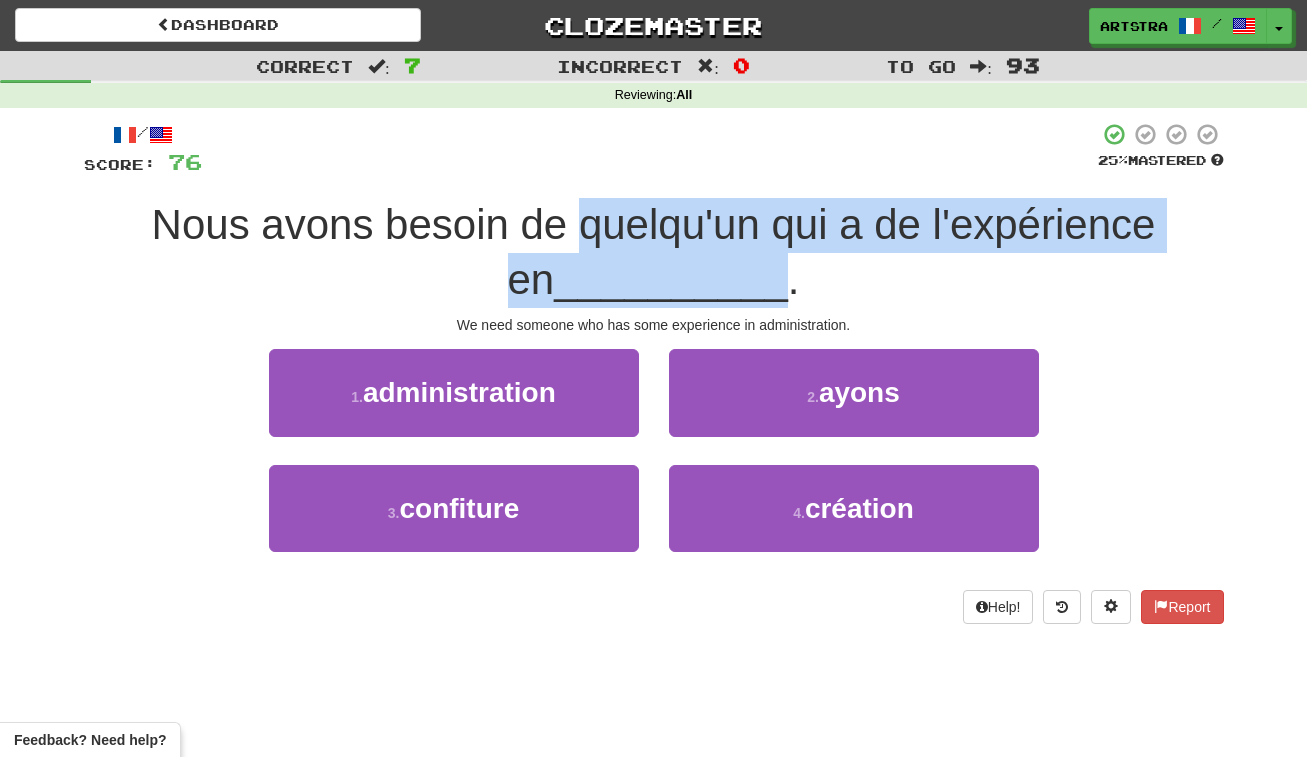 drag, startPoint x: 661, startPoint y: 207, endPoint x: 661, endPoint y: 264, distance: 57 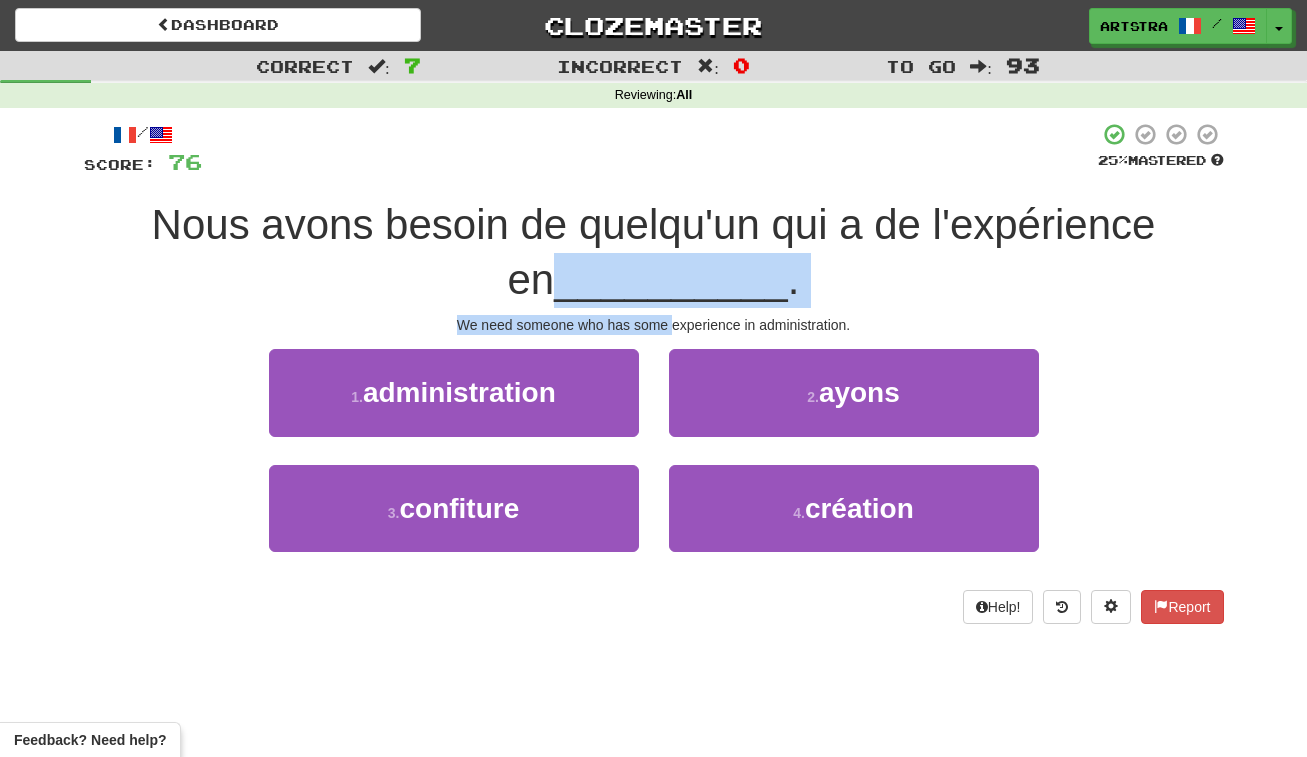 drag, startPoint x: 660, startPoint y: 268, endPoint x: 668, endPoint y: 316, distance: 48.6621 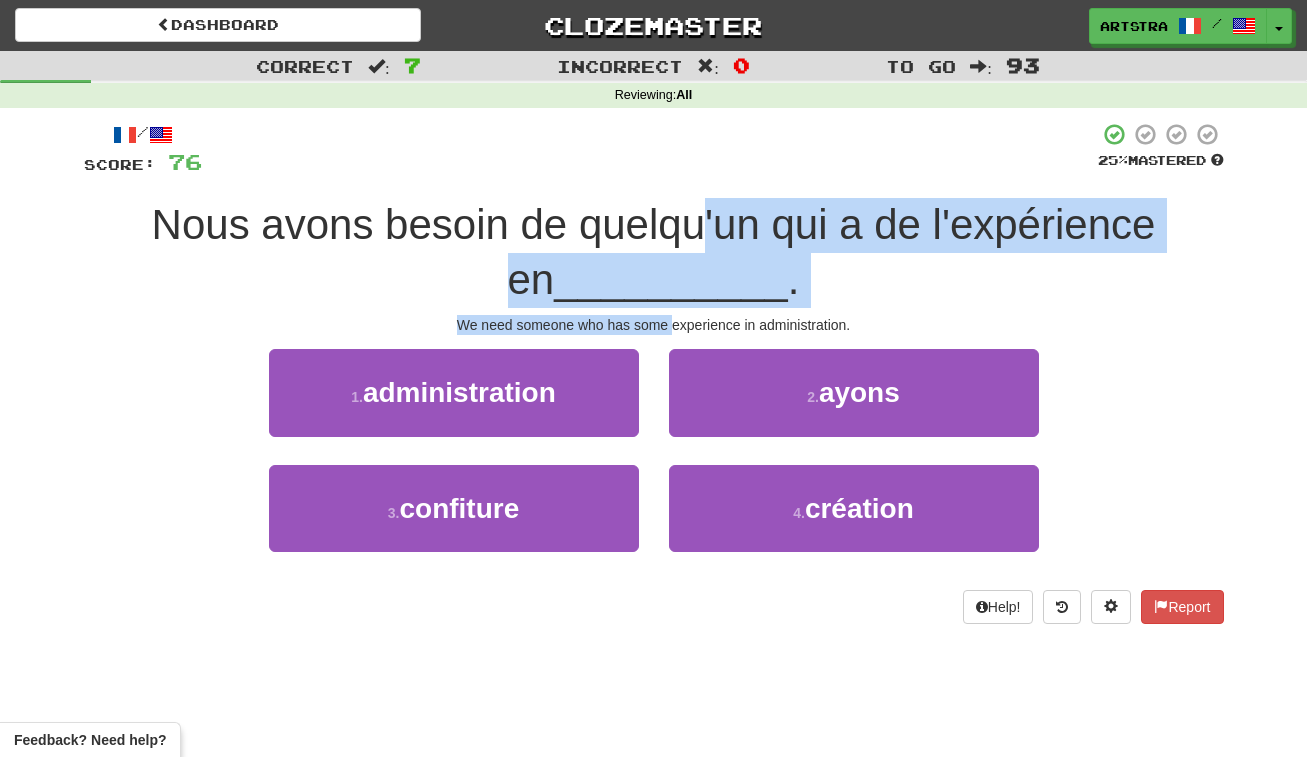 drag, startPoint x: 668, startPoint y: 316, endPoint x: 669, endPoint y: 199, distance: 117.00427 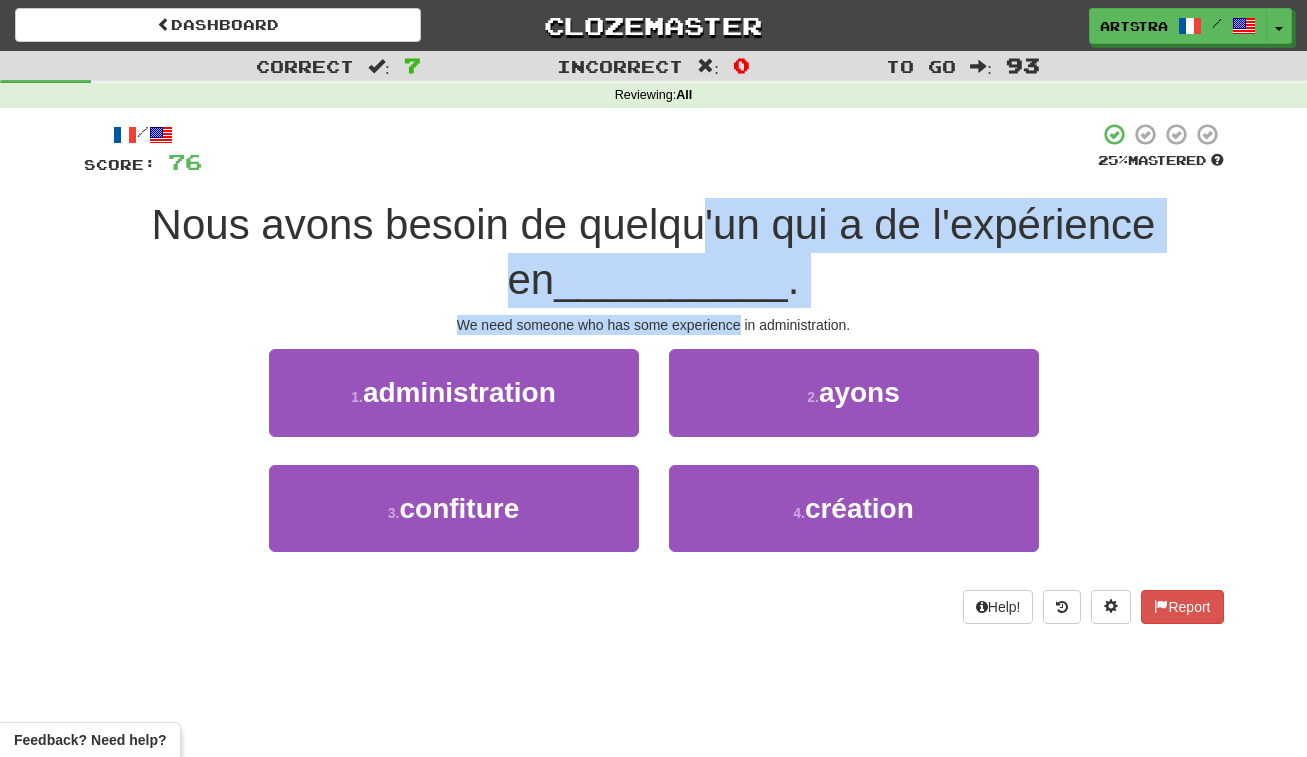 drag, startPoint x: 669, startPoint y: 199, endPoint x: 706, endPoint y: 324, distance: 130.36104 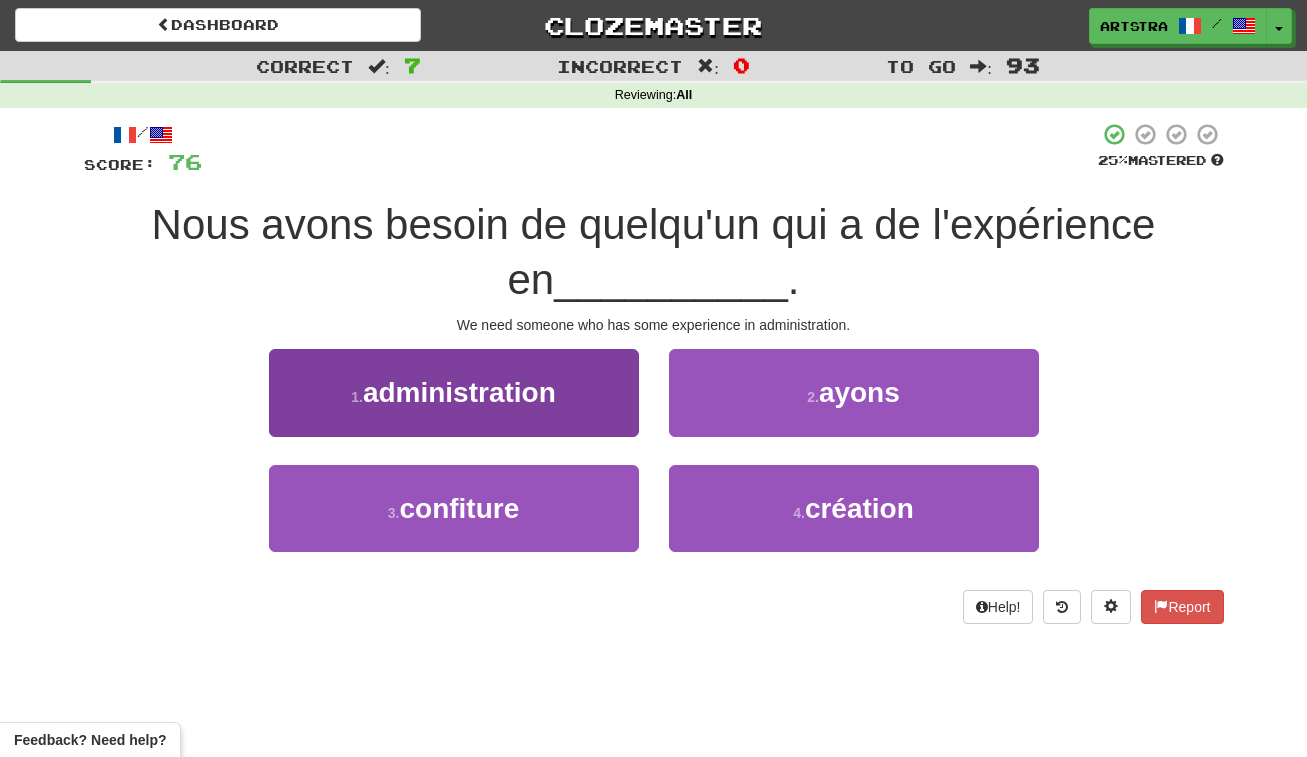 click on "administration" at bounding box center [459, 392] 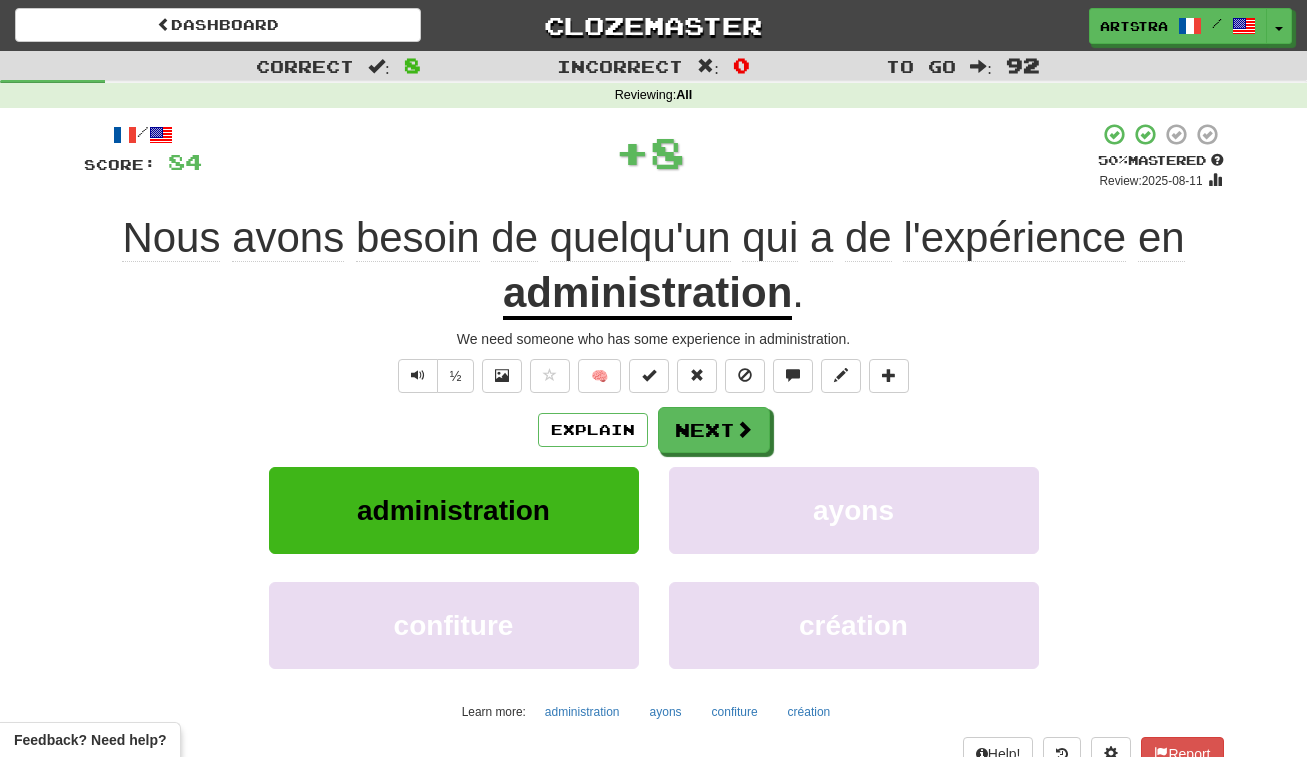 click on "/  Score:   84 + 8 50 %  Mastered Review:  2025-08-11 Nous   avons   besoin   de   quelqu'un   qui   a   de   l'expérience   en   administration . We need someone who has some experience in administration. ½ 🧠 Explain Next administration ayons confiture création Learn more: administration ayons confiture création  Help!  Report" at bounding box center (654, 446) 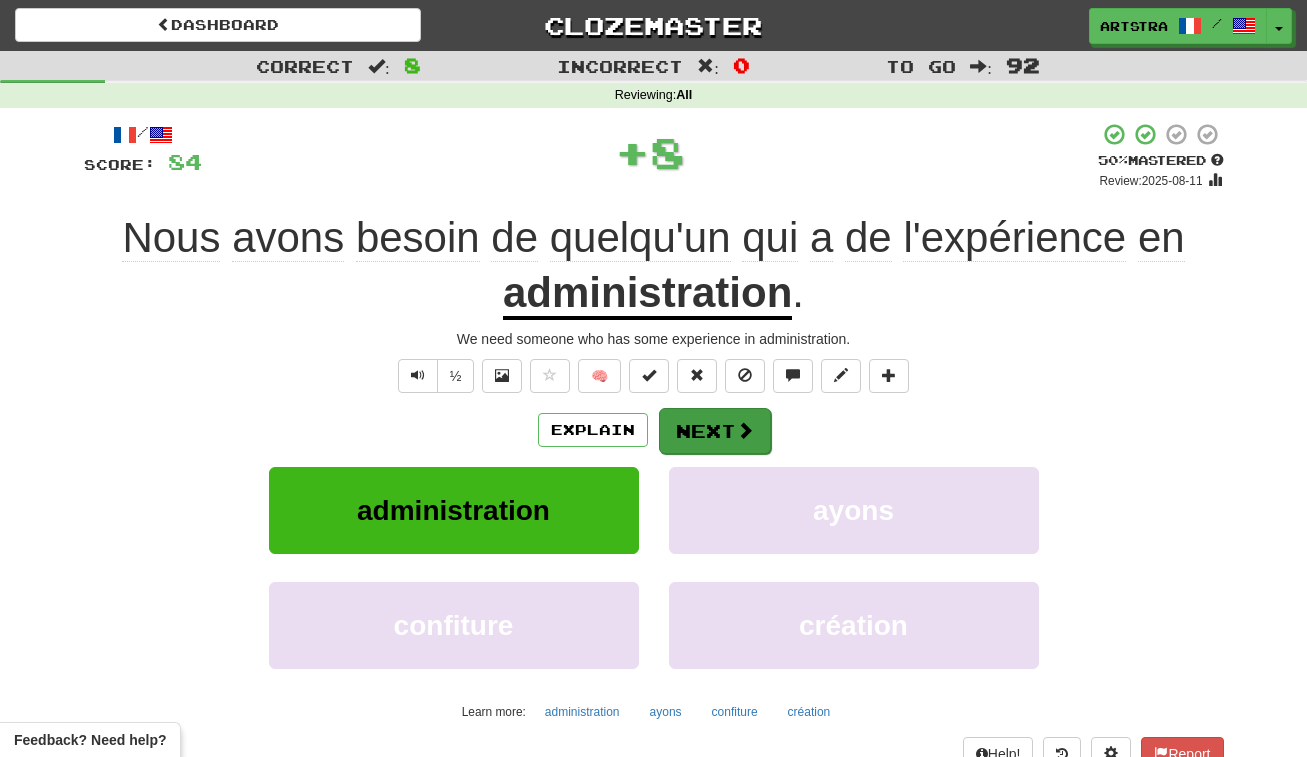 click on "Next" at bounding box center [715, 431] 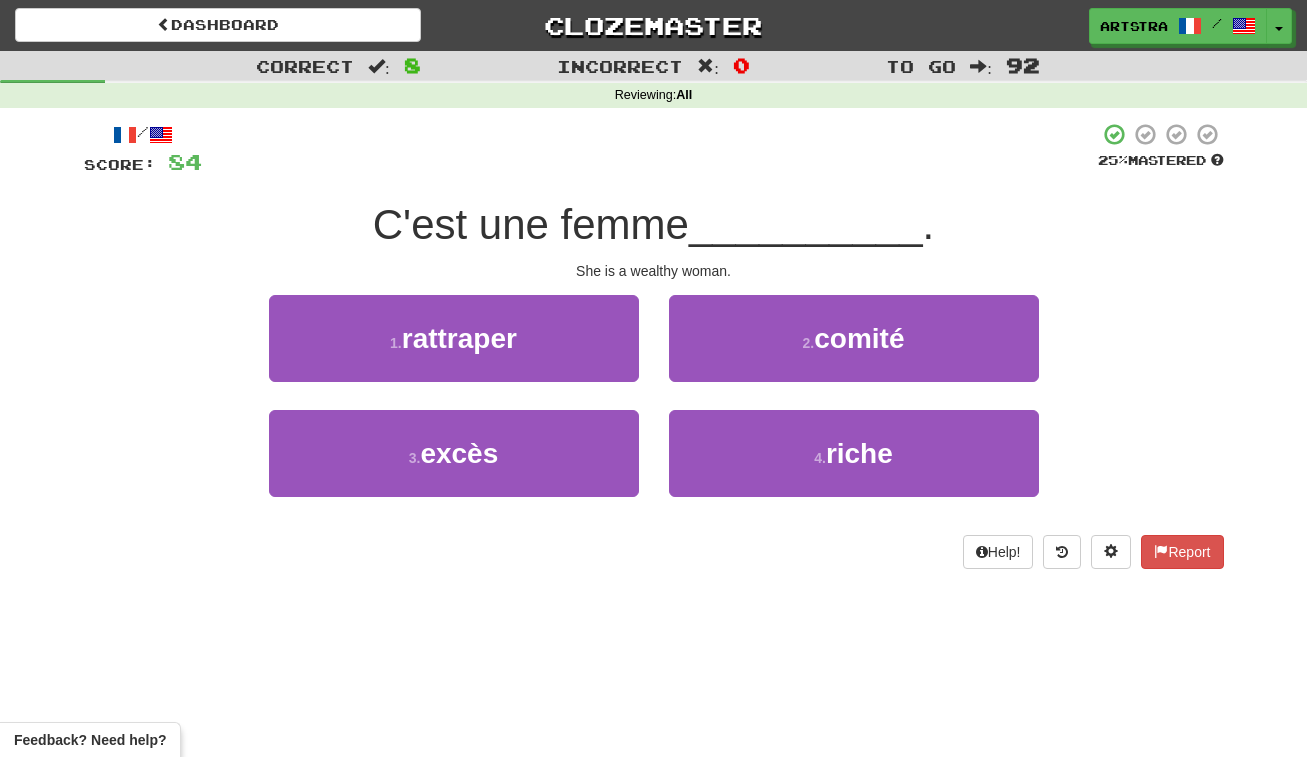 click on "C'est une femme" at bounding box center [531, 224] 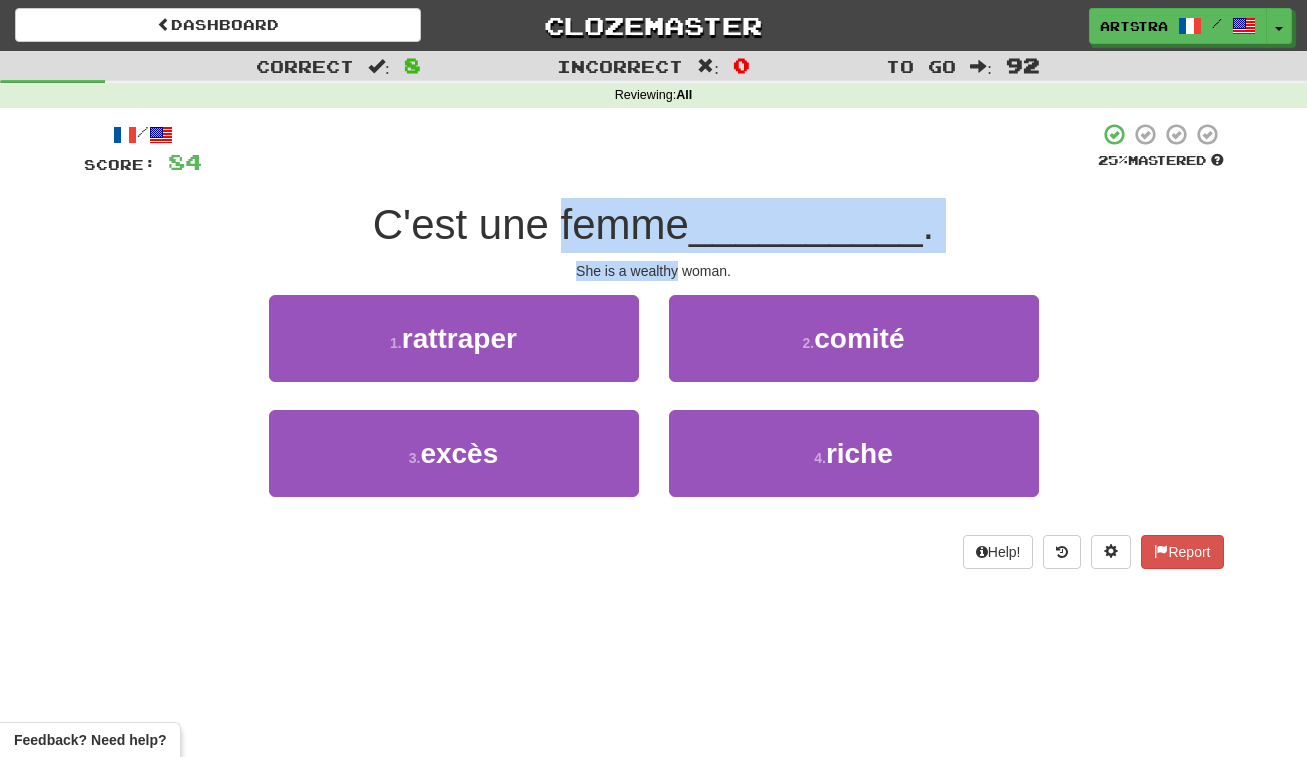 drag, startPoint x: 671, startPoint y: 220, endPoint x: 672, endPoint y: 265, distance: 45.01111 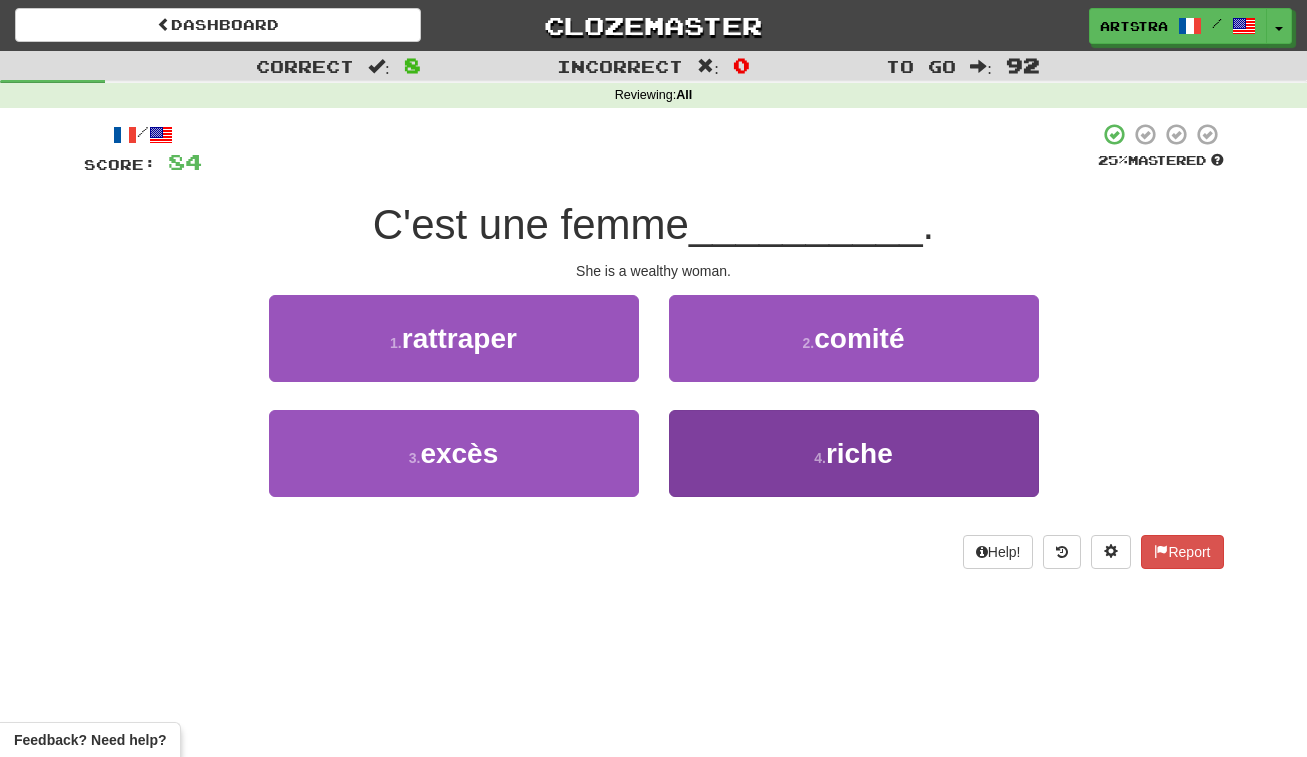 click on "riche" at bounding box center (859, 453) 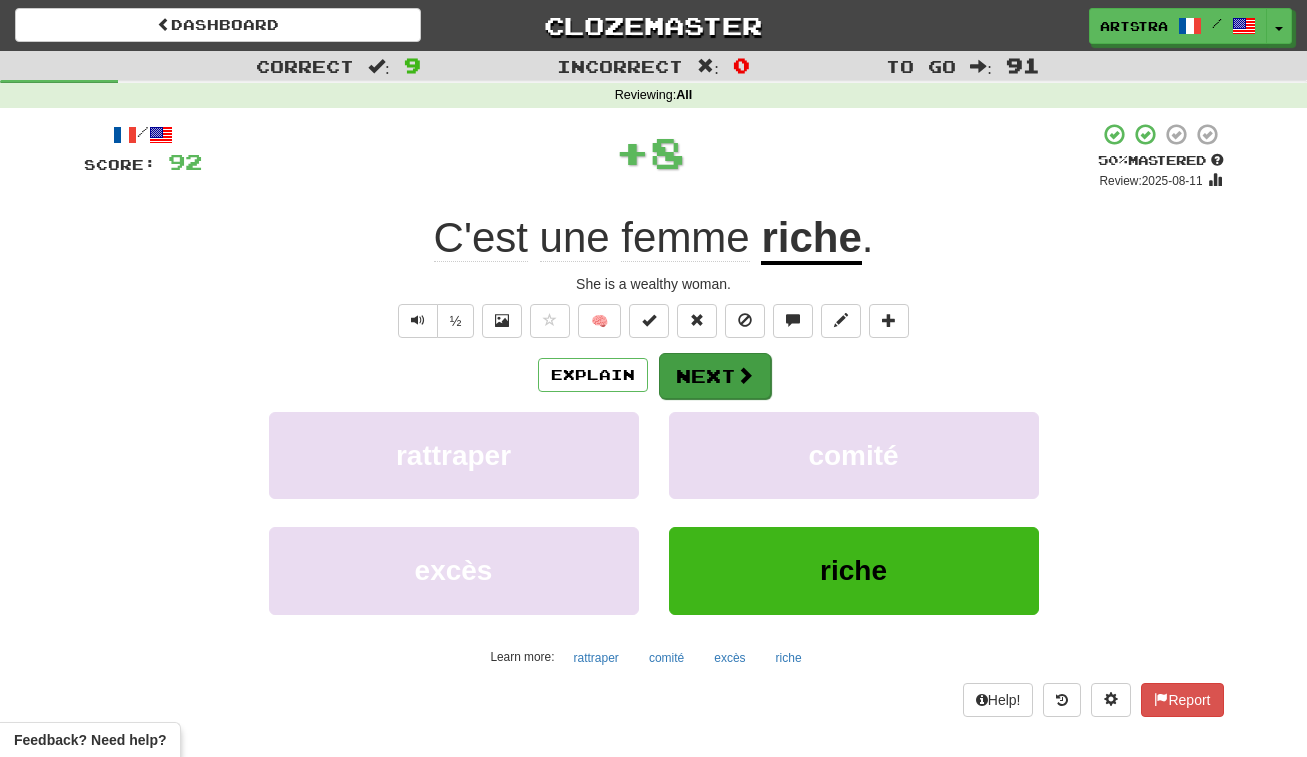 click on "Next" at bounding box center (715, 376) 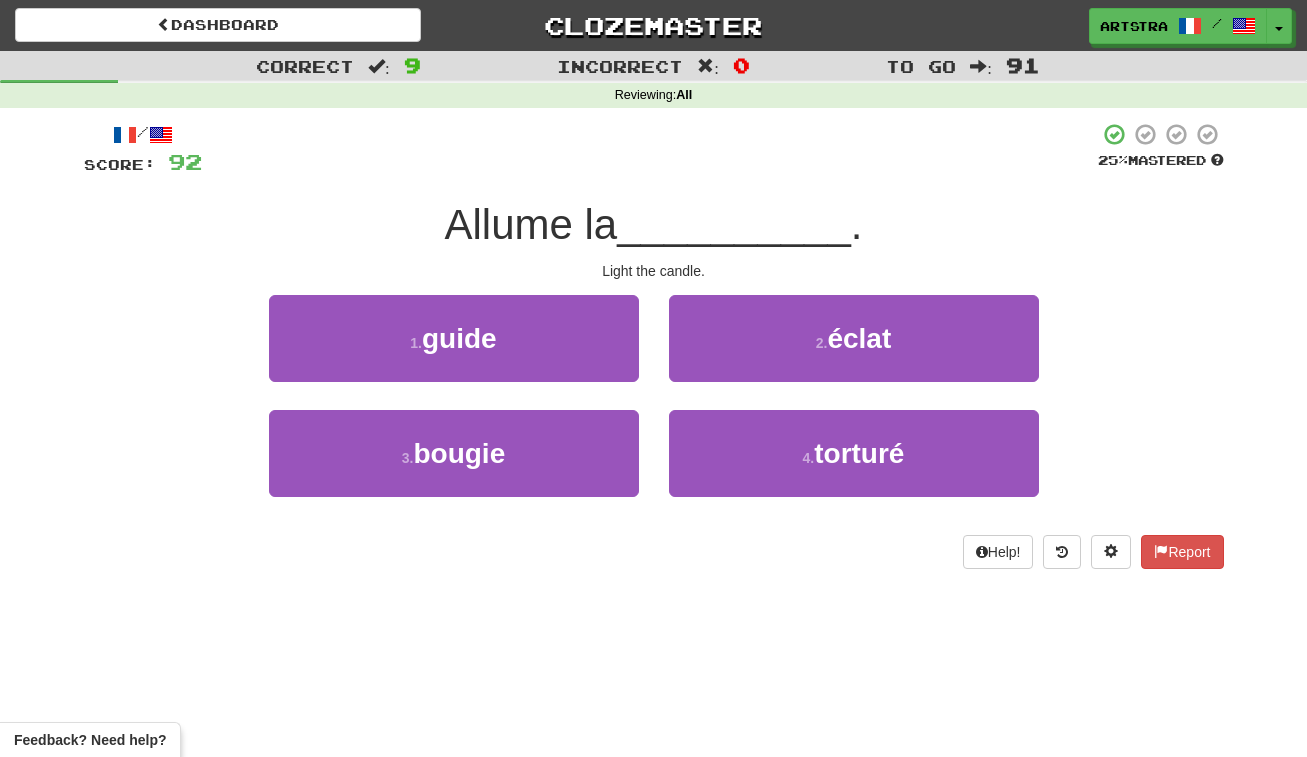 click on "__________" at bounding box center [734, 224] 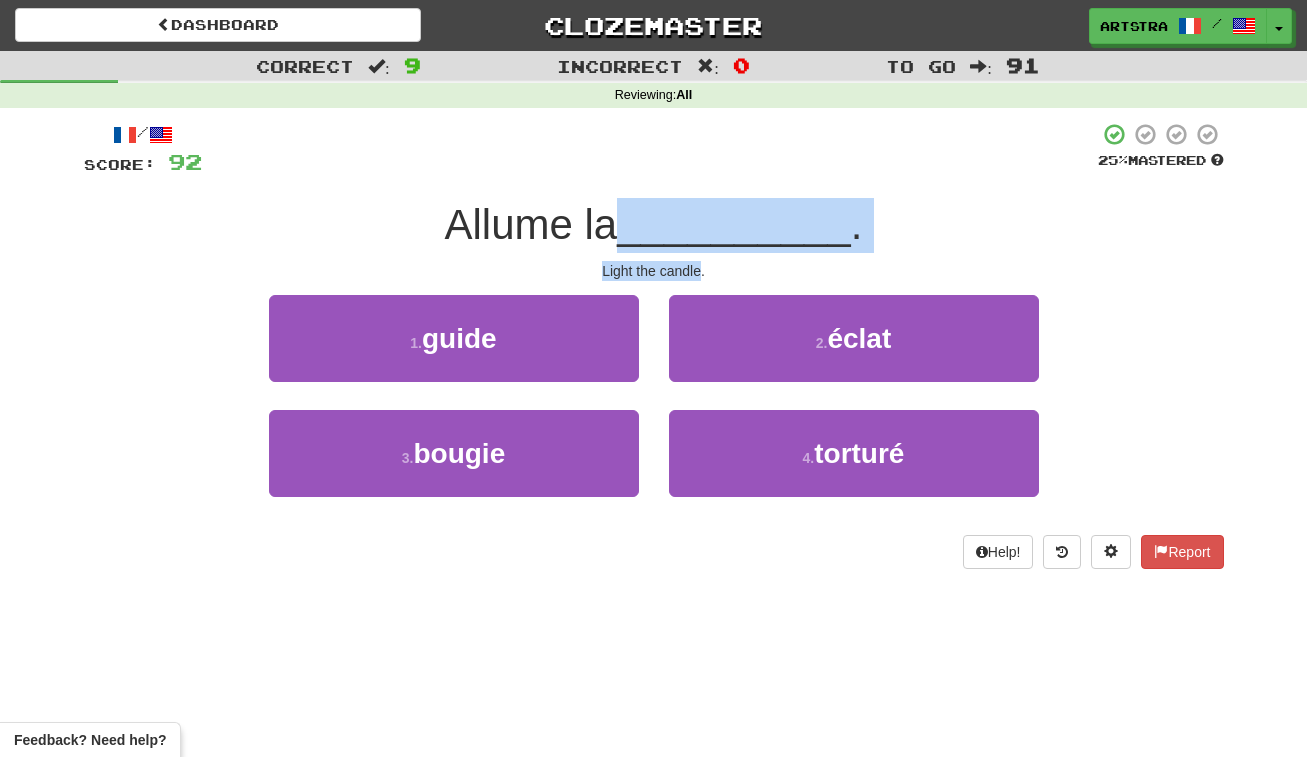 drag, startPoint x: 656, startPoint y: 220, endPoint x: 671, endPoint y: 264, distance: 46.486557 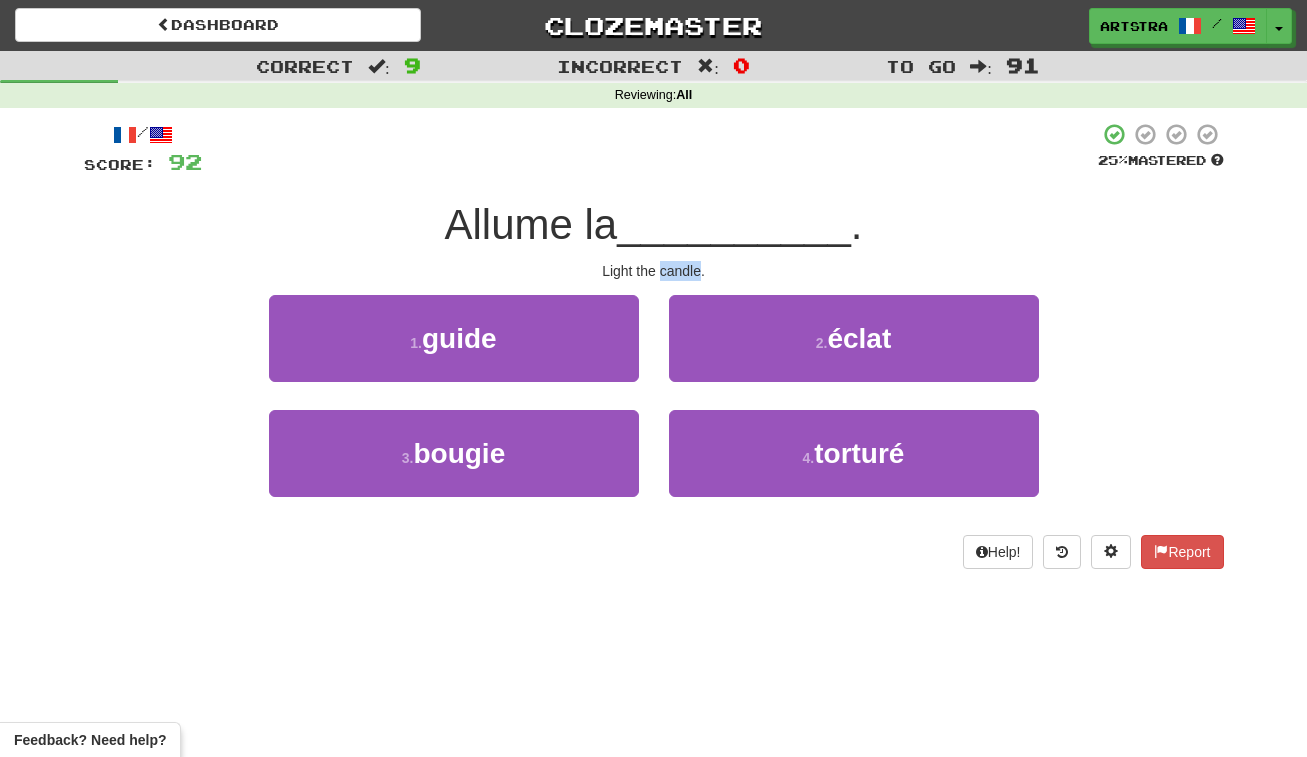 click on "Light the candle." at bounding box center (654, 271) 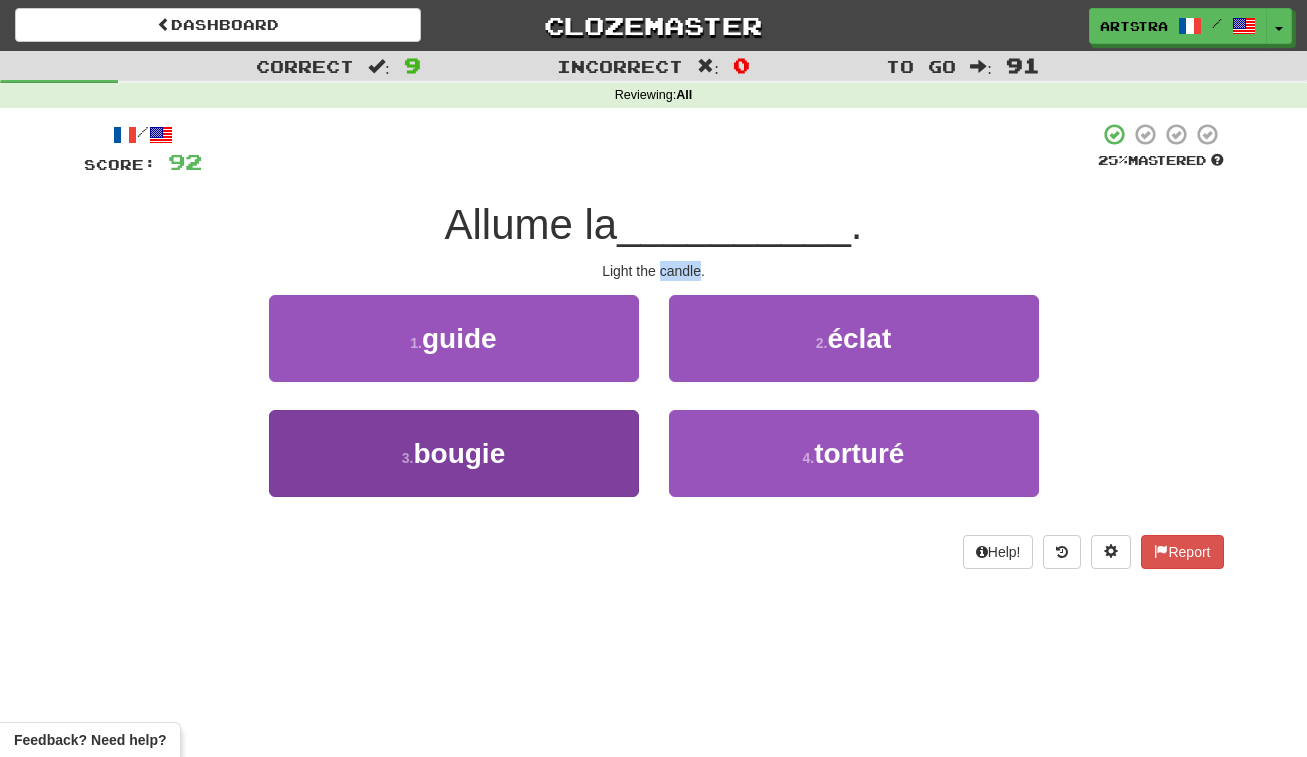 click on "3 .  bougie" at bounding box center (454, 453) 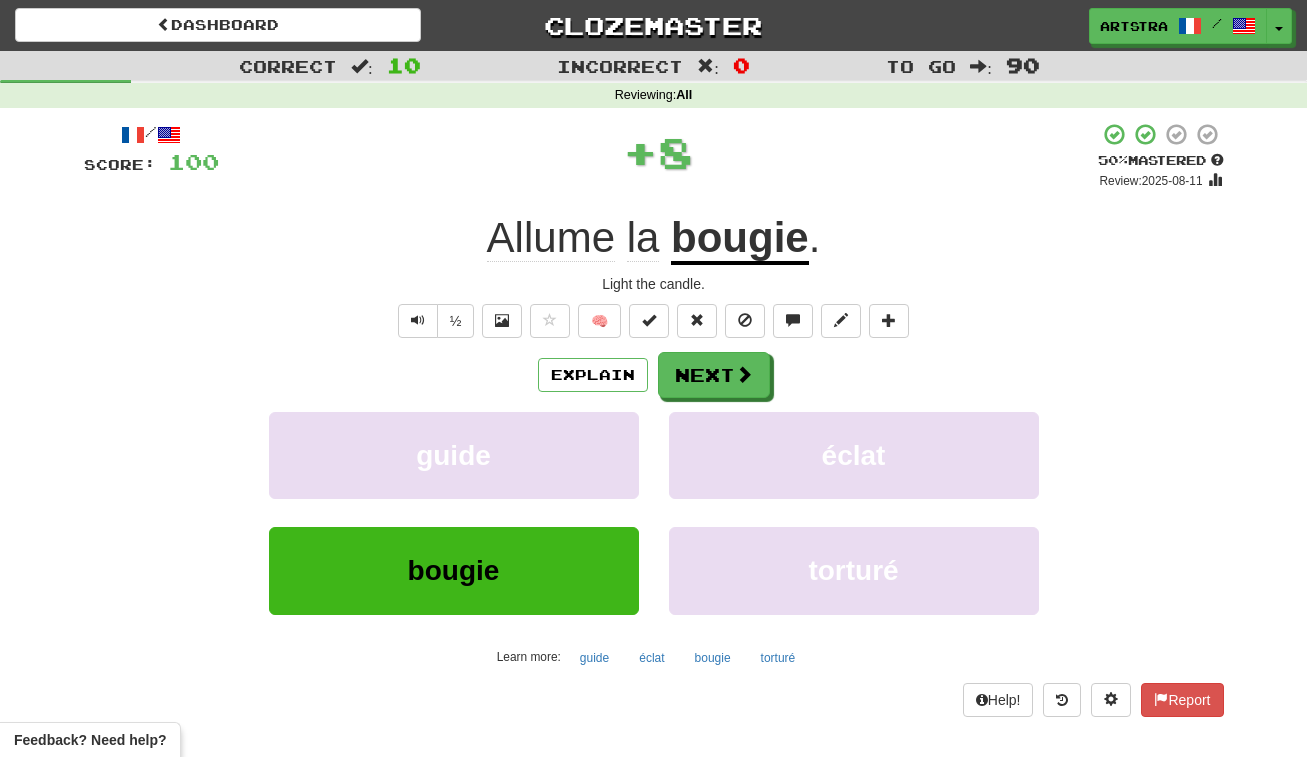 click on "bougie" at bounding box center [740, 239] 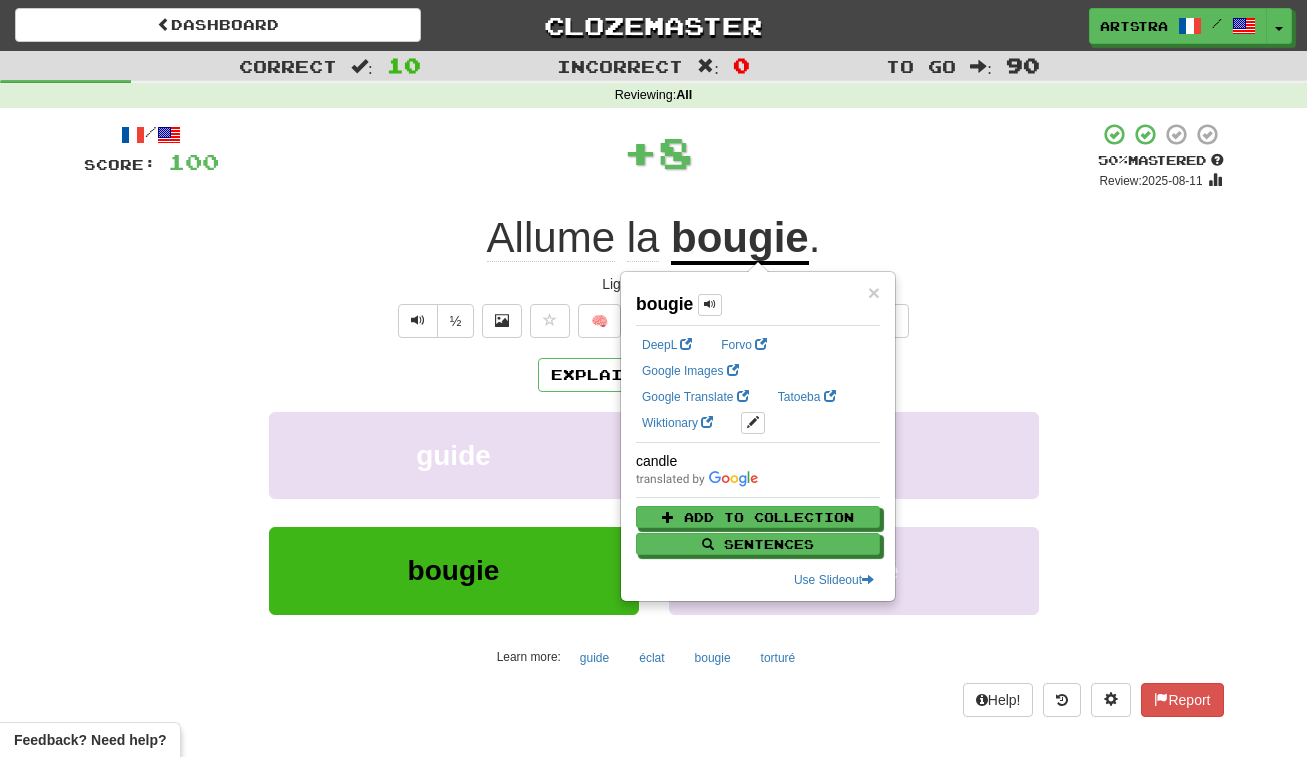 click on "+ 8" at bounding box center (658, 152) 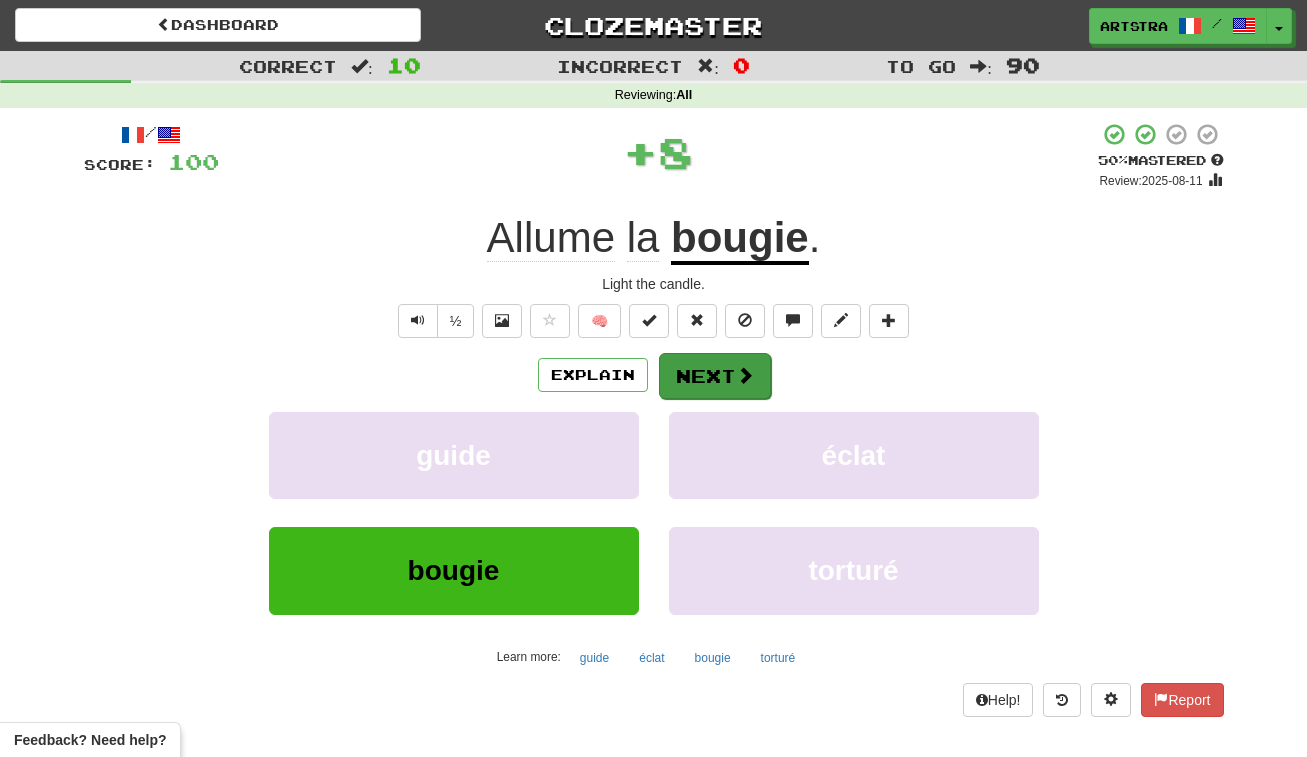 click on "Next" at bounding box center [715, 376] 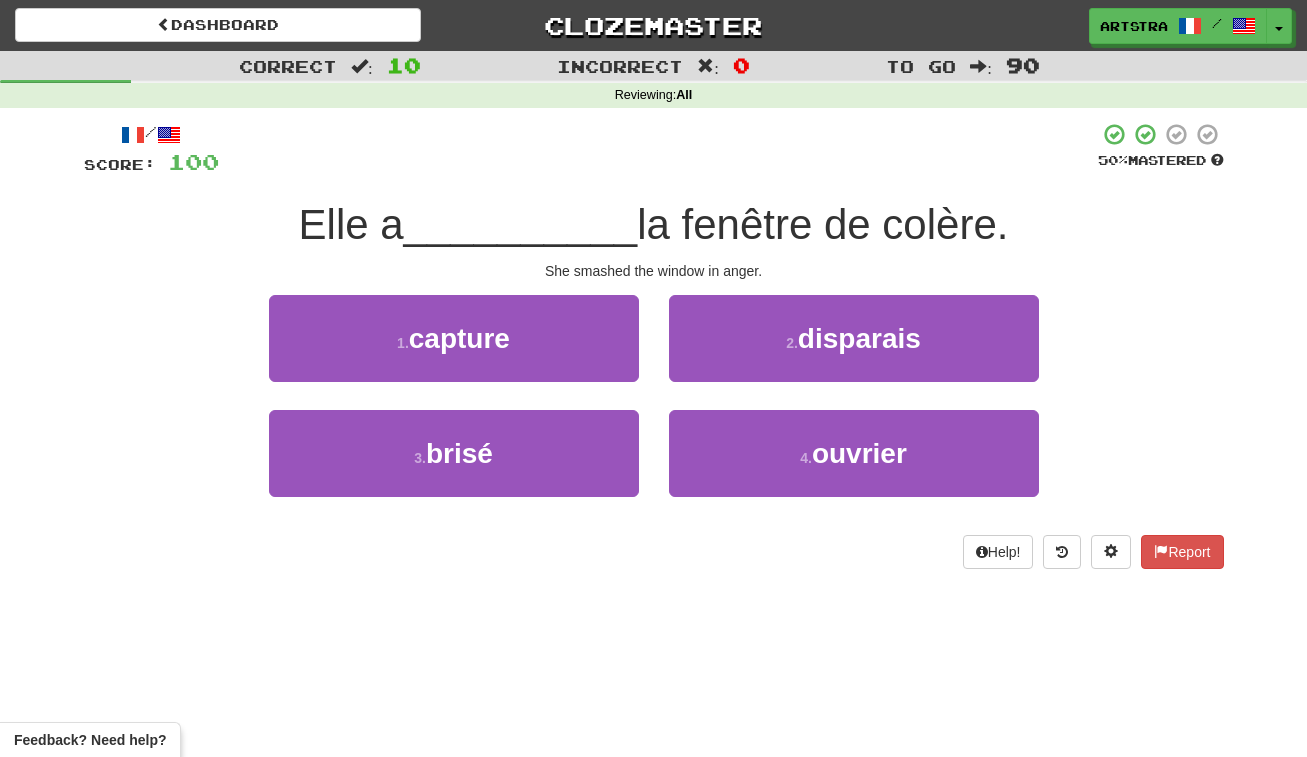 click on "/  Score:   100 50 %  Mastered Elle a  [VERB]  la fenêtre de colère. She smashed the window in anger. 1 .  capture 2 .  disparais 3 .  brisé 4 .  ouvrier  Help!  Report" at bounding box center [654, 345] 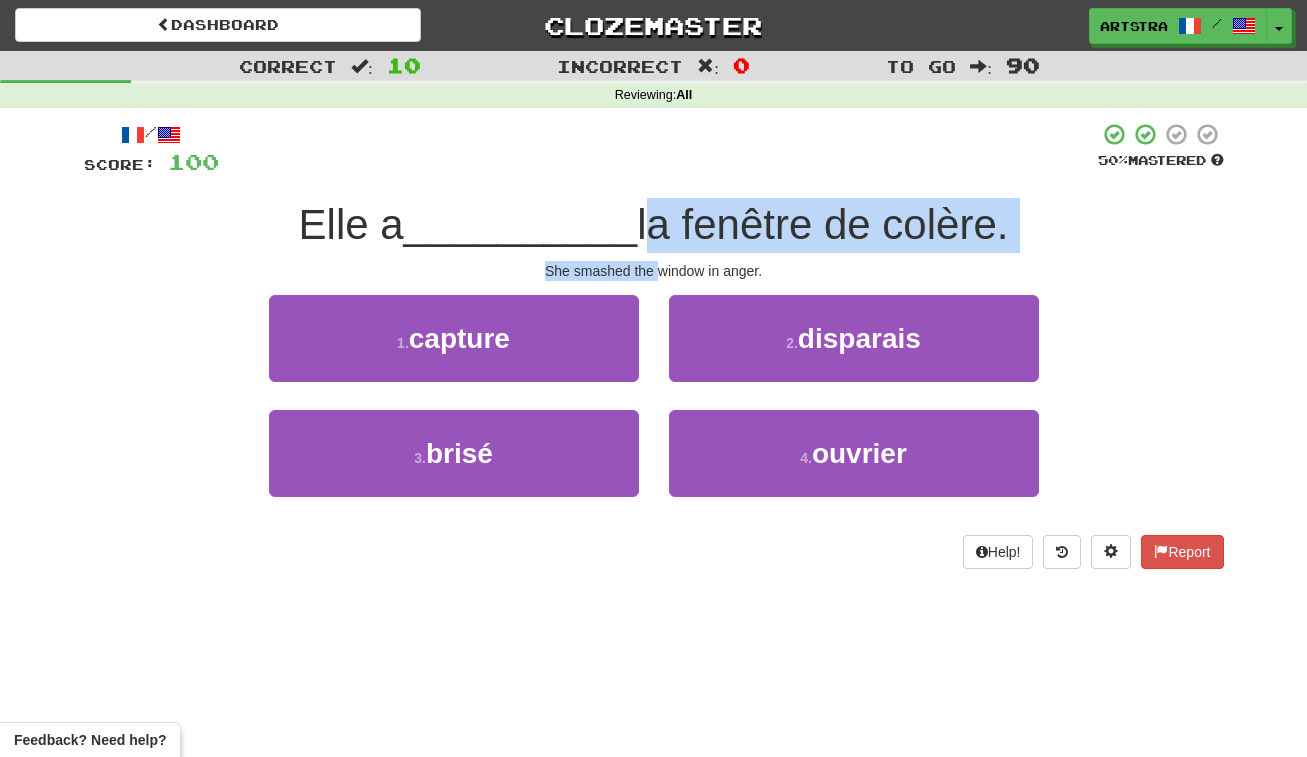 drag, startPoint x: 641, startPoint y: 250, endPoint x: 656, endPoint y: 271, distance: 25.806976 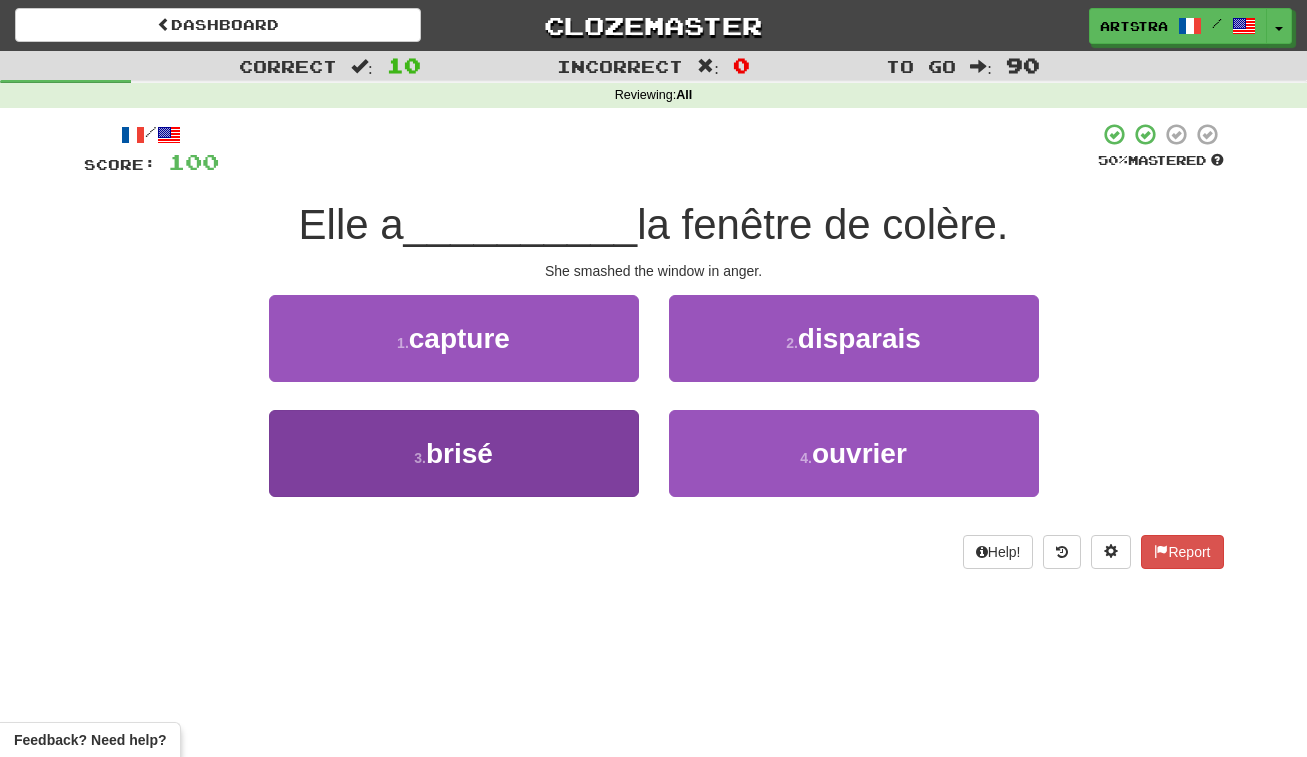 click on "3 .  brisé" at bounding box center (454, 453) 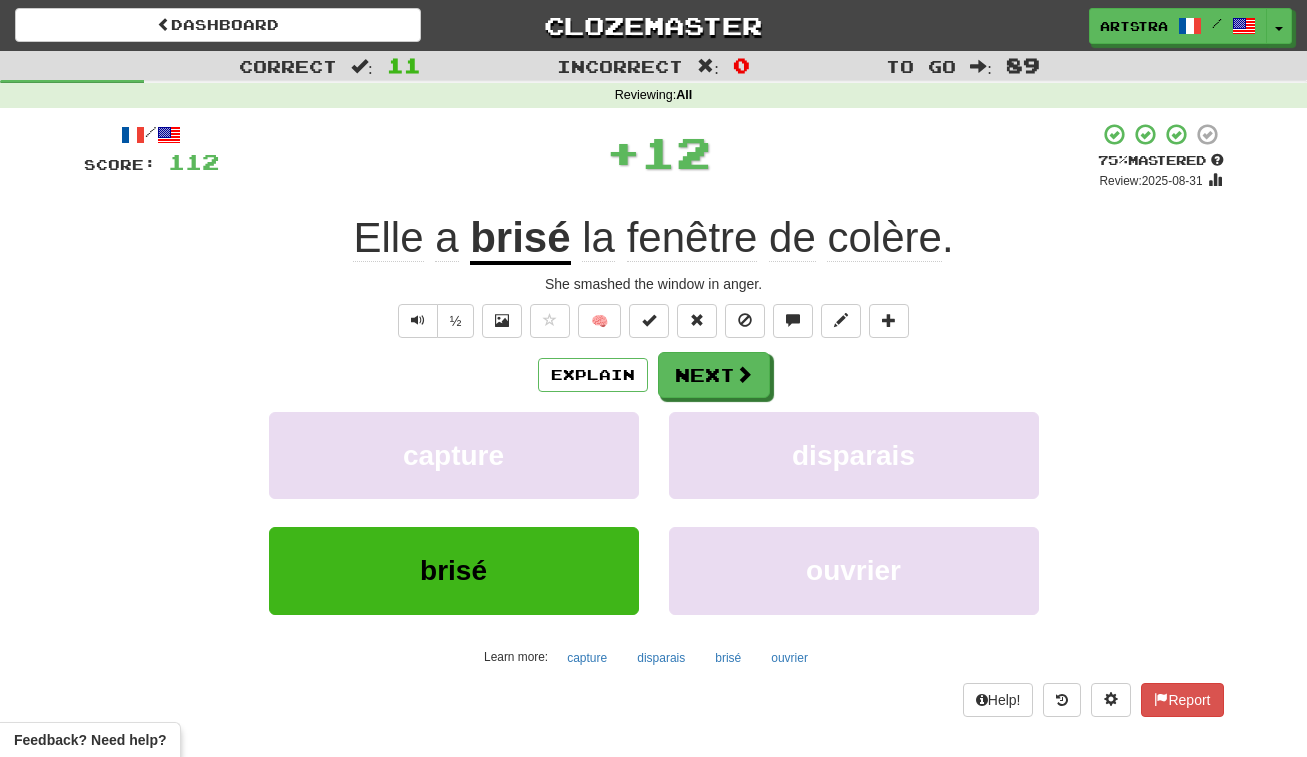 click on "brisé" at bounding box center [520, 239] 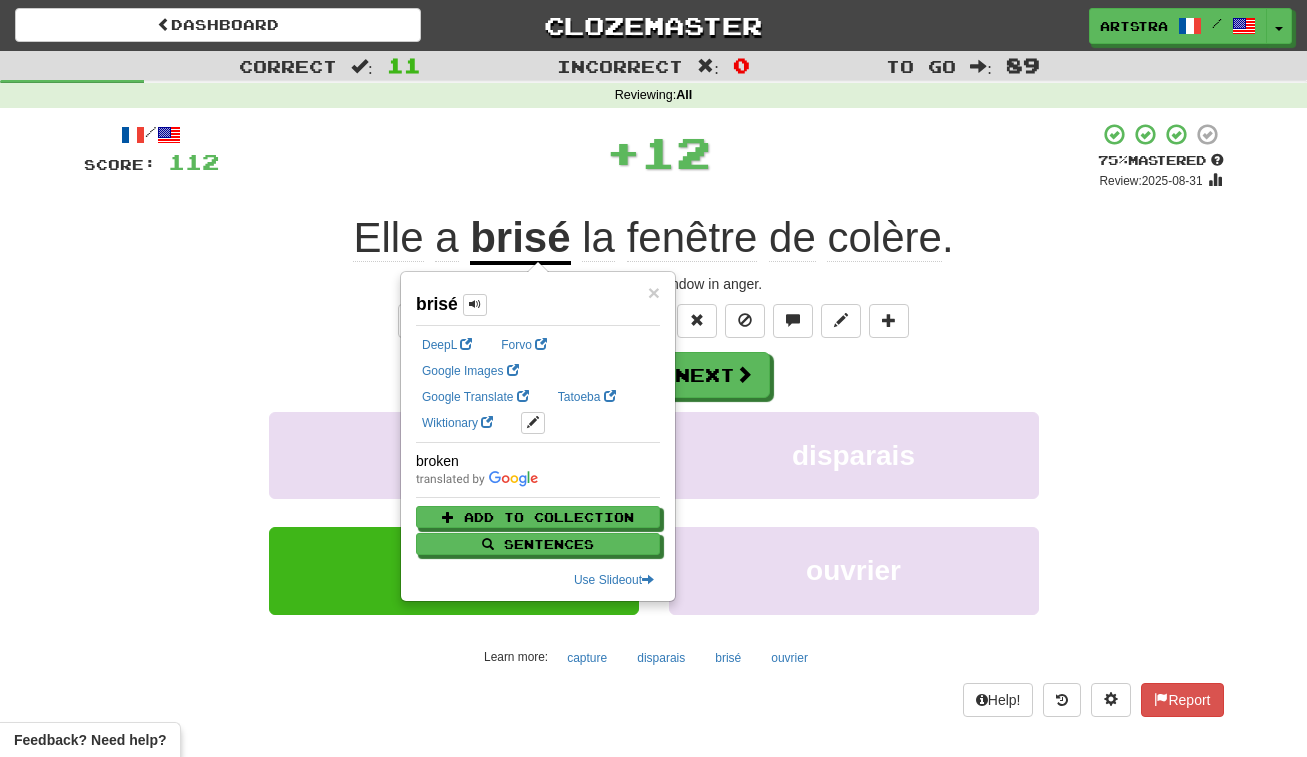 click on "+ 12" at bounding box center [658, 152] 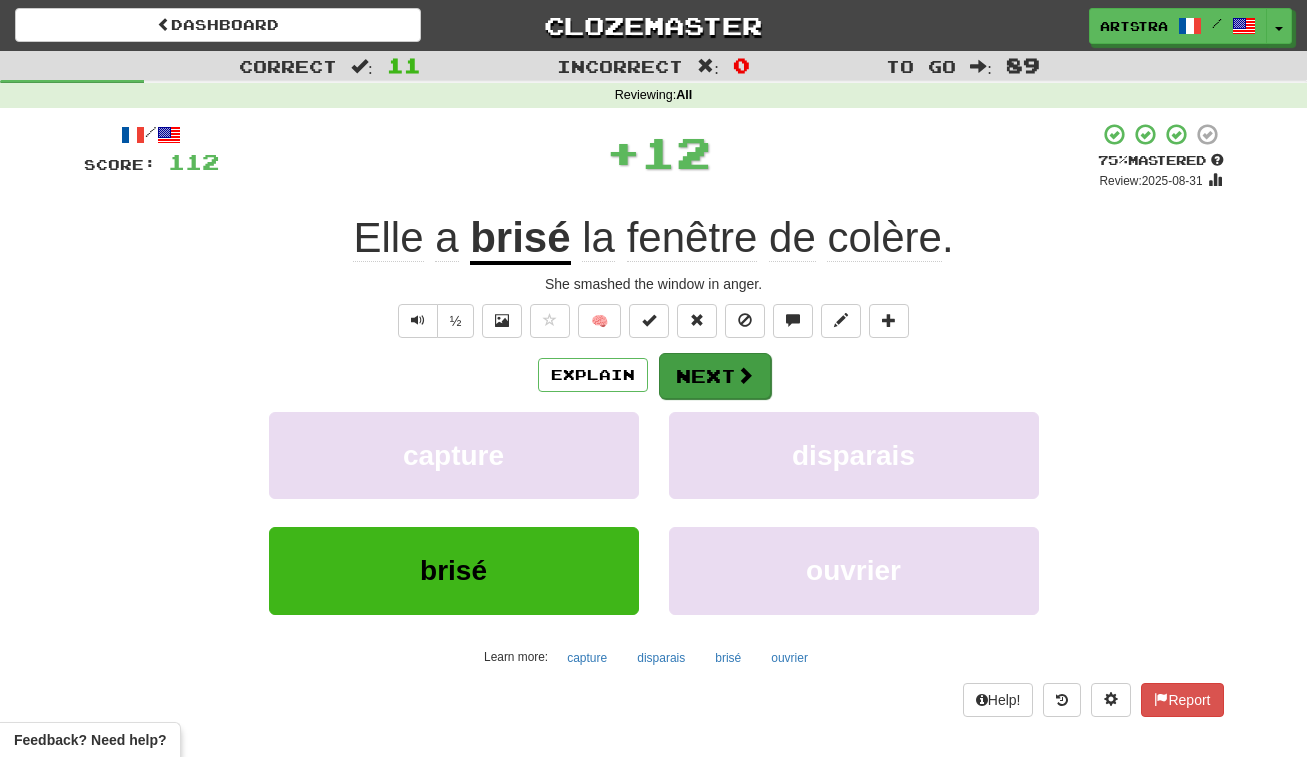 click on "Next" at bounding box center [715, 376] 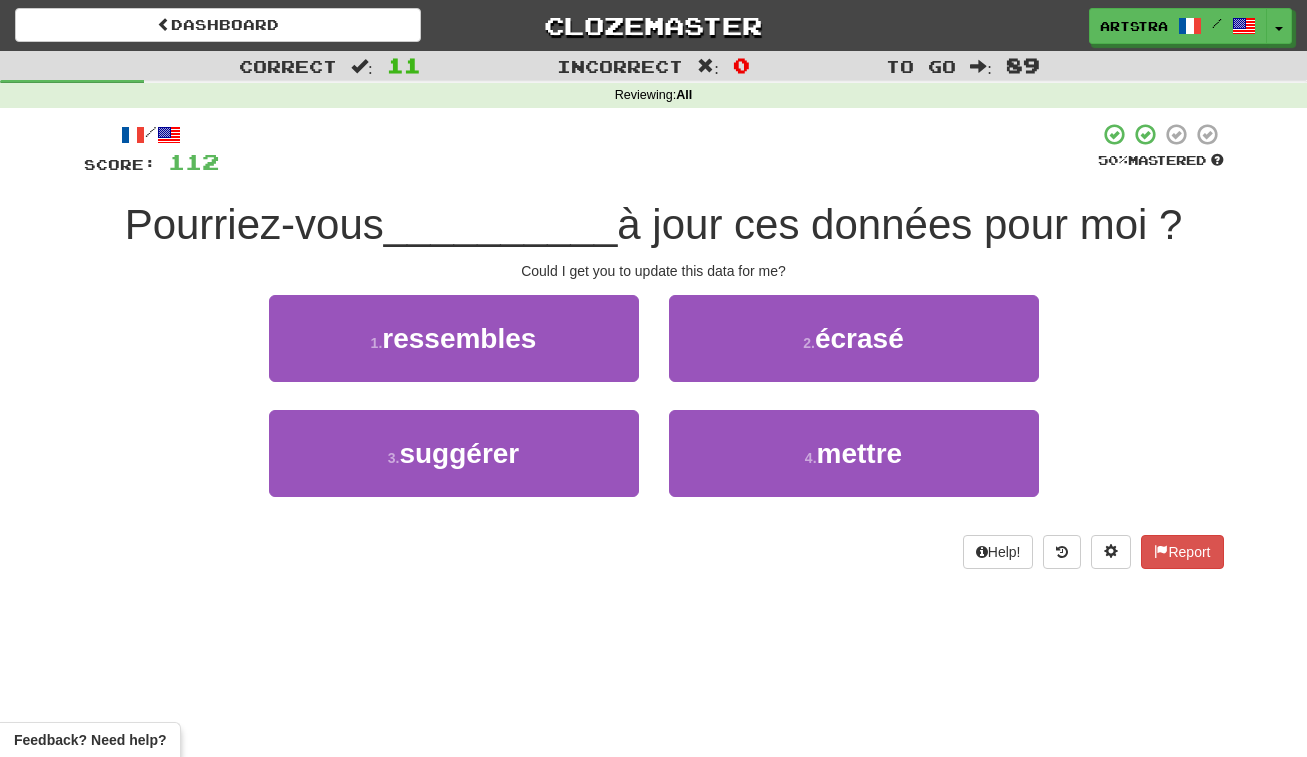 click on "à jour ces données pour moi ?" at bounding box center [899, 224] 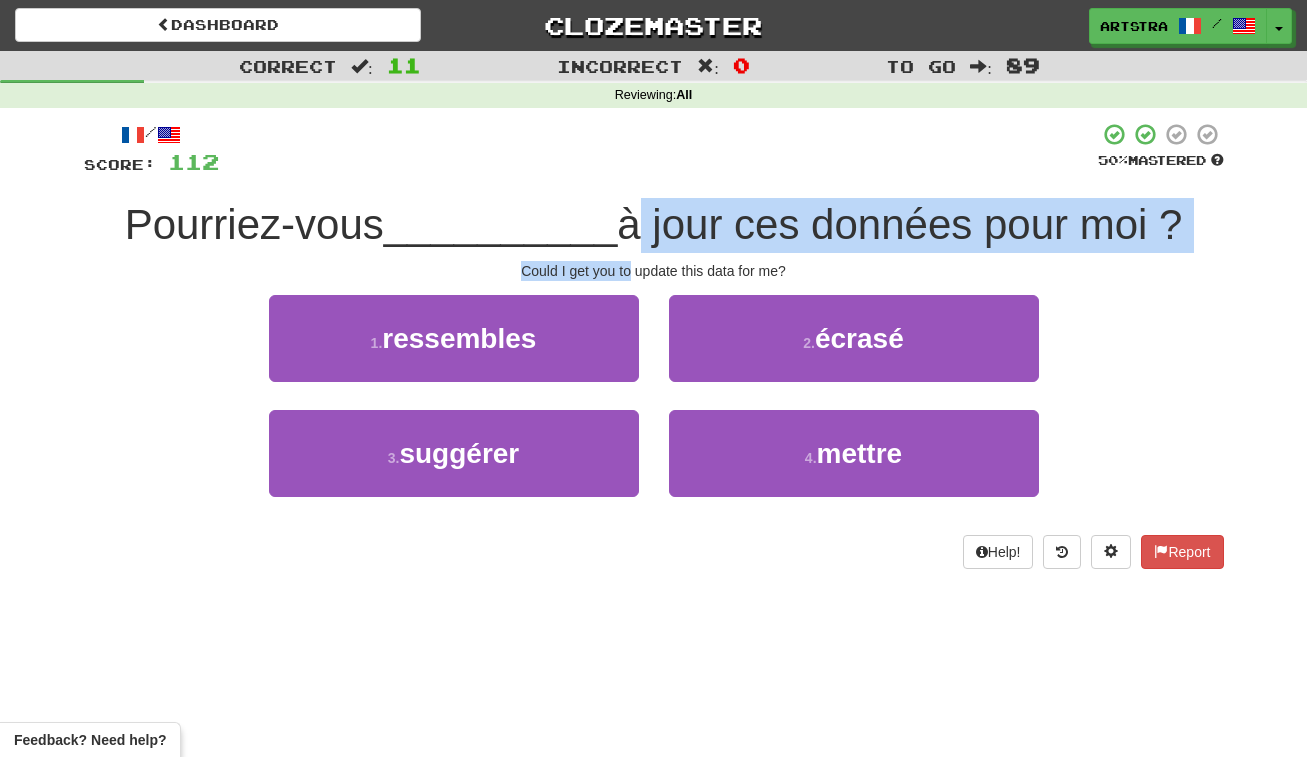 drag, startPoint x: 616, startPoint y: 254, endPoint x: 622, endPoint y: 270, distance: 17.088007 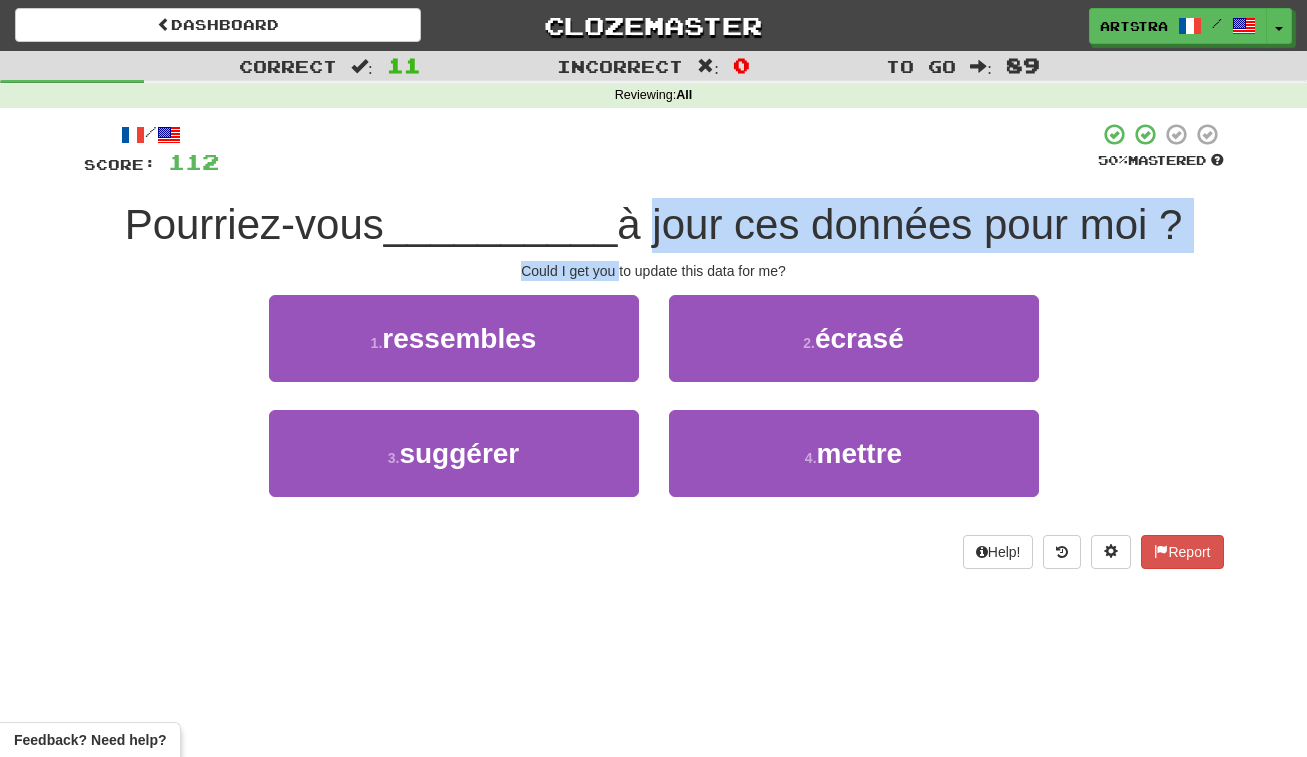 drag, startPoint x: 622, startPoint y: 270, endPoint x: 637, endPoint y: 217, distance: 55.081757 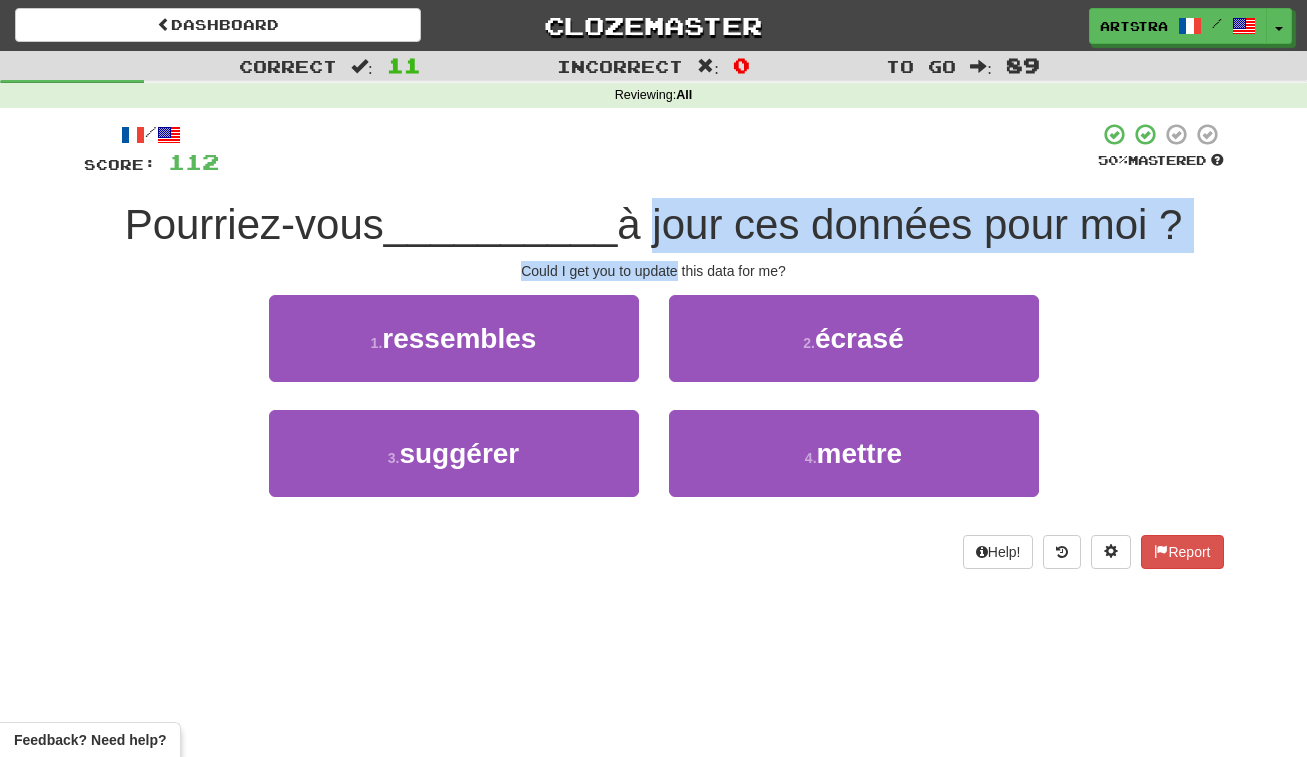 drag, startPoint x: 637, startPoint y: 217, endPoint x: 647, endPoint y: 259, distance: 43.174065 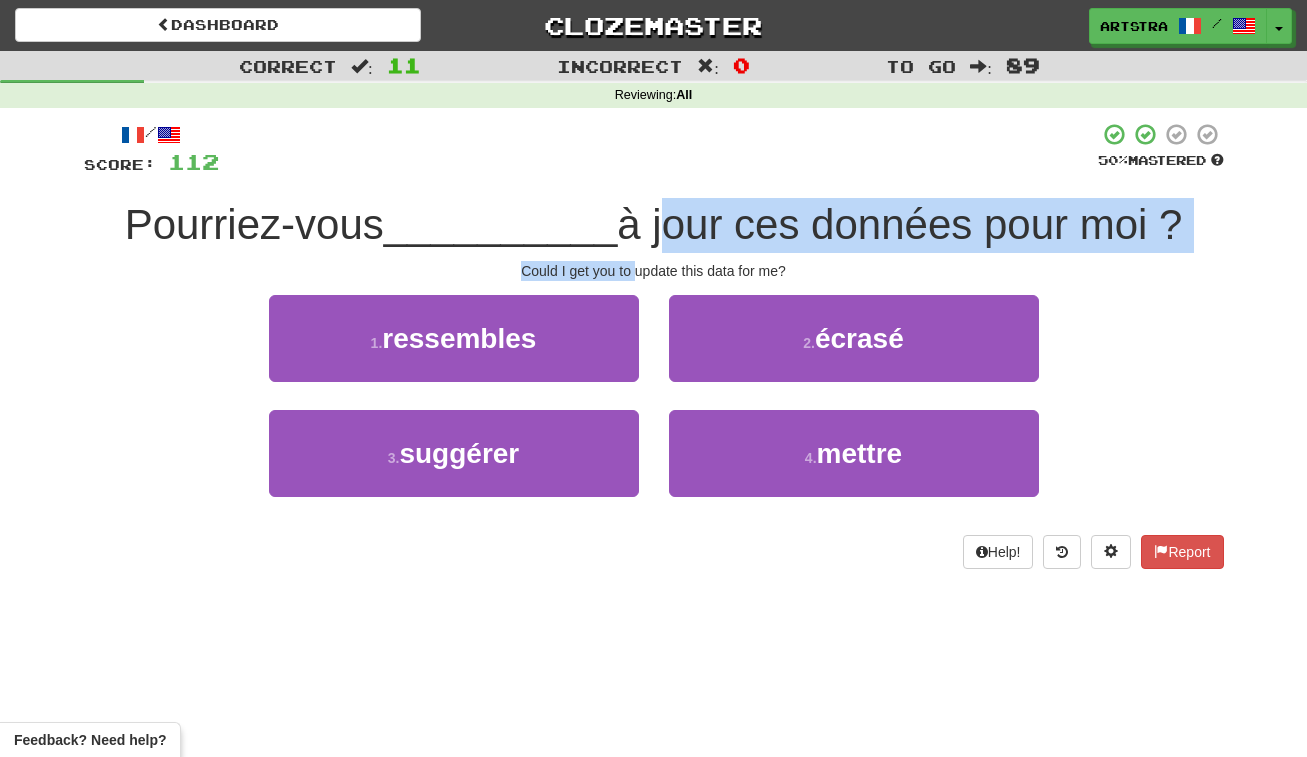 drag, startPoint x: 647, startPoint y: 259, endPoint x: 656, endPoint y: 211, distance: 48.83646 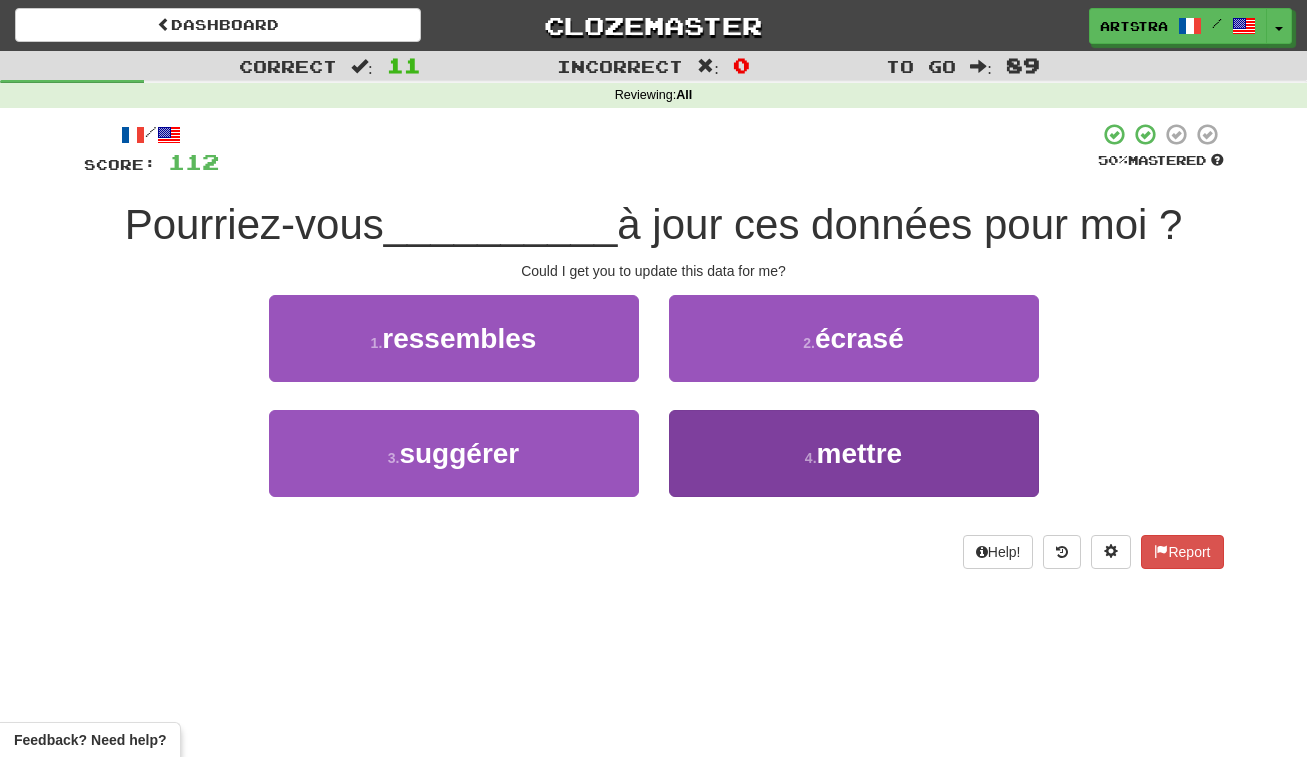 click on "4 .  mettre" at bounding box center [854, 453] 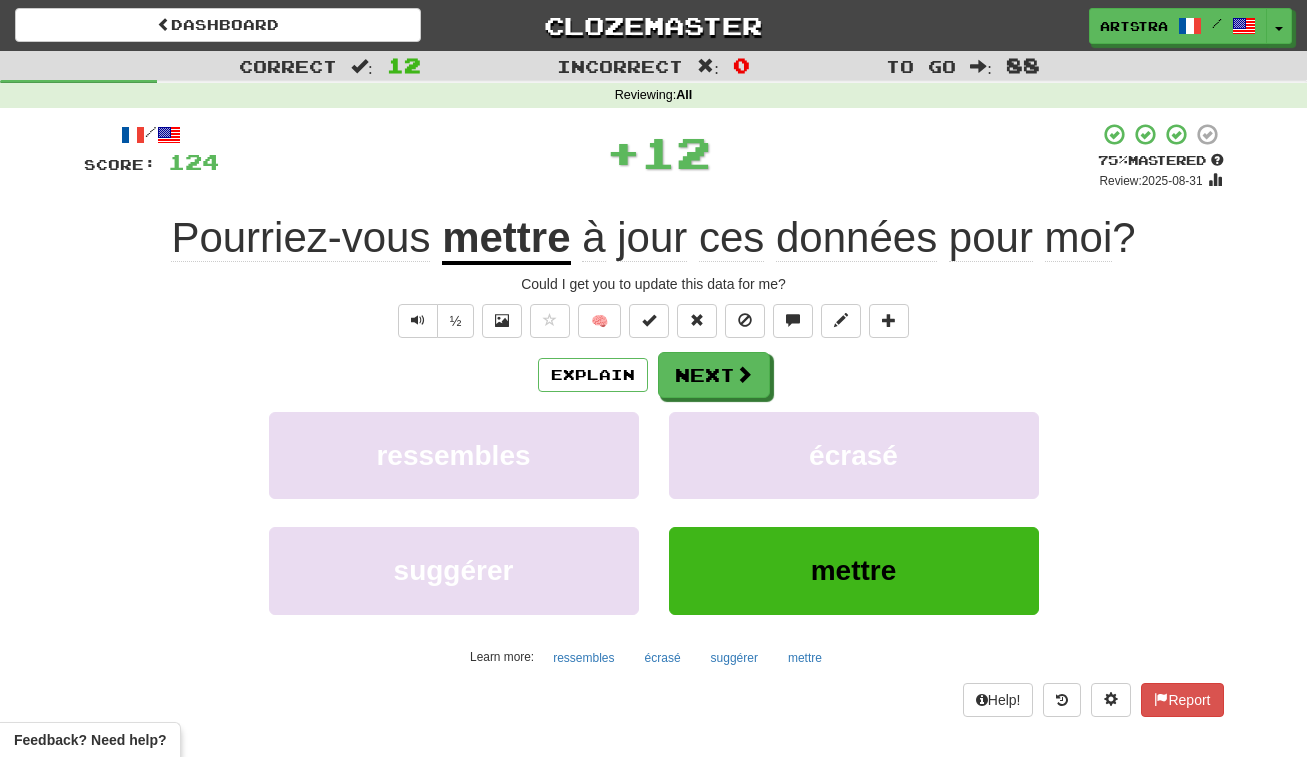 click on "mettre" at bounding box center [506, 239] 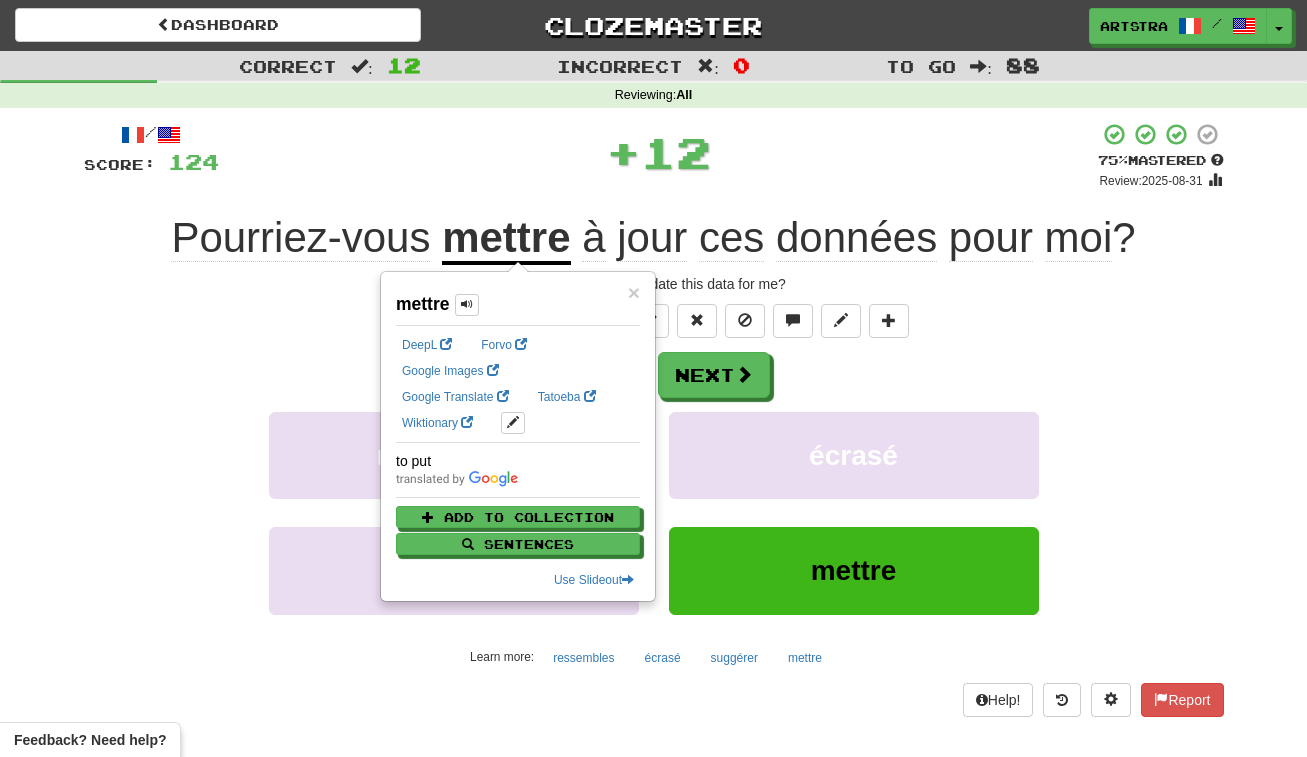 click on "+ 12" at bounding box center (658, 152) 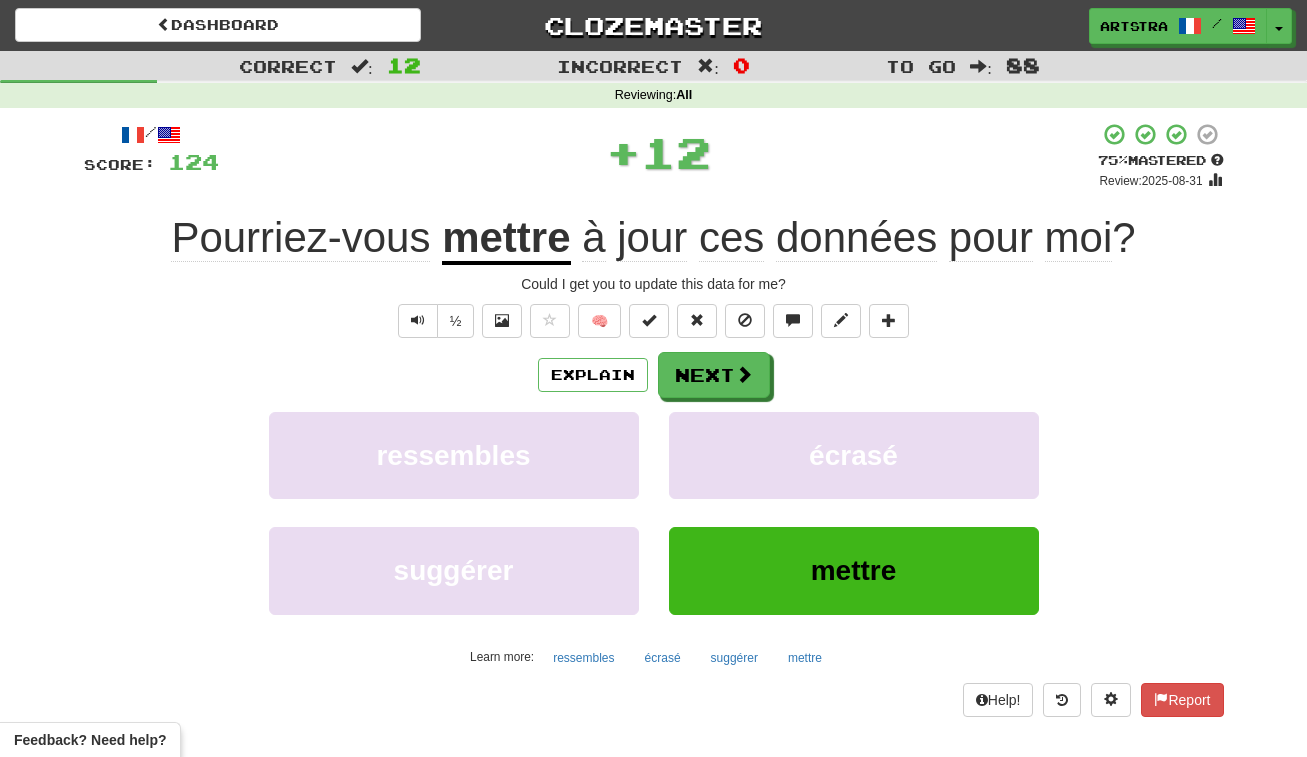 click on "/  Score:   124 + 12 75 %  Mastered Review:  2025-08-31 Pourriez-vous   mettre   à   jour   ces   données   pour   moi  ? Could I get you to update this data for me? ½ 🧠 Explain Next ressembles écrasé suggérer mettre Learn more: ressembles écrasé suggérer mettre  Help!  Report" at bounding box center (654, 419) 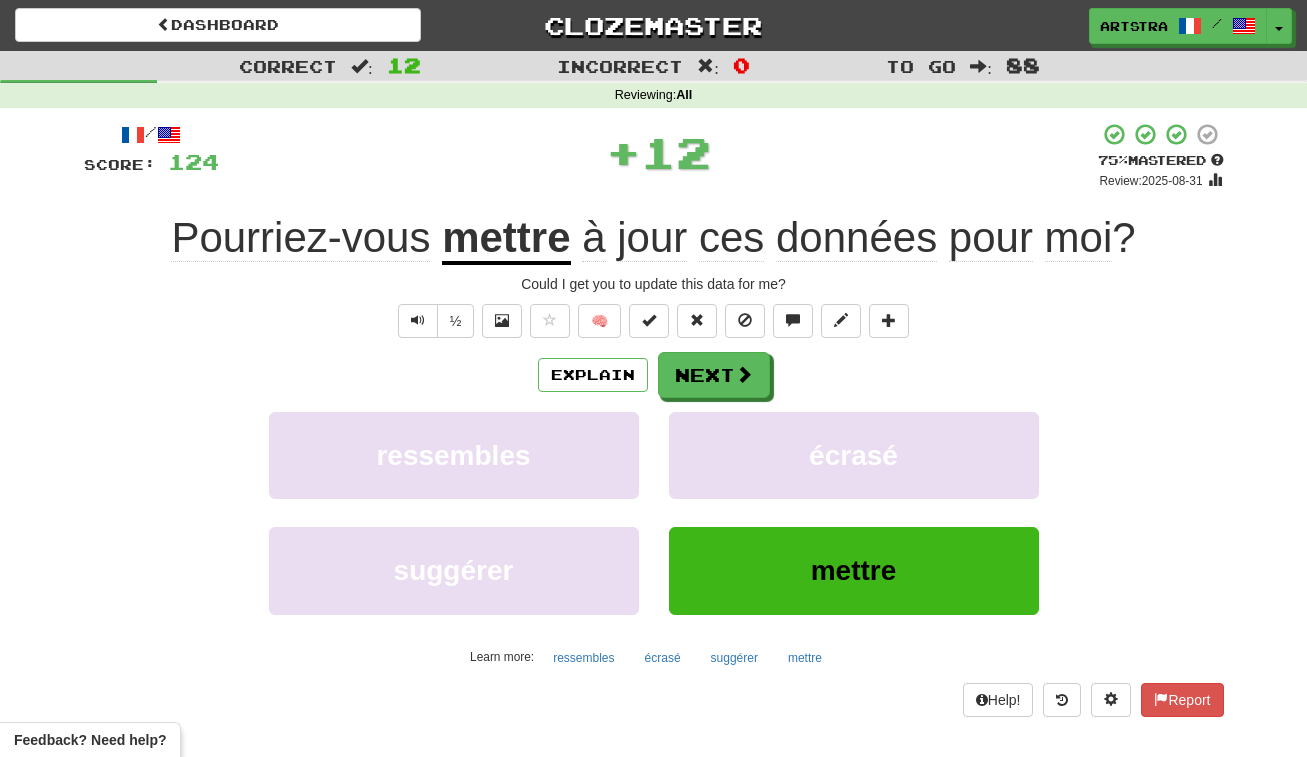 click on "données" at bounding box center [856, 238] 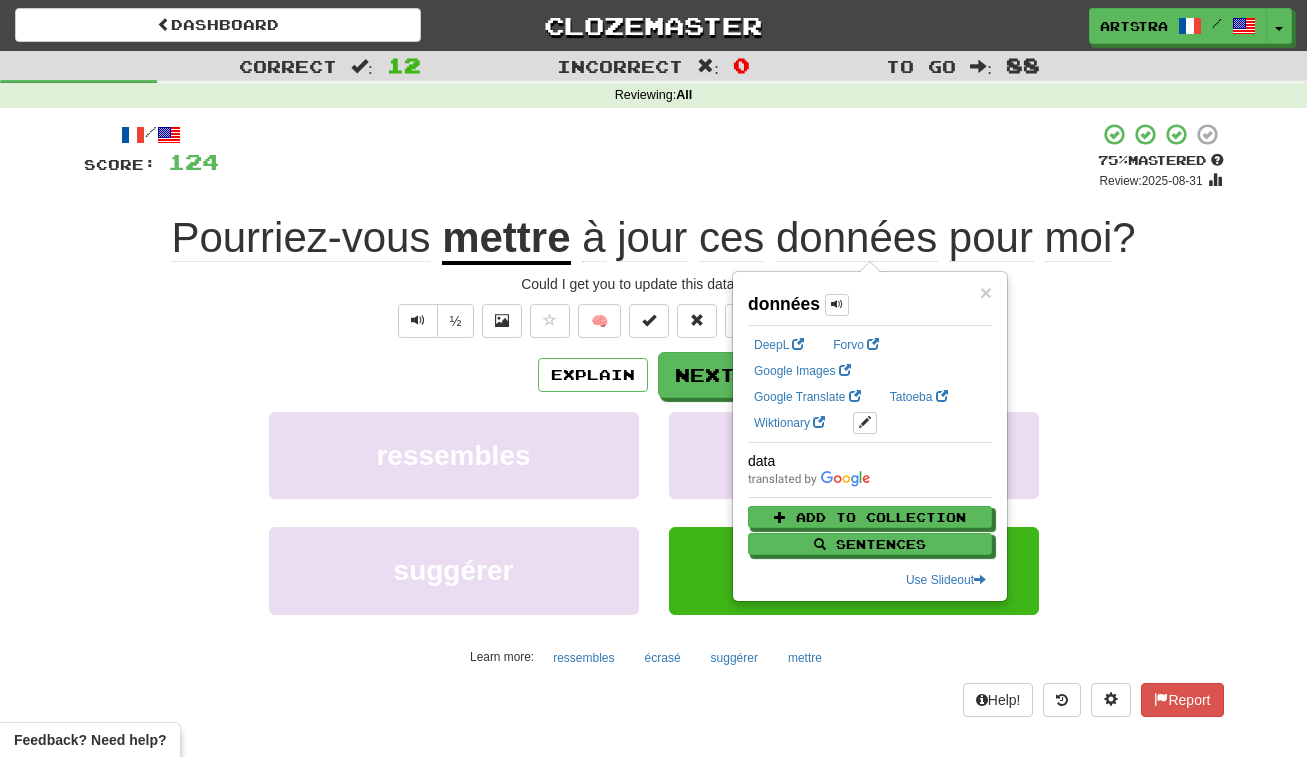 click on "+ 12" at bounding box center [658, 156] 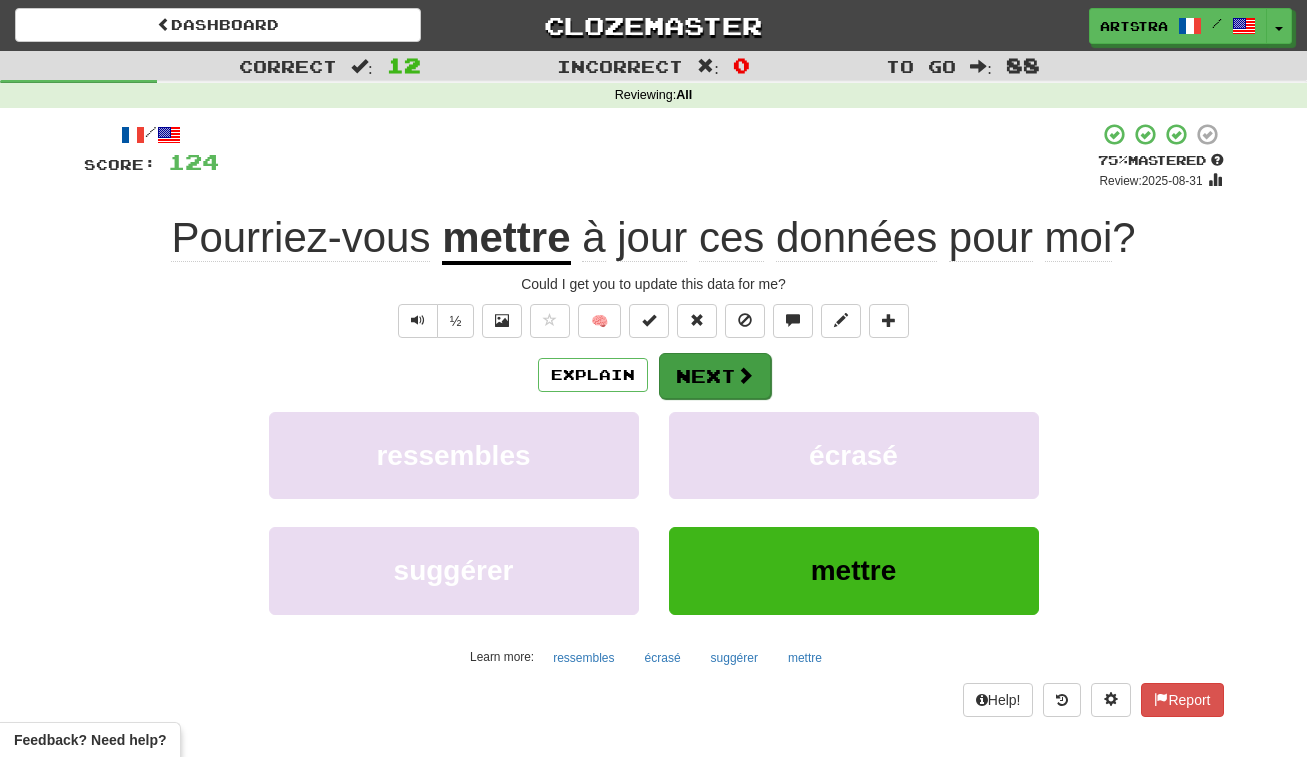click on "Next" at bounding box center [715, 376] 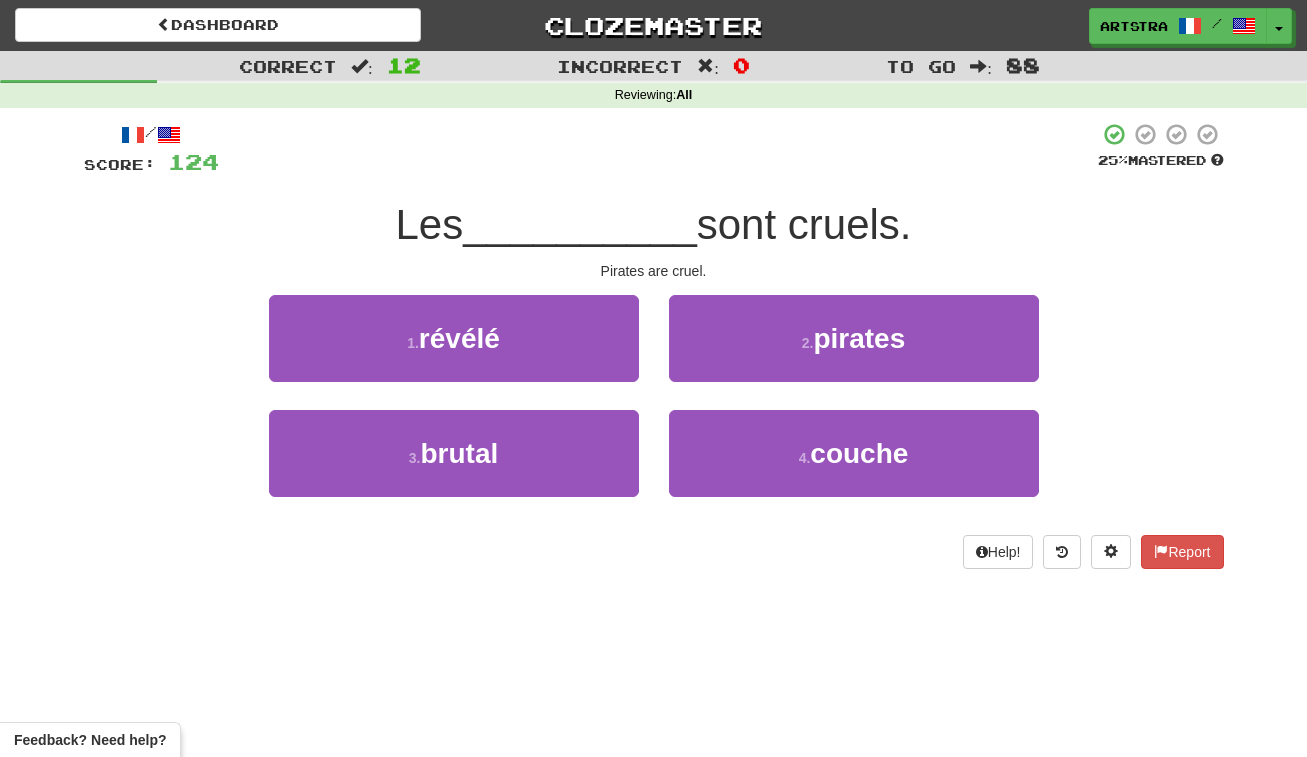 click on "__________" at bounding box center (580, 224) 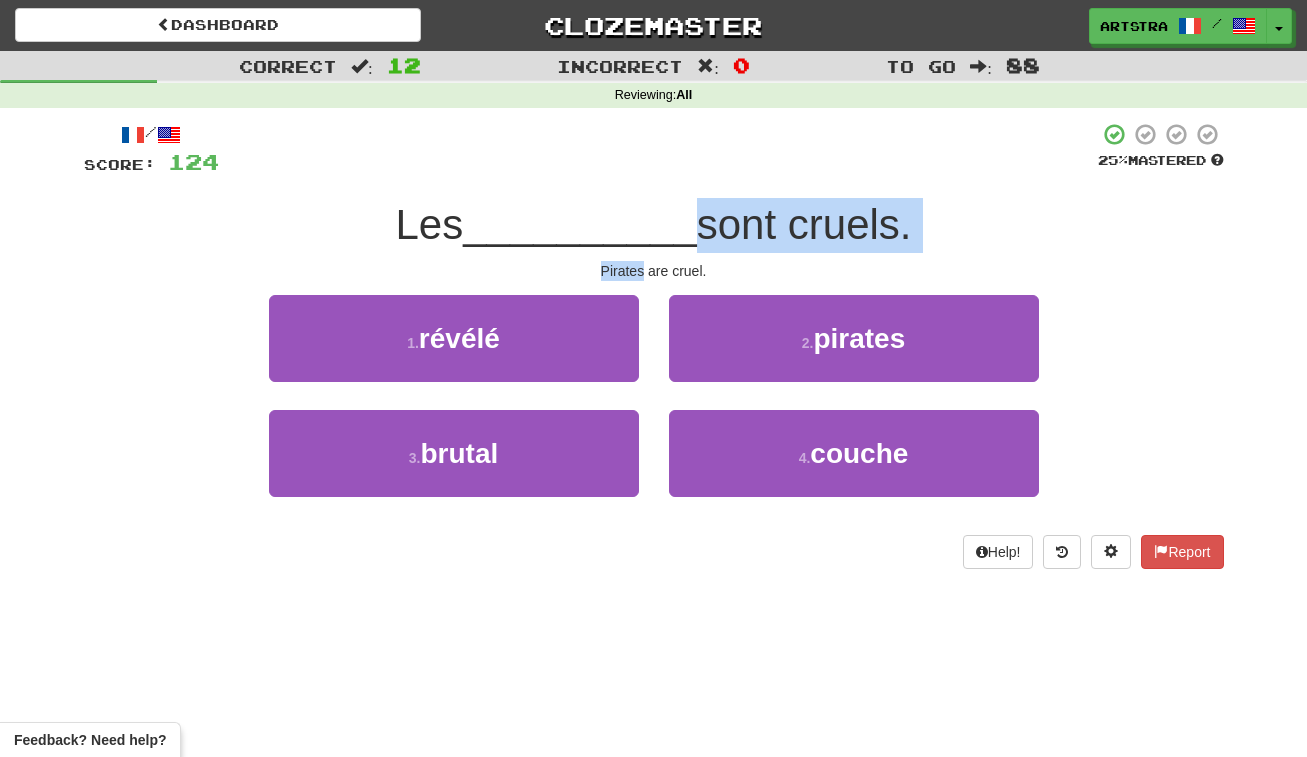 drag 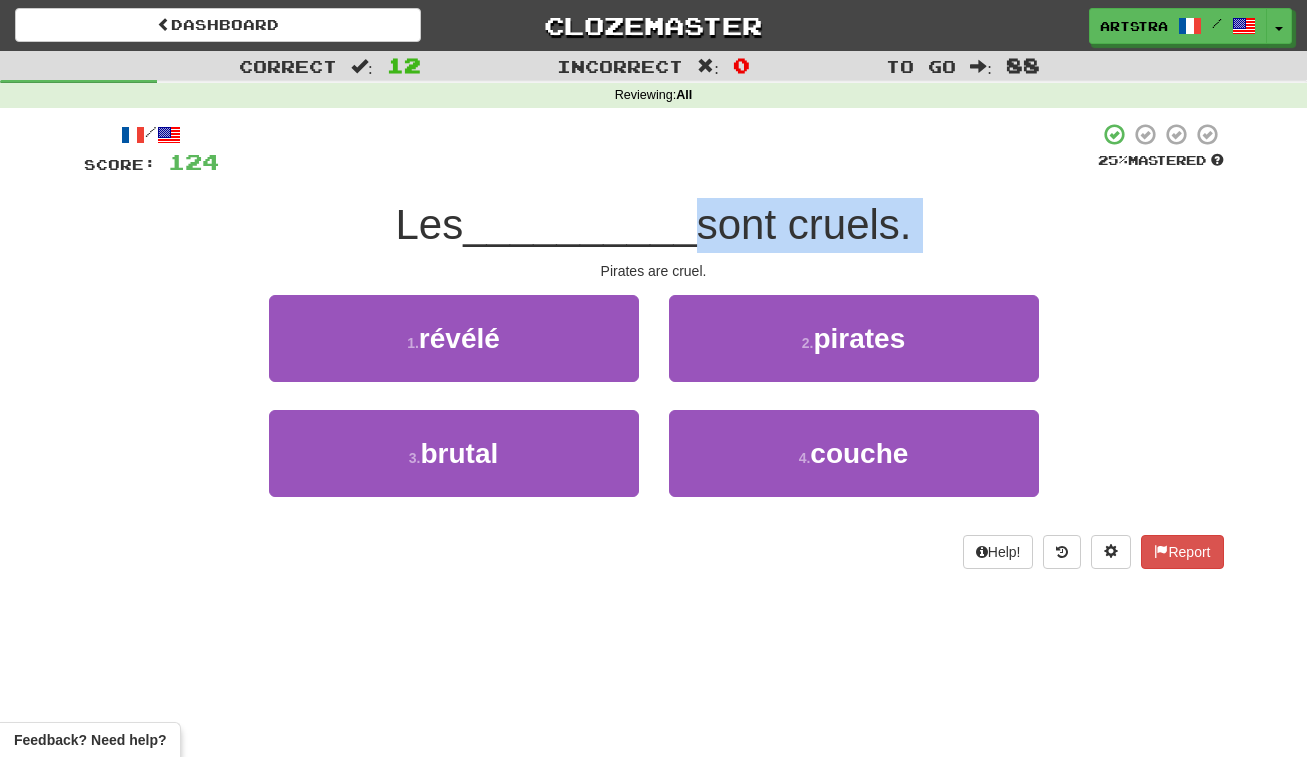 click on "/  Score:   124 25 %  Mastered Les  [PERSON]  sont cruels. Pirates are cruel. 1 .  révélé 2 .  pirates 3 .  brutal 4 .  couche  Help!  Report" at bounding box center [654, 345] 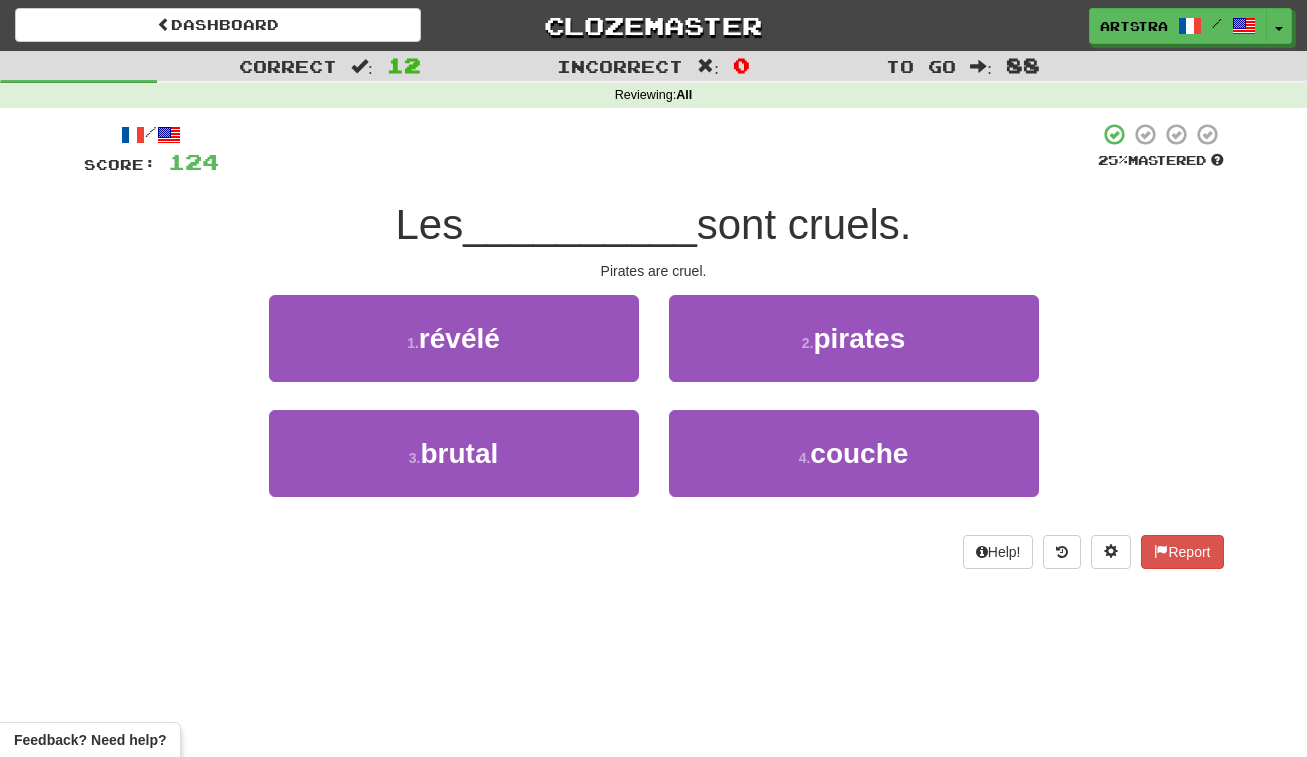 click on "sont cruels." at bounding box center (804, 224) 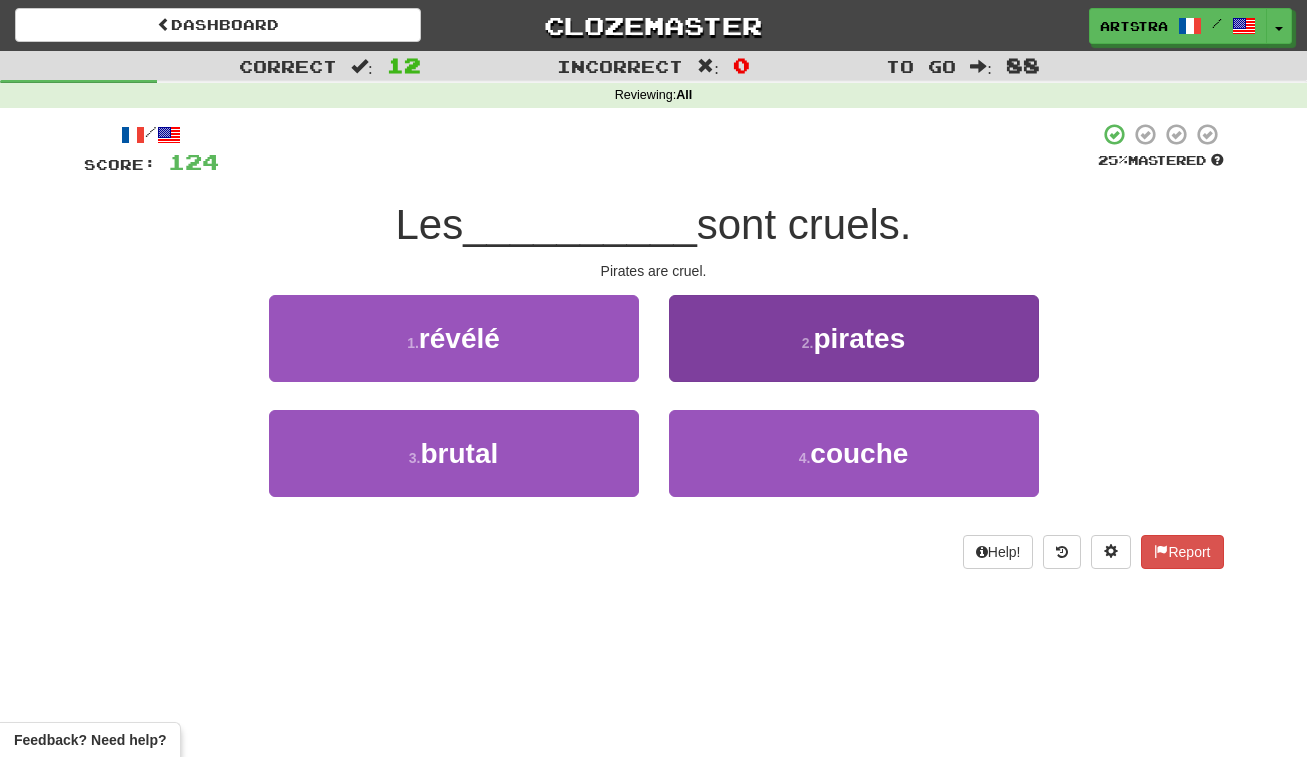 click on "2 .  pirates" at bounding box center (854, 338) 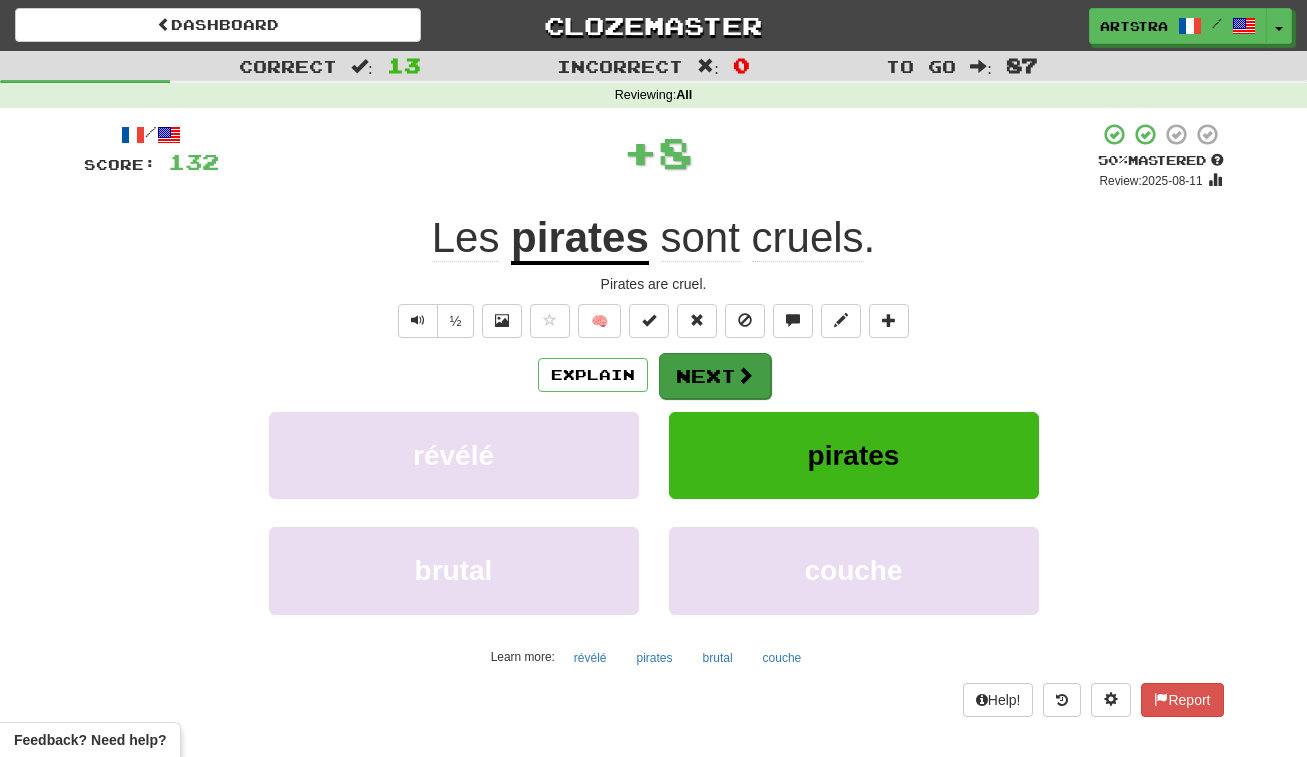 click at bounding box center [745, 375] 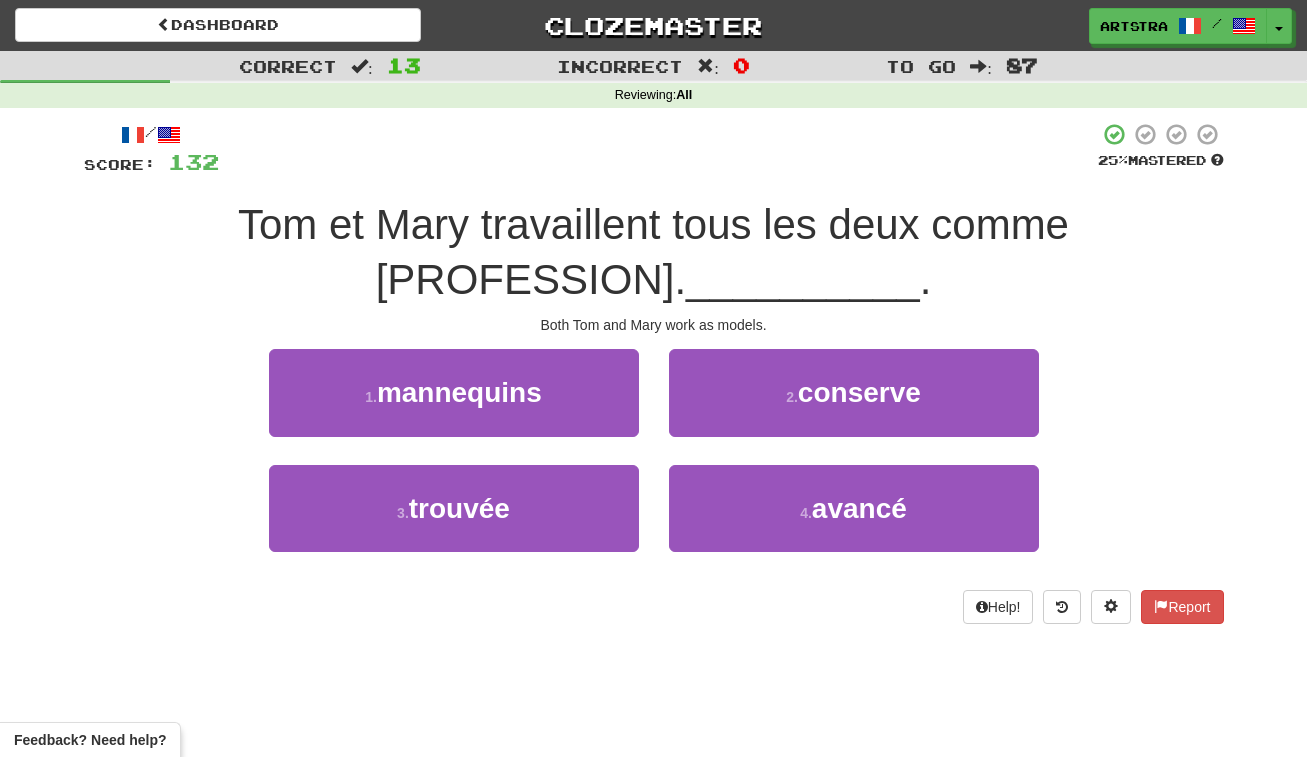 click on "Tom et Mary travaillent tous les deux comme [PROFESSION]." at bounding box center [653, 252] 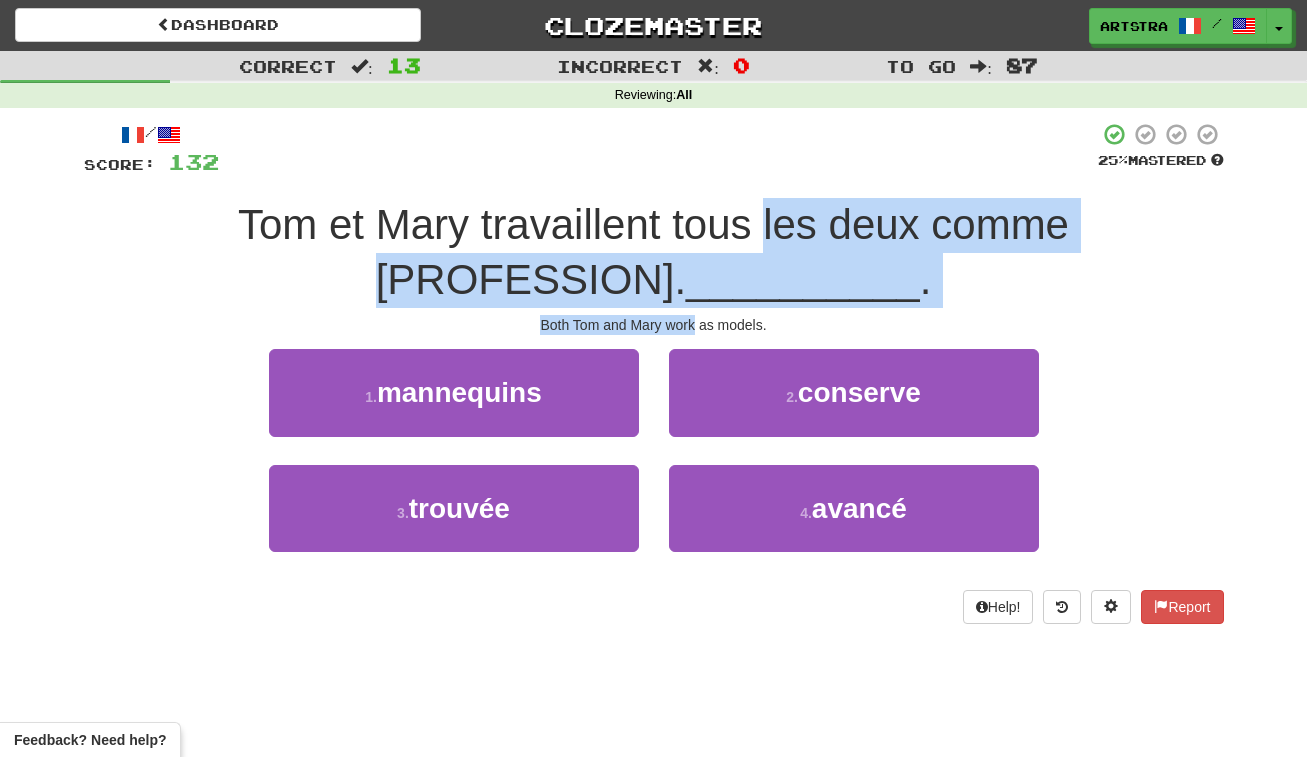 click on "/  Score:   132 25 %  Mastered Tom et Mary travaillent tous les deux comme  [PROFESSION] . Both Tom and Mary work as models. 1 .  mannequins 2 .  conserve 3 .  trouvée 4 .  avancé  Help!  Report" at bounding box center [654, 372] 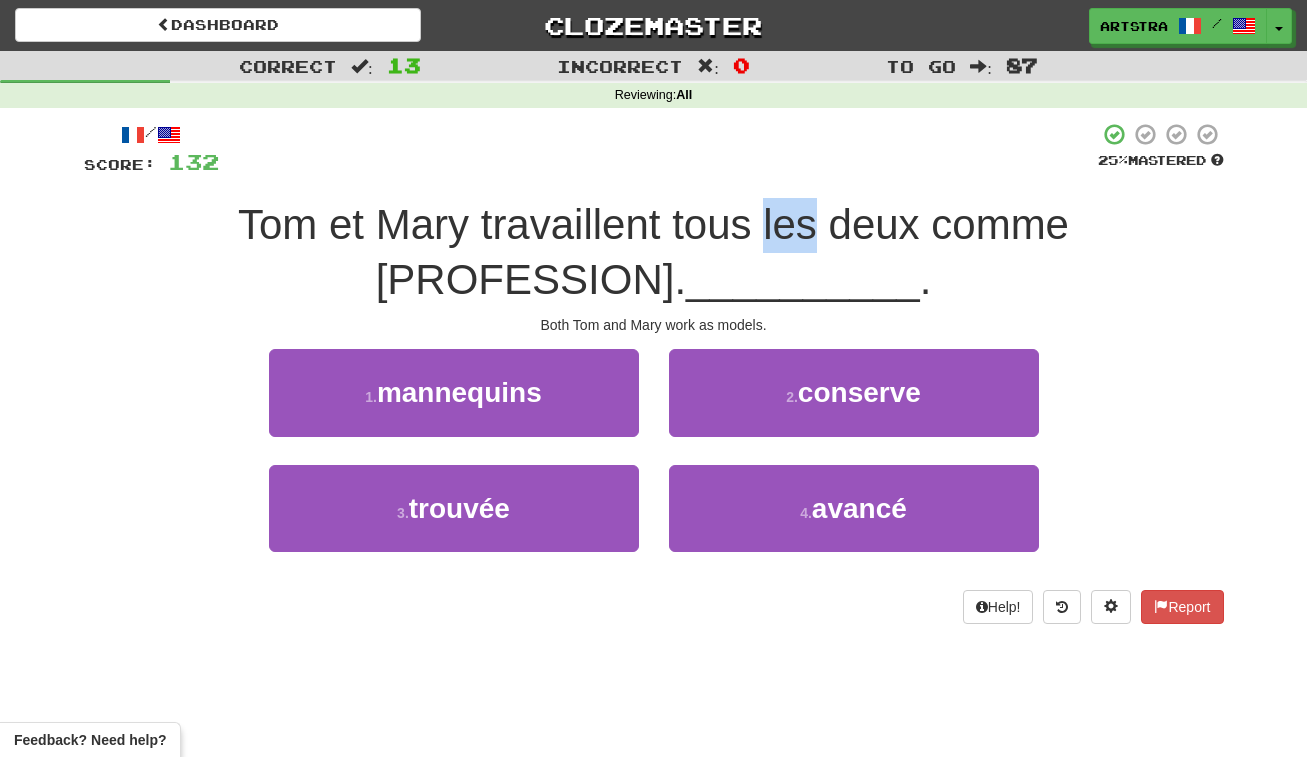 click on "Tom et Mary travaillent tous les deux comme [PROFESSION]." at bounding box center (653, 252) 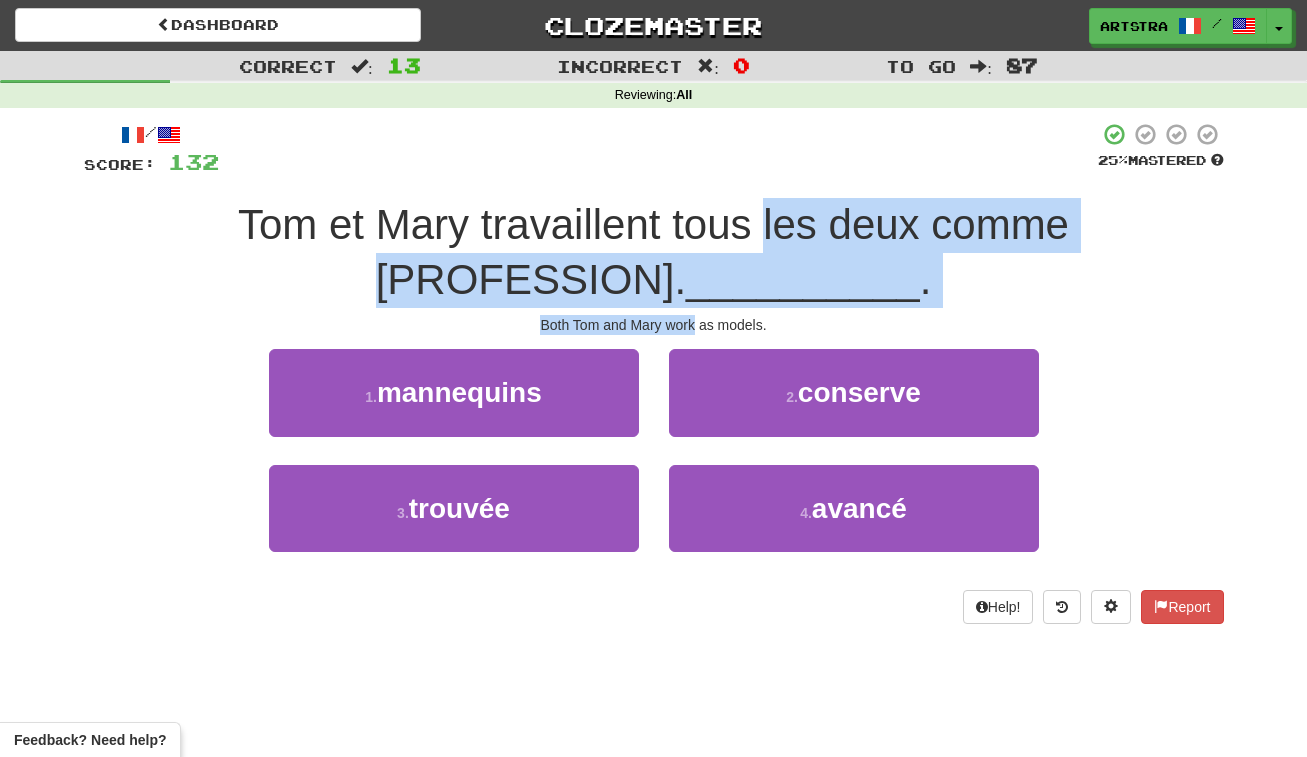 click on "/  Score:   132 25 %  Mastered Tom et Mary travaillent tous les deux comme  [PROFESSION] . Both Tom and Mary work as models. 1 .  mannequins 2 .  conserve 3 .  trouvée 4 .  avancé  Help!  Report" at bounding box center (654, 372) 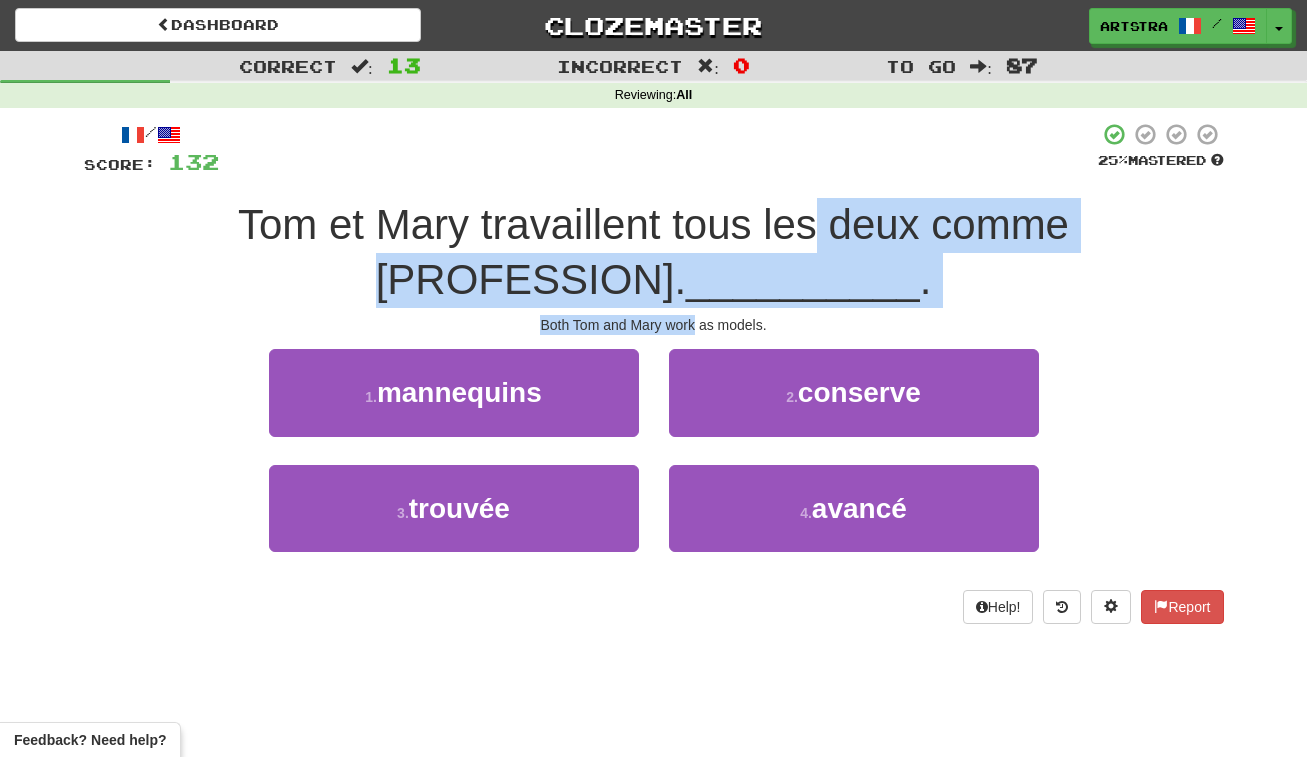 click on "/  Score:   132 25 %  Mastered Tom et Mary travaillent tous les deux comme  [PROFESSION] . Both Tom and Mary work as models. 1 .  mannequins 2 .  conserve 3 .  trouvée 4 .  avancé  Help!  Report" at bounding box center (654, 372) 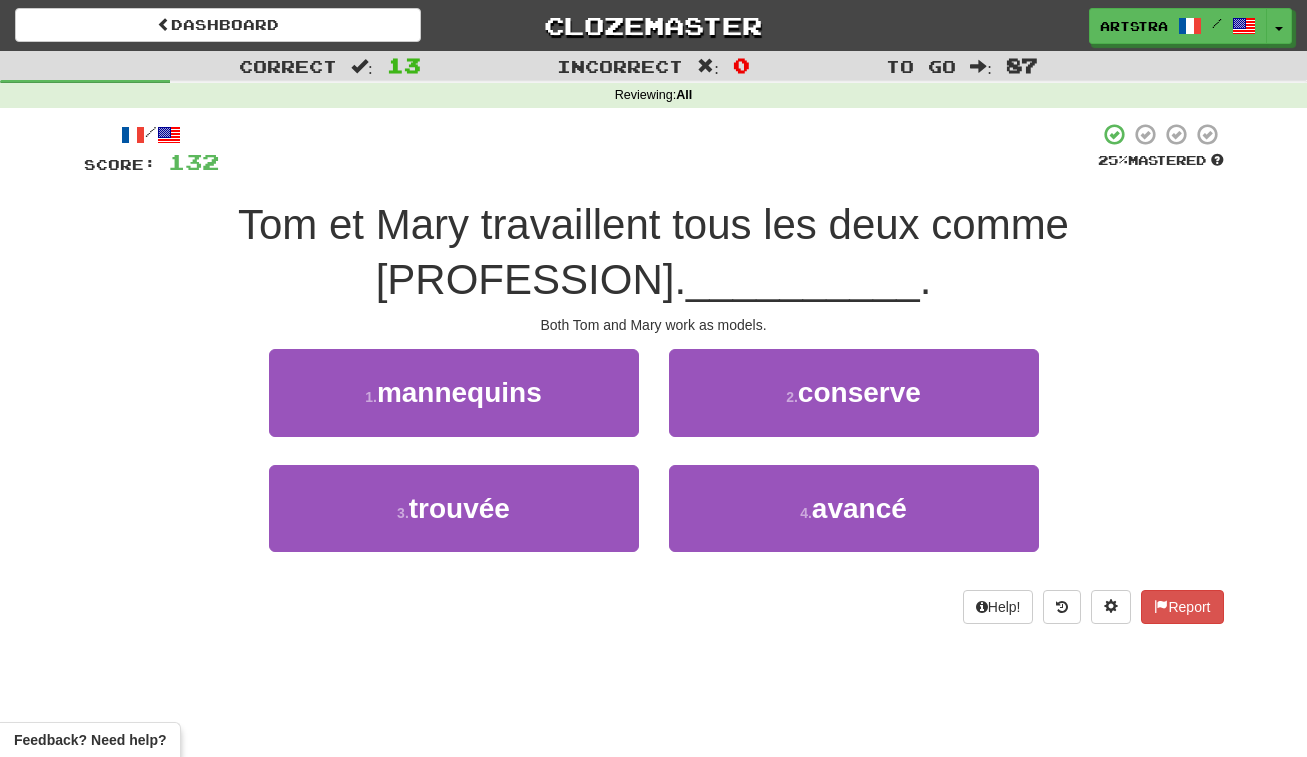 click on "1 .  mannequins" at bounding box center (454, 392) 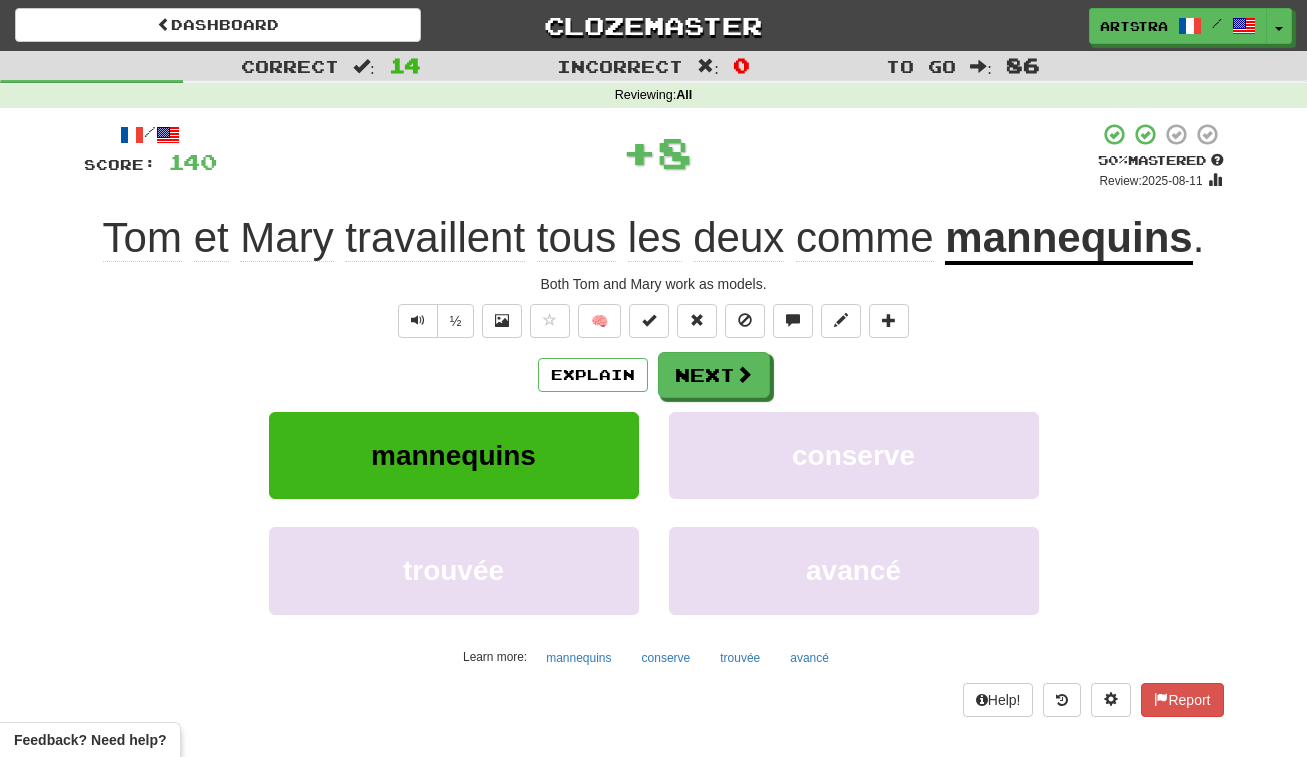 click on "mannequins" at bounding box center (1068, 239) 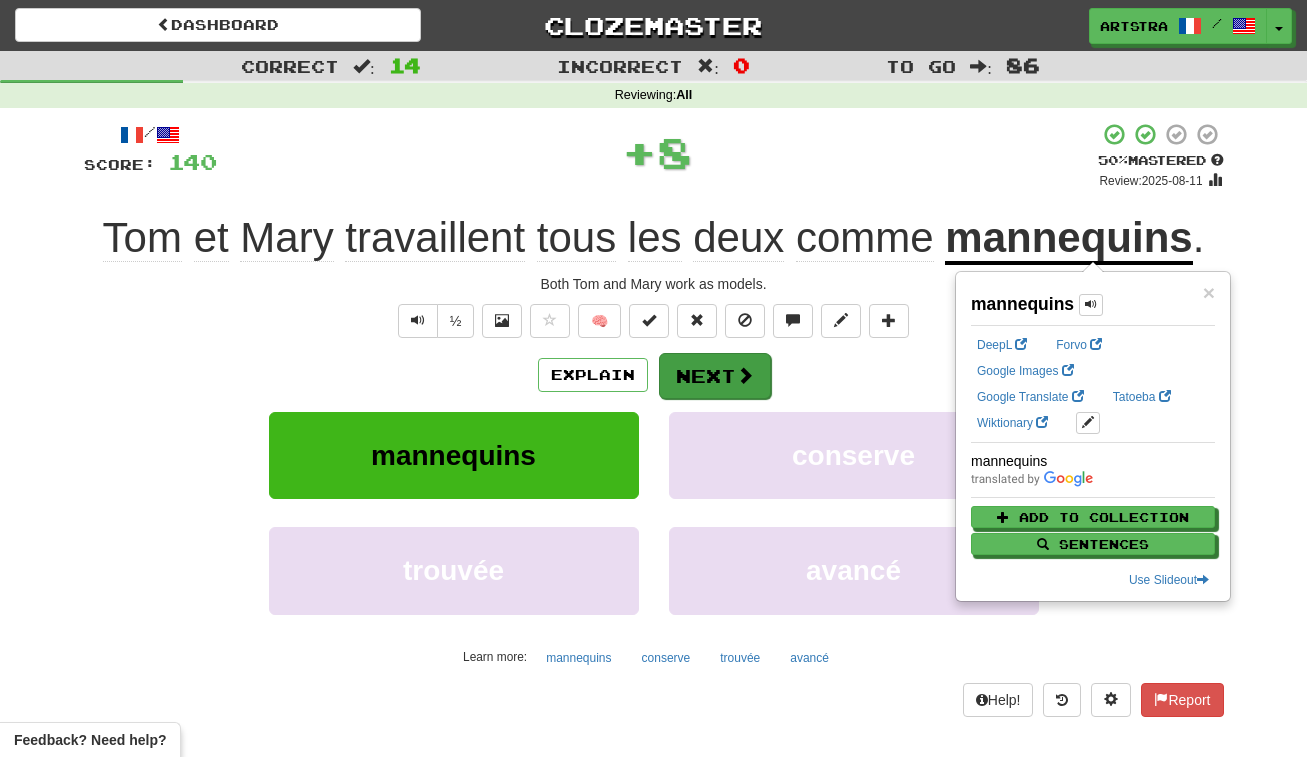 click on "Next" at bounding box center [715, 376] 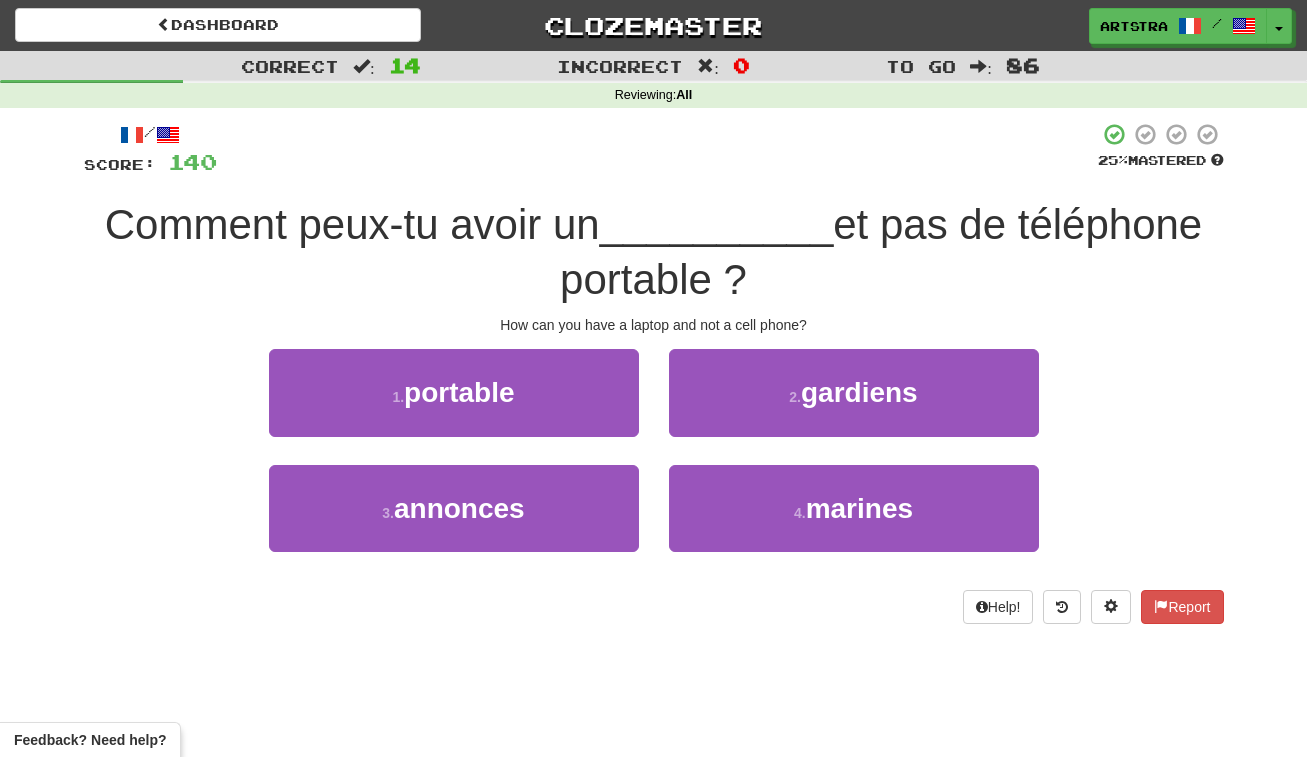 click on "__________" at bounding box center (717, 224) 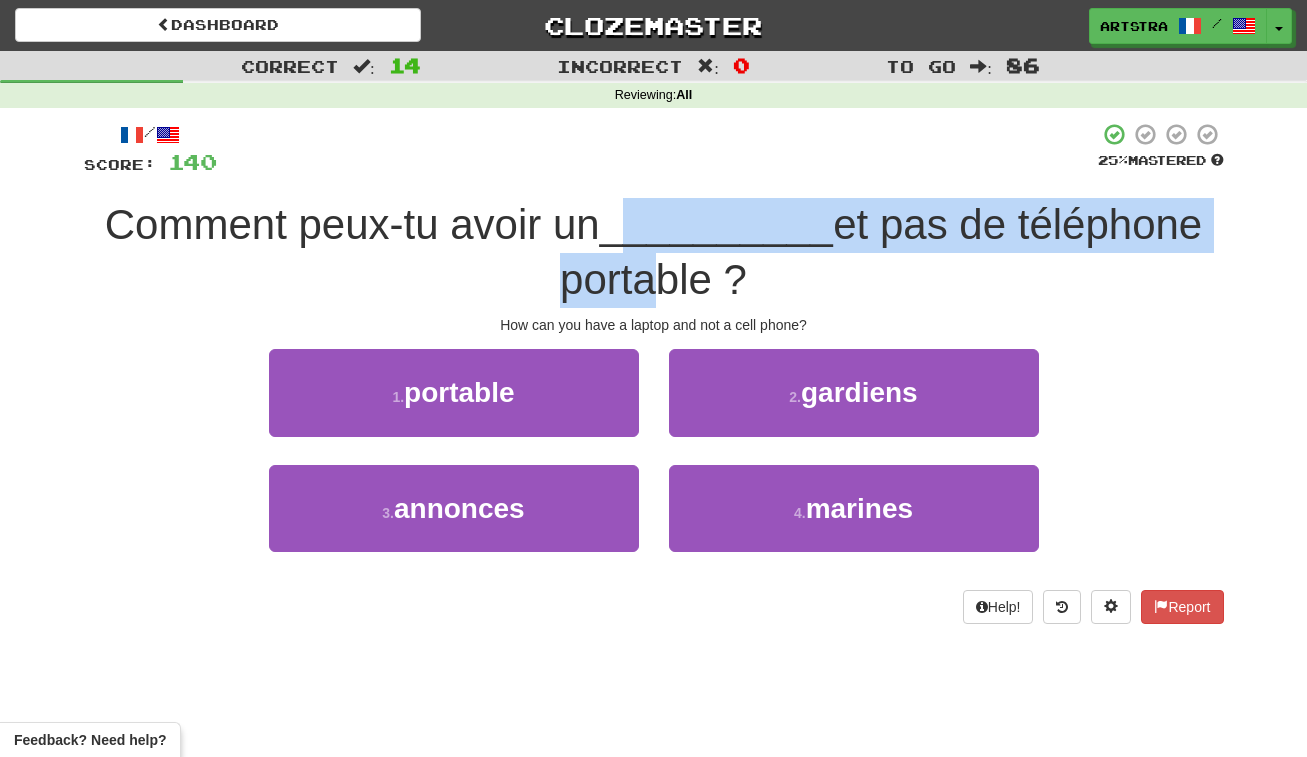 click on "Comment peux-tu avoir un  [DEVICE]  et pas de téléphone portable ?" at bounding box center (653, 252) 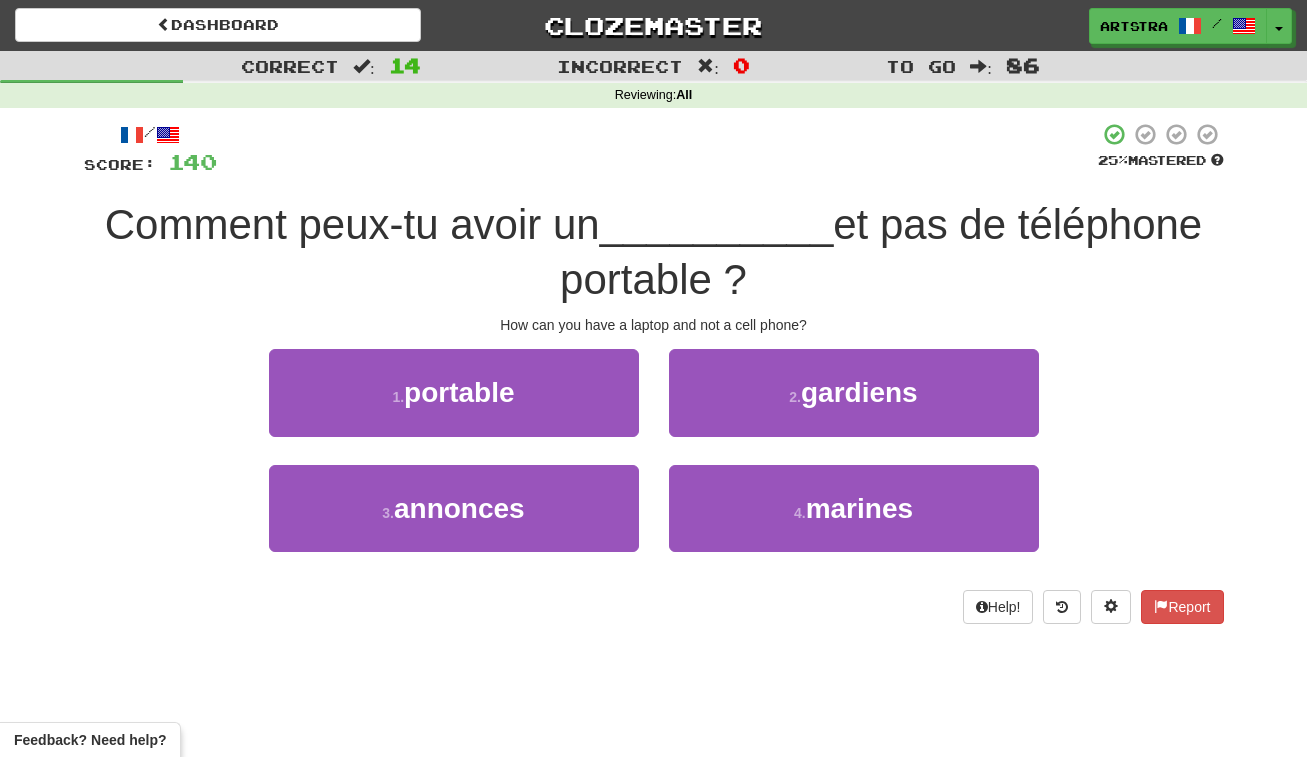 click on "et pas de téléphone portable ?" at bounding box center (881, 252) 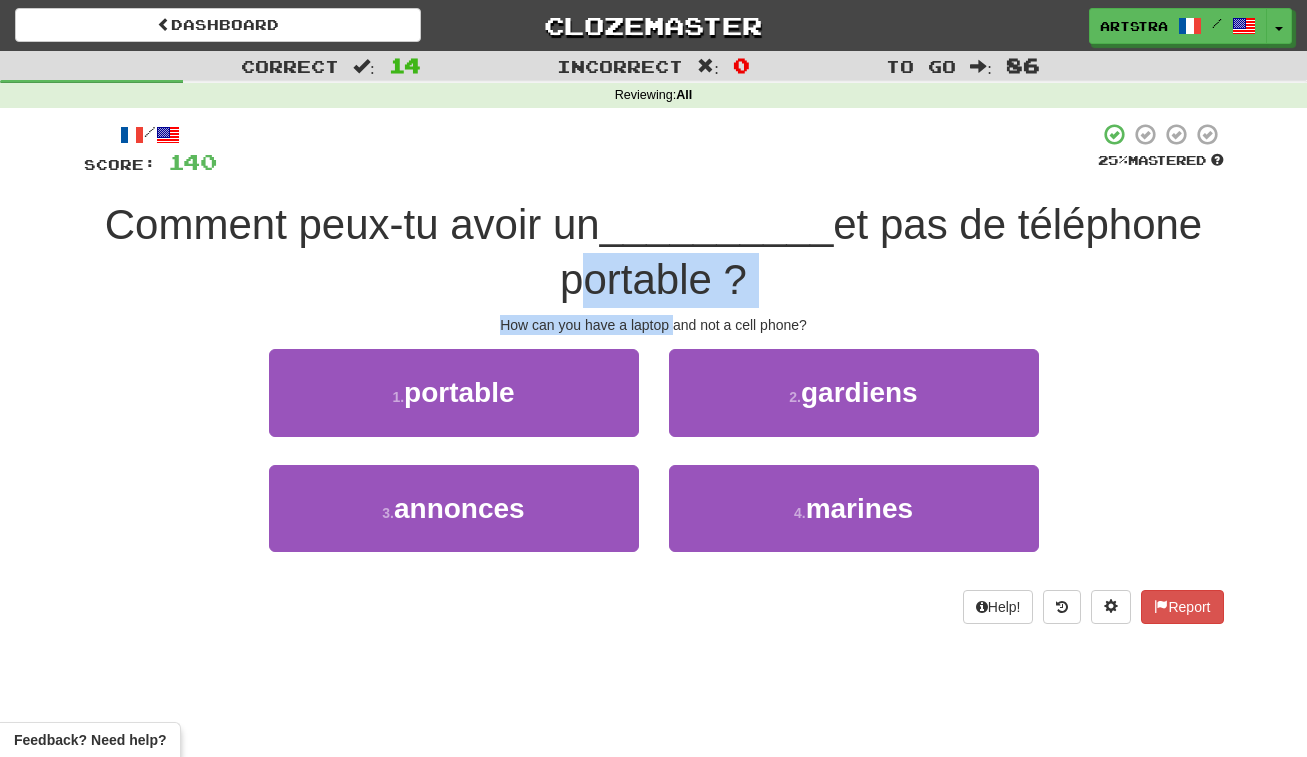 click on "/  Score:   140 25 %  Mastered Comment peux-tu avoir un  [DEVICE]  et pas de téléphone portable ? How can you have a laptop and not a cell phone? 1 .  portable 2 .  gardiens 3 .  annonces 4 .  marines  Help!  Report" at bounding box center (654, 372) 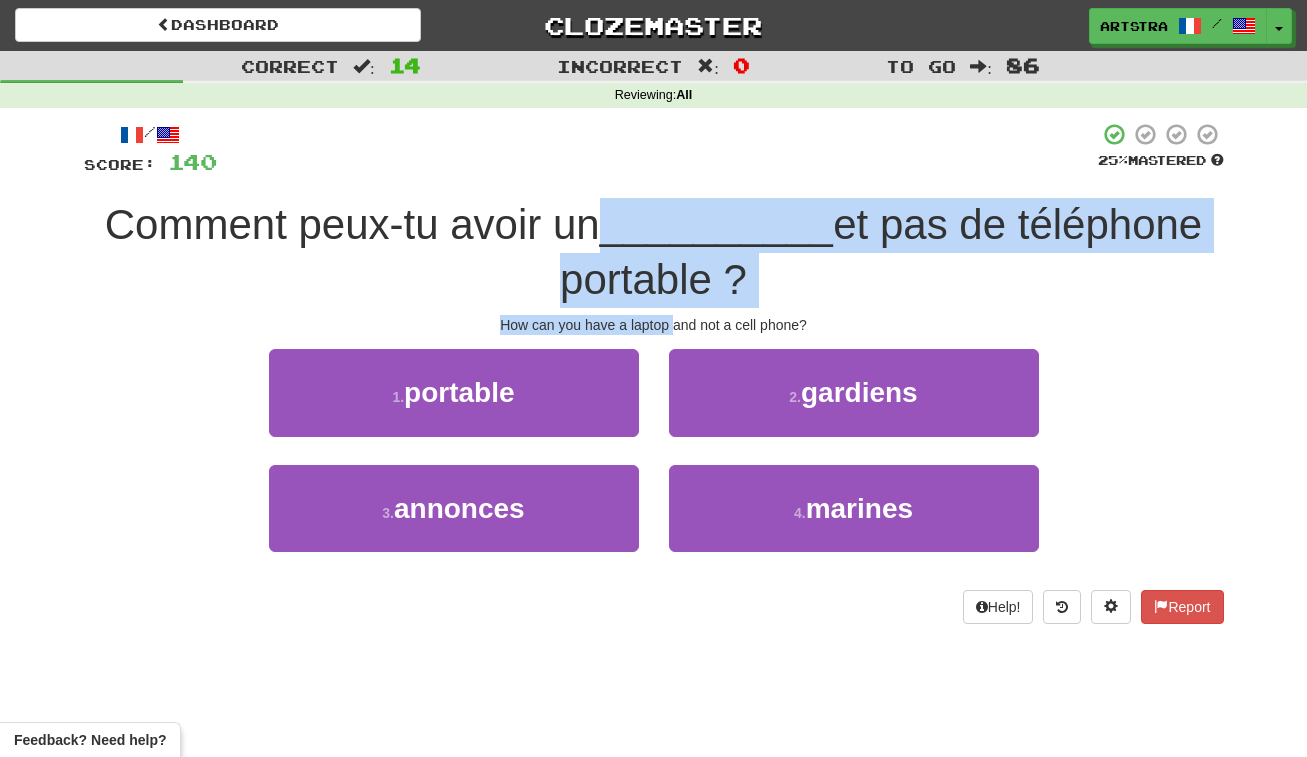 click on "/  Score:   140 25 %  Mastered Comment peux-tu avoir un  [DEVICE]  et pas de téléphone portable ? How can you have a laptop and not a cell phone? 1 .  portable 2 .  gardiens 3 .  annonces 4 .  marines  Help!  Report" at bounding box center [654, 372] 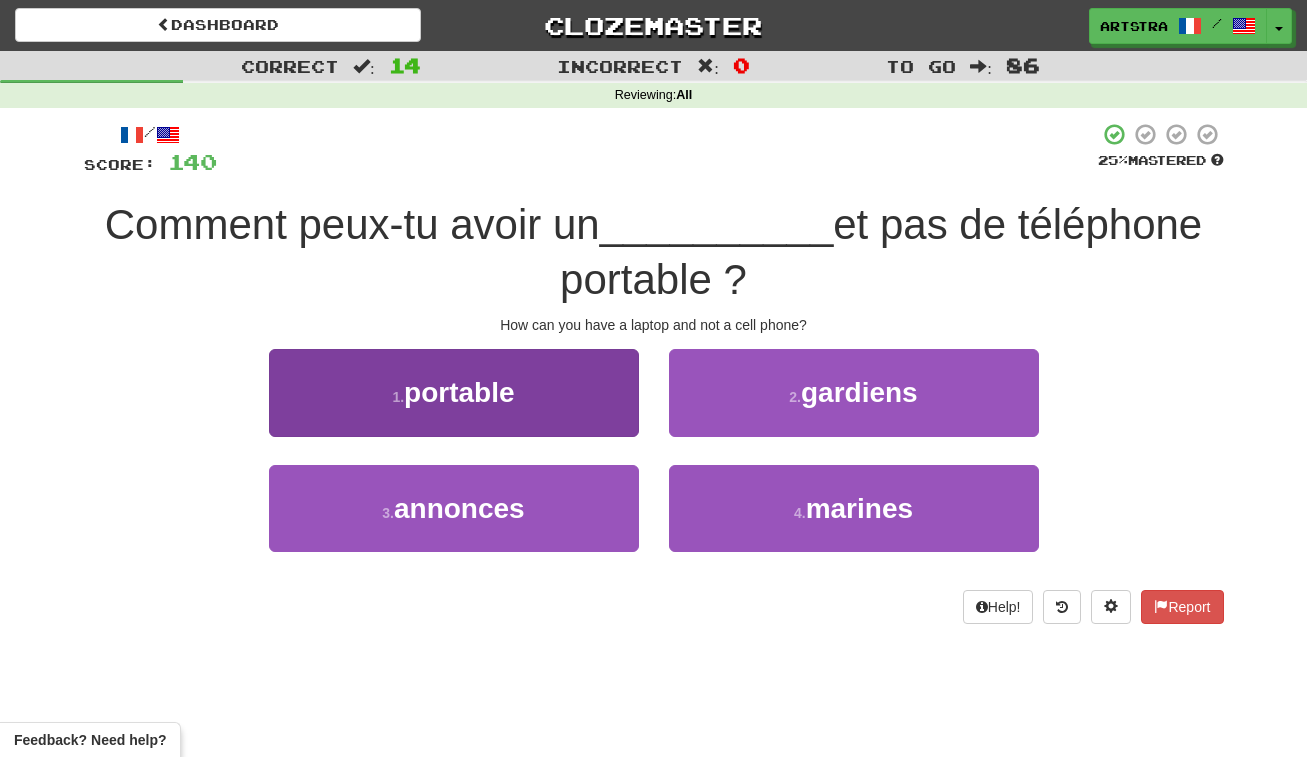 click on "portable" at bounding box center [459, 392] 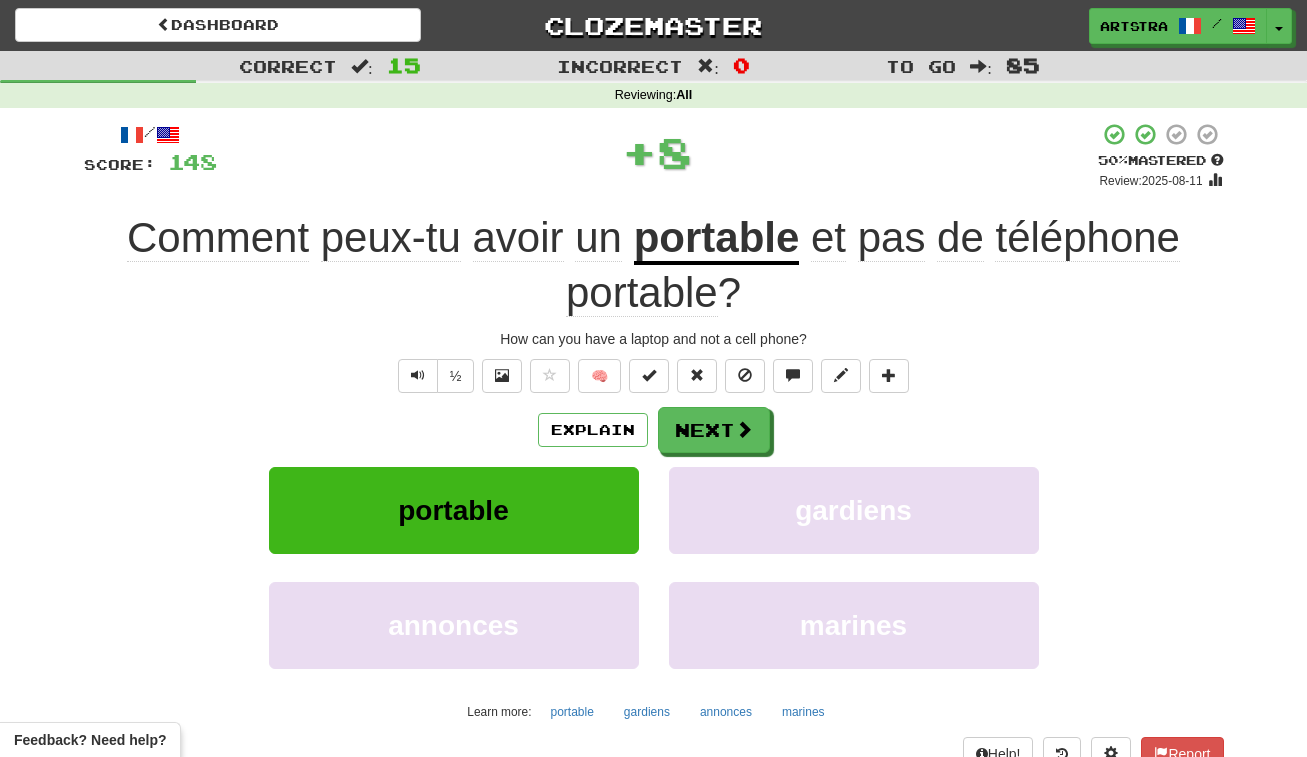 click on "Comment   peux-tu   avoir   un   portable   et   pas   de   téléphone   portable  ?" at bounding box center (654, 265) 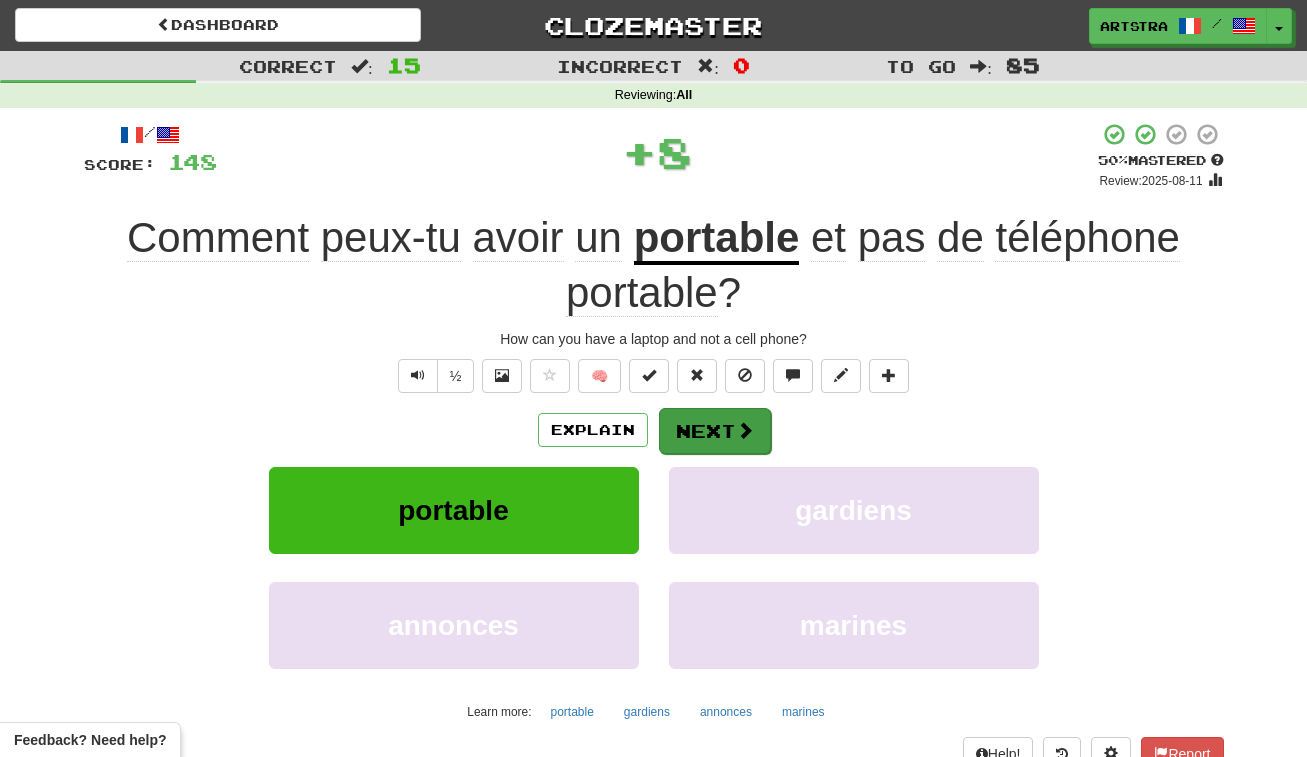 click on "Next" at bounding box center [715, 431] 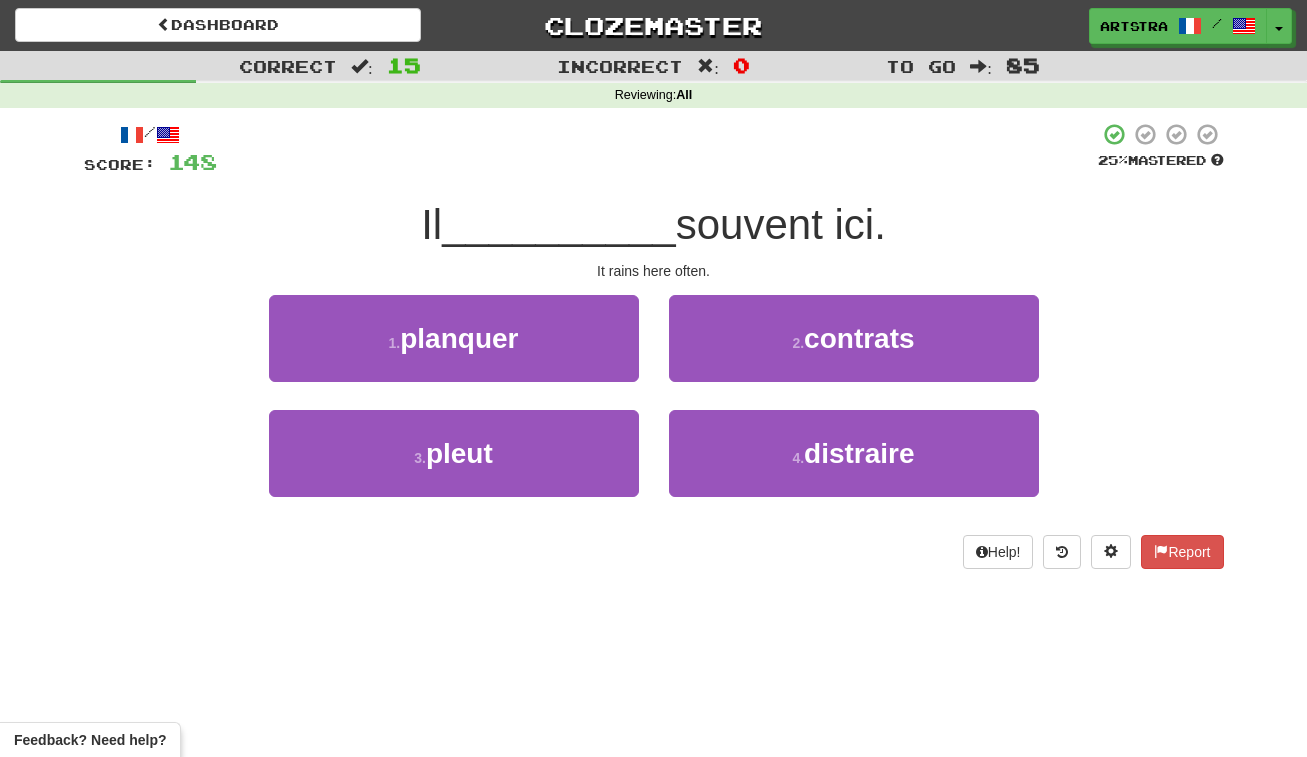 click on "__________" at bounding box center [559, 224] 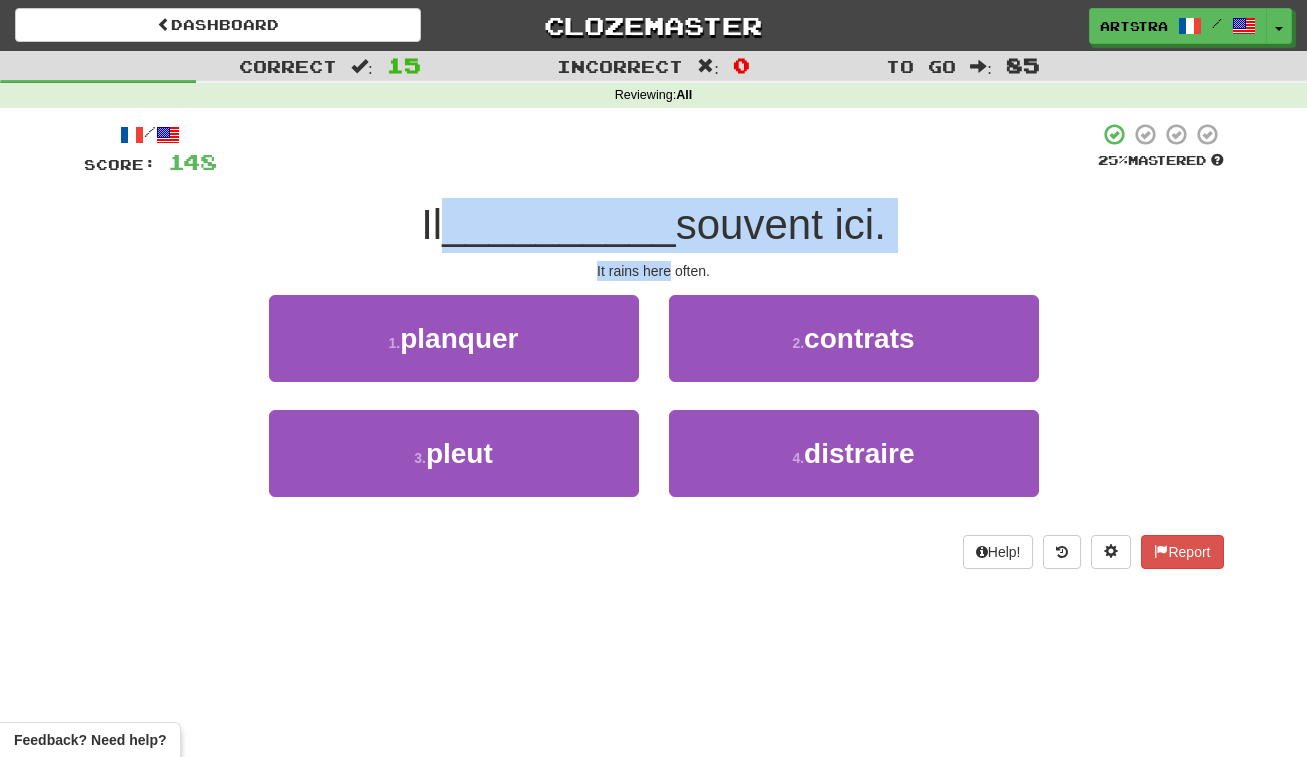 click on "/  Score:   148 25 %  Mastered Il  [VERB]  souvent ici. It rains here often. 1 .  planquer 2 .  contrats 3 .  pleut 4 .  distraire  Help!  Report" at bounding box center (654, 345) 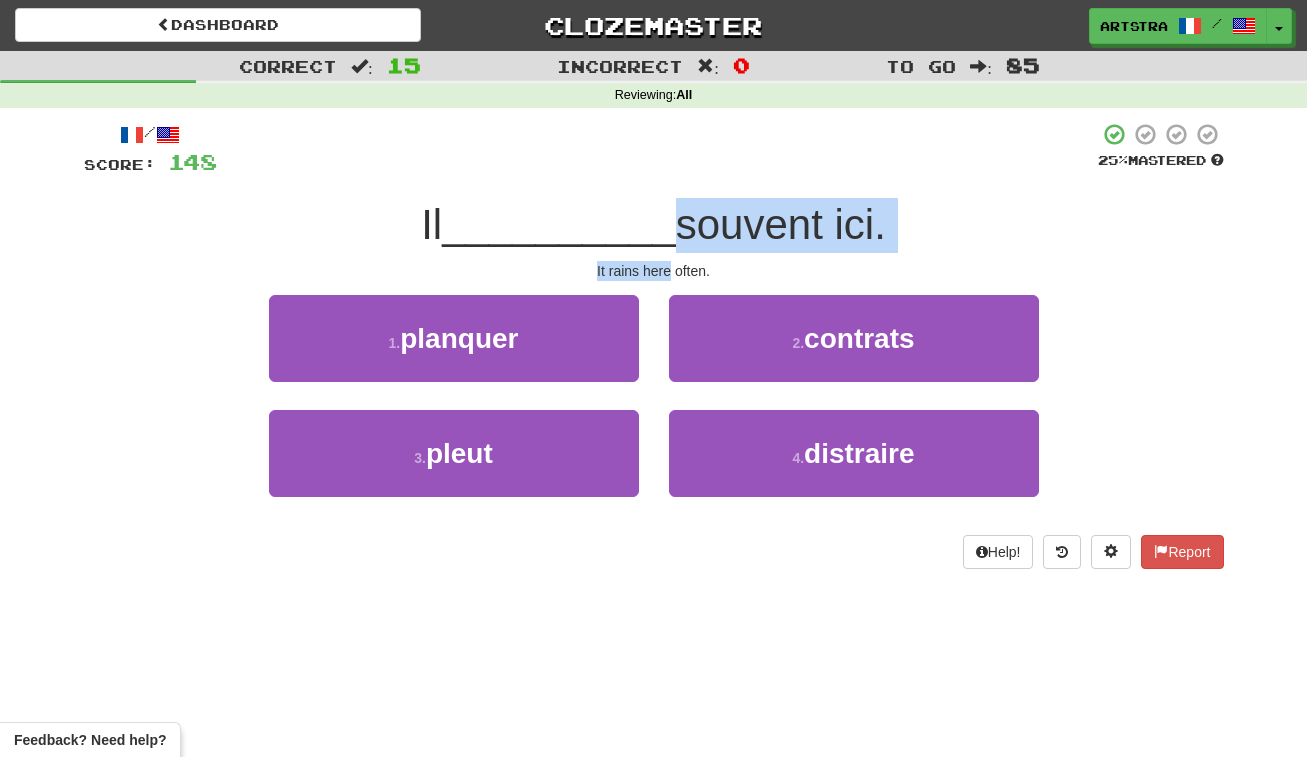 click on "/  Score:   148 25 %  Mastered Il  [VERB]  souvent ici. It rains here often. 1 .  planquer 2 .  contrats 3 .  pleut 4 .  distraire  Help!  Report" at bounding box center (654, 345) 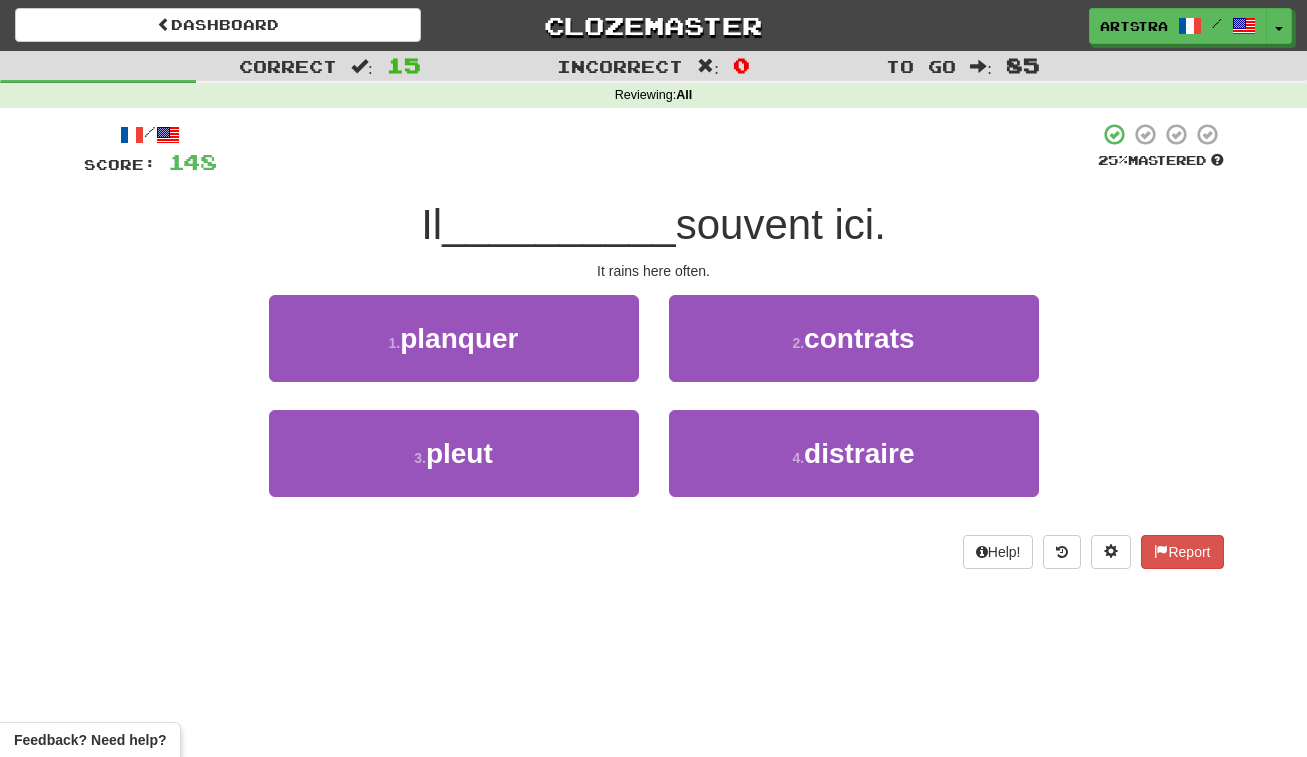 click on "__________" at bounding box center [559, 224] 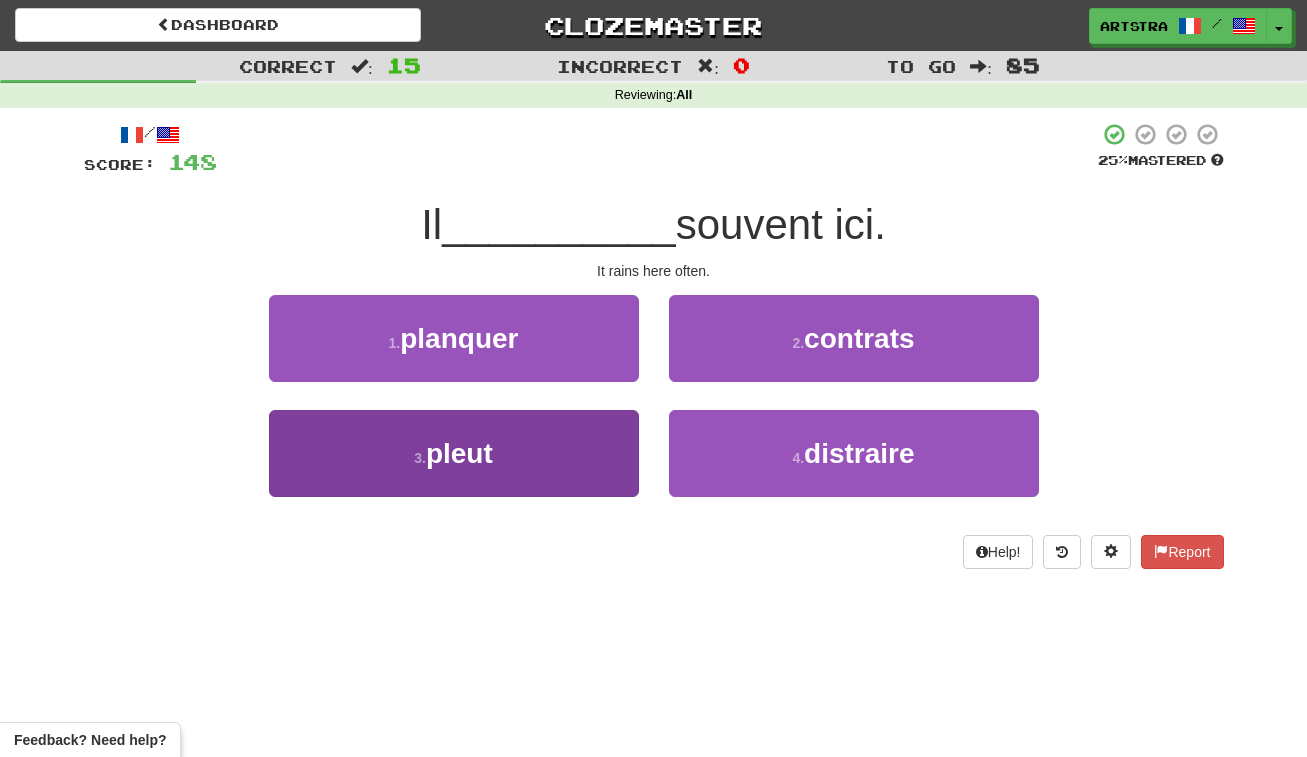 click on "3 .  pleut" at bounding box center (454, 453) 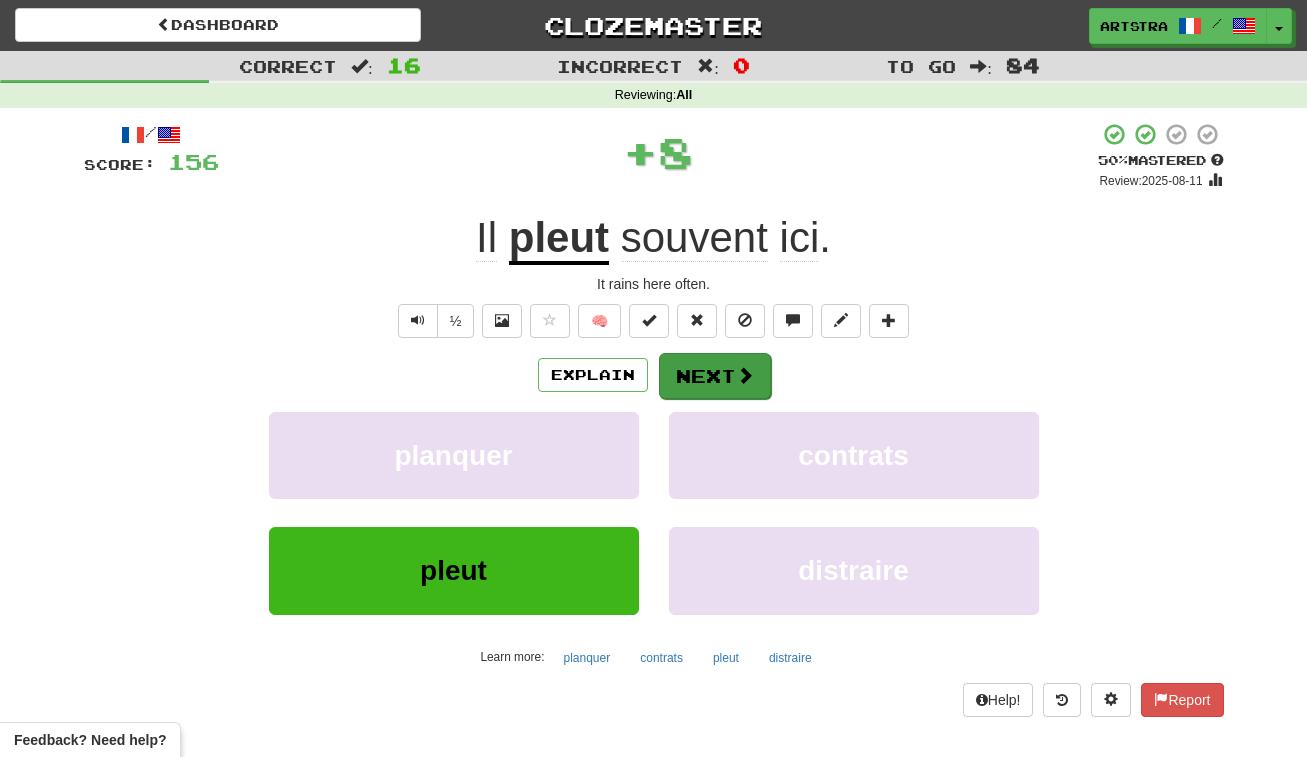 click on "Next" at bounding box center (715, 376) 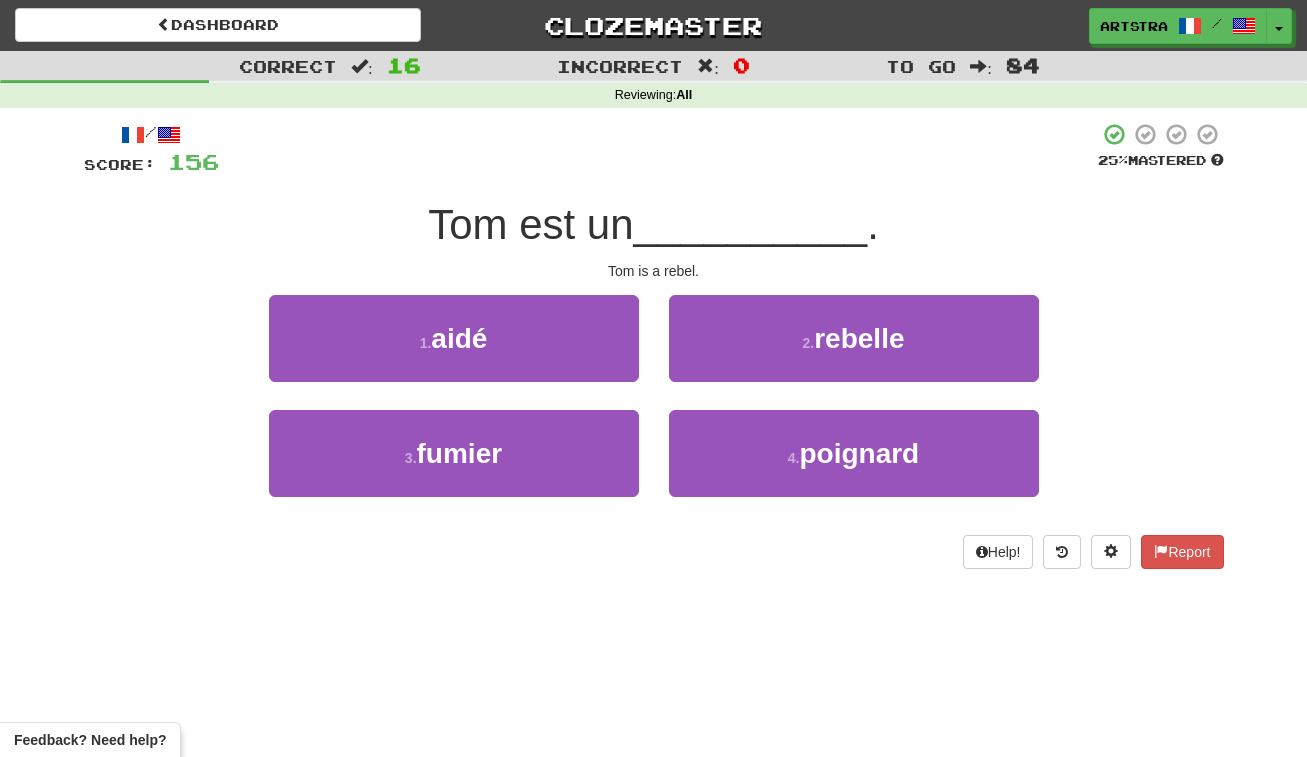 click on "__________" at bounding box center (751, 224) 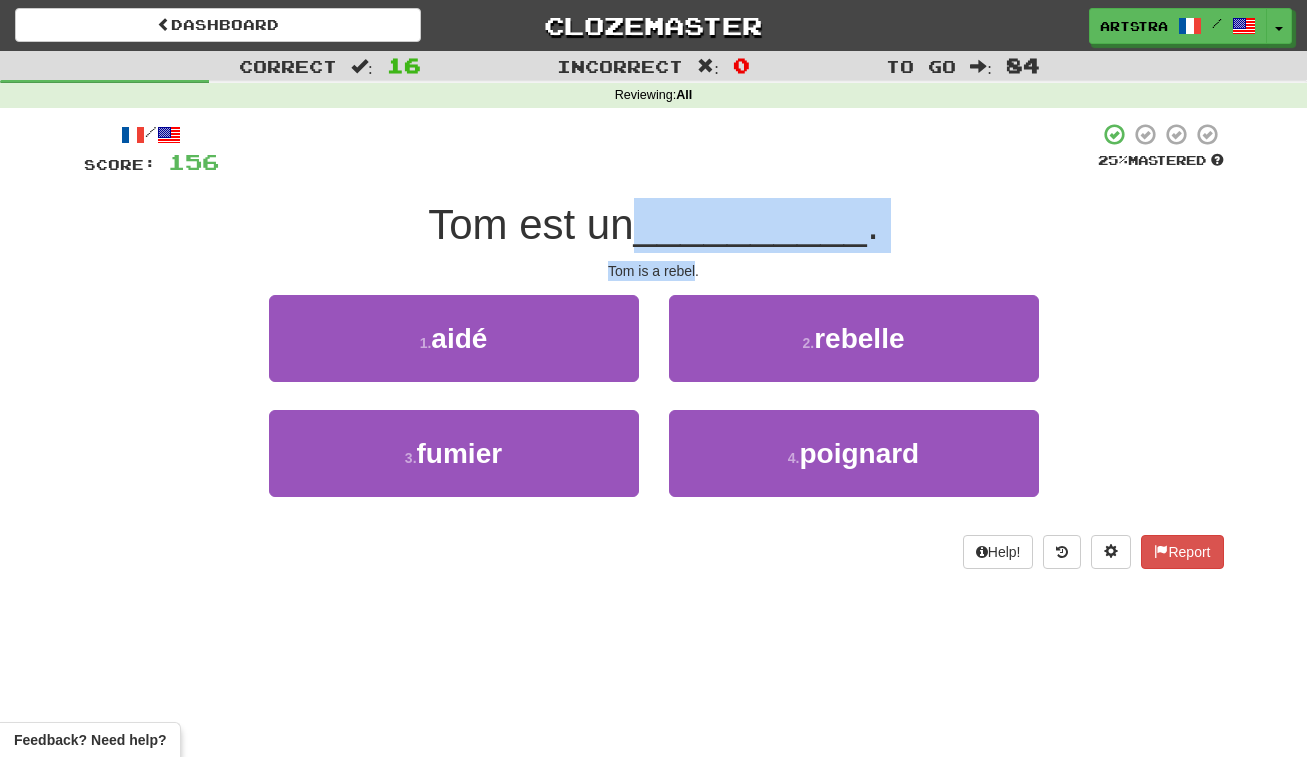 click on "/  Score:   156 25 %  Mastered Tom est un  [PERSON] . Tom is a rebel. 1 .  aidé 2 .  rebelle 3 .  fumier 4 .  poignard  Help!  Report" at bounding box center [654, 345] 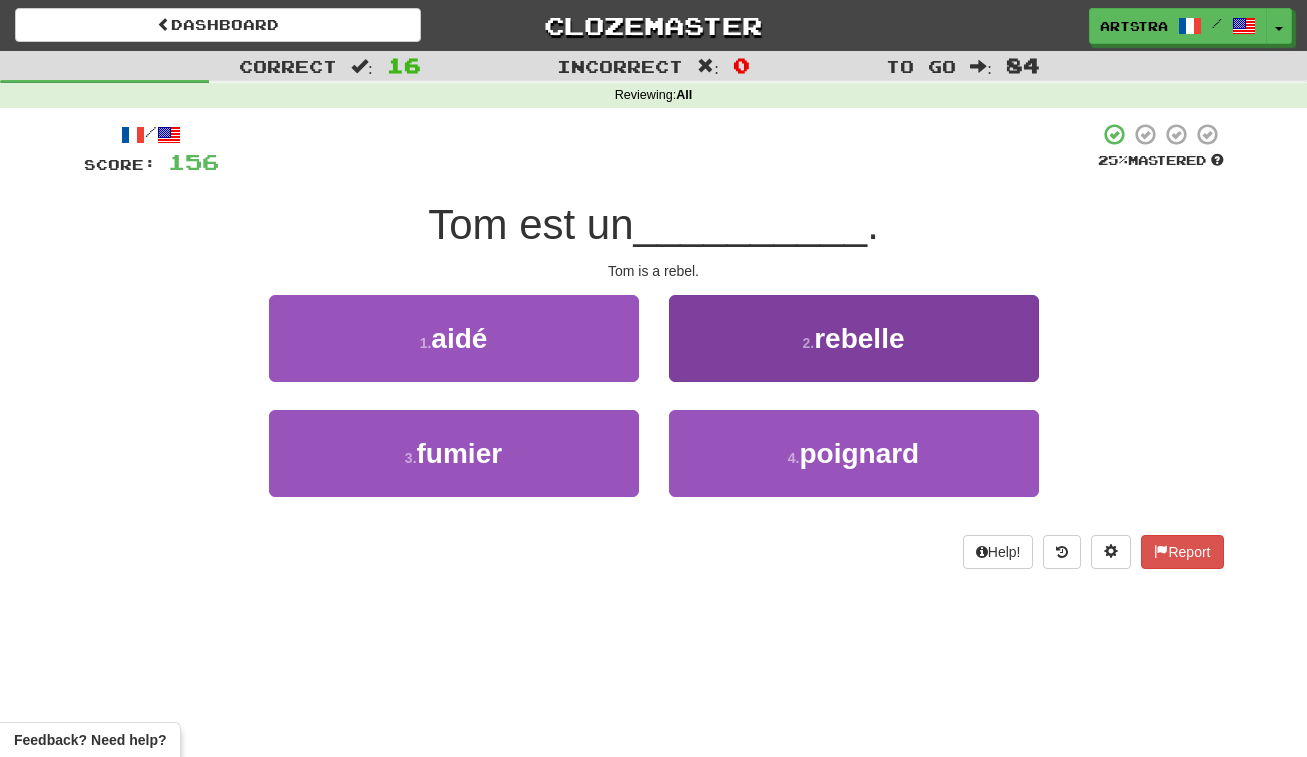 click on "2 .  rebelle" at bounding box center [854, 338] 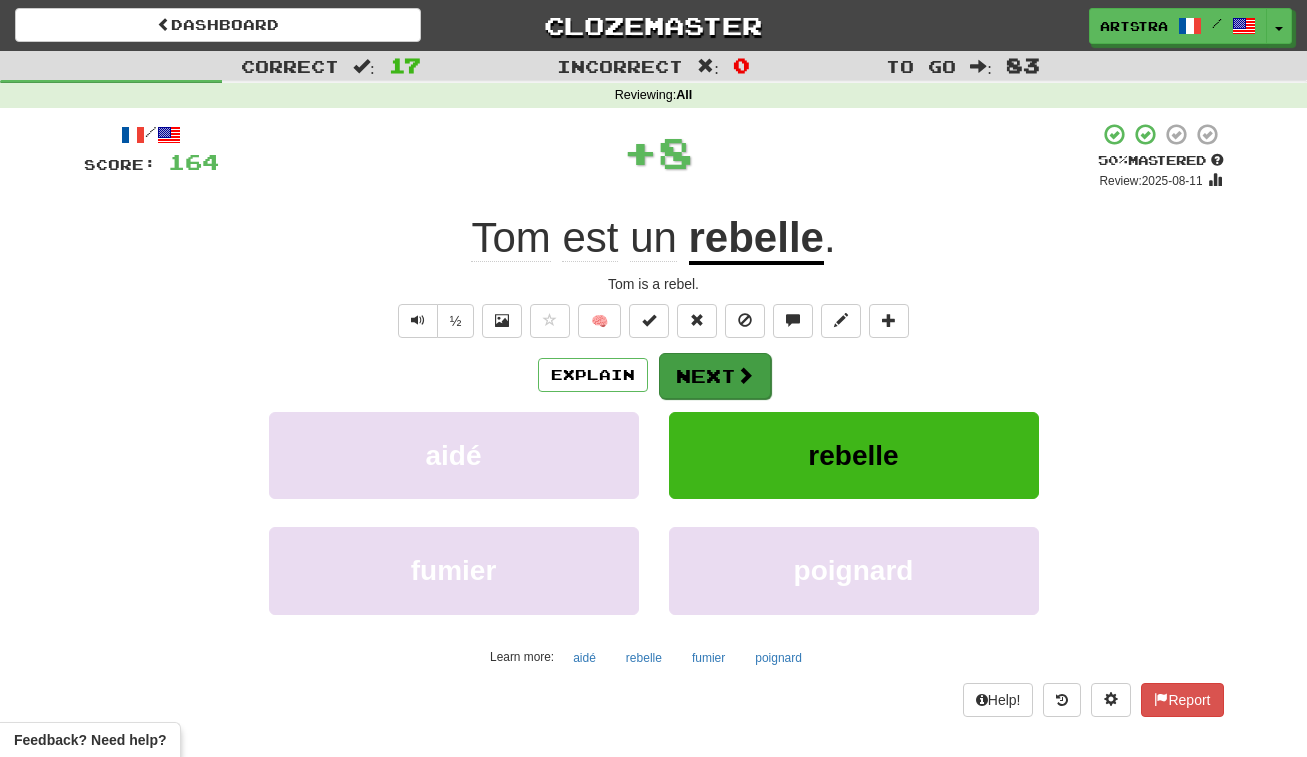 click on "Next" at bounding box center [715, 376] 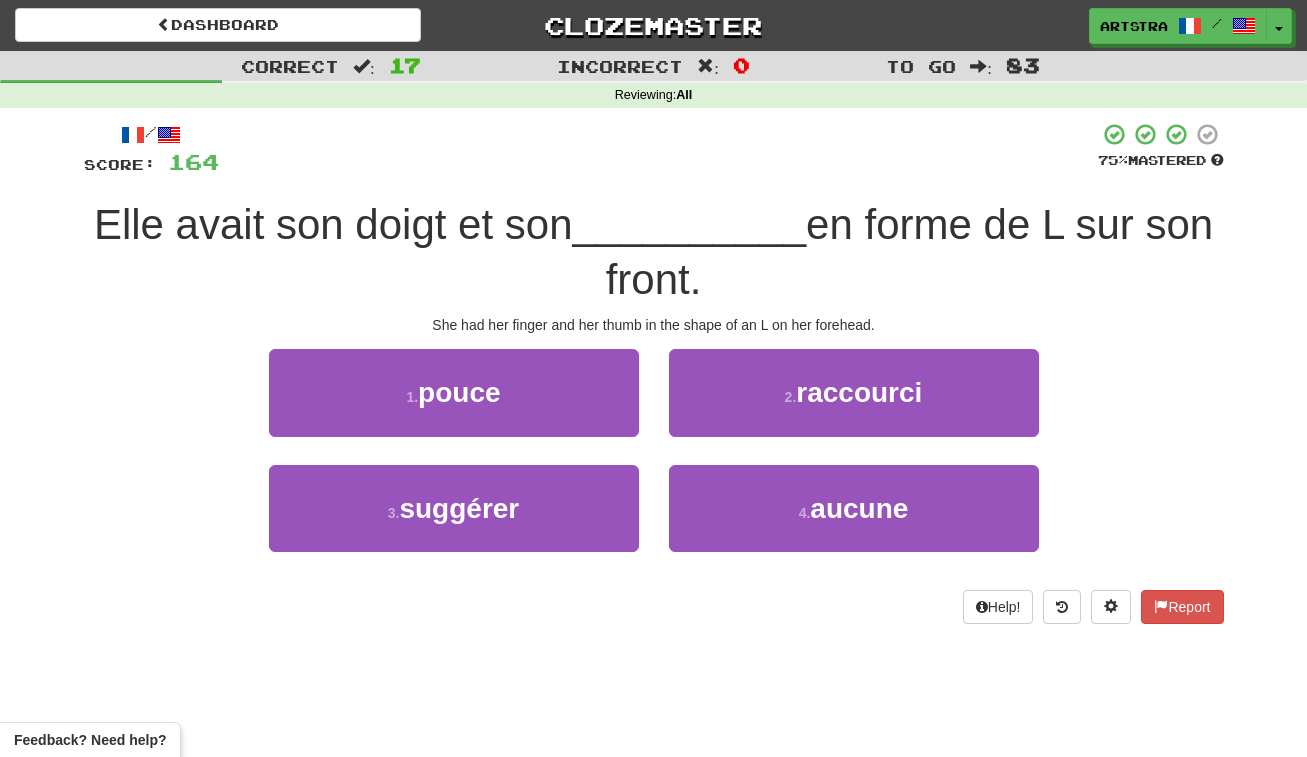 click on "__________" at bounding box center [690, 224] 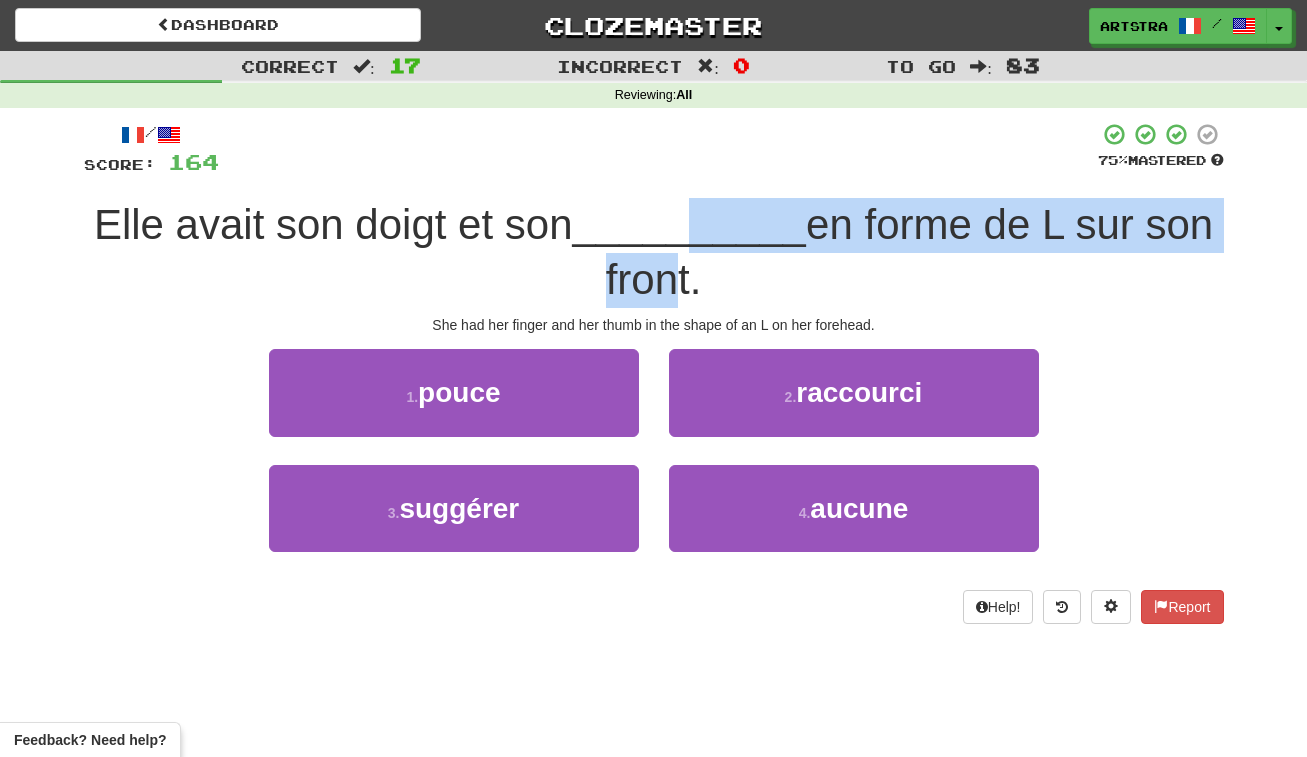 click on "Elle avait son doigt et son  __________  en forme de L sur son front." at bounding box center [653, 252] 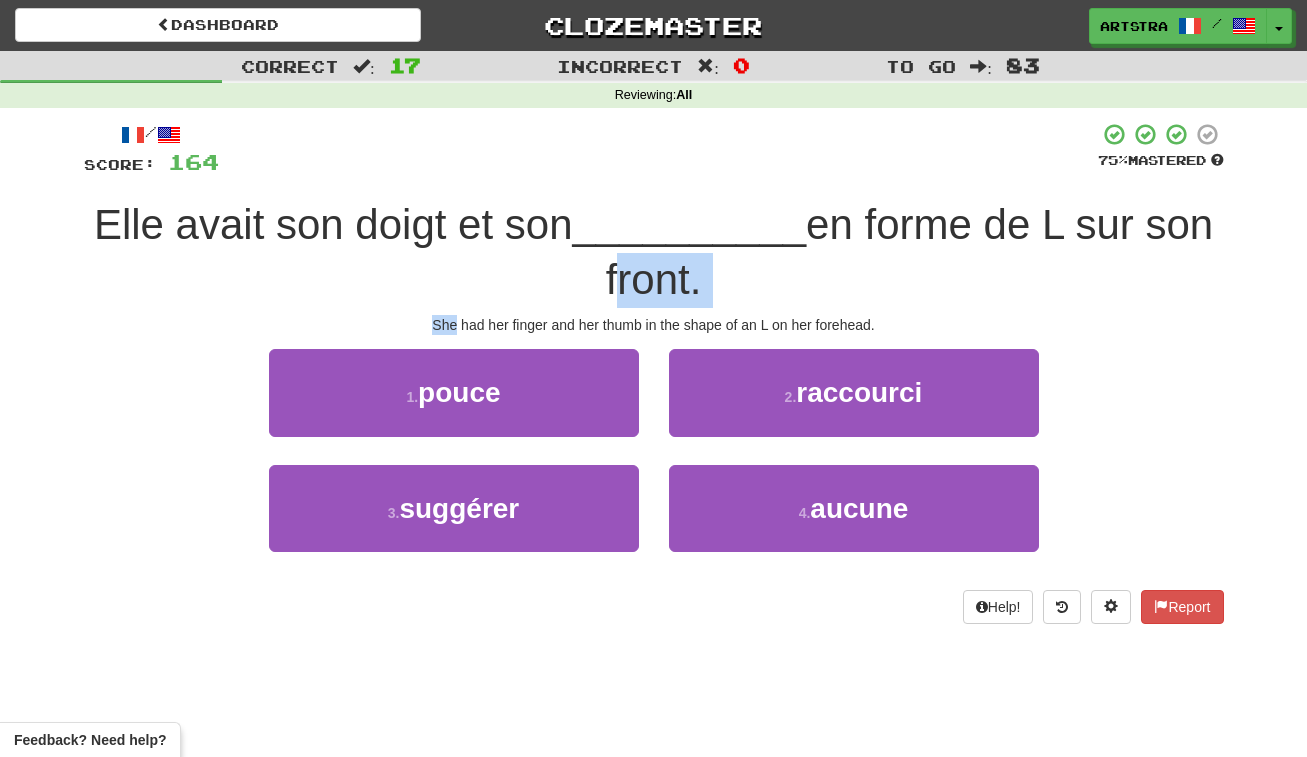click on "/  Score:   164 75 %  Mastered Elle avait son doigt et son  [BODY_PART]  en forme de L sur son front. She had her finger and her thumb in the shape of an L on her forehead. 1 .  pouce 2 .  raccourci 3 .  suggérer 4 .  aucune  Help!  Report" at bounding box center (654, 372) 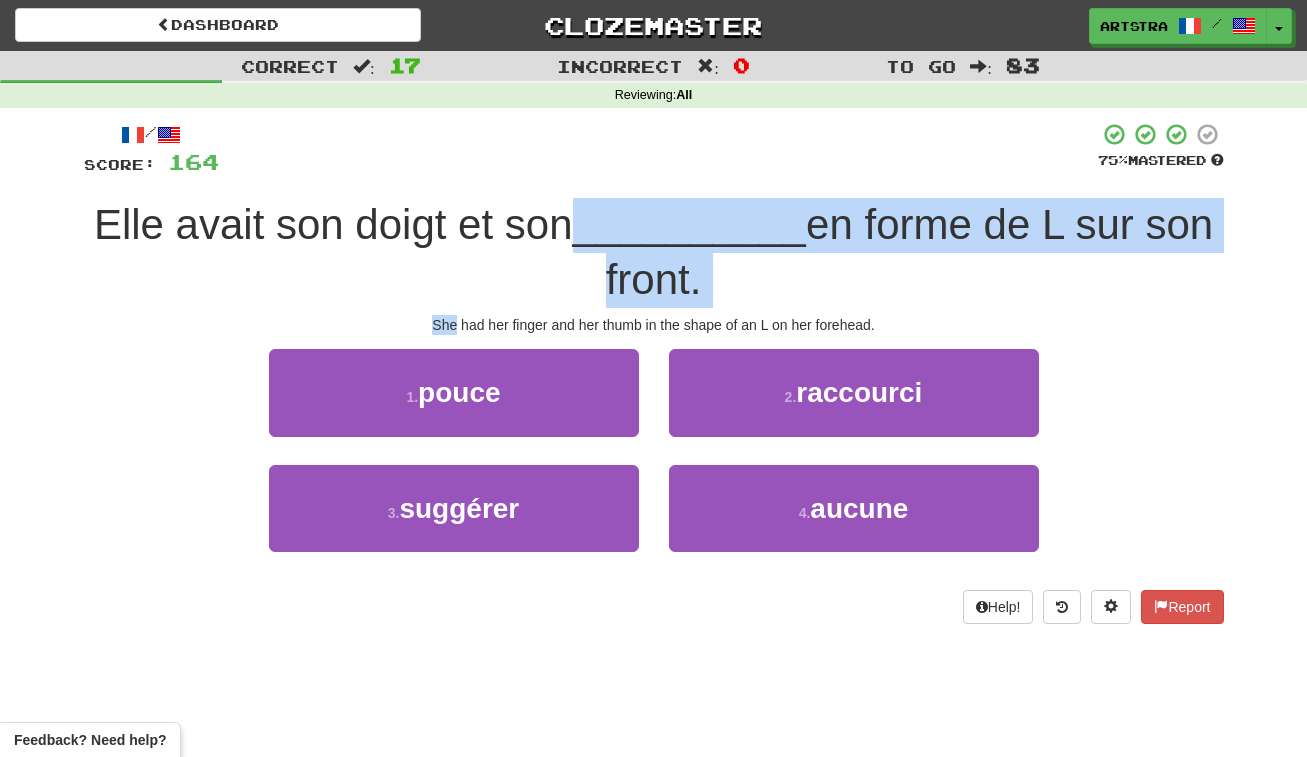 click on "/  Score:   164 75 %  Mastered Elle avait son doigt et son  [BODY_PART]  en forme de L sur son front. She had her finger and her thumb in the shape of an L on her forehead. 1 .  pouce 2 .  raccourci 3 .  suggérer 4 .  aucune  Help!  Report" at bounding box center [654, 372] 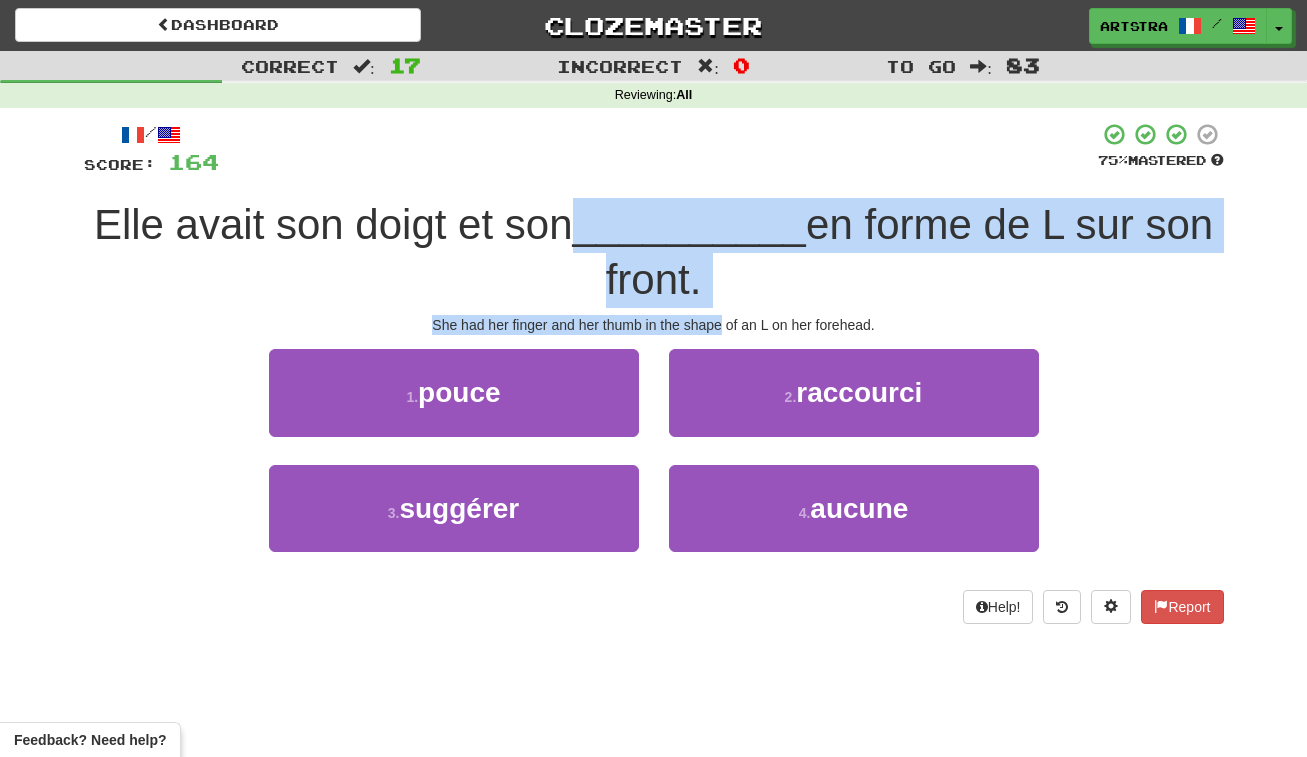 click on "/  Score:   164 75 %  Mastered Elle avait son doigt et son  [BODY_PART]  en forme de L sur son front. She had her finger and her thumb in the shape of an L on her forehead. 1 .  pouce 2 .  raccourci 3 .  suggérer 4 .  aucune  Help!  Report" at bounding box center (654, 372) 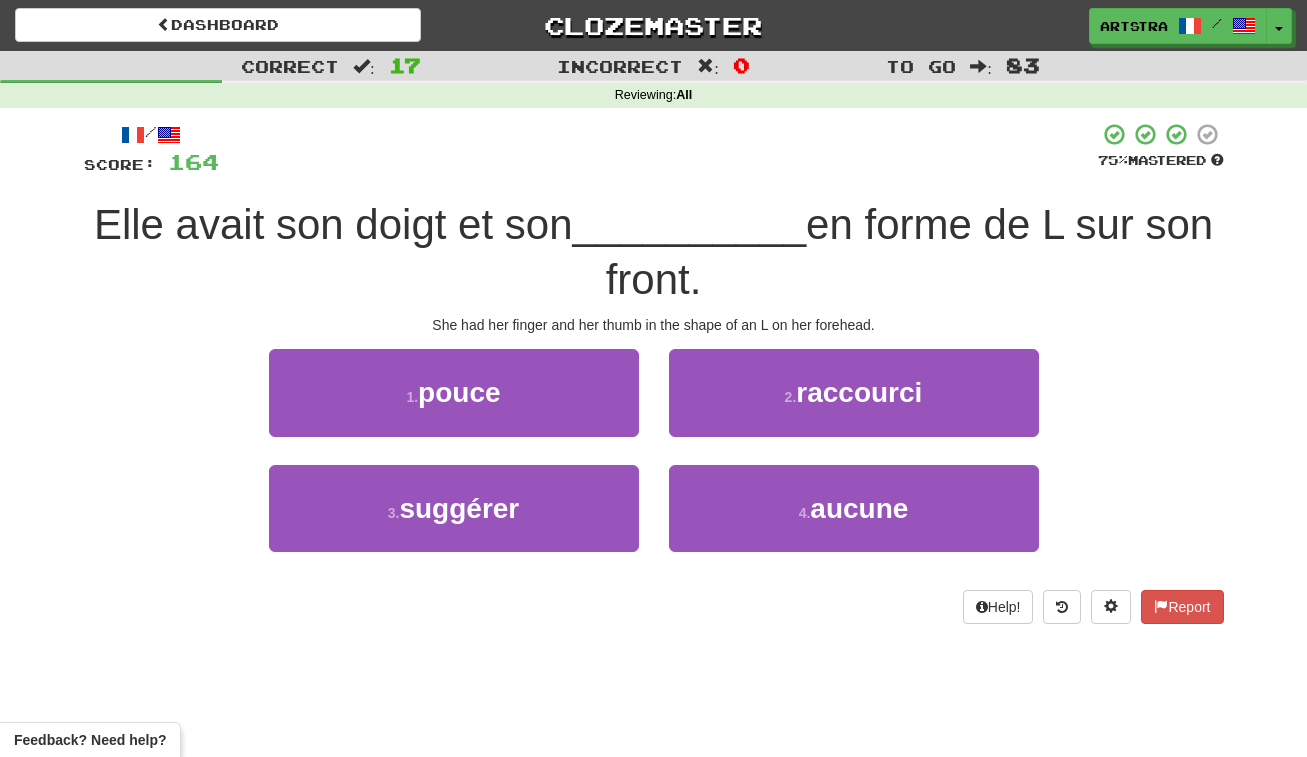 click on "3 .  suggérer 4 .  aucune" at bounding box center (654, 522) 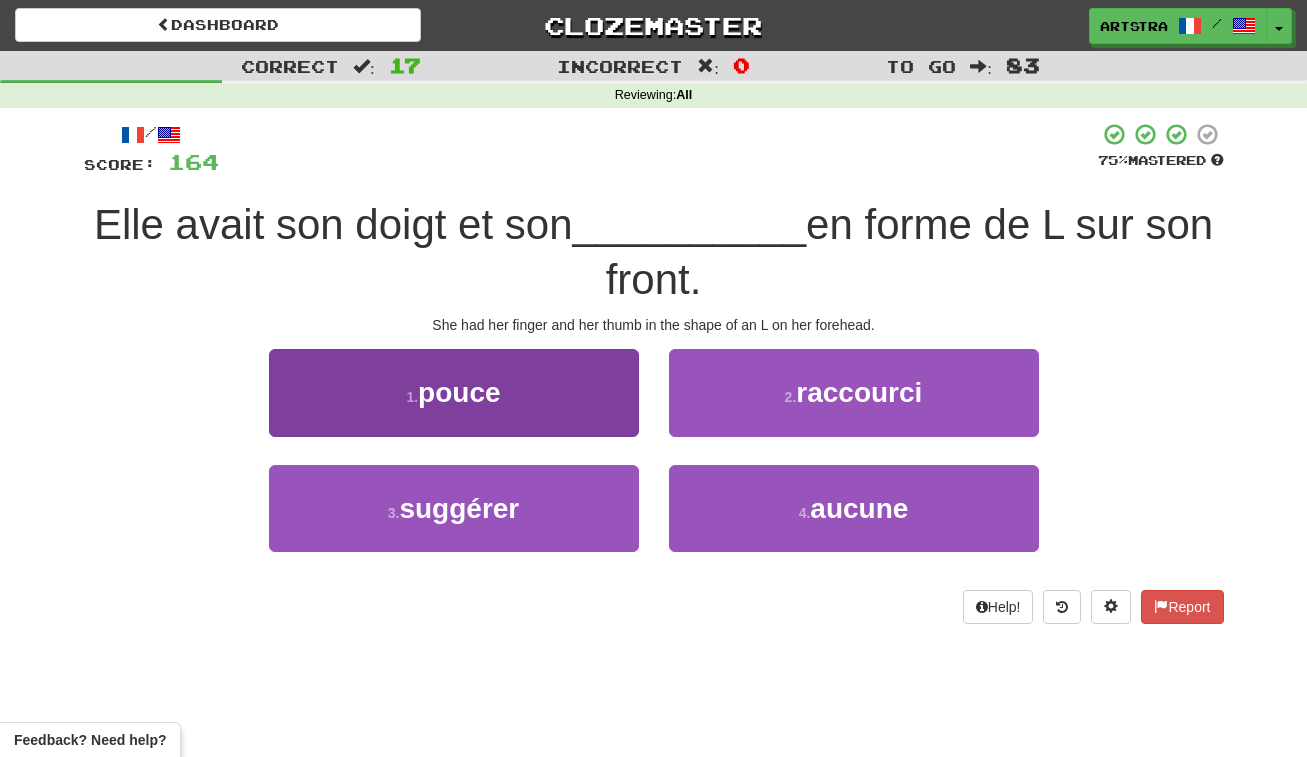 click on "1 .  pouce" at bounding box center [454, 392] 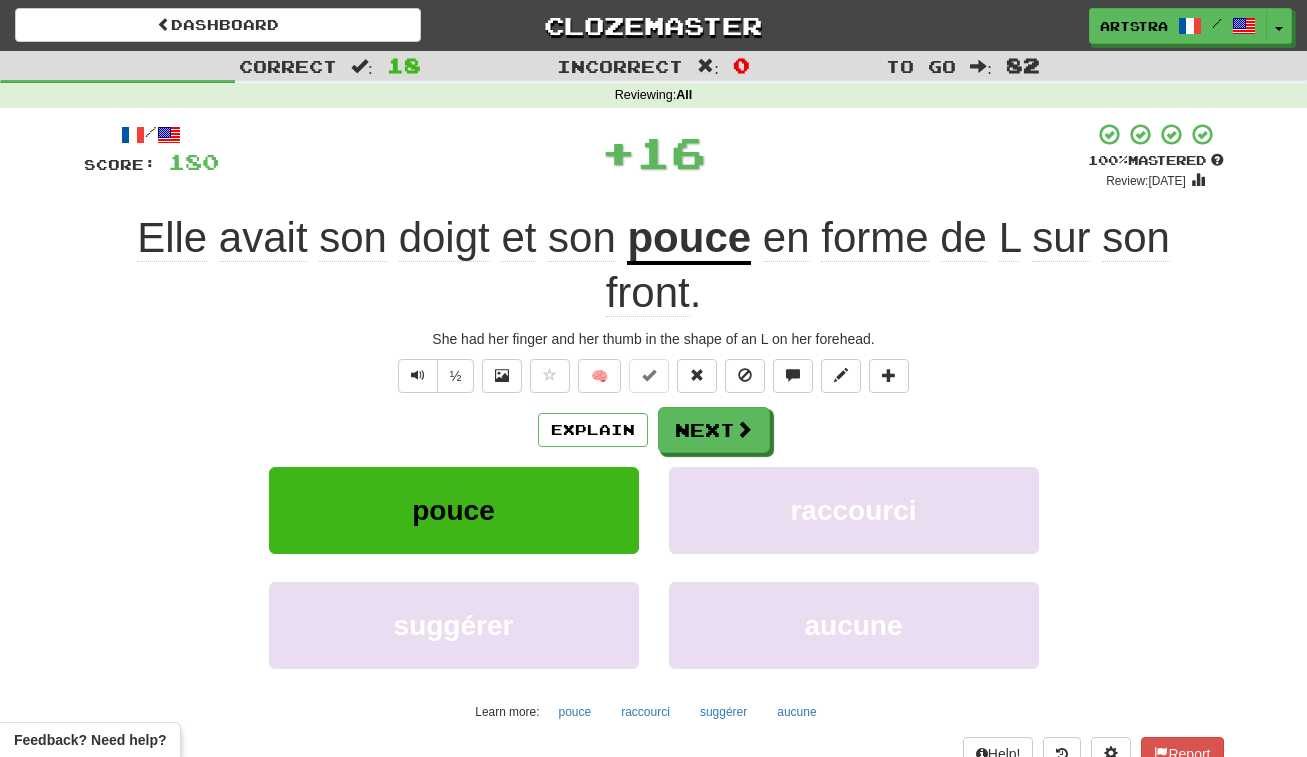 click on "pouce" at bounding box center (689, 239) 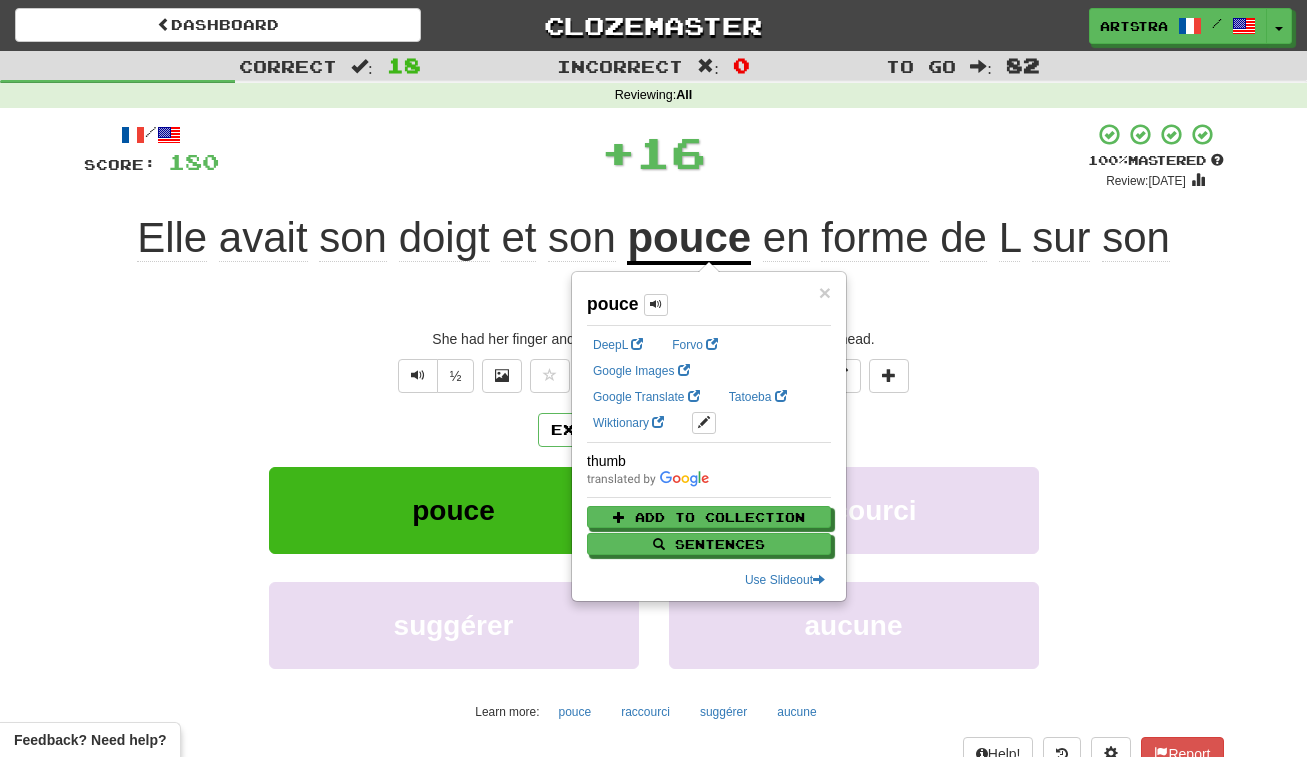 click on "+ 16" at bounding box center [653, 152] 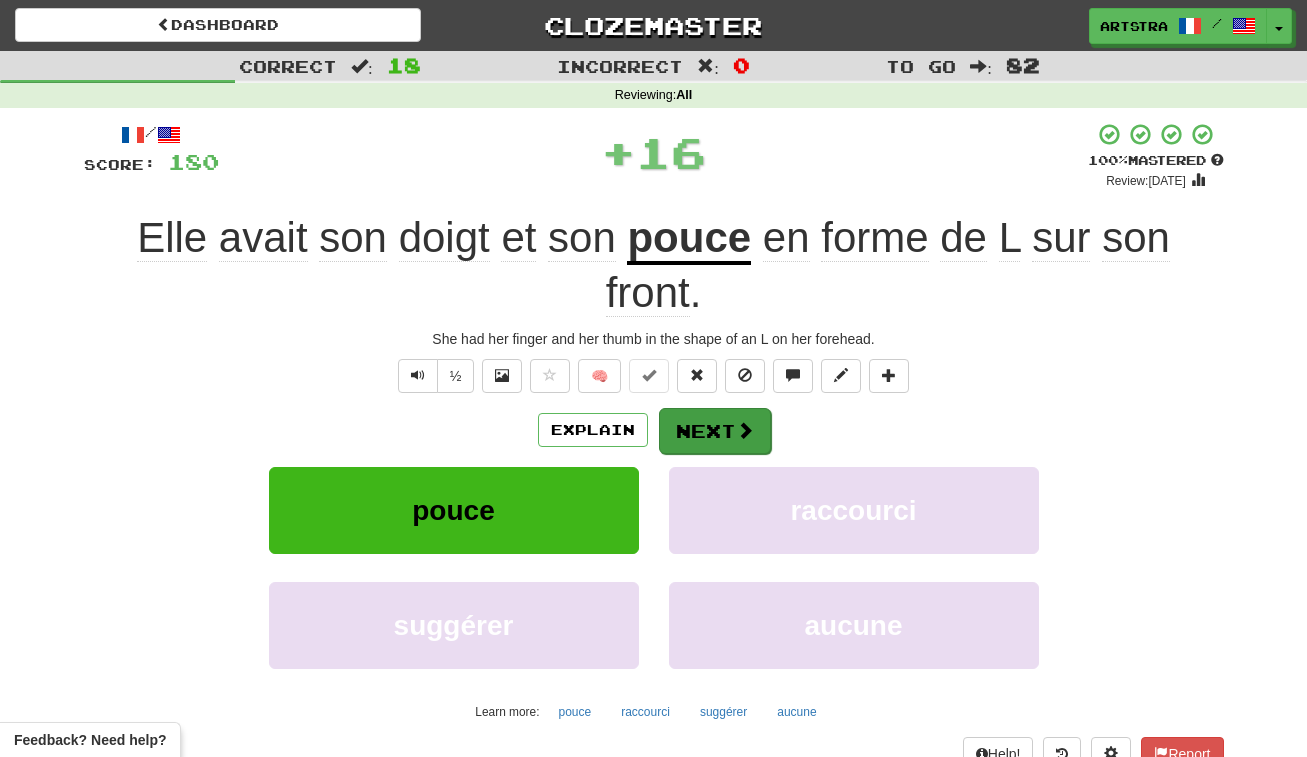 click on "Next" at bounding box center (715, 431) 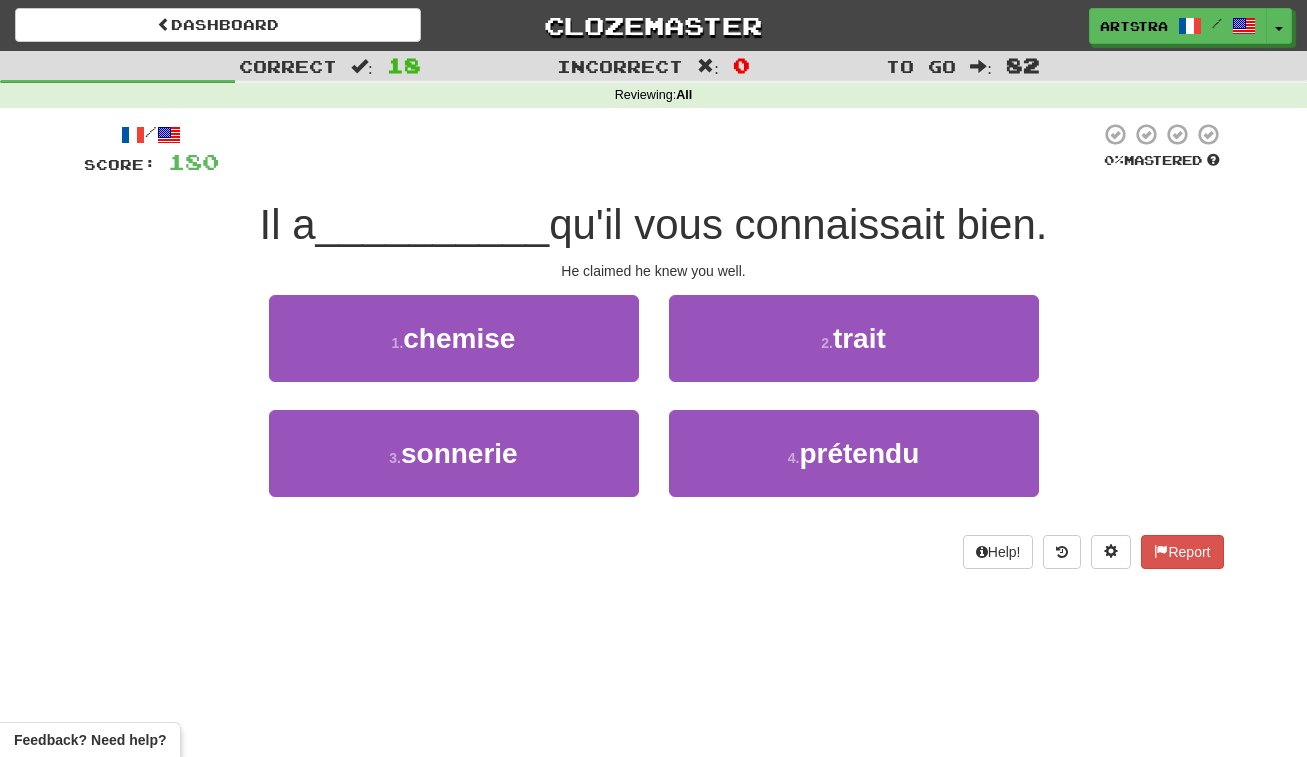 click on "qu'il vous connaissait bien." at bounding box center (798, 224) 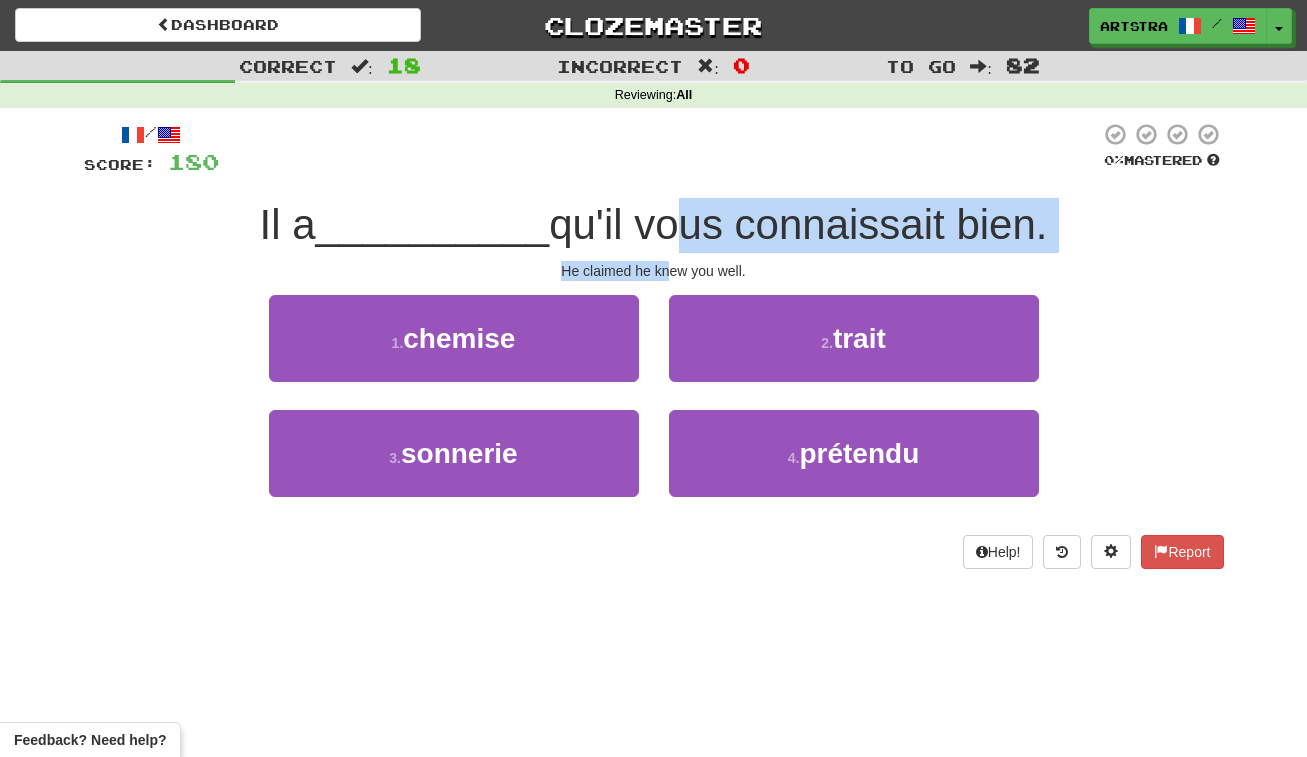 click on "/  Score:   180 0 %  Mastered Il a  [VERB]  qu'il vous connaissait bien. He claimed he knew you well. 1 .  chemise 2 .  trait 3 .  sonnerie 4 .  prétendu  Help!  Report" at bounding box center [654, 345] 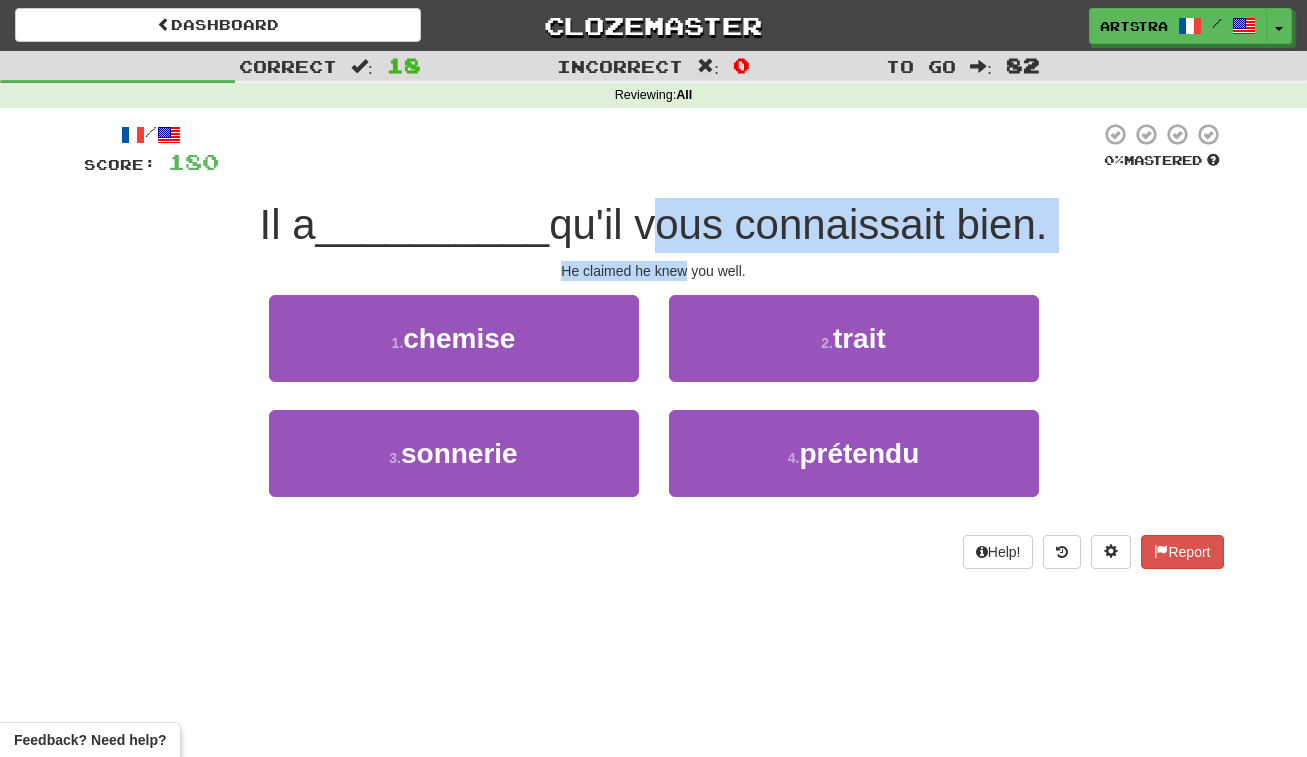 click on "/  Score:   180 0 %  Mastered Il a  [VERB]  qu'il vous connaissait bien. He claimed he knew you well. 1 .  chemise 2 .  trait 3 .  sonnerie 4 .  prétendu  Help!  Report" at bounding box center [654, 345] 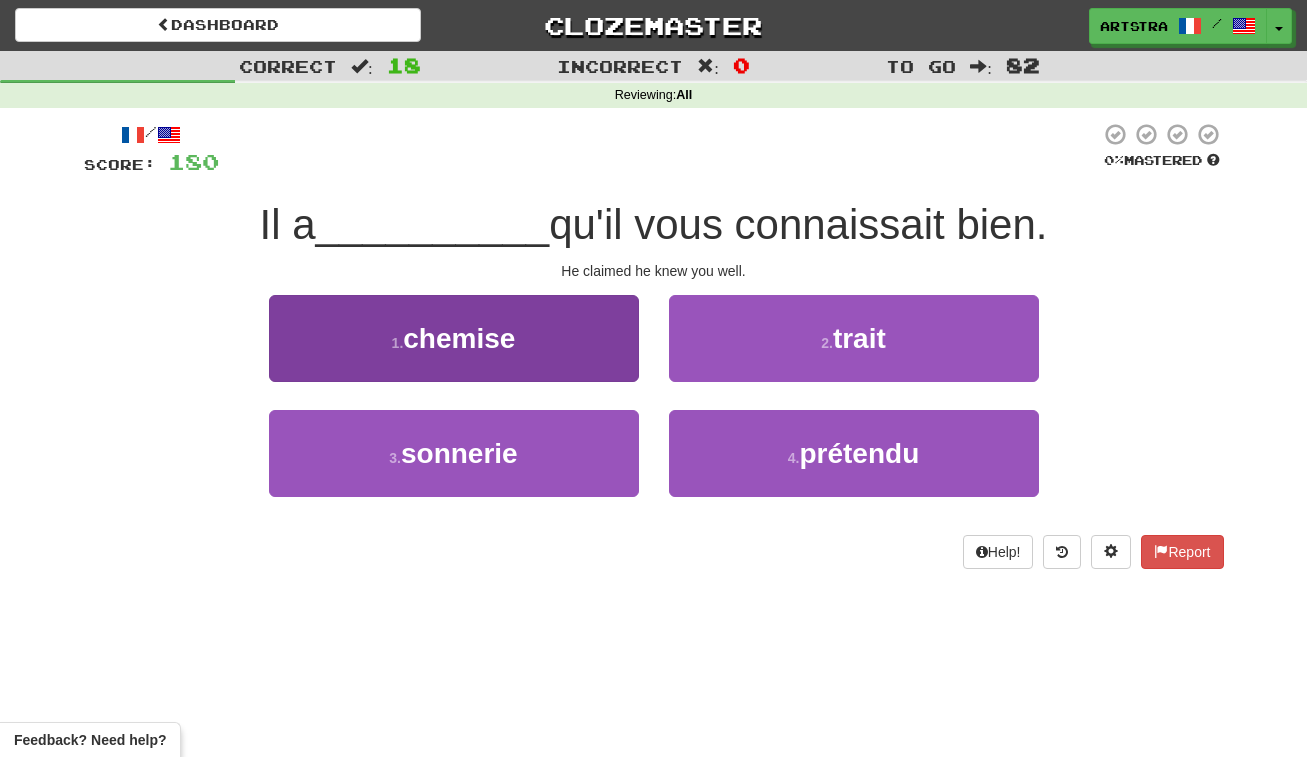 click on "3 .  sonnerie" at bounding box center (454, 453) 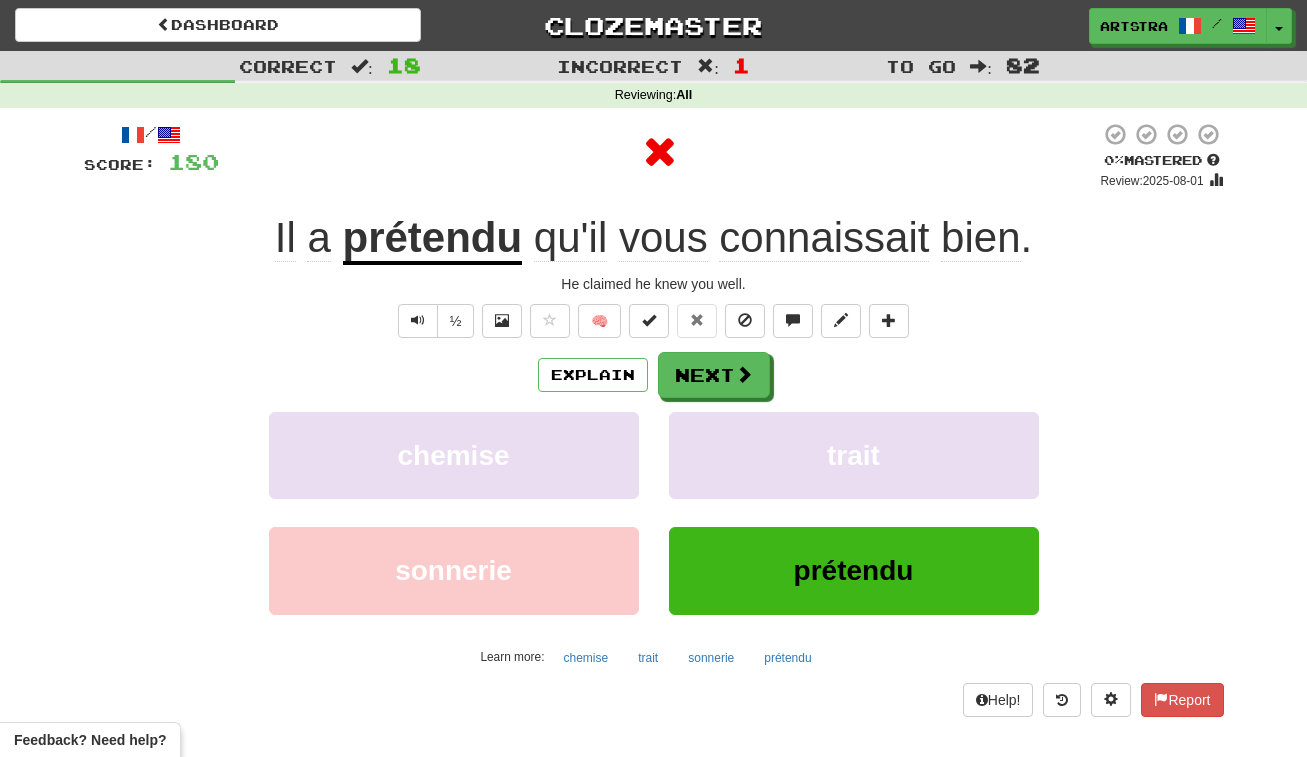 click on "prétendu" at bounding box center [433, 239] 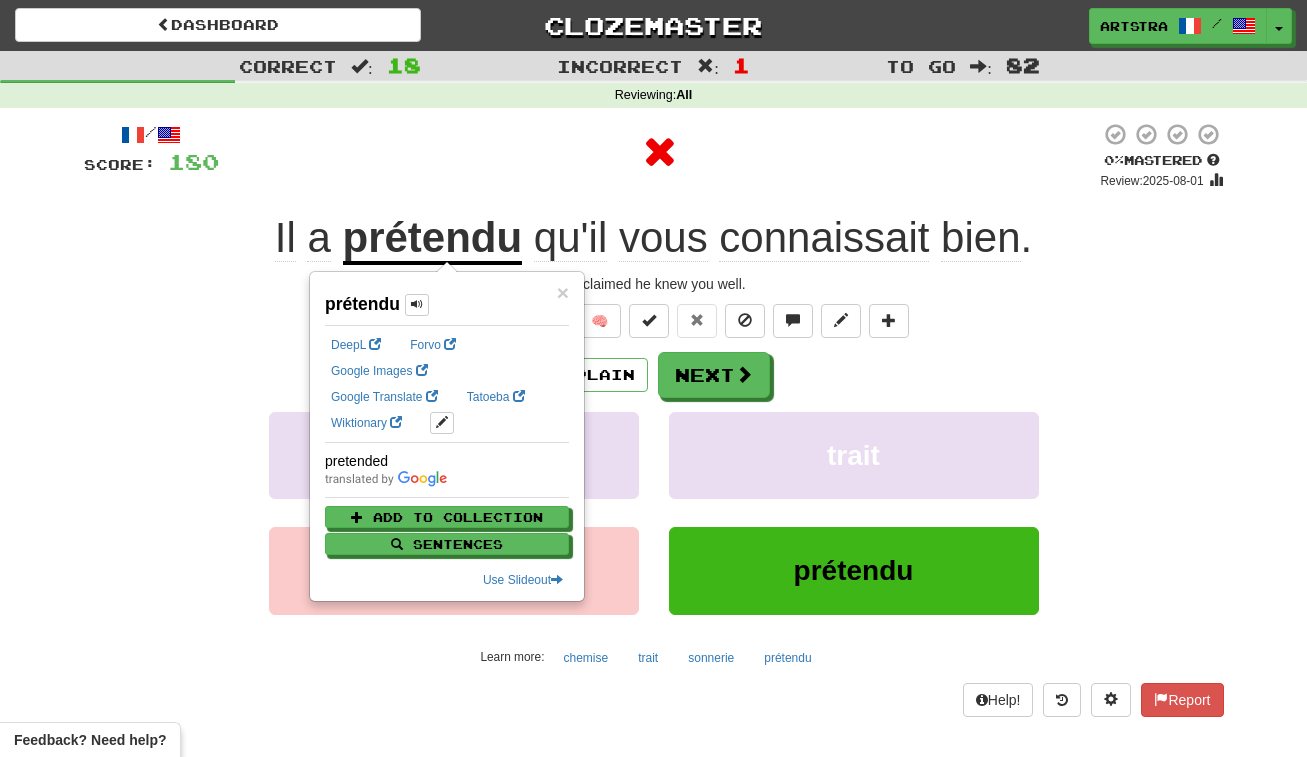 click on "connaissait" at bounding box center (824, 238) 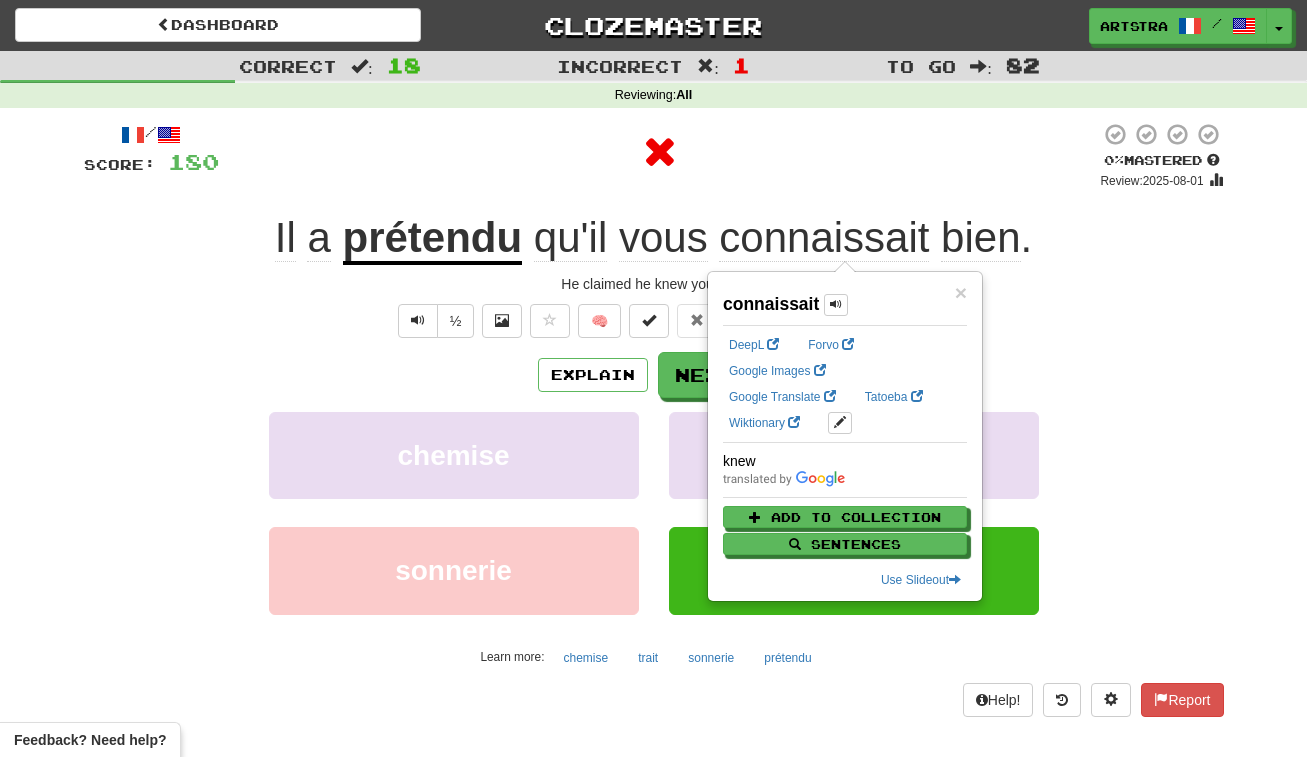 click on "bien" at bounding box center (980, 238) 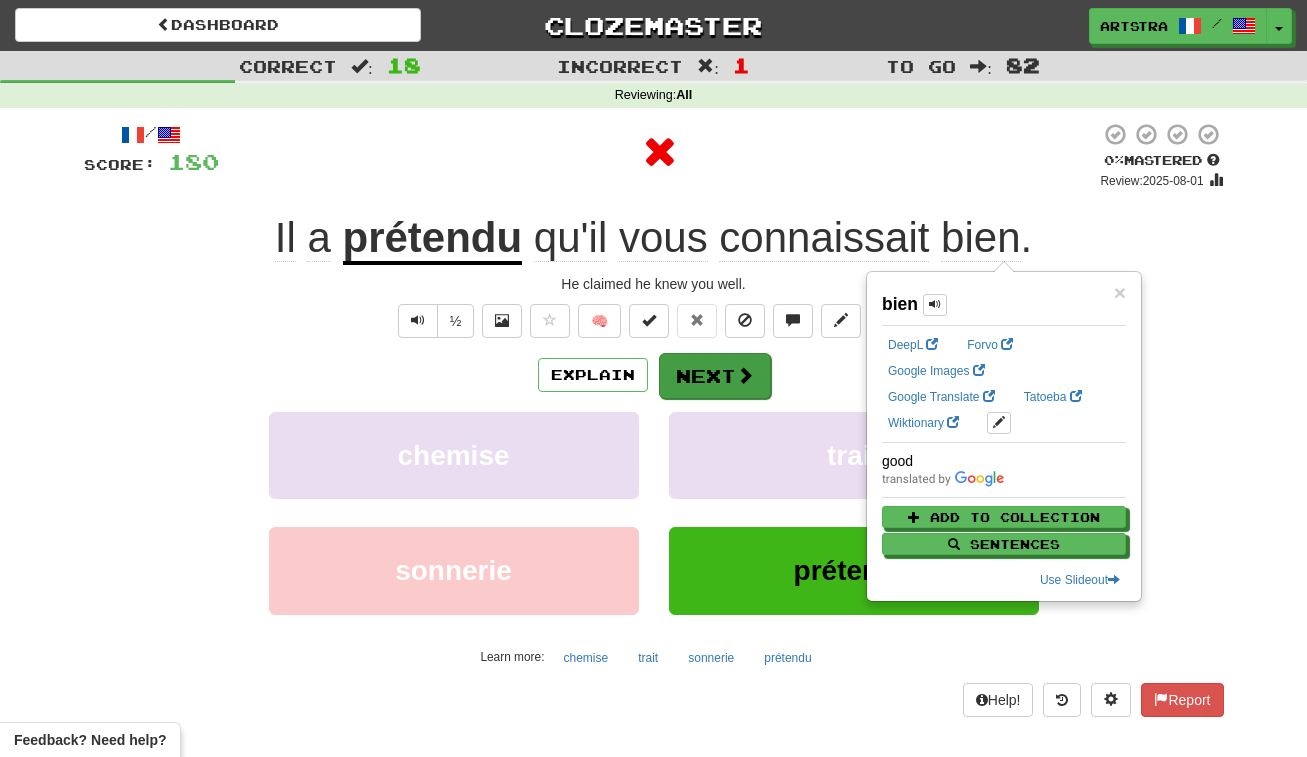 click on "Next" at bounding box center [715, 376] 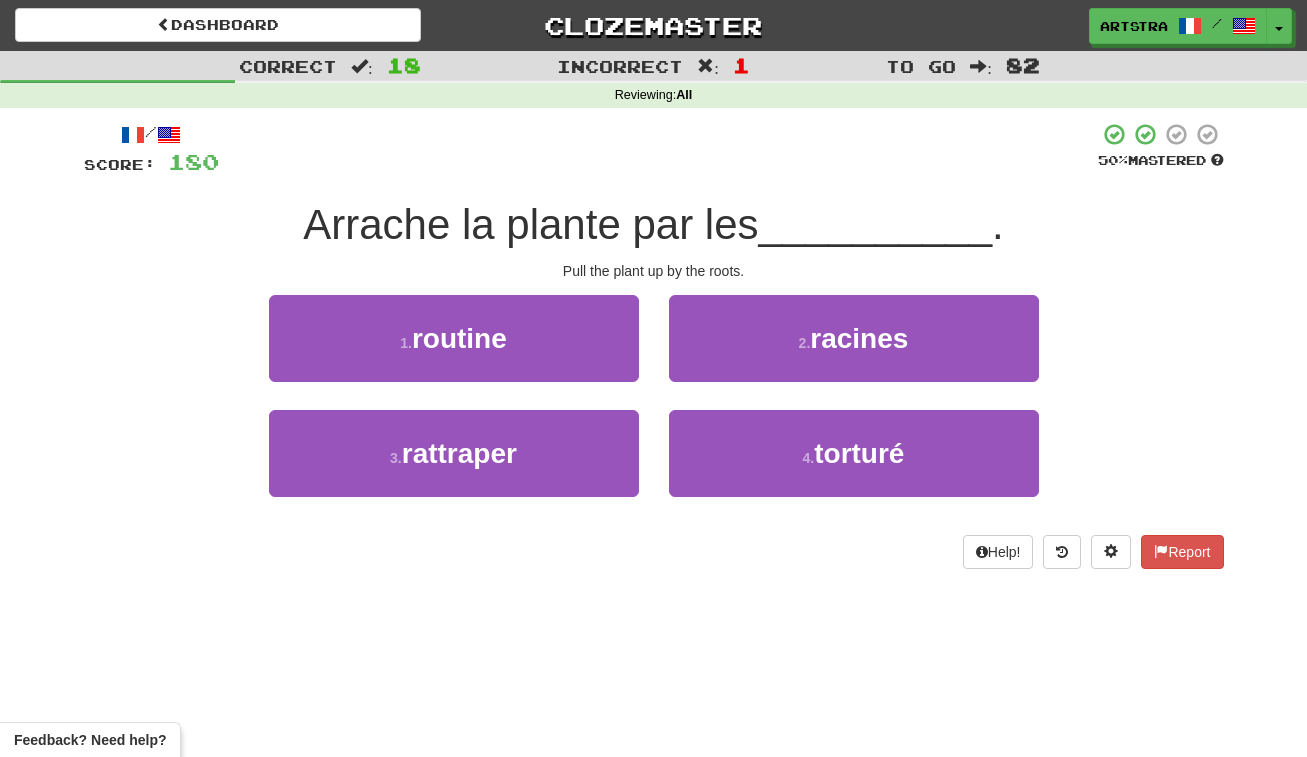 click on "Arrache la plante par les" at bounding box center (530, 224) 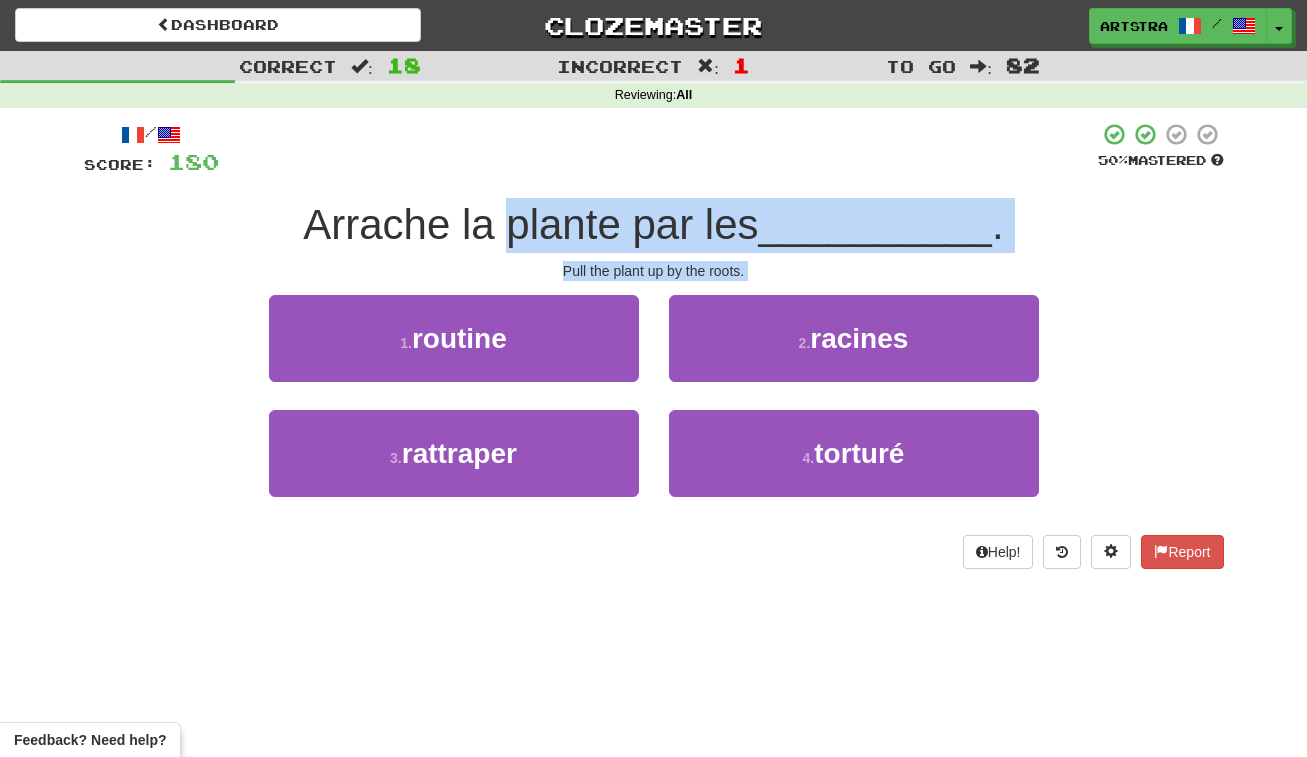 drag, startPoint x: 591, startPoint y: 209, endPoint x: 600, endPoint y: 277, distance: 68.593 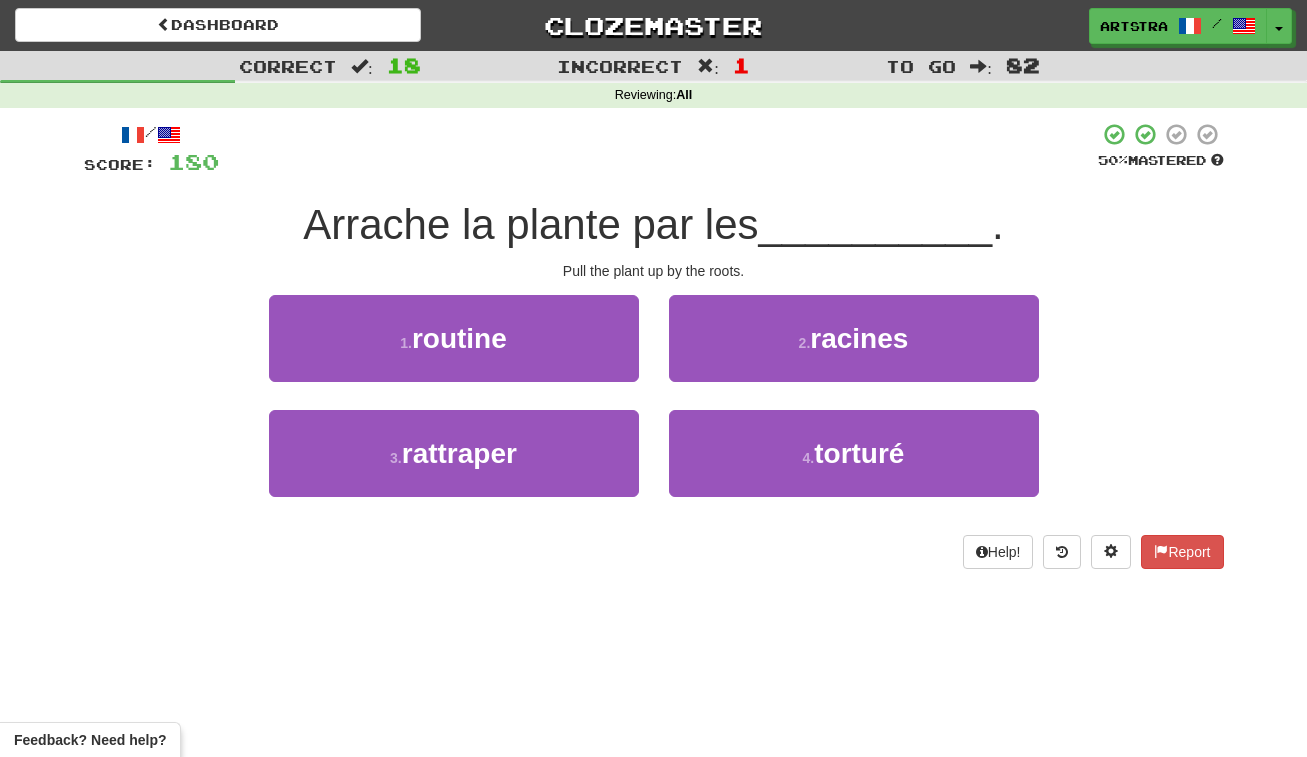 click on "Pull the plant up by the roots." at bounding box center [654, 271] 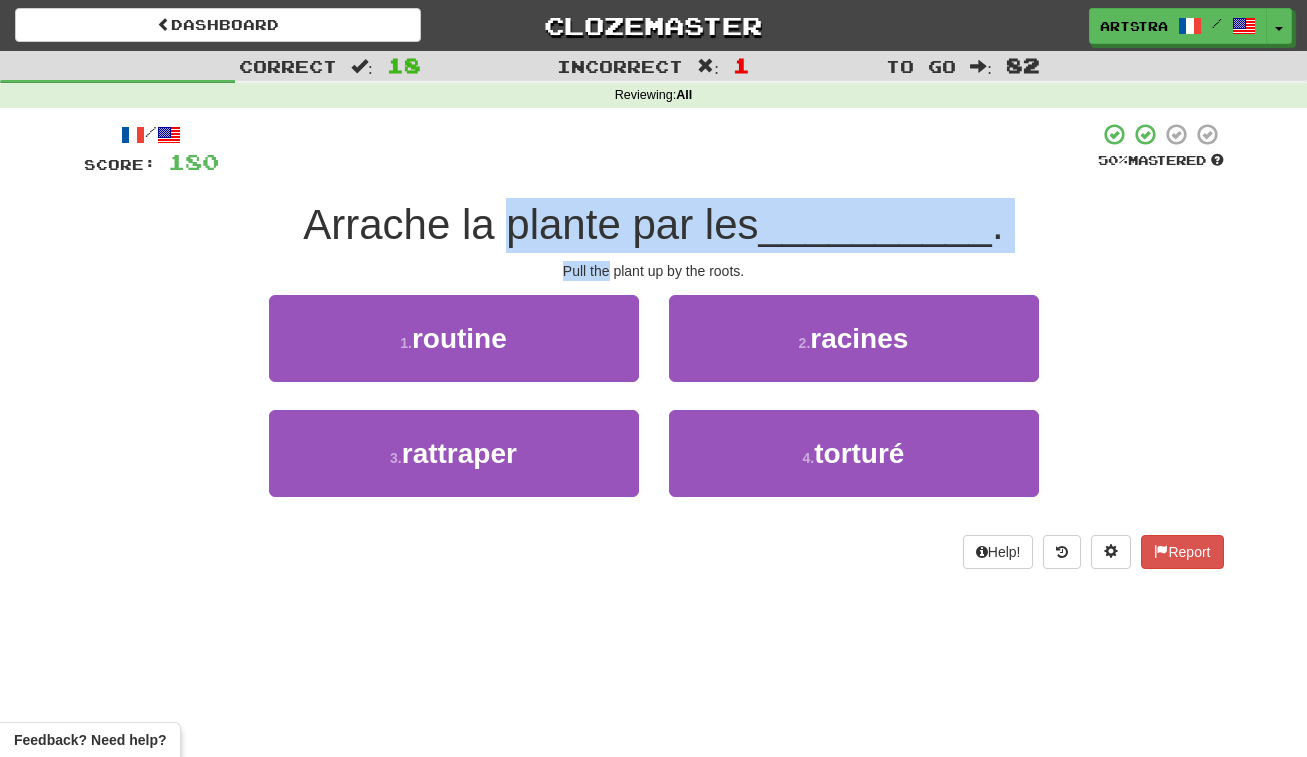 drag, startPoint x: 601, startPoint y: 268, endPoint x: 604, endPoint y: 212, distance: 56.0803 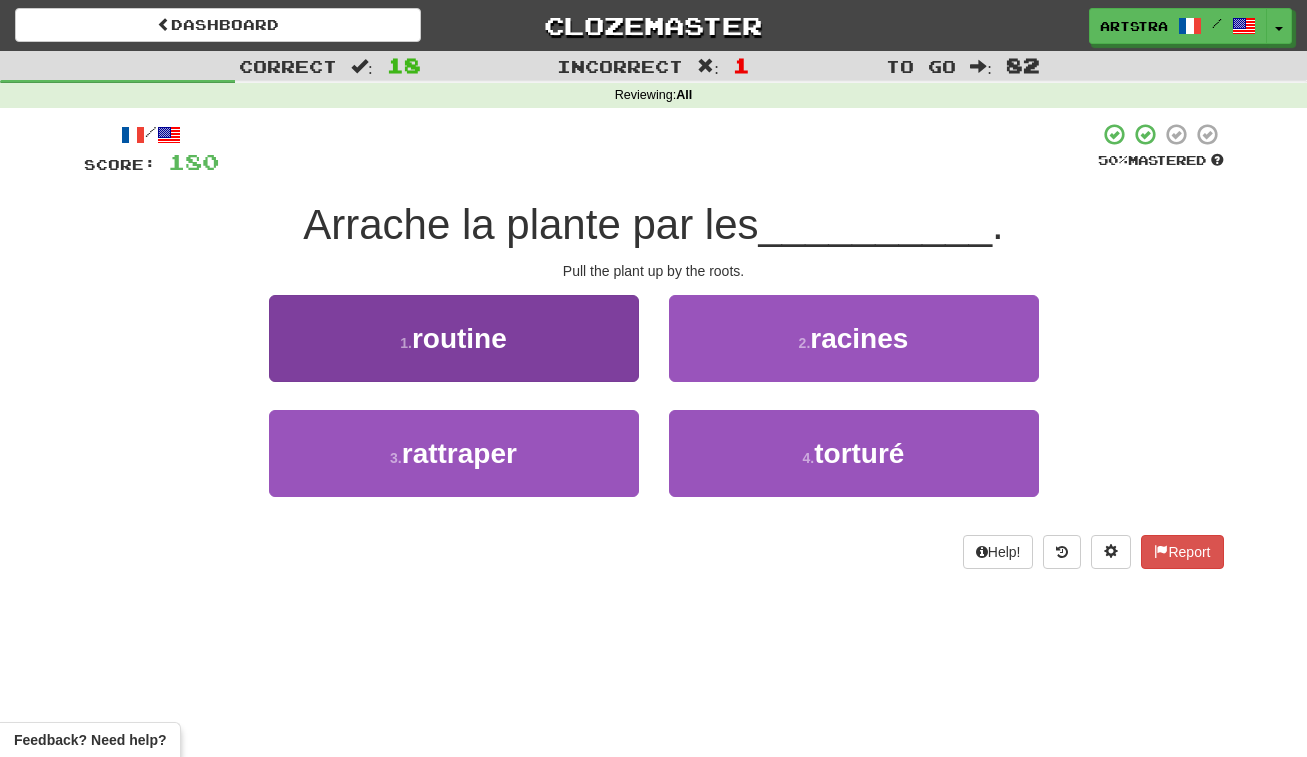 click on "1 .  routine" at bounding box center (454, 338) 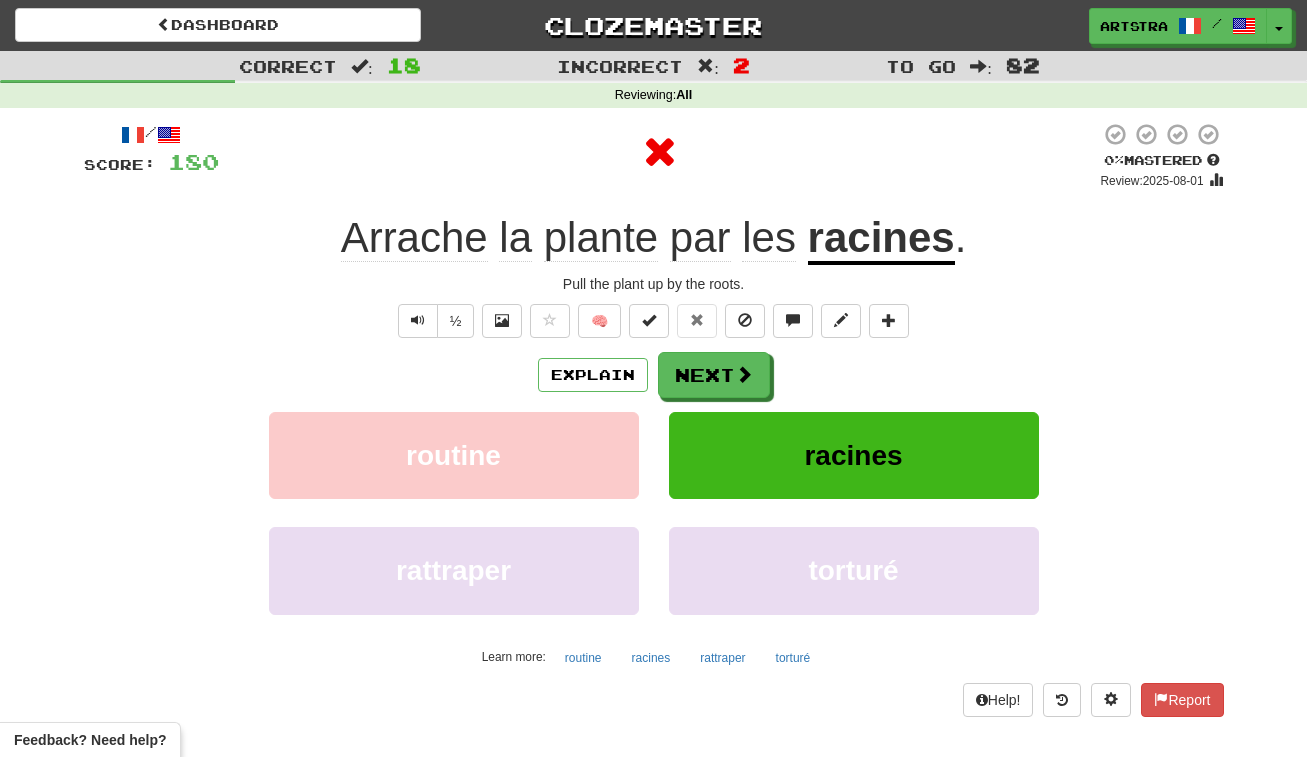 click on "racines" at bounding box center [881, 239] 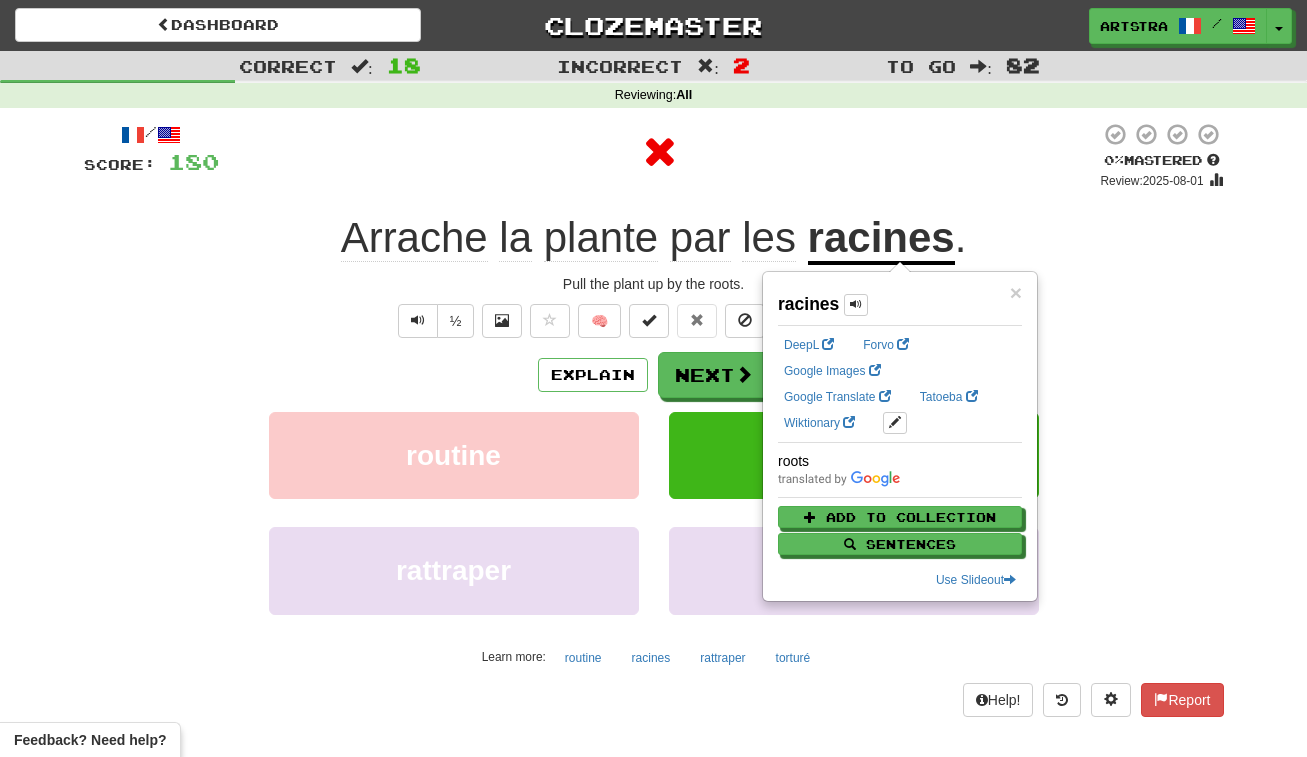 click at bounding box center [659, 152] 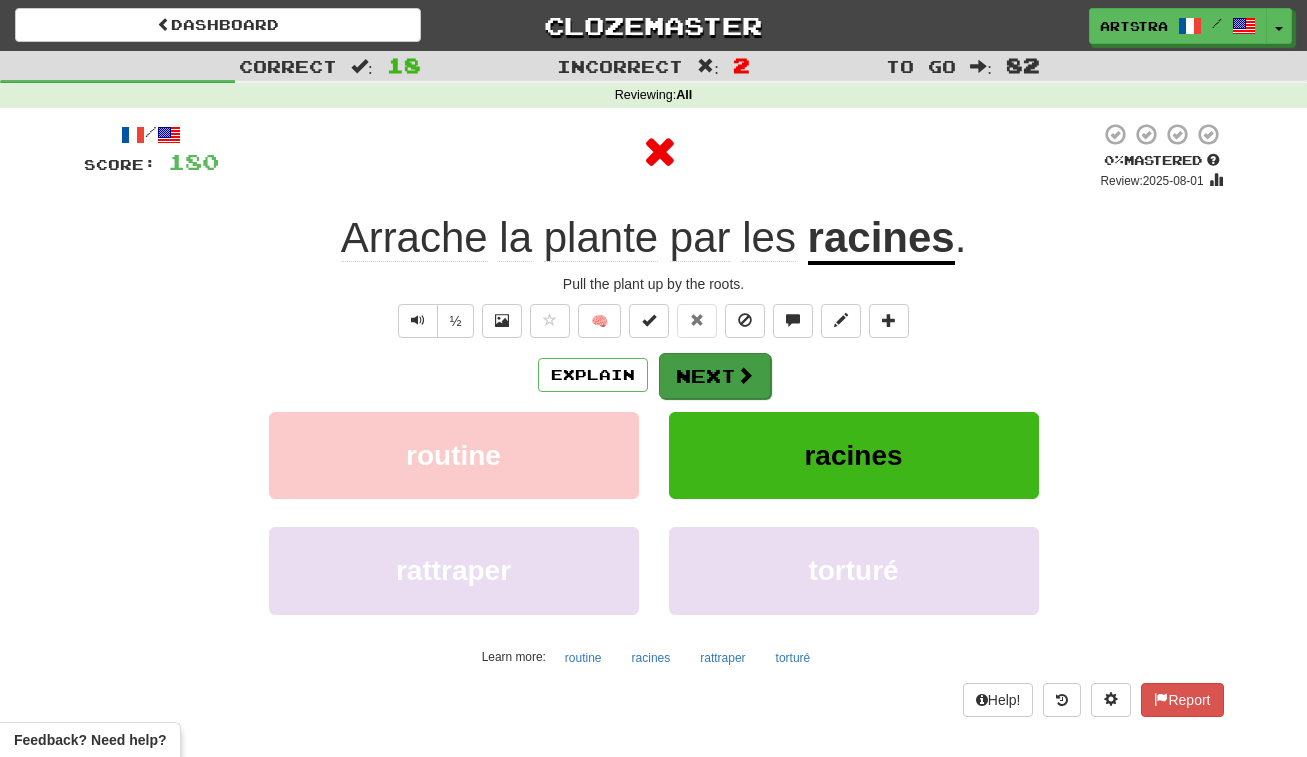click on "Next" at bounding box center [715, 376] 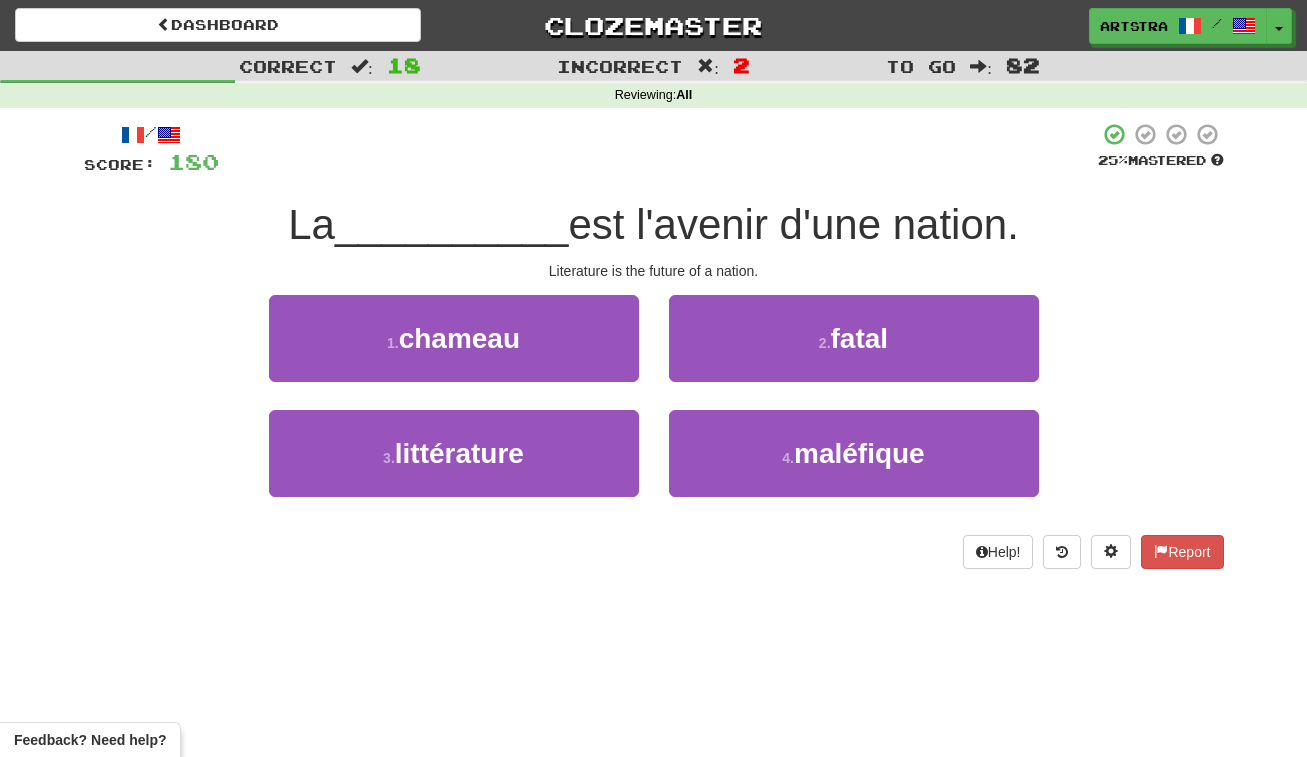 click on "/  Score:   180 25 %  Mastered La  [NOUN]  est l'avenir d'une nation. Literature is the future of a nation. 1 .  chameau 2 .  fatal 3 .  littérature 4 .  maléfique  Help!  Report" at bounding box center [654, 345] 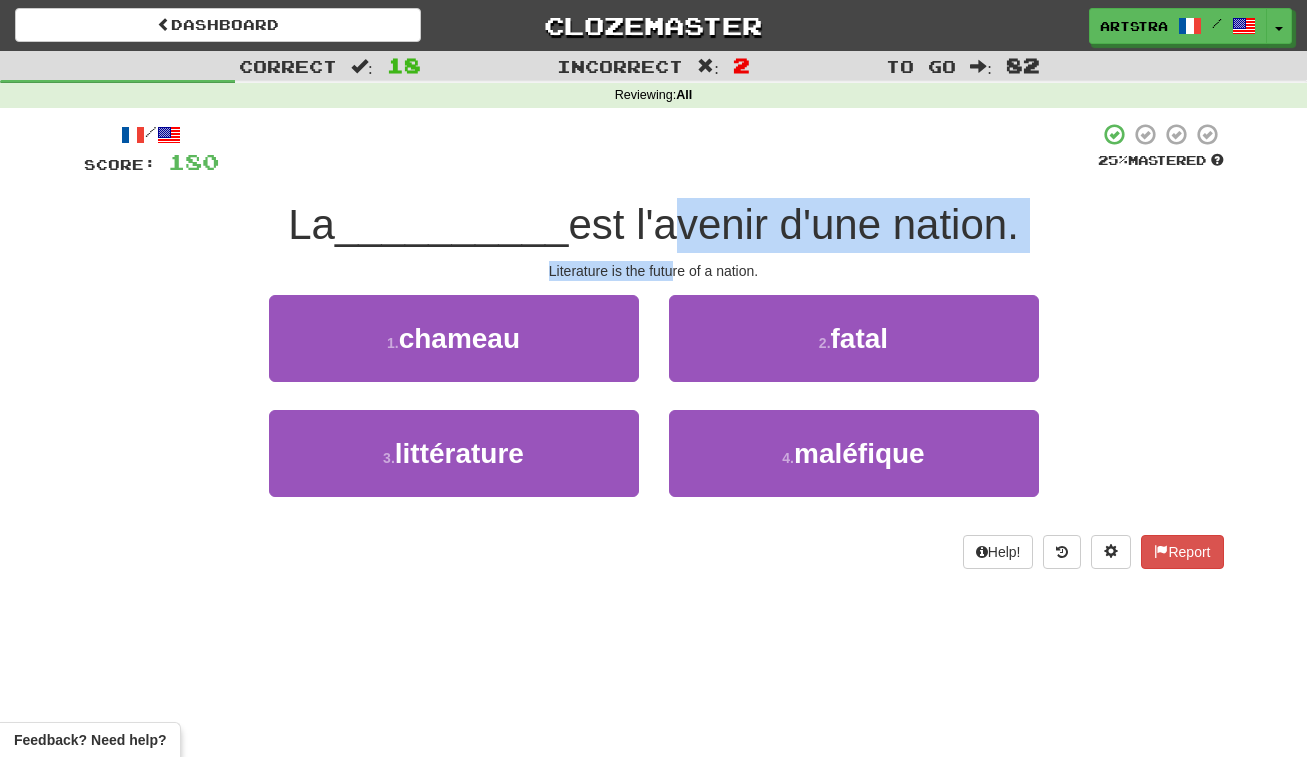 drag, startPoint x: 662, startPoint y: 239, endPoint x: 673, endPoint y: 265, distance: 28.231188 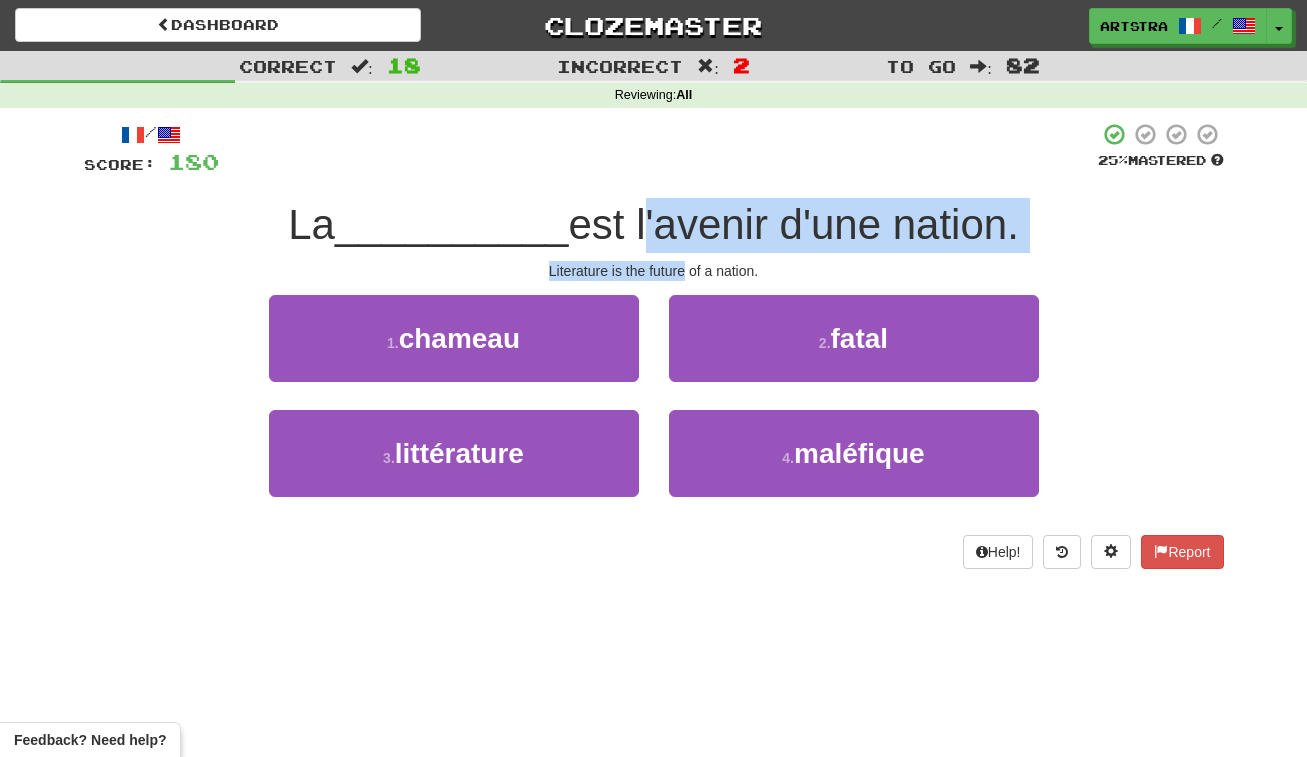 drag, startPoint x: 673, startPoint y: 265, endPoint x: 670, endPoint y: 223, distance: 42.107006 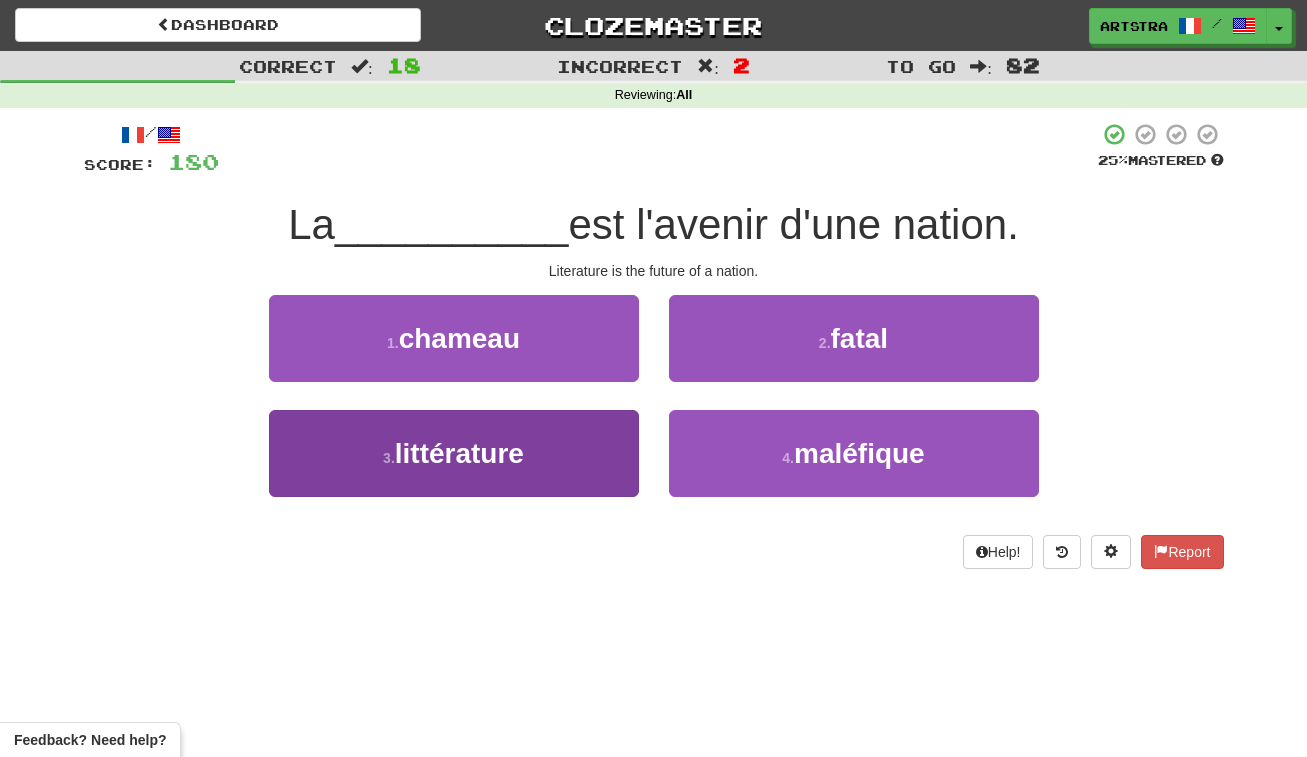 click on "3 .  littérature" at bounding box center (454, 453) 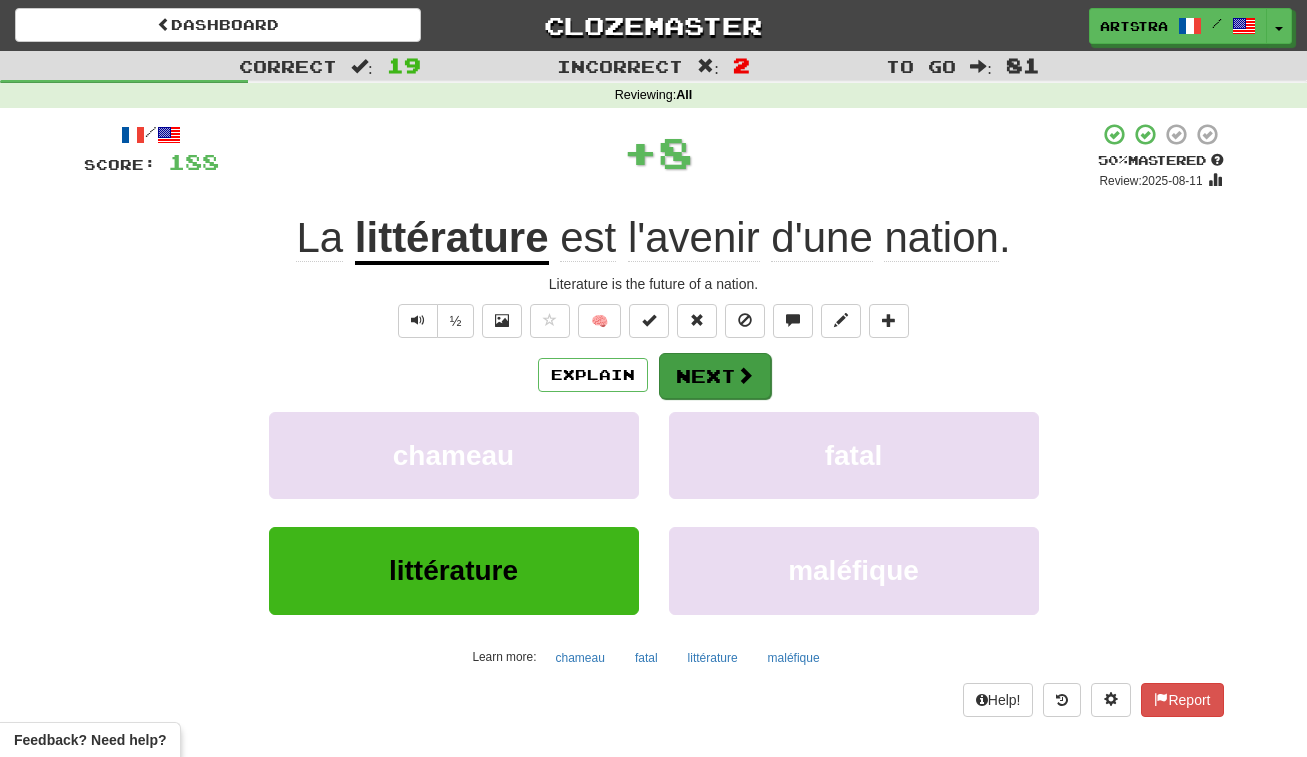 click on "Next" at bounding box center (715, 376) 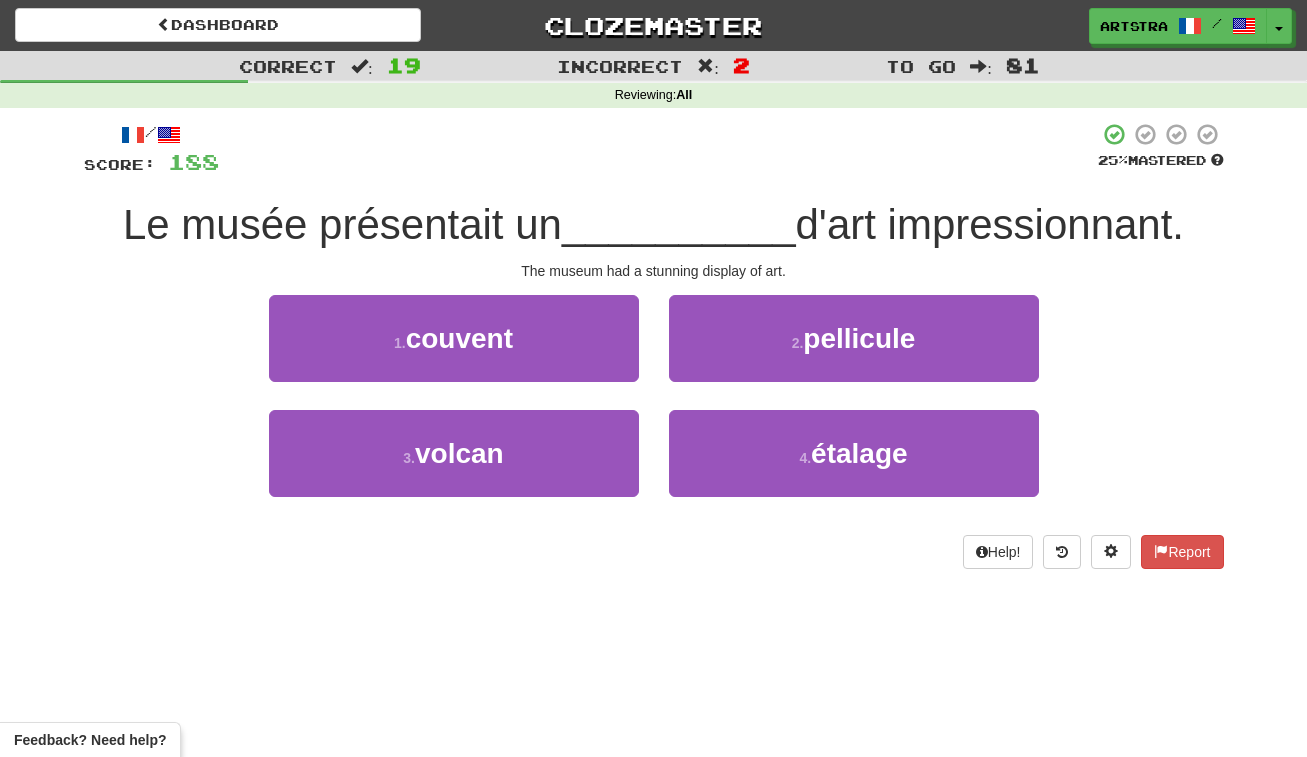 click on "__________" at bounding box center (679, 224) 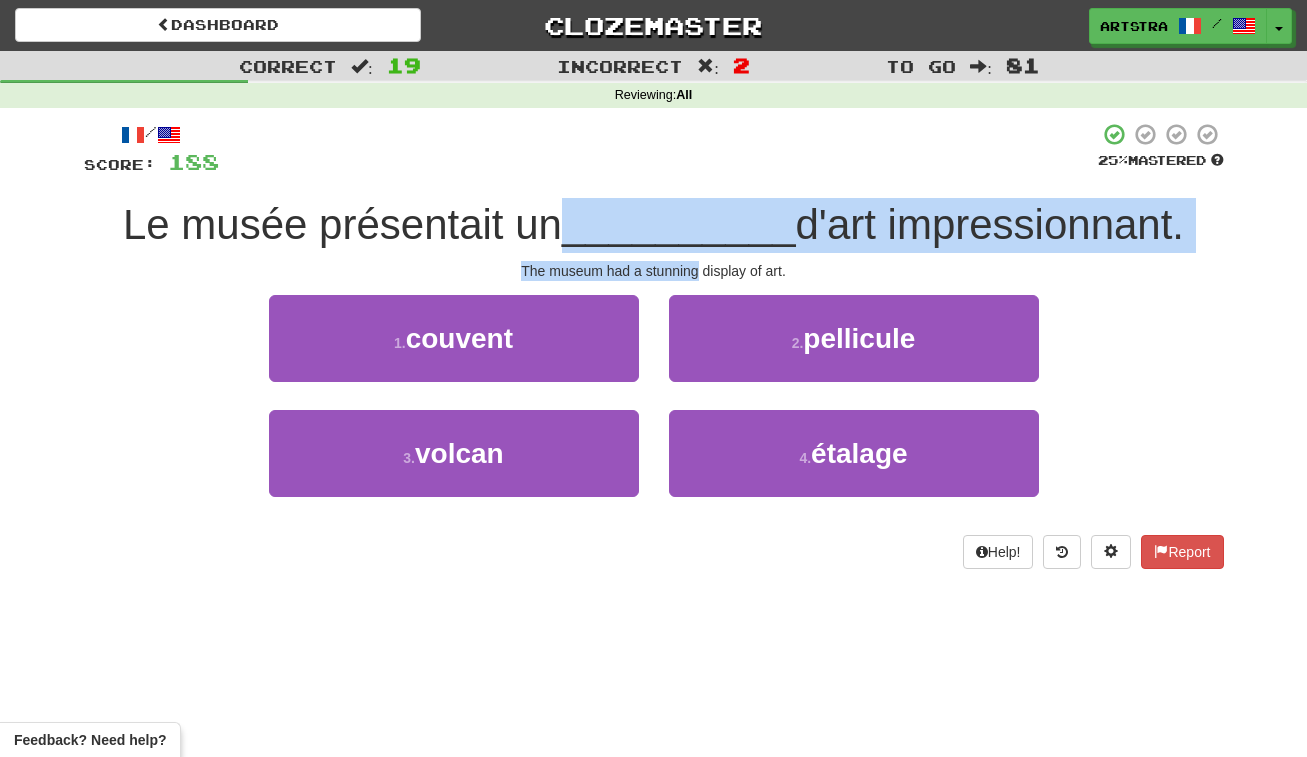 drag, startPoint x: 629, startPoint y: 216, endPoint x: 648, endPoint y: 265, distance: 52.554733 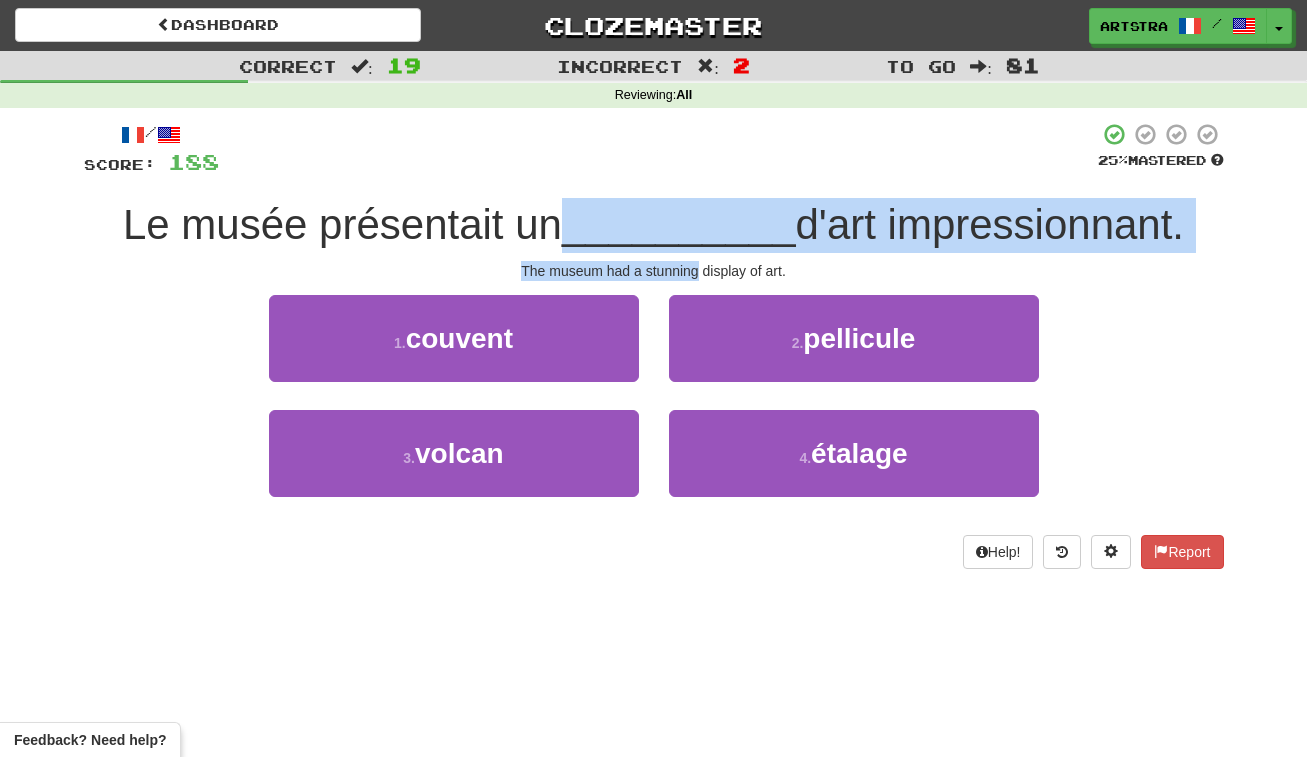 click on "/  Score:   188 25 %  Mastered Le musée présentait un  [NOUN]  d'art impressionnant. The museum had a stunning display of art. 1 .  couvent 2 .  pellicule 3 .  volcan 4 .  étalage  Help!  Report" at bounding box center [654, 345] 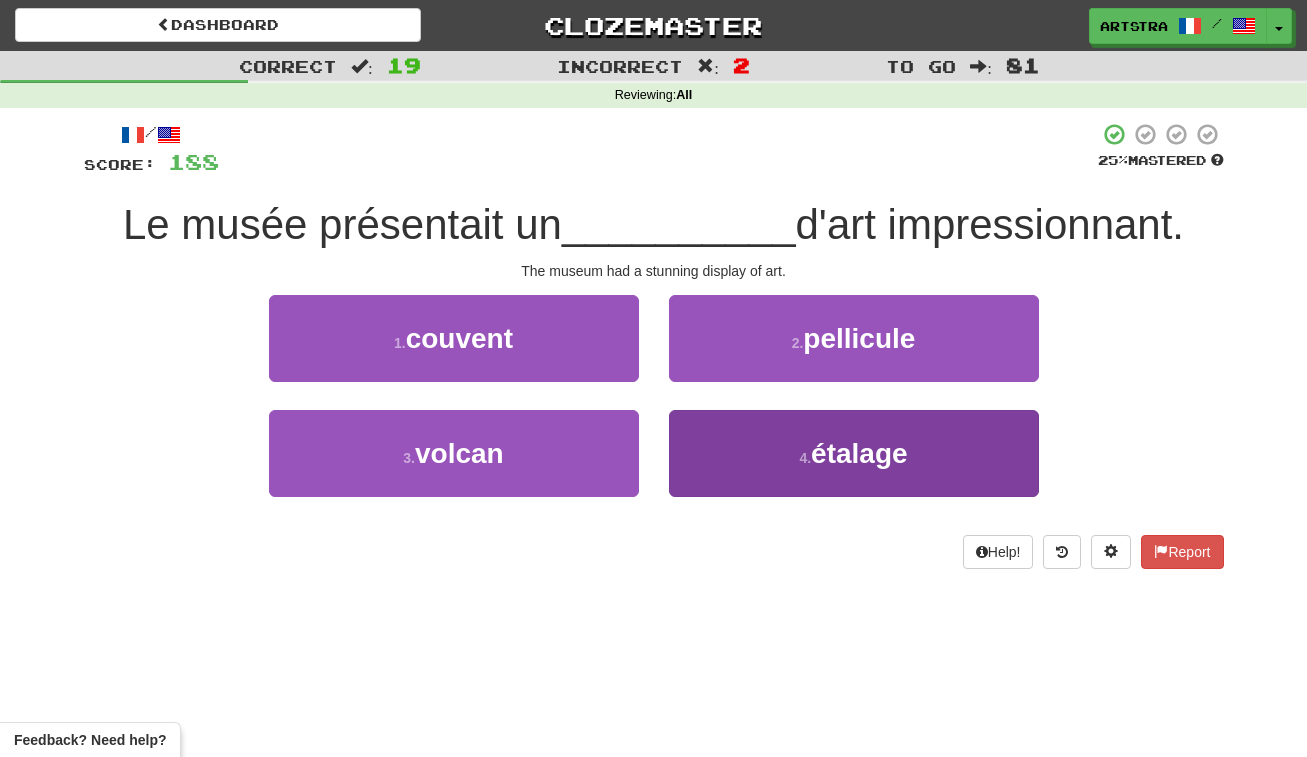click on "étalage" at bounding box center (859, 453) 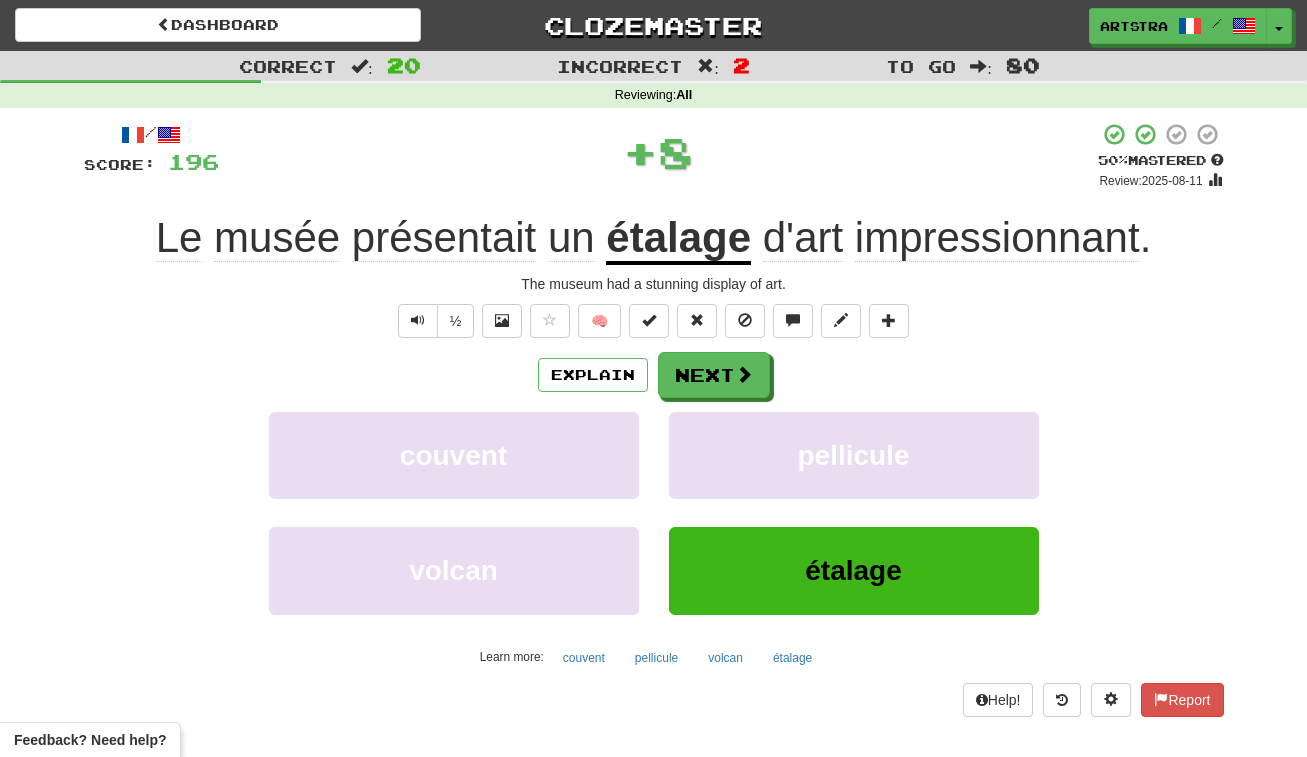 click on "étalage" at bounding box center [678, 239] 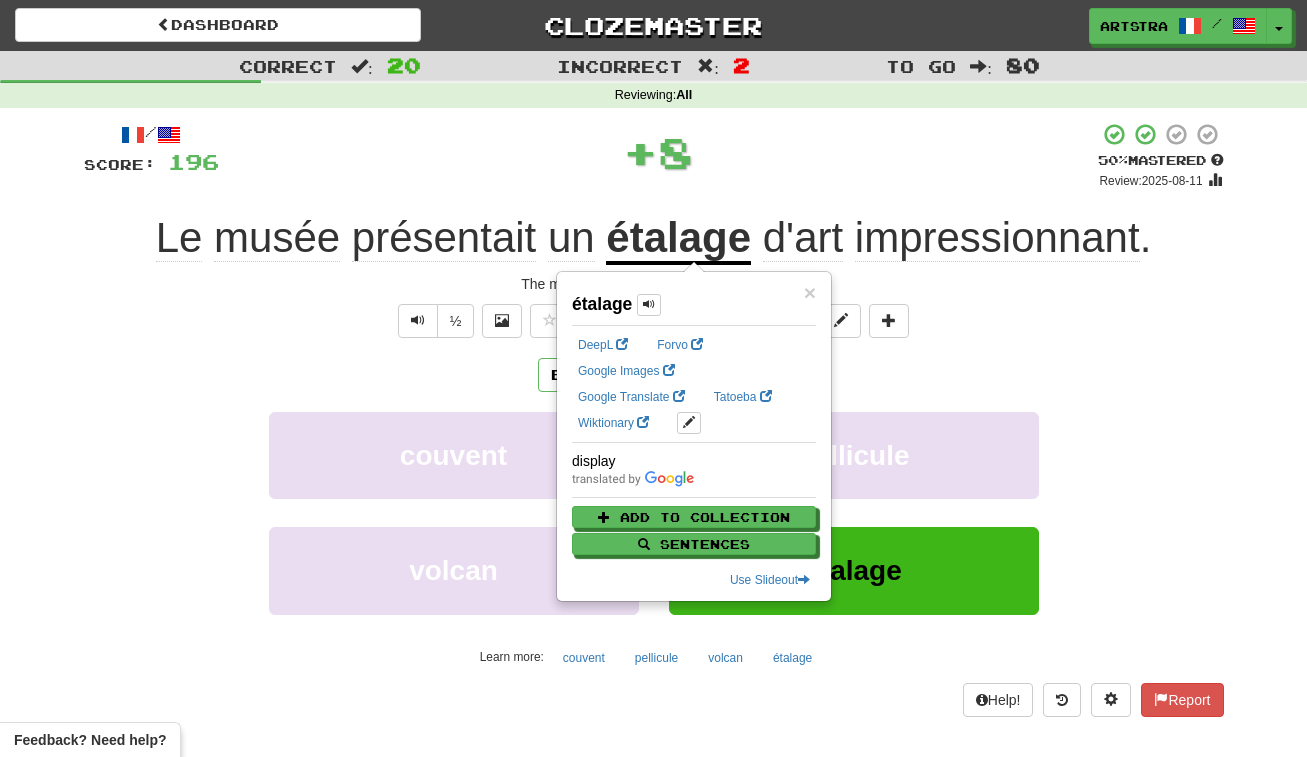 click on "/  Score:   196 + 8 50 %  Mastered Review:  2025-08-11 Le   musée   présentait   un   étalage   d'art   impressionnant . The museum had a stunning display of art. ½ 🧠 Explain Next couvent pellicule volcan étalage Learn more: couvent pellicule volcan étalage  Help!  Report" at bounding box center [654, 419] 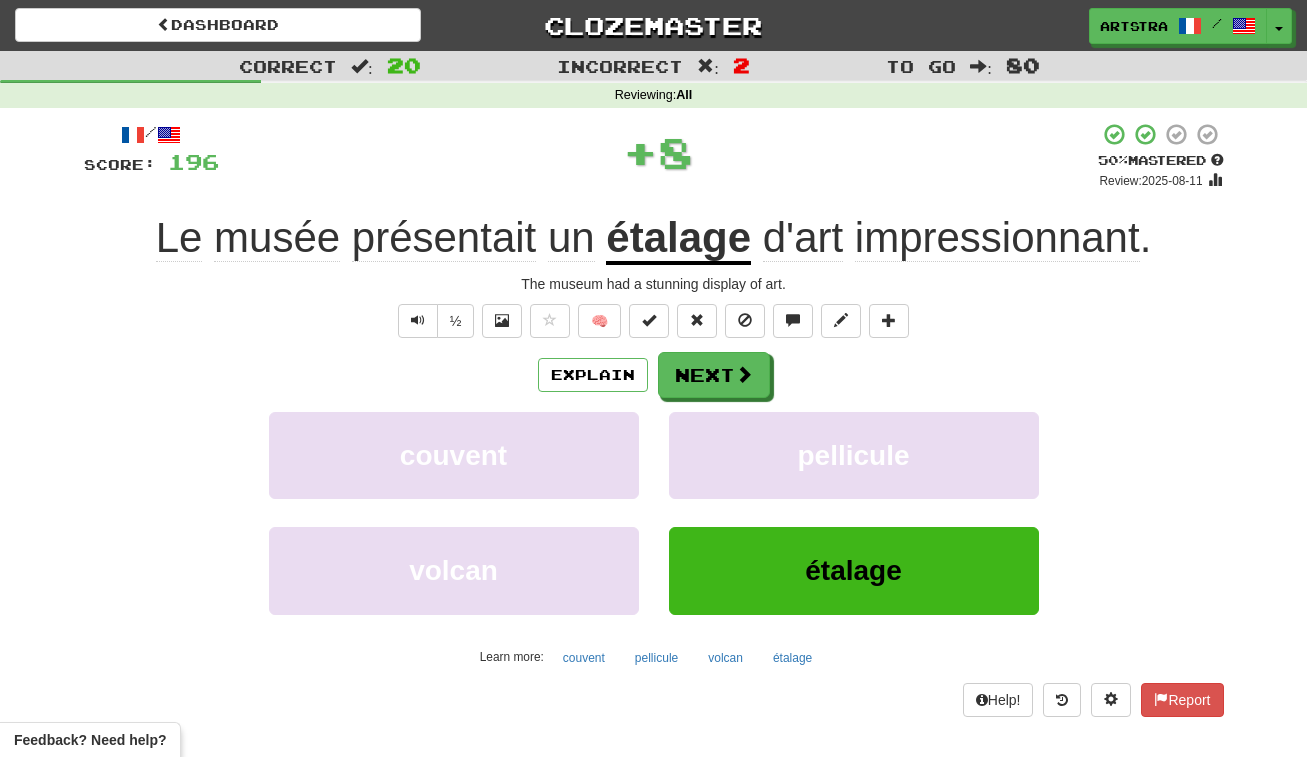 click on "impressionnant" at bounding box center (997, 238) 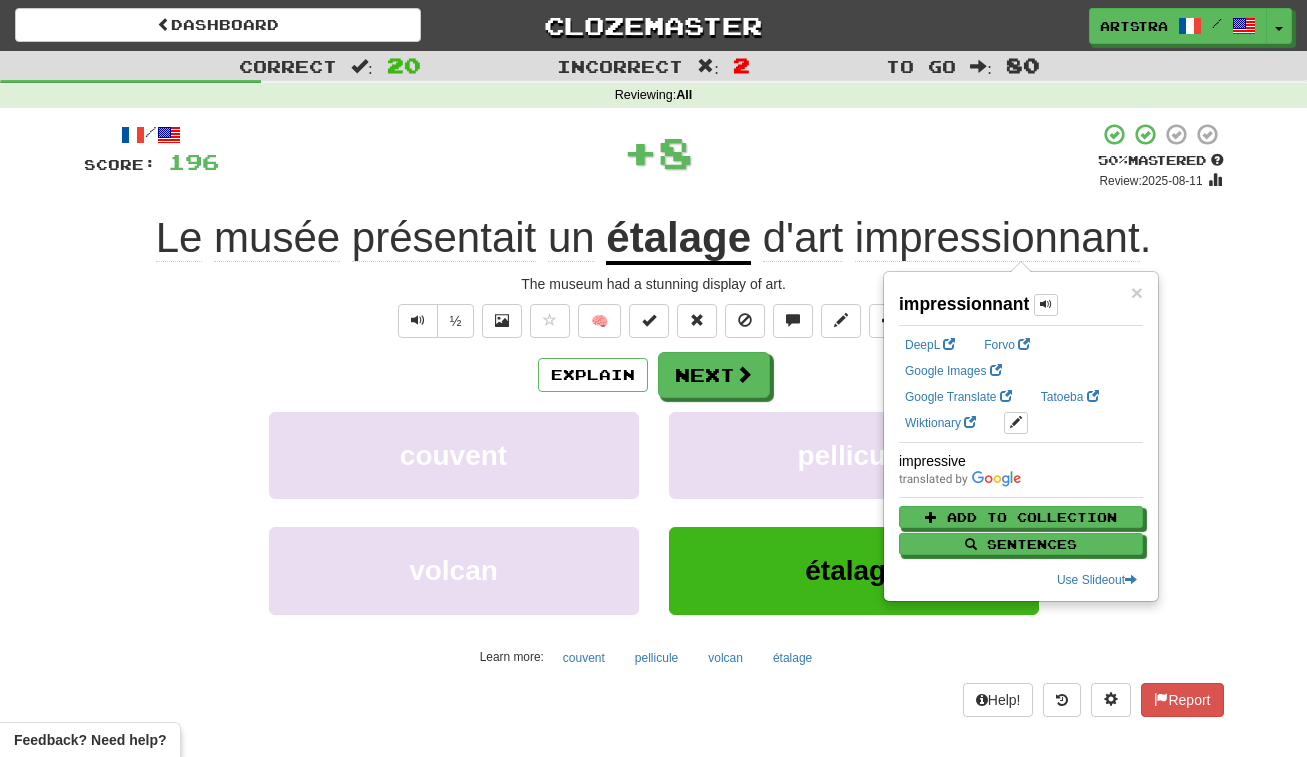 click on "+ 8" at bounding box center [658, 152] 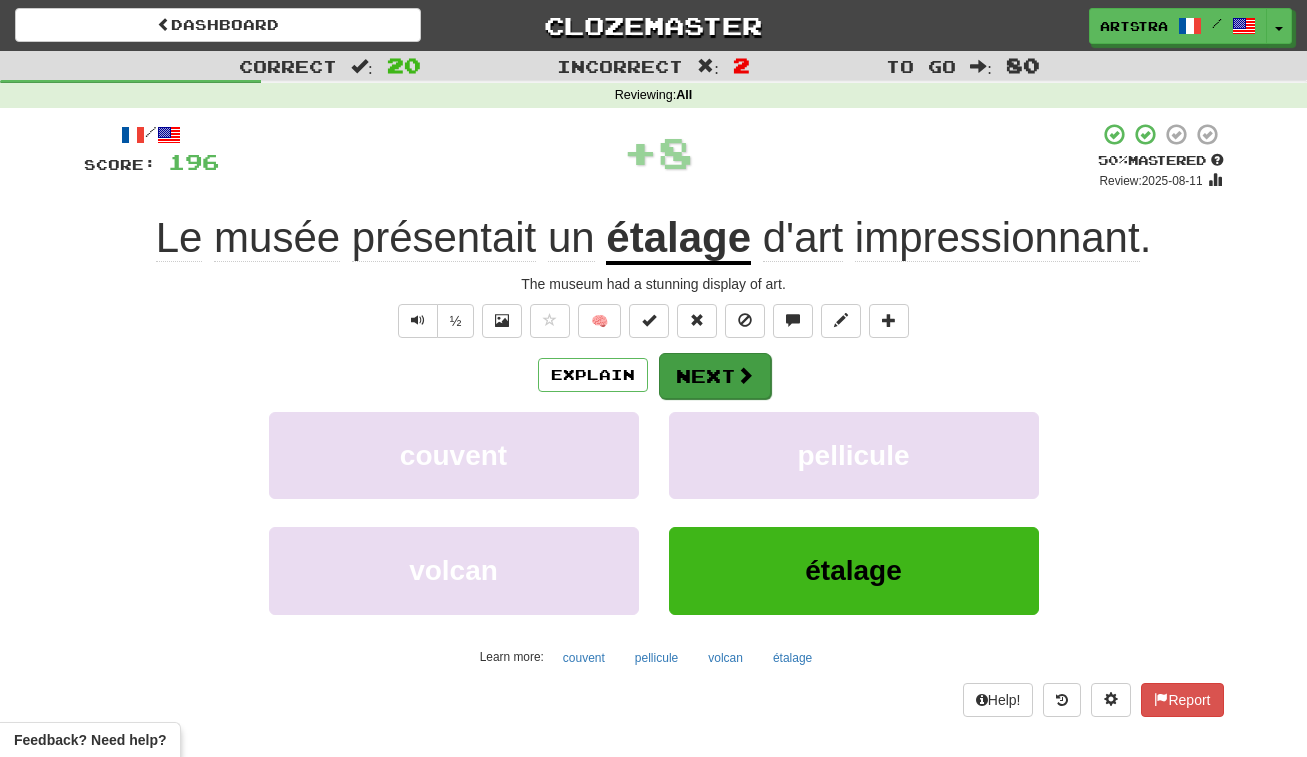 click on "Next" at bounding box center (715, 376) 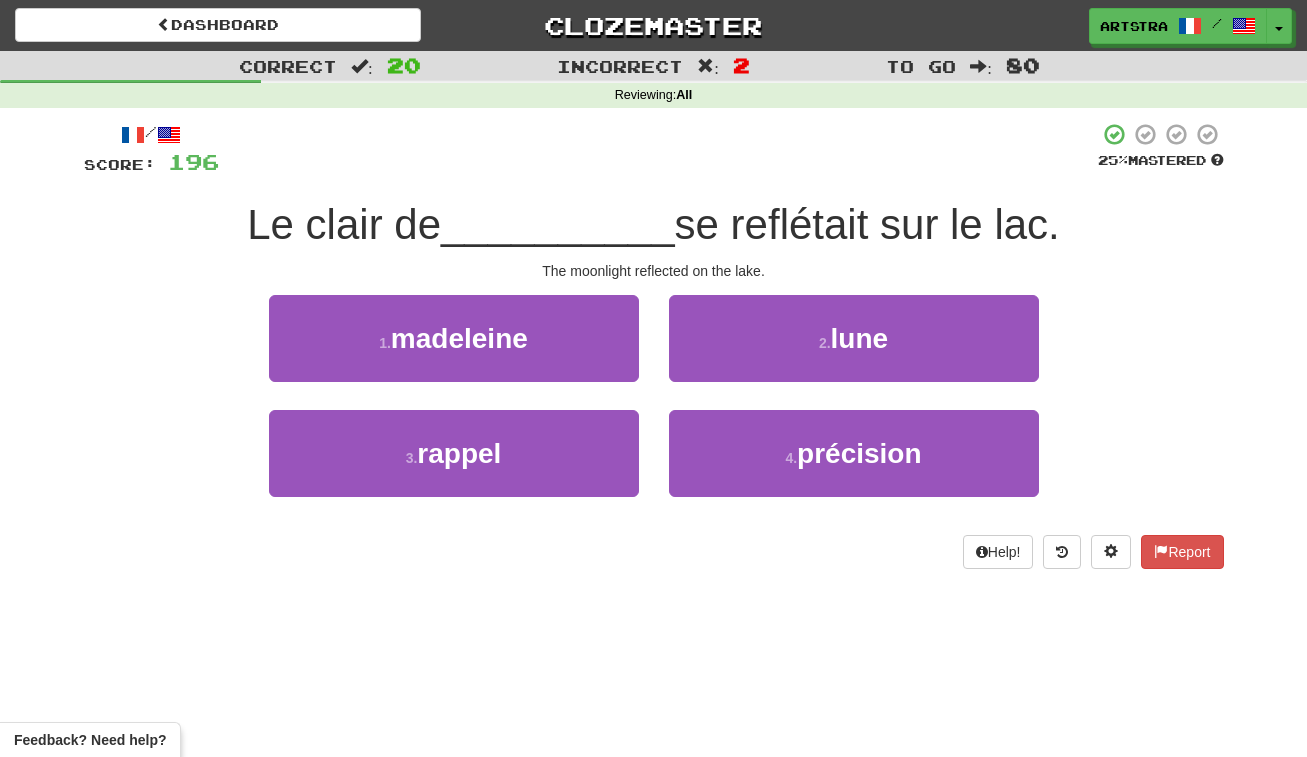 click on "/  Score:   196 25 %  Mastered Le clair de  [NOUN]  se reflétait sur le lac. The moonlight reflected on the lake. 1 .  madeleine 2 .  lune 3 .  rappel 4 .  précision  Help!  Report" at bounding box center (654, 345) 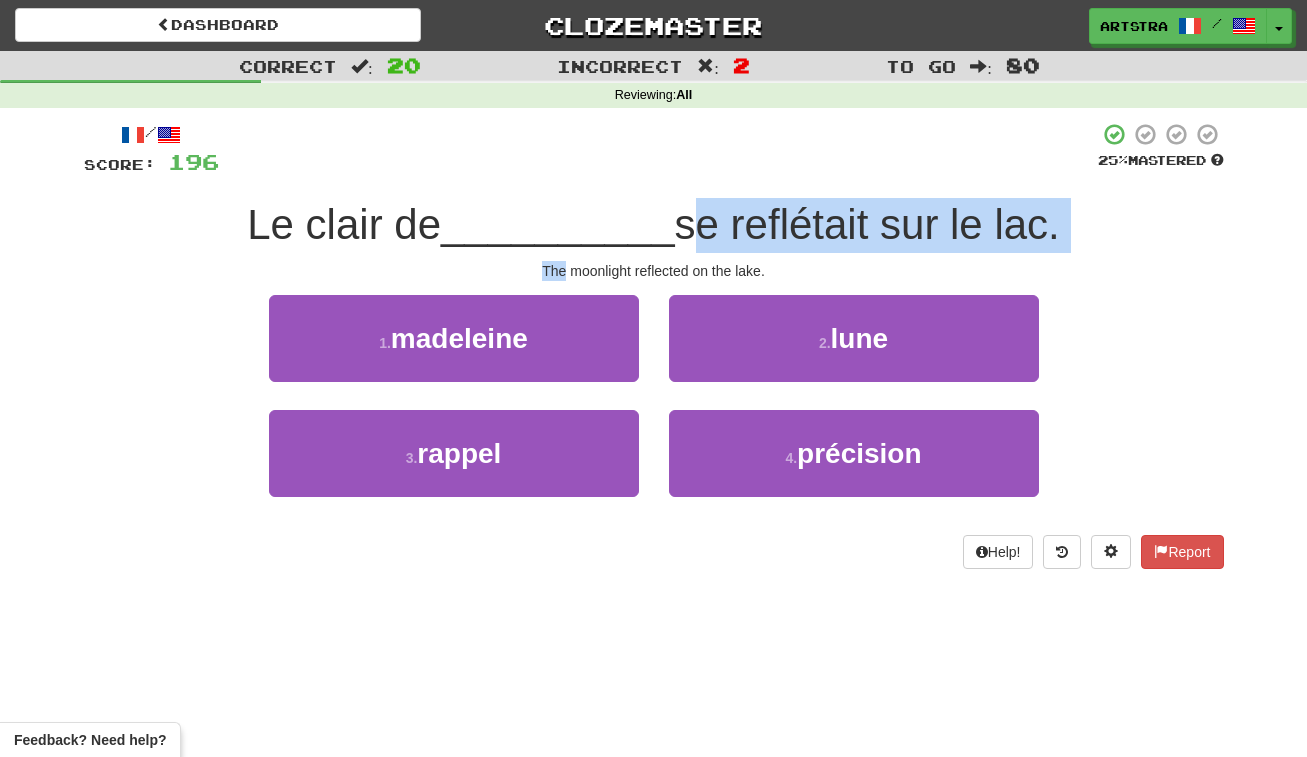 drag, startPoint x: 680, startPoint y: 253, endPoint x: 690, endPoint y: 231, distance: 24.166092 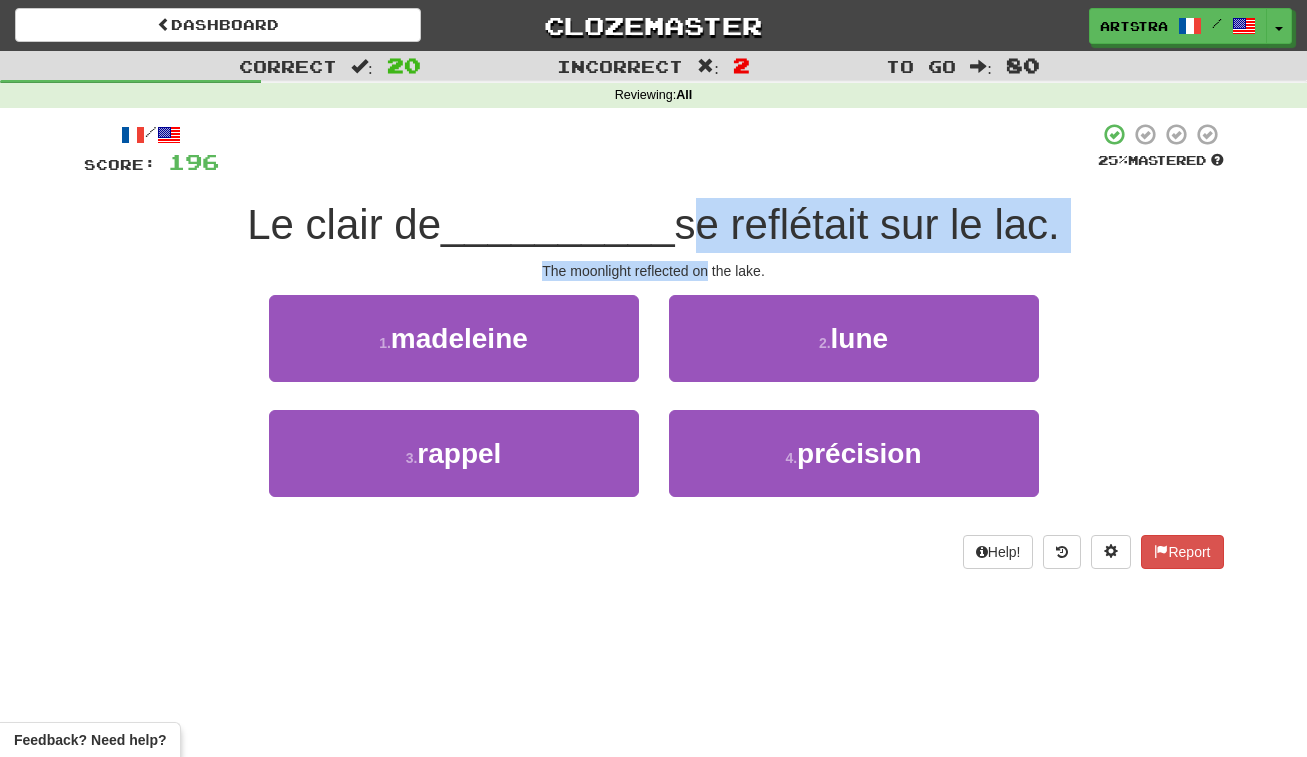 drag, startPoint x: 690, startPoint y: 231, endPoint x: 696, endPoint y: 270, distance: 39.45884 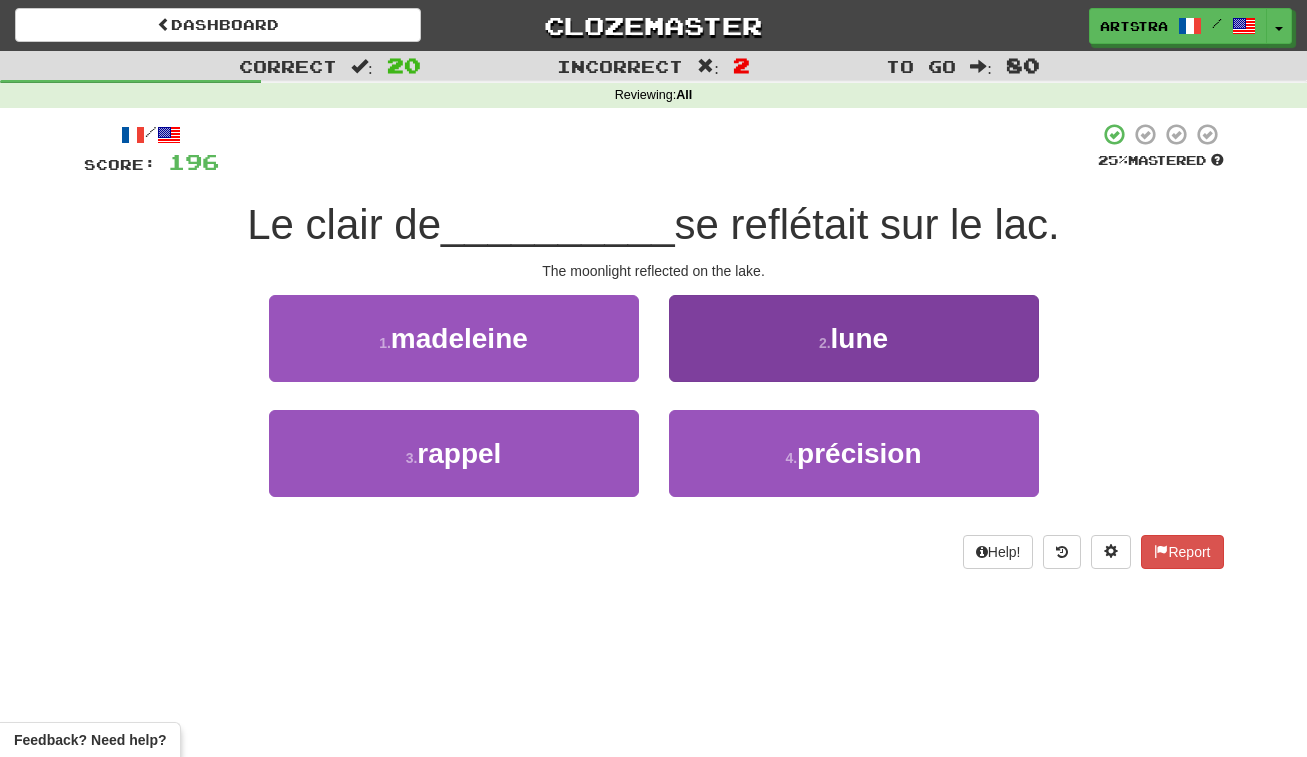 click on "2 .  lune" at bounding box center [854, 338] 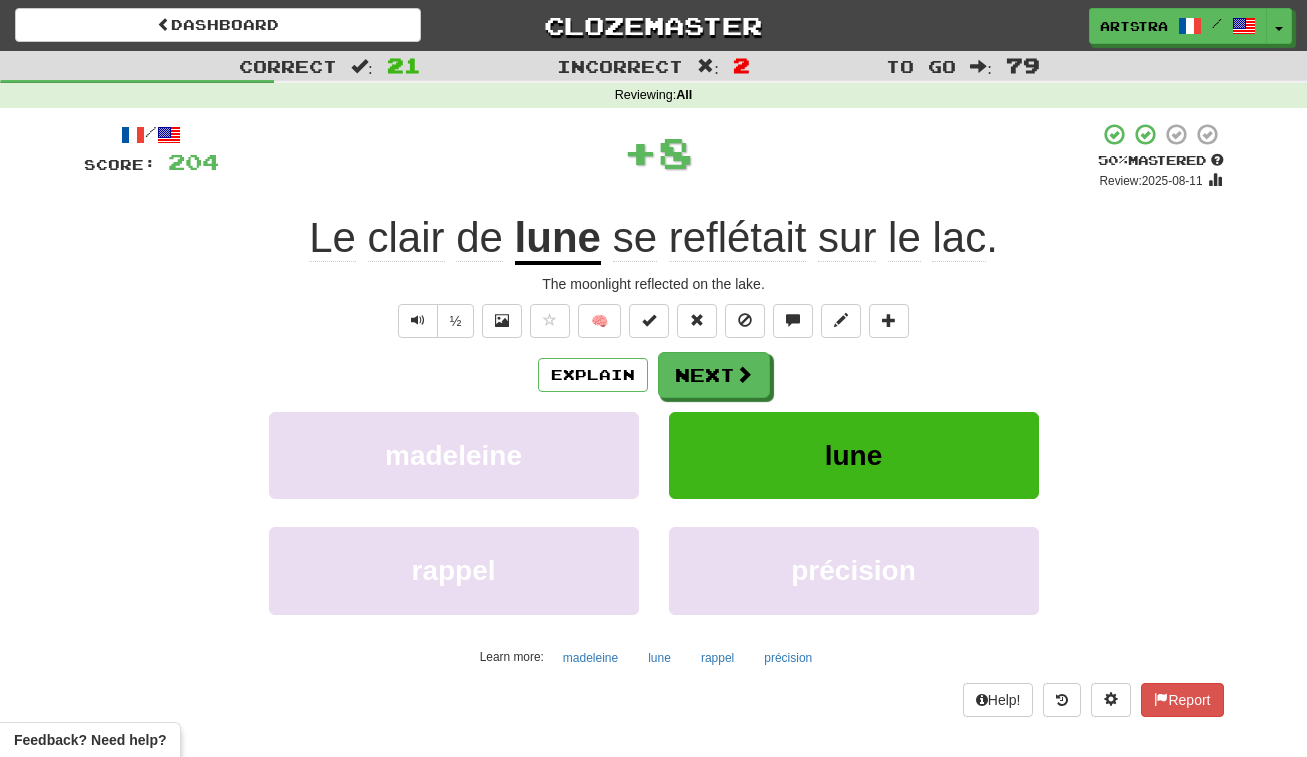 click on "reflétait" at bounding box center [738, 238] 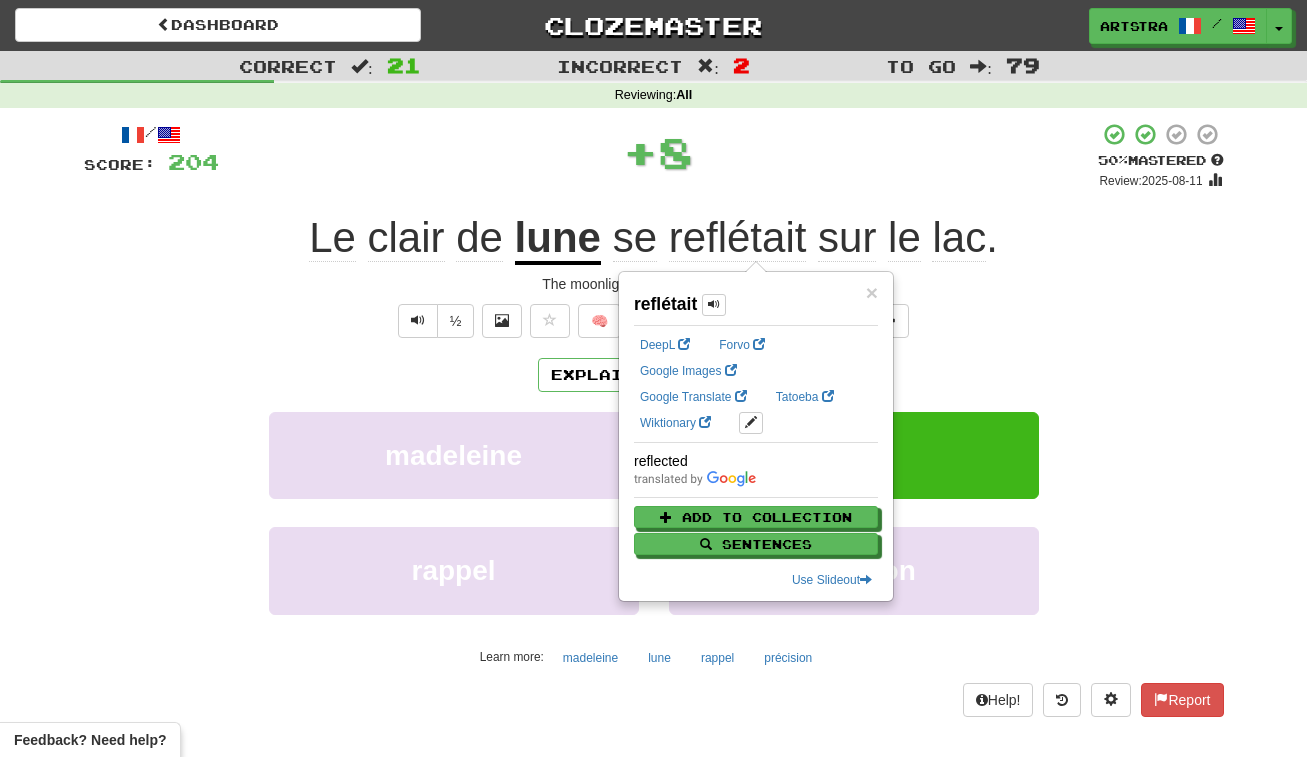 click on "Le   clair   de   lune   se   reflétait   sur   le   lac ." at bounding box center (654, 238) 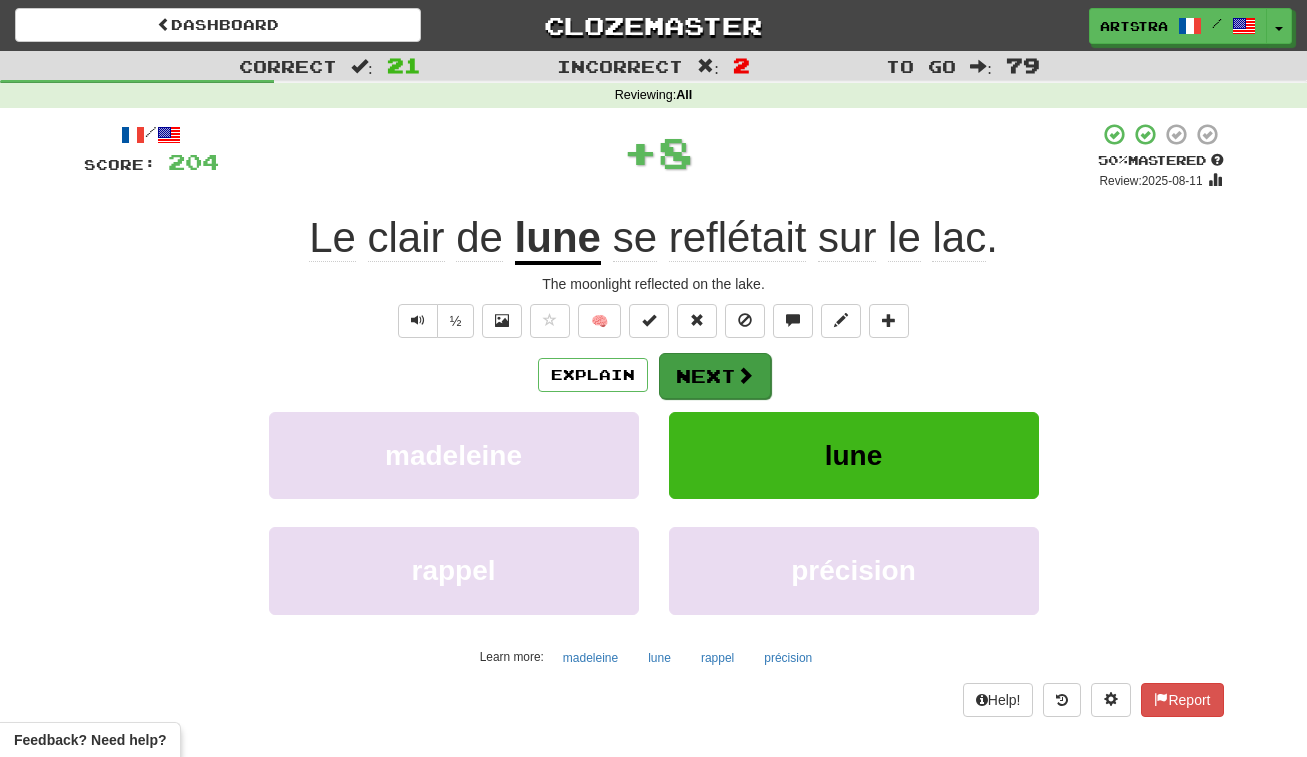 click on "Next" at bounding box center [715, 376] 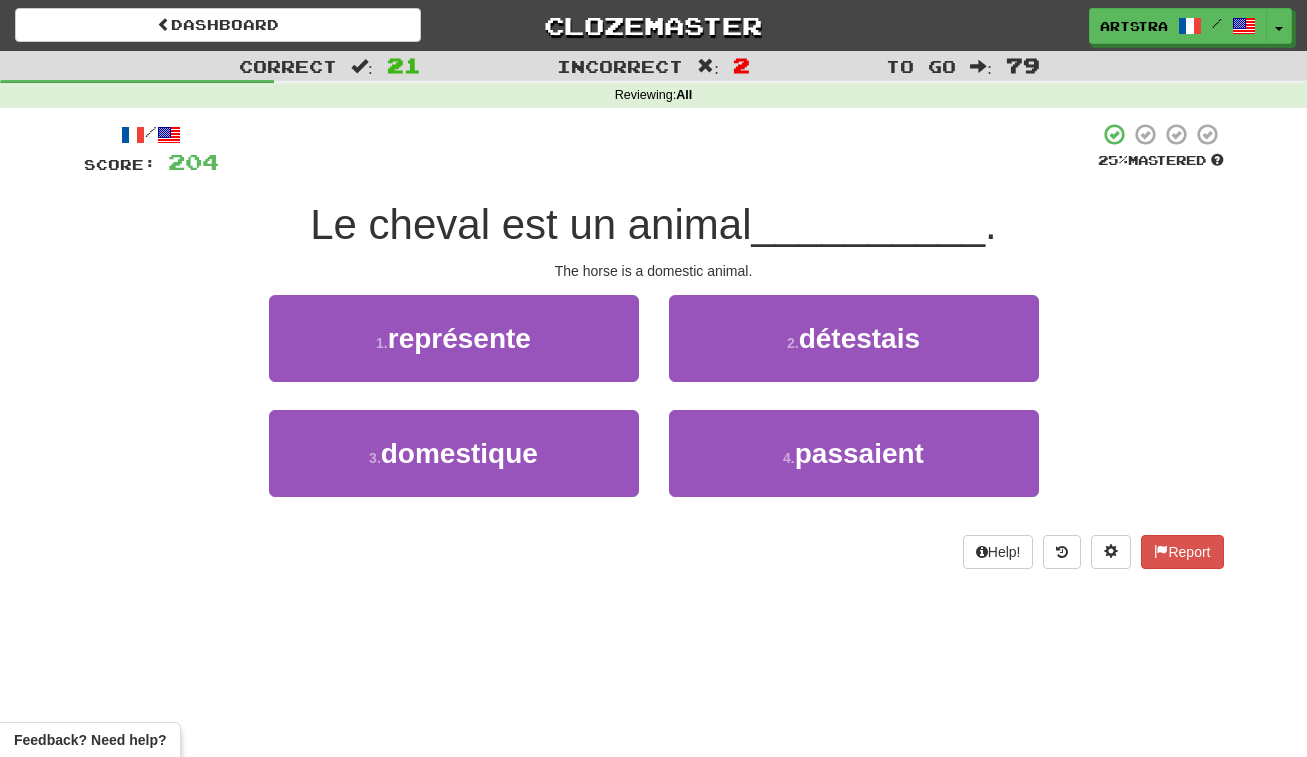 click on "/  Score:   204 25 %  Mastered Le cheval est un animal  [ADJECTIVE] . The horse is a domestic animal. 1 .  représente 2 .  détestais 3 .  domestique 4 .  passaient  Help!  Report" at bounding box center [654, 345] 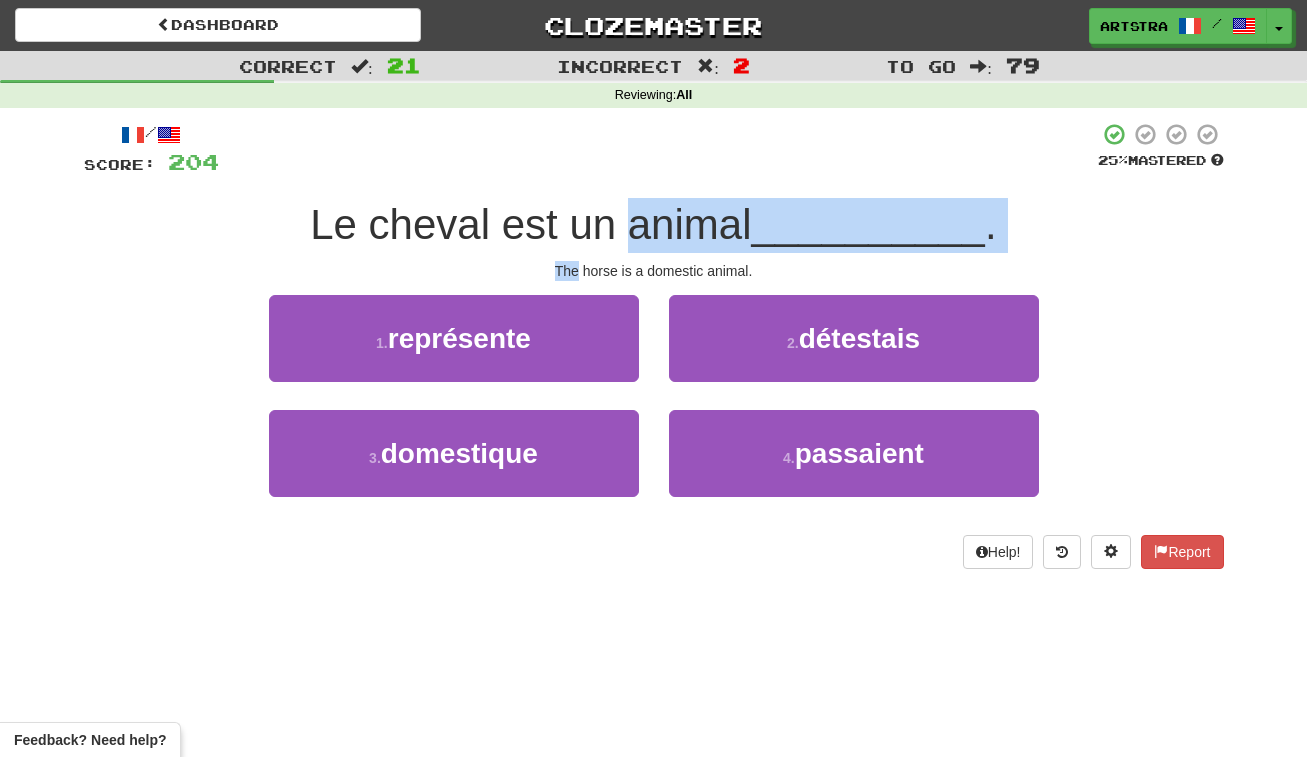 drag, startPoint x: 666, startPoint y: 254, endPoint x: 667, endPoint y: 222, distance: 32.01562 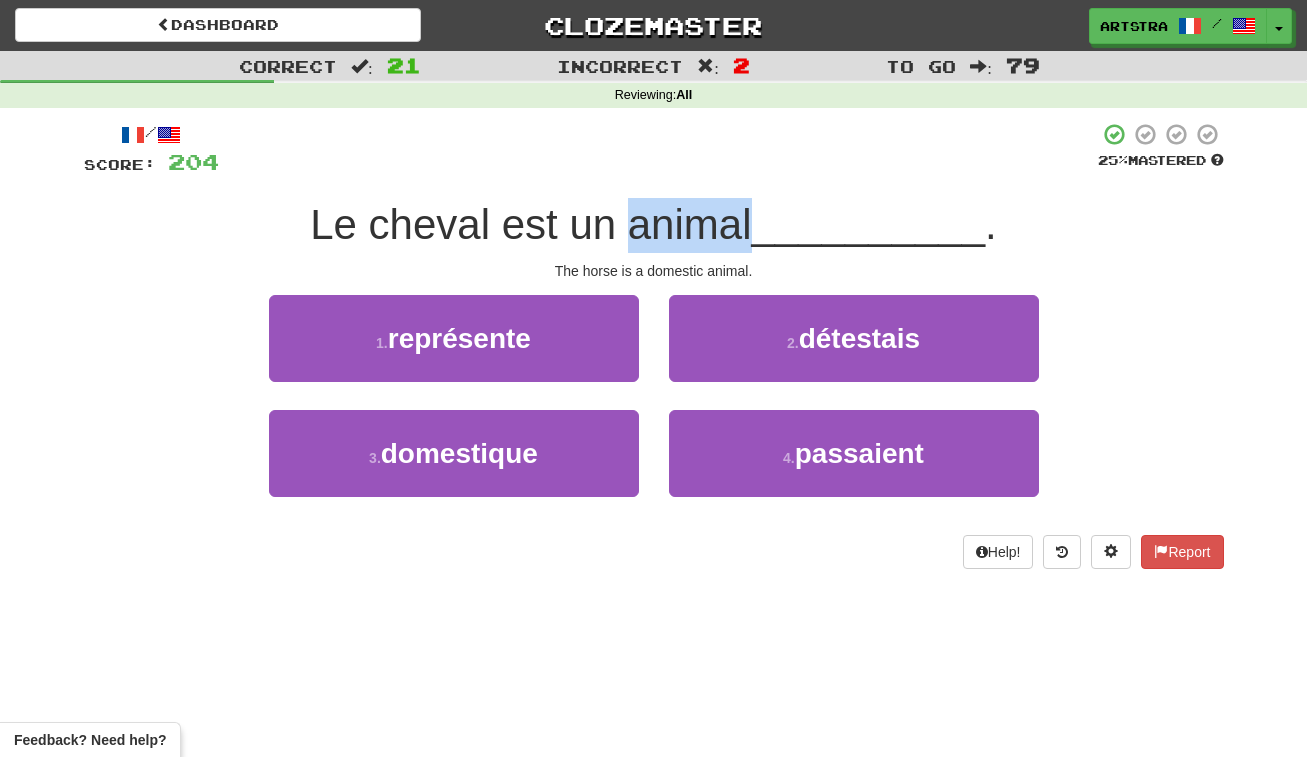 click on "Le cheval est un animal" at bounding box center [530, 224] 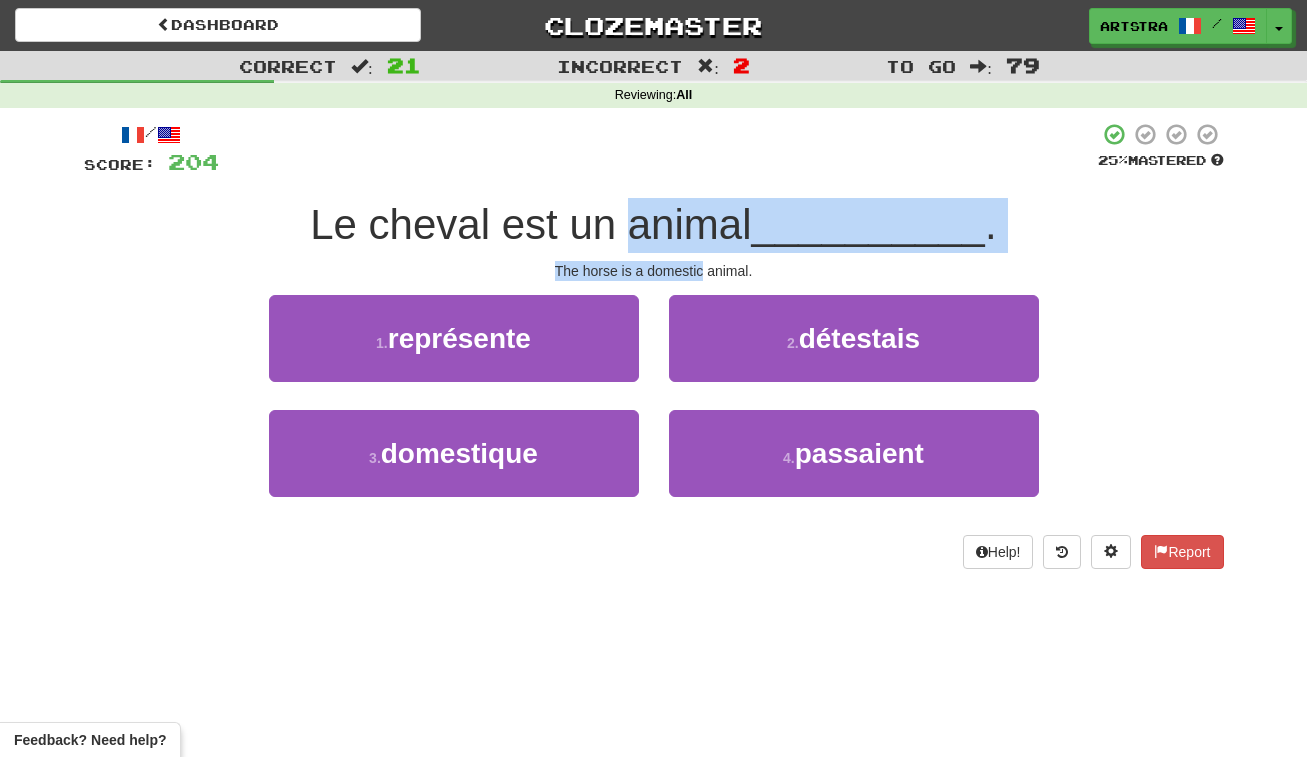 drag, startPoint x: 667, startPoint y: 222, endPoint x: 660, endPoint y: 258, distance: 36.67424 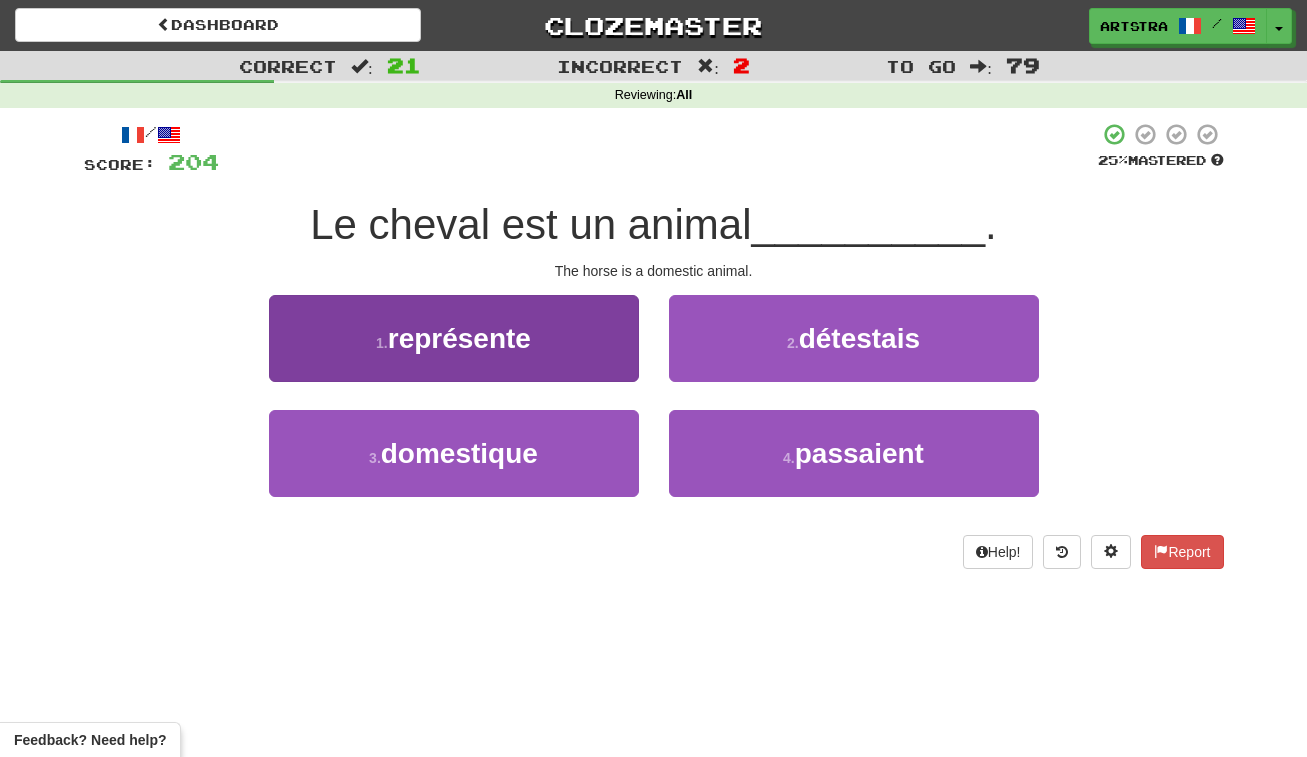 click on "3 .  domestique" at bounding box center [454, 453] 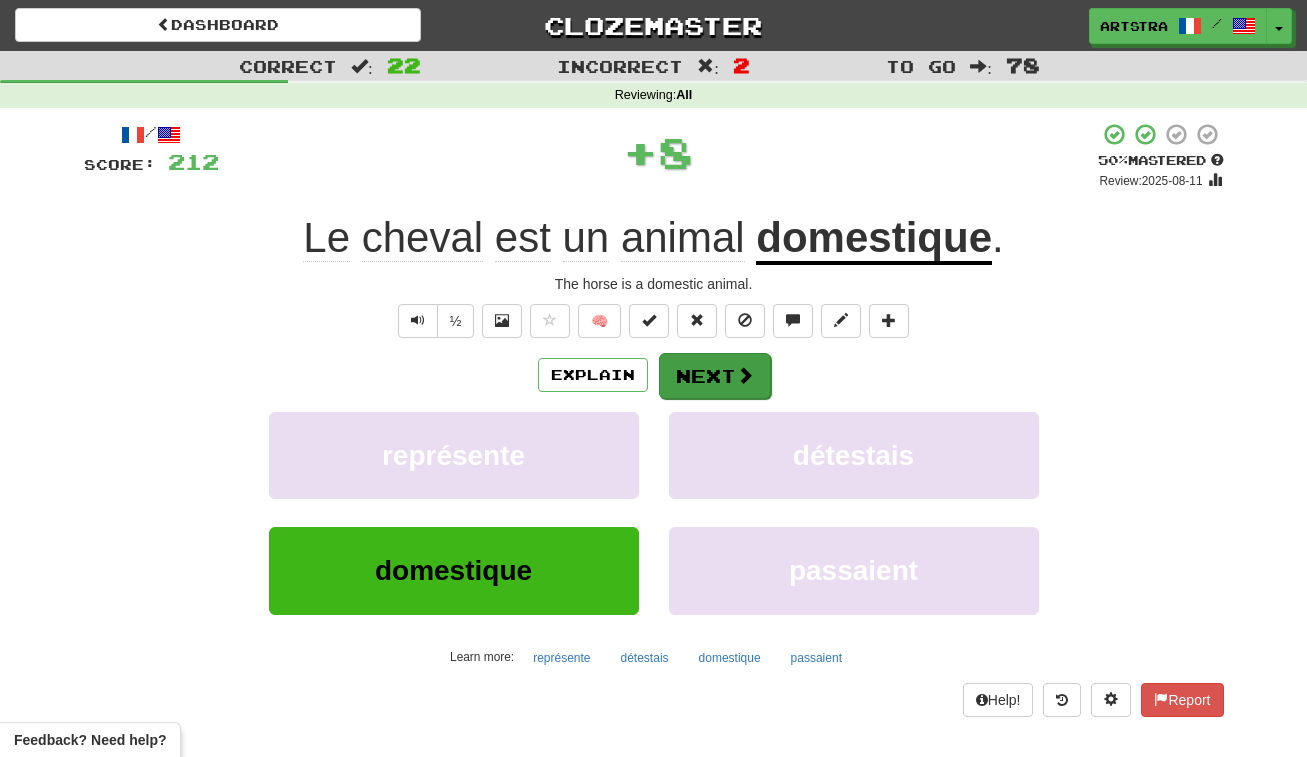 click on "Next" at bounding box center (715, 376) 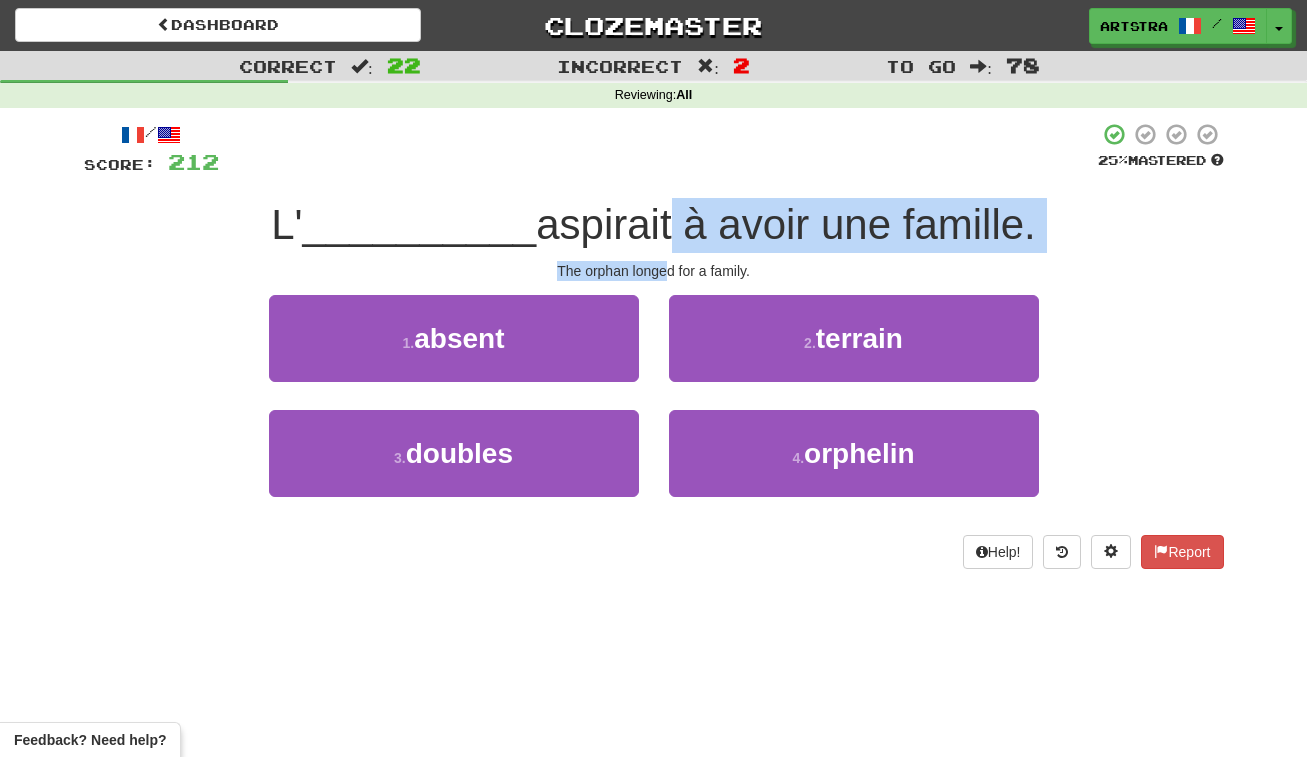 drag, startPoint x: 657, startPoint y: 221, endPoint x: 665, endPoint y: 272, distance: 51.62364 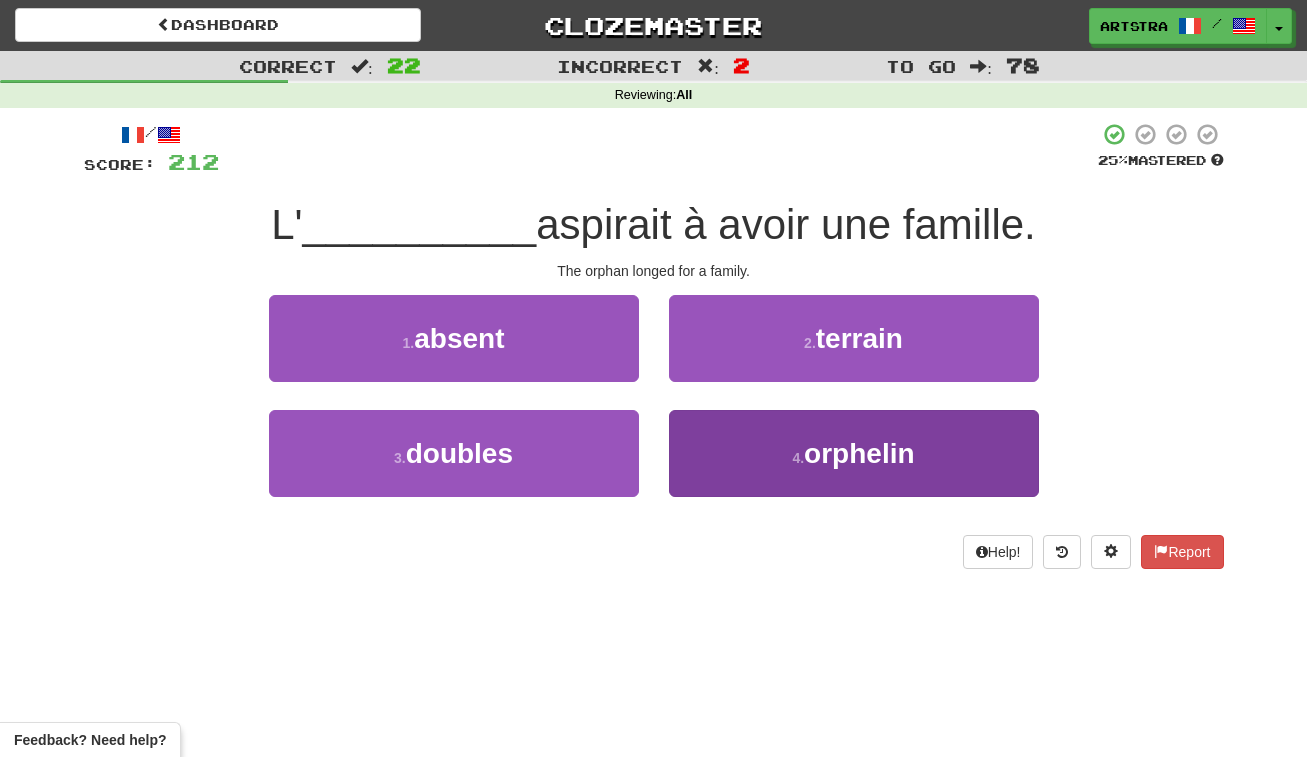 click on "orphelin" at bounding box center [859, 453] 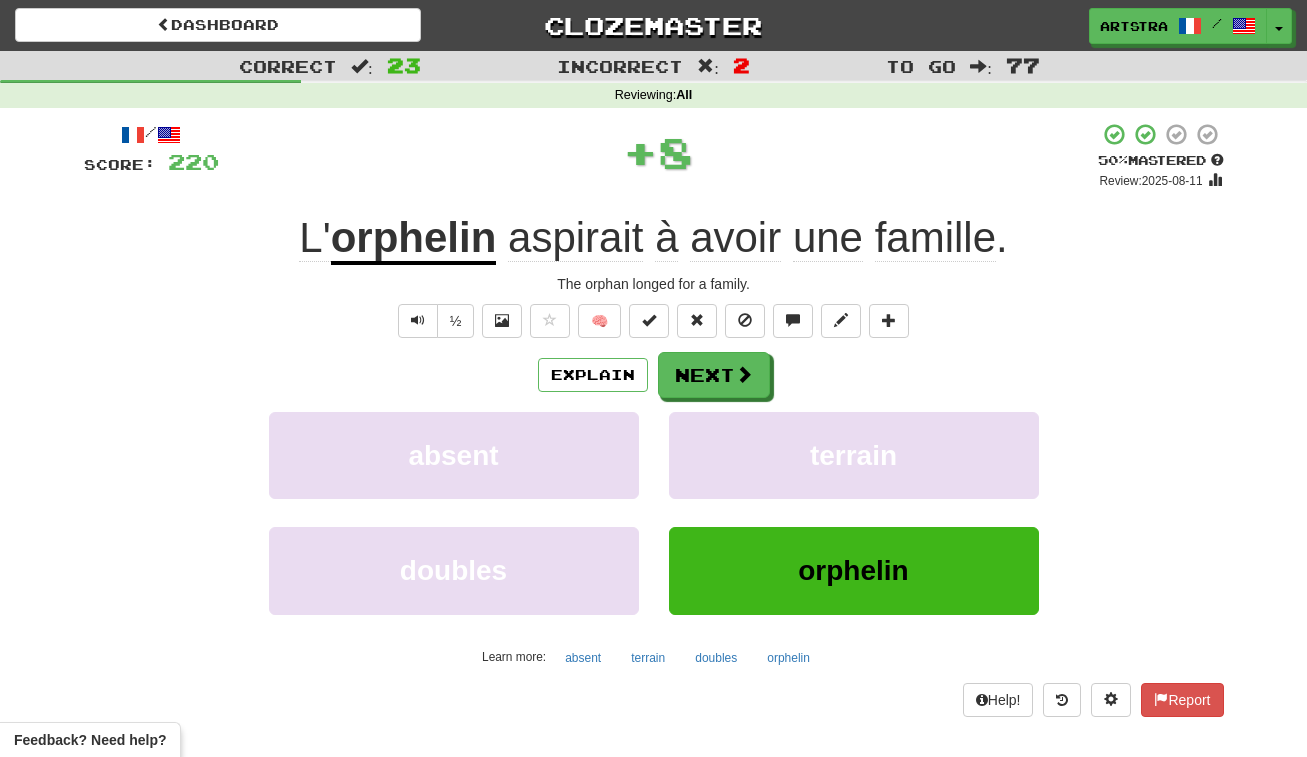 click on "aspirait" at bounding box center [575, 238] 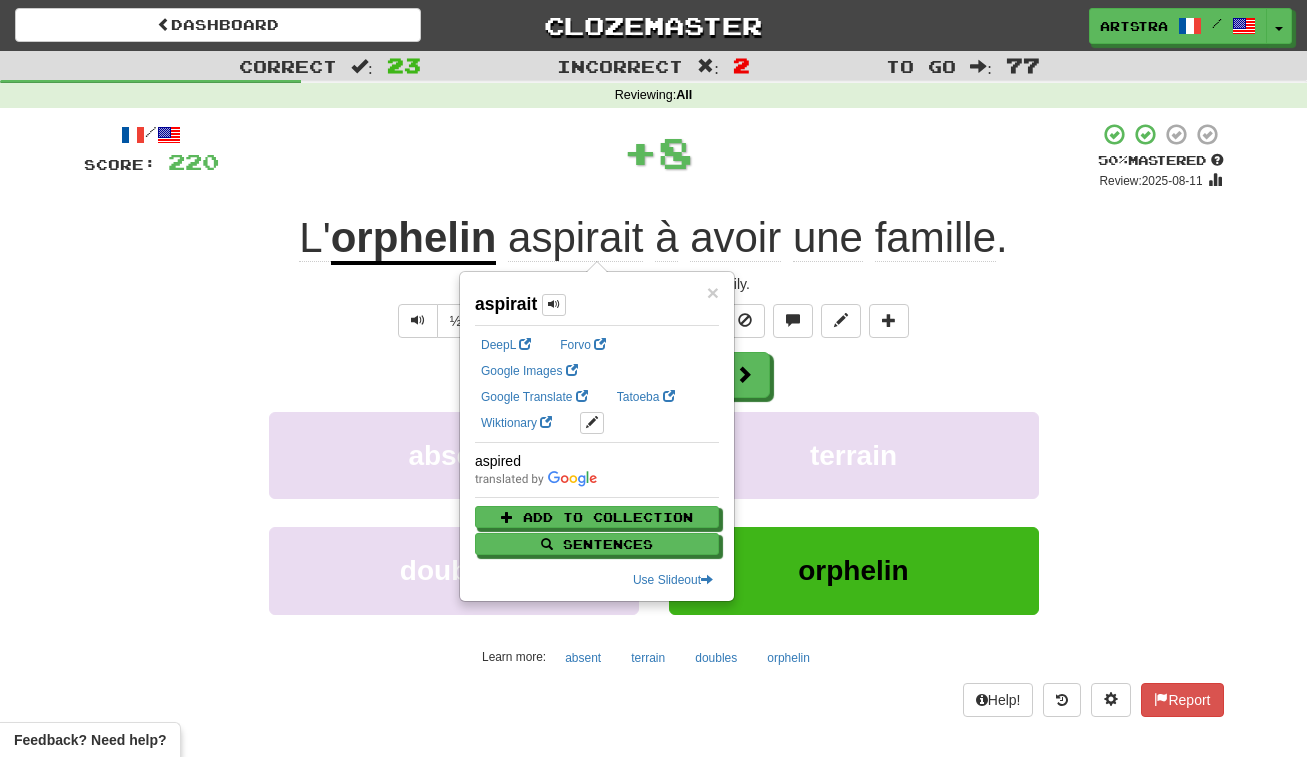 click on "+ 8" at bounding box center [658, 152] 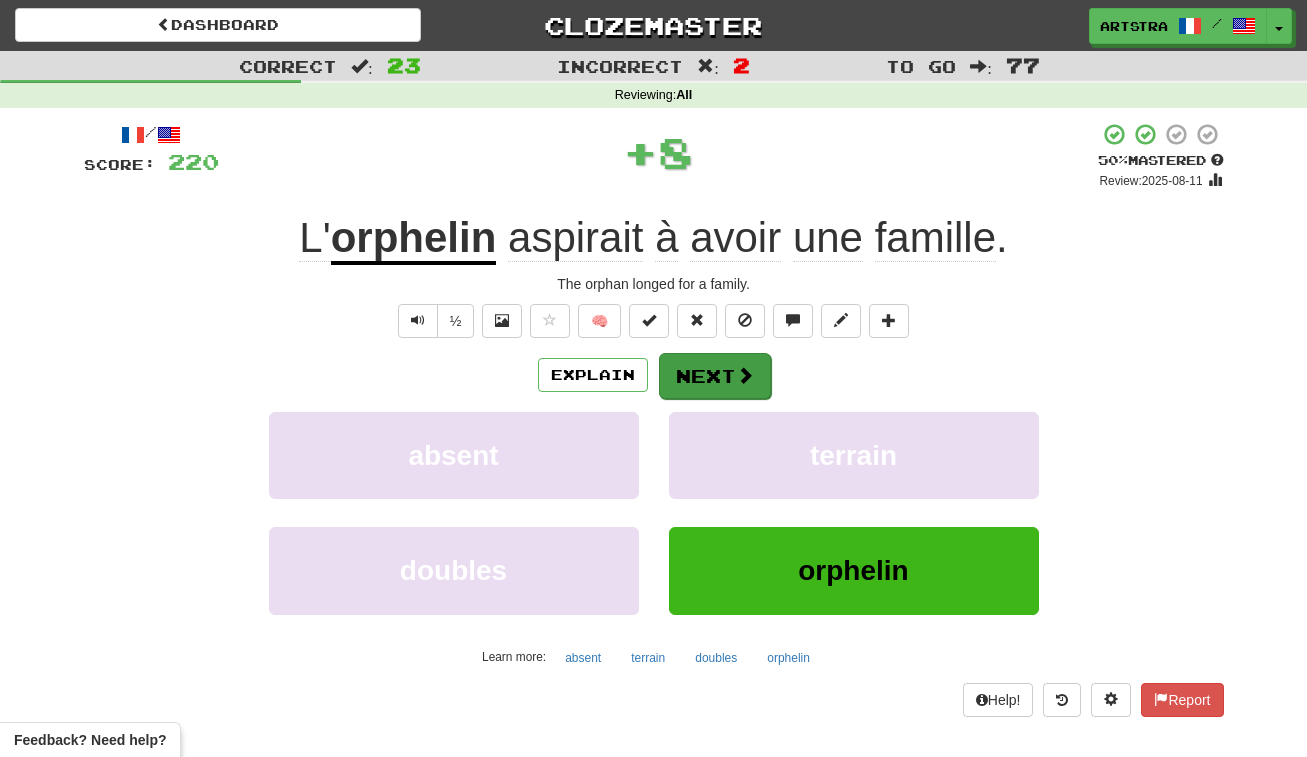 click on "Next" at bounding box center (715, 376) 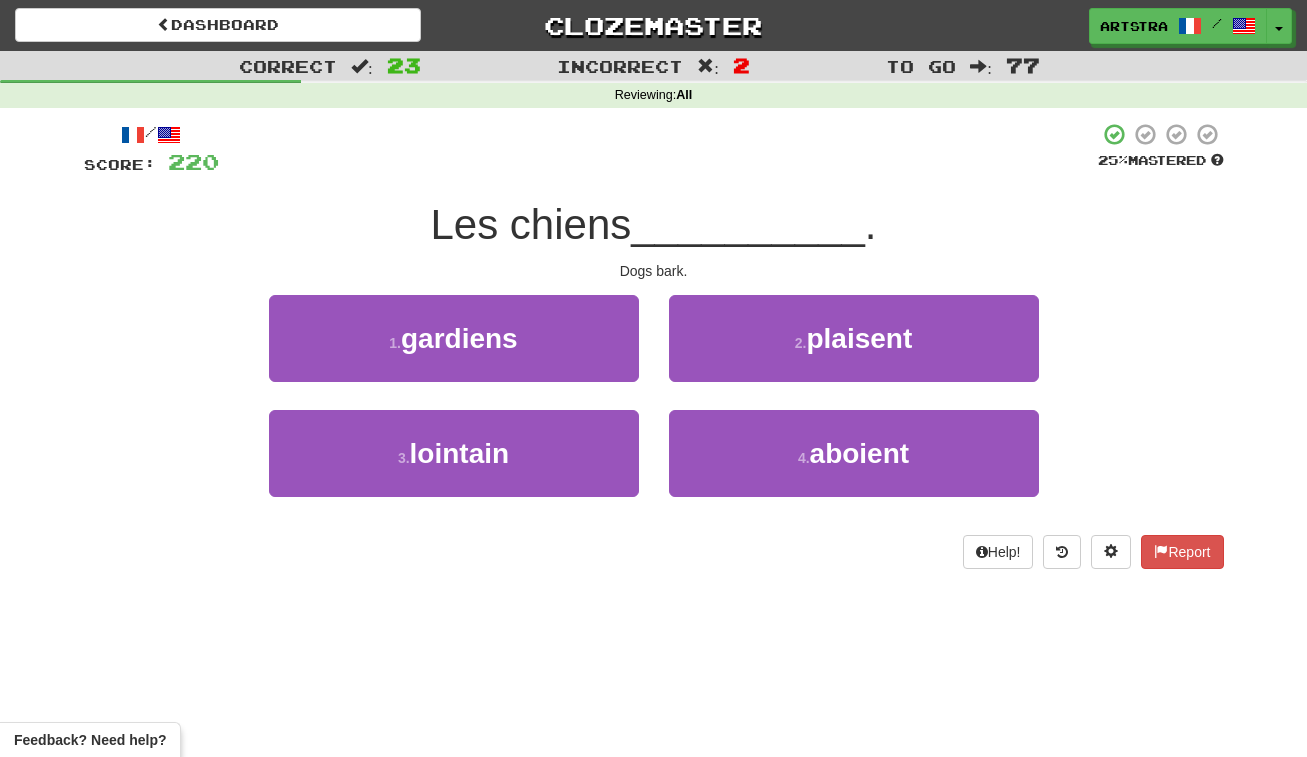 click on "__________" at bounding box center (748, 224) 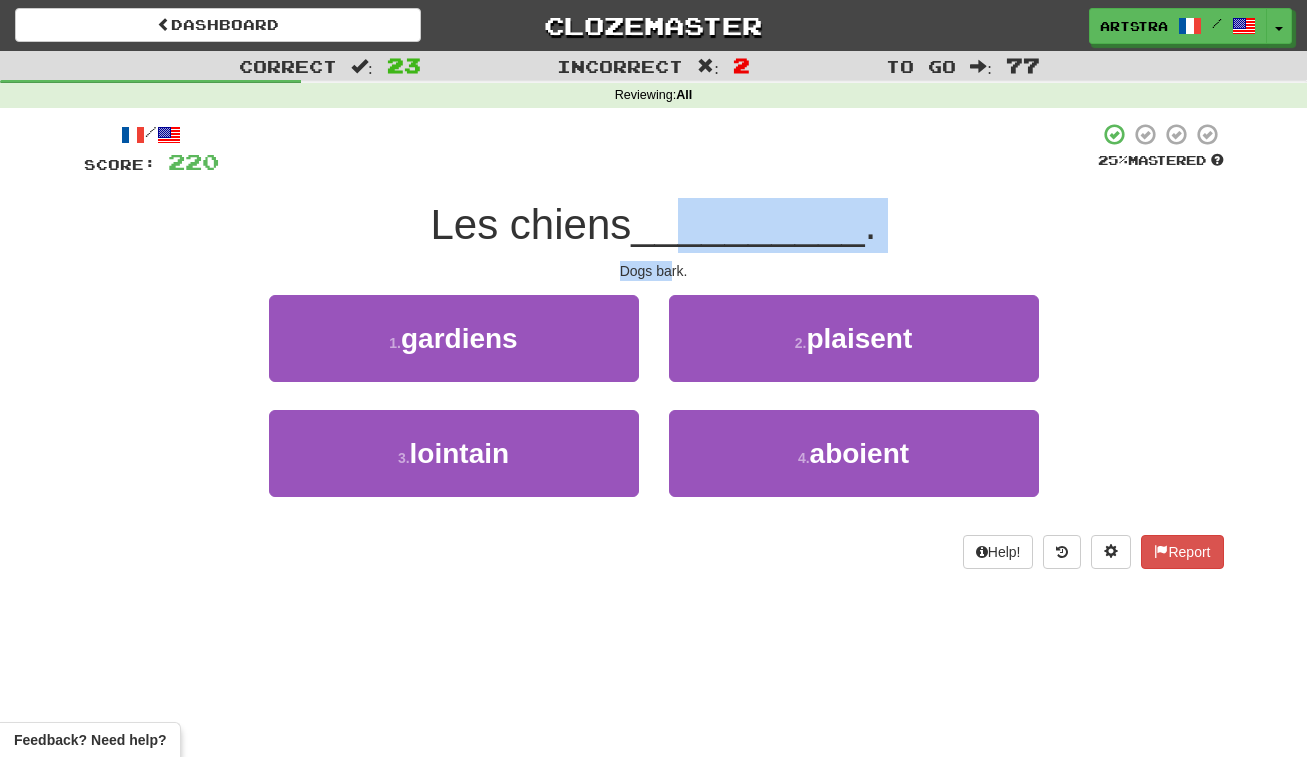 drag, startPoint x: 685, startPoint y: 222, endPoint x: 672, endPoint y: 260, distance: 40.16217 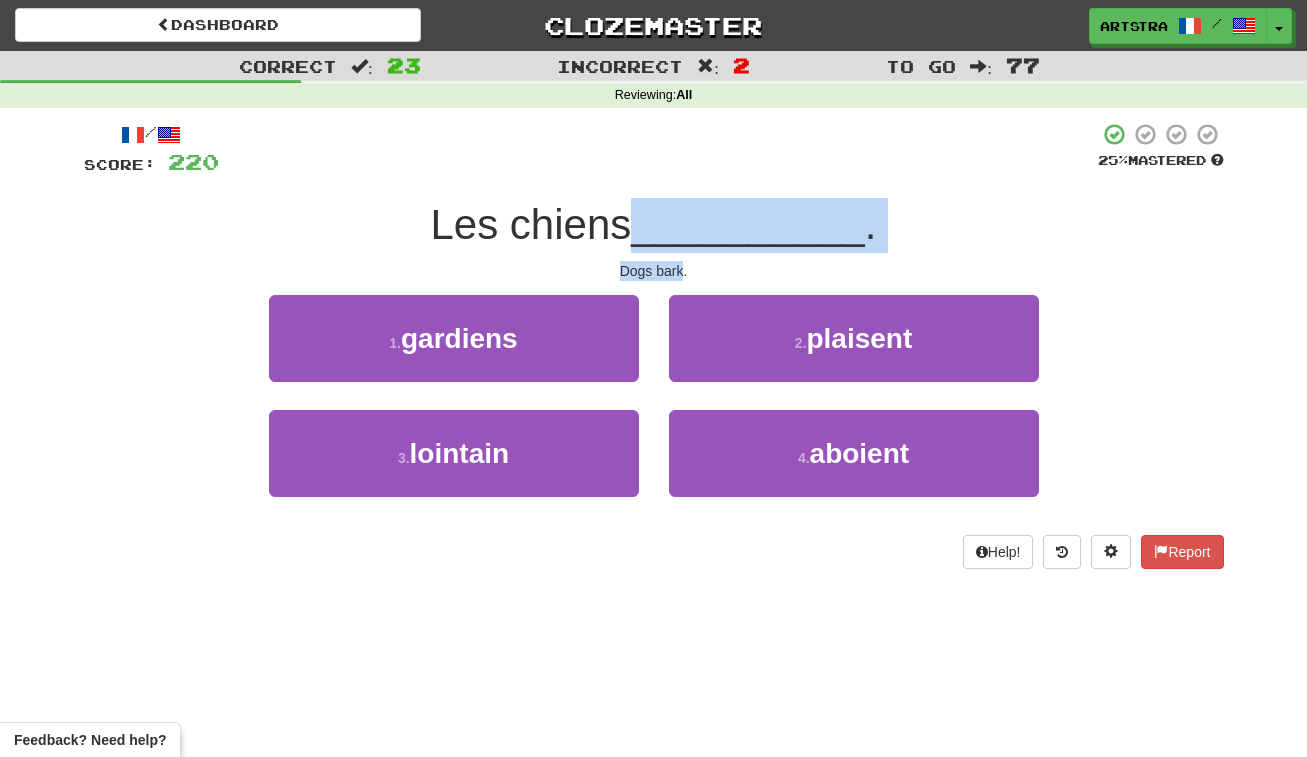drag, startPoint x: 672, startPoint y: 260, endPoint x: 677, endPoint y: 217, distance: 43.289722 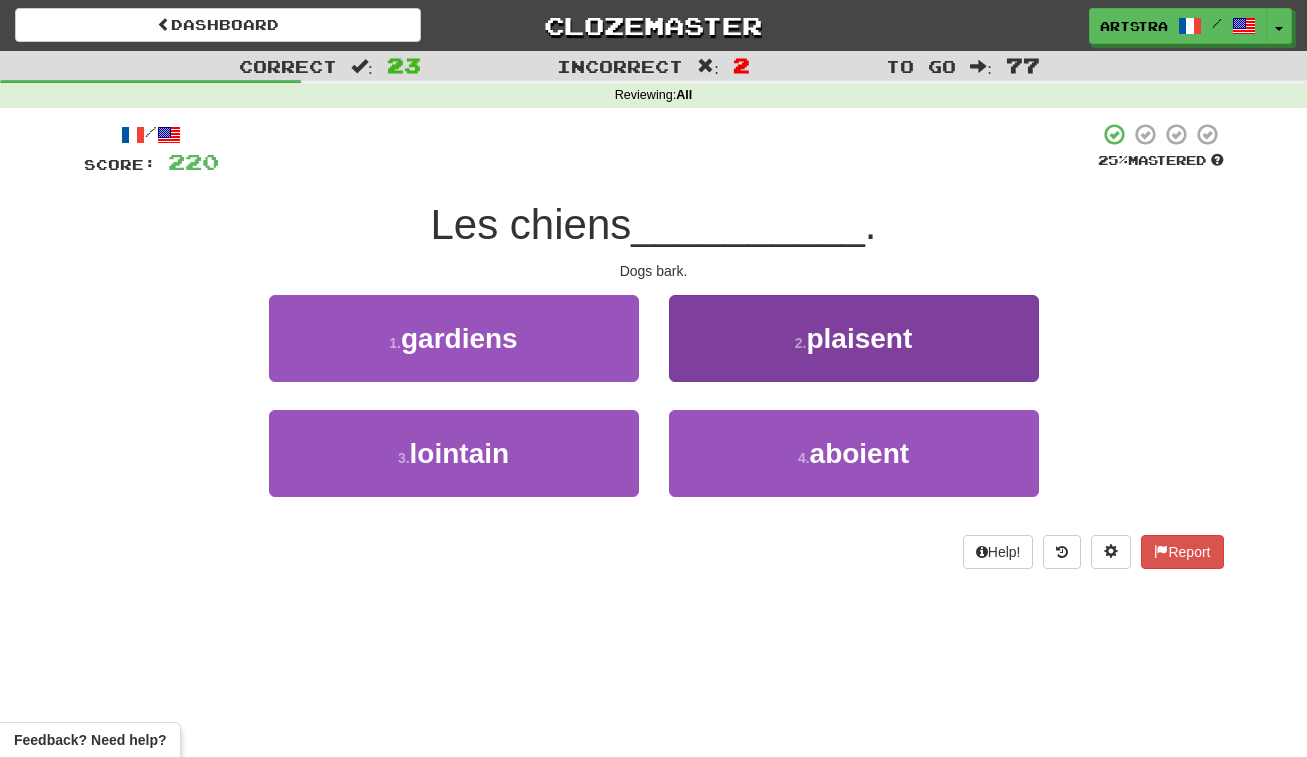 click on "2 .  plaisent" at bounding box center (854, 338) 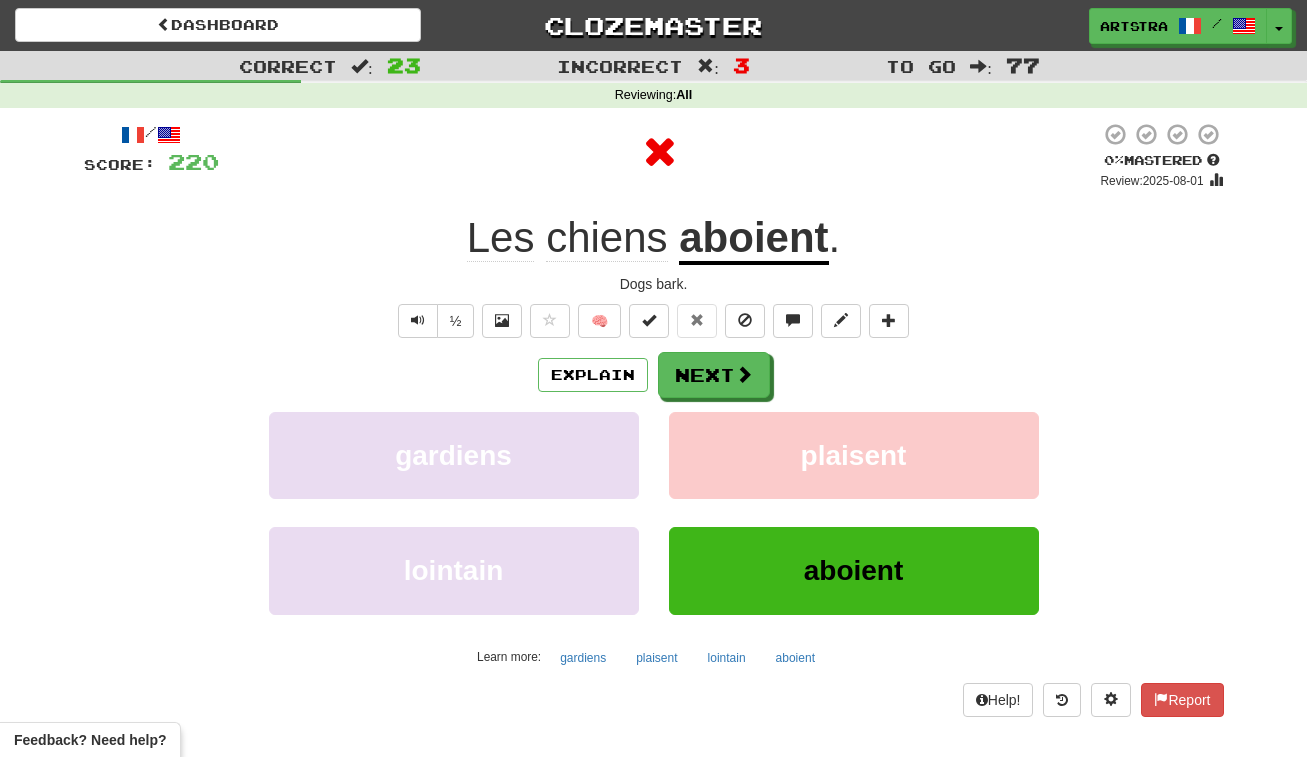click on "aboient" at bounding box center (753, 239) 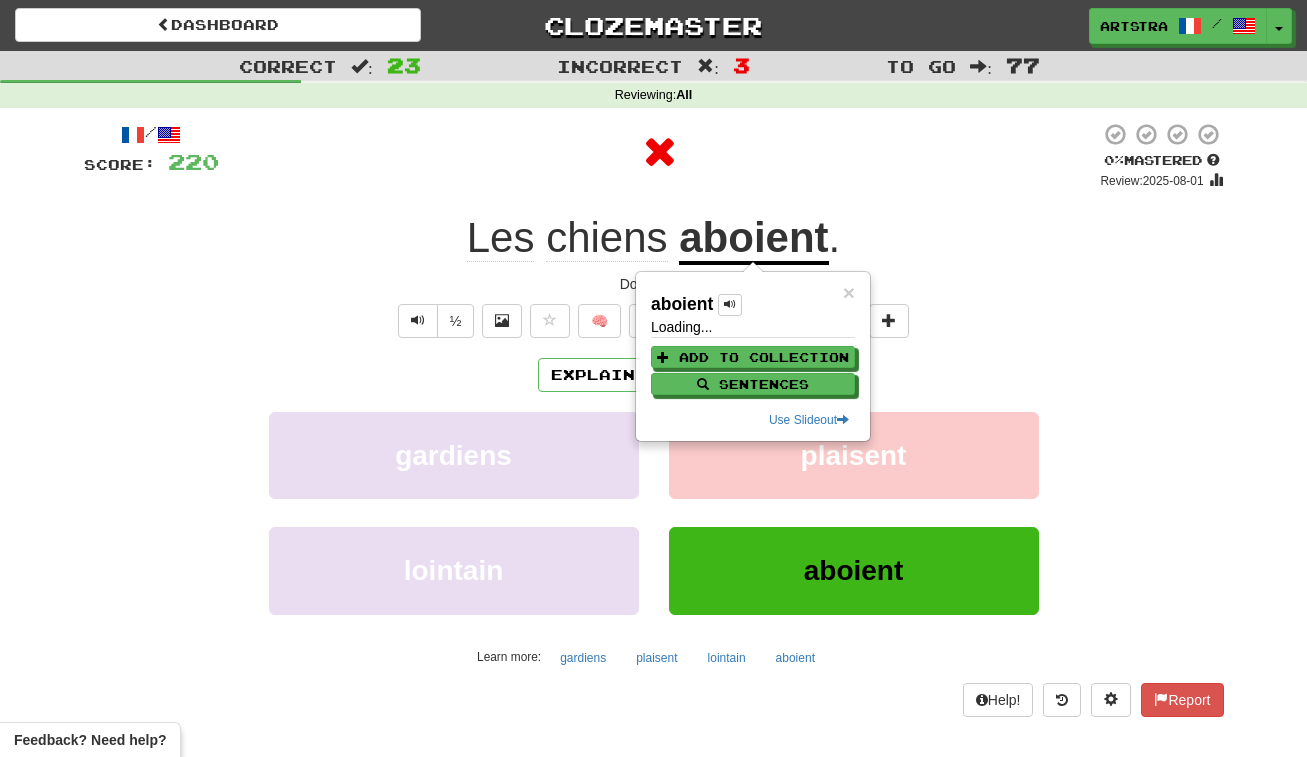 click on "/  Score:   220 0 %  Mastered Review:  2025-08-01 Les   chiens   aboient . Dogs bark. ½ 🧠 Explain Next gardiens plaisent lointain aboient Learn more: gardiens plaisent lointain aboient  Help!  Report" at bounding box center (654, 419) 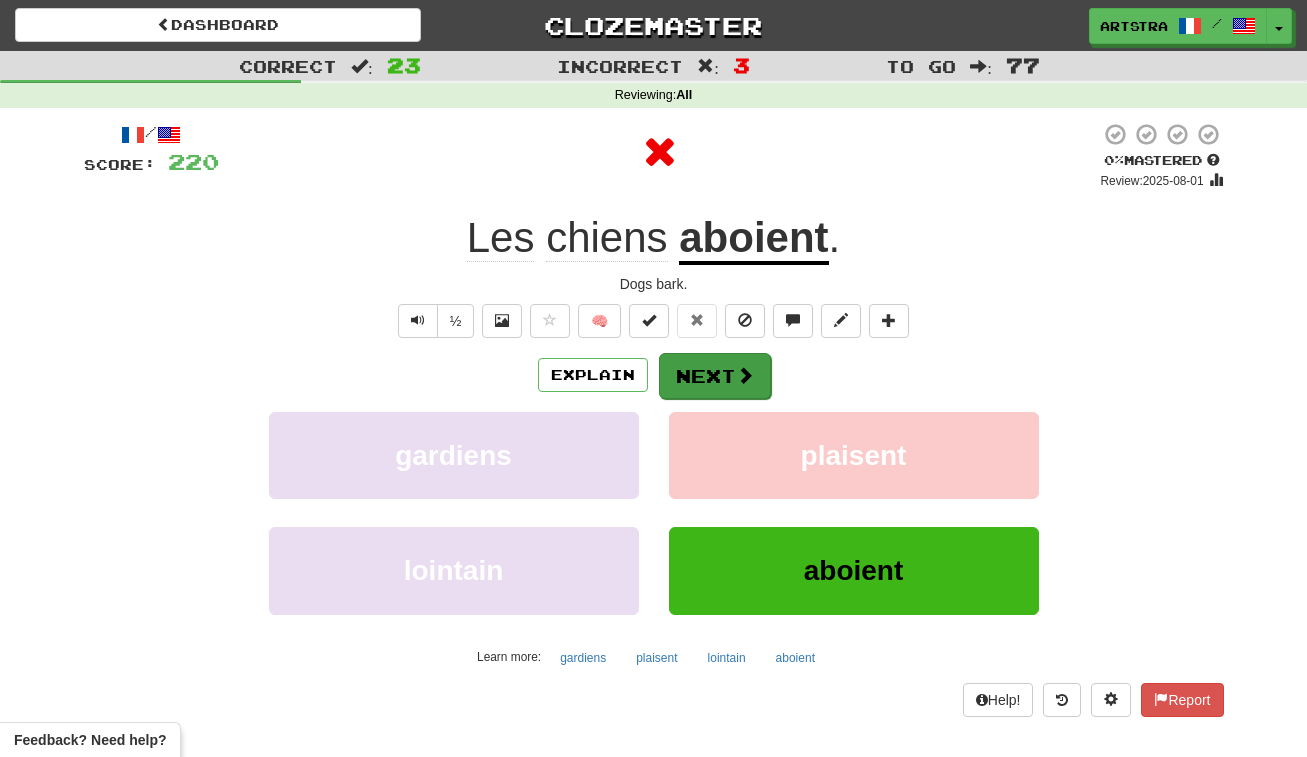 click on "Next" at bounding box center (715, 376) 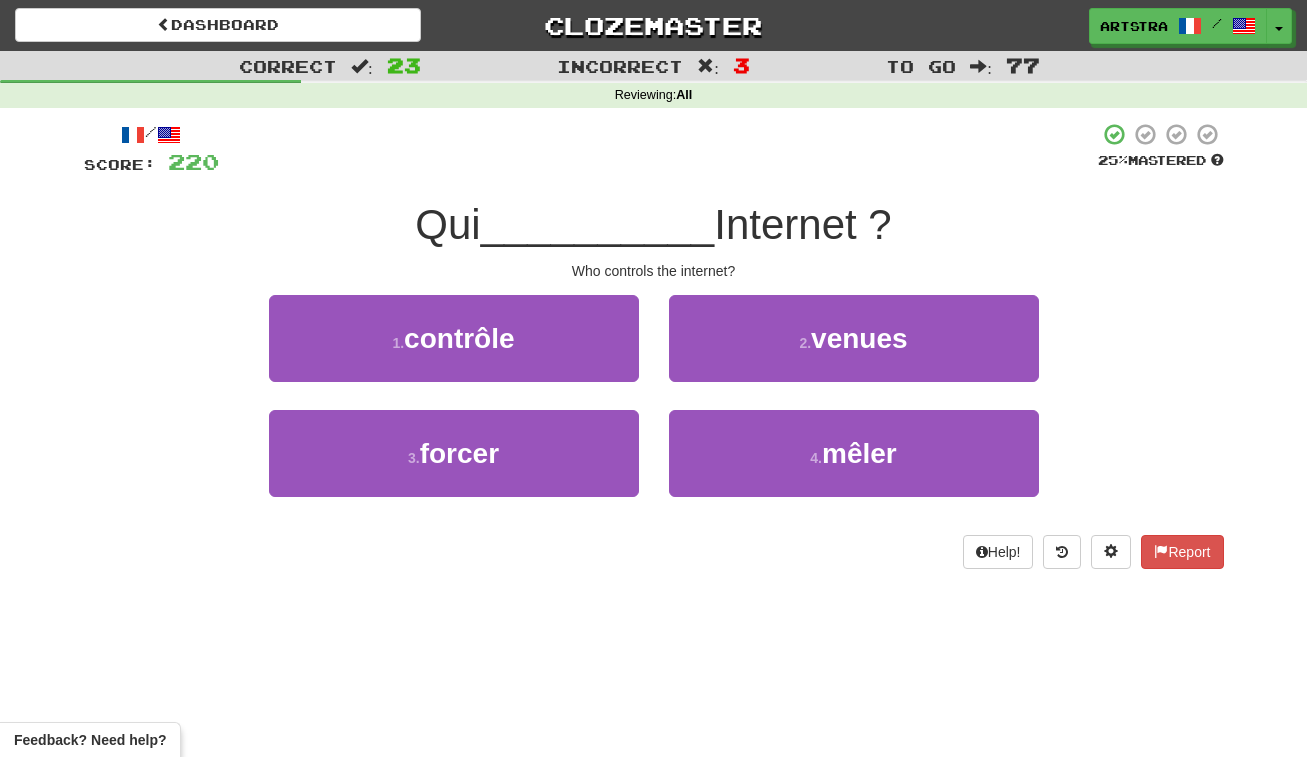 click on "__________" at bounding box center (598, 224) 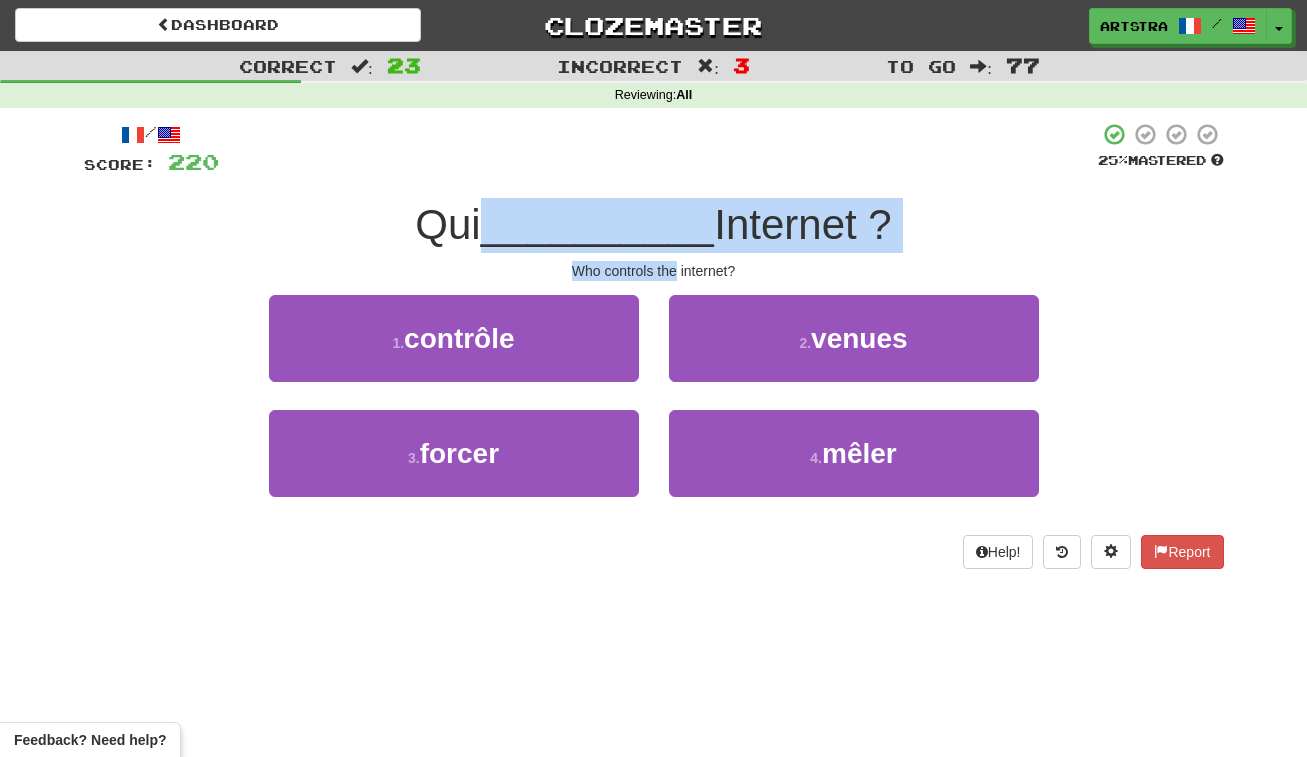 drag, startPoint x: 657, startPoint y: 228, endPoint x: 671, endPoint y: 262, distance: 36.769554 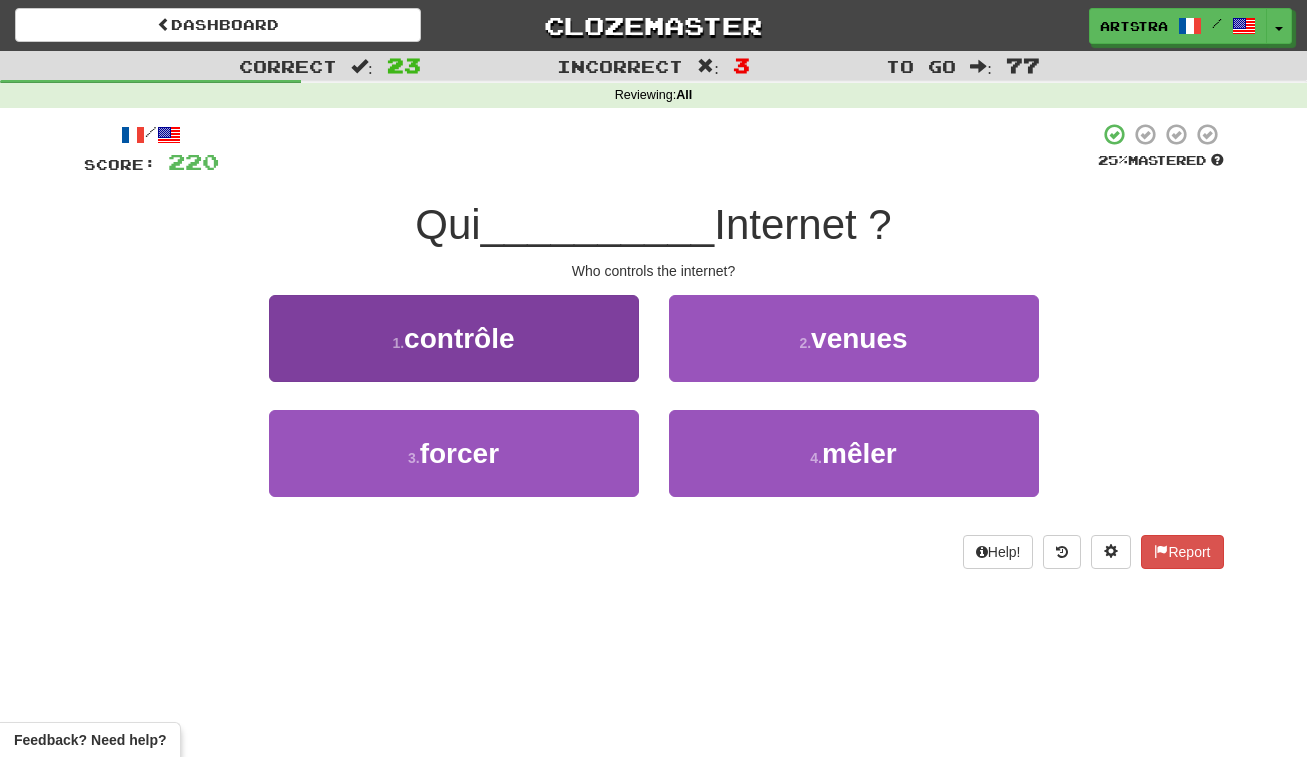 click on "1 .  contrôle" at bounding box center (454, 338) 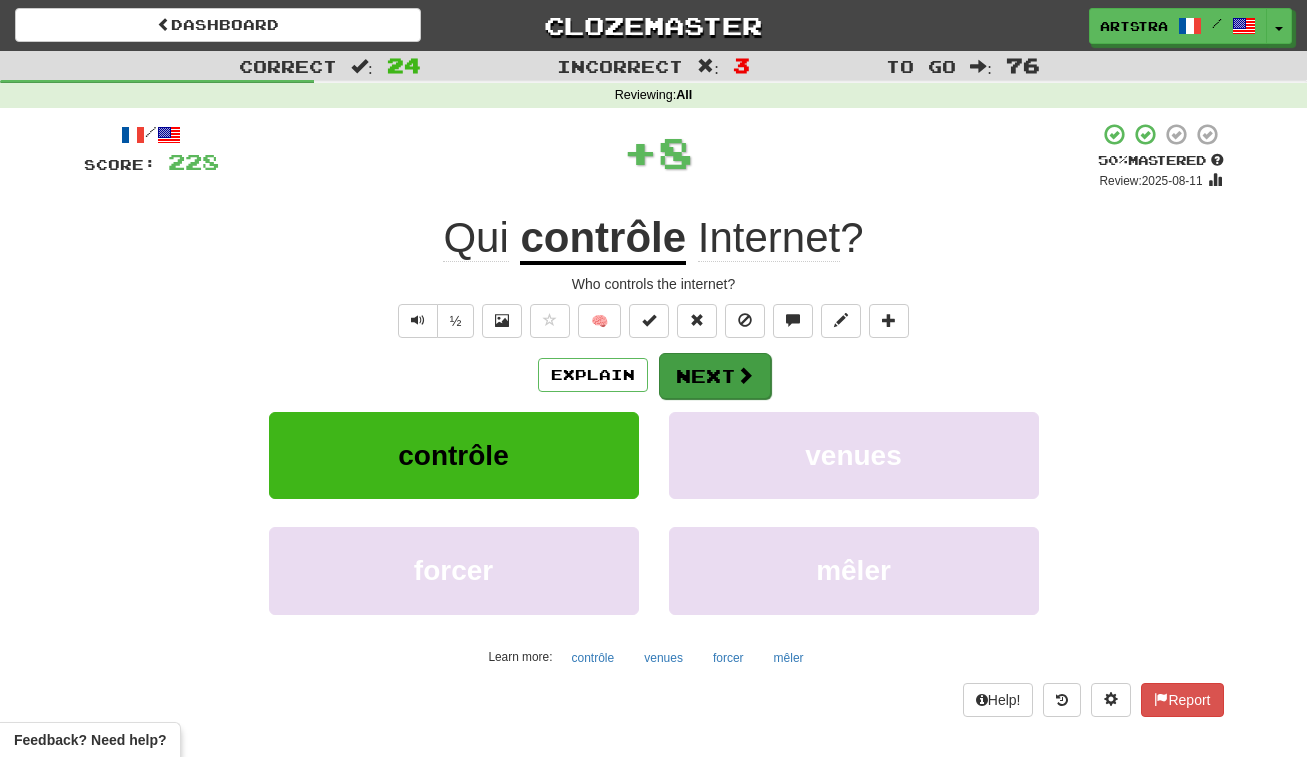 click at bounding box center (745, 375) 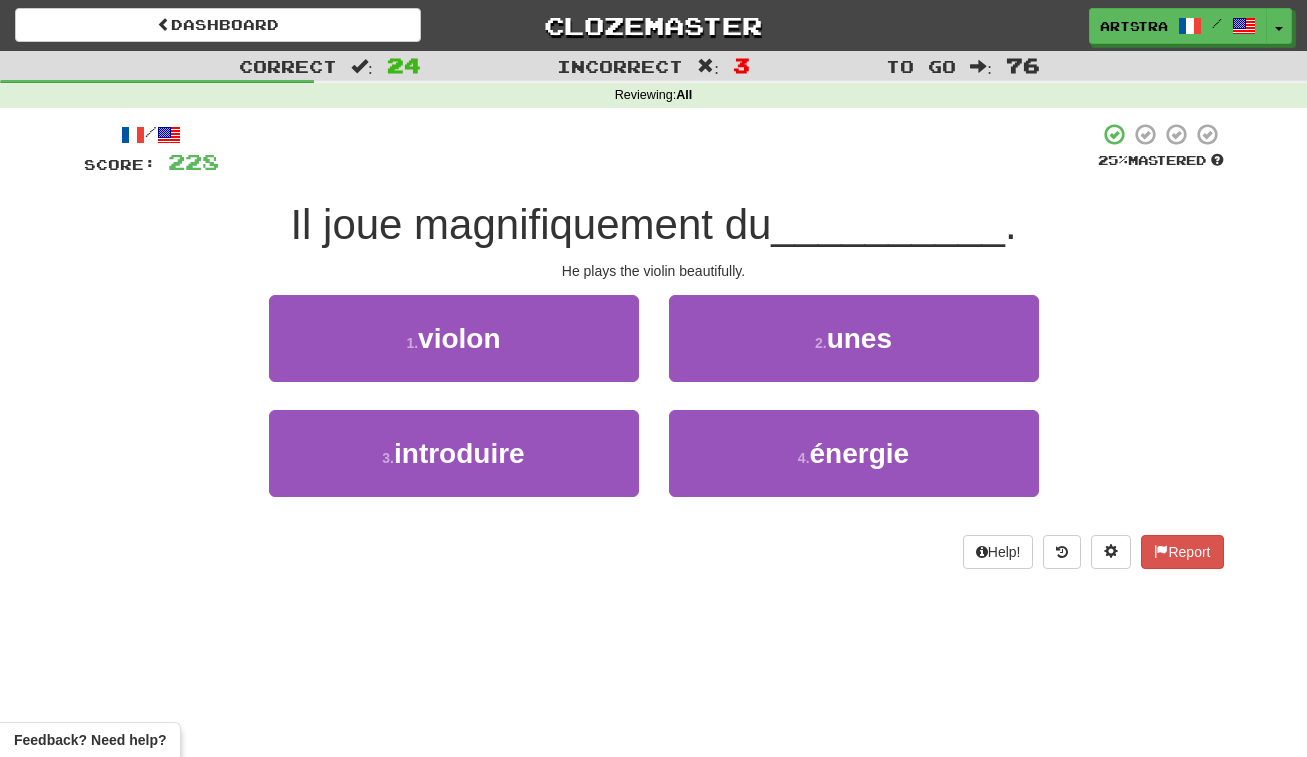 click on "Il joue magnifiquement du" at bounding box center (530, 224) 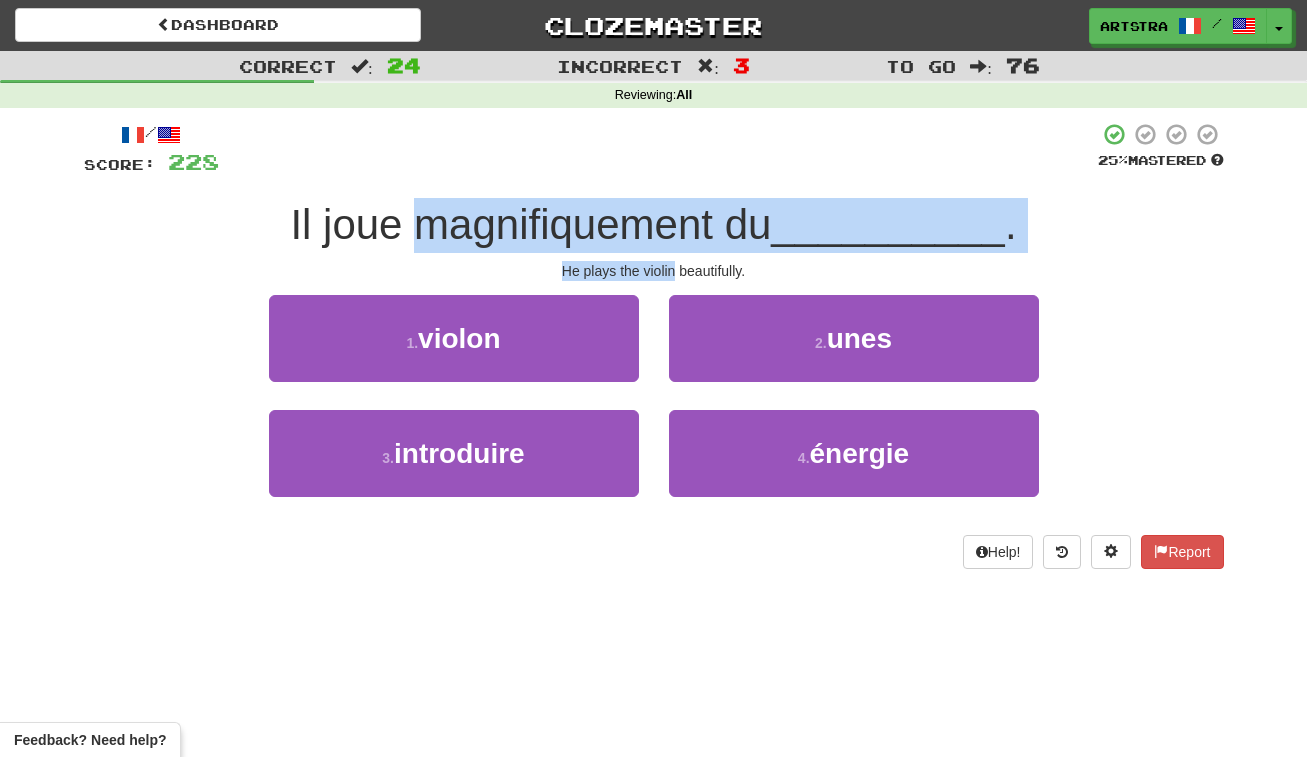 drag, startPoint x: 654, startPoint y: 222, endPoint x: 660, endPoint y: 268, distance: 46.389652 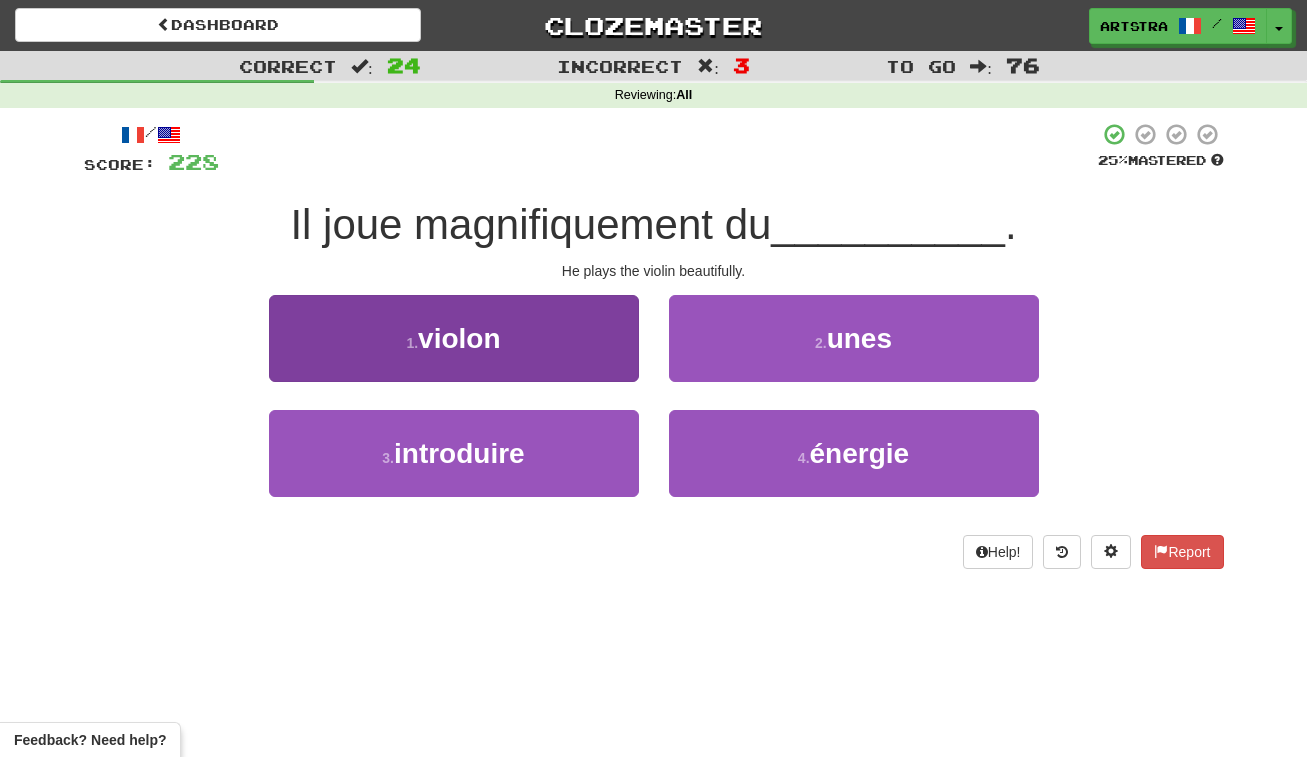 click on "1 .  violon" at bounding box center [454, 338] 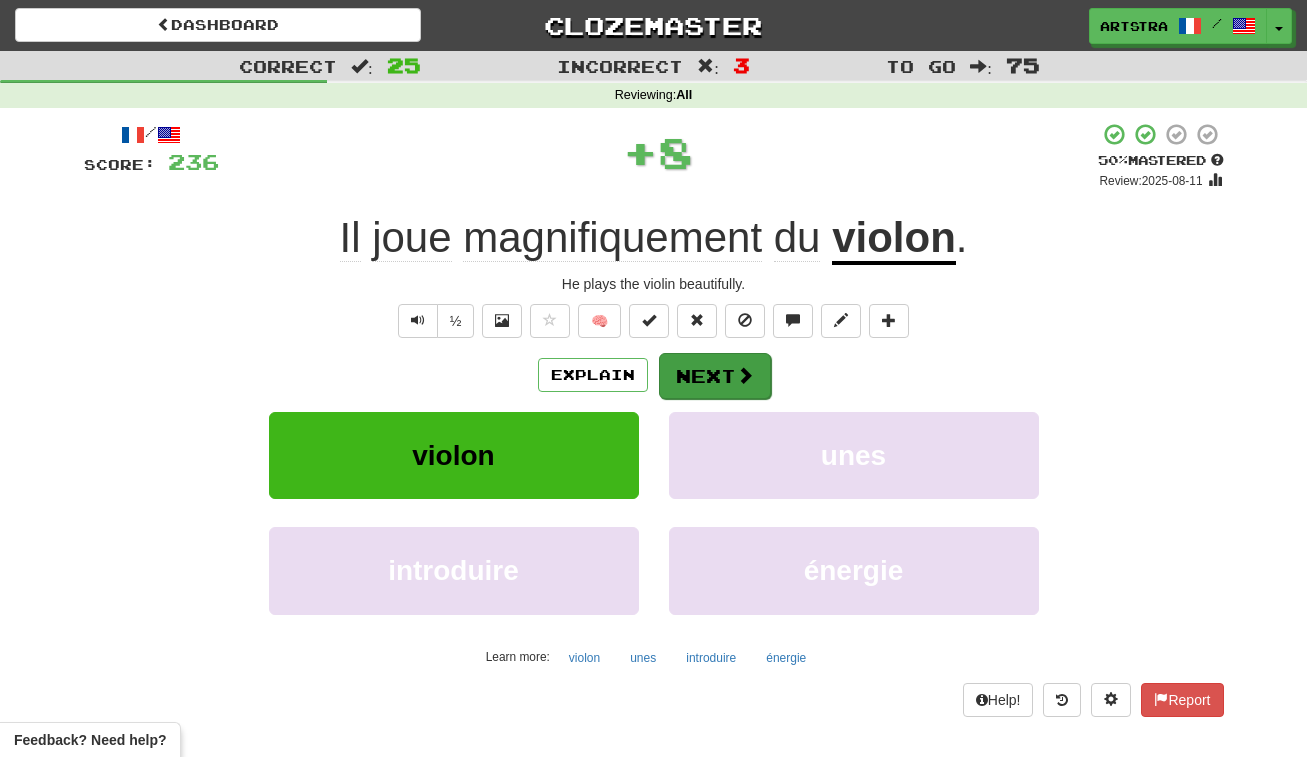 click on "Next" at bounding box center (715, 376) 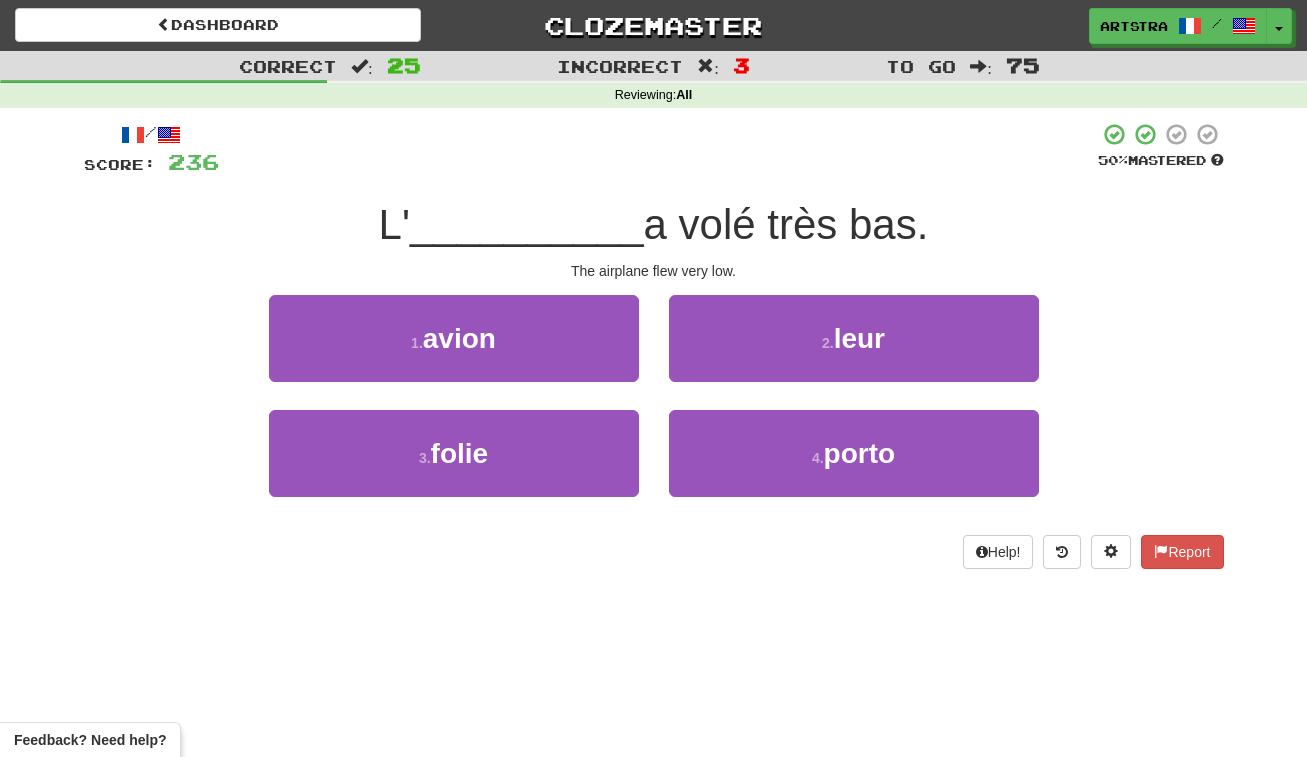 click on "a volé très bas." at bounding box center (786, 224) 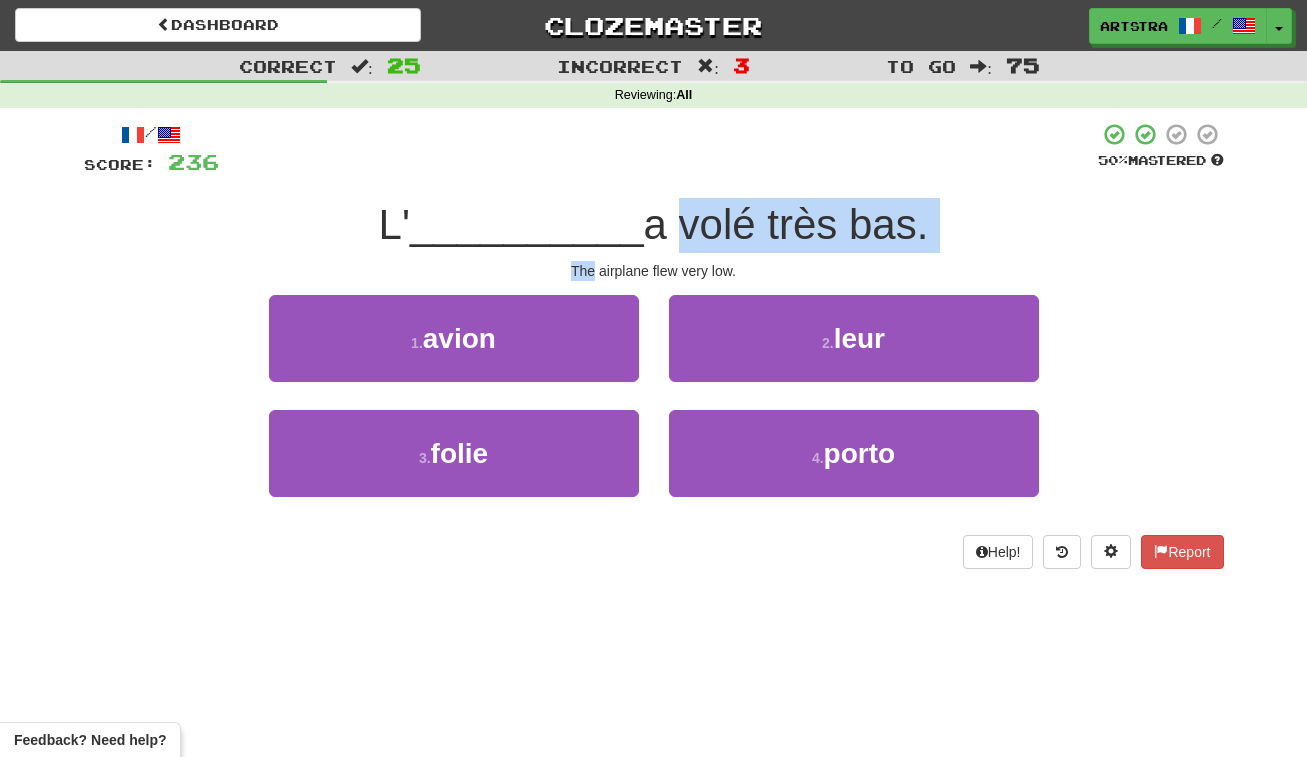 drag, startPoint x: 665, startPoint y: 212, endPoint x: 667, endPoint y: 257, distance: 45.044422 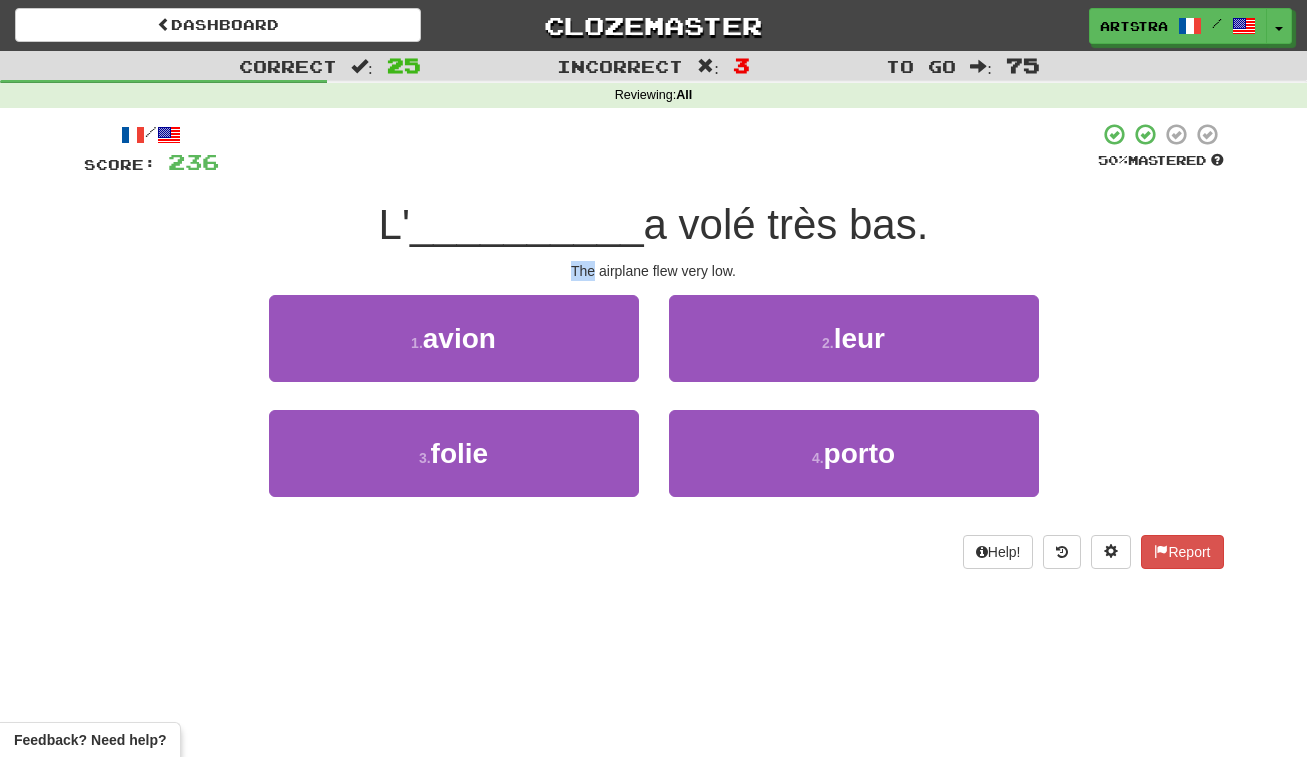 click on "/  Score:   236 50 %  Mastered L' [VEHICLE]  a volé très bas. The airplane flew very low. 1 .  avion 2 .  leur 3 .  folie 4 .  porto  Help!  Report" at bounding box center [654, 345] 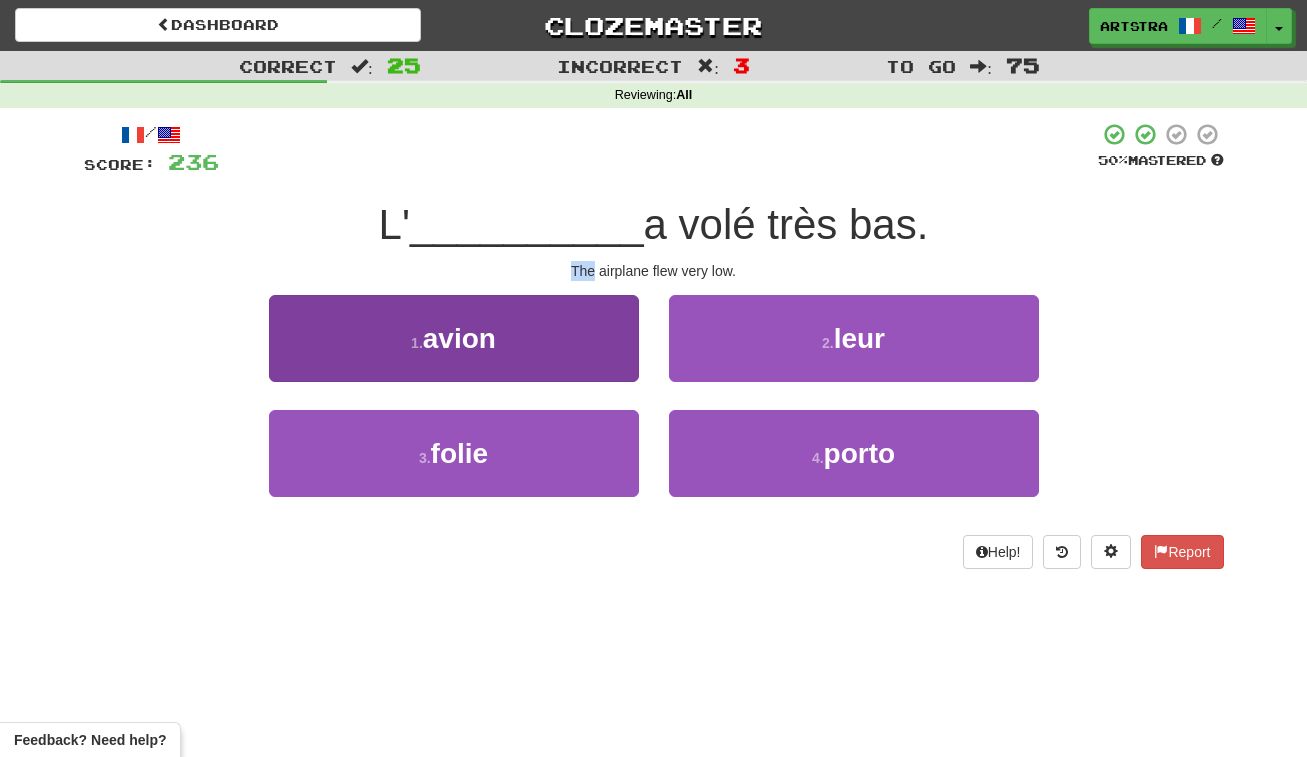 click on "1 .  avion" at bounding box center (454, 338) 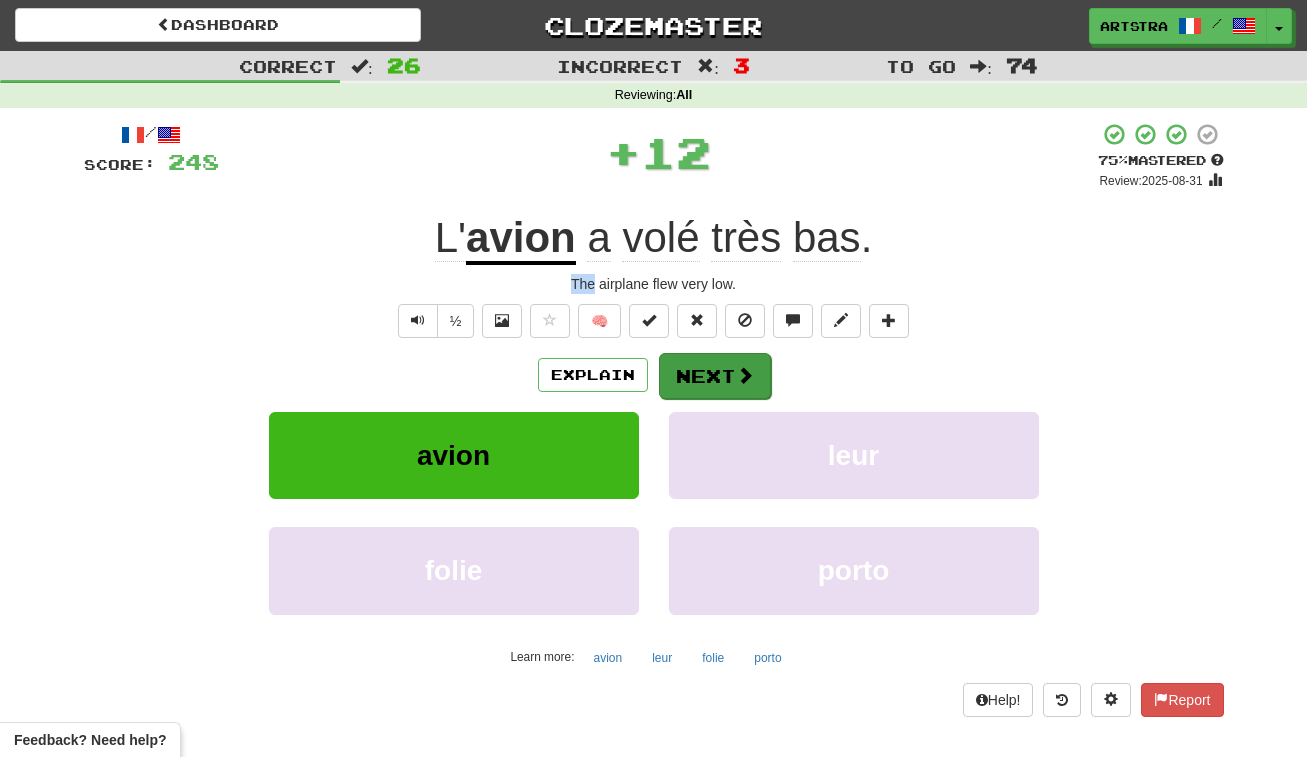click on "Next" at bounding box center (715, 376) 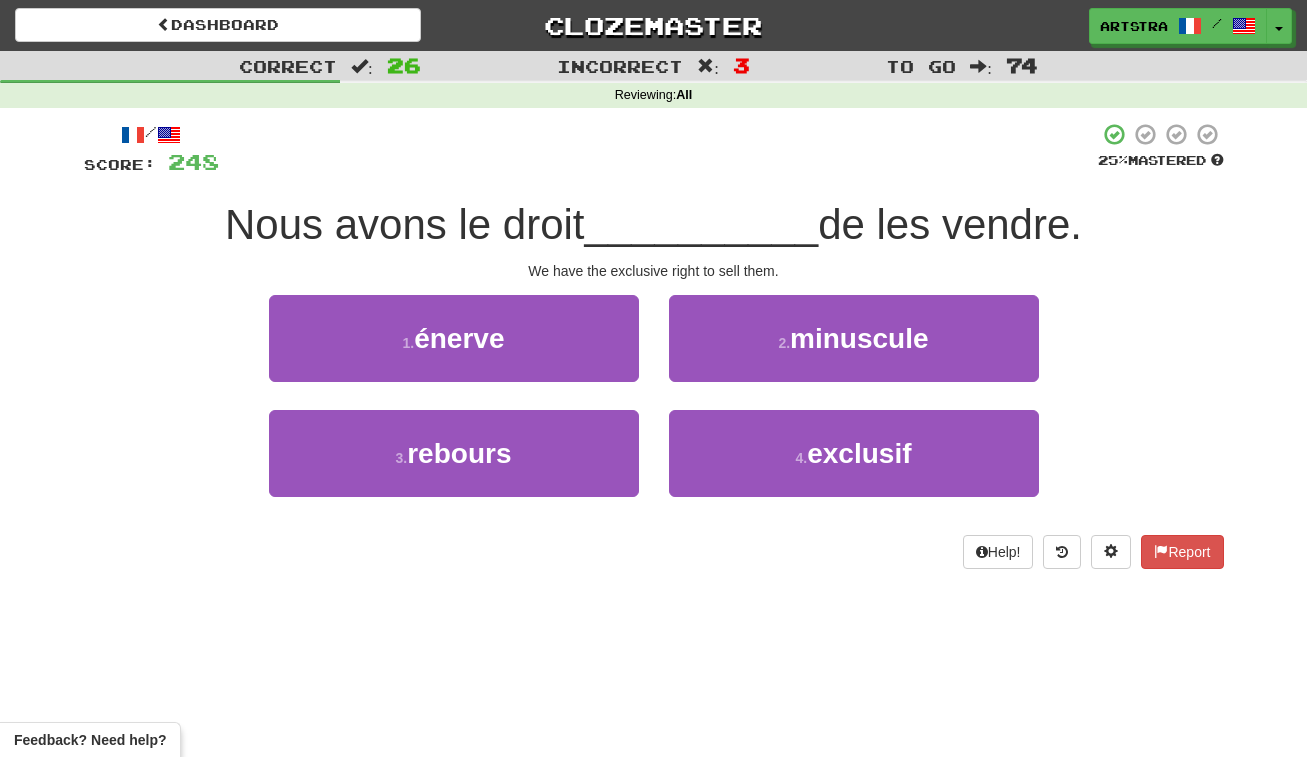 click on "__________" at bounding box center [702, 224] 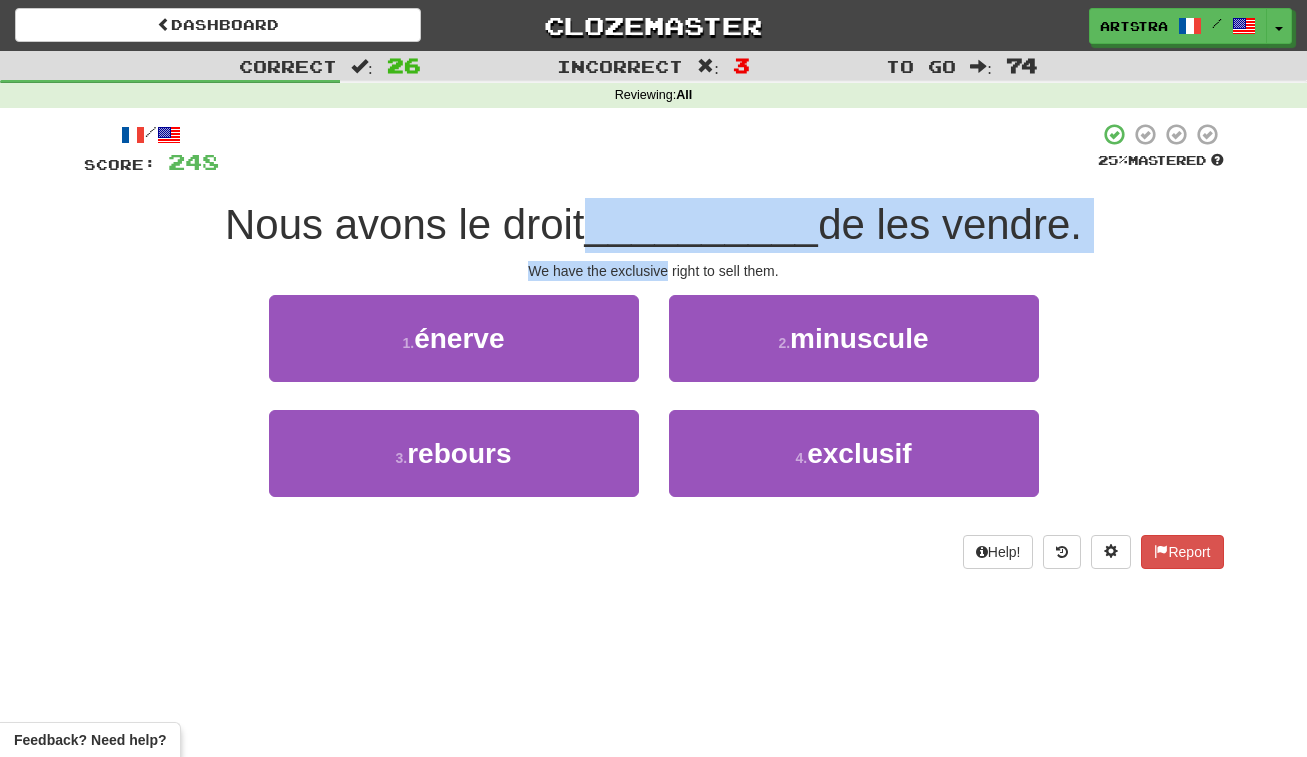 drag, startPoint x: 612, startPoint y: 225, endPoint x: 636, endPoint y: 267, distance: 48.373547 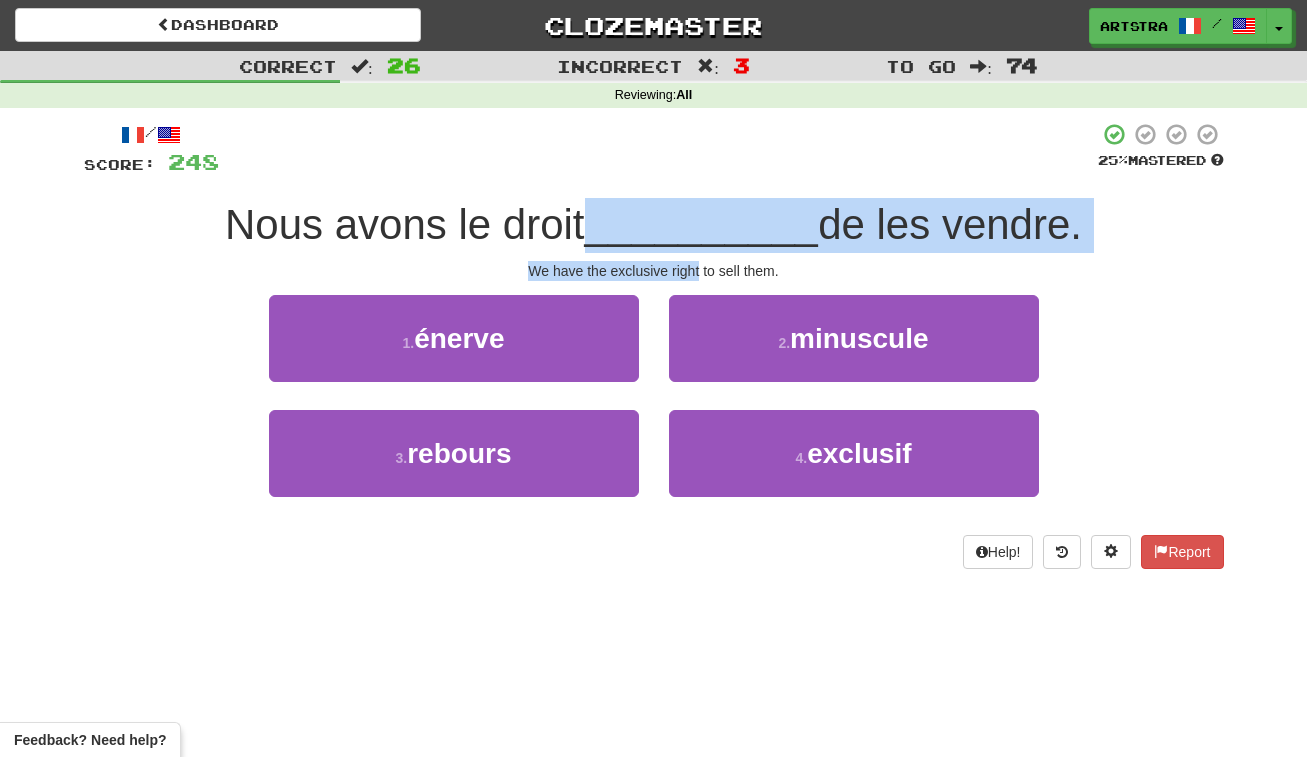drag, startPoint x: 655, startPoint y: 219, endPoint x: 676, endPoint y: 268, distance: 53.310413 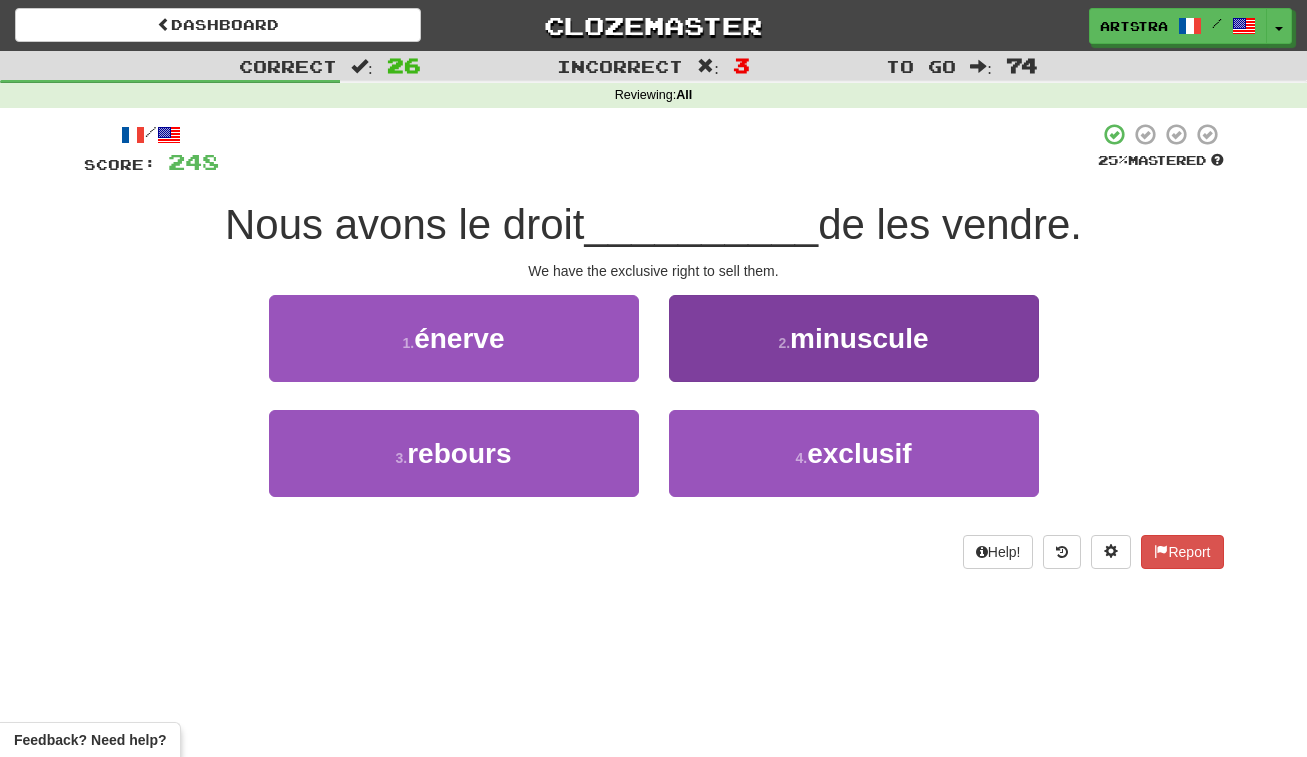 click on "4 .  exclusif" at bounding box center (854, 453) 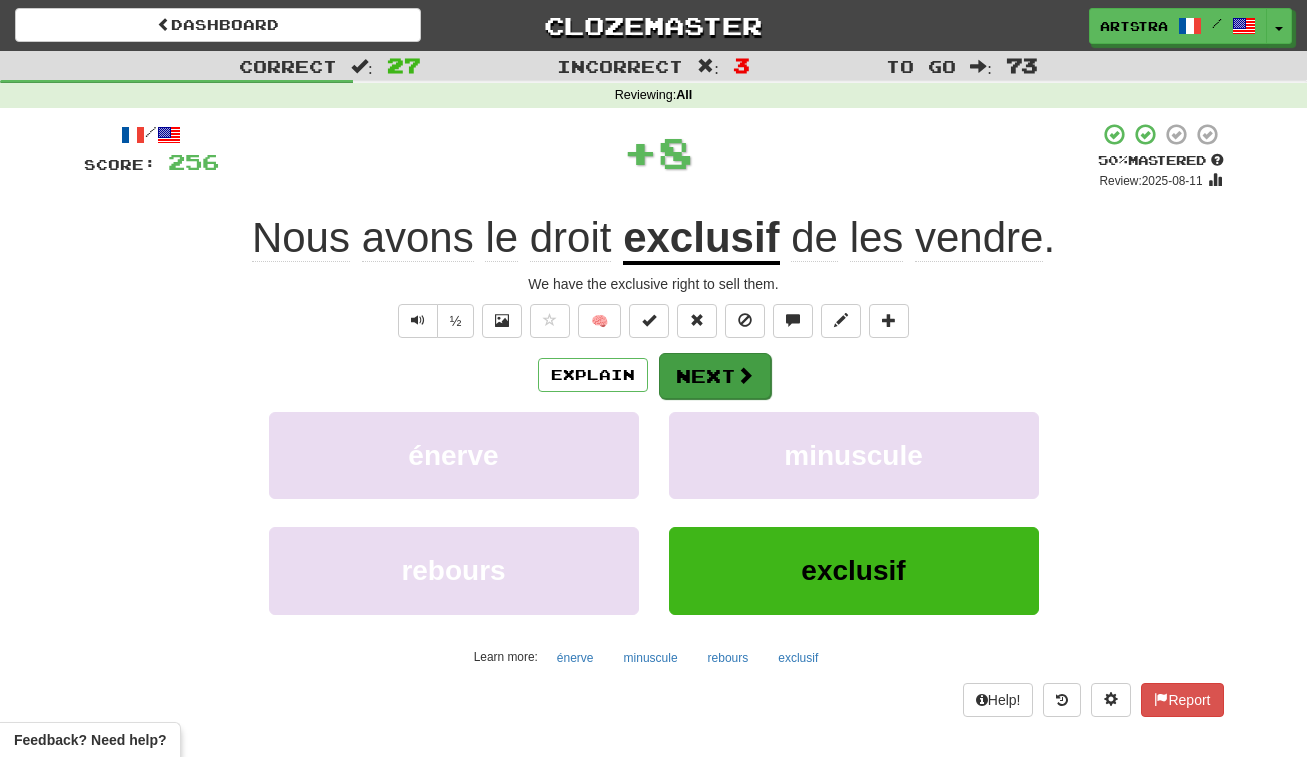 click on "Next" at bounding box center (715, 376) 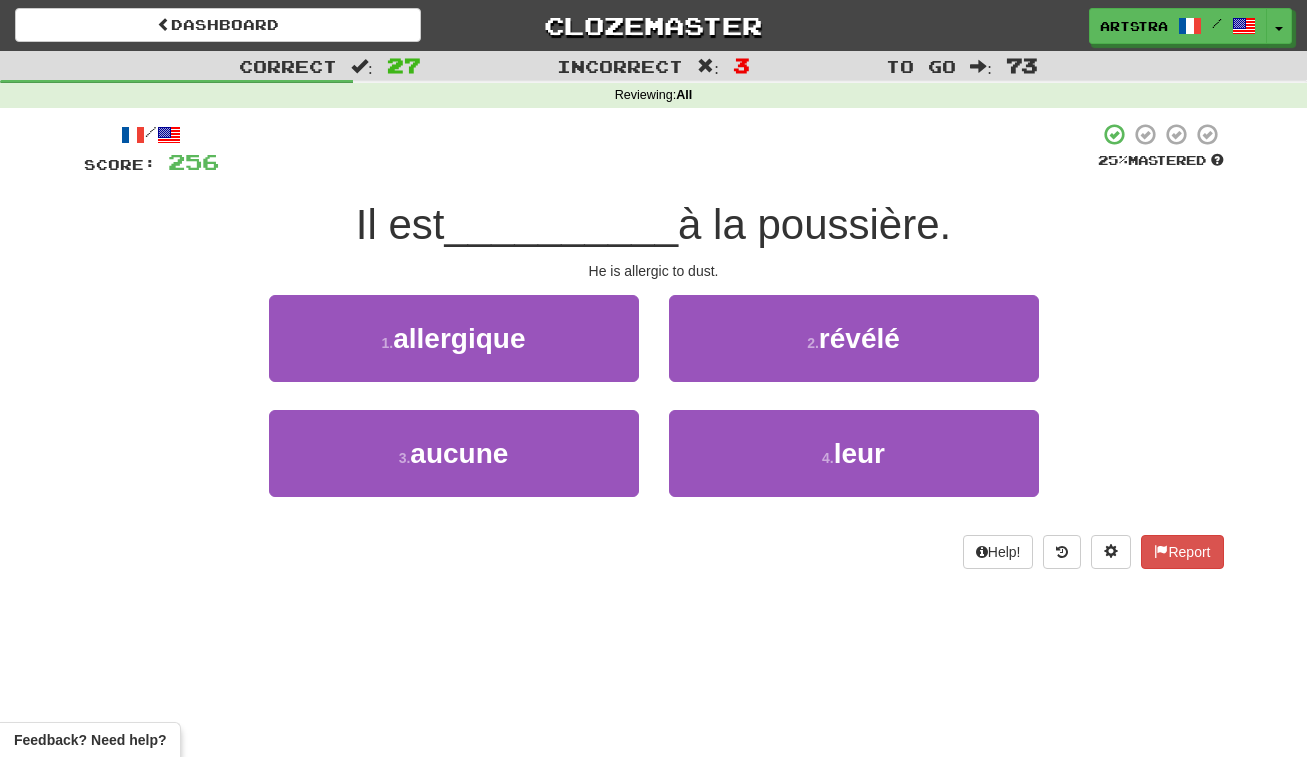 click on "__________" at bounding box center [561, 224] 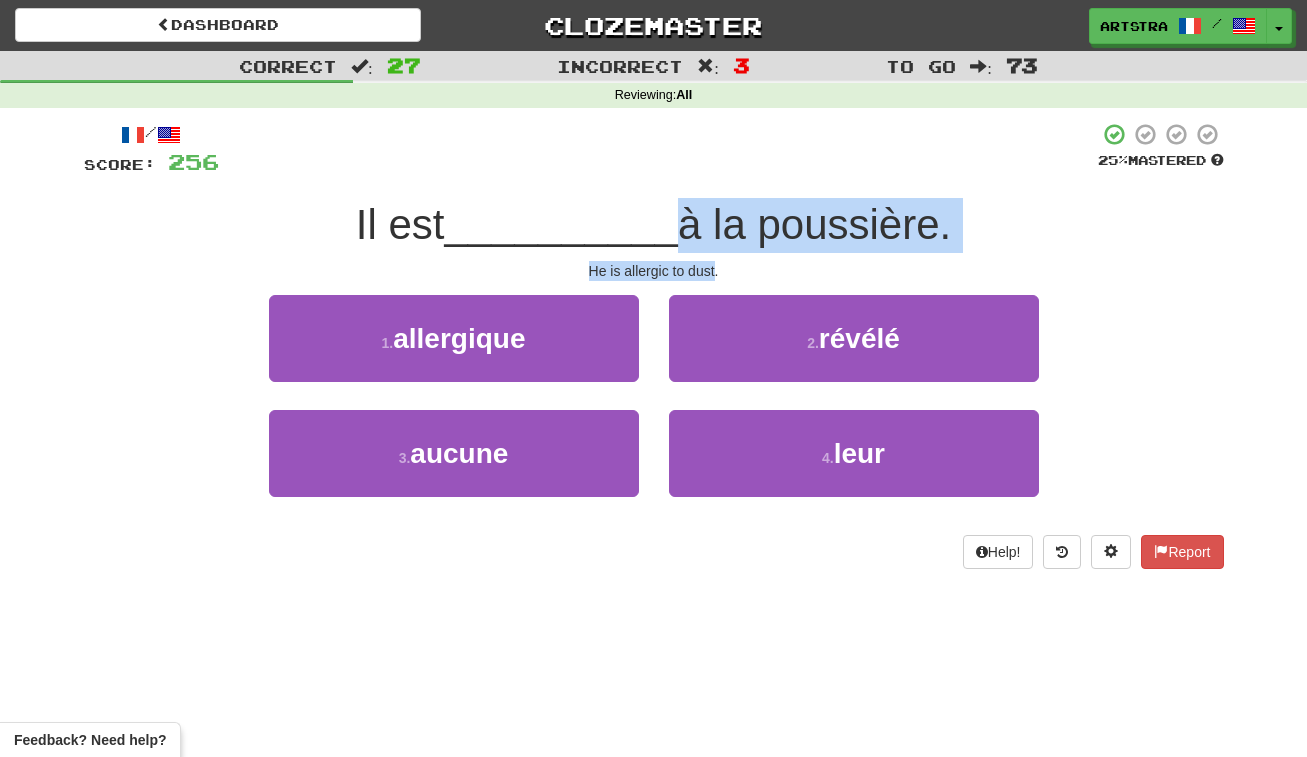 drag, startPoint x: 663, startPoint y: 223, endPoint x: 687, endPoint y: 269, distance: 51.884487 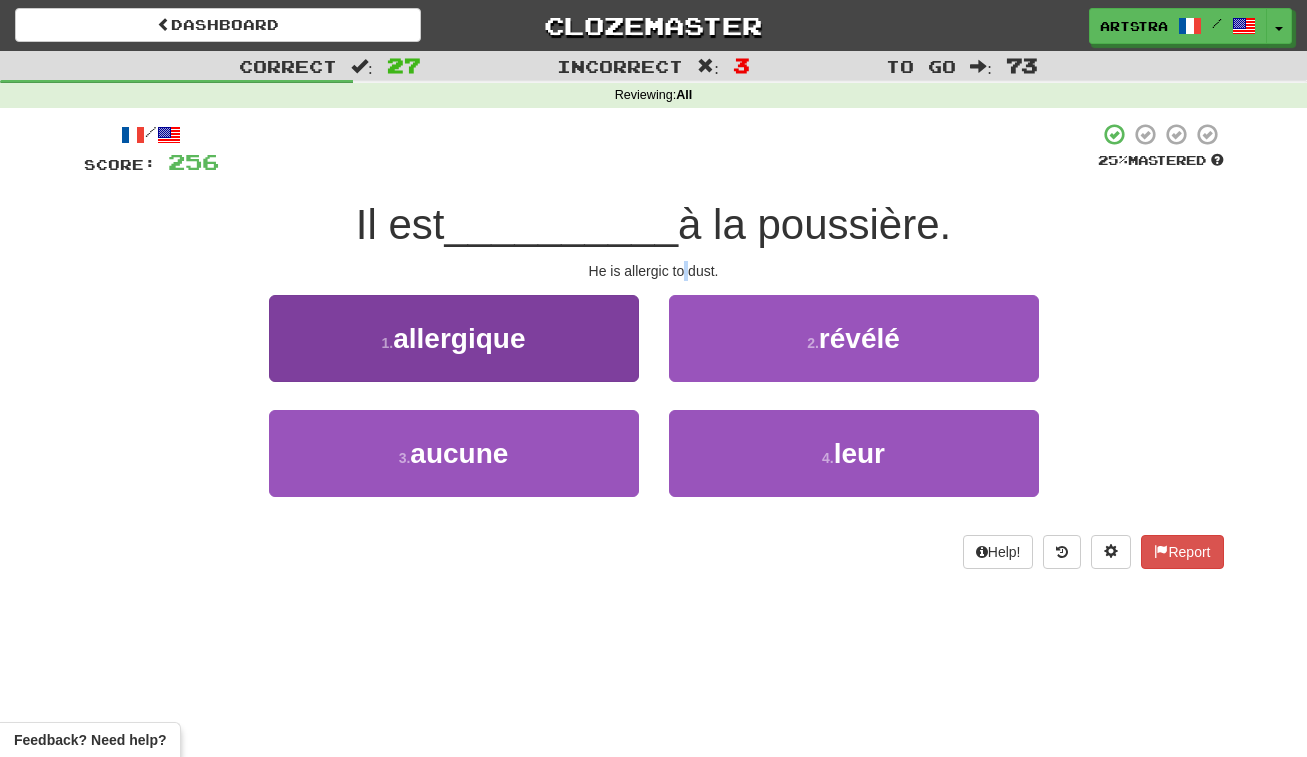 drag, startPoint x: 685, startPoint y: 269, endPoint x: 631, endPoint y: 313, distance: 69.656296 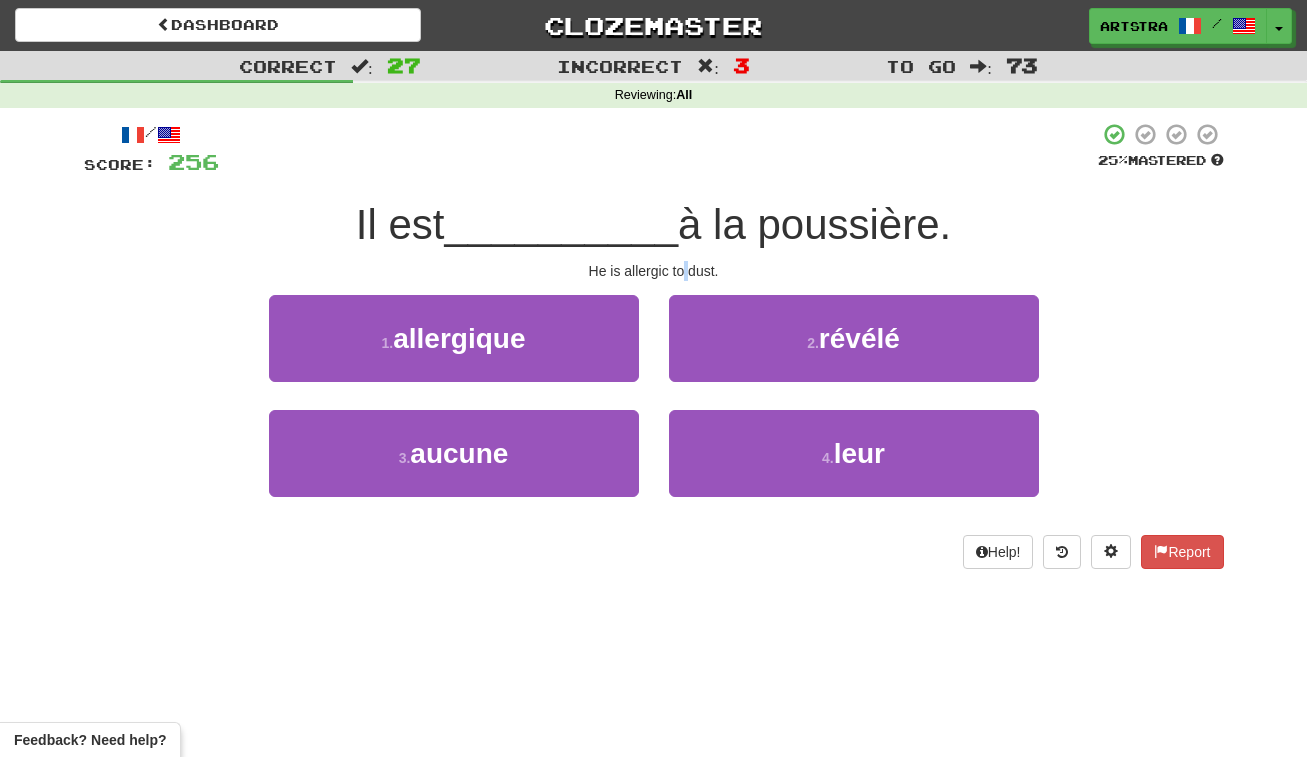 drag, startPoint x: 591, startPoint y: 340, endPoint x: 597, endPoint y: 349, distance: 10.816654 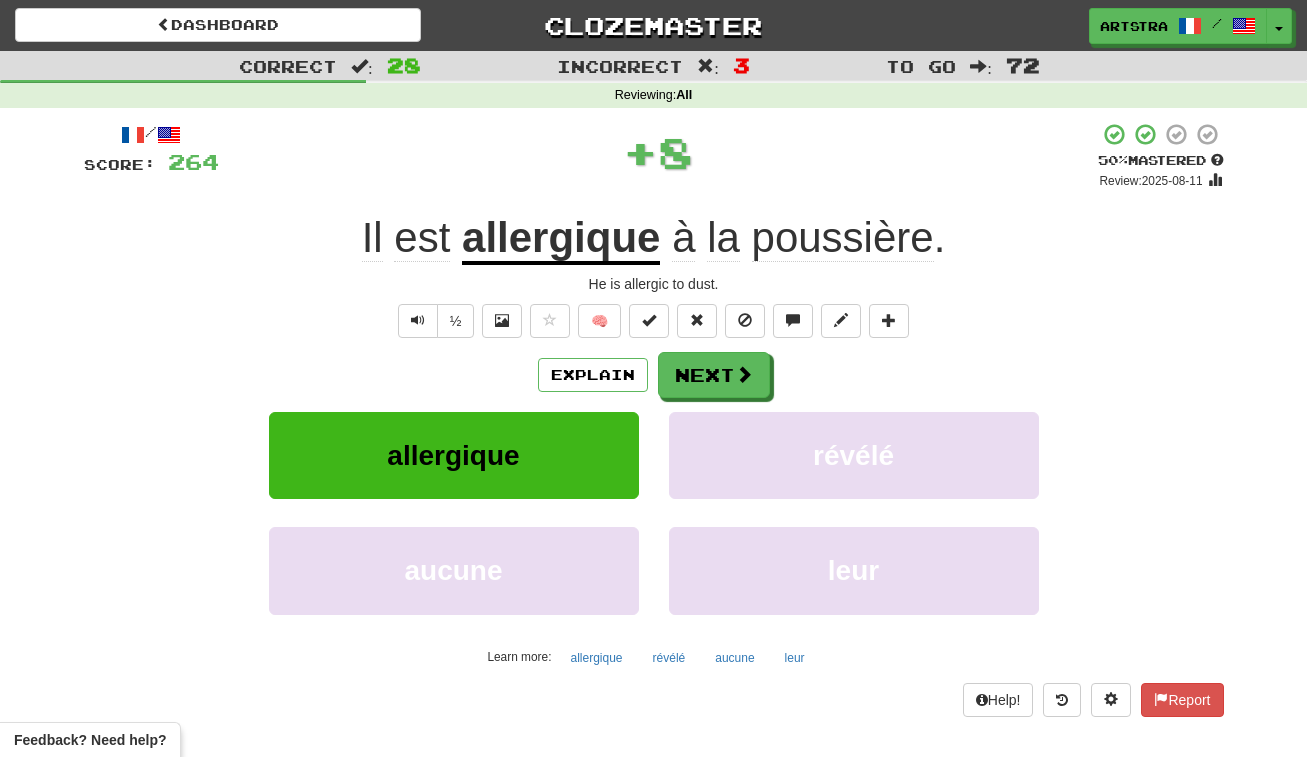 click on "poussière" at bounding box center [843, 238] 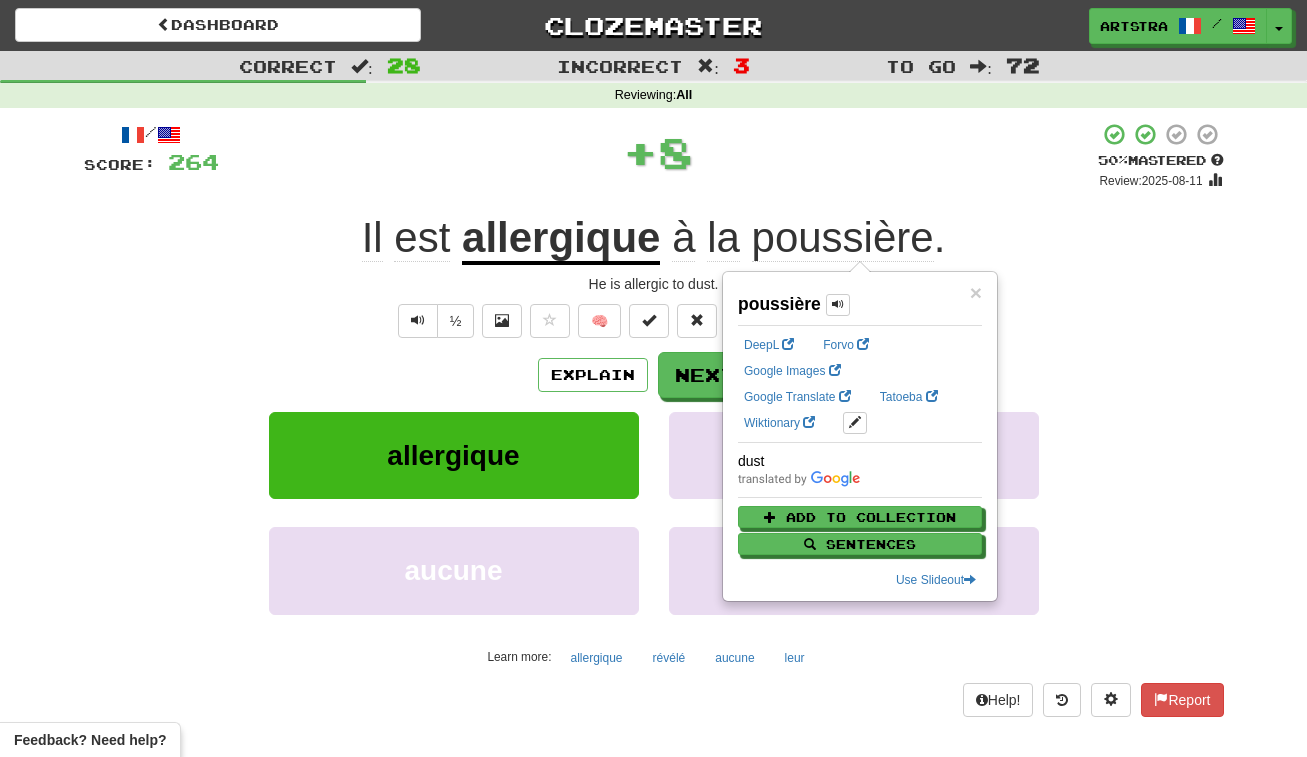 click on "+ 8" at bounding box center [658, 152] 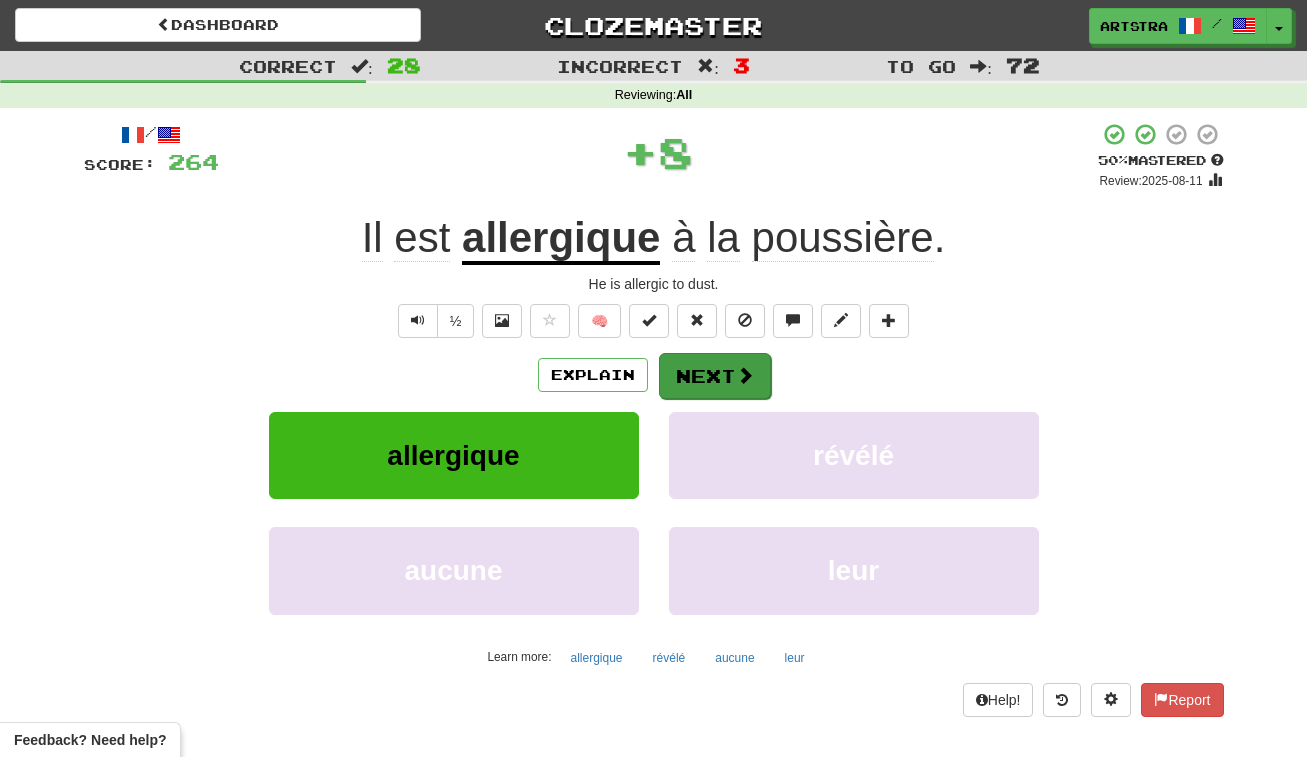 click on "Next" at bounding box center [715, 376] 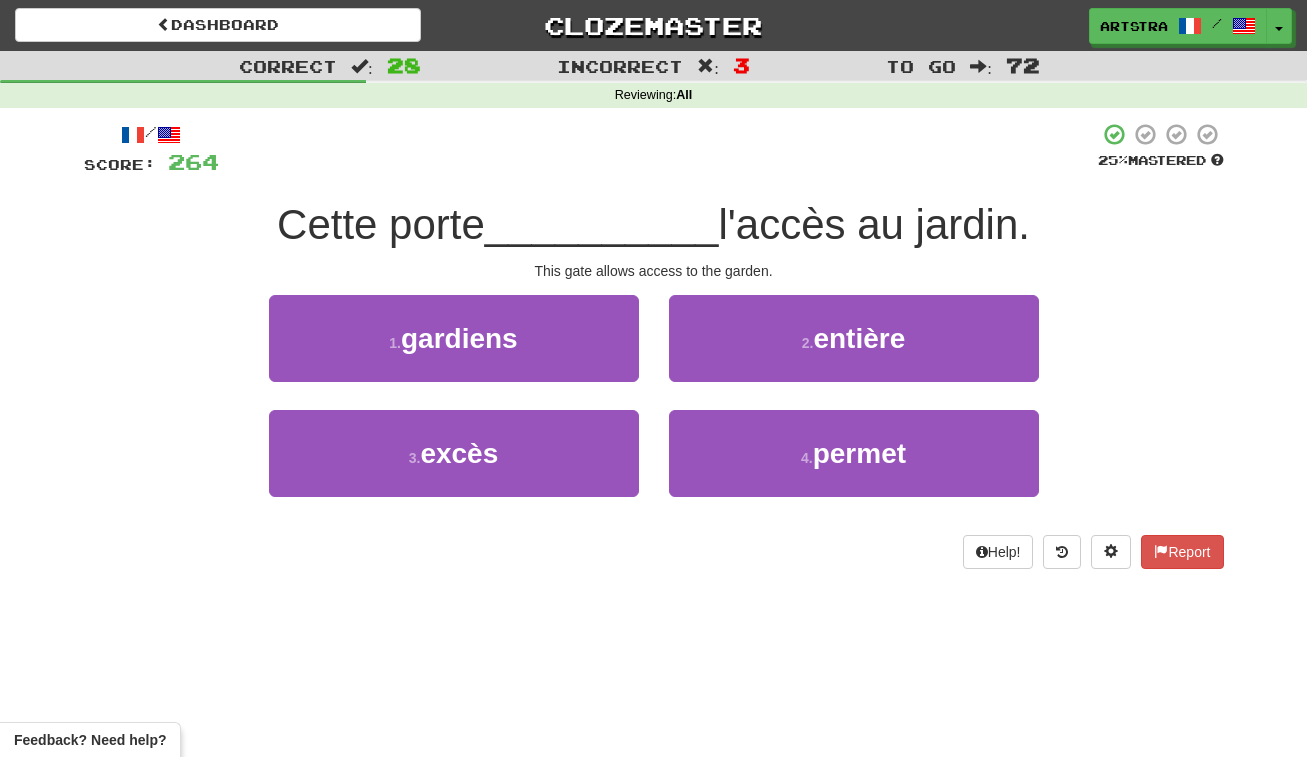 click on "__________" at bounding box center [602, 224] 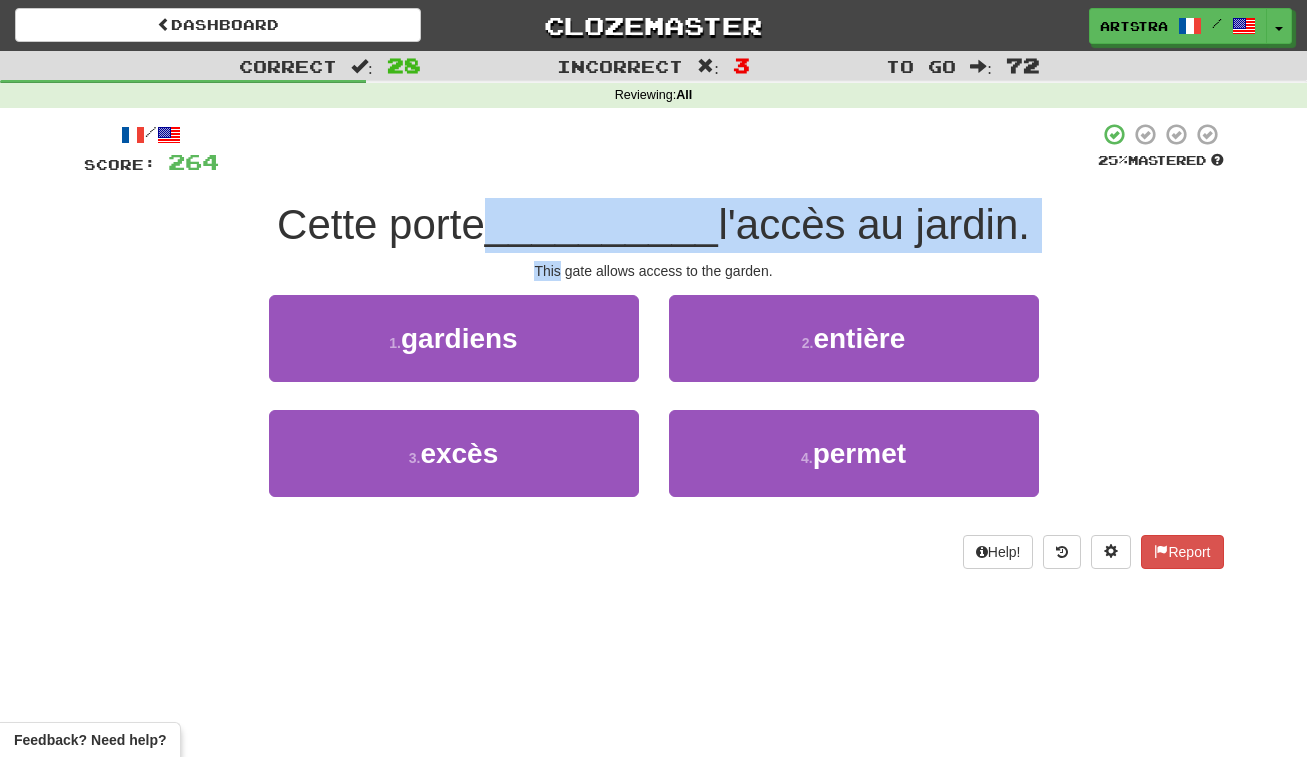 drag, startPoint x: 666, startPoint y: 214, endPoint x: 686, endPoint y: 257, distance: 47.423622 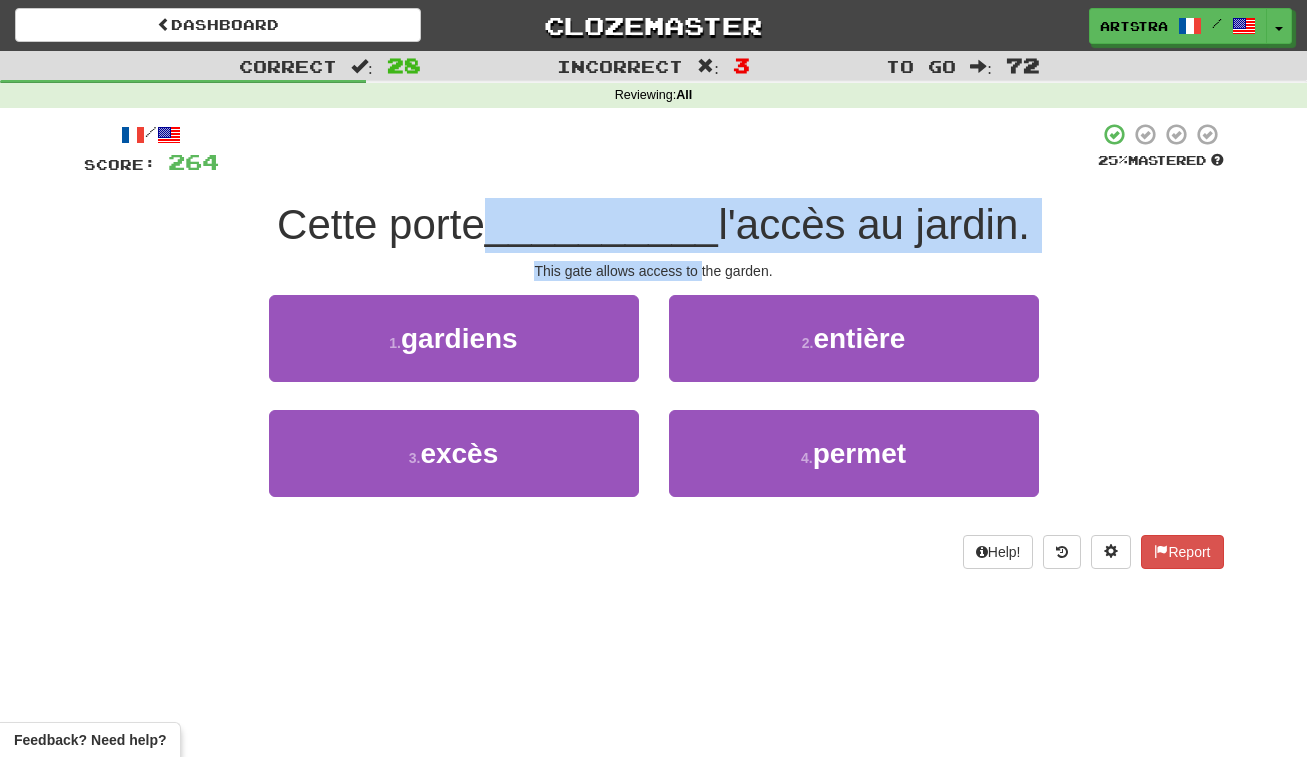 drag, startPoint x: 689, startPoint y: 202, endPoint x: 699, endPoint y: 272, distance: 70.71068 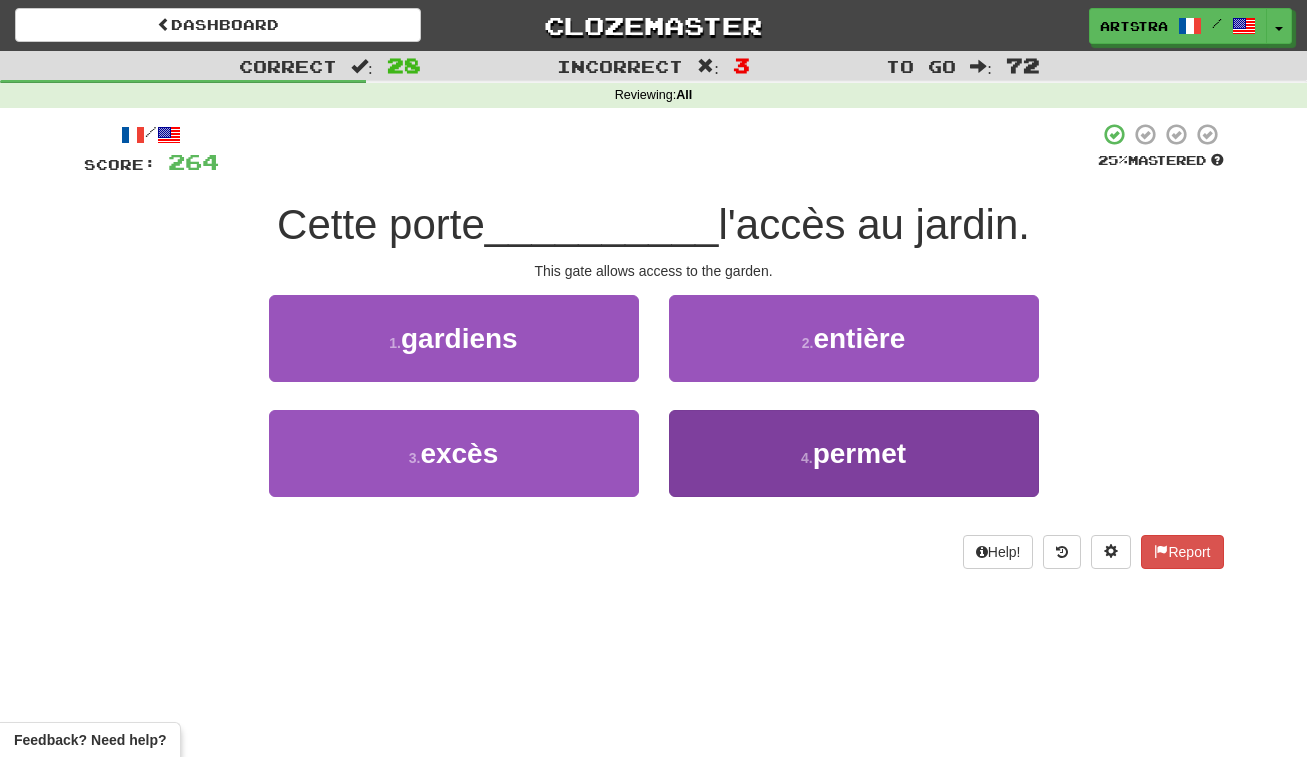 click on "permet" at bounding box center [859, 453] 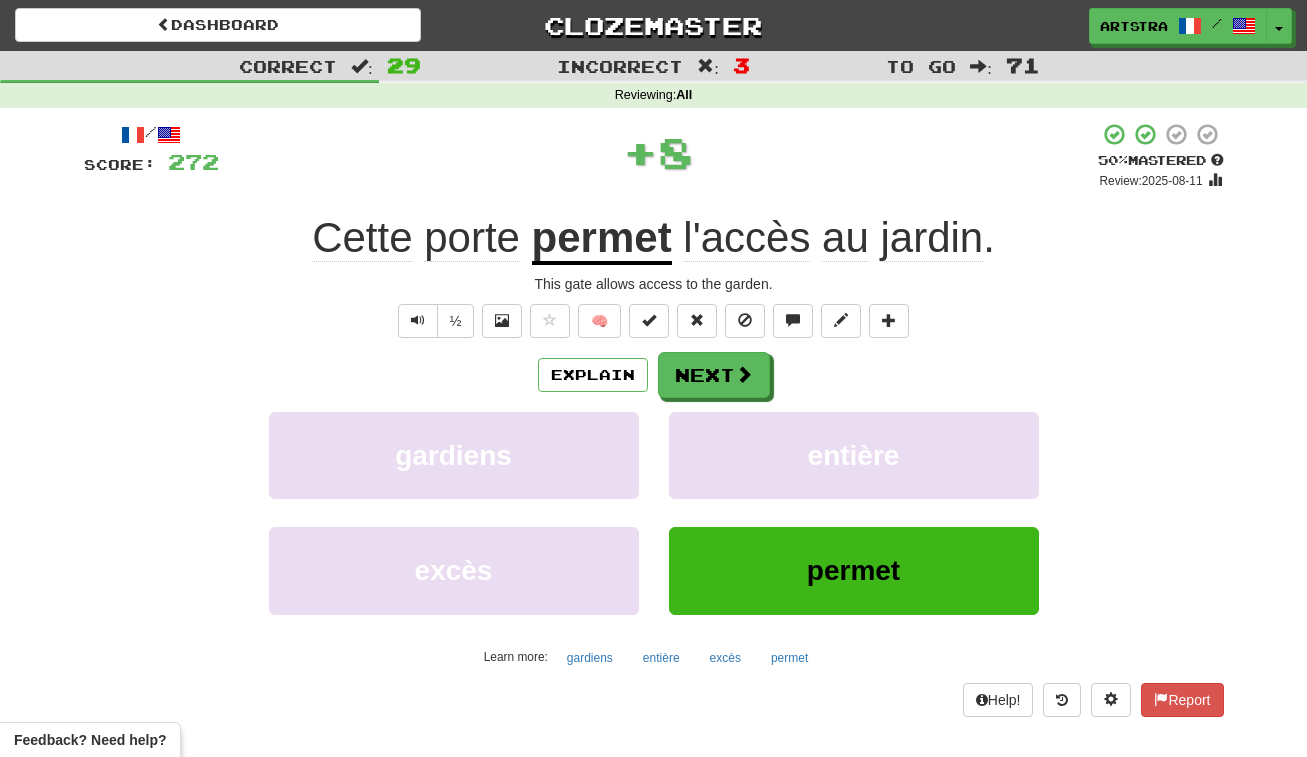 click on "l'accès" at bounding box center (746, 238) 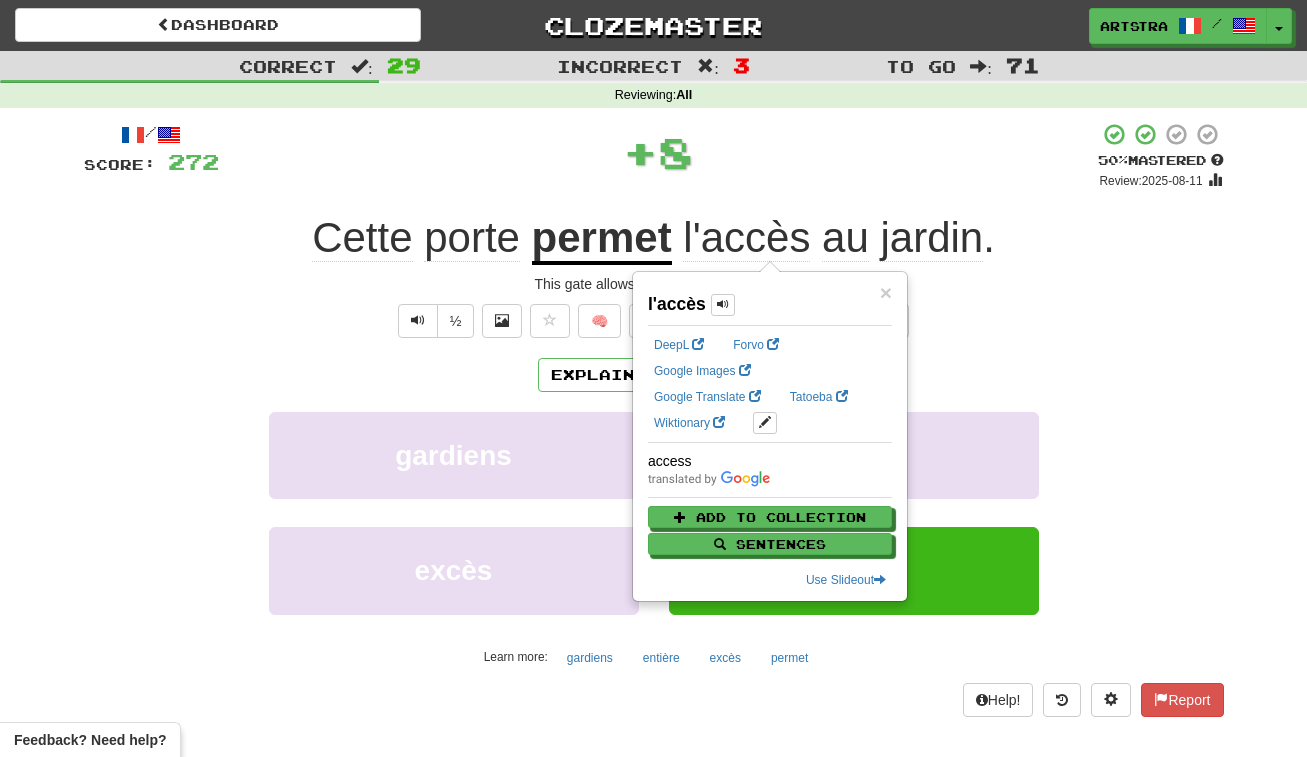 click on "+ 8" at bounding box center [658, 152] 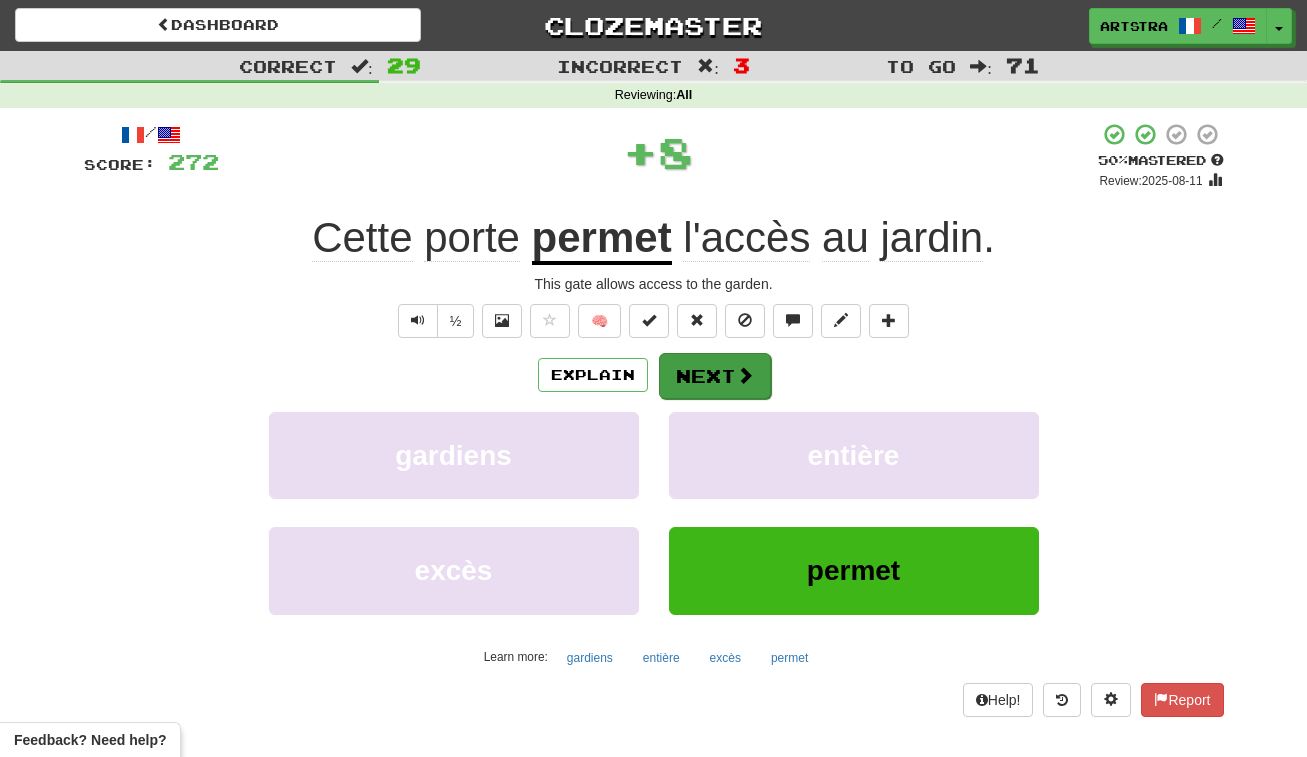 click on "Next" at bounding box center (715, 376) 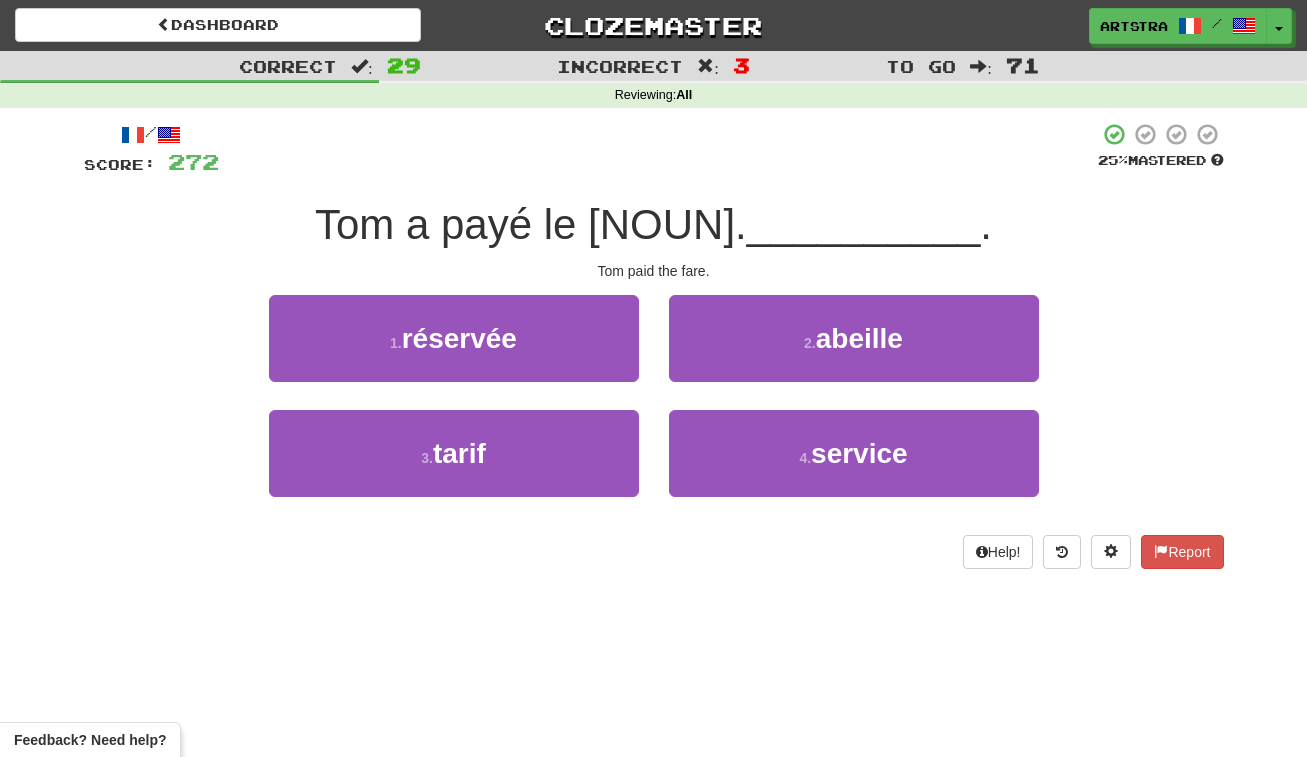 click on "Tom a payé le [NOUN]." at bounding box center [531, 224] 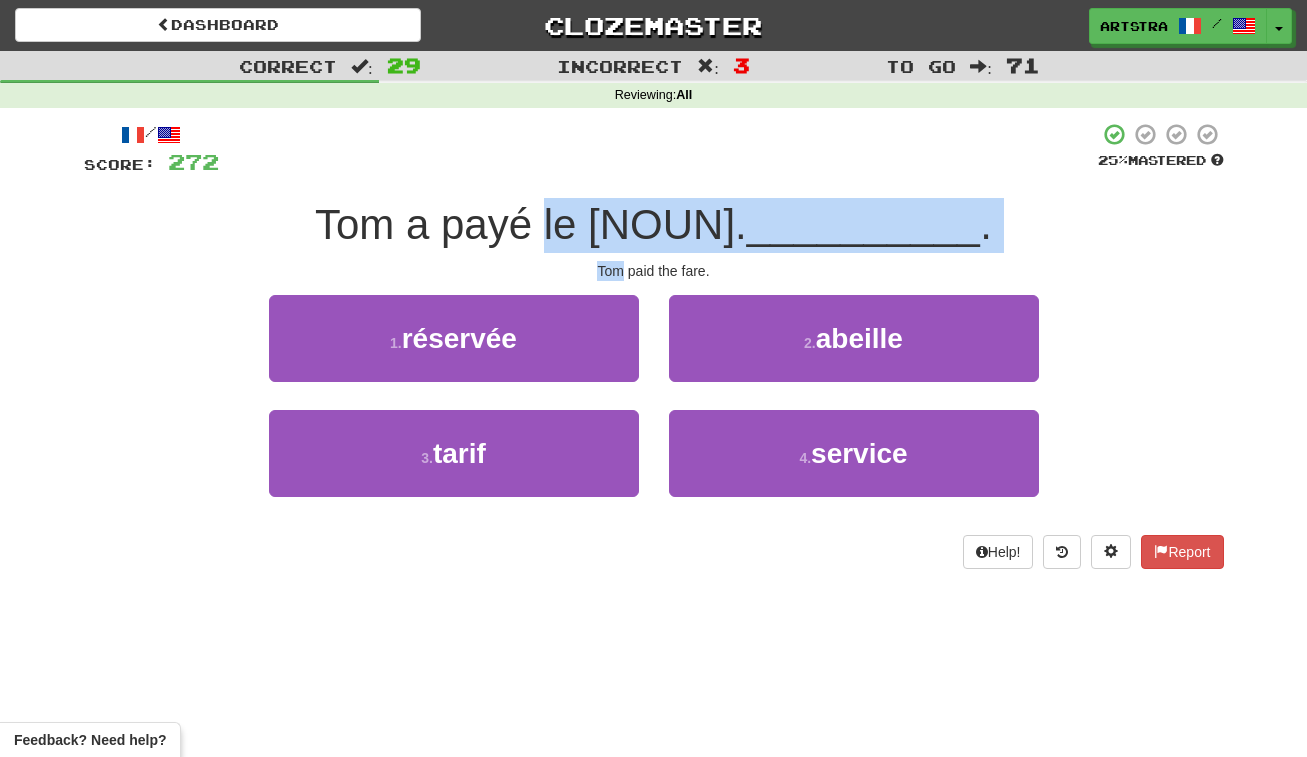 drag, startPoint x: 652, startPoint y: 208, endPoint x: 664, endPoint y: 257, distance: 50.447994 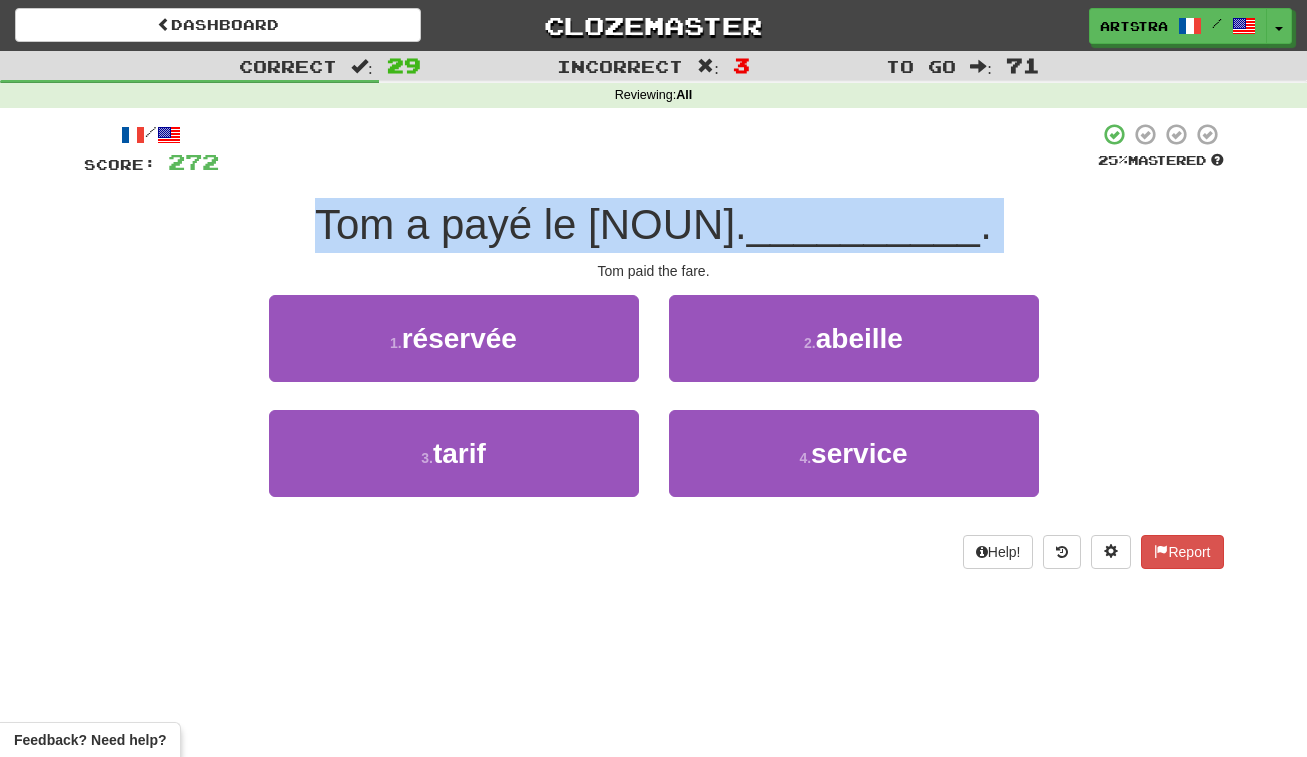 click on "/  Score:   272 25 %  Mastered Tom a payé le  [NAME] . Tom paid the fare. 1 .  réservée 2 .  abeille 3 .  tarif 4 .  service  Help!  Report" at bounding box center (654, 345) 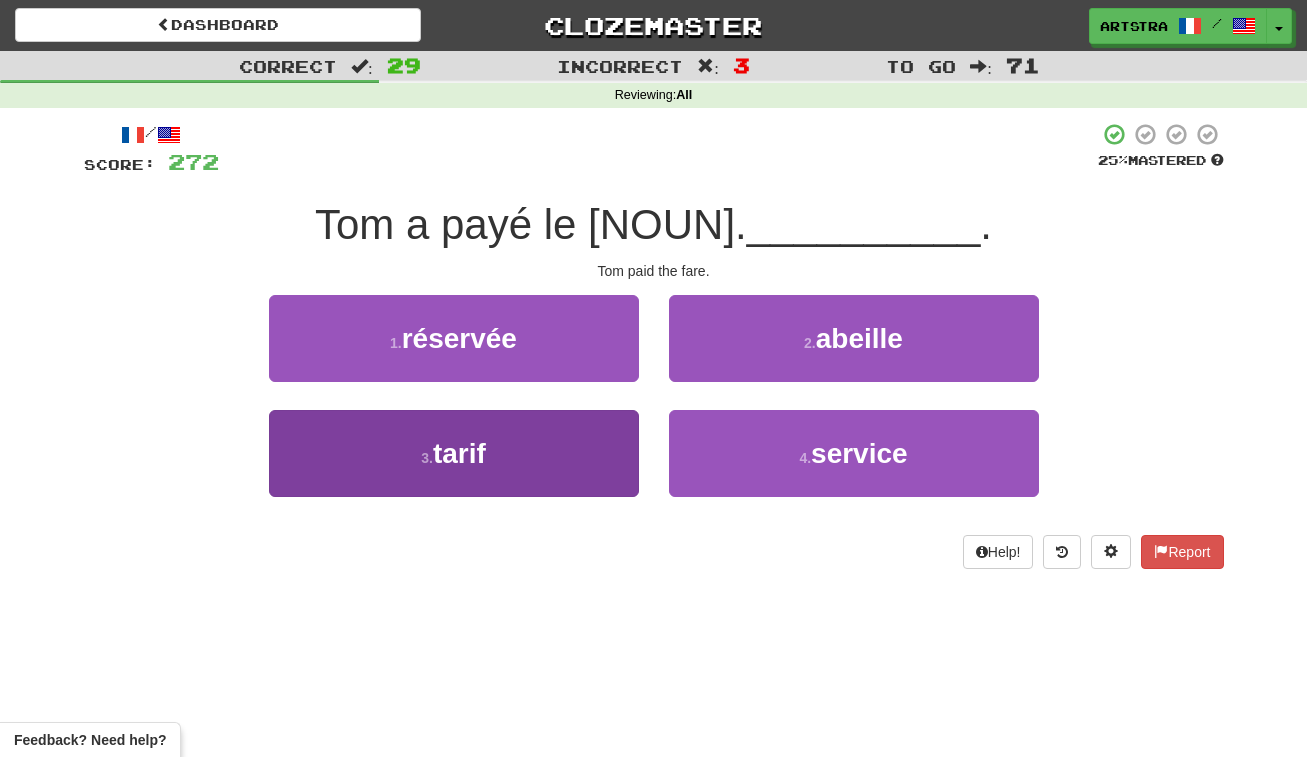 click on "3 .  tarif" at bounding box center [454, 453] 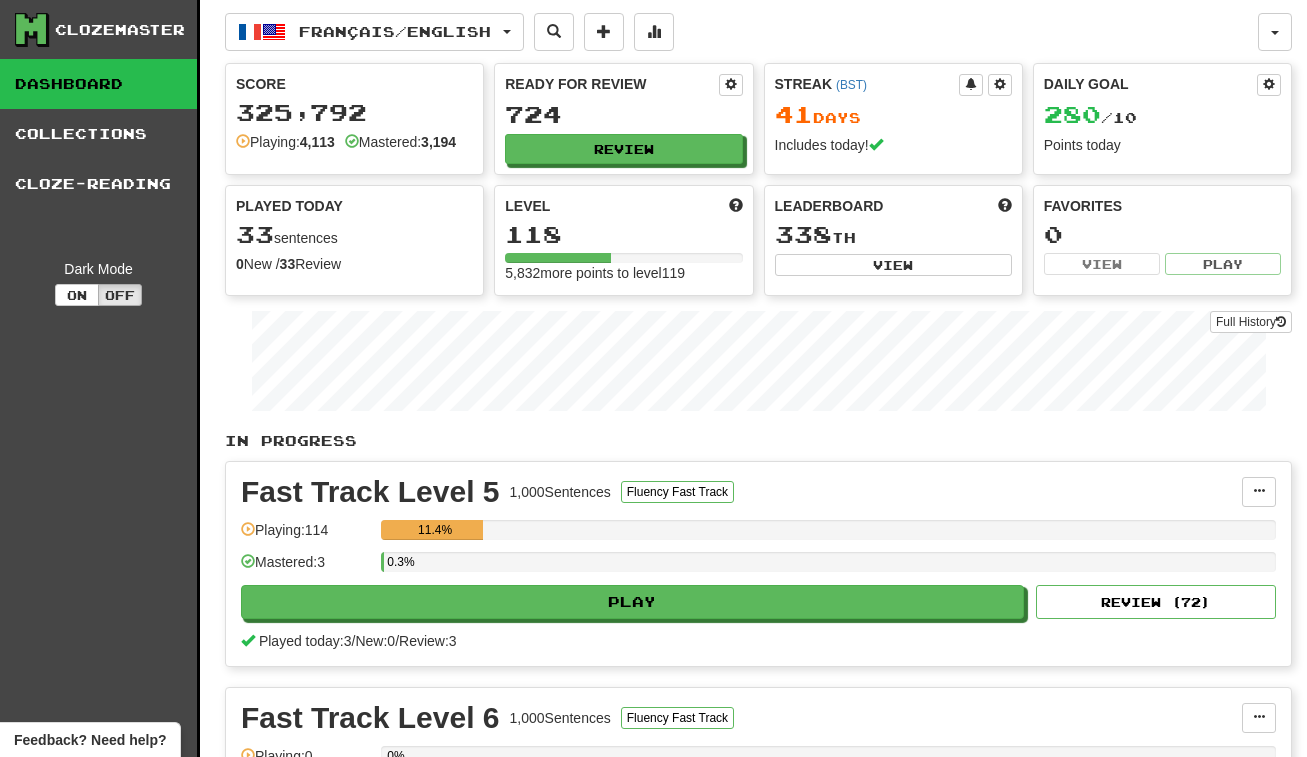 scroll, scrollTop: 0, scrollLeft: 0, axis: both 